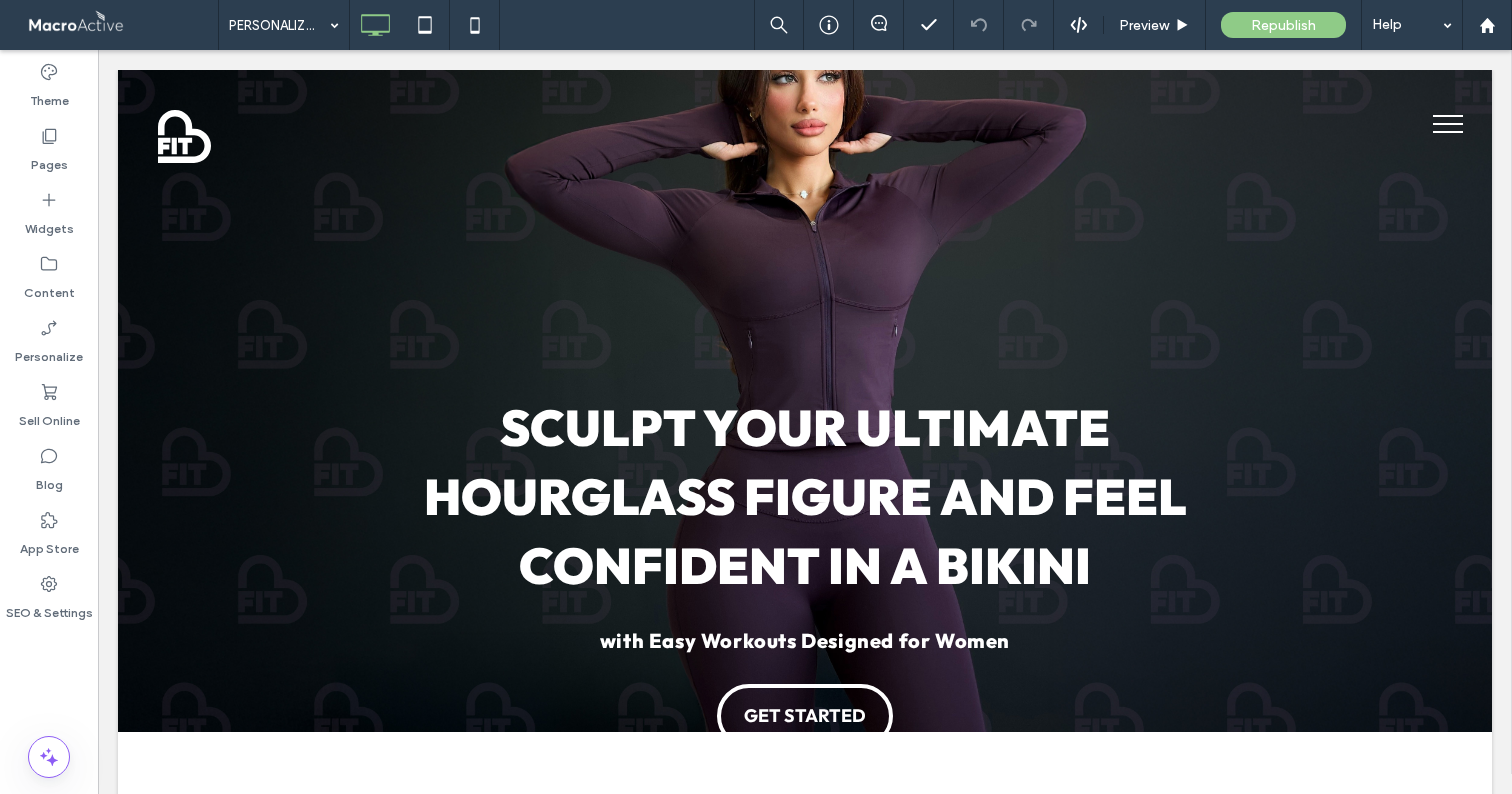 scroll, scrollTop: 6163, scrollLeft: 0, axis: vertical 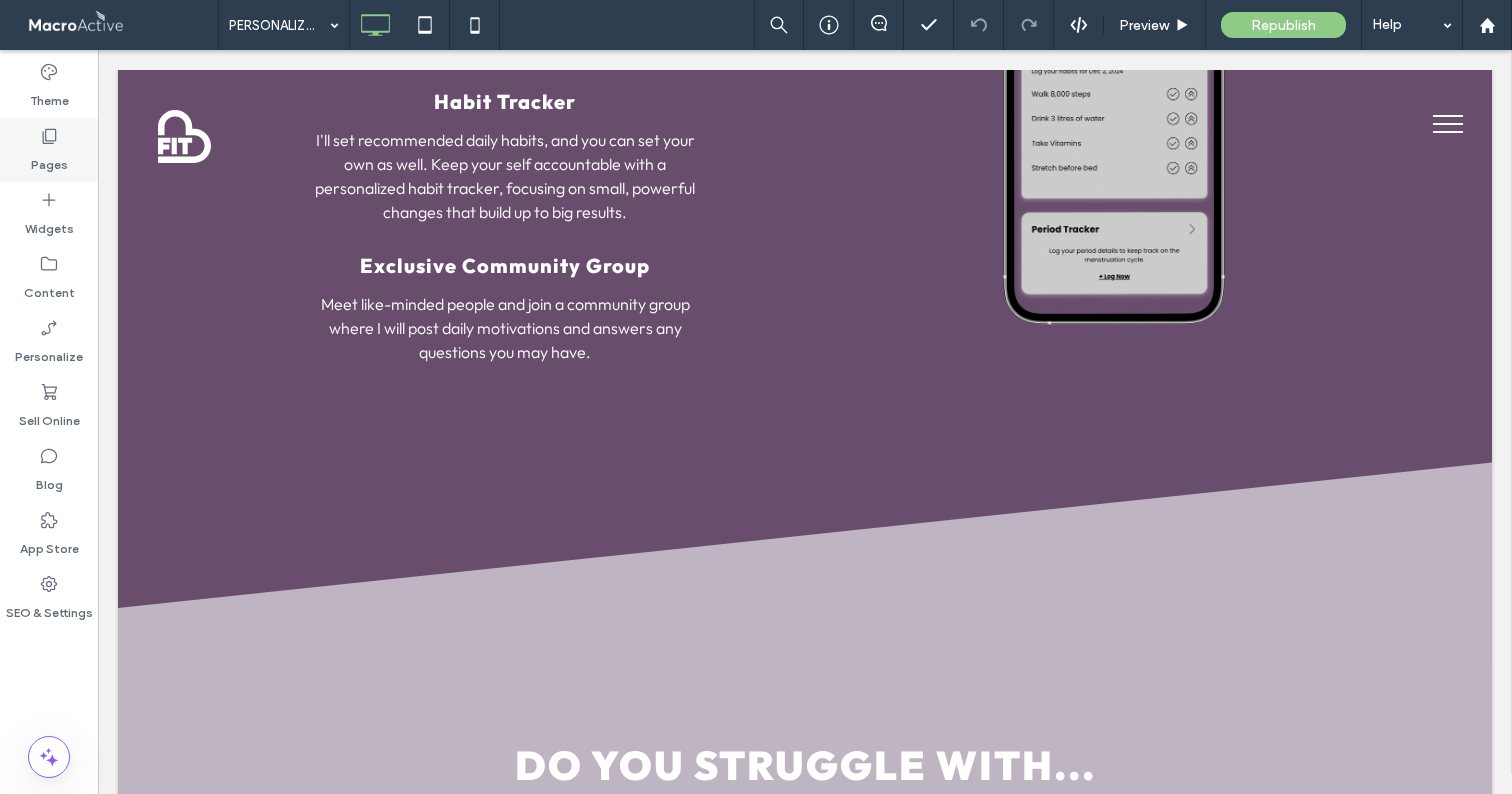 click on "Pages" at bounding box center (49, 160) 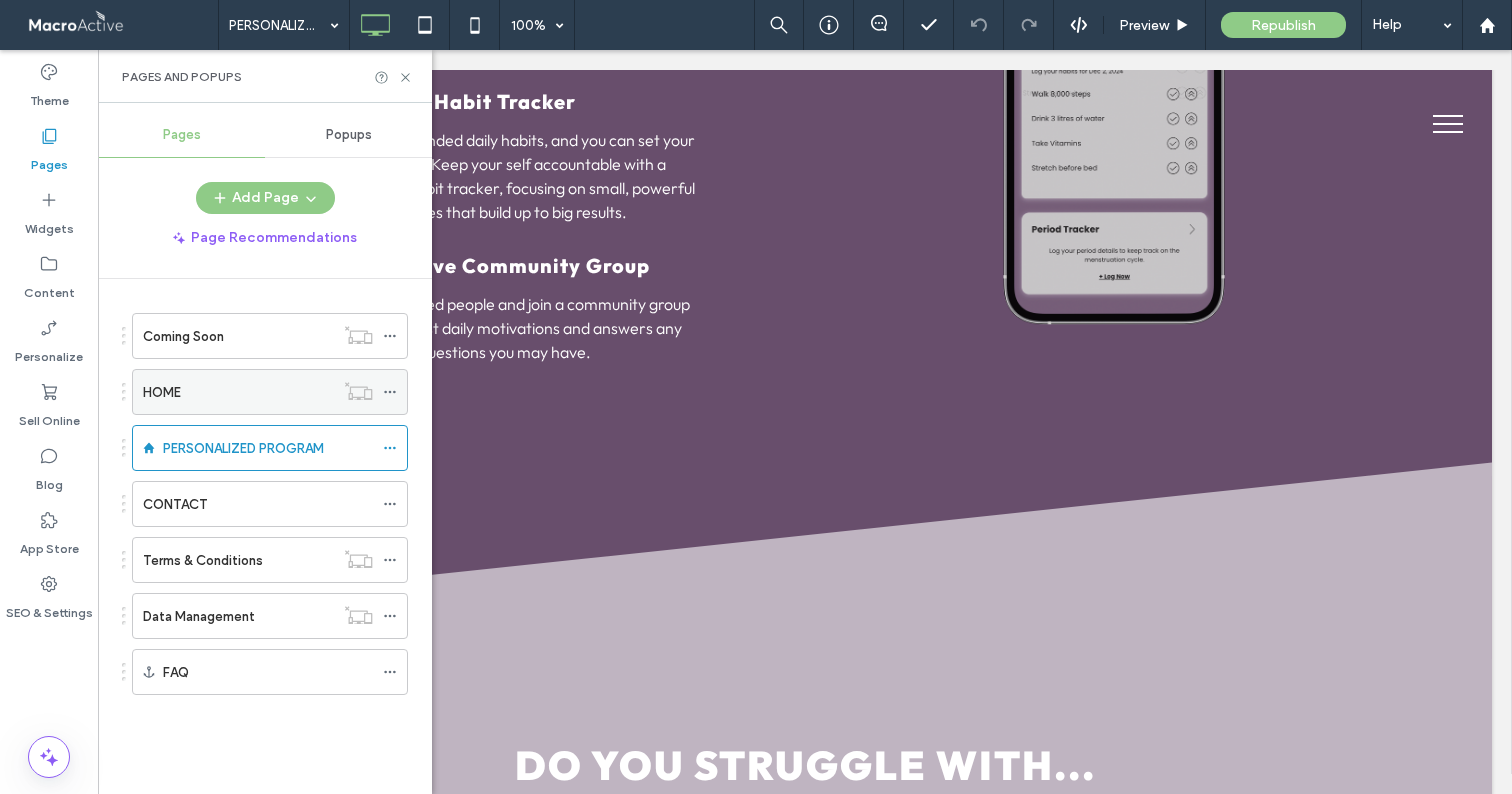 click on "HOME" at bounding box center [238, 392] 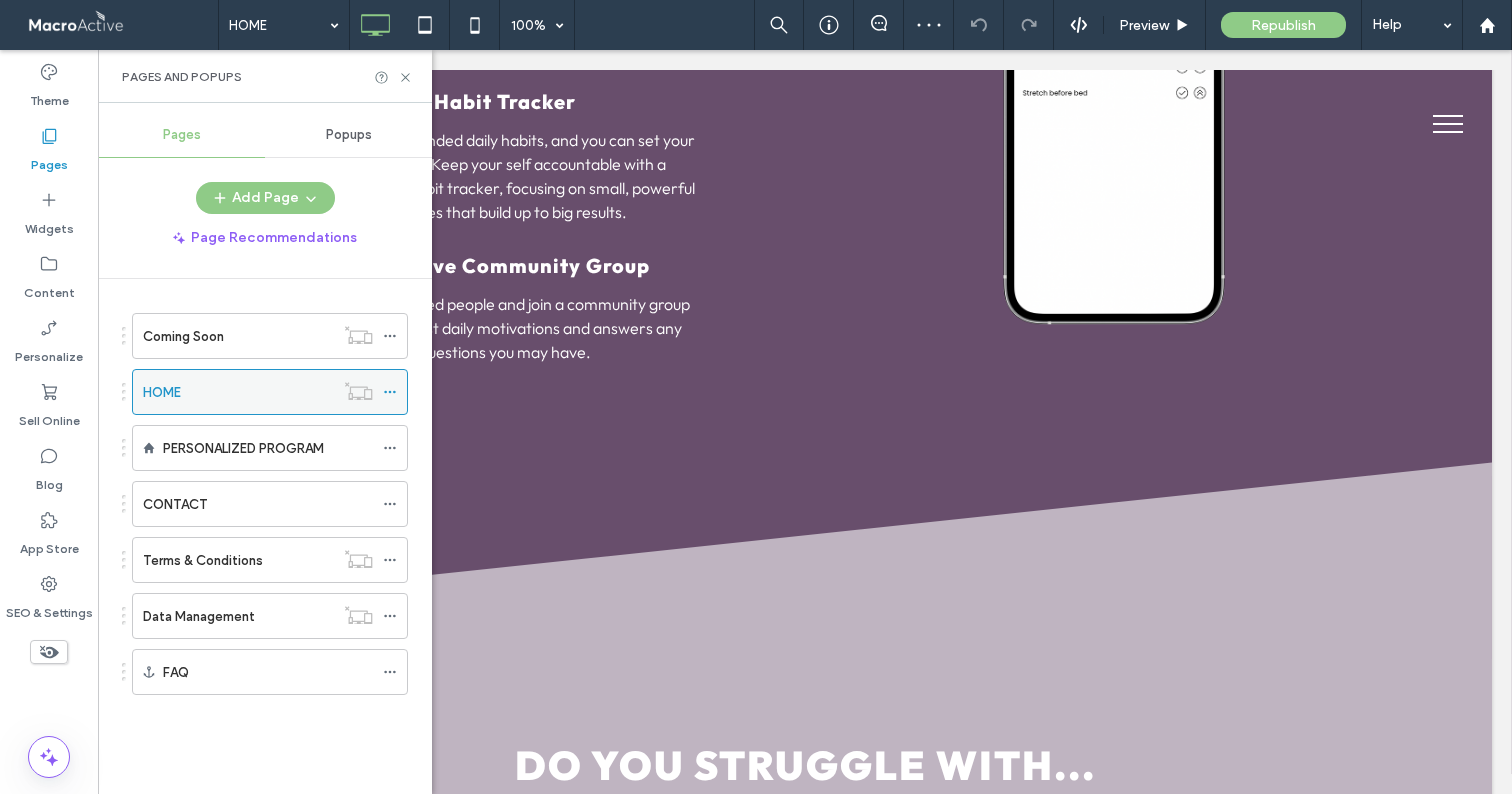 click 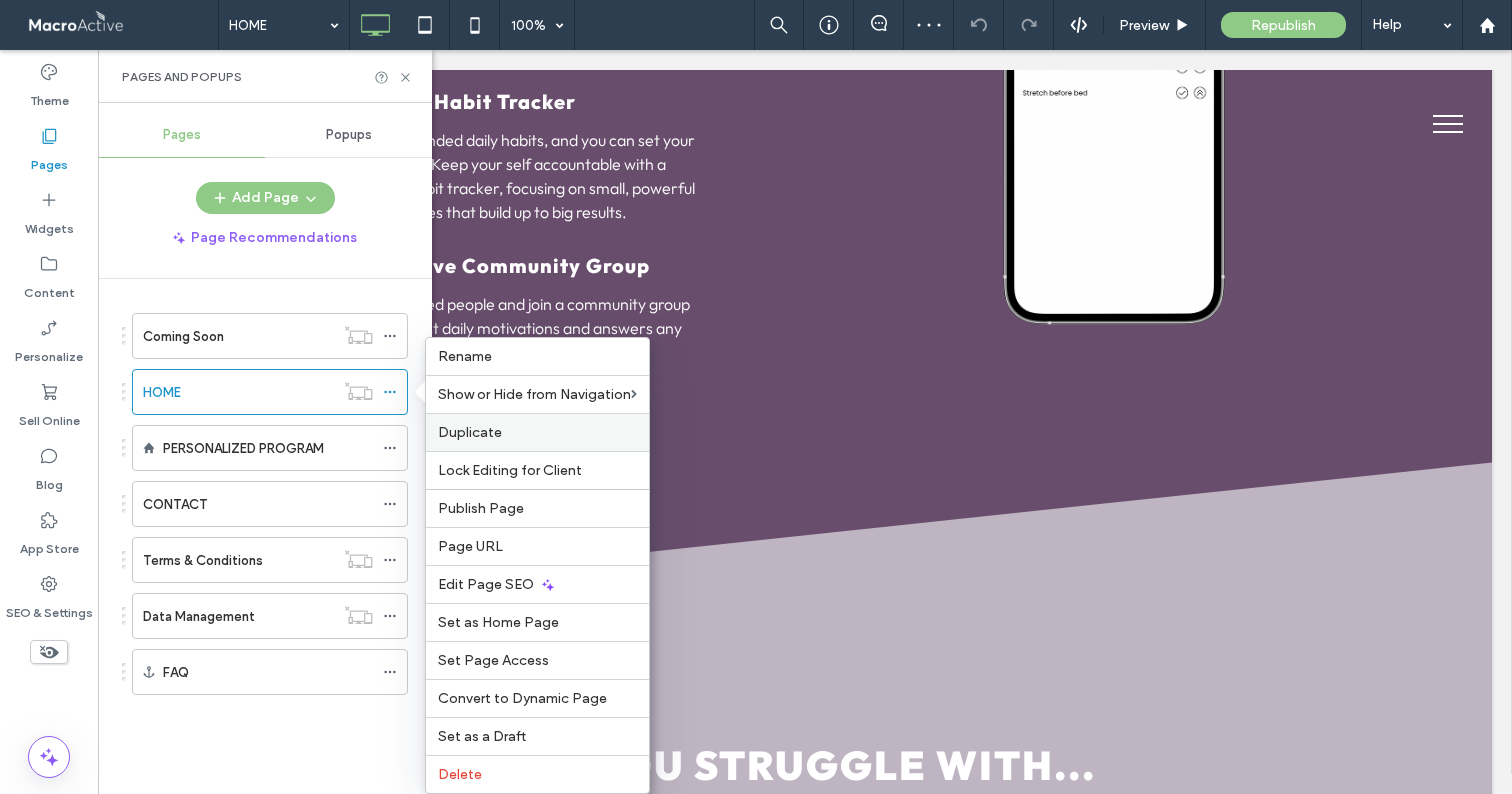 click on "Duplicate" at bounding box center [470, 432] 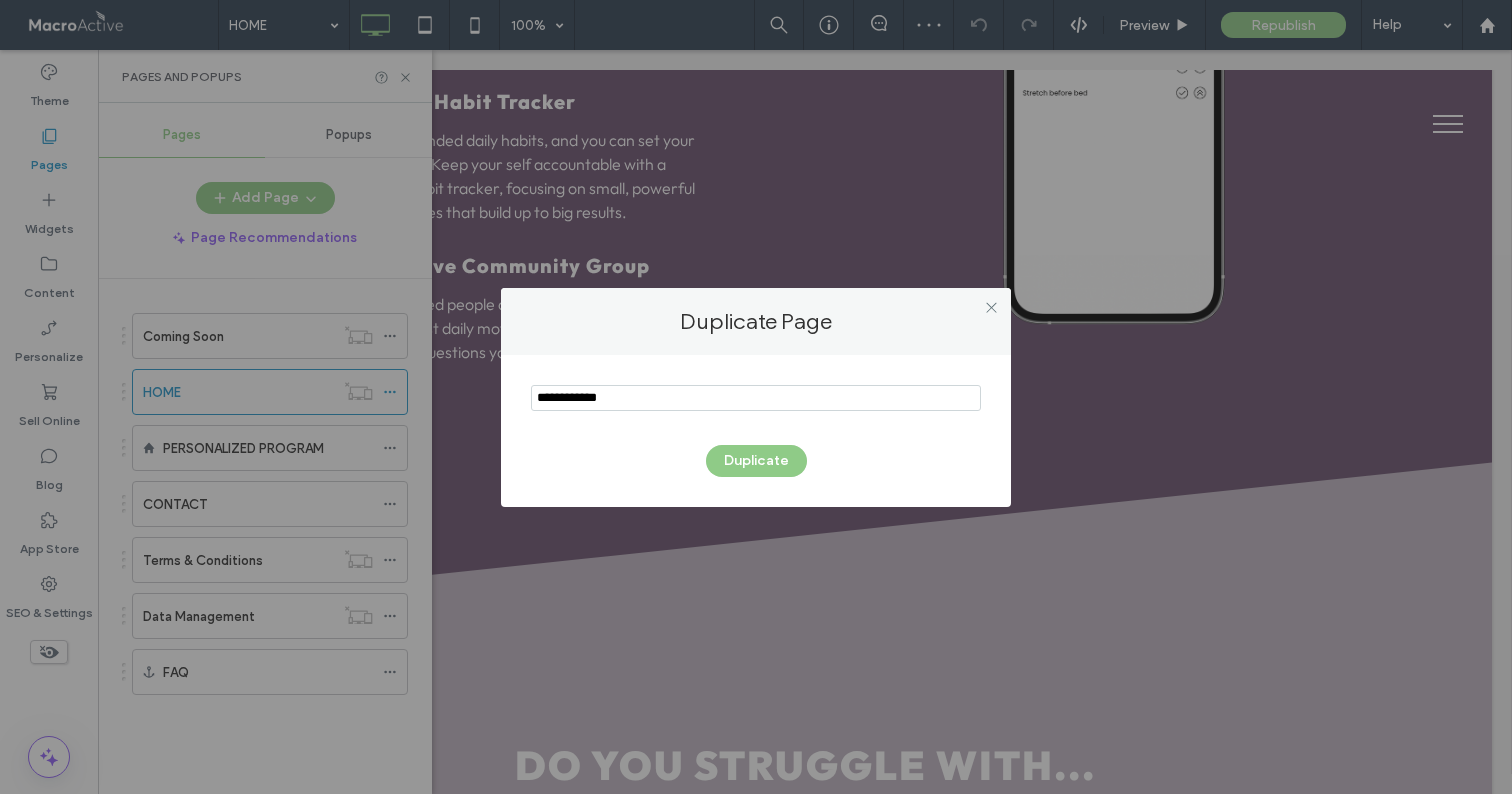 click at bounding box center (756, 398) 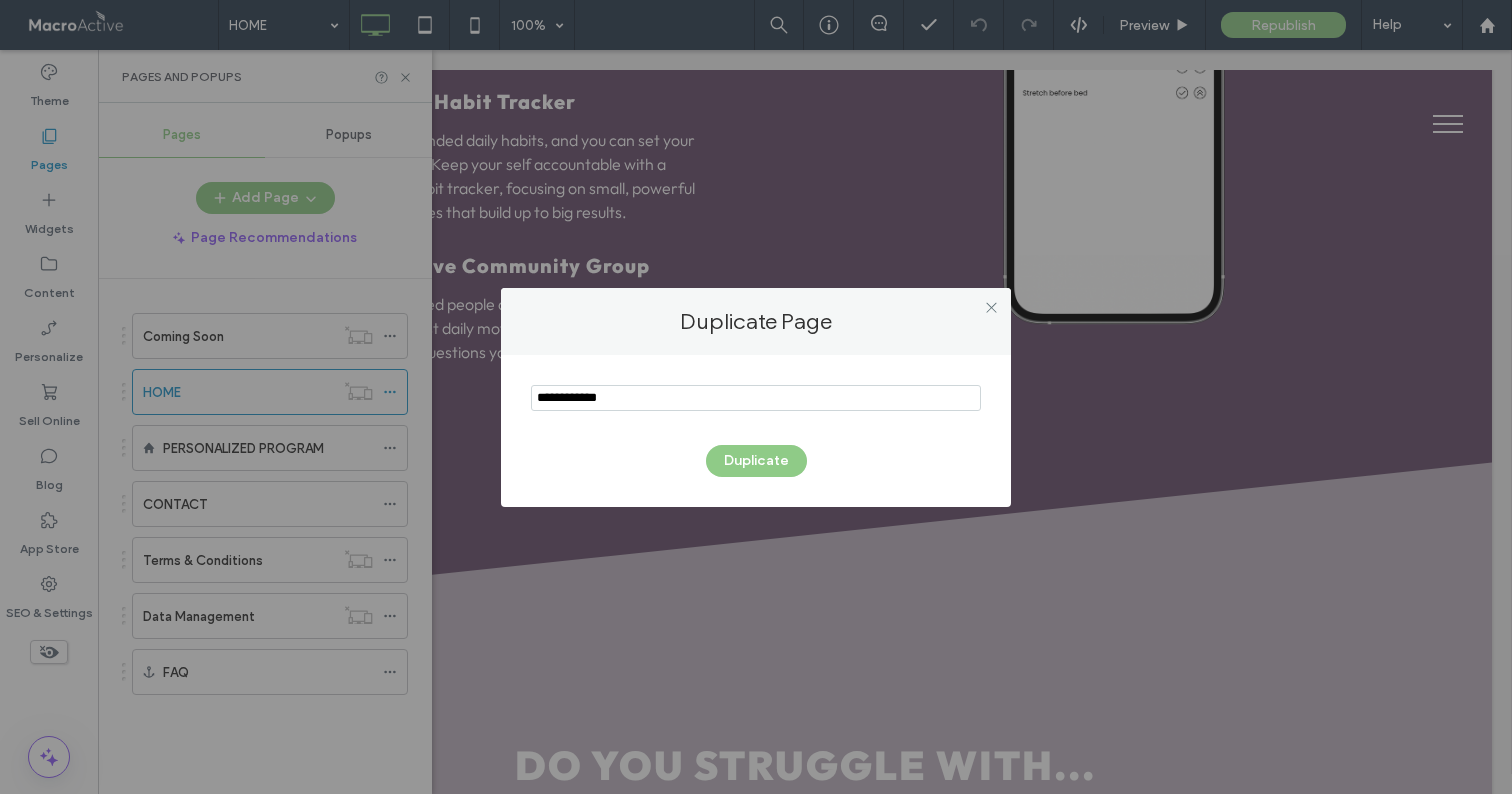 click at bounding box center [756, 398] 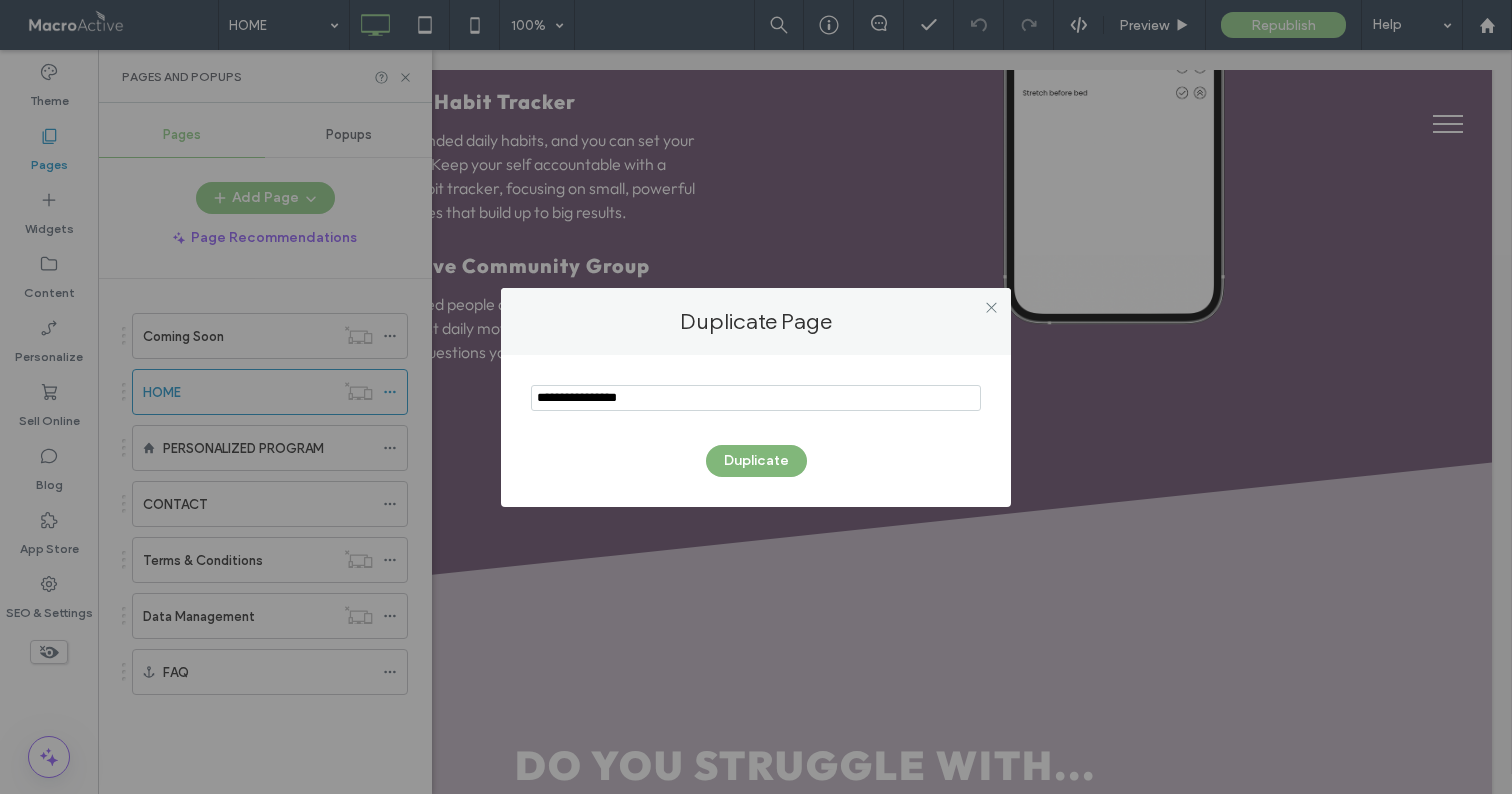 type on "**********" 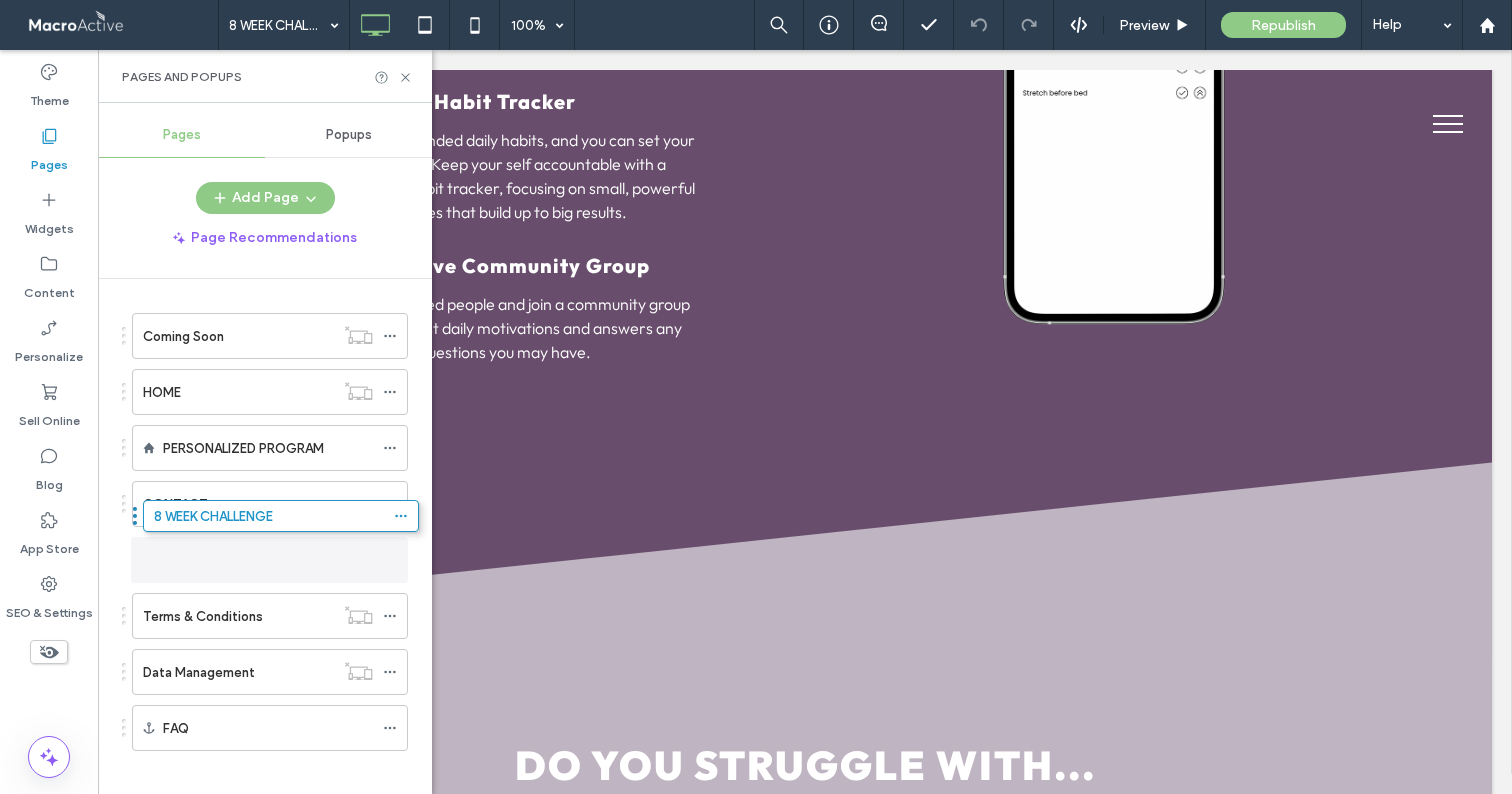drag, startPoint x: 282, startPoint y: 738, endPoint x: 293, endPoint y: 533, distance: 205.2949 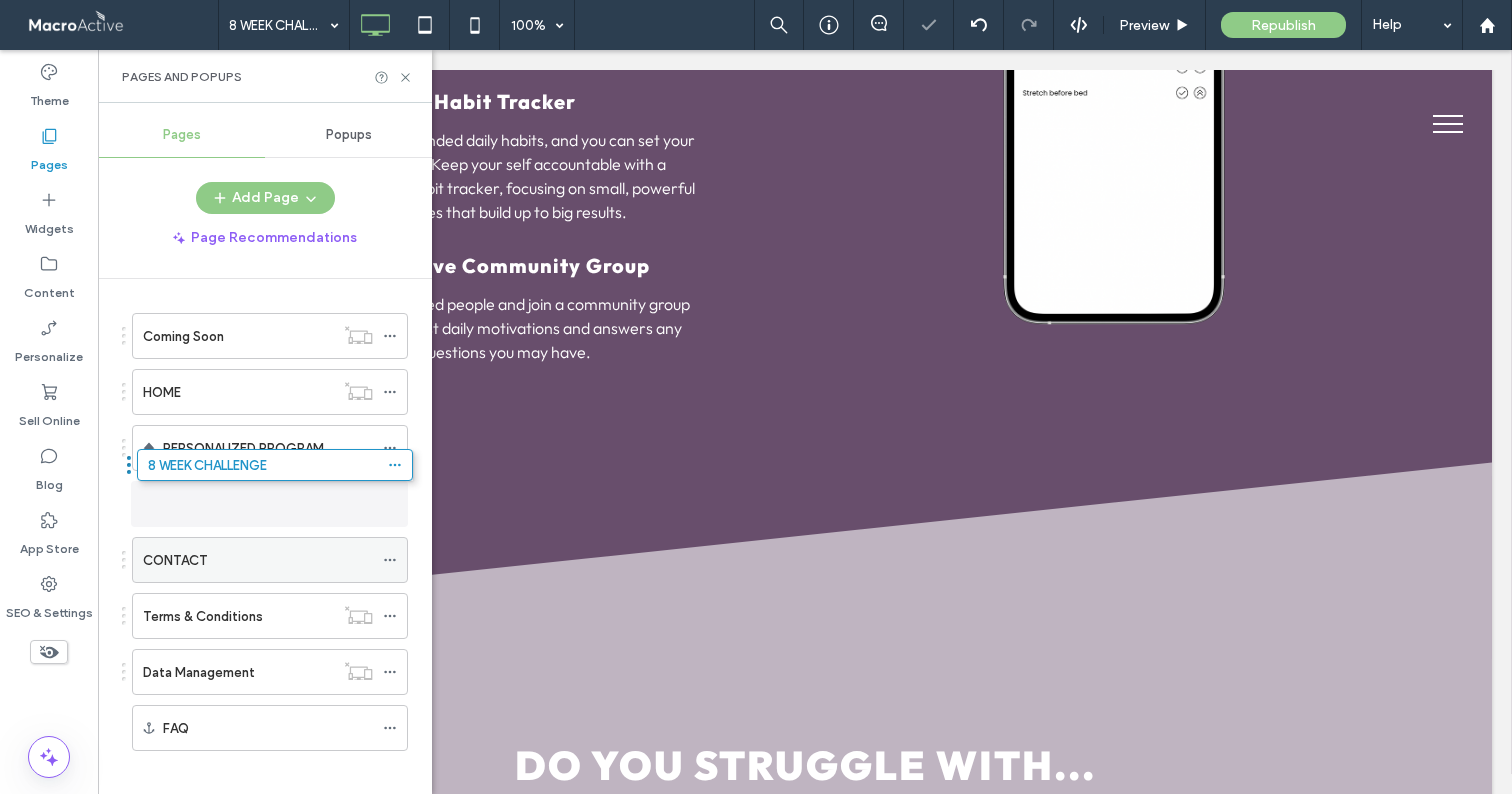 drag, startPoint x: 260, startPoint y: 561, endPoint x: 266, endPoint y: 480, distance: 81.22192 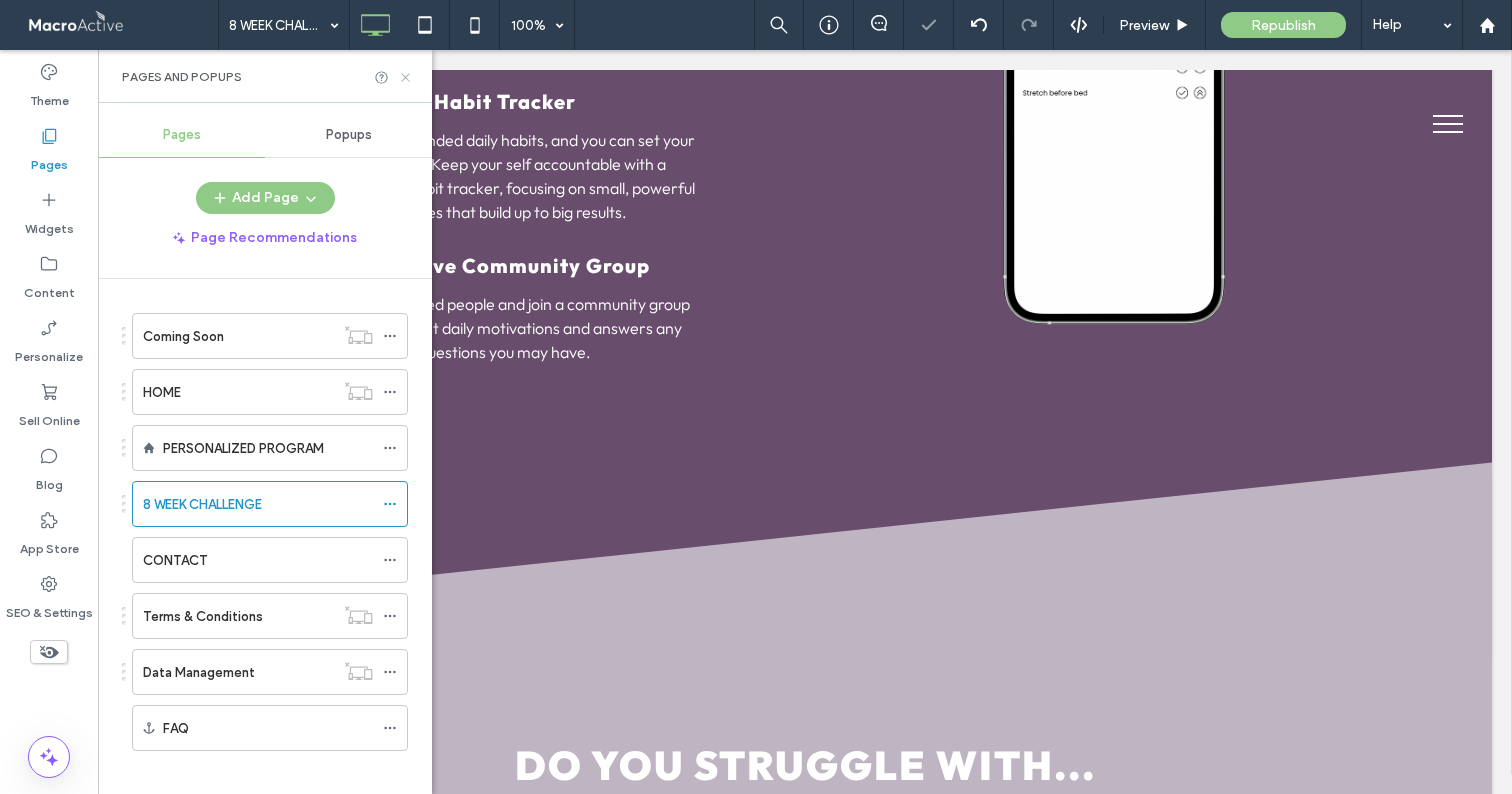 click 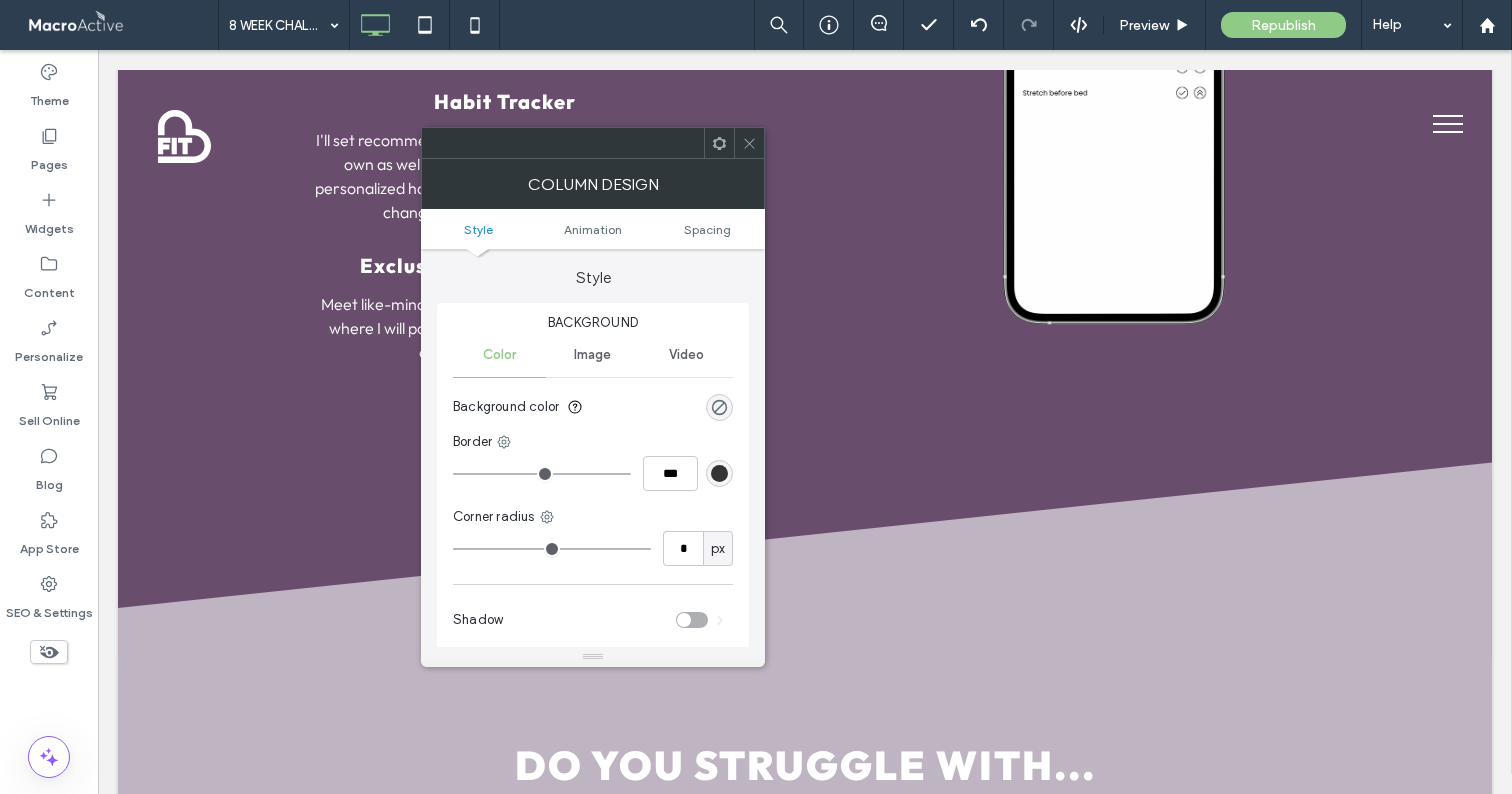 click 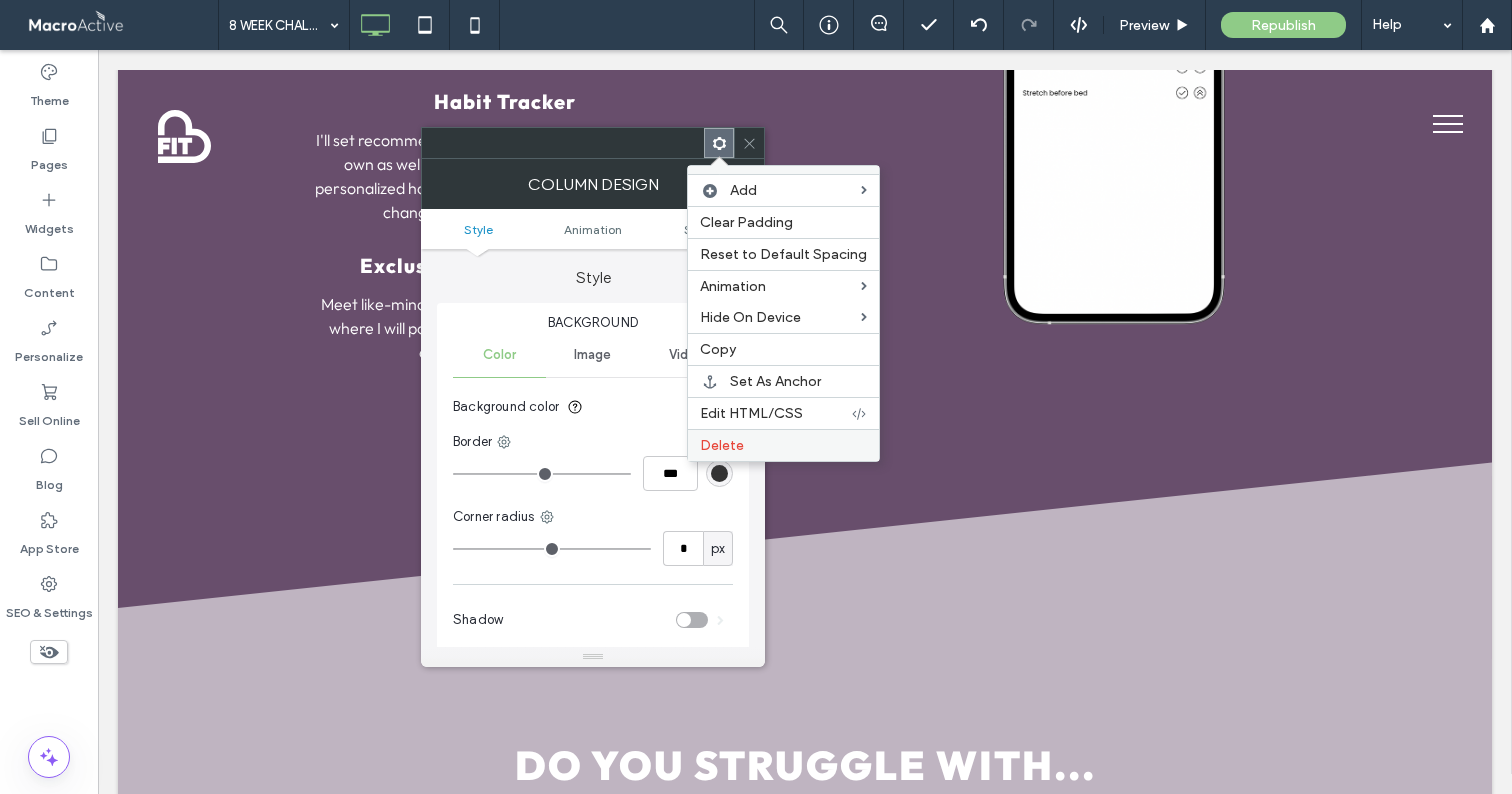 click on "Delete" at bounding box center (722, 445) 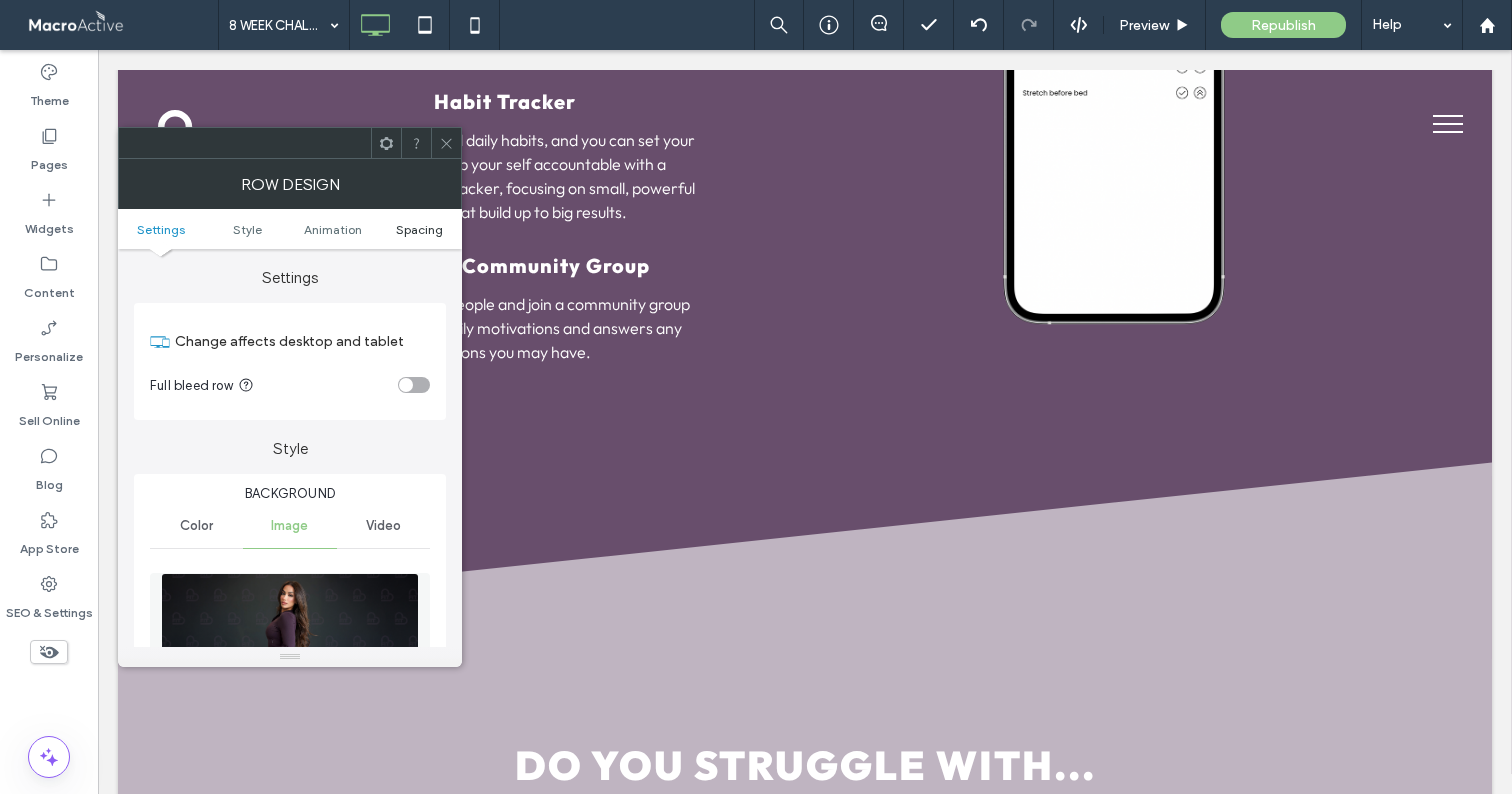 click on "Spacing" at bounding box center [419, 229] 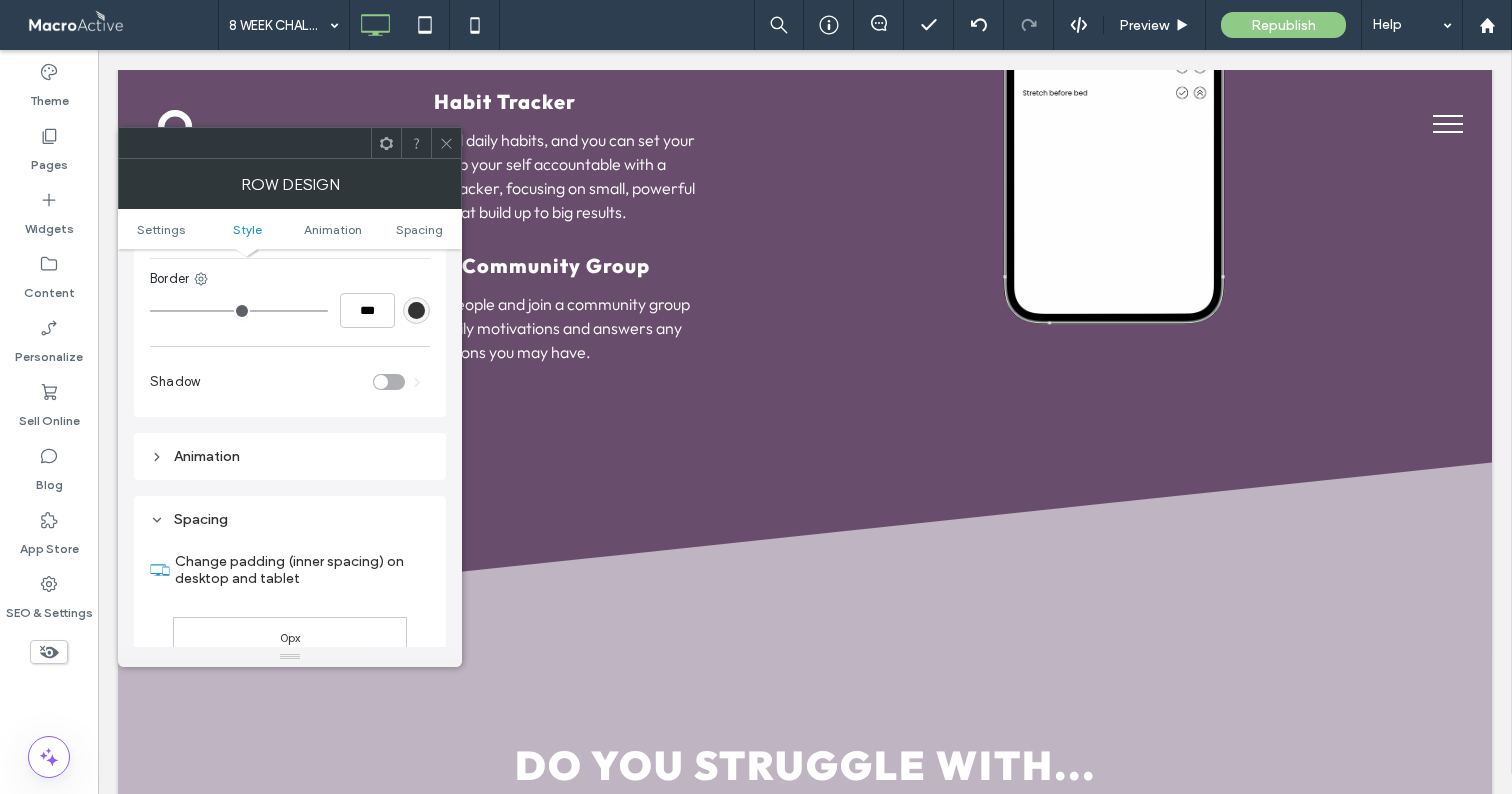 scroll, scrollTop: 1204, scrollLeft: 0, axis: vertical 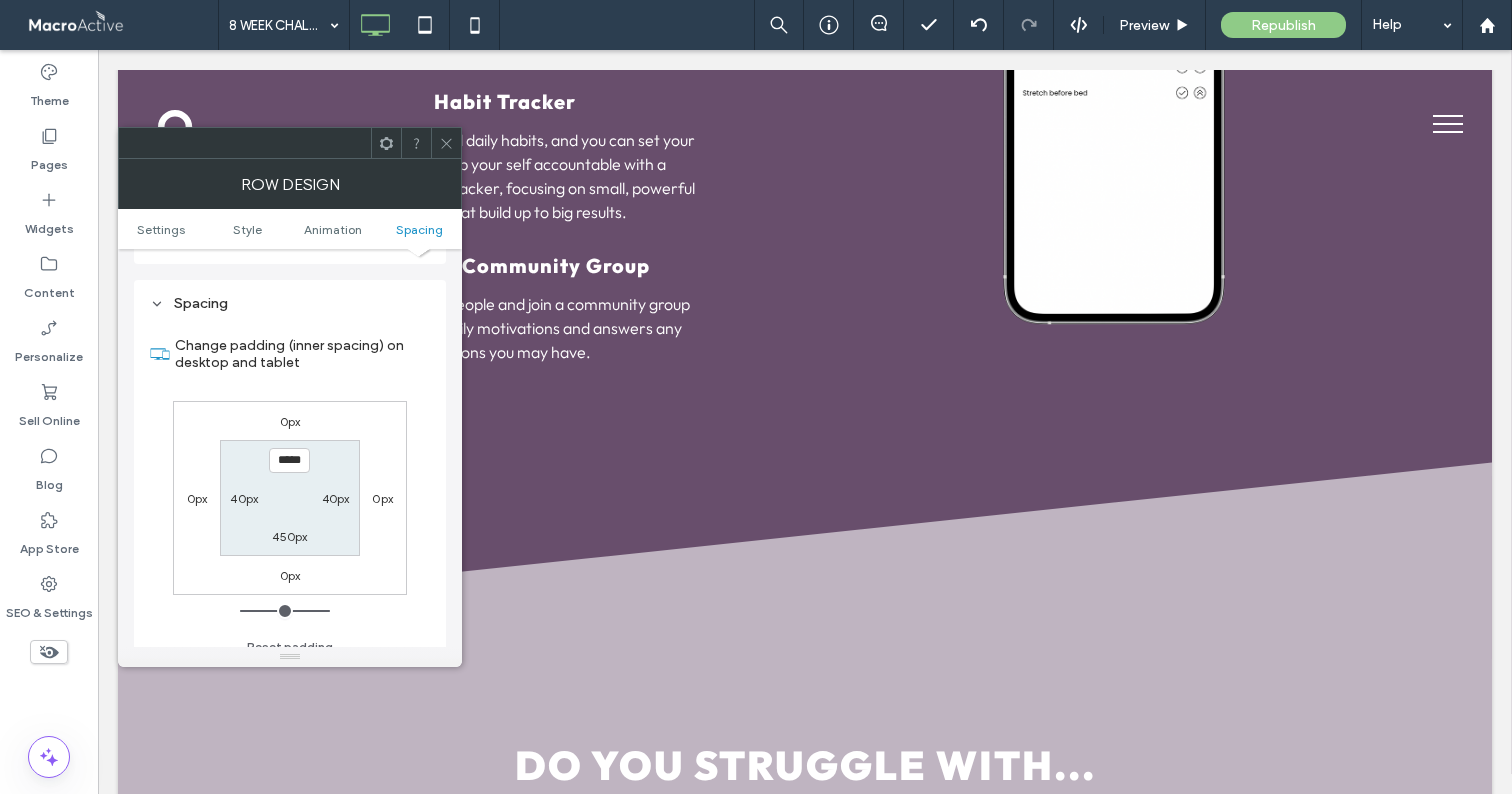 click on "450px" at bounding box center (289, 536) 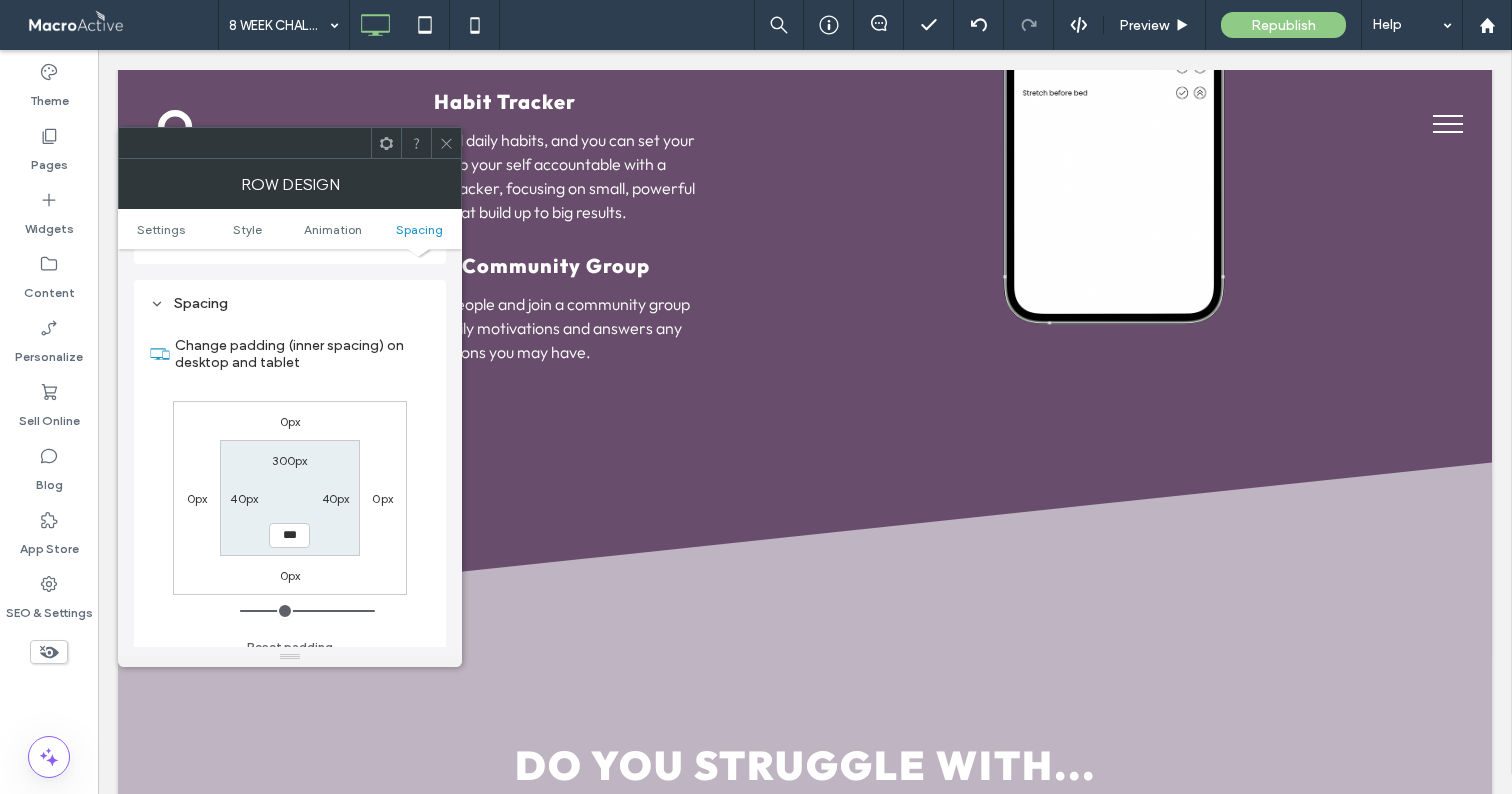 type on "***" 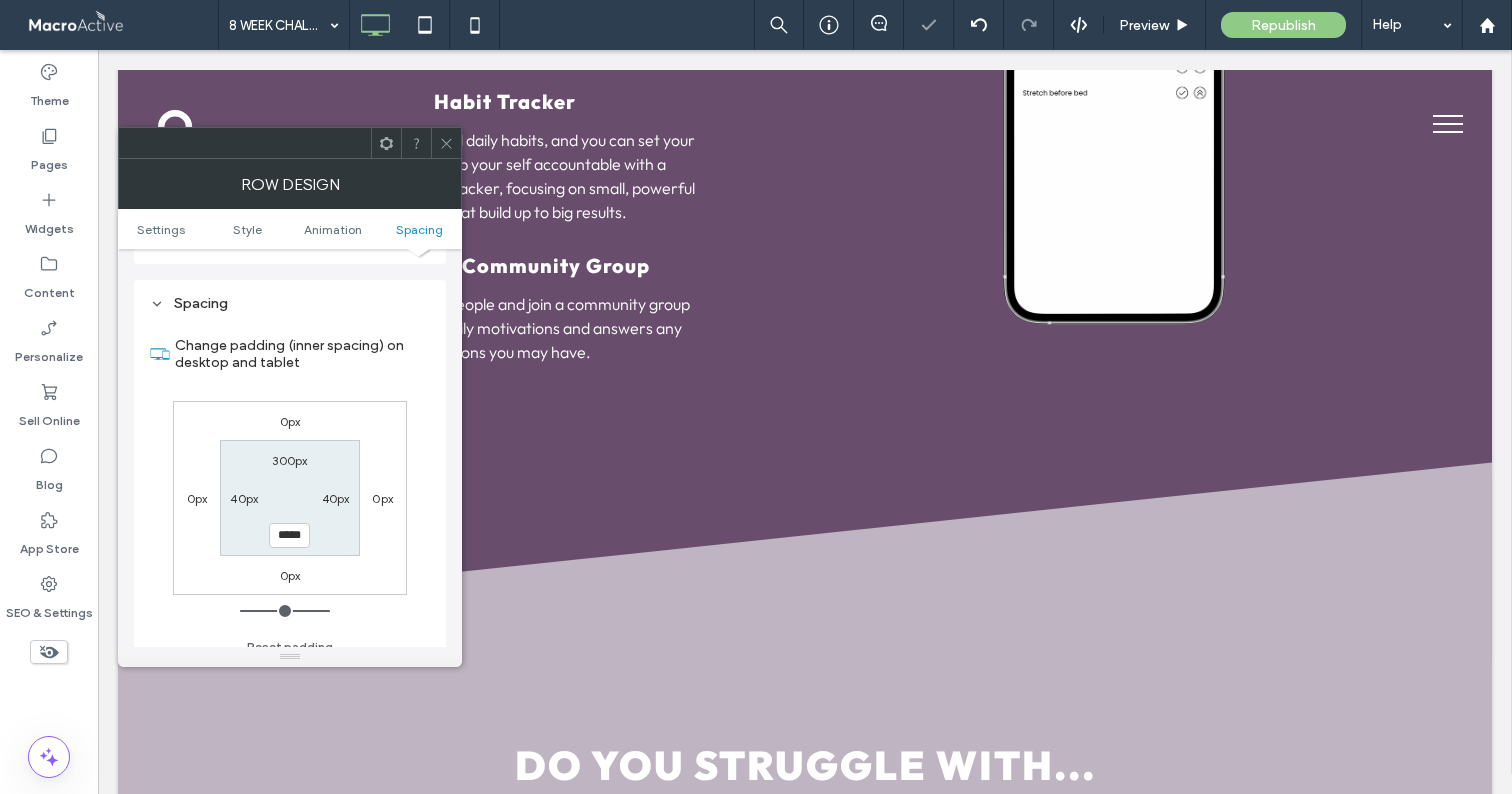 click at bounding box center (446, 143) 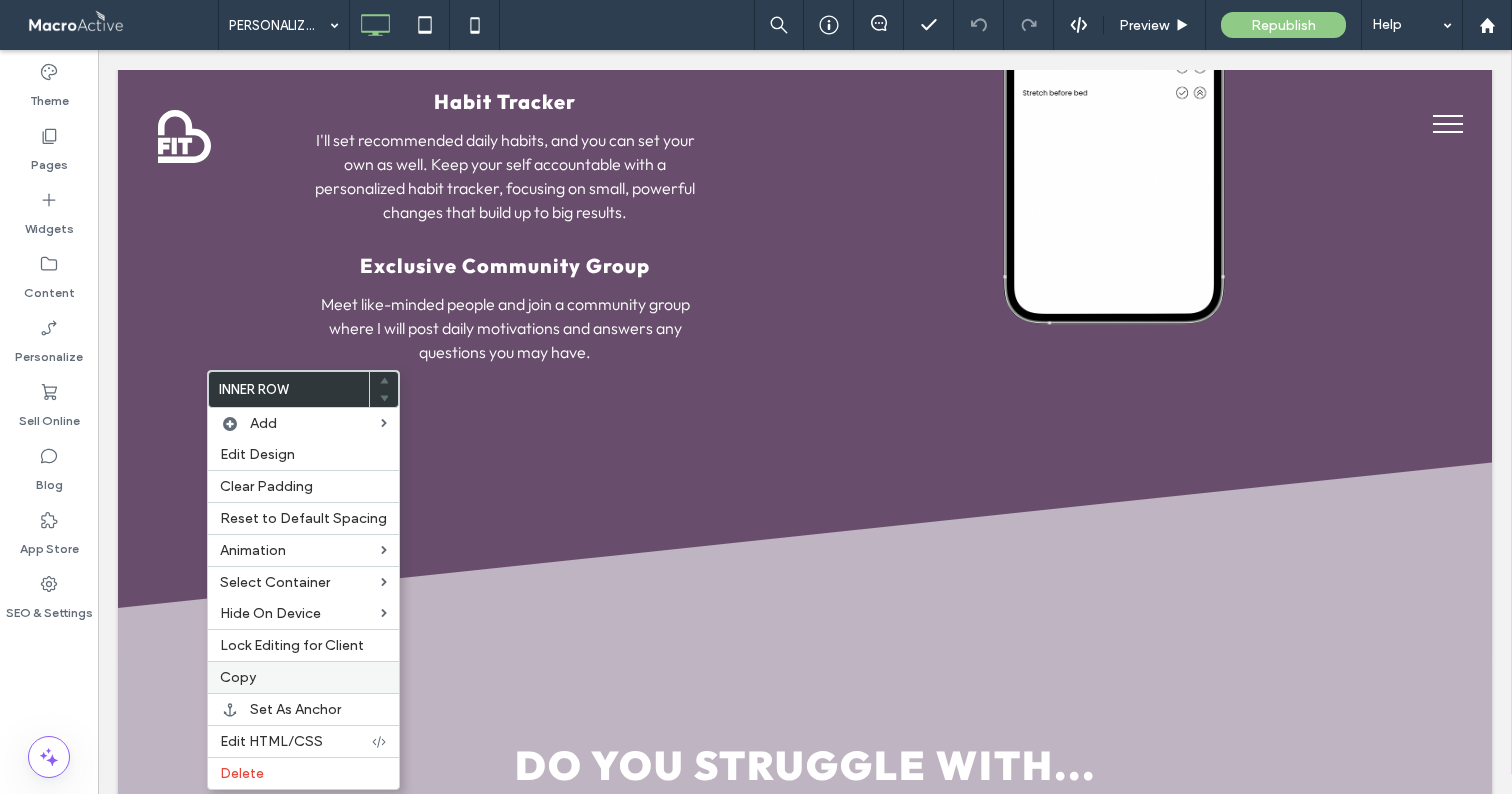 click on "Copy" at bounding box center [303, 677] 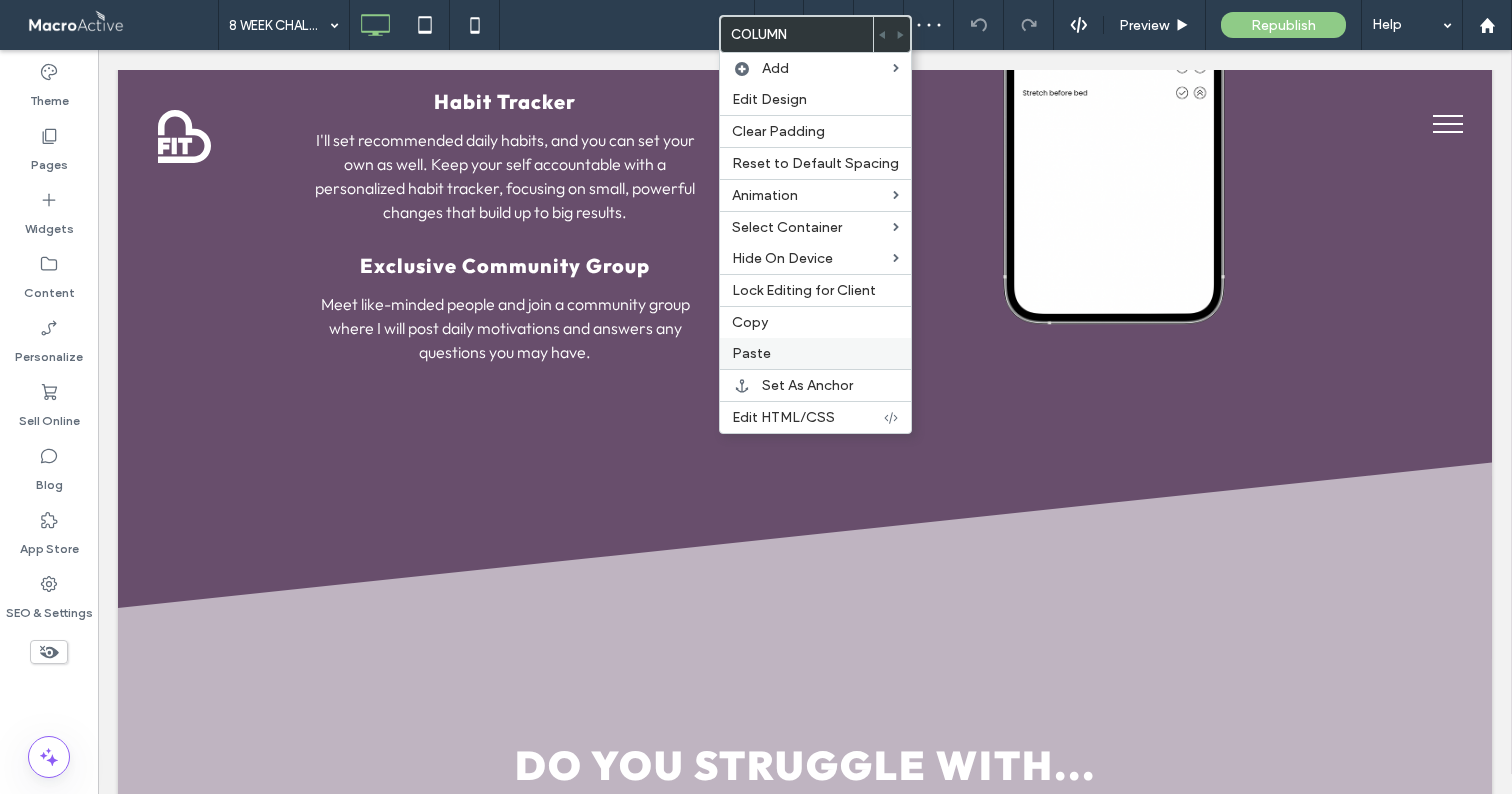 click on "Paste" at bounding box center [751, 353] 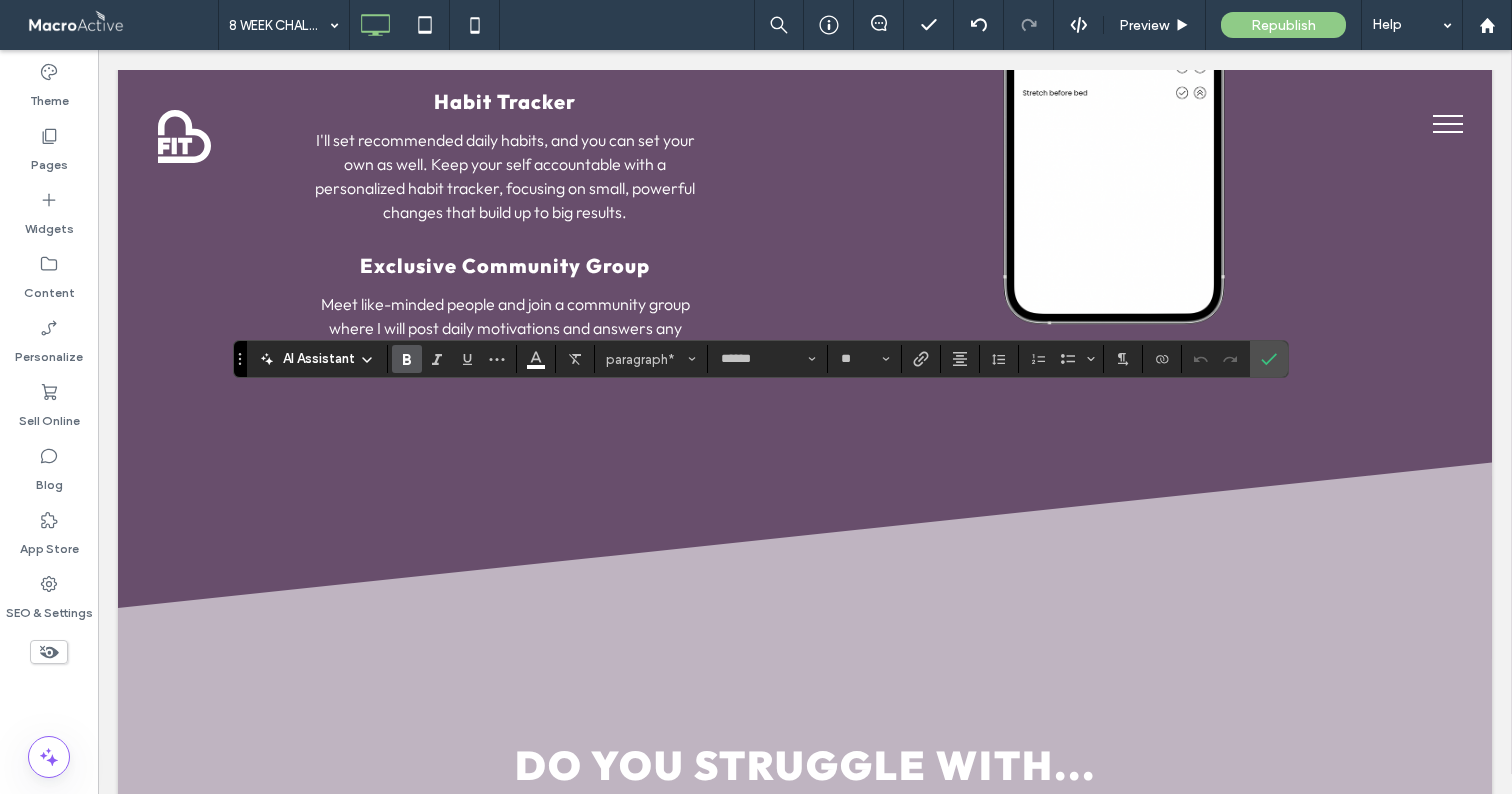 type on "*******" 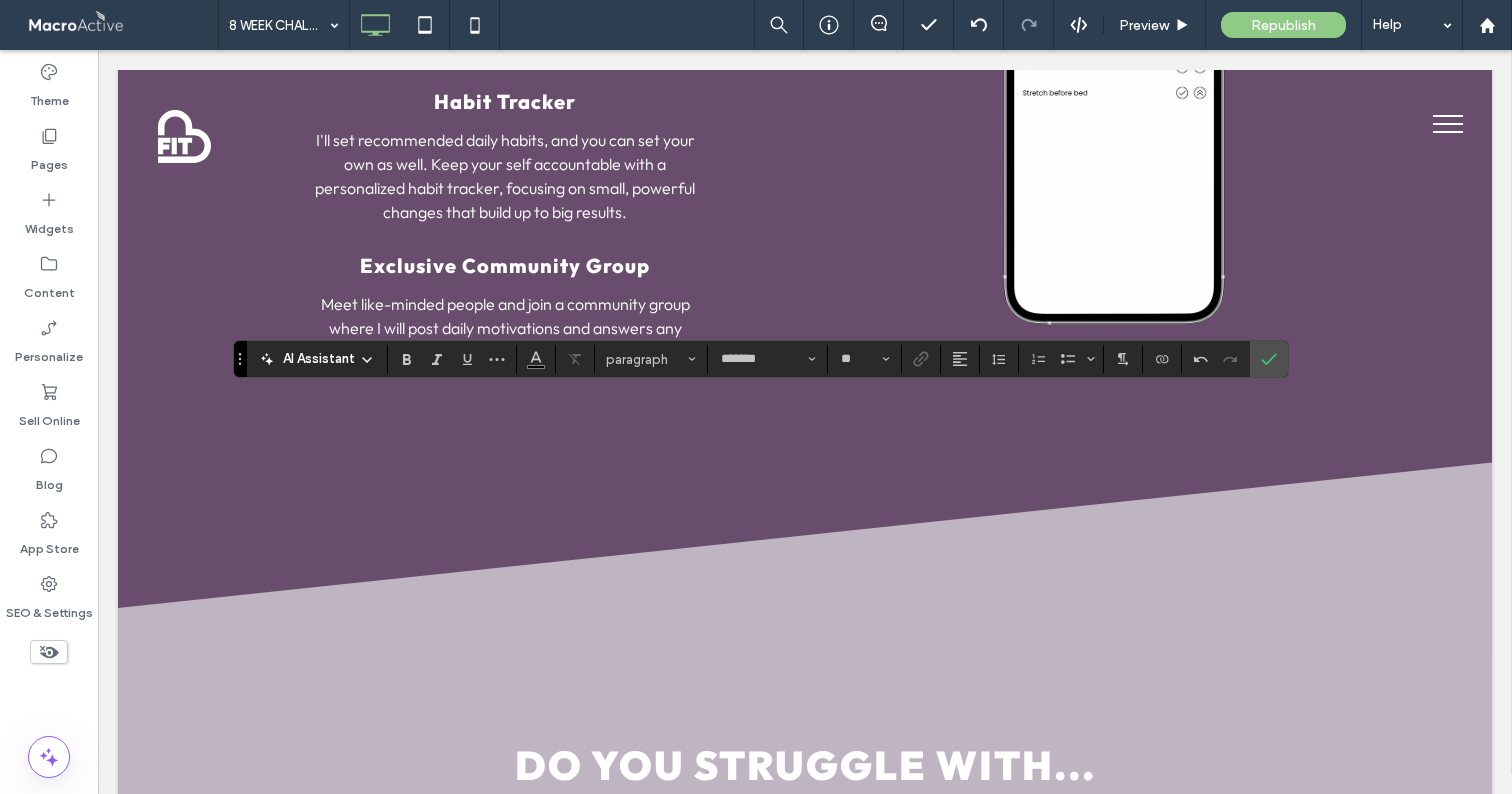 type on "******" 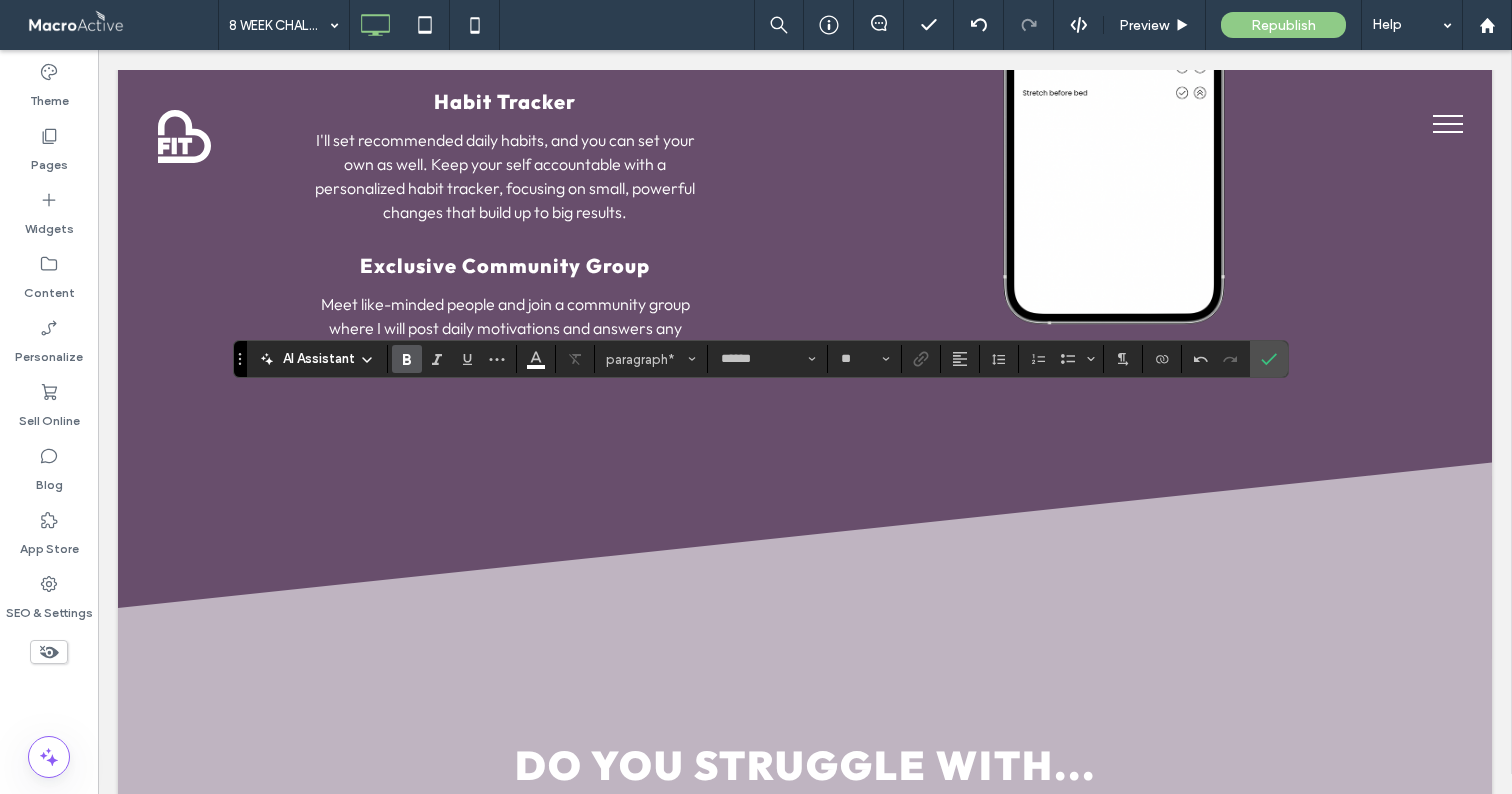type on "**" 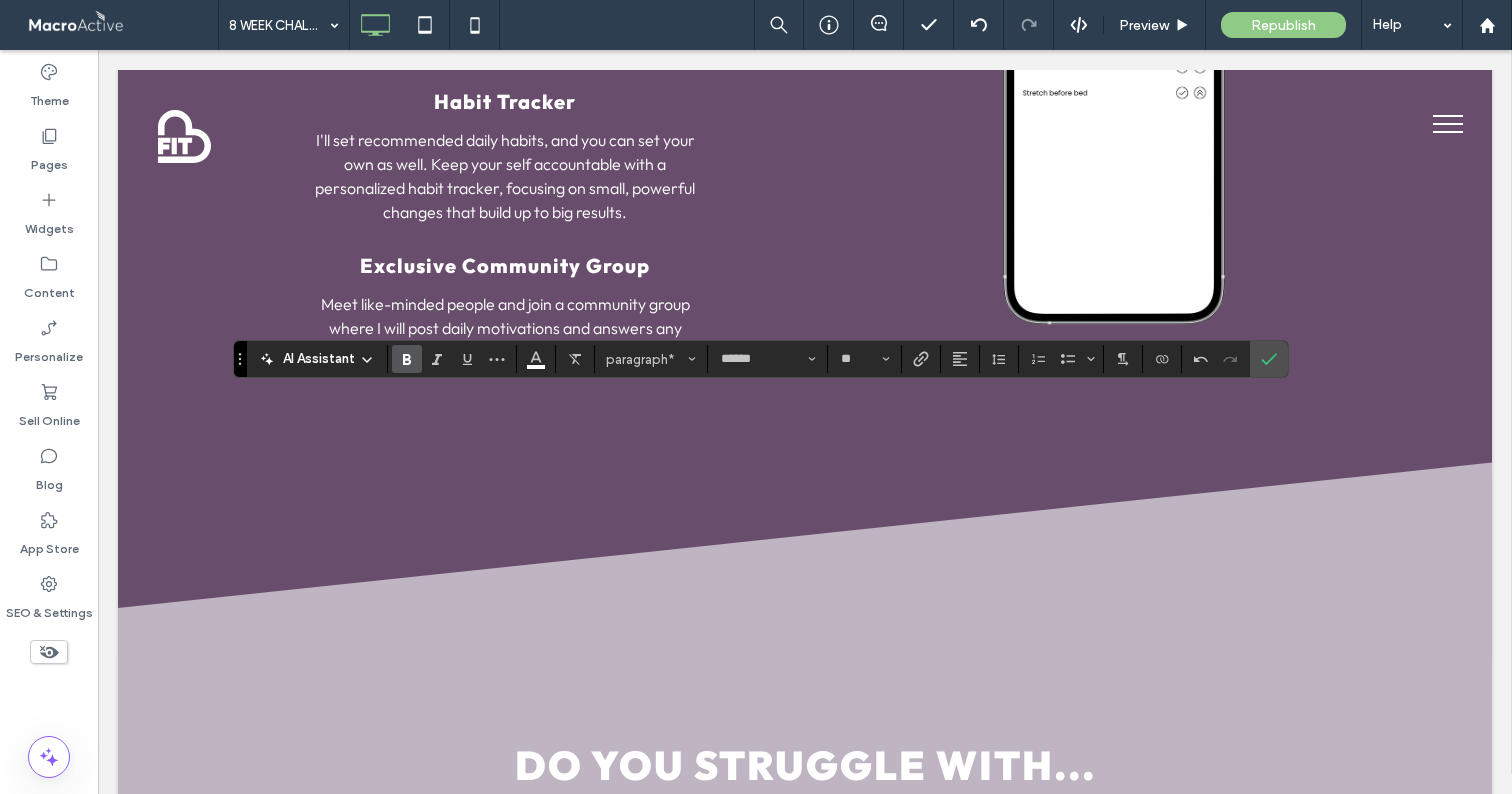 type on "*******" 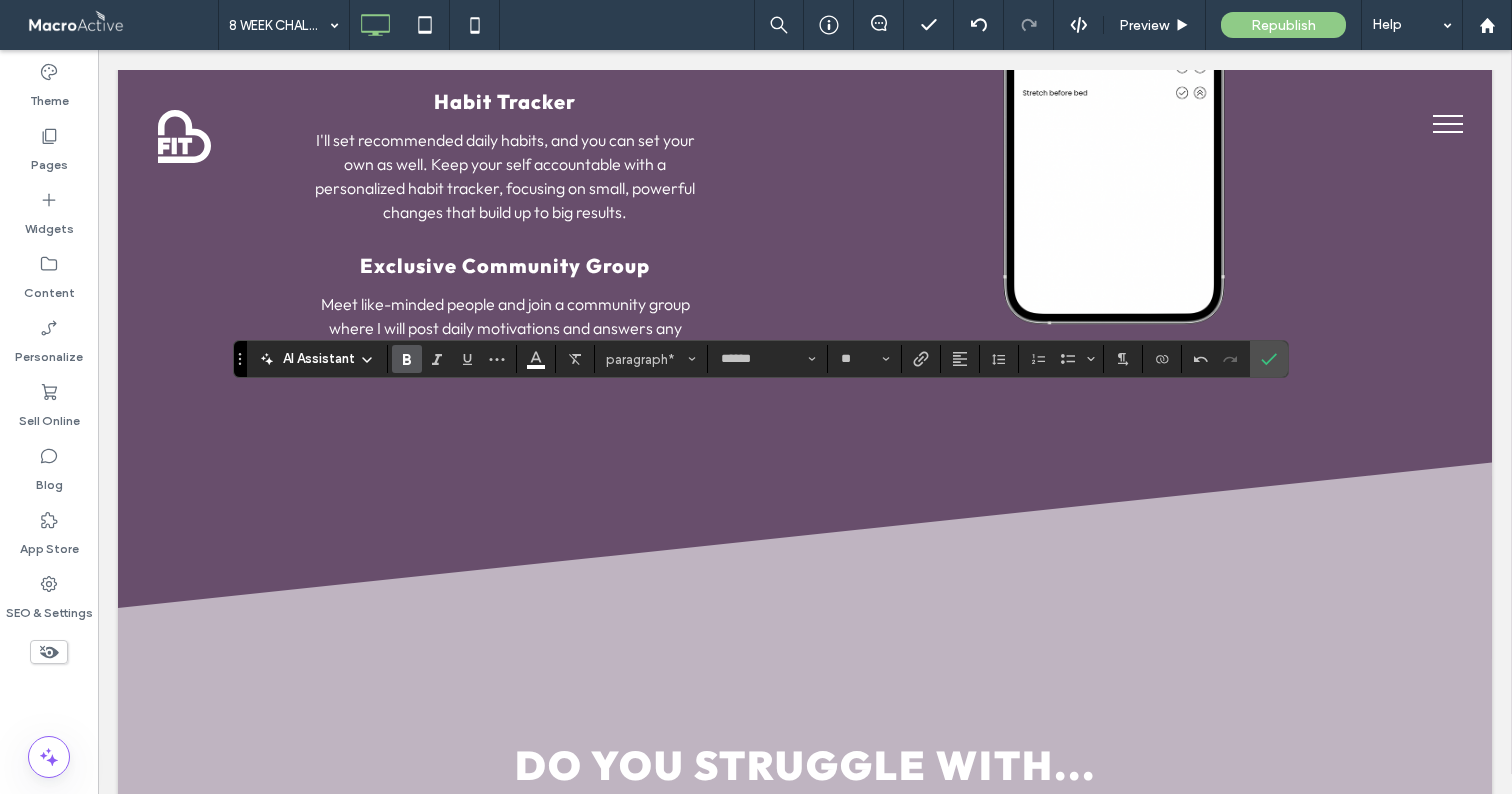 type on "**" 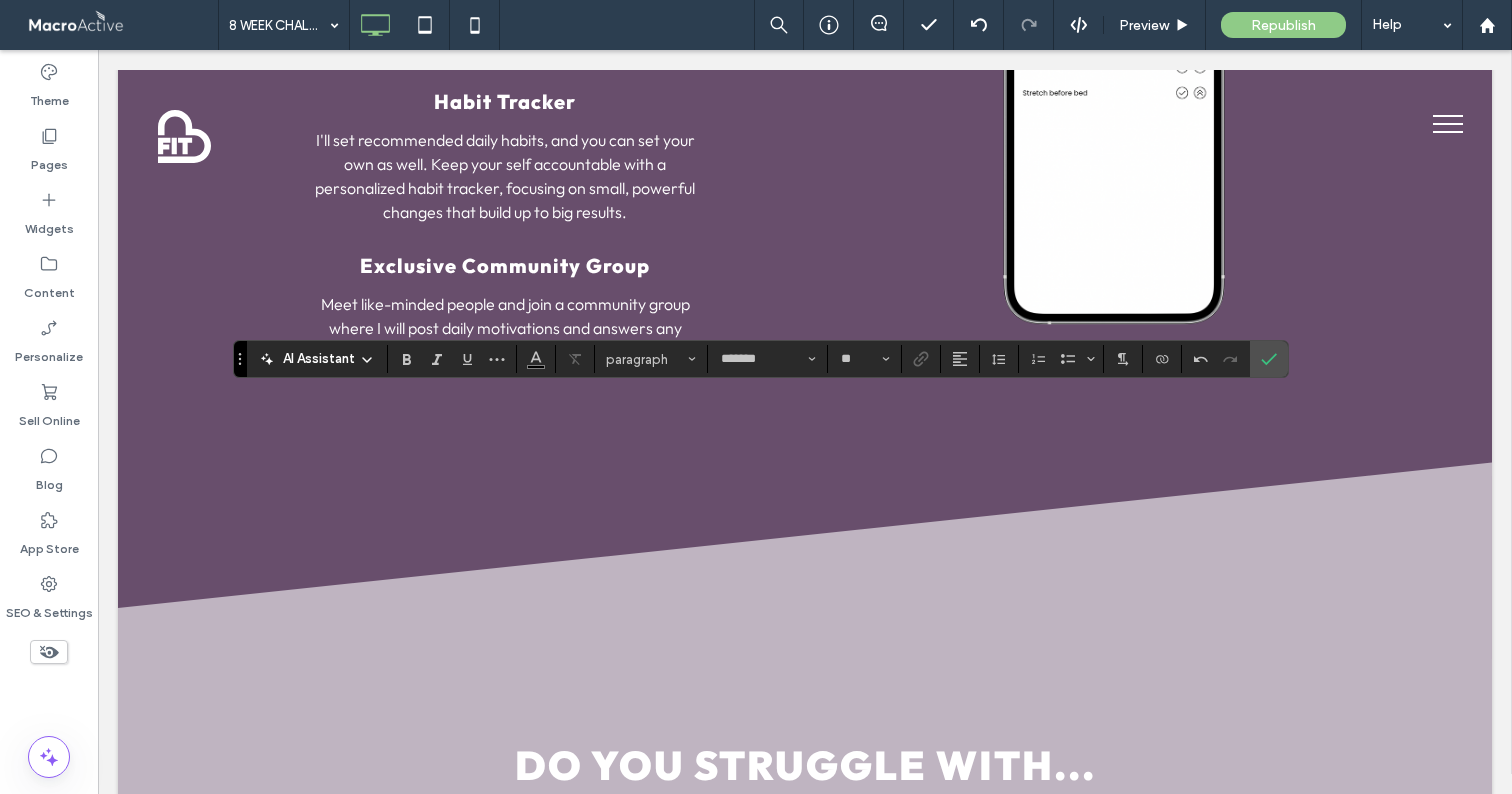 type on "******" 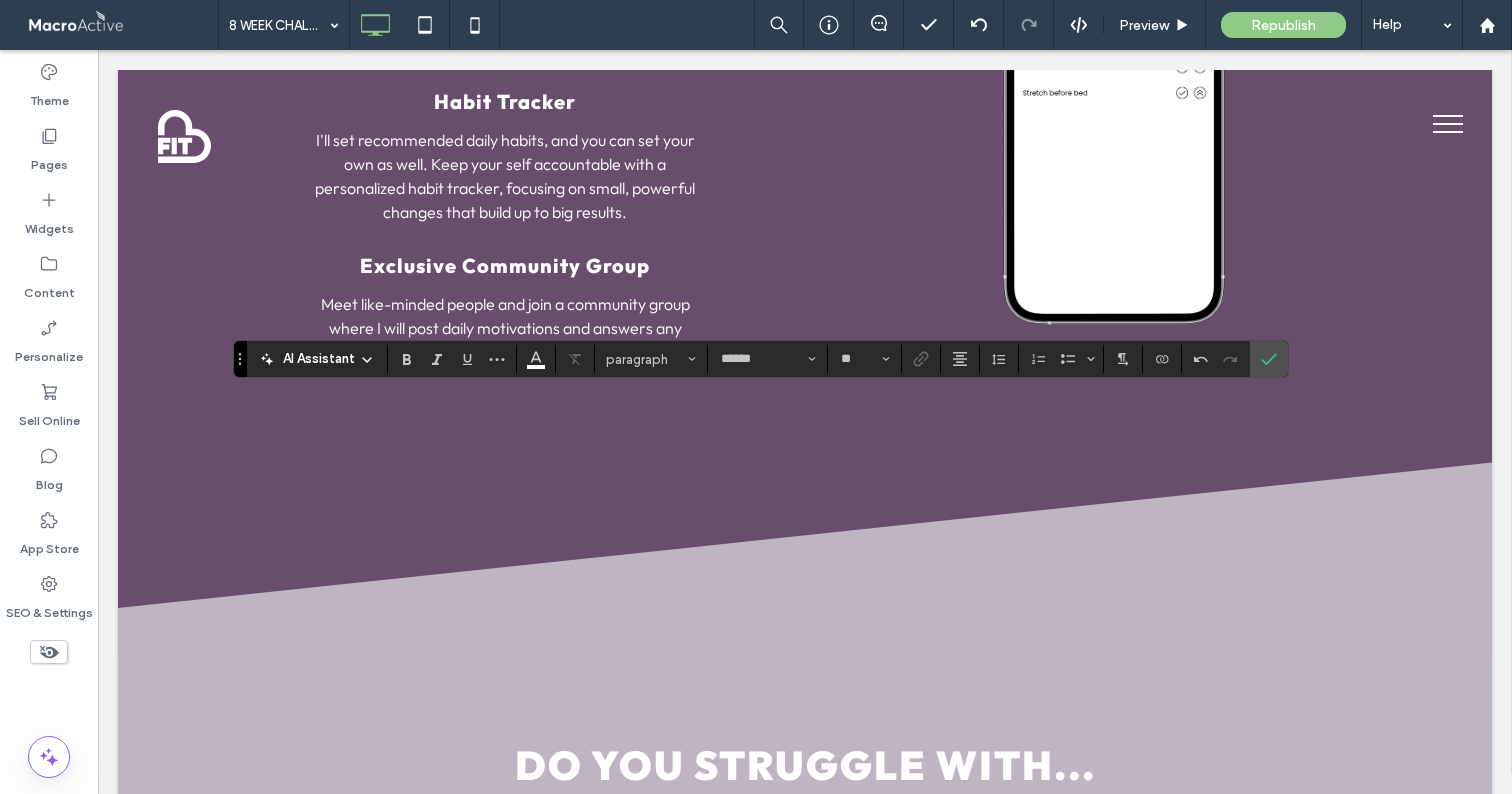 type on "**" 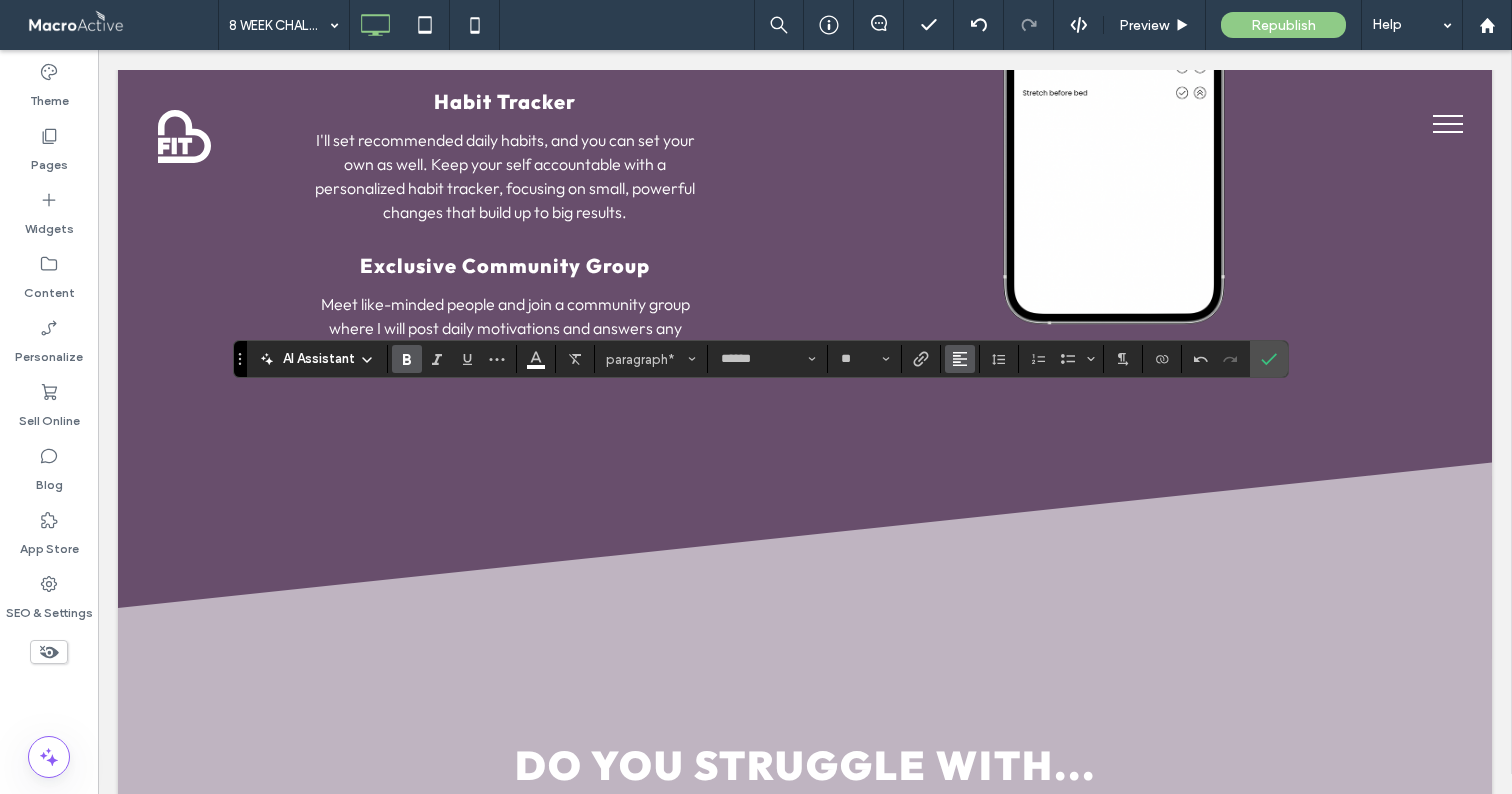 click 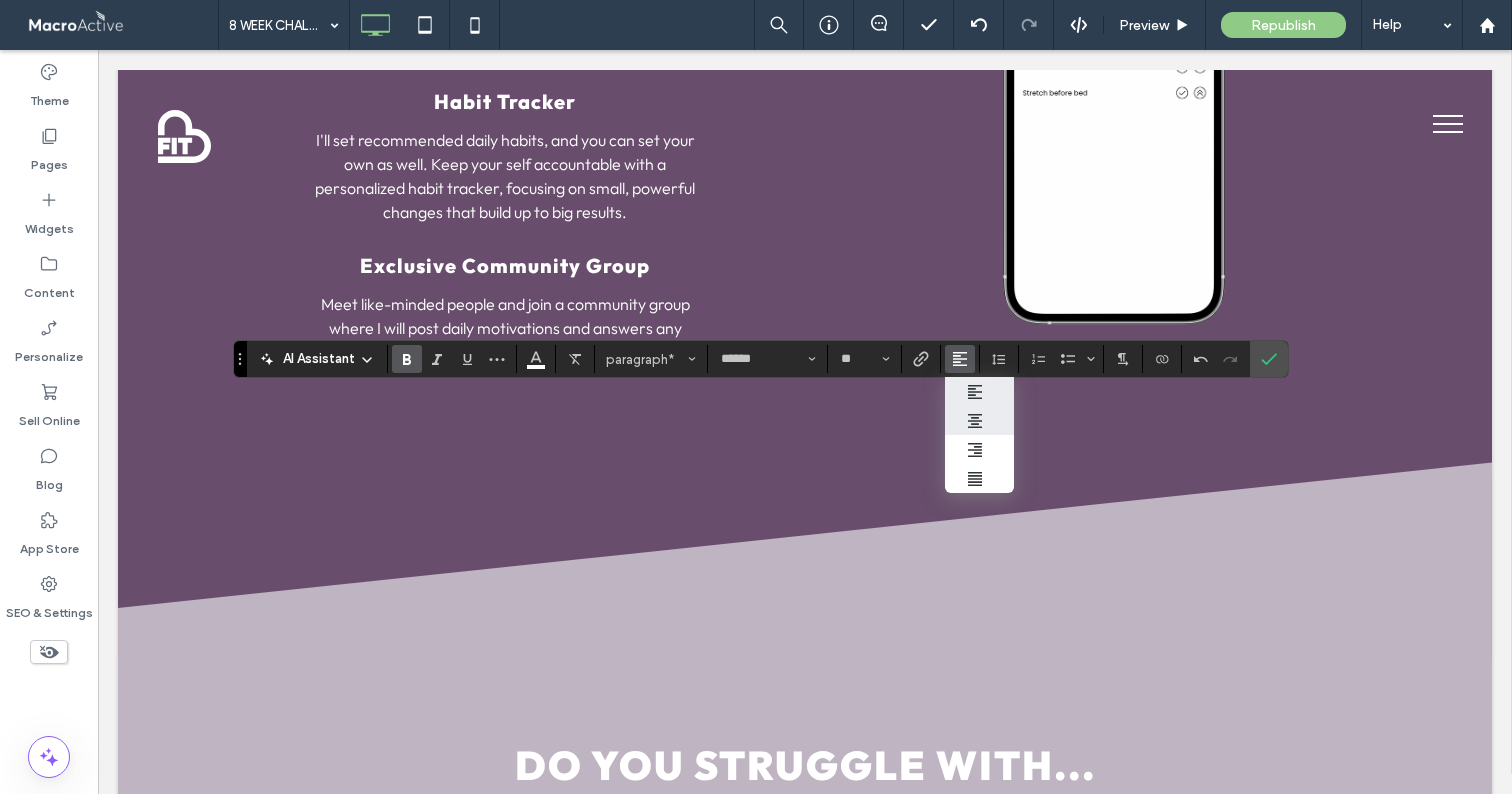click at bounding box center (980, 420) 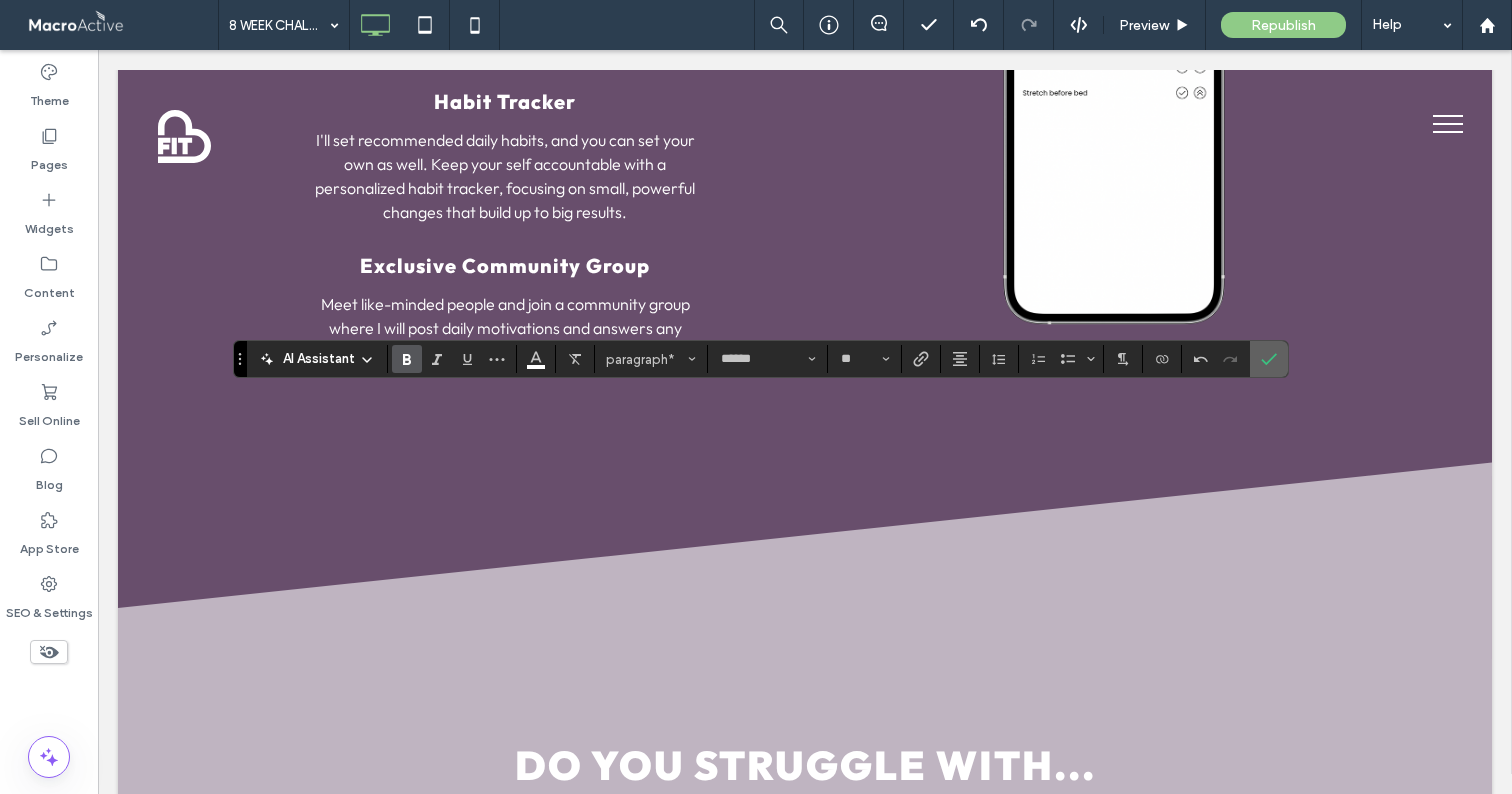 click at bounding box center [1269, 359] 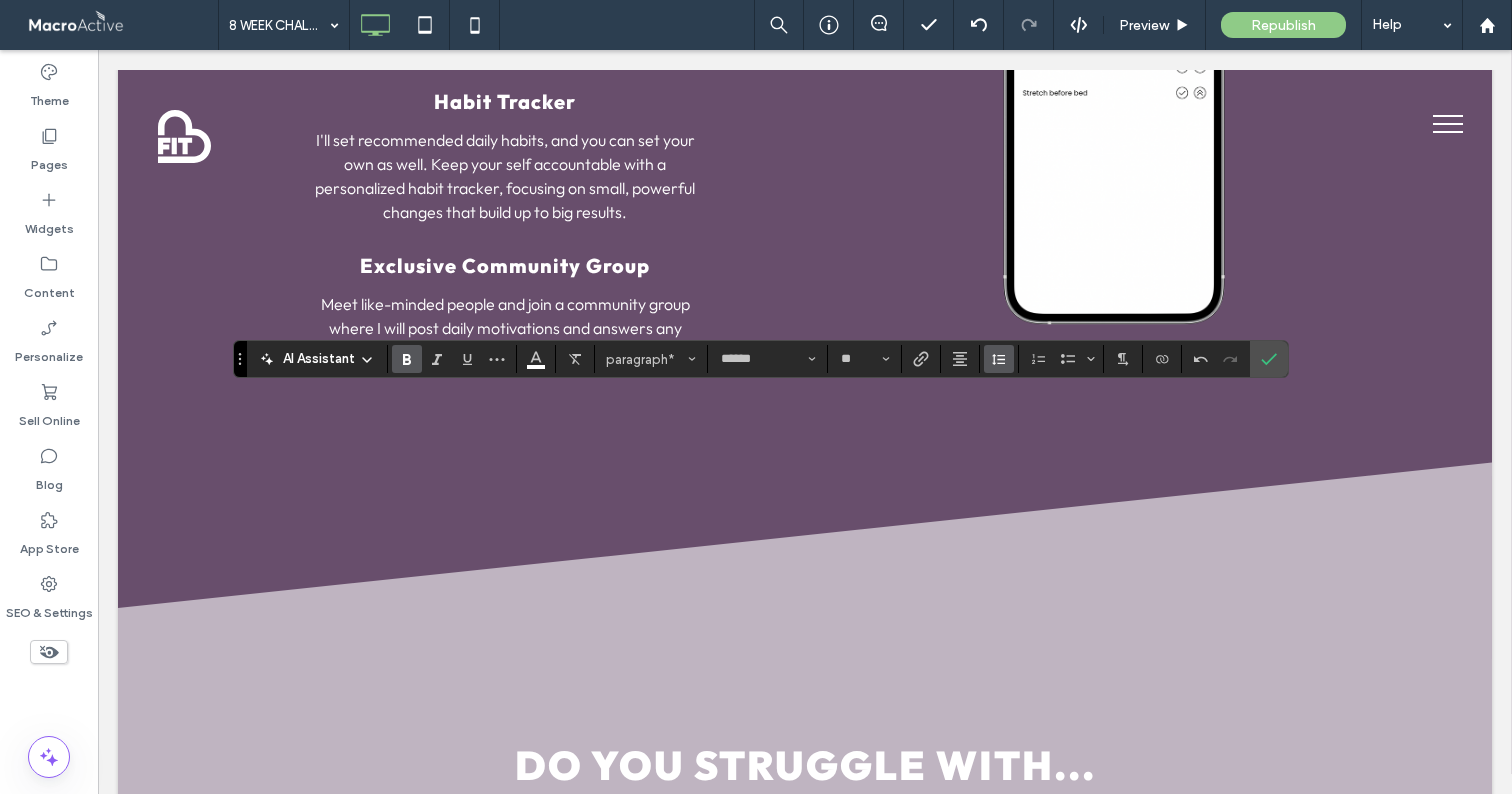 click 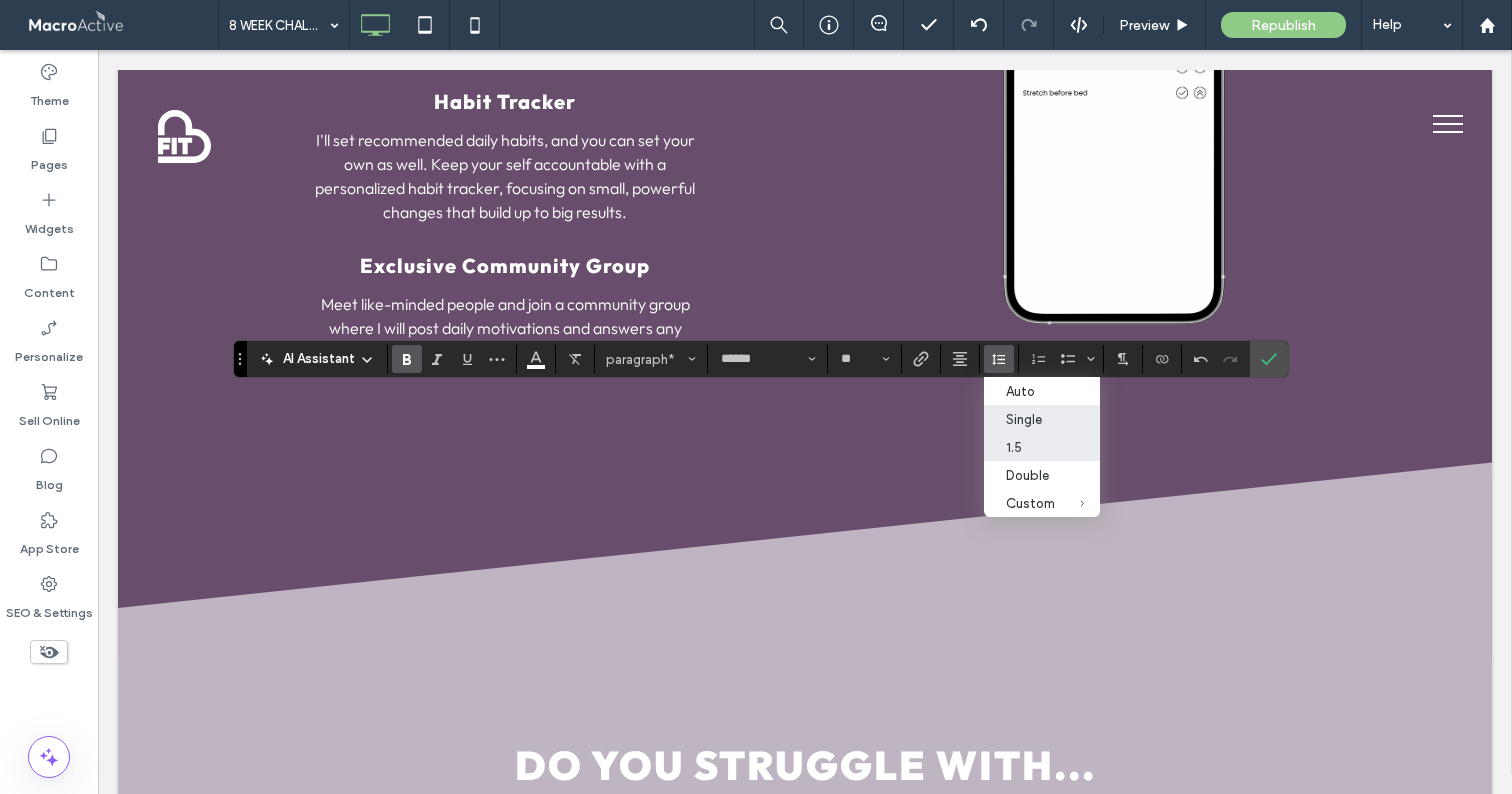 click on "Single" at bounding box center (1042, 419) 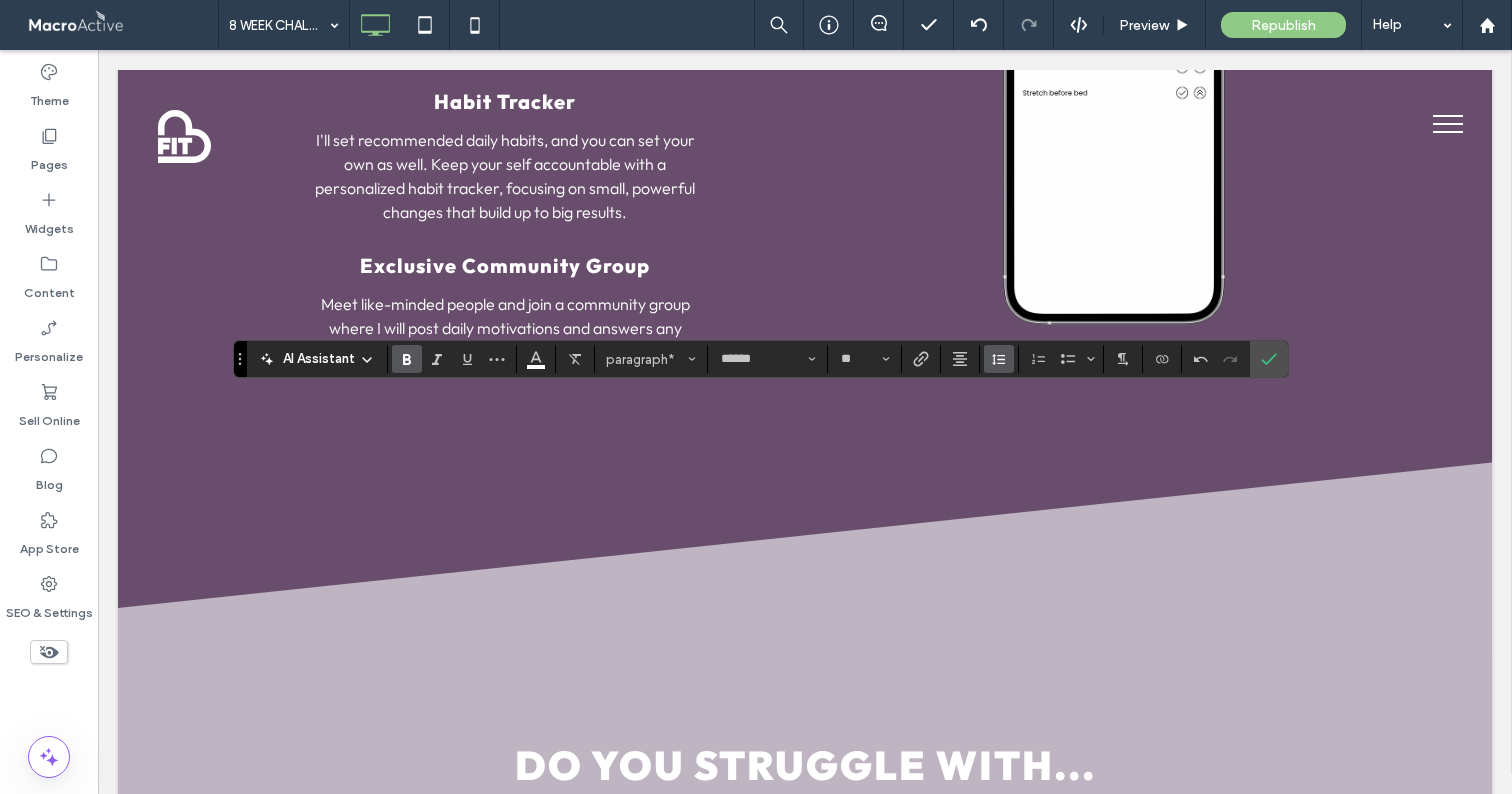 click 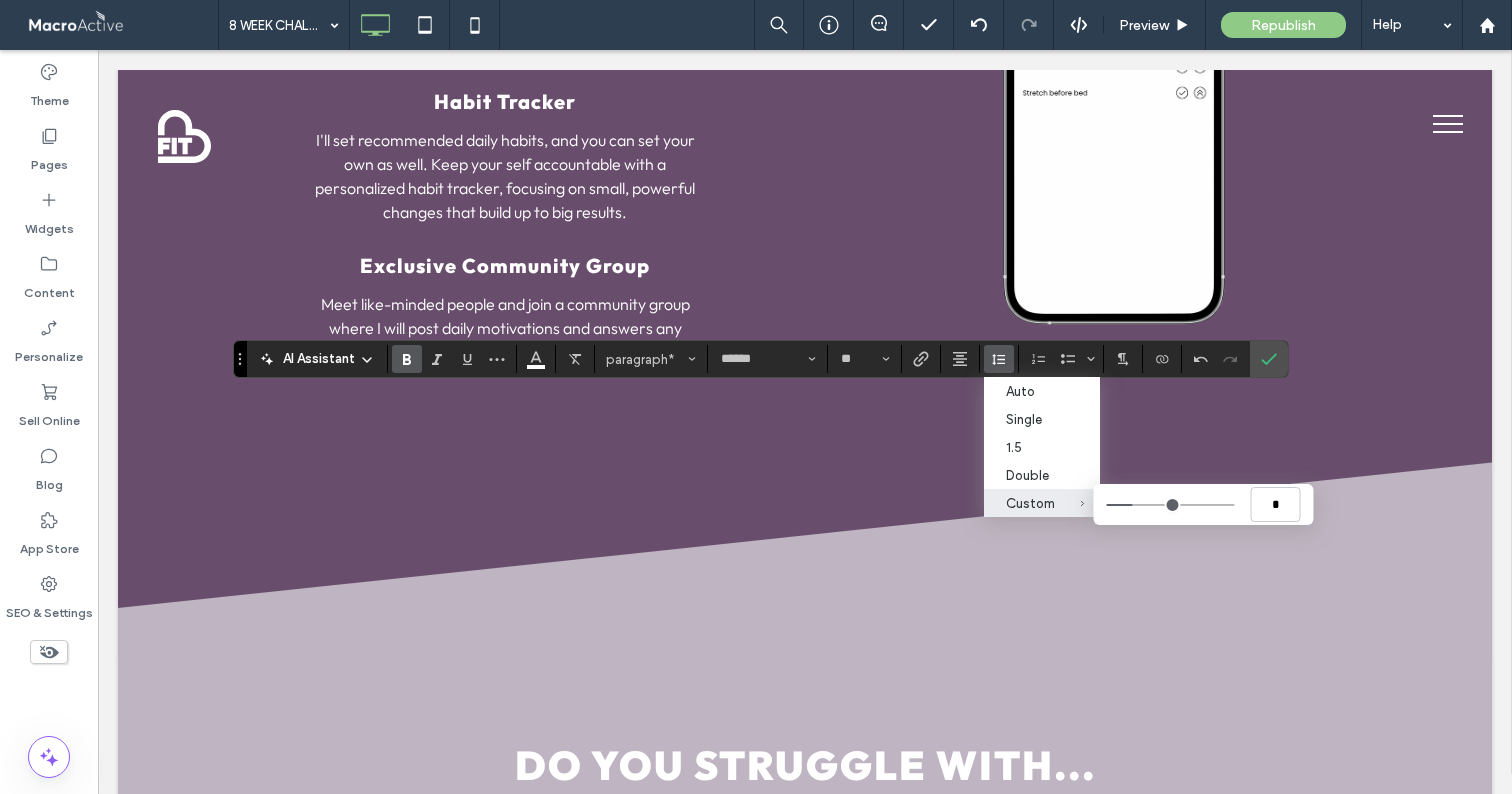type on "***" 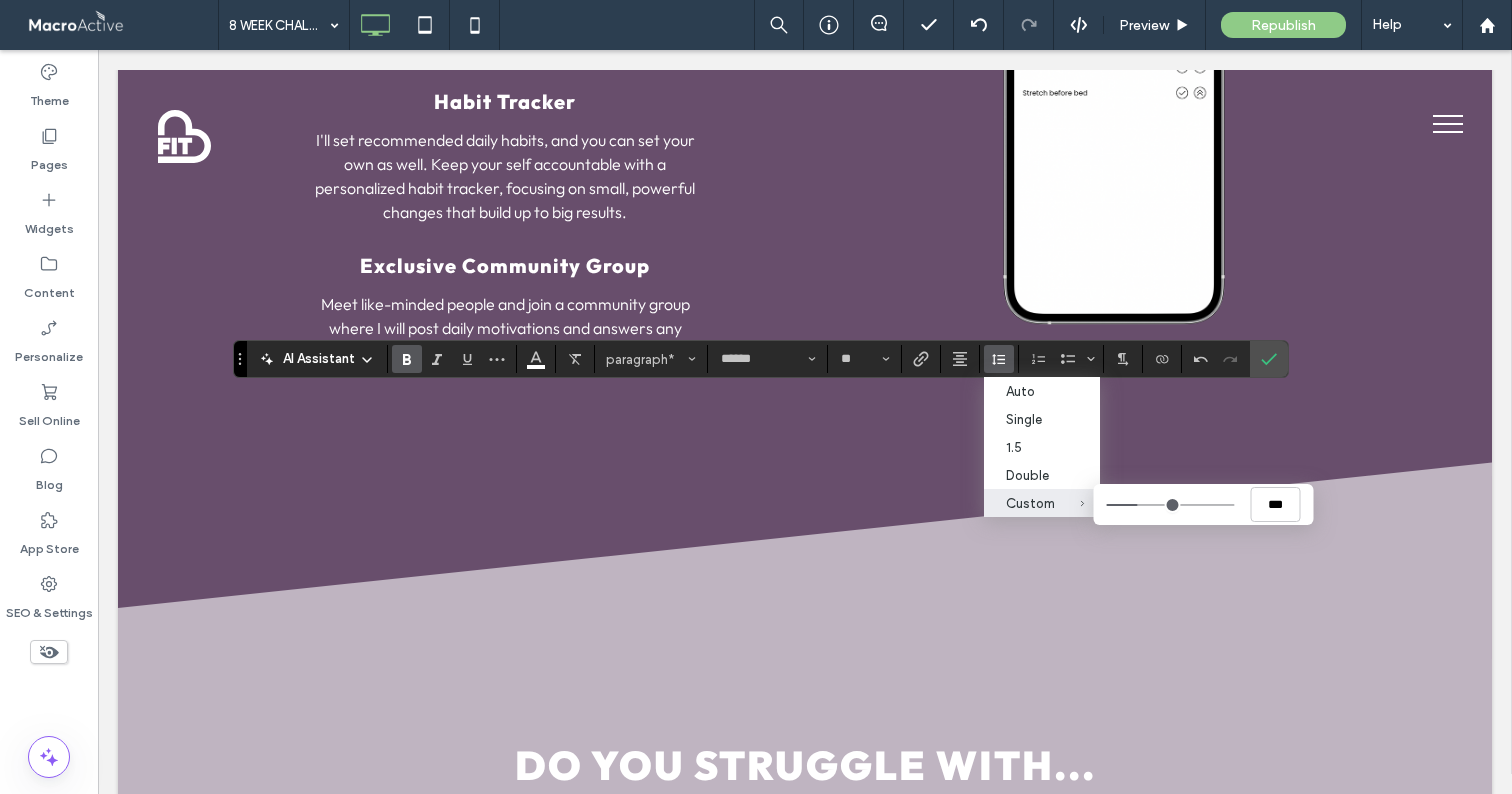 type on "***" 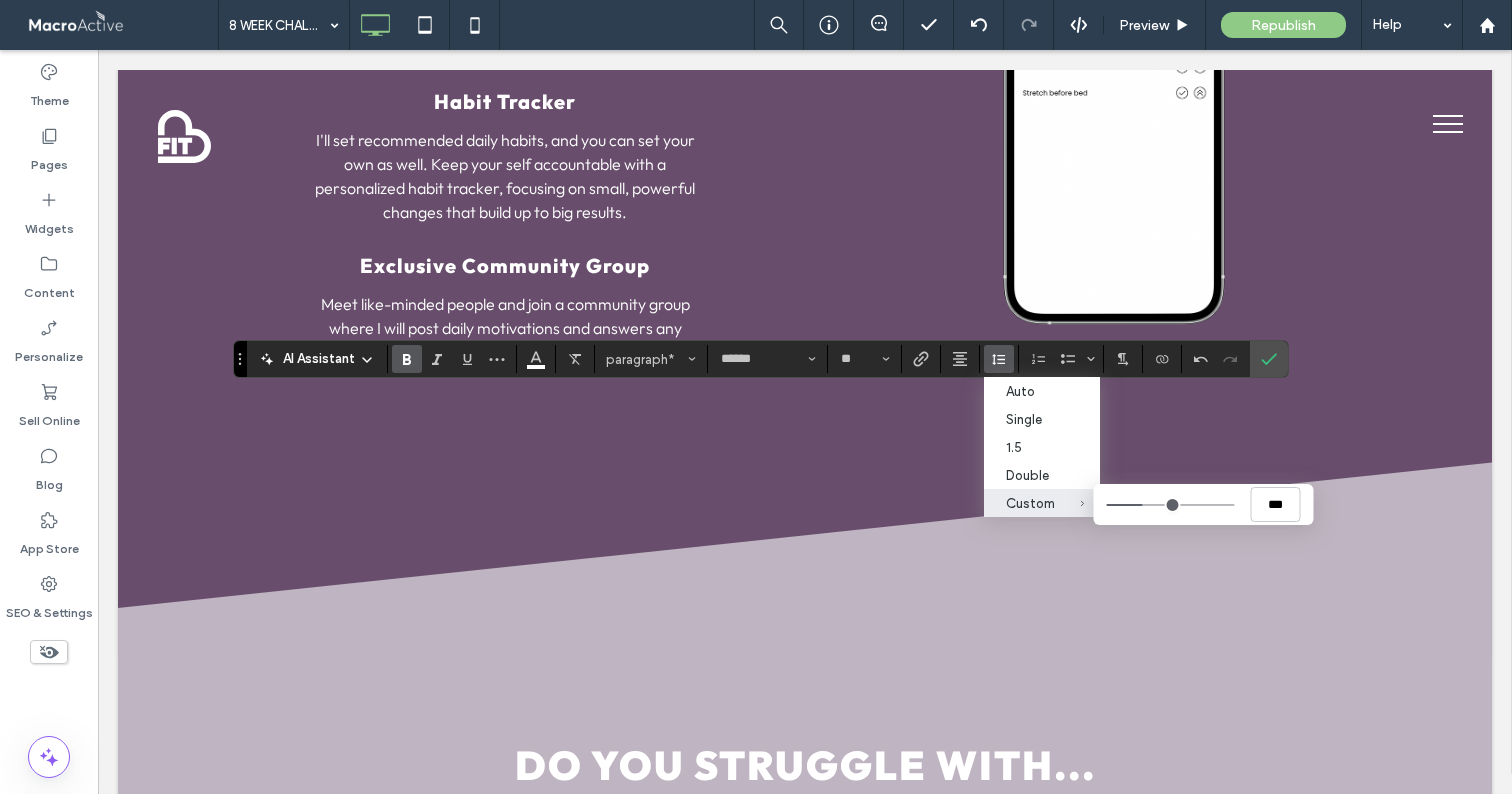 type on "***" 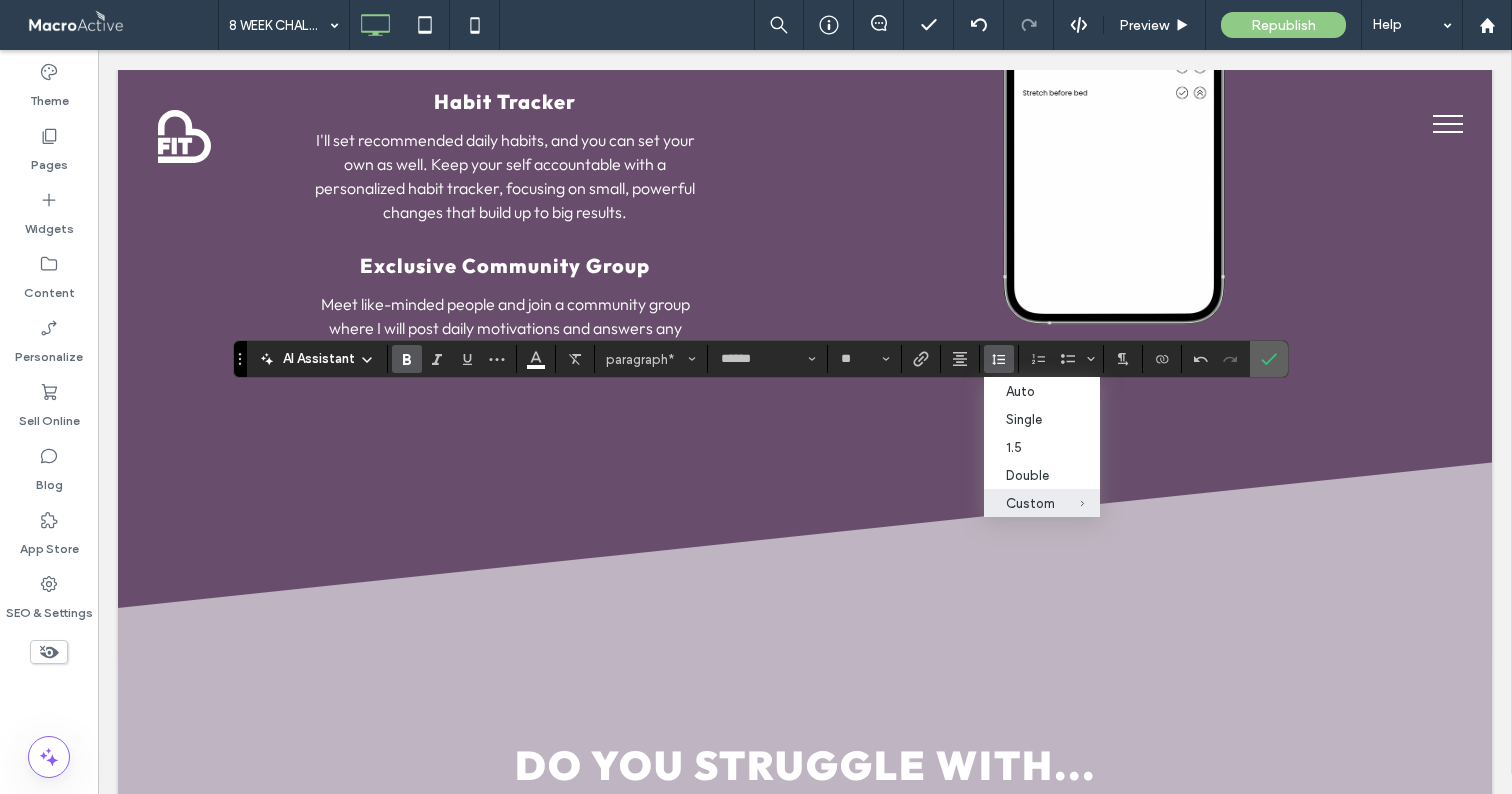 click 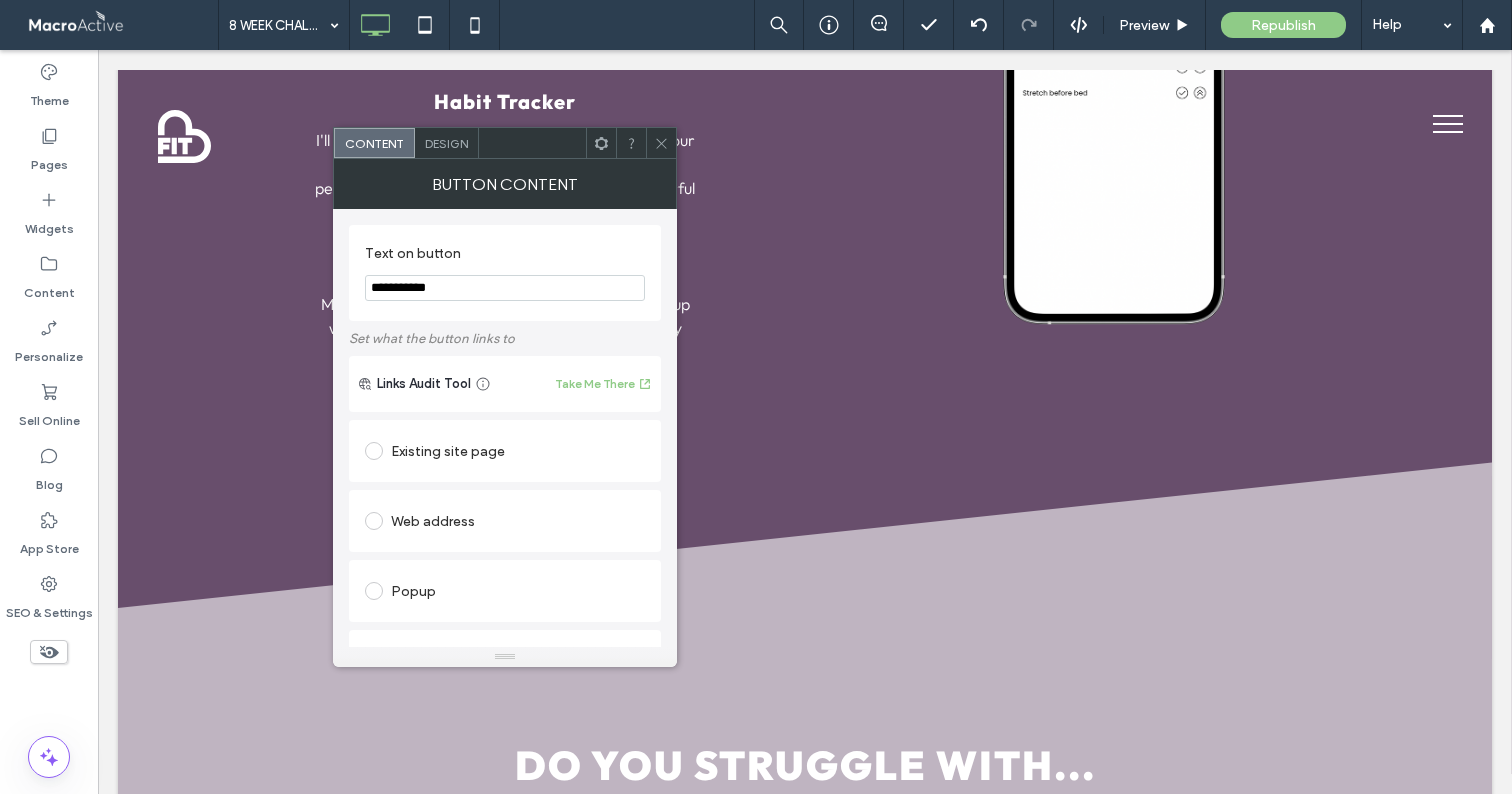 click on "**********" at bounding box center (505, 288) 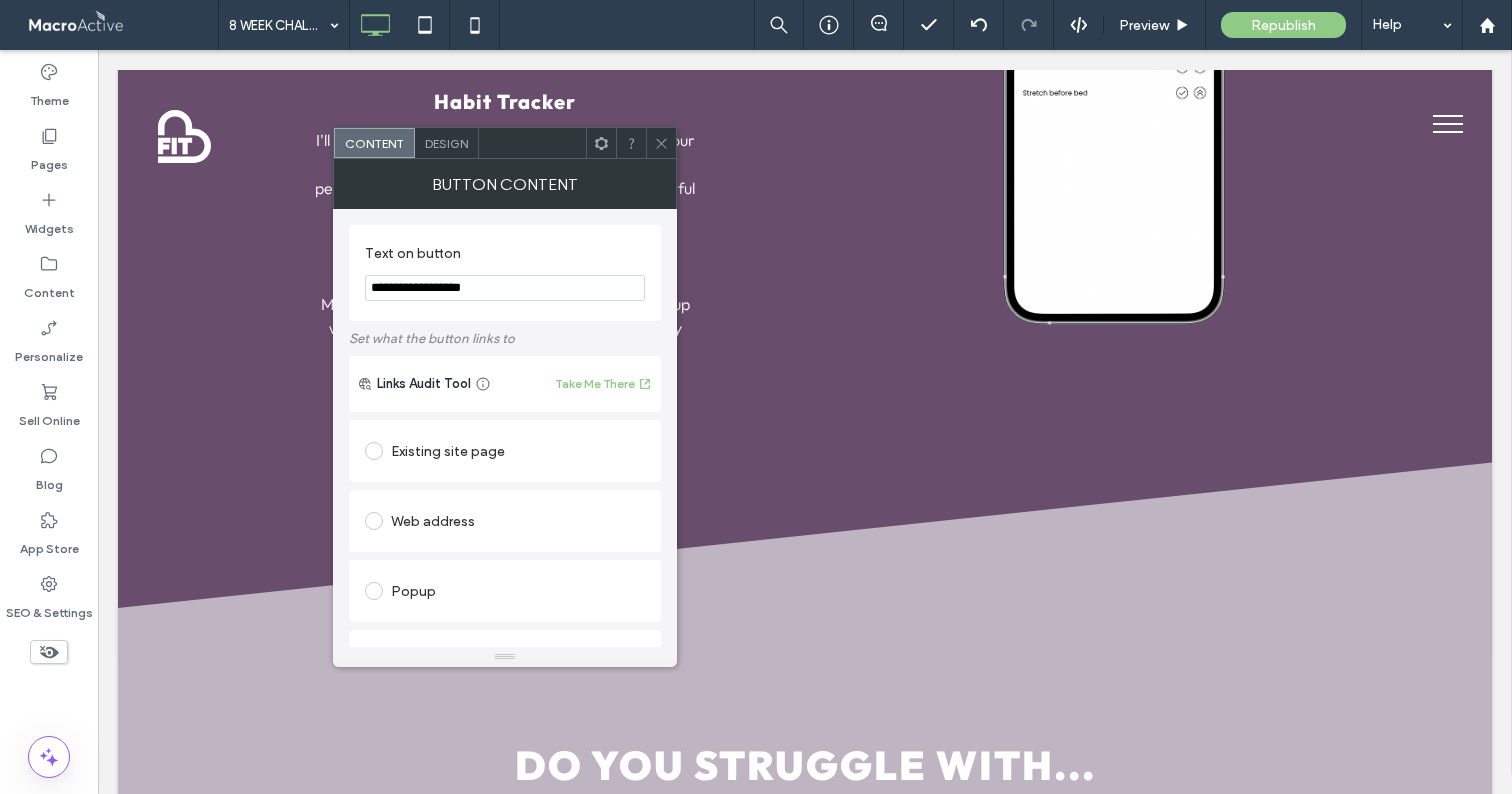 type on "**********" 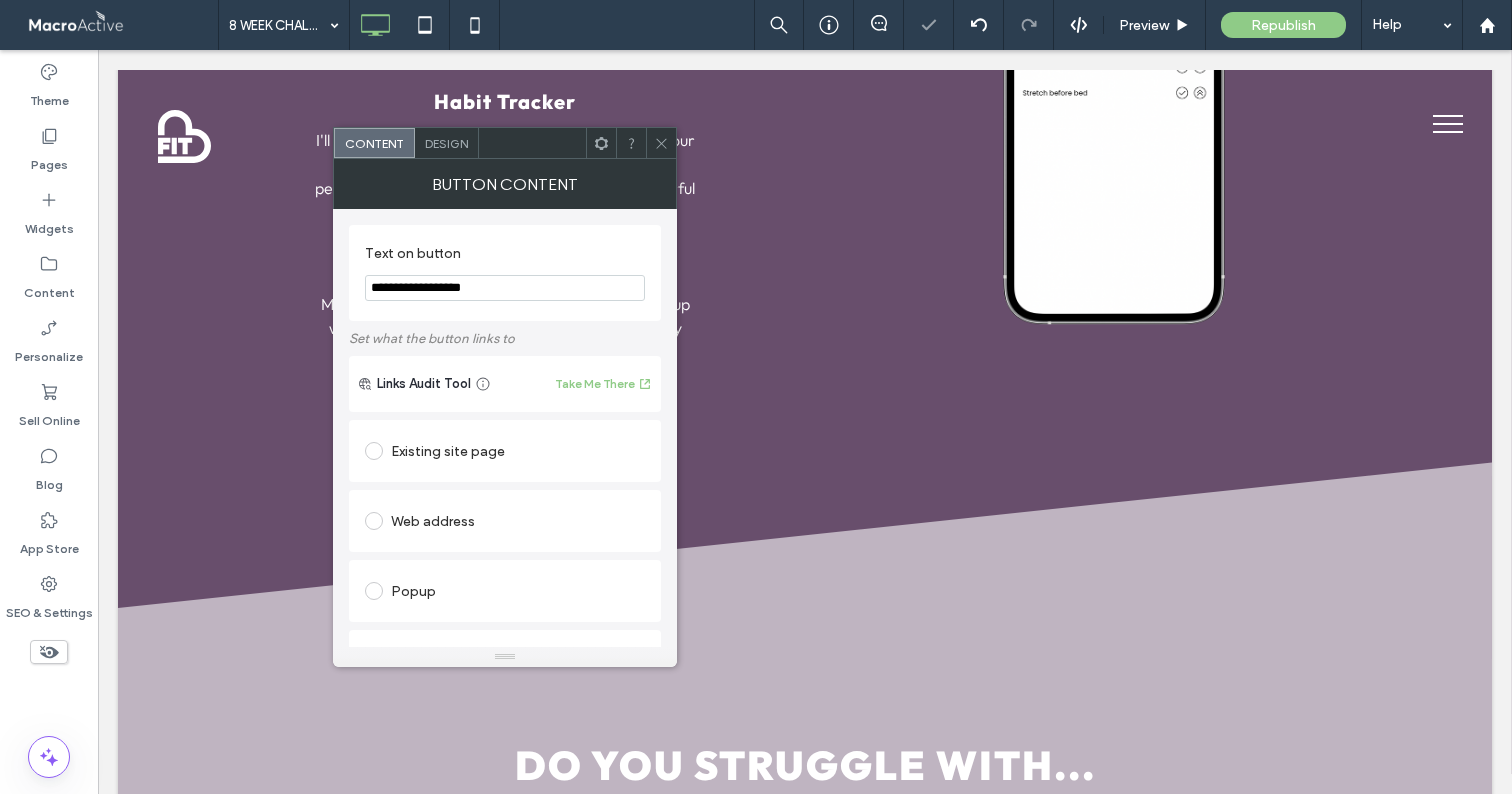click on "Design" at bounding box center (447, 143) 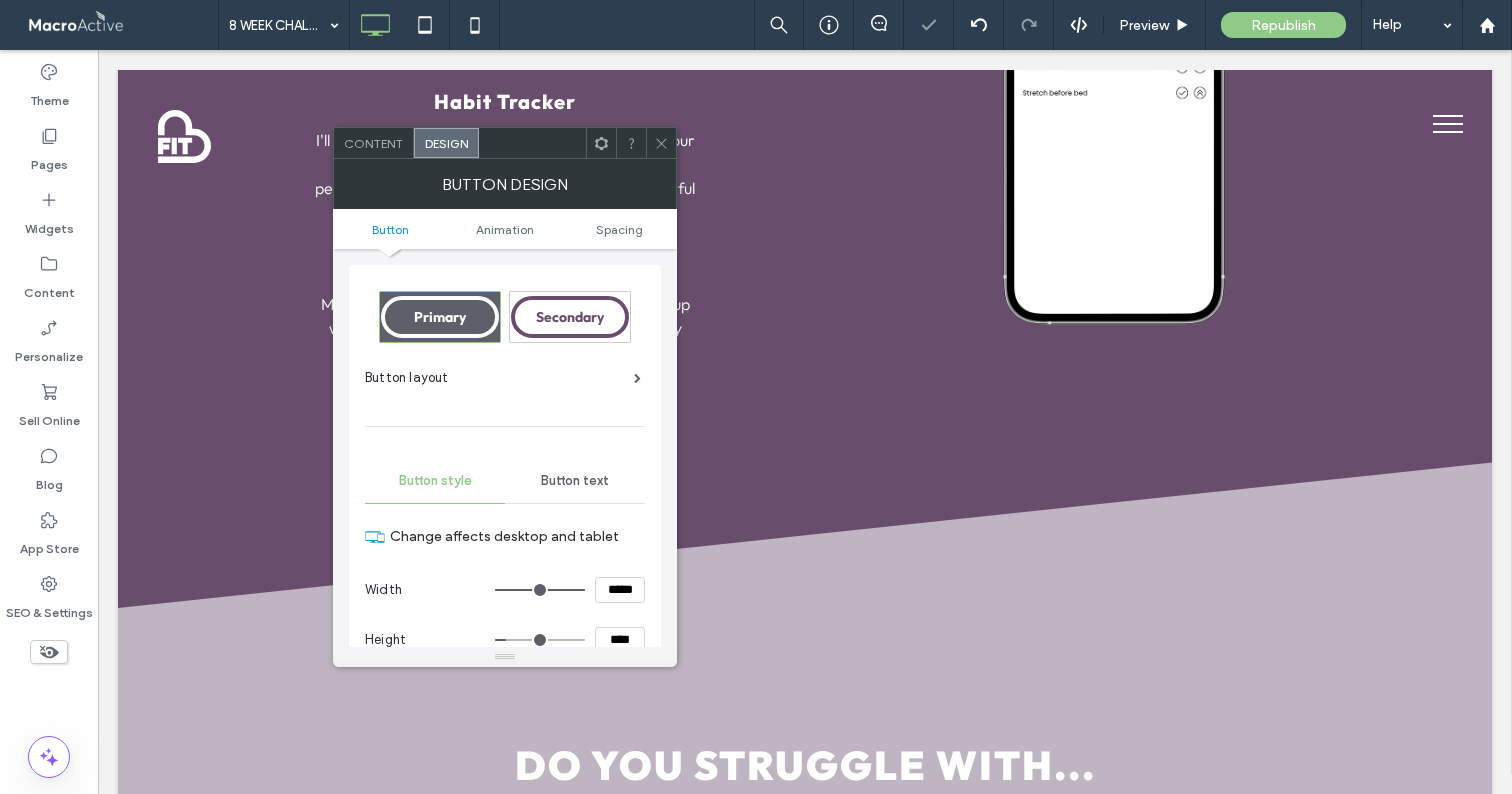 click at bounding box center (661, 143) 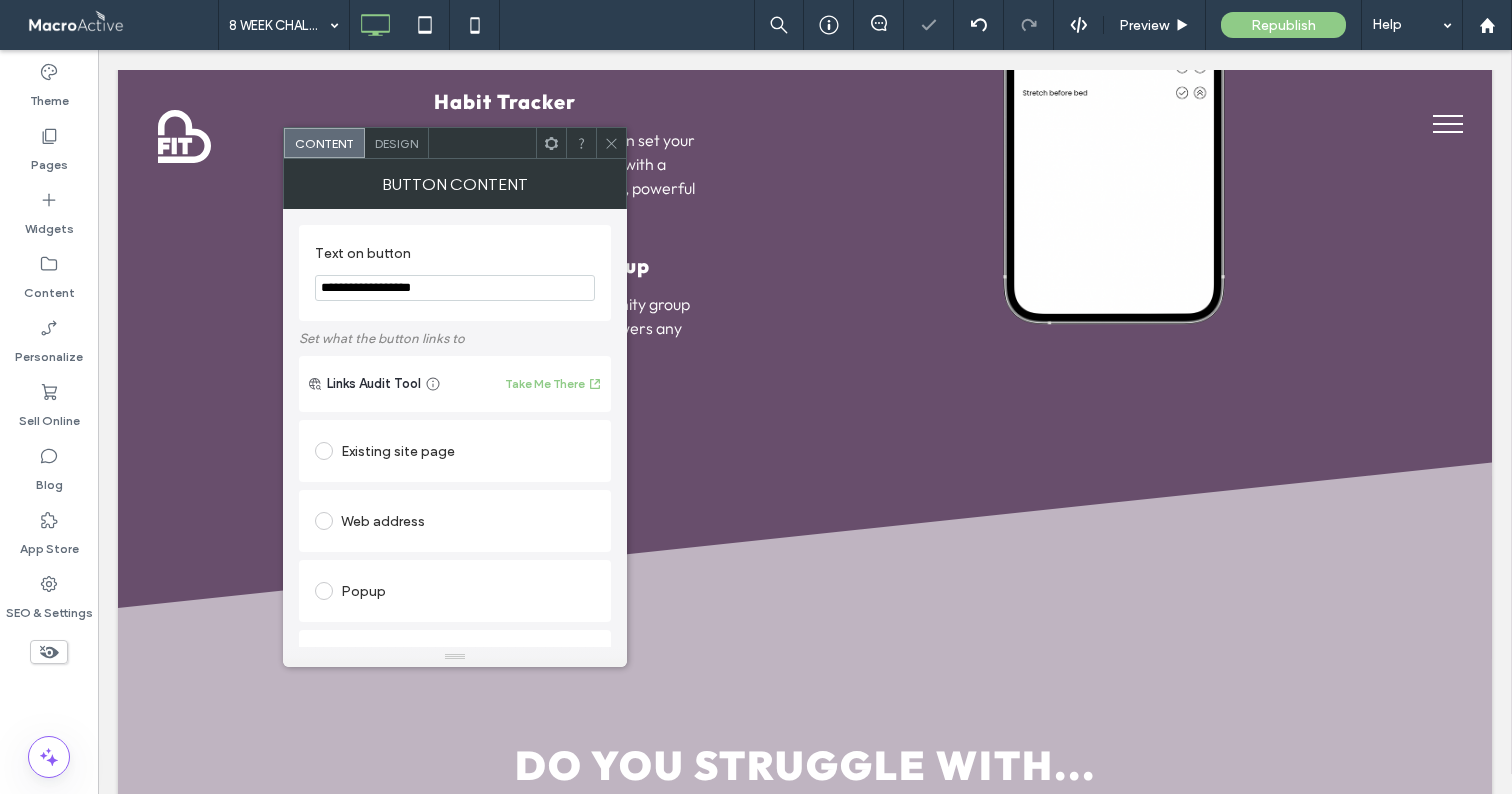 click on "Design" at bounding box center [396, 143] 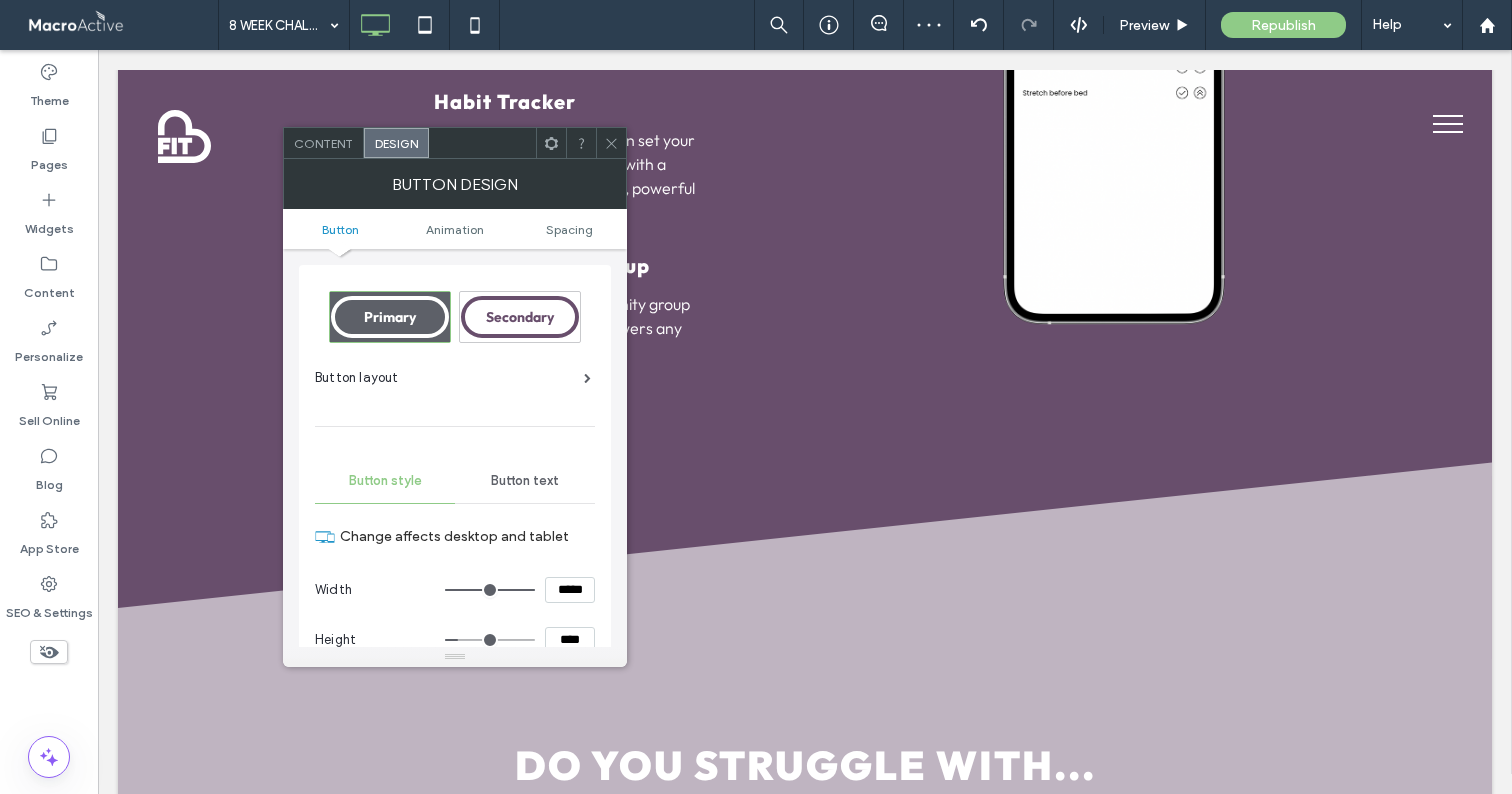click on "****" at bounding box center (570, 640) 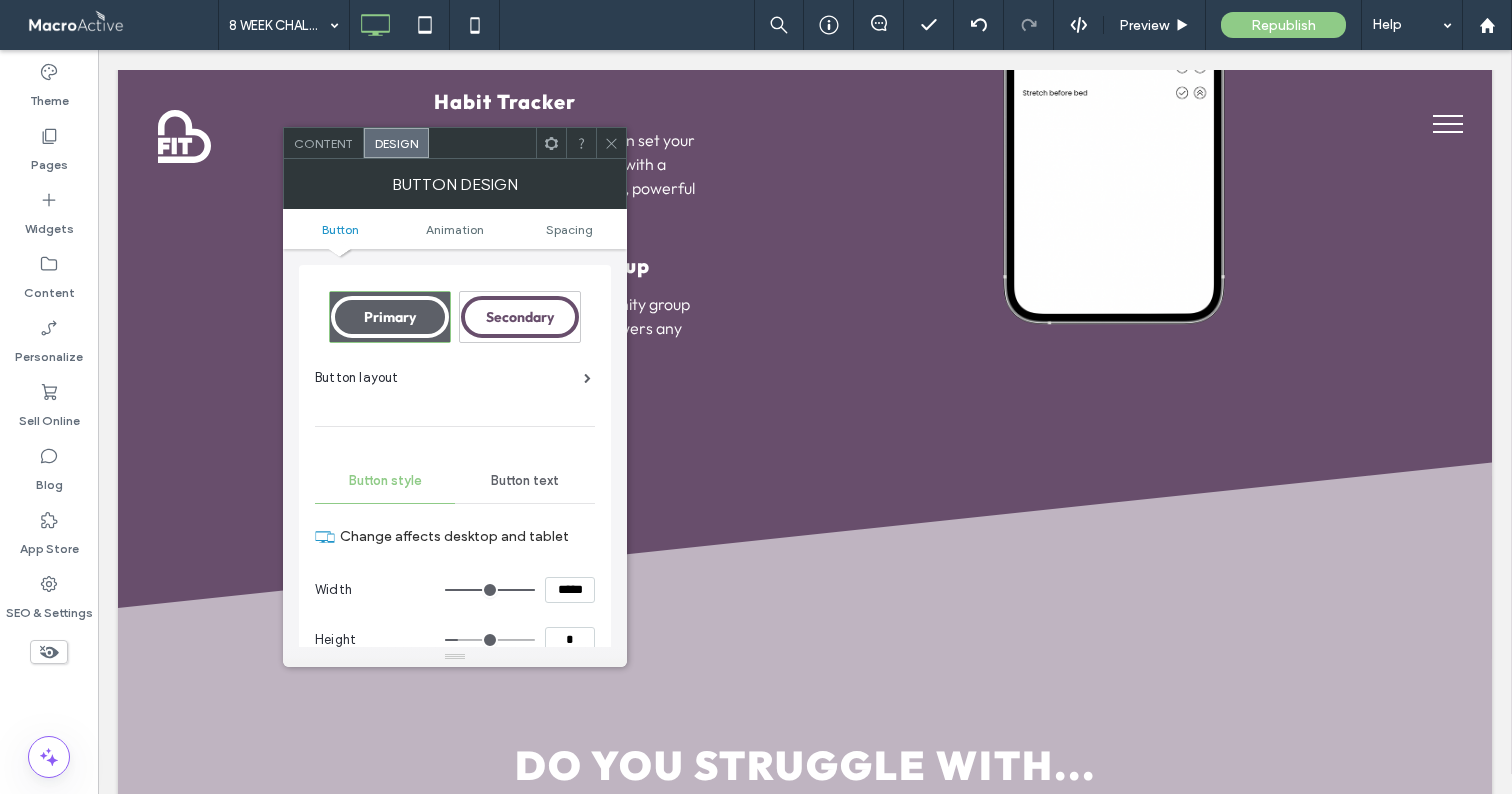 scroll, scrollTop: 1, scrollLeft: 0, axis: vertical 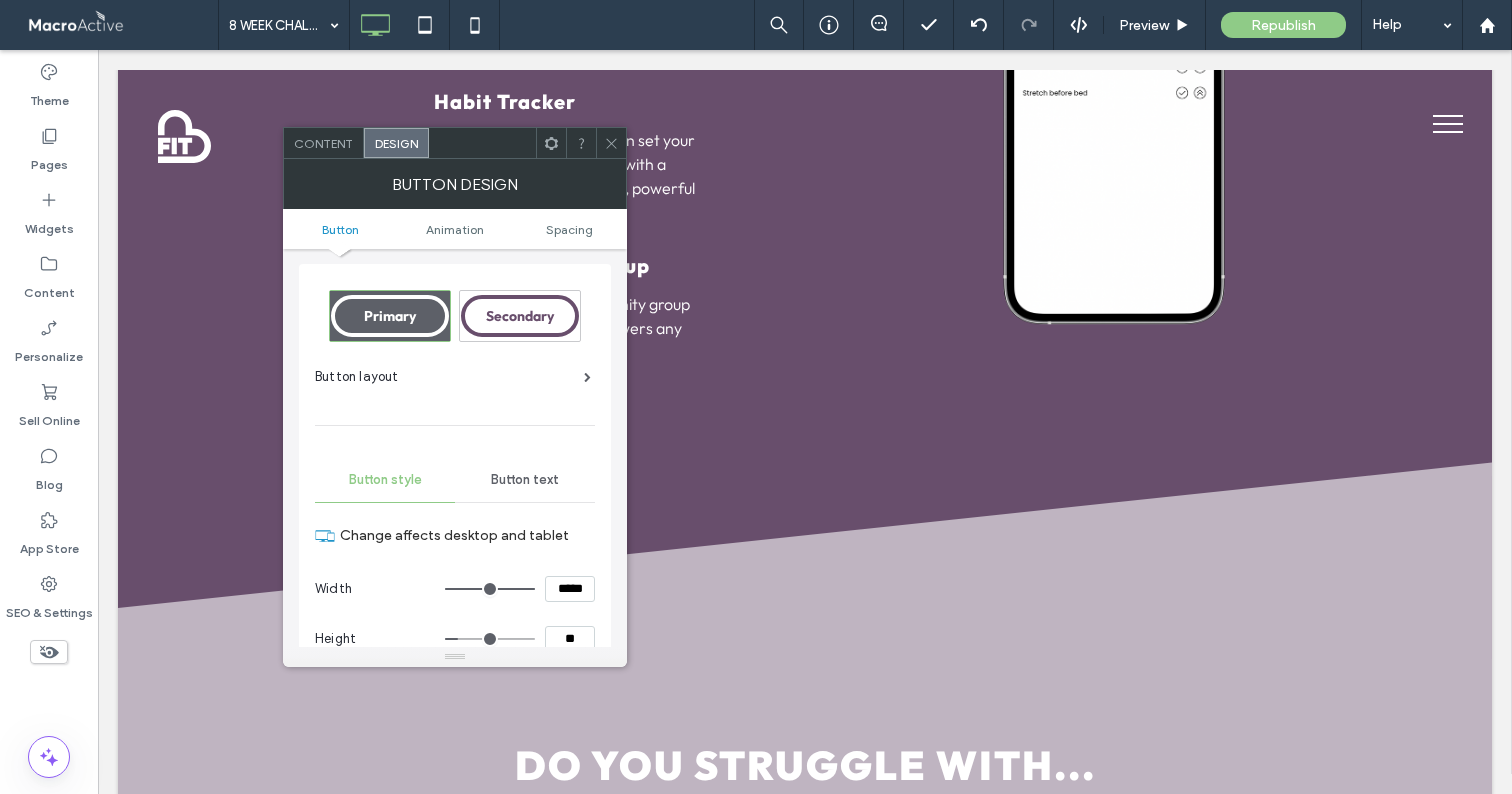 type on "****" 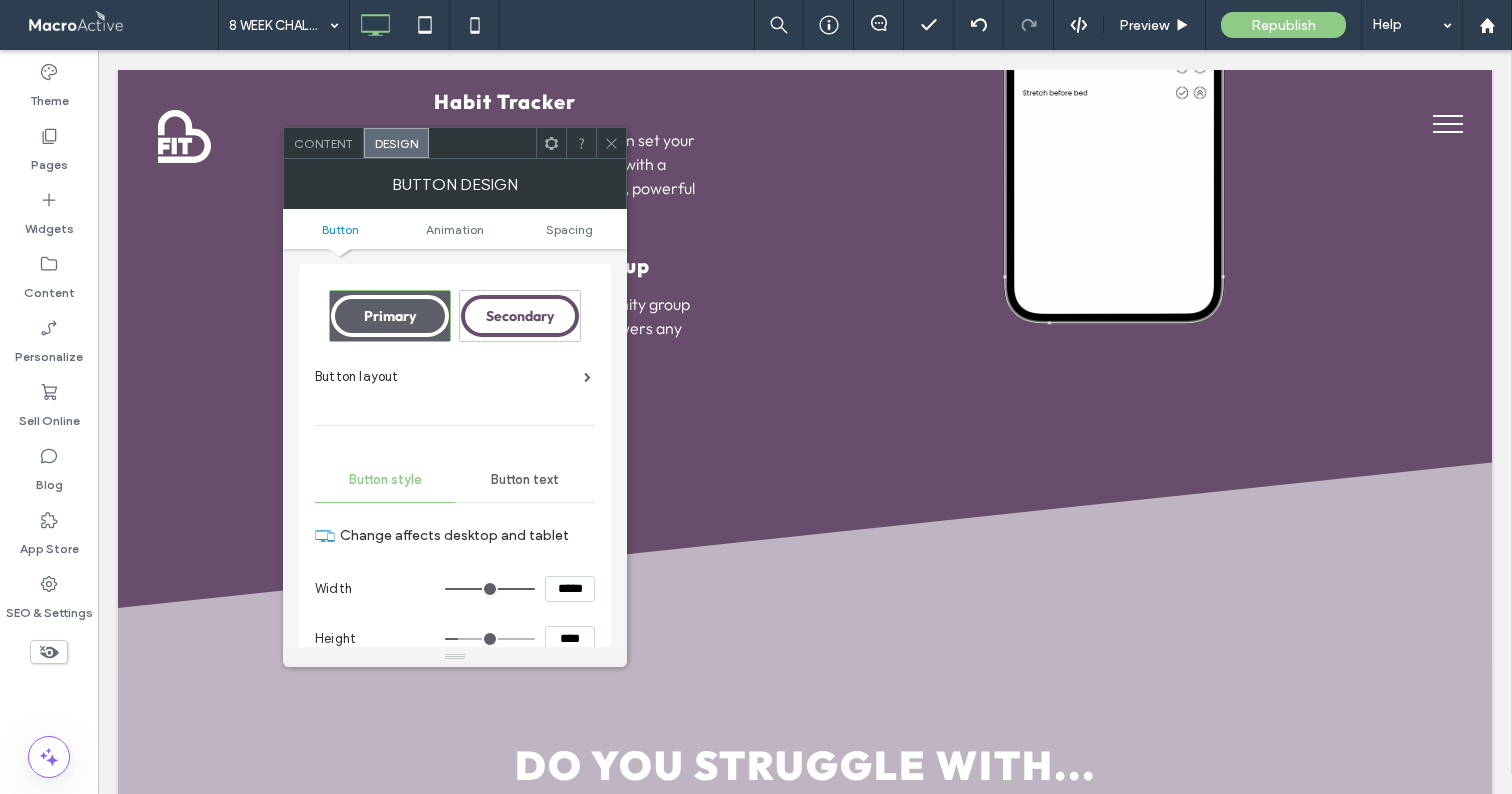 type on "**" 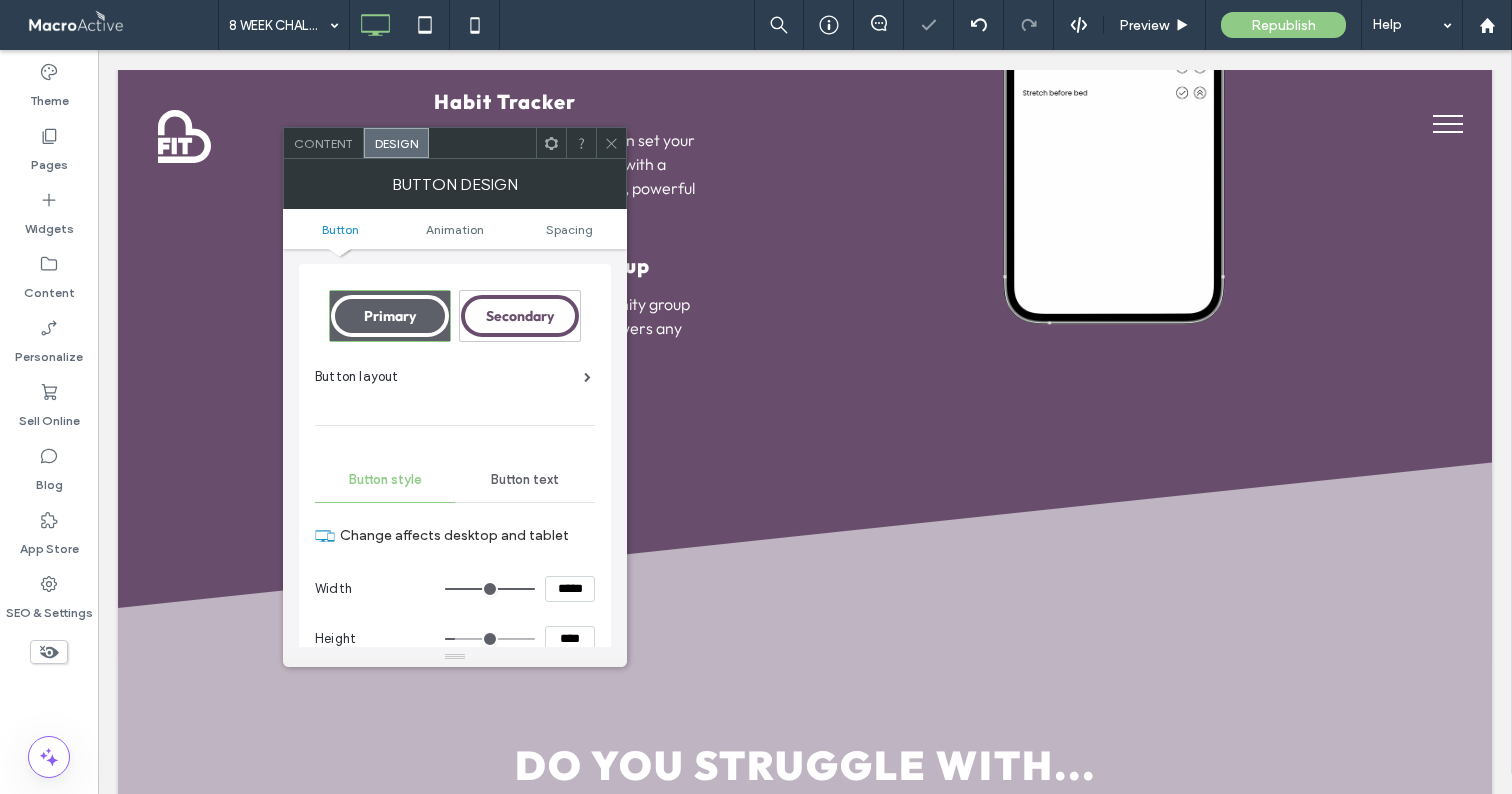 click on "Content Design" at bounding box center [455, 143] 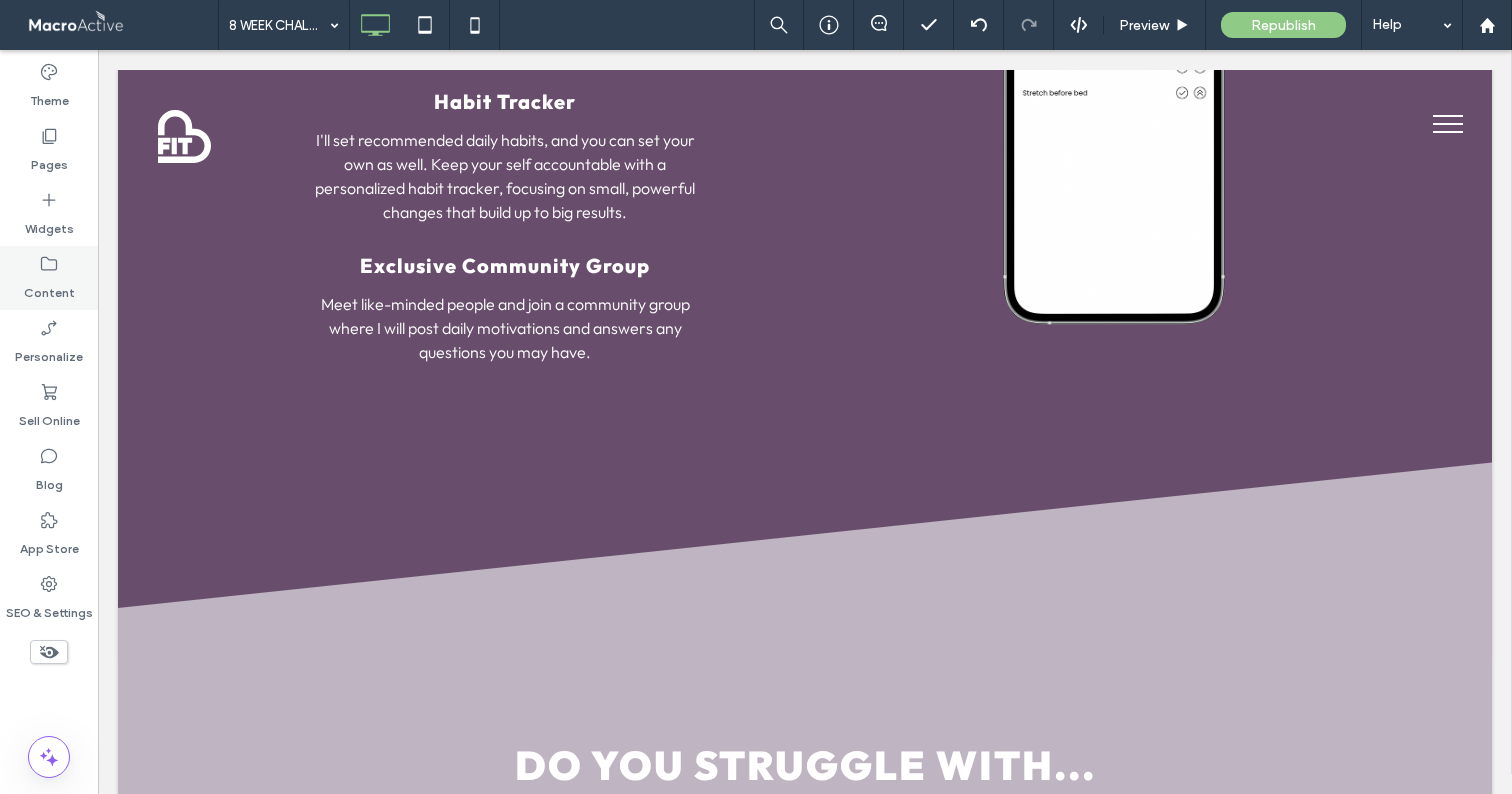 click on "Content" at bounding box center (49, 278) 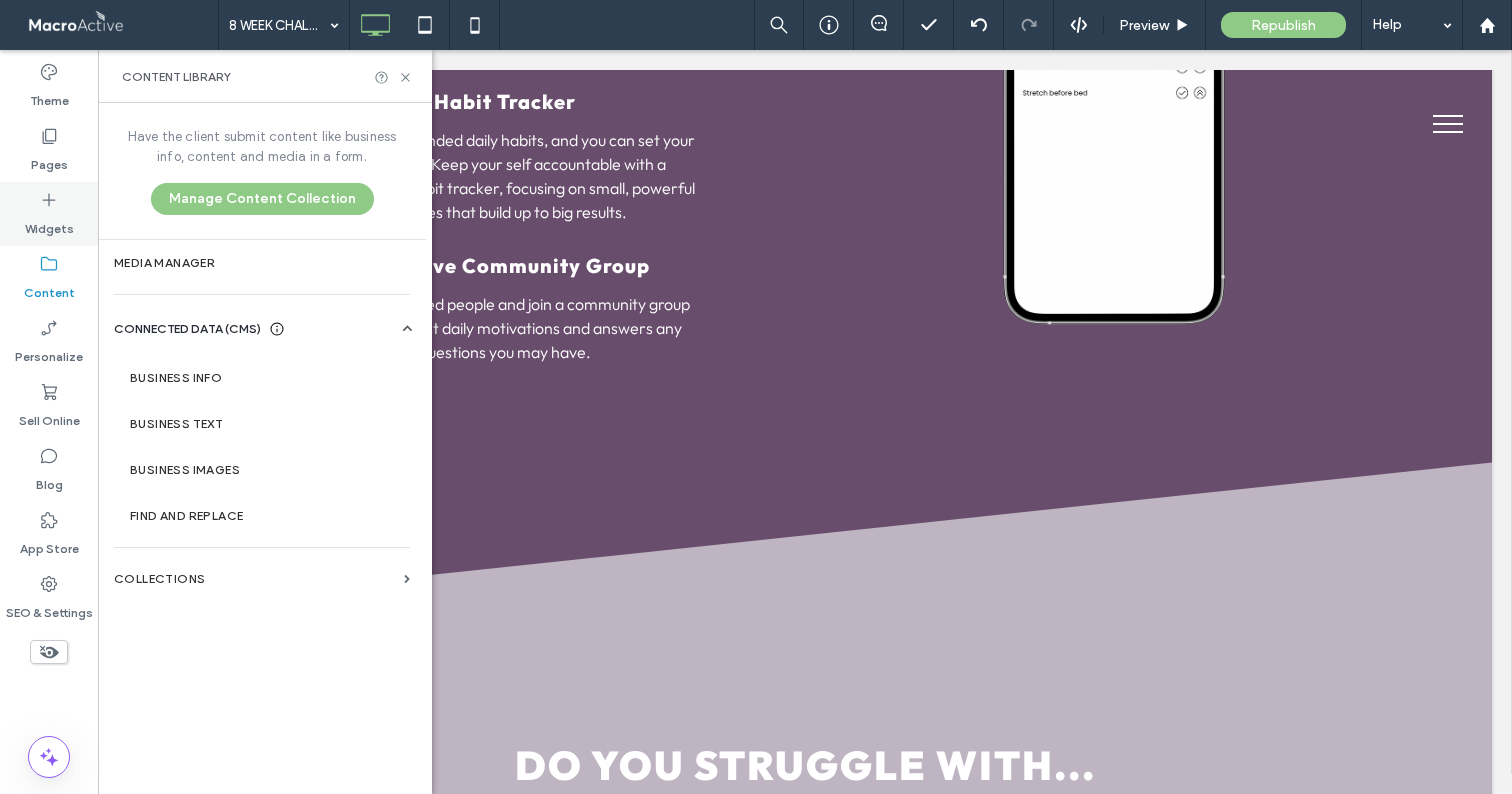 click on "Widgets" at bounding box center (49, 224) 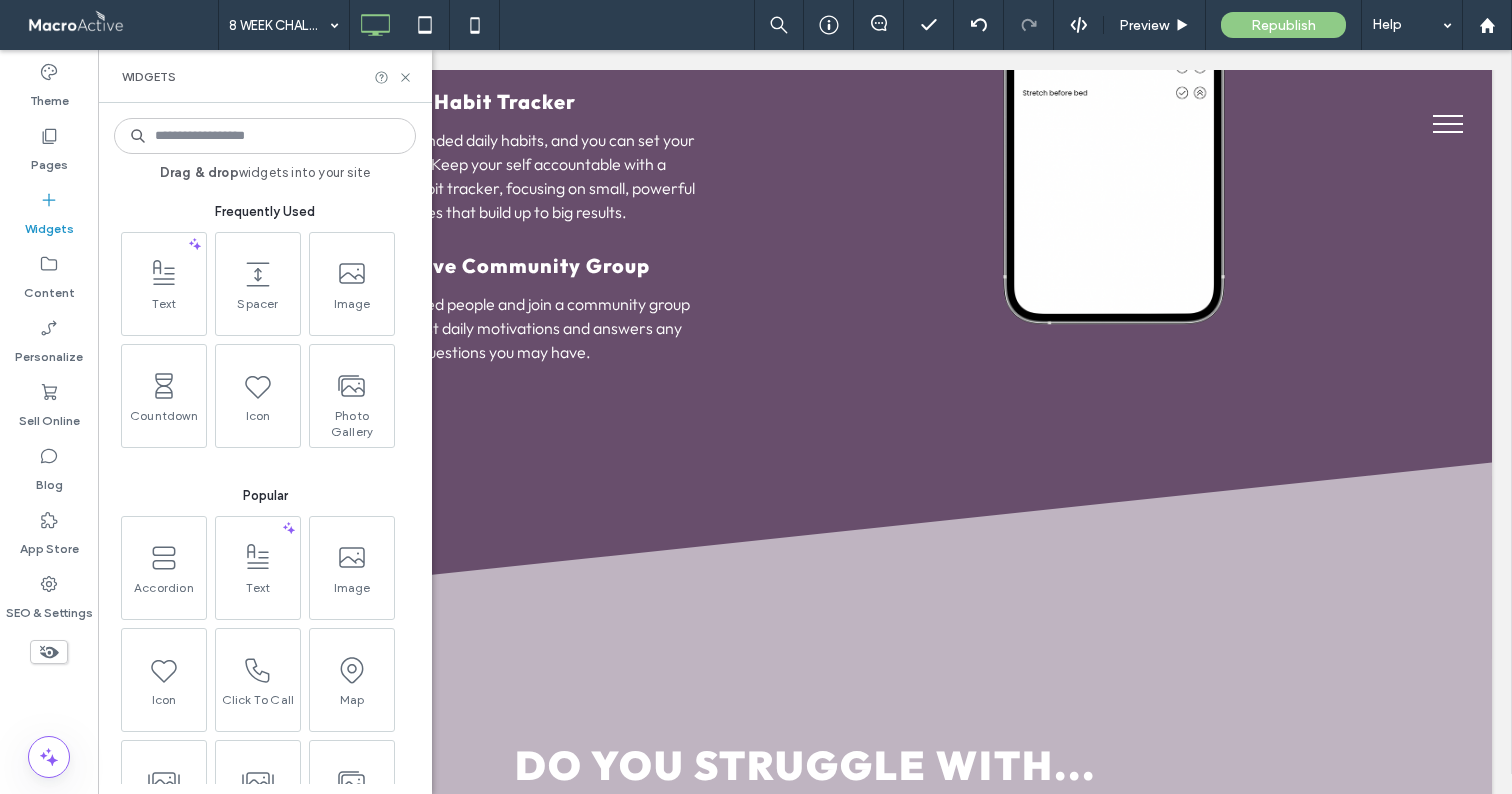 click on "Have the client submit content like business info, content and media in a form." at bounding box center [262, 147] 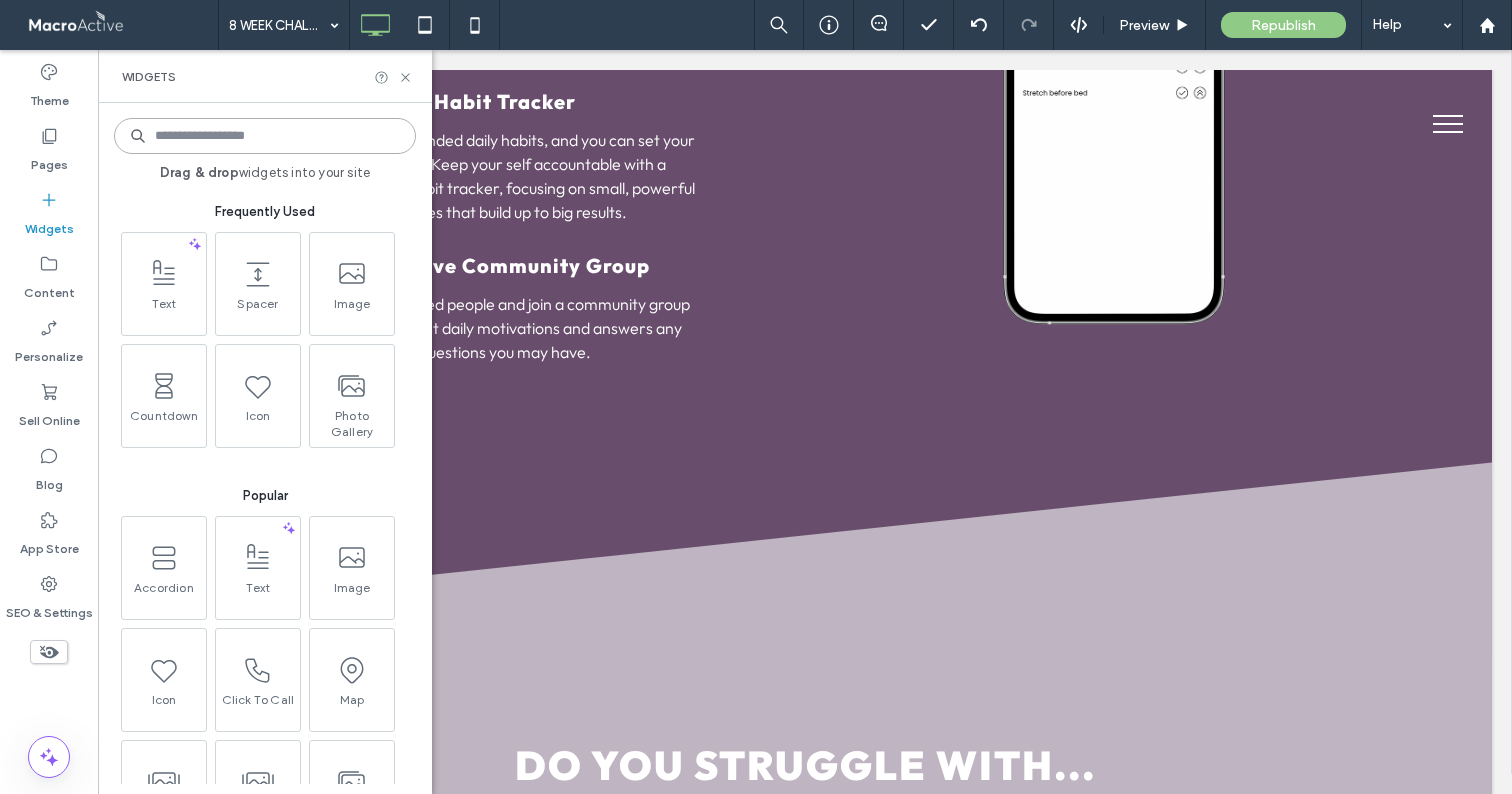 click at bounding box center (265, 136) 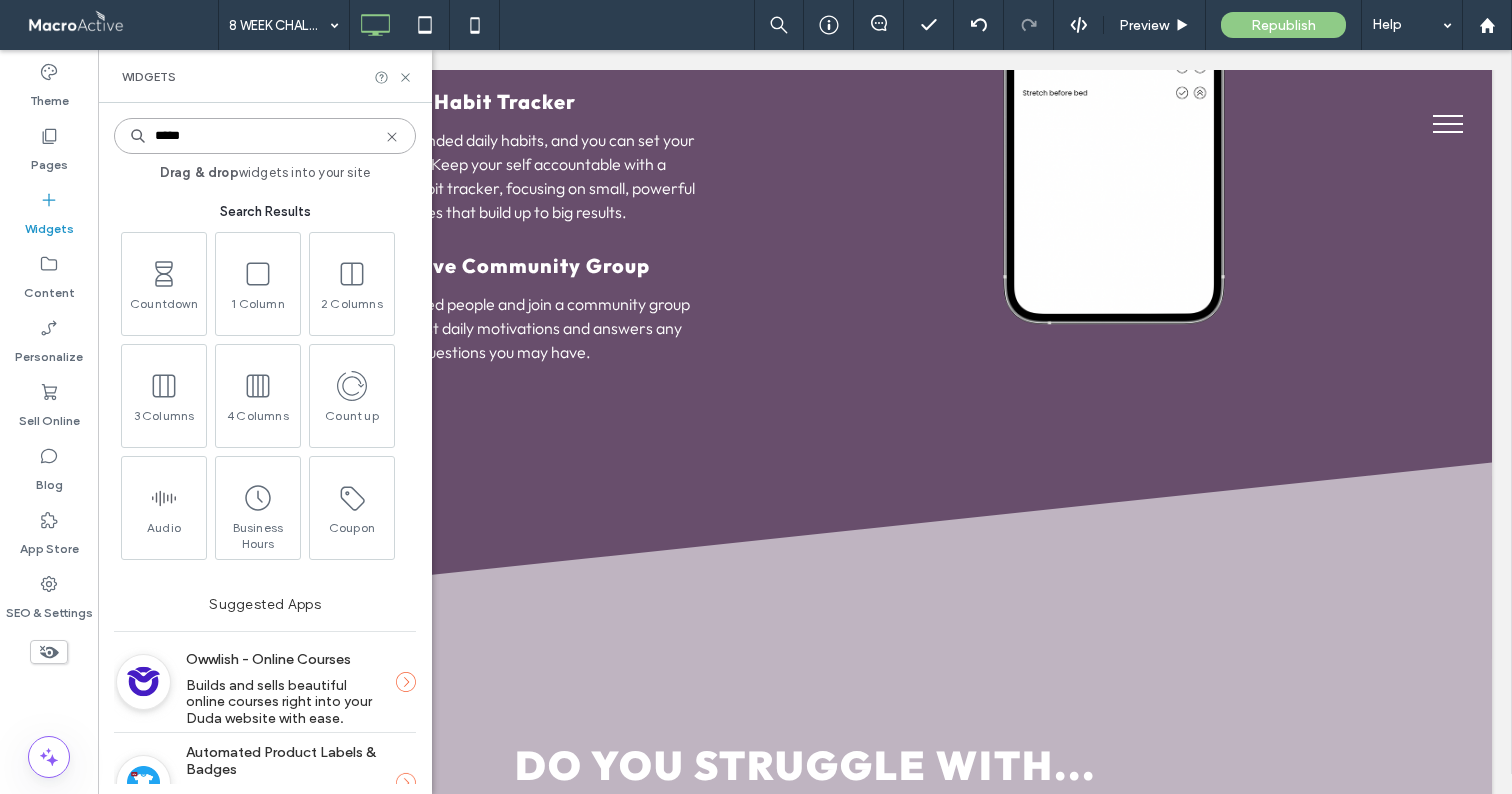type on "*****" 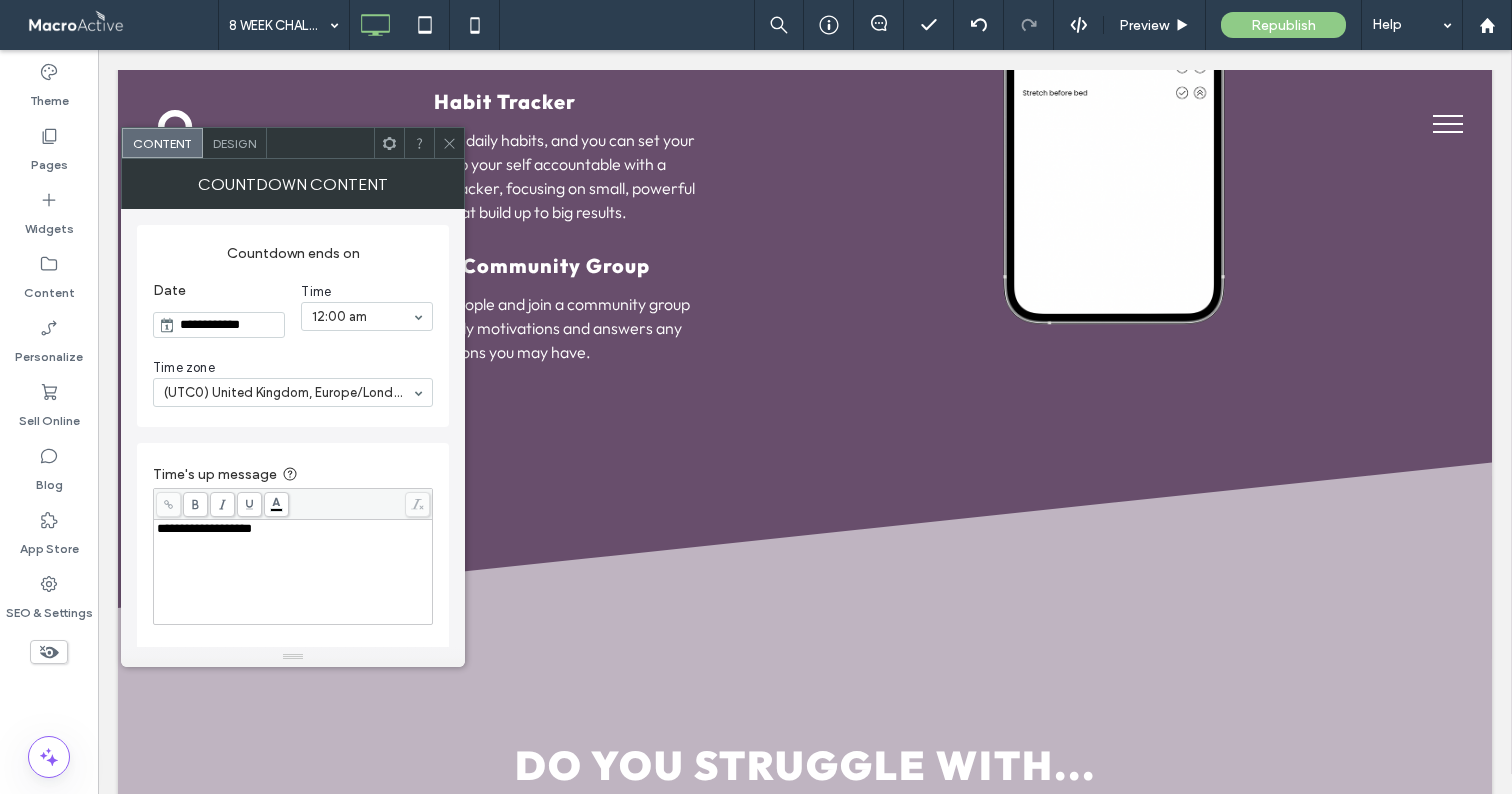 click on "Design" at bounding box center (234, 143) 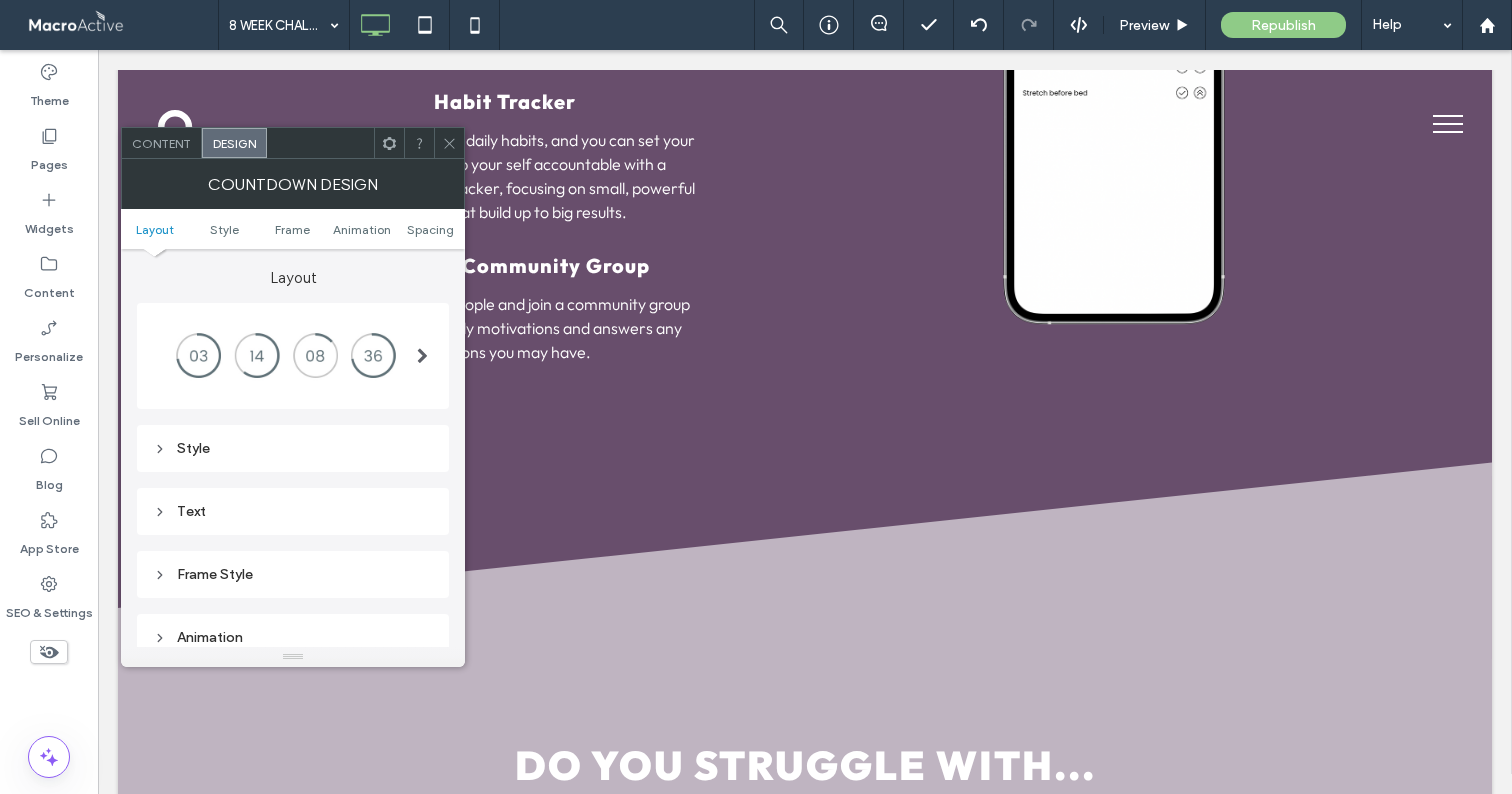 click at bounding box center [422, 356] 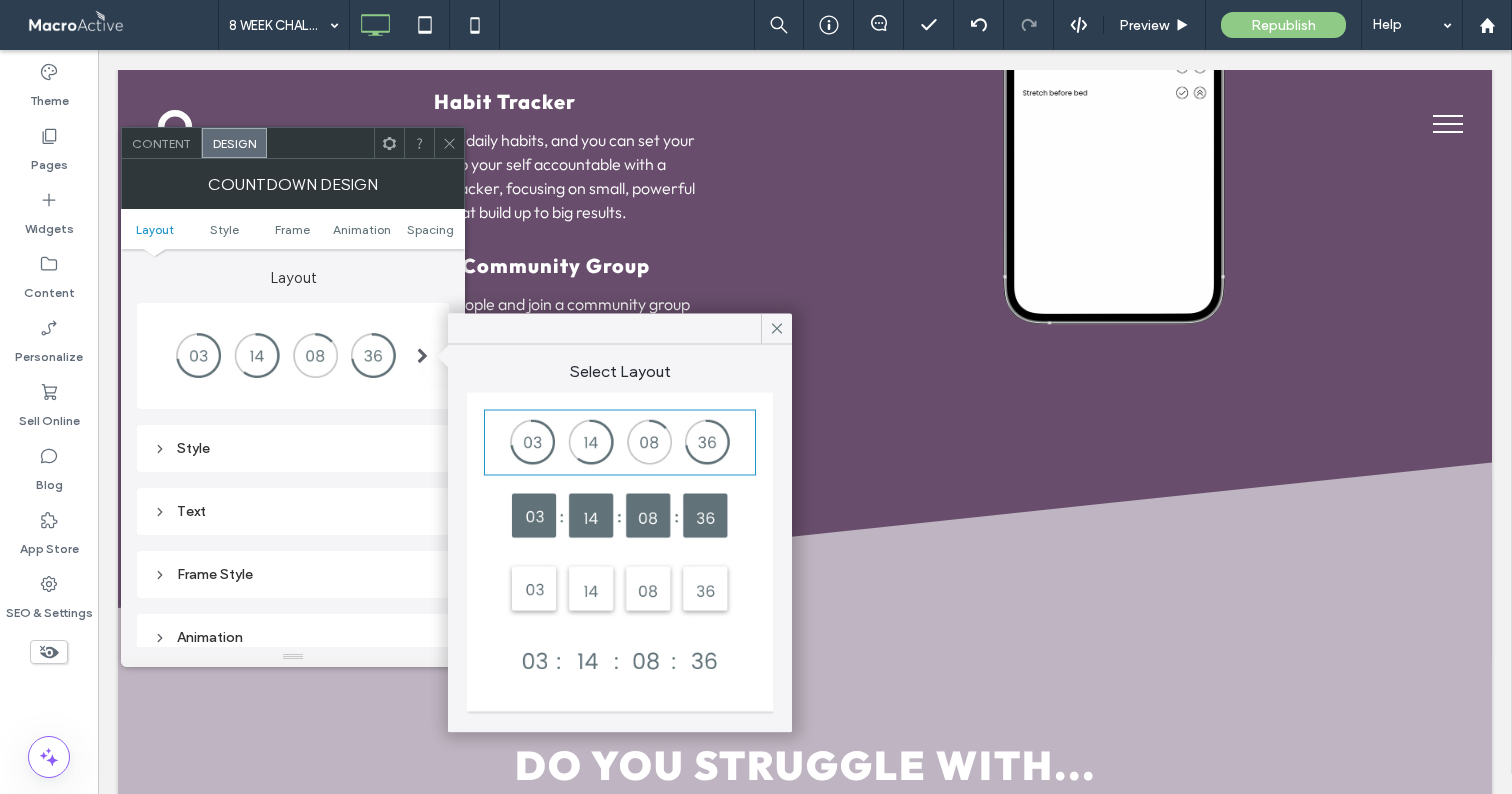 click at bounding box center (620, 589) 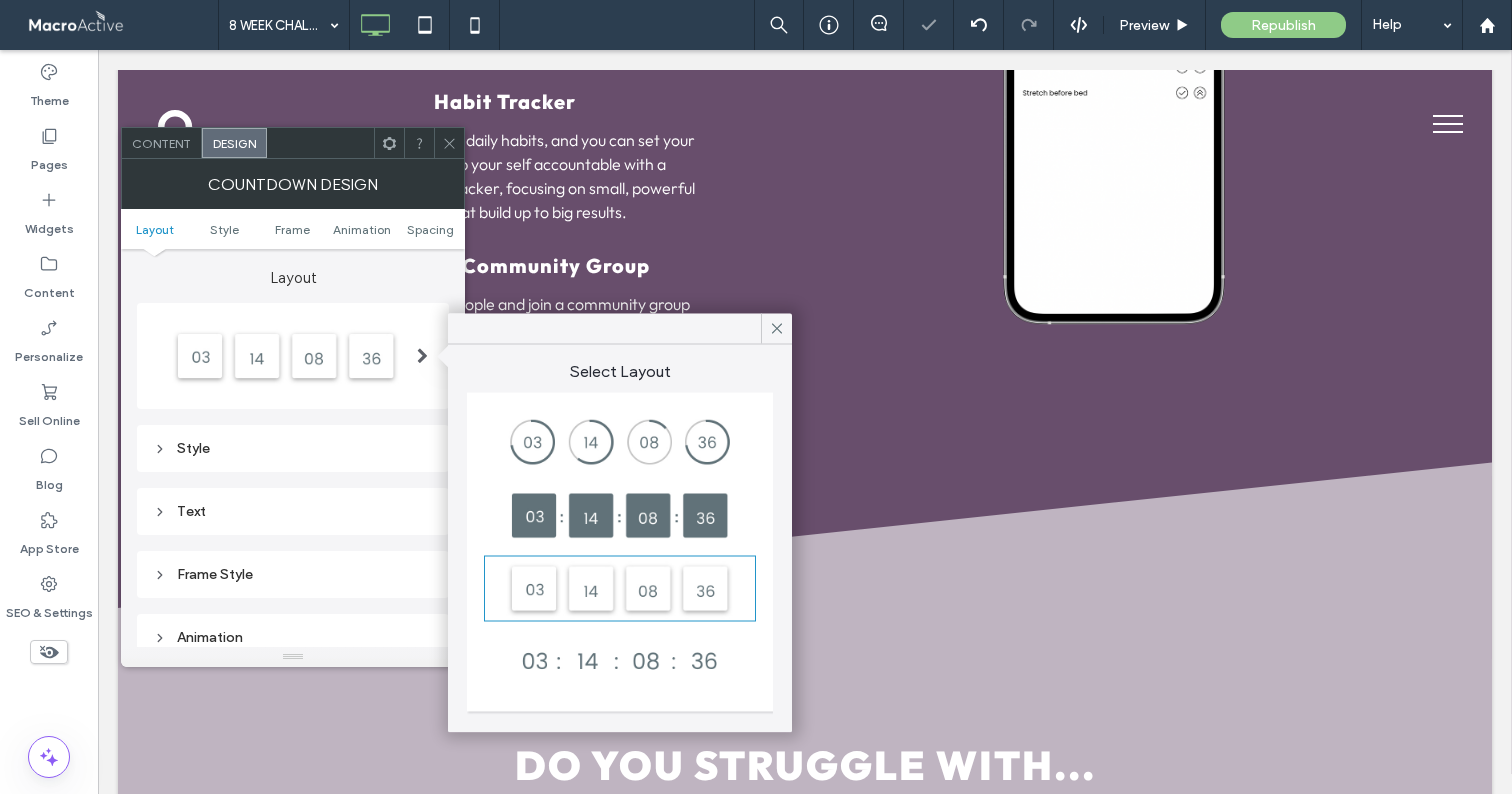 click at bounding box center [449, 143] 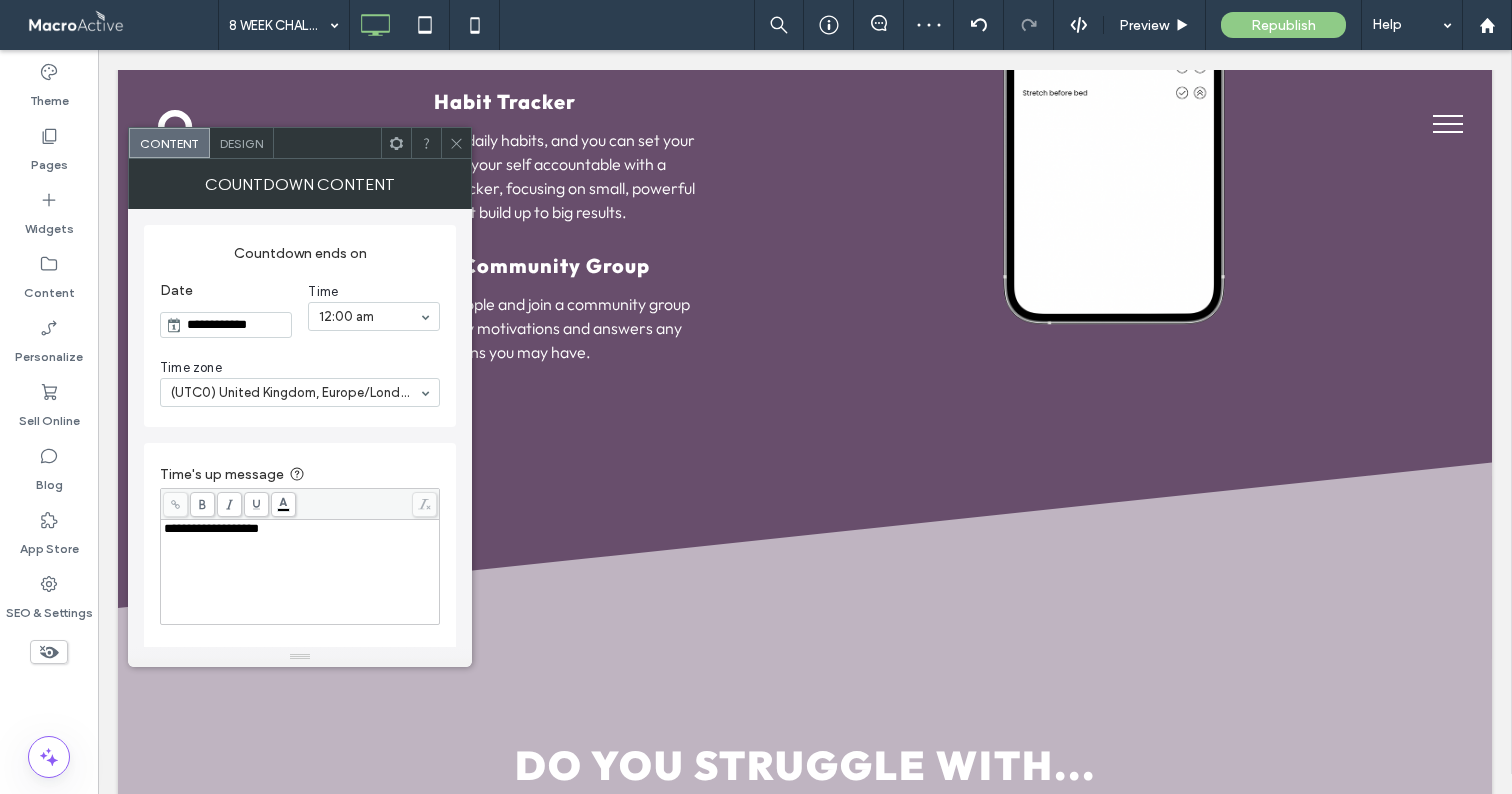 click on "Design" at bounding box center [241, 143] 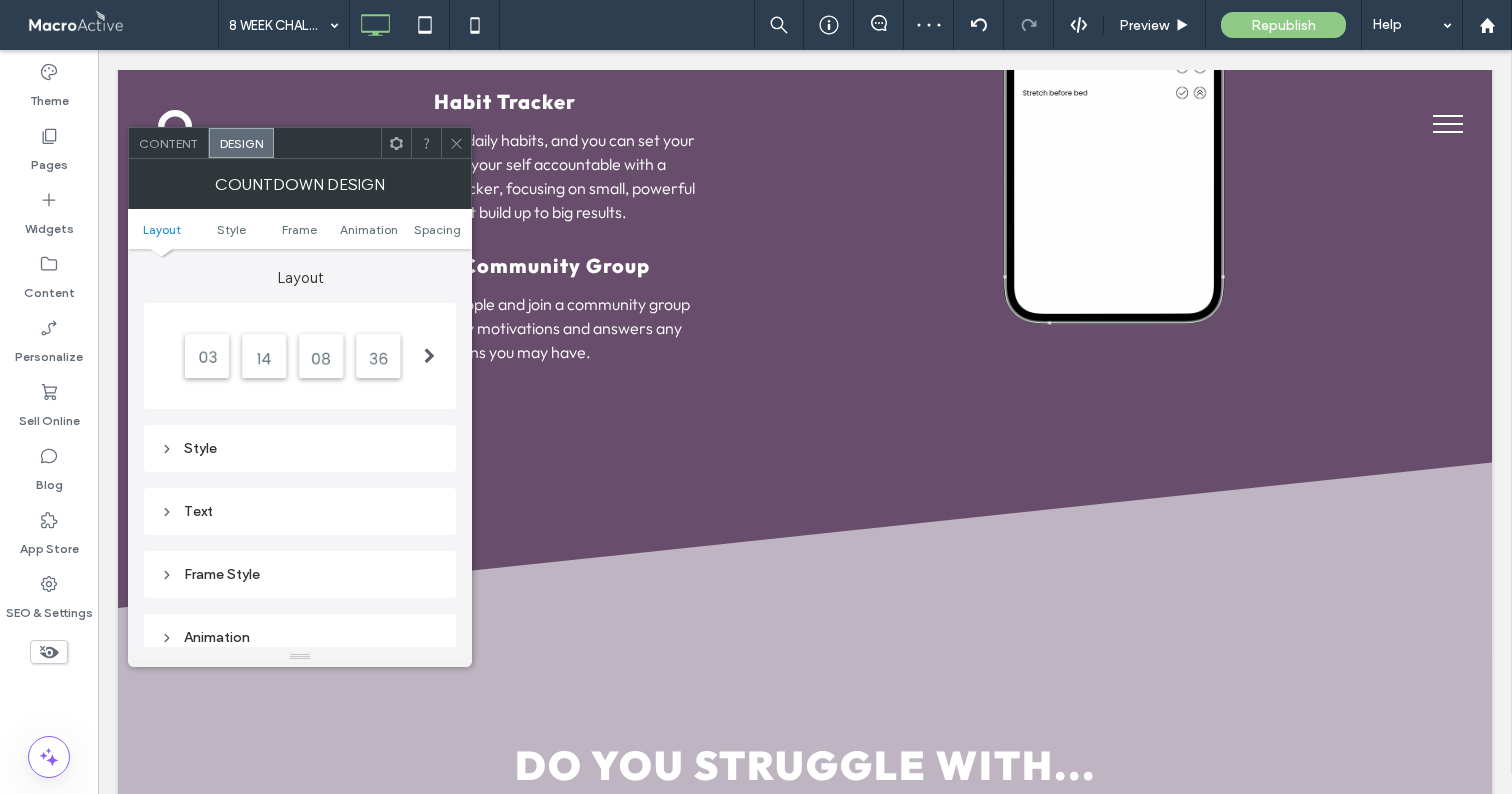 click on "Text" at bounding box center [300, 511] 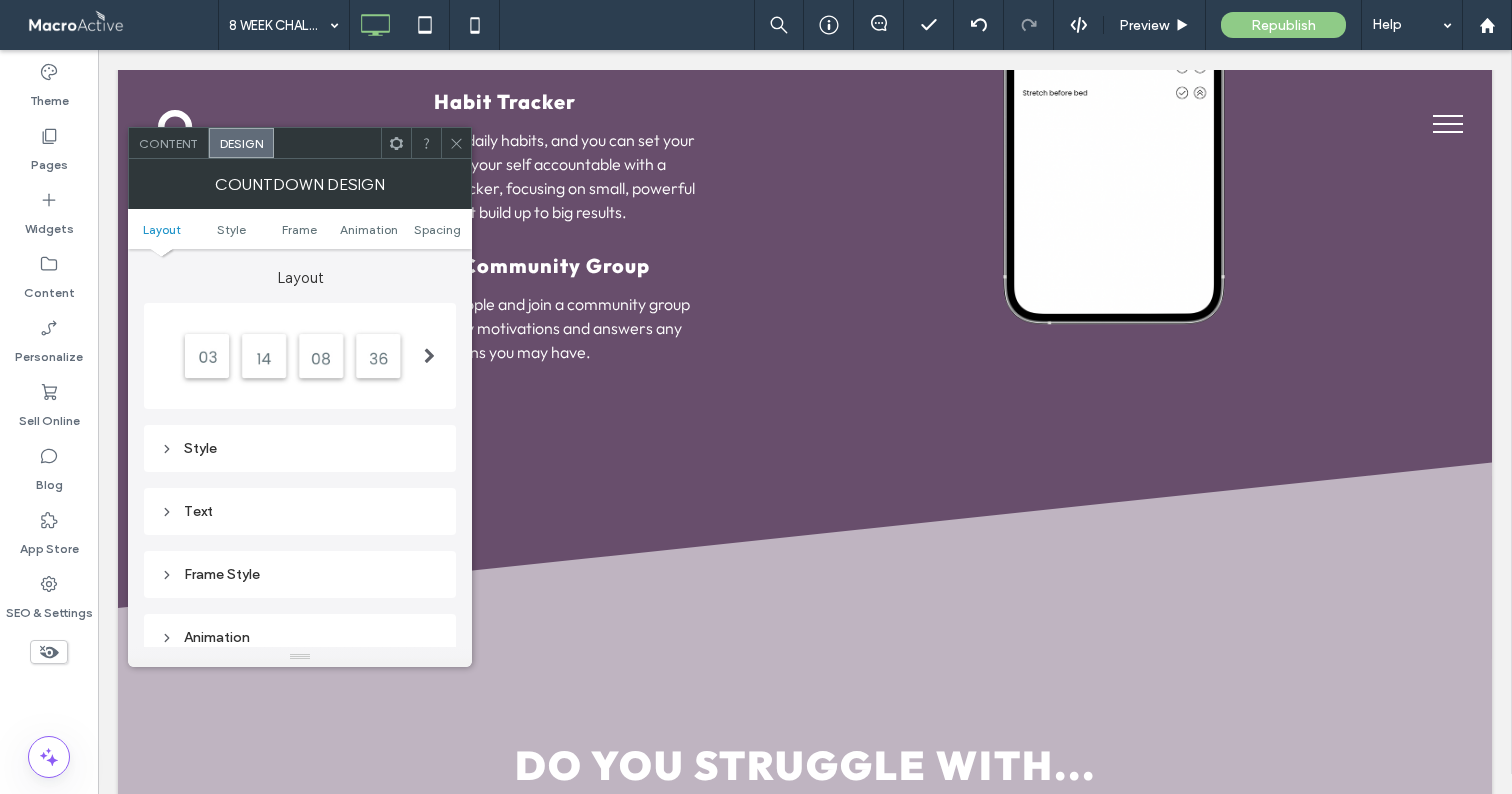 click on "Text" at bounding box center [300, 511] 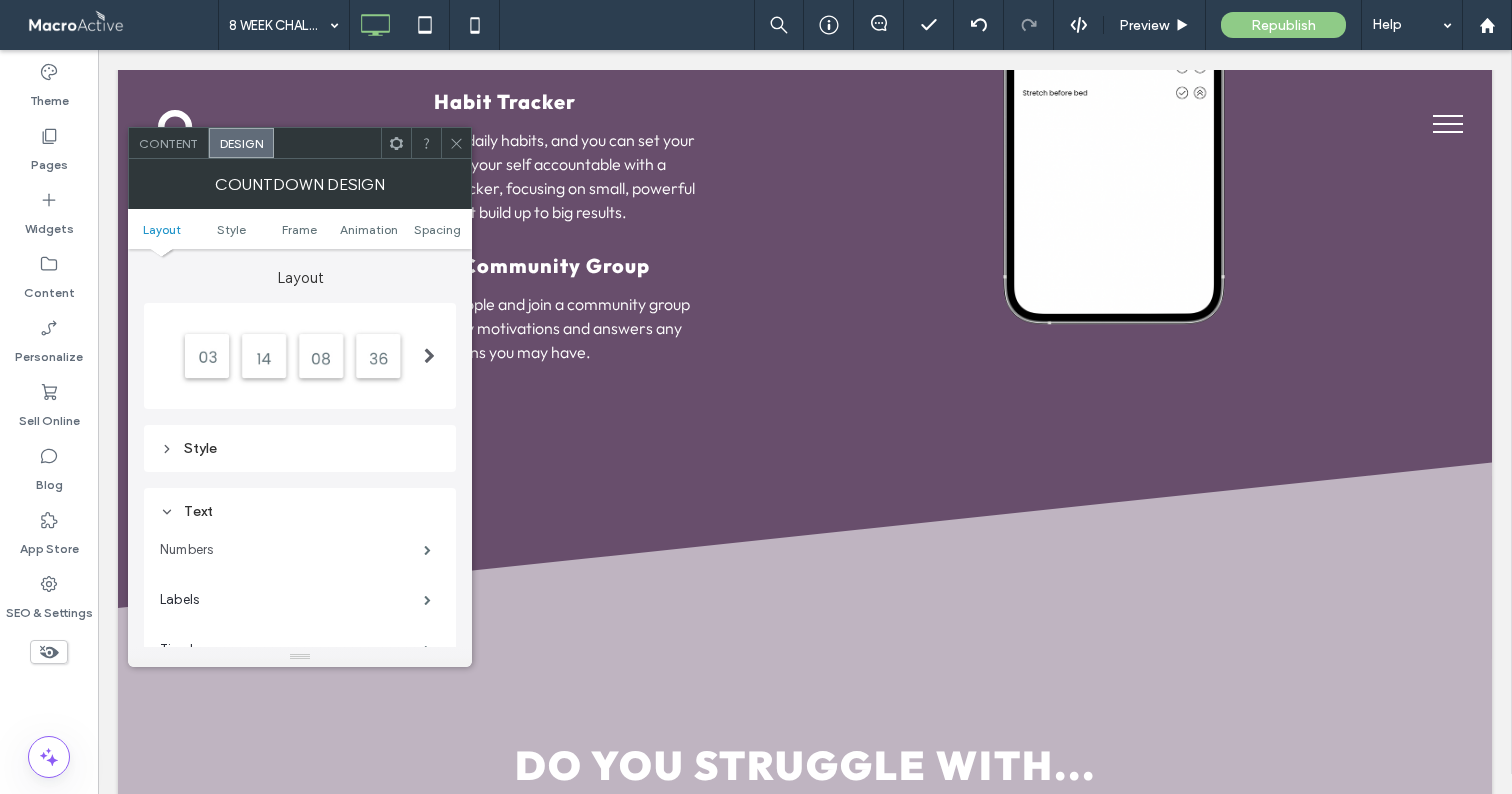 click on "Numbers" at bounding box center (292, 550) 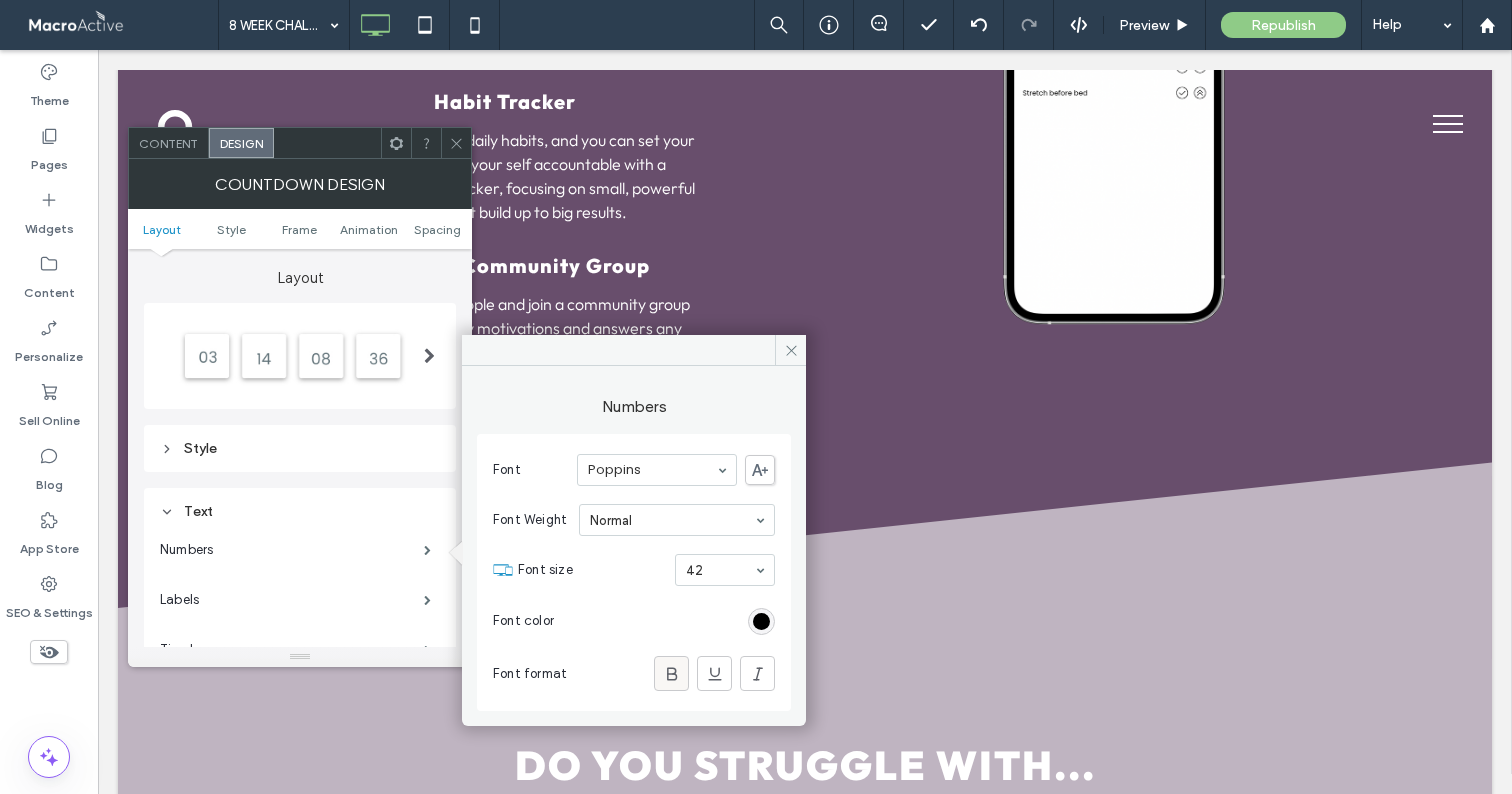 click 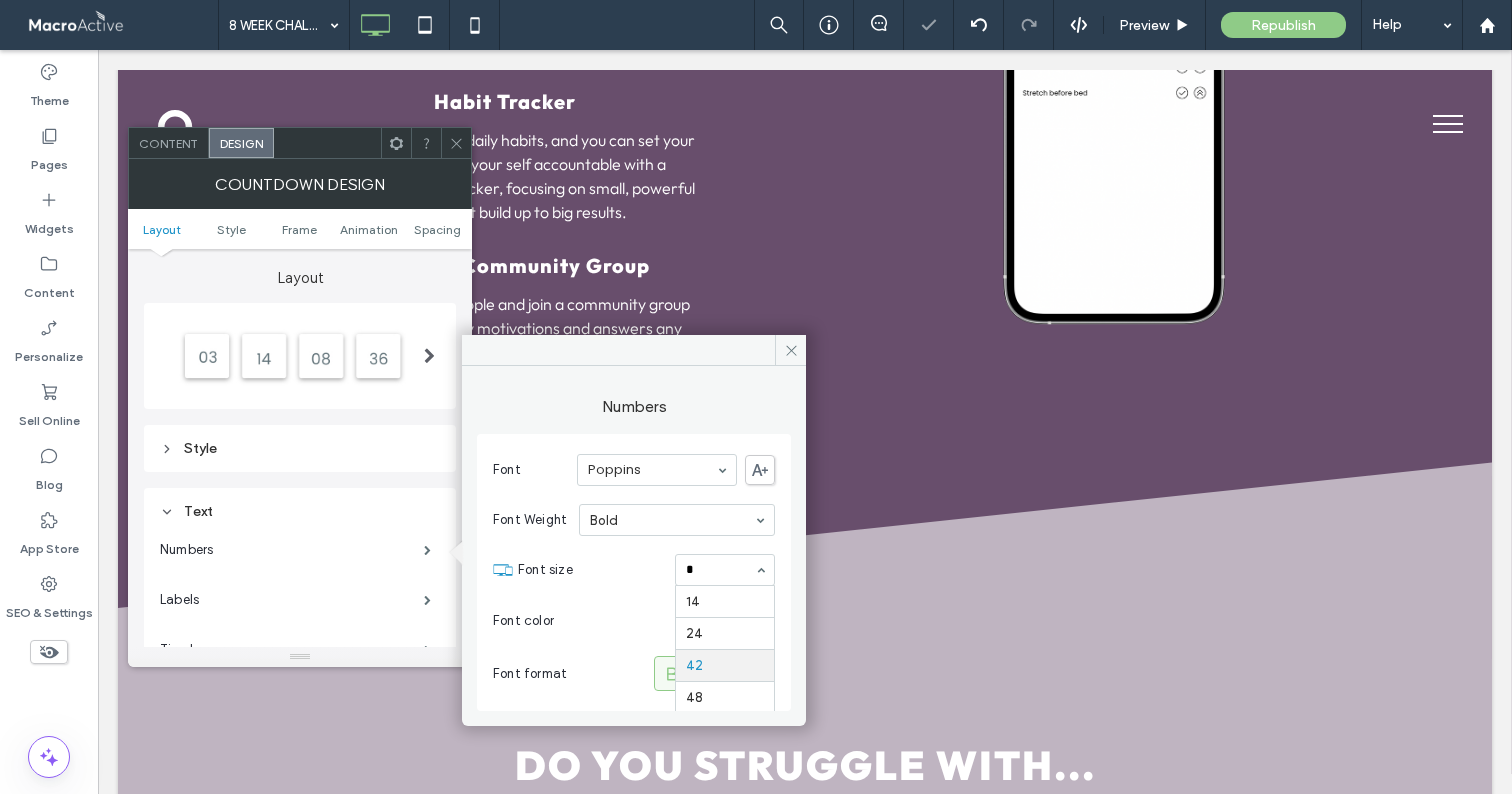 scroll, scrollTop: 0, scrollLeft: 0, axis: both 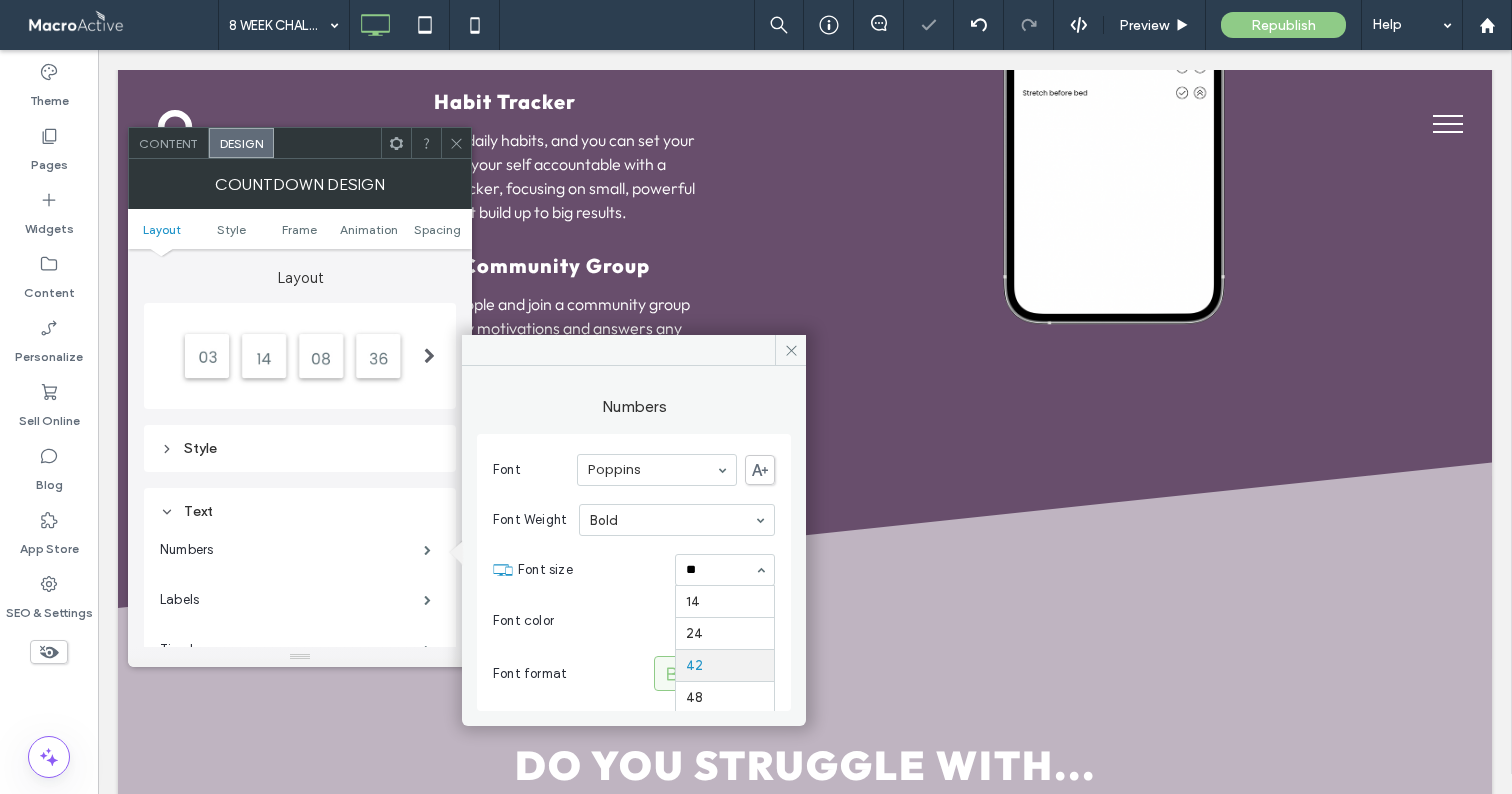 type 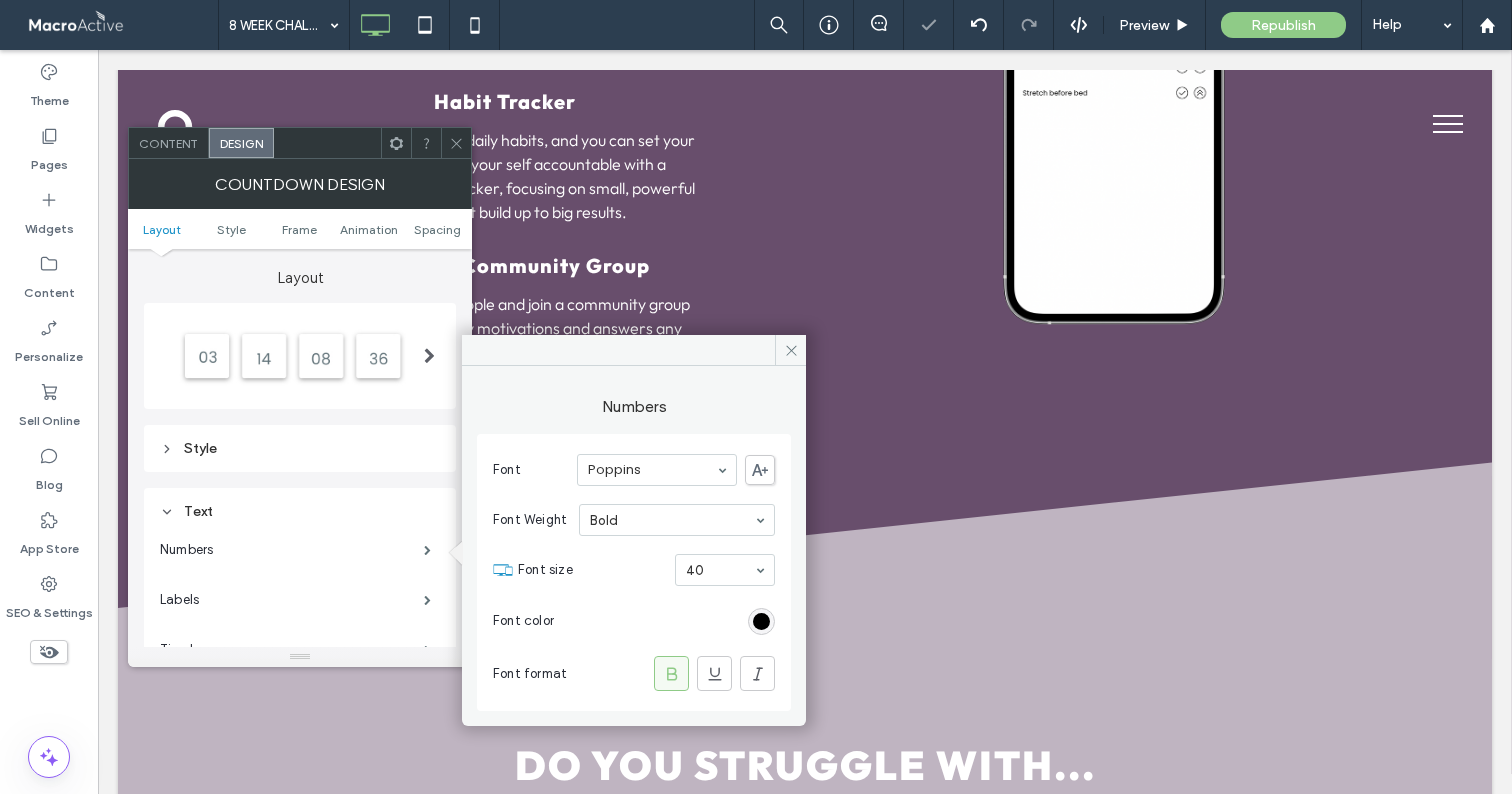 click 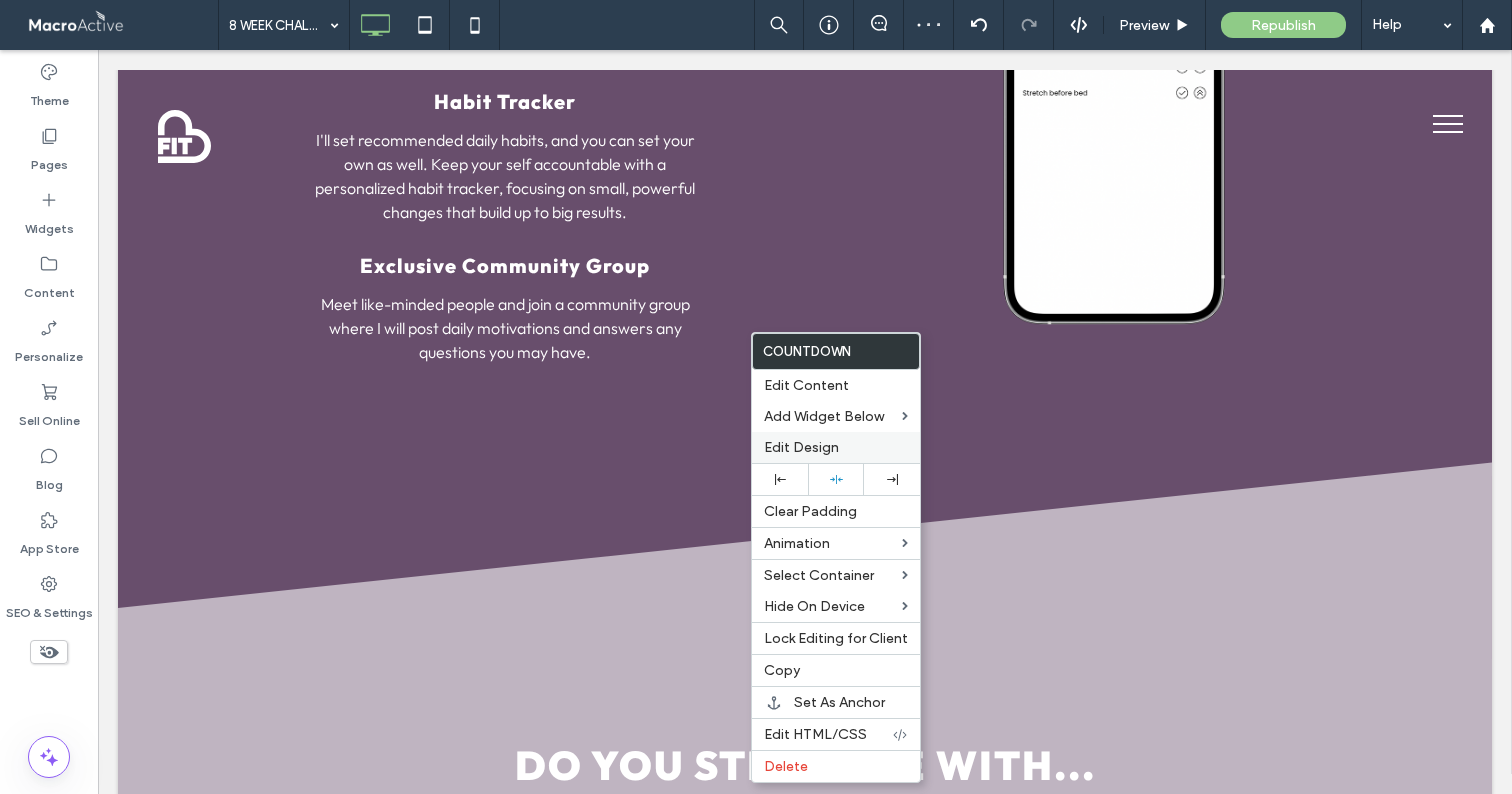click on "Edit Design" at bounding box center (801, 447) 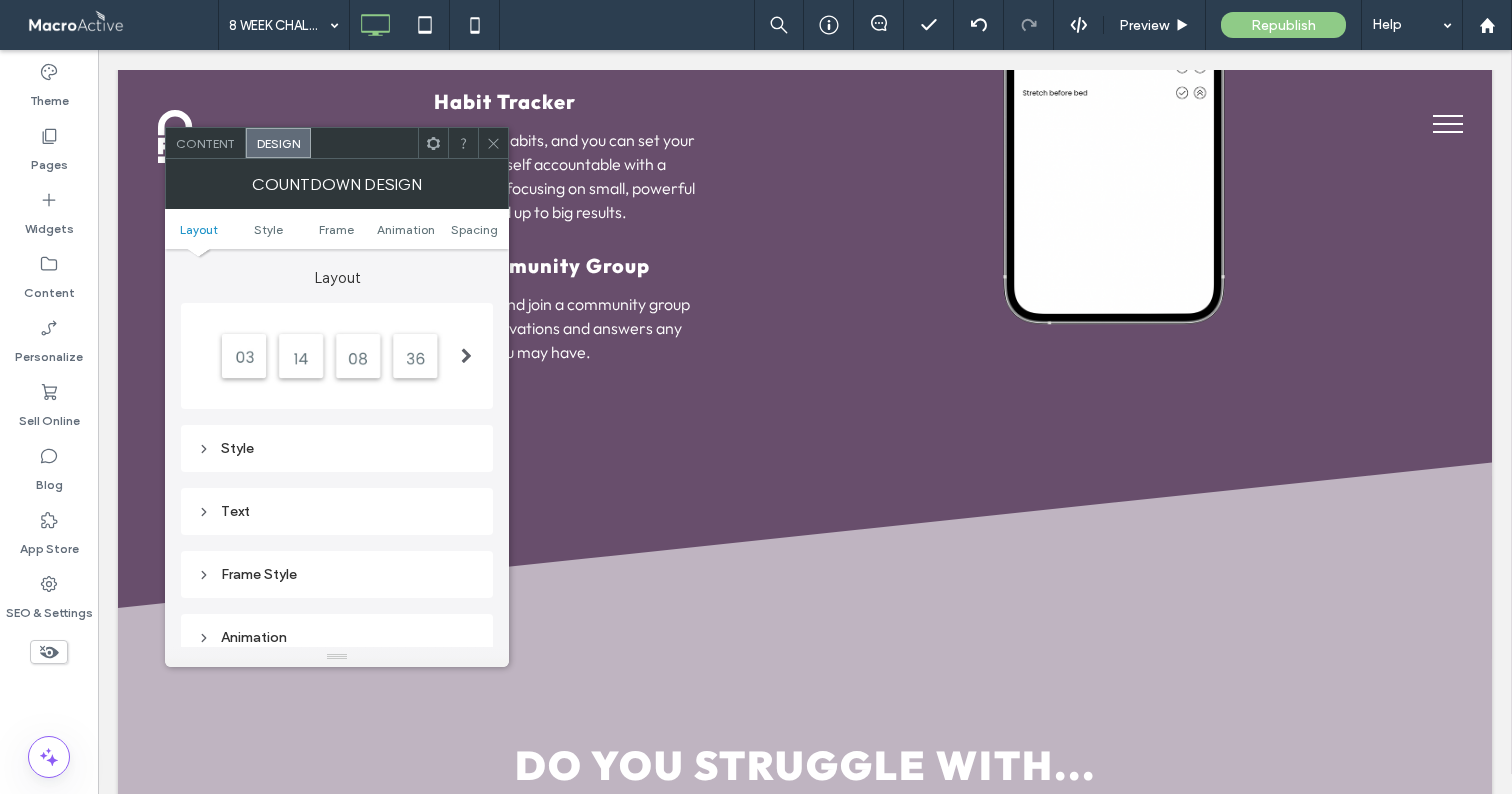 click 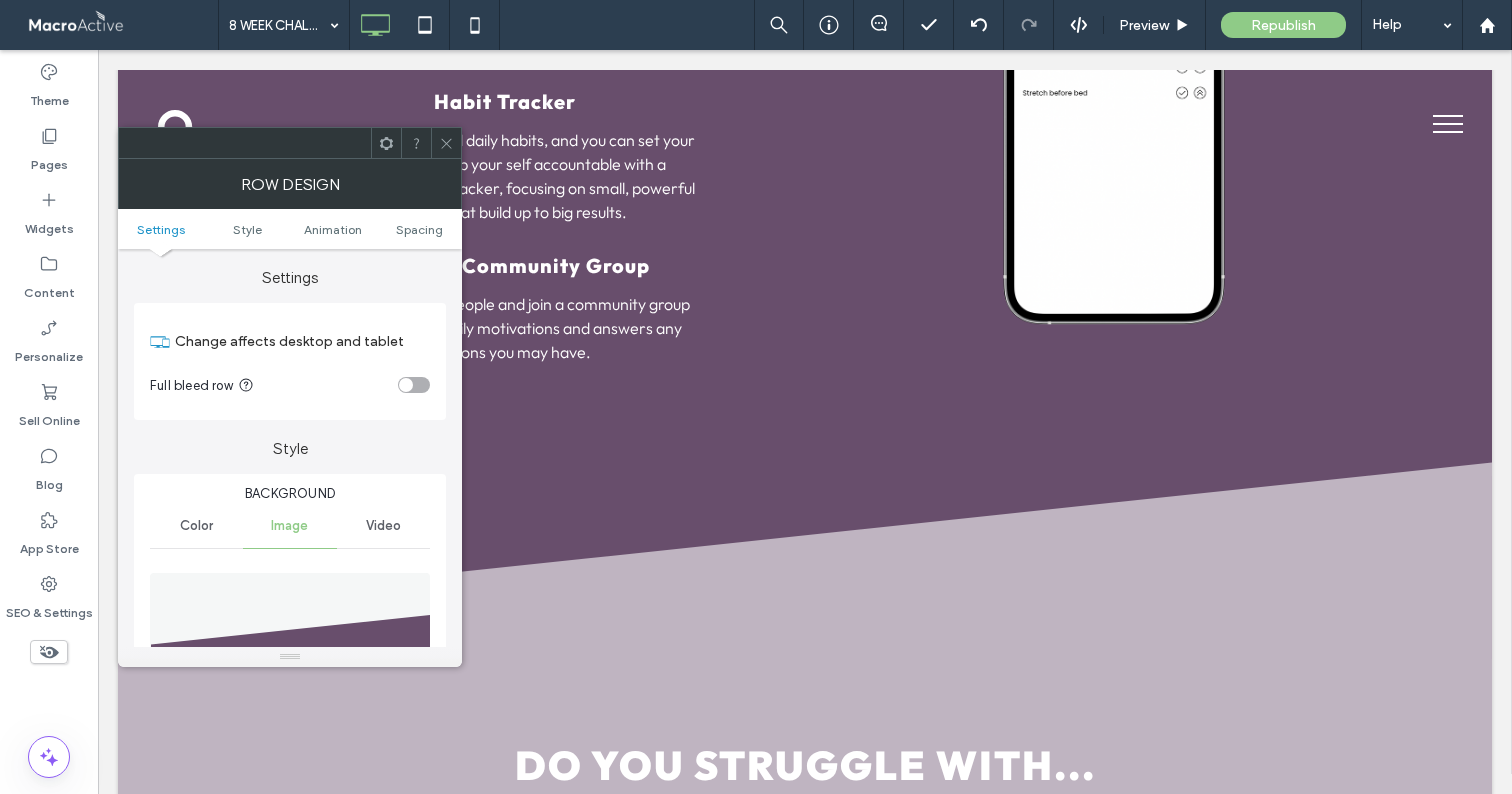 click 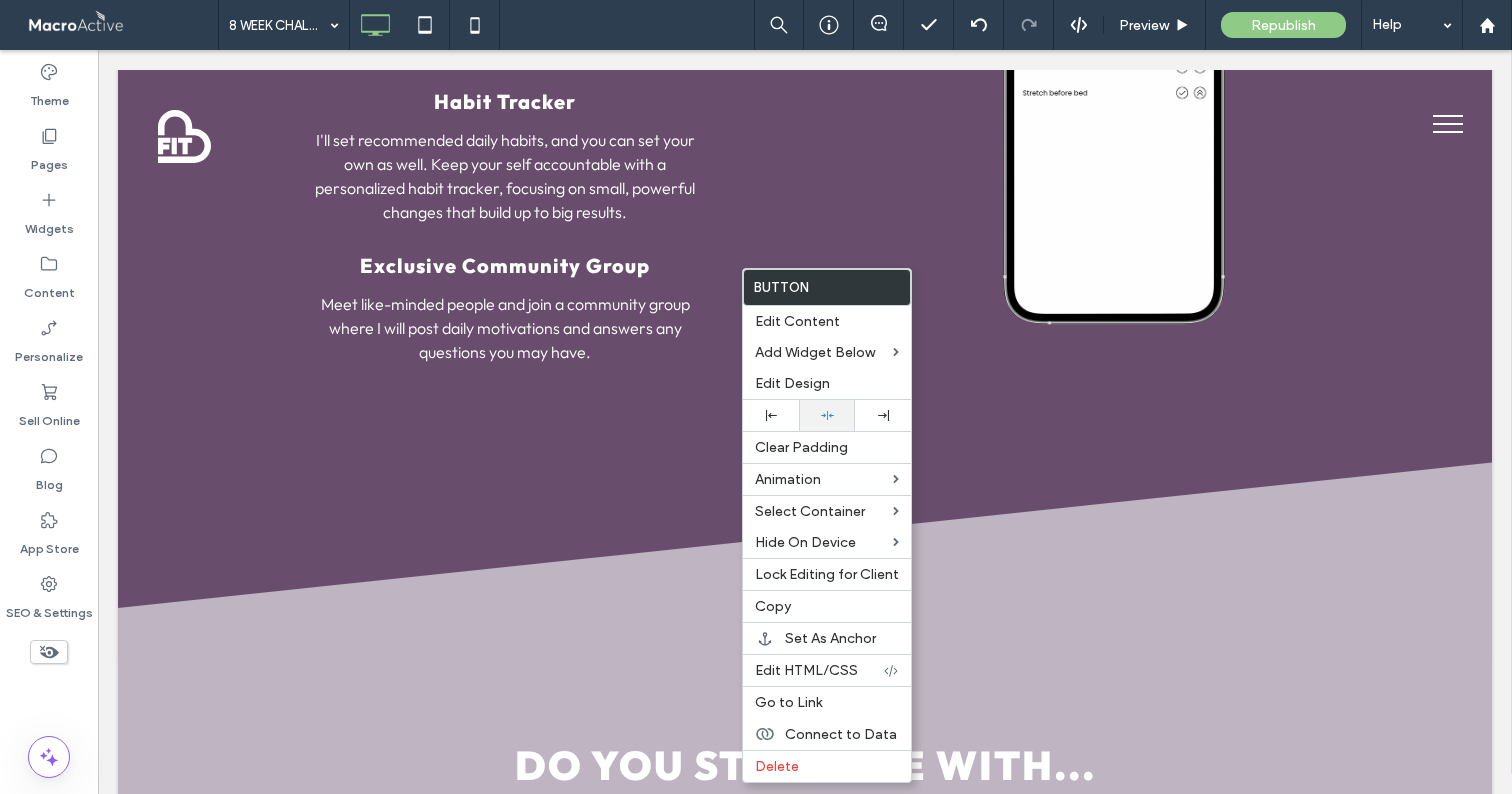click 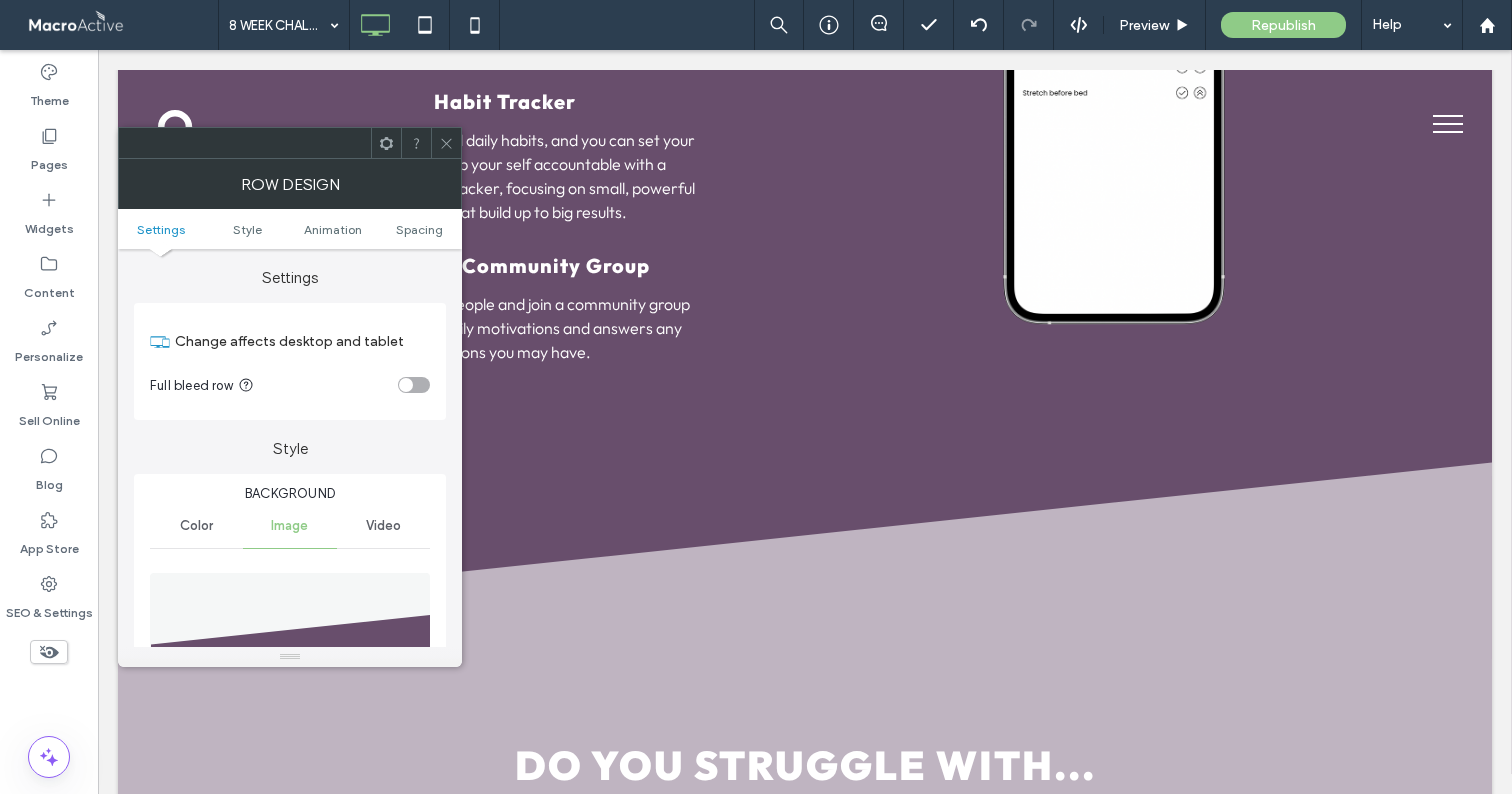 click at bounding box center (291, 642) 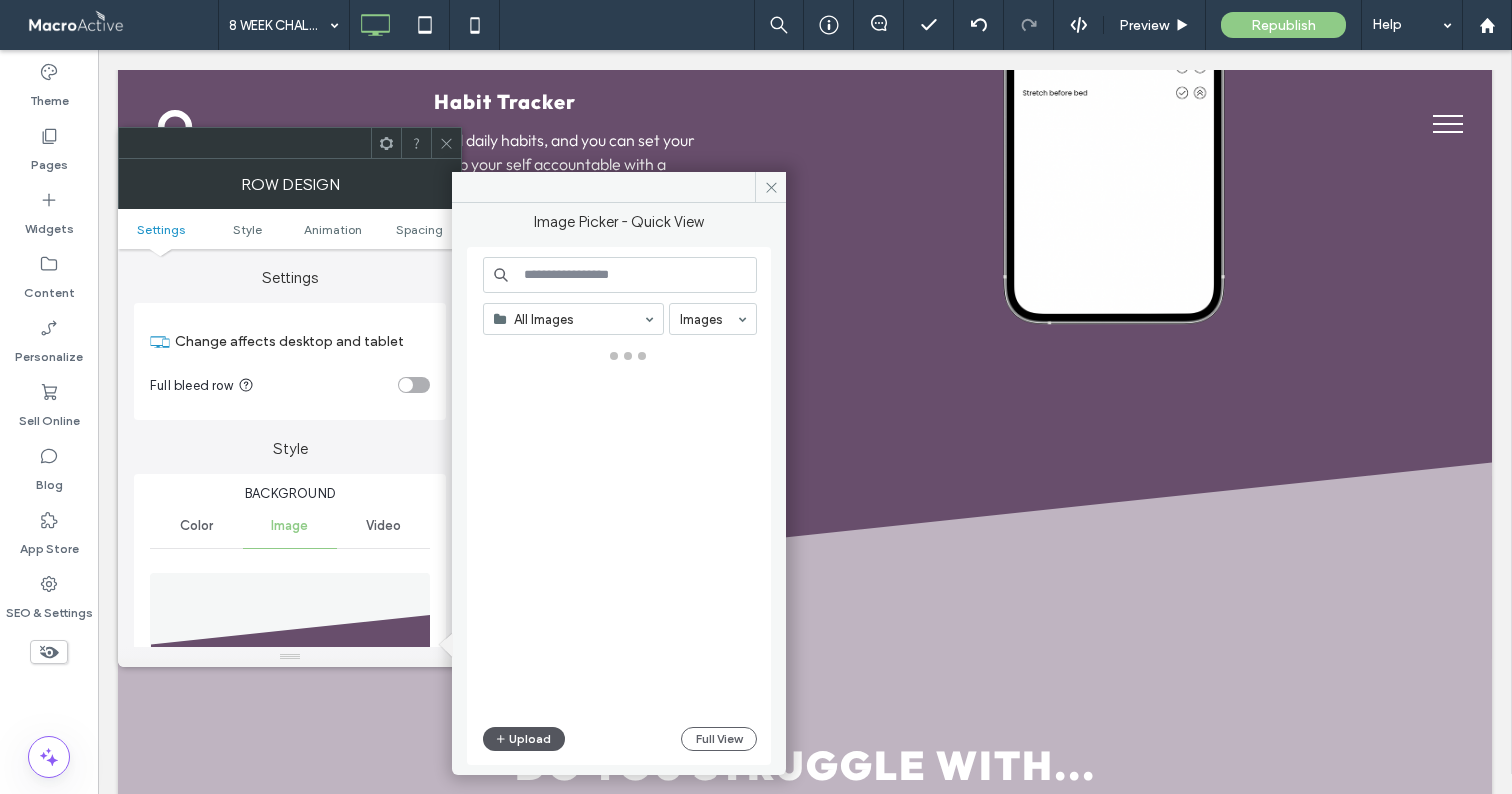 click 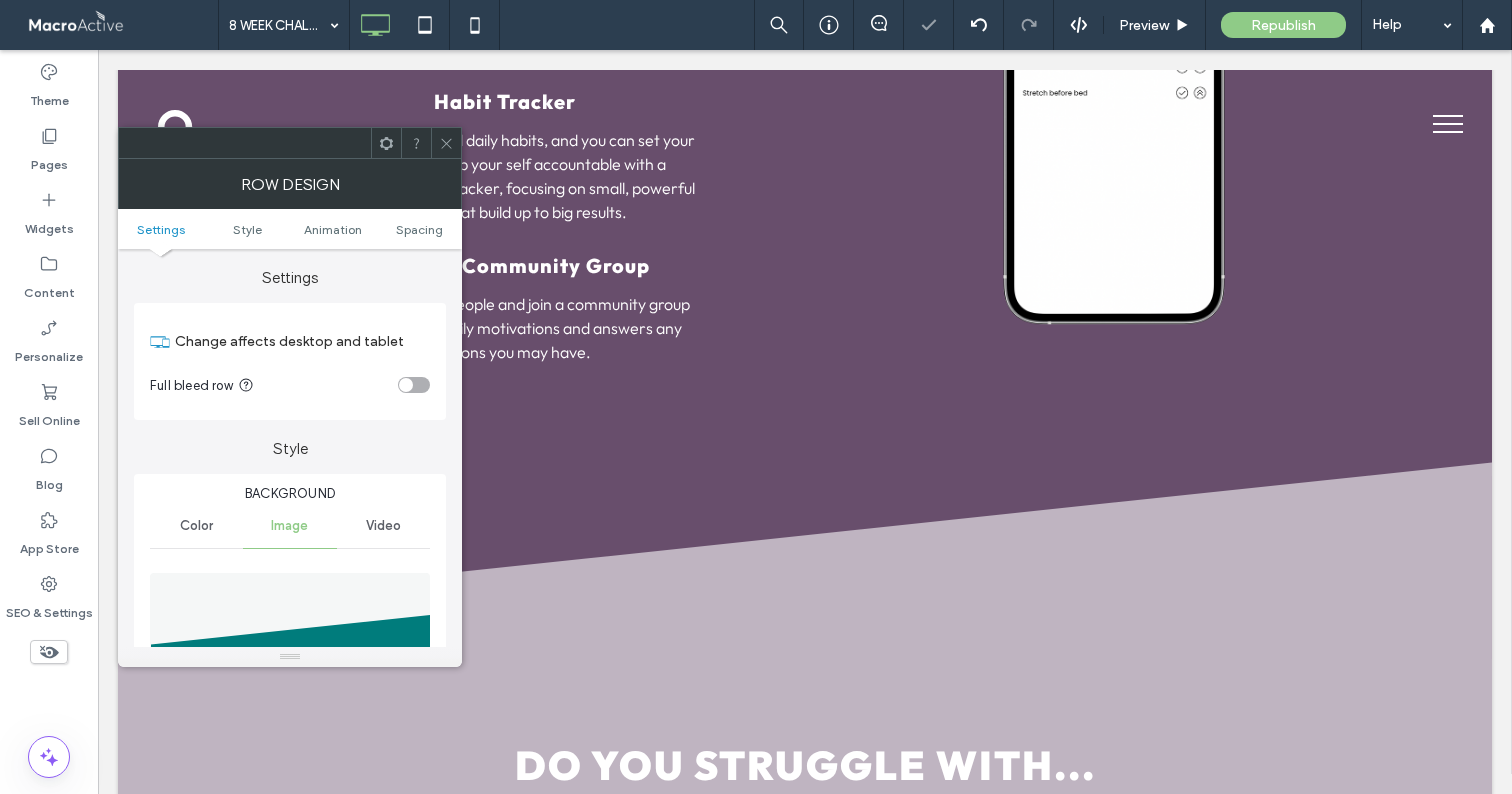 click 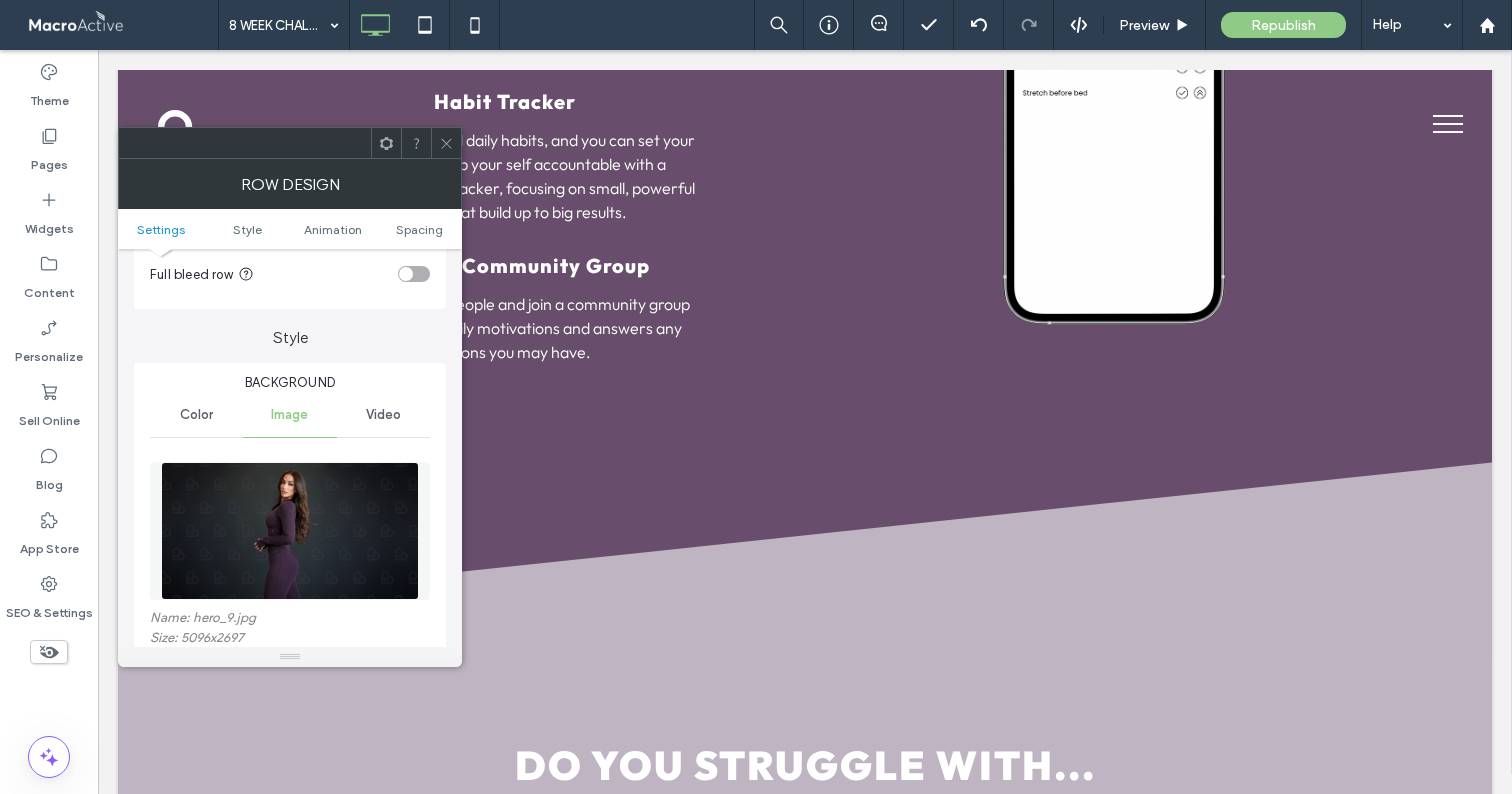 scroll, scrollTop: 129, scrollLeft: 0, axis: vertical 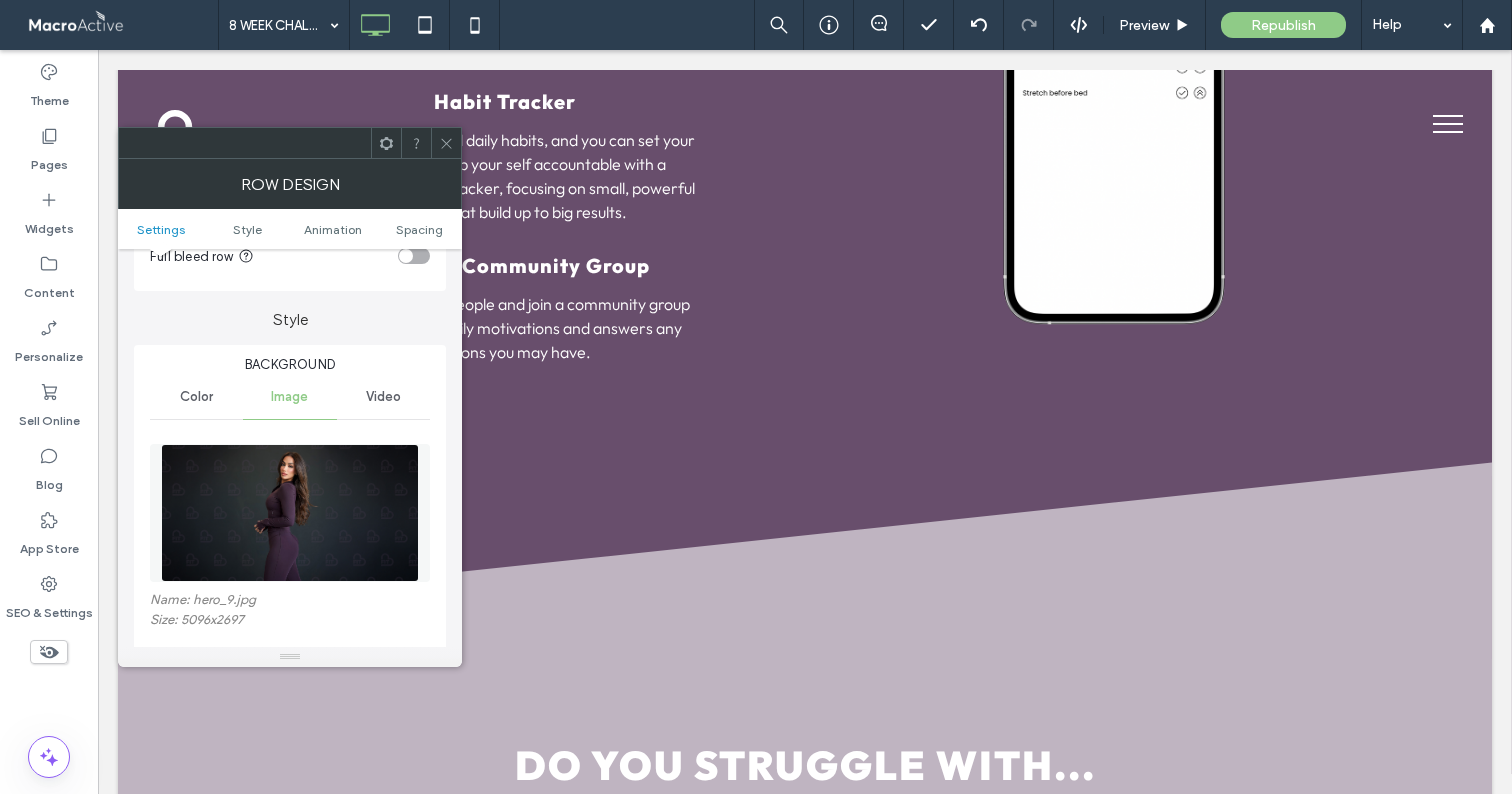 click 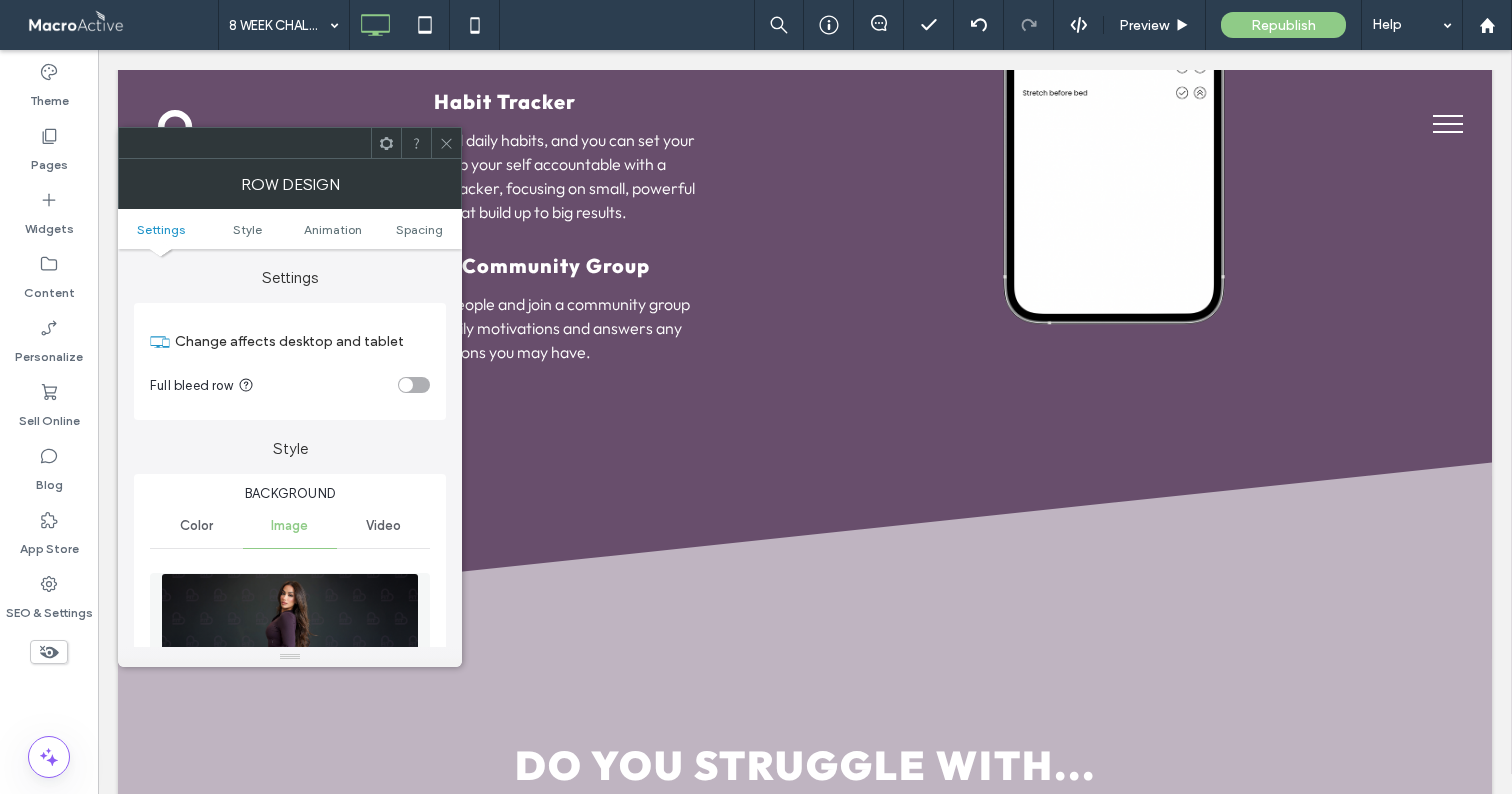 click at bounding box center (290, 642) 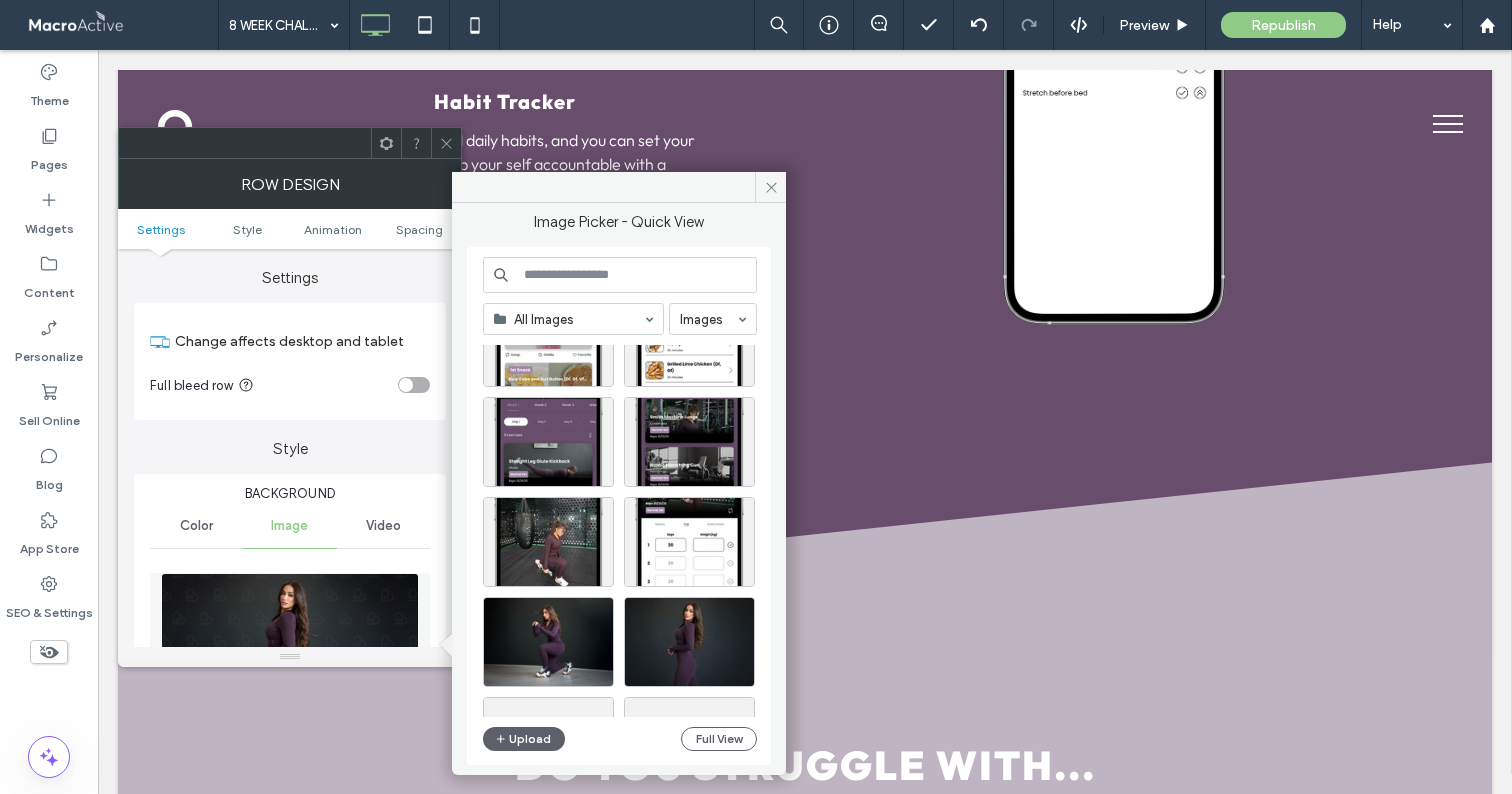 scroll, scrollTop: 606, scrollLeft: 0, axis: vertical 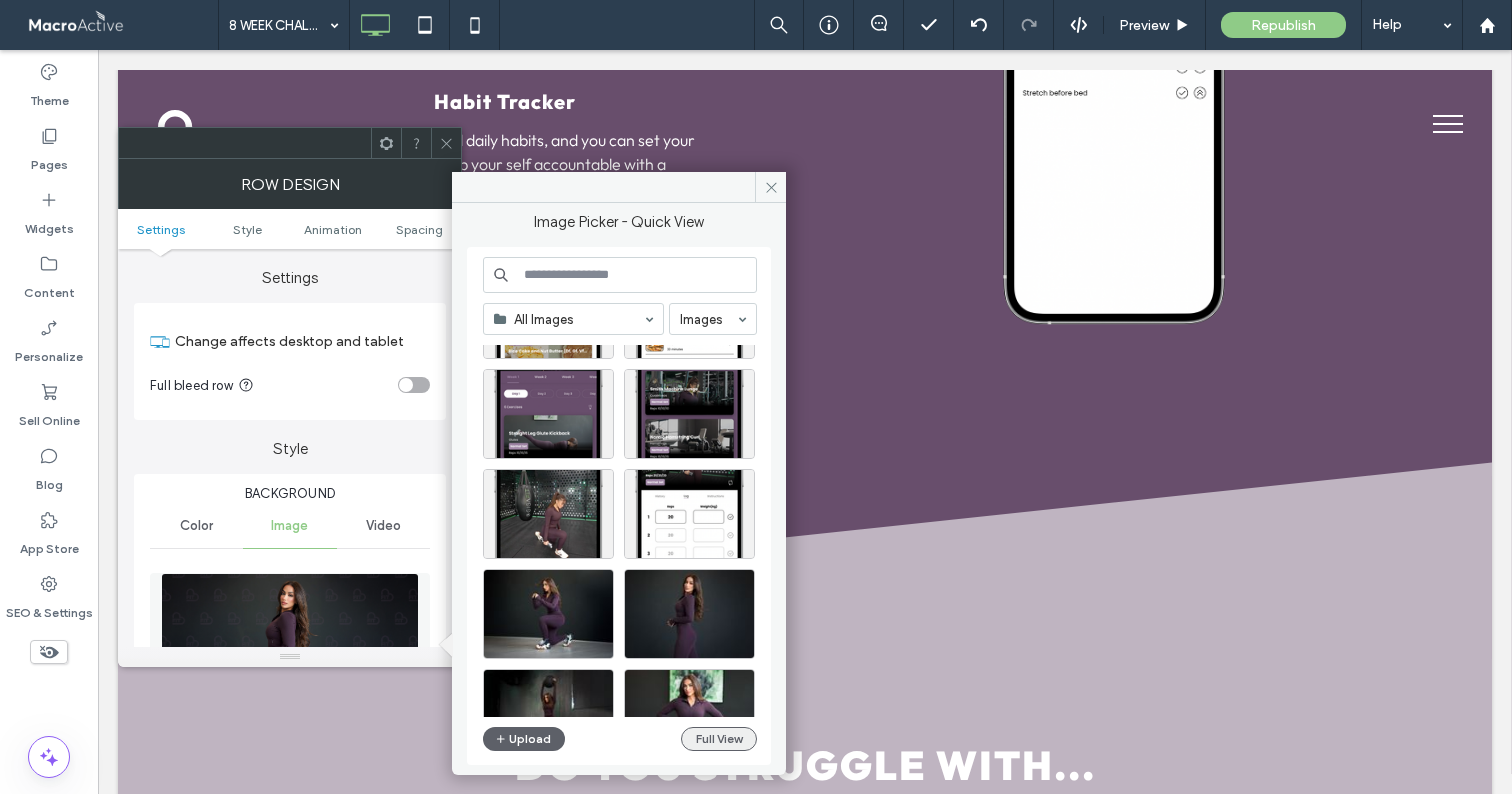 click on "Full View" at bounding box center [719, 739] 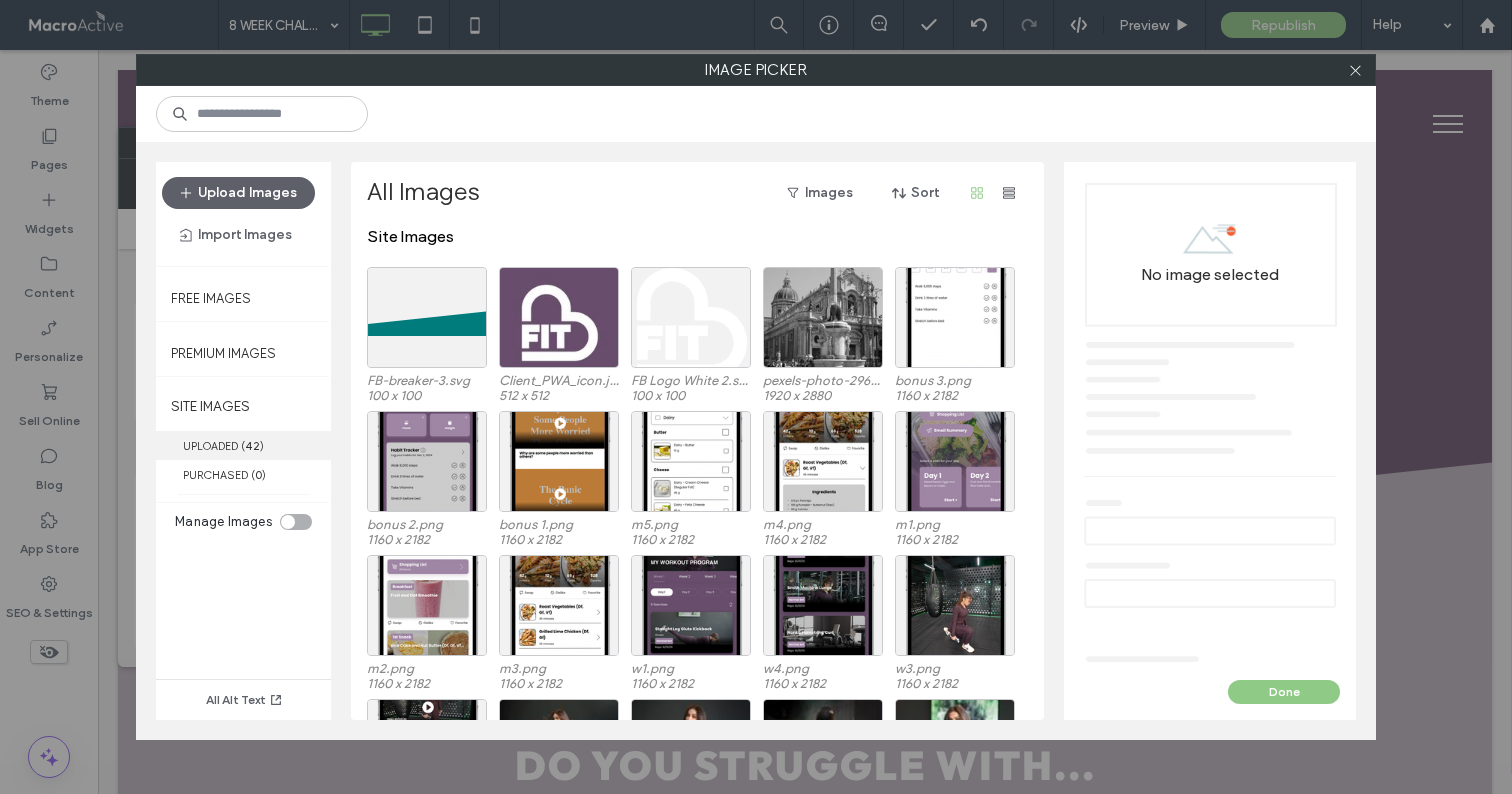 click on "42" at bounding box center [252, 446] 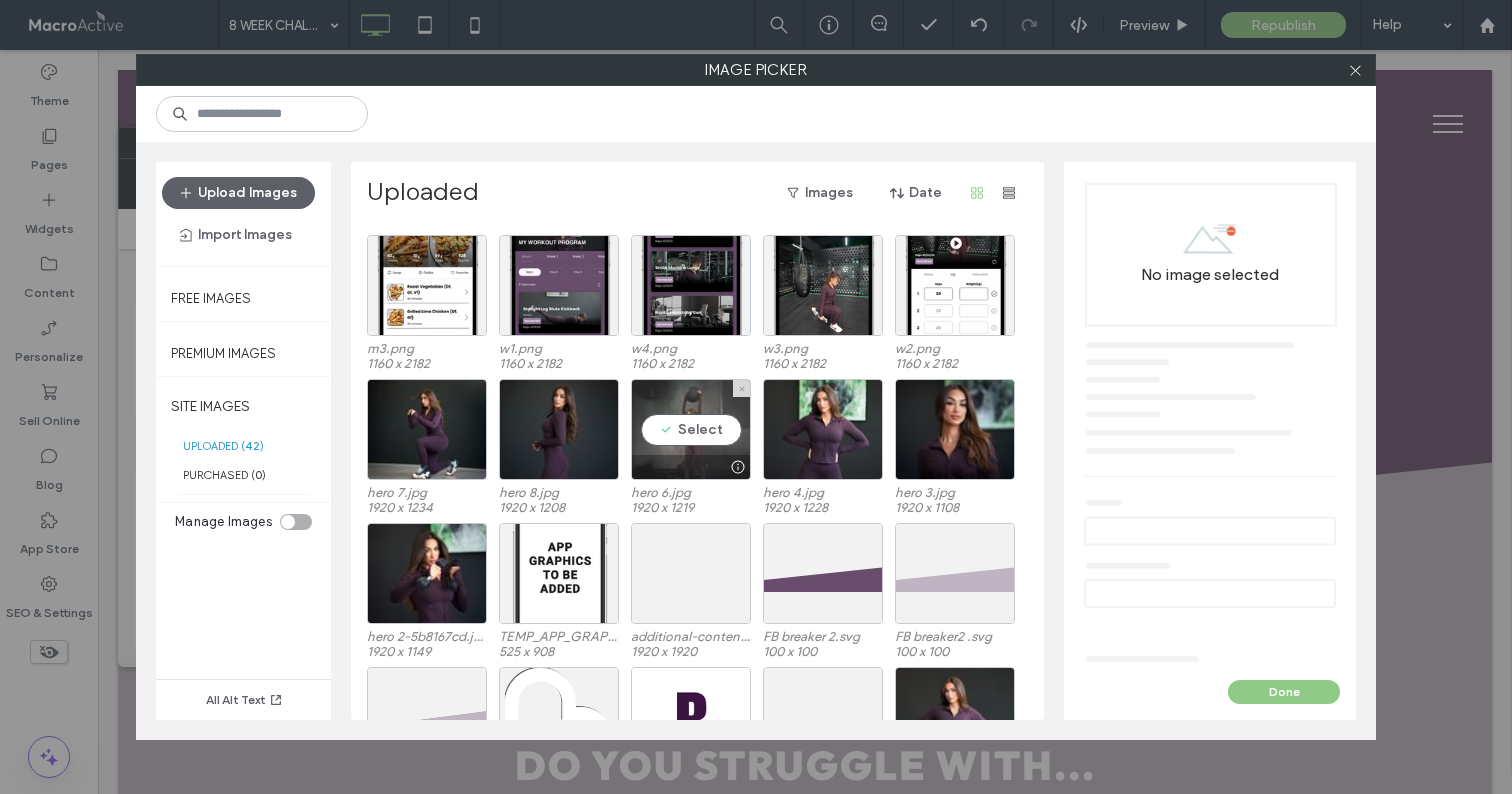 scroll, scrollTop: 284, scrollLeft: 0, axis: vertical 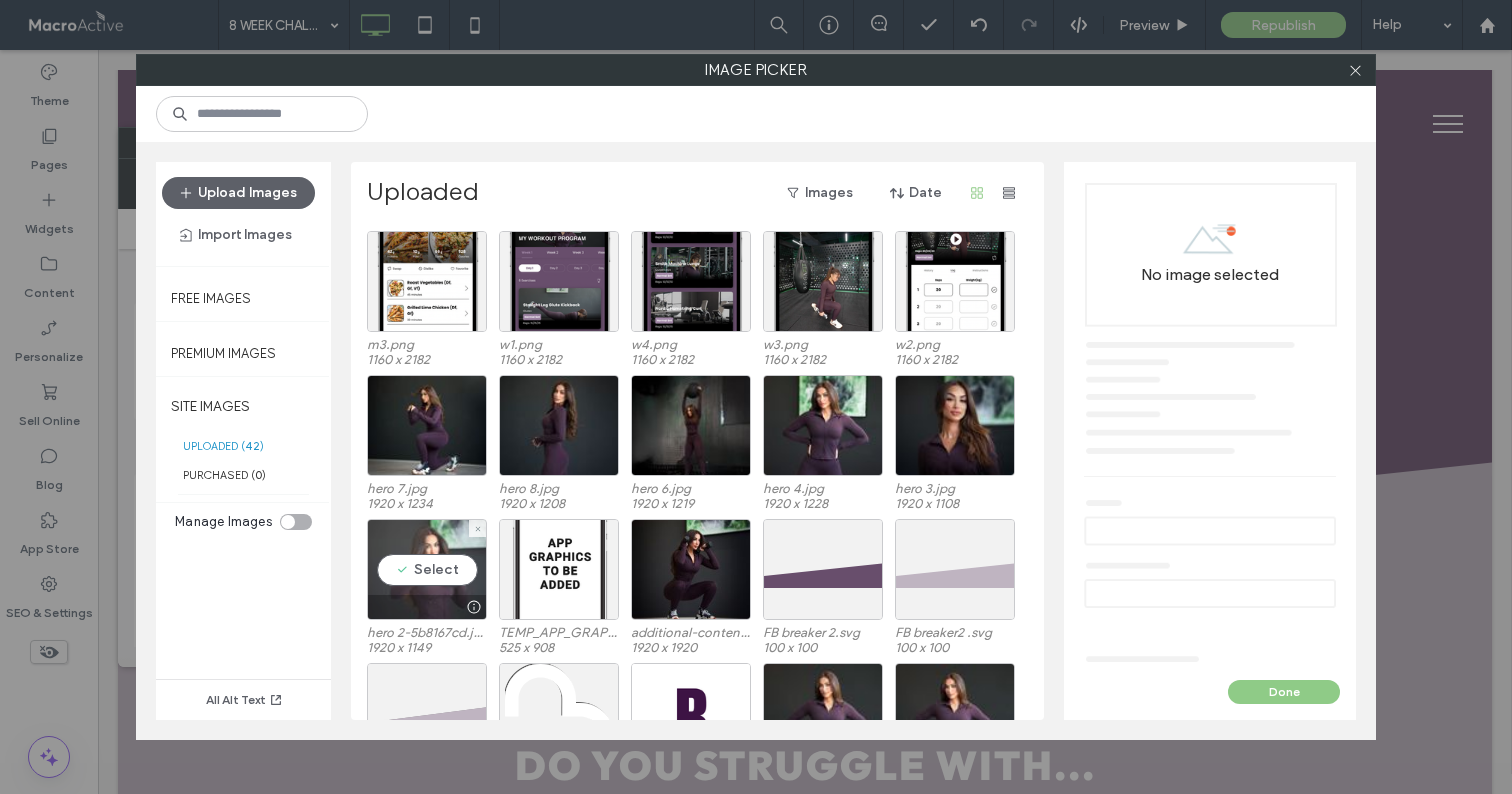 click on "Select" at bounding box center (427, 569) 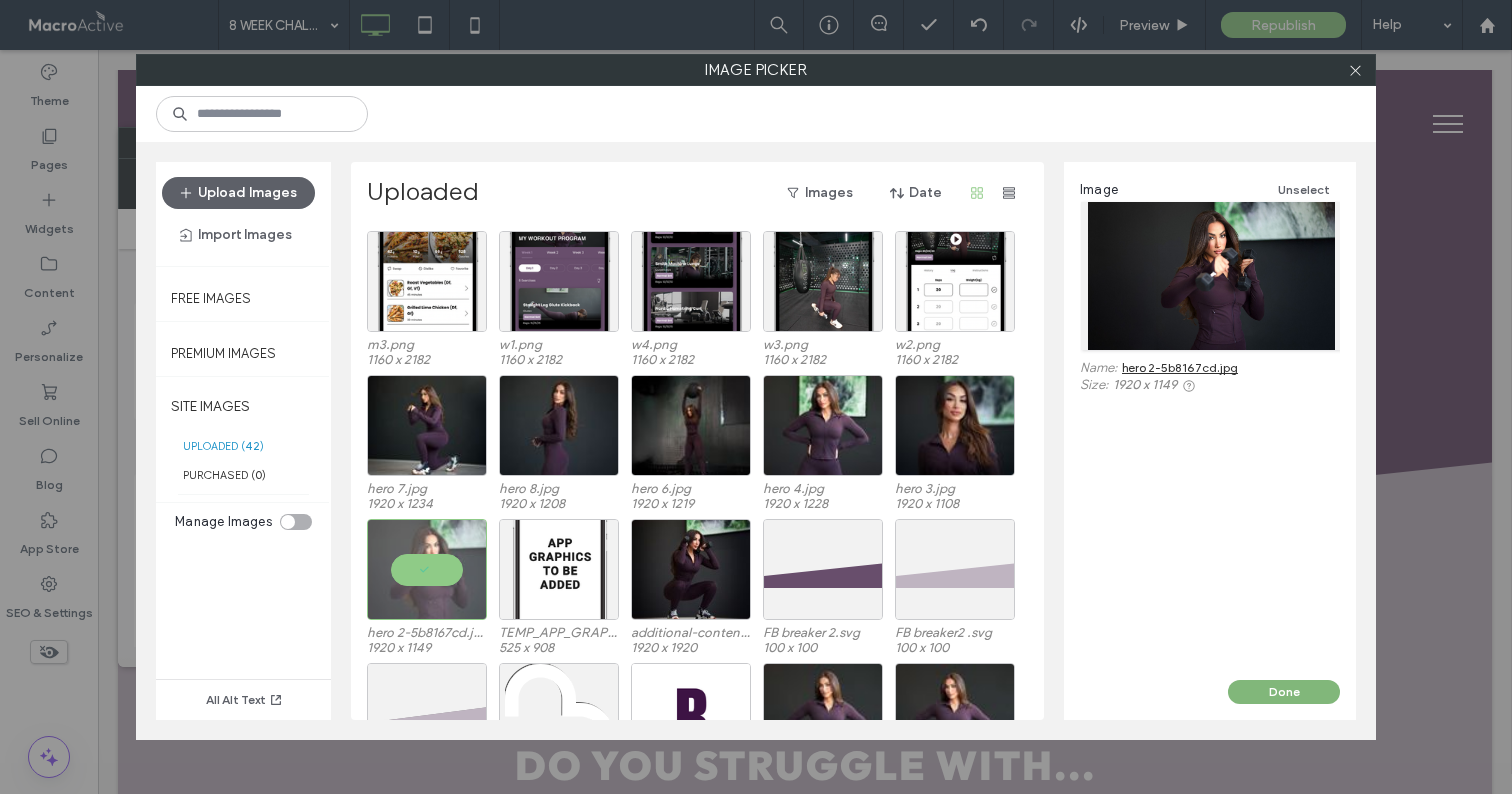 click on "Done" at bounding box center (1284, 692) 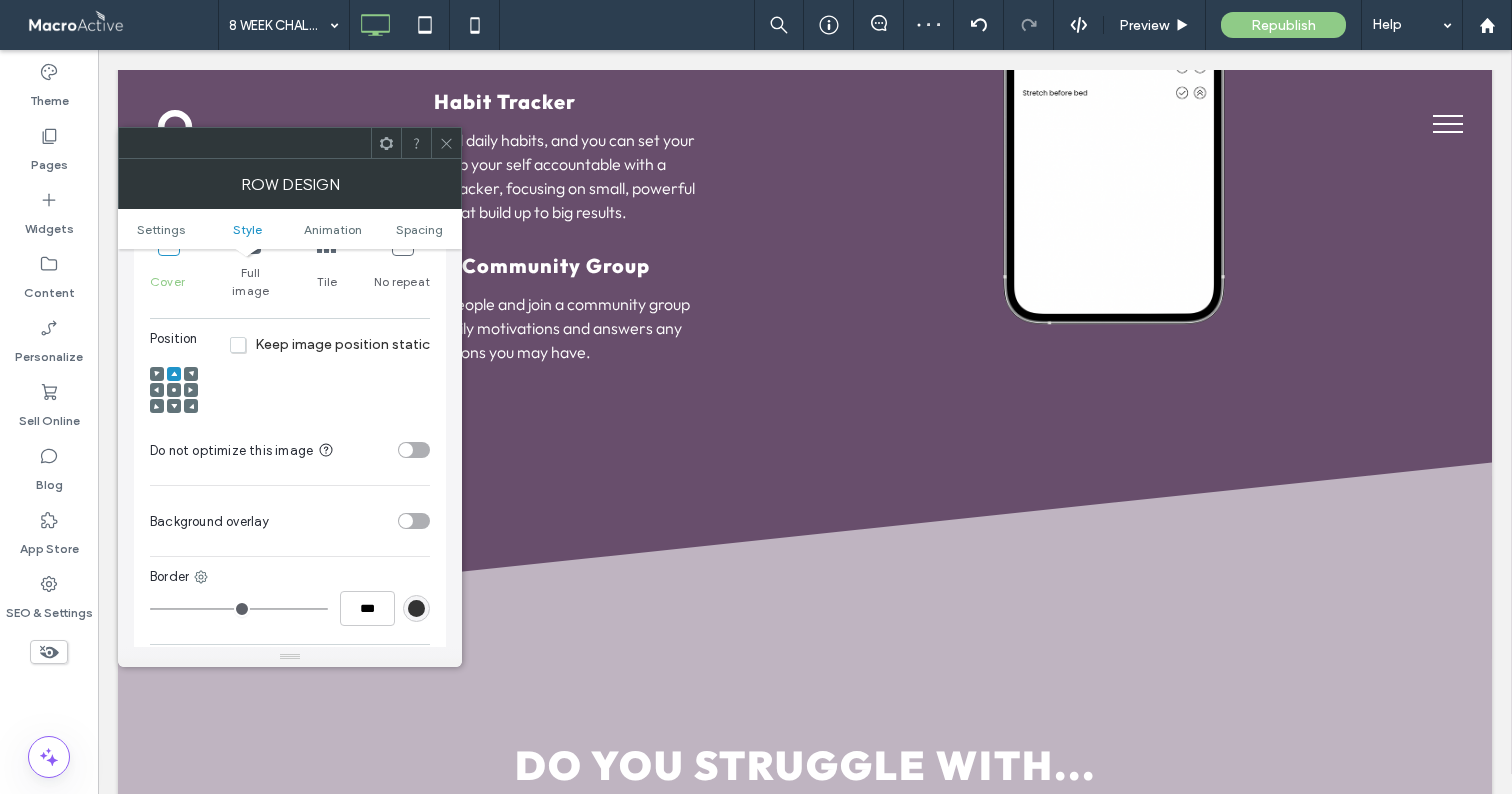 scroll, scrollTop: 806, scrollLeft: 0, axis: vertical 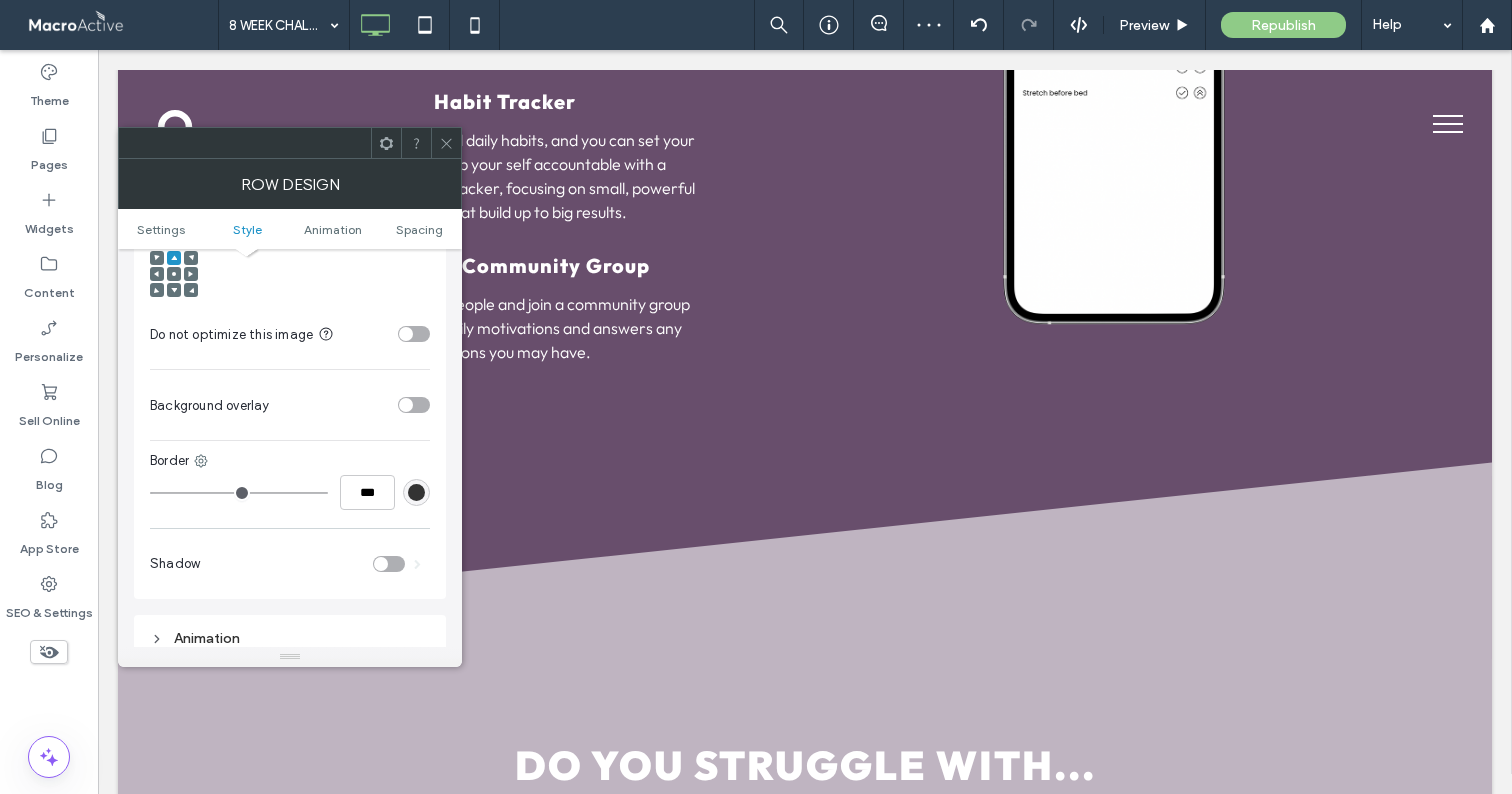 click at bounding box center [414, 405] 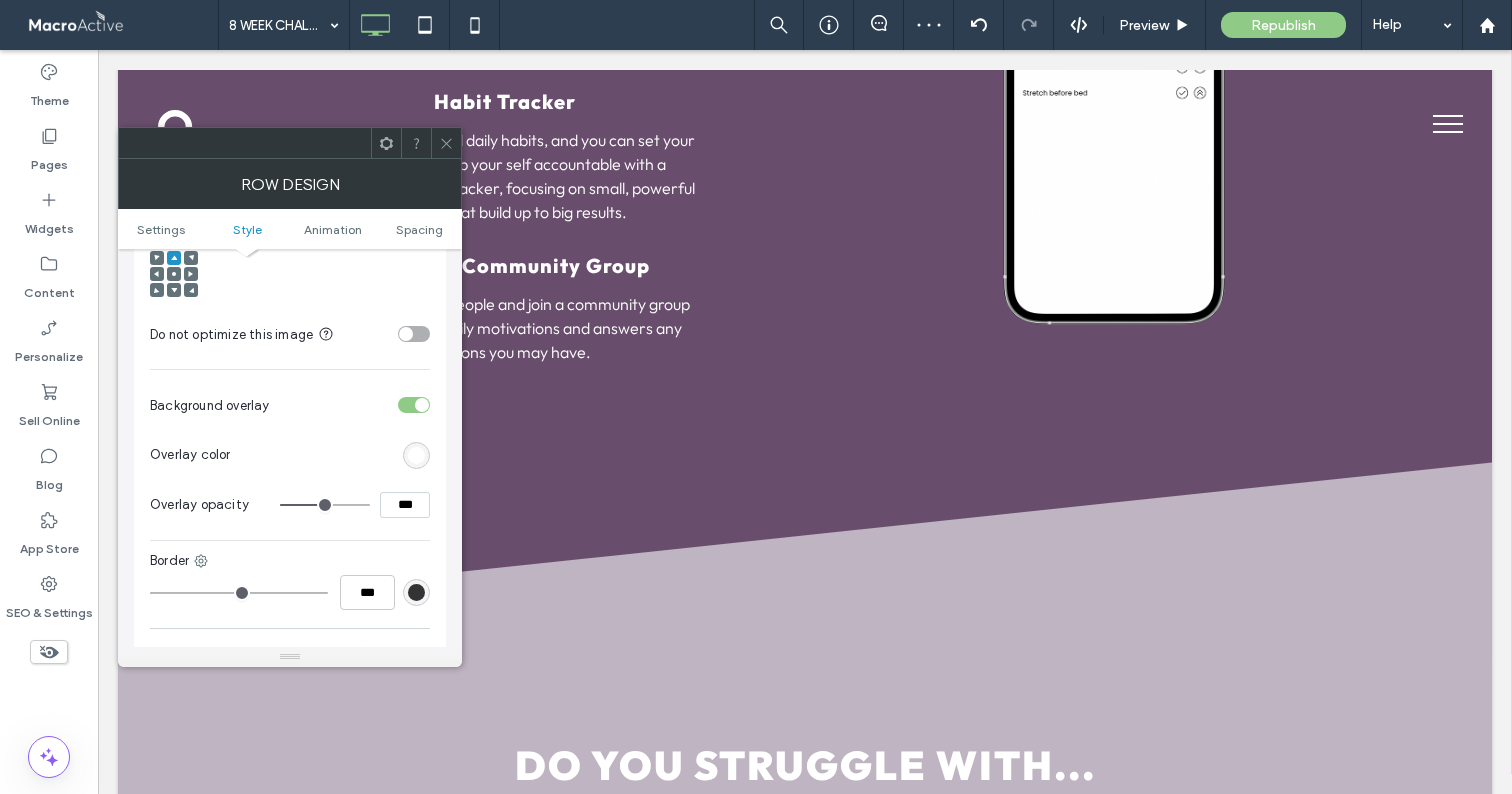 click at bounding box center [416, 455] 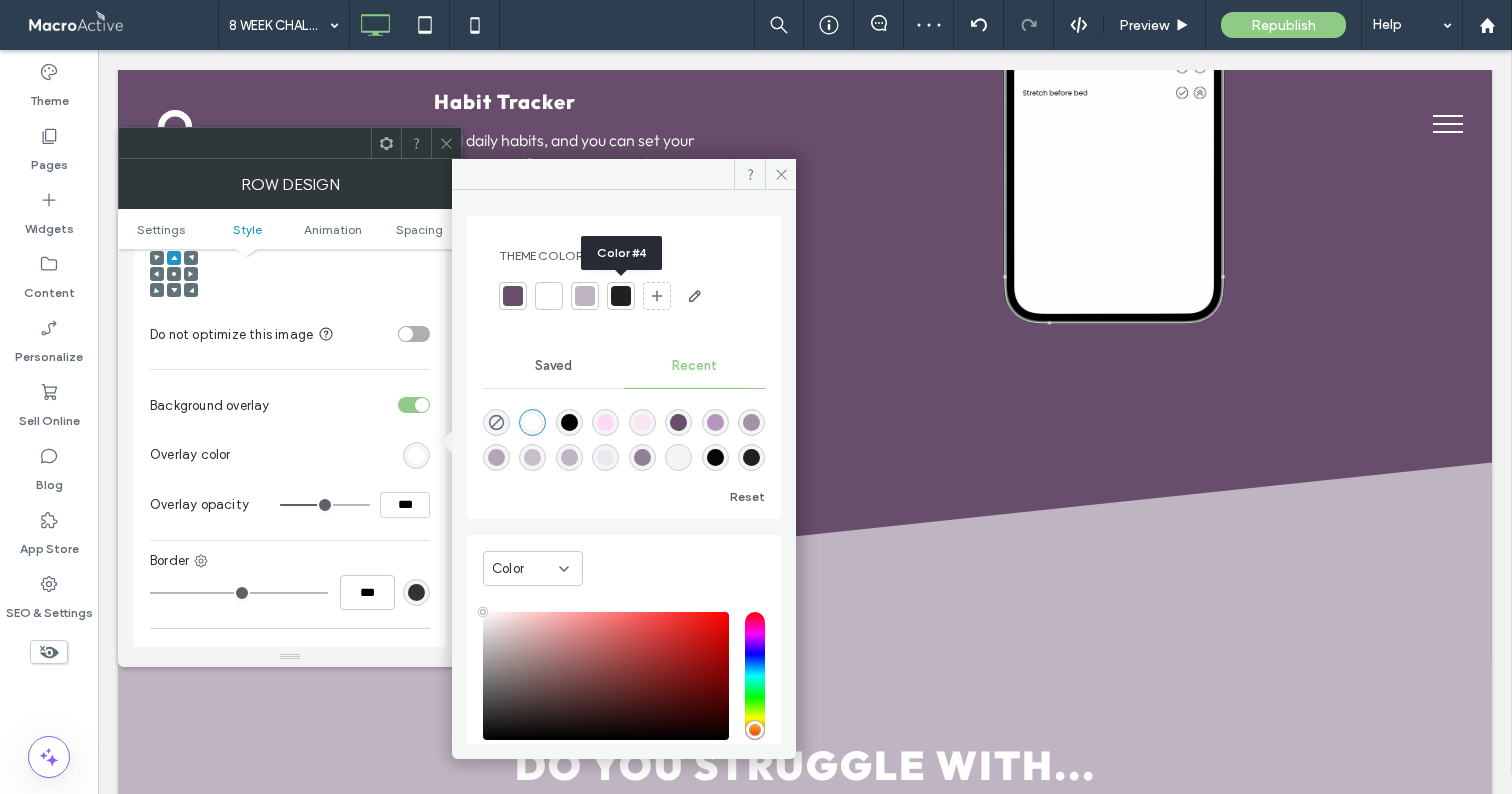 click at bounding box center (621, 296) 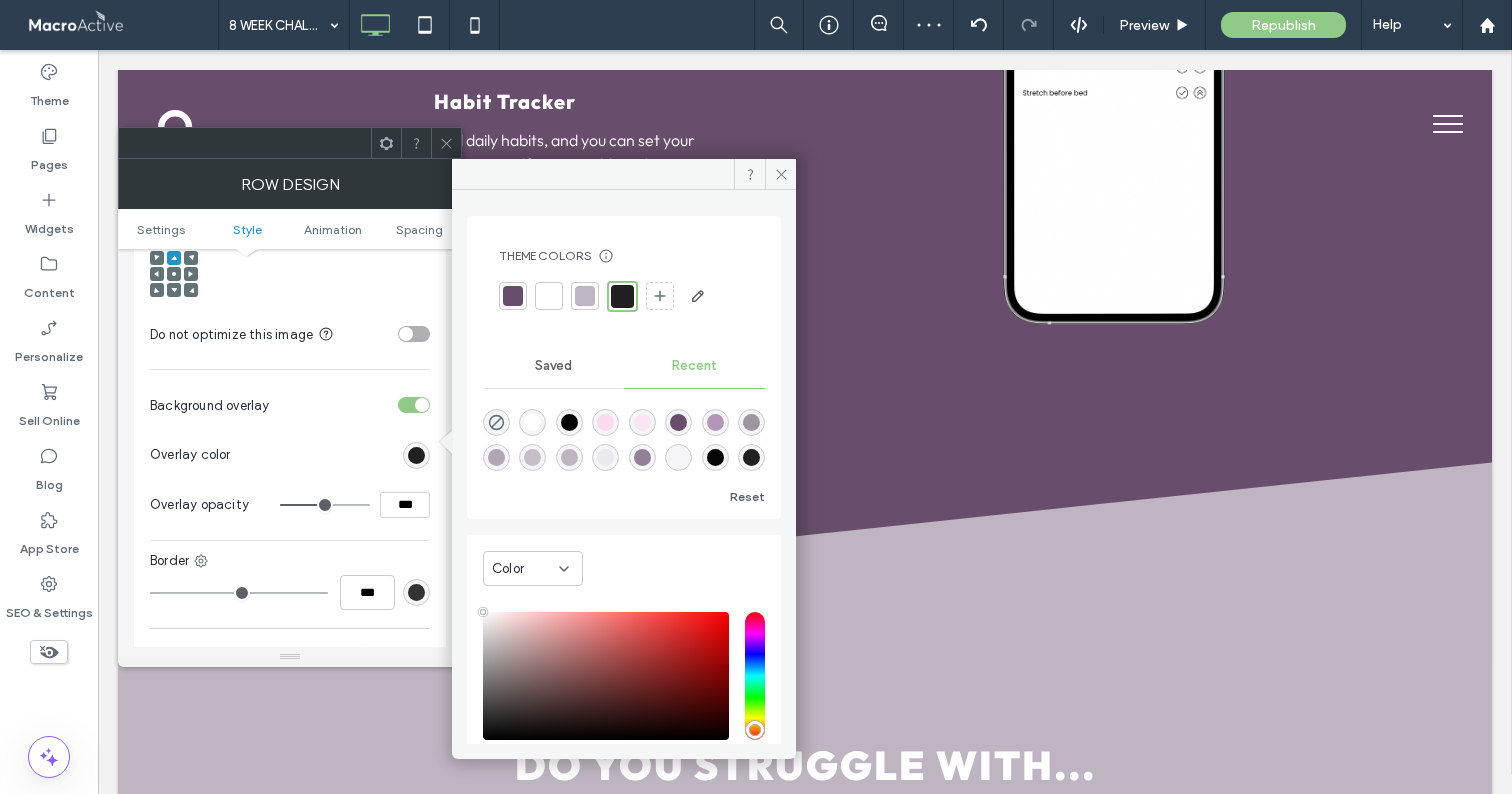click 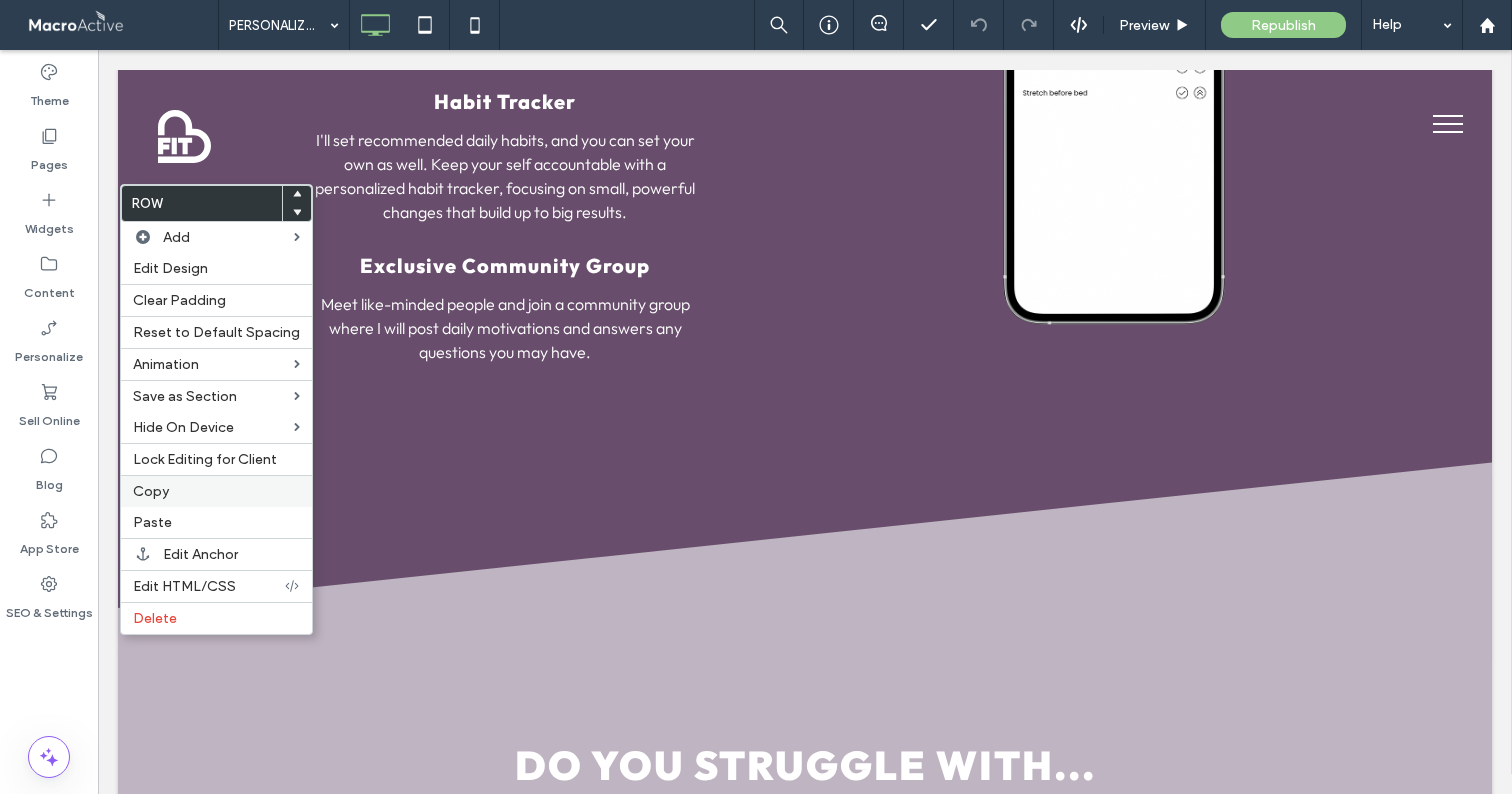 click on "Copy" at bounding box center [216, 491] 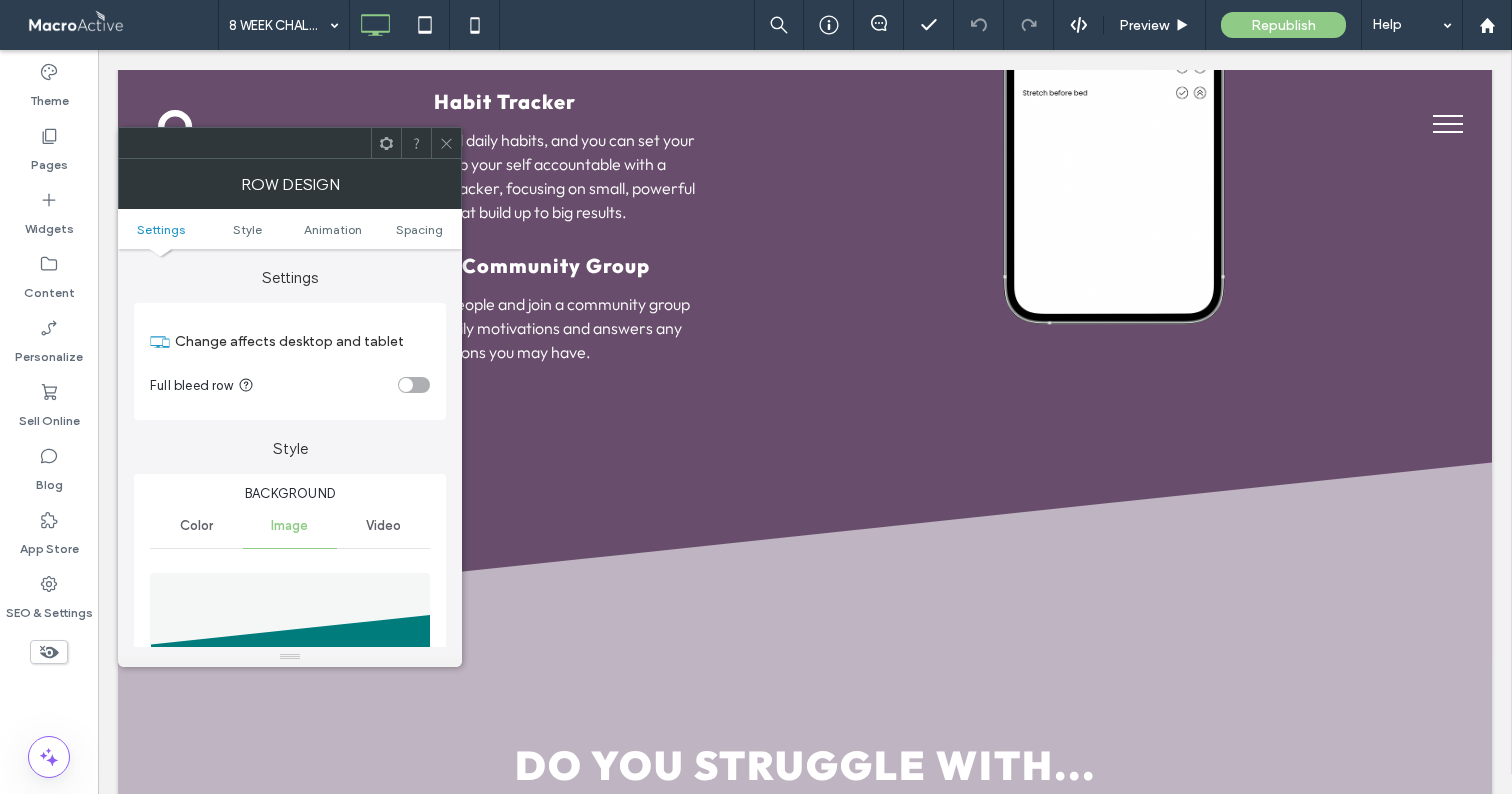 click at bounding box center (386, 143) 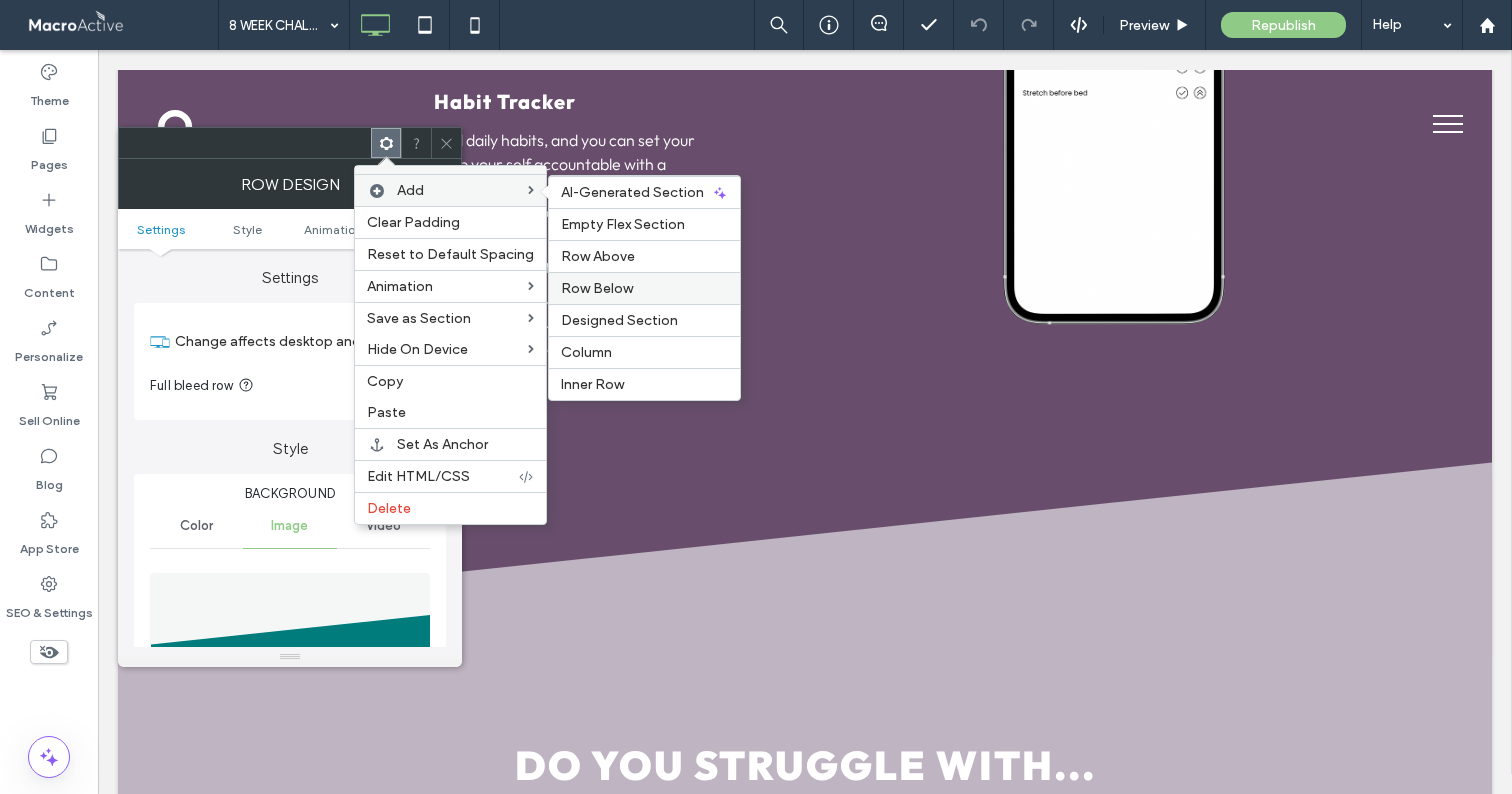 click on "Row Below" at bounding box center (597, 288) 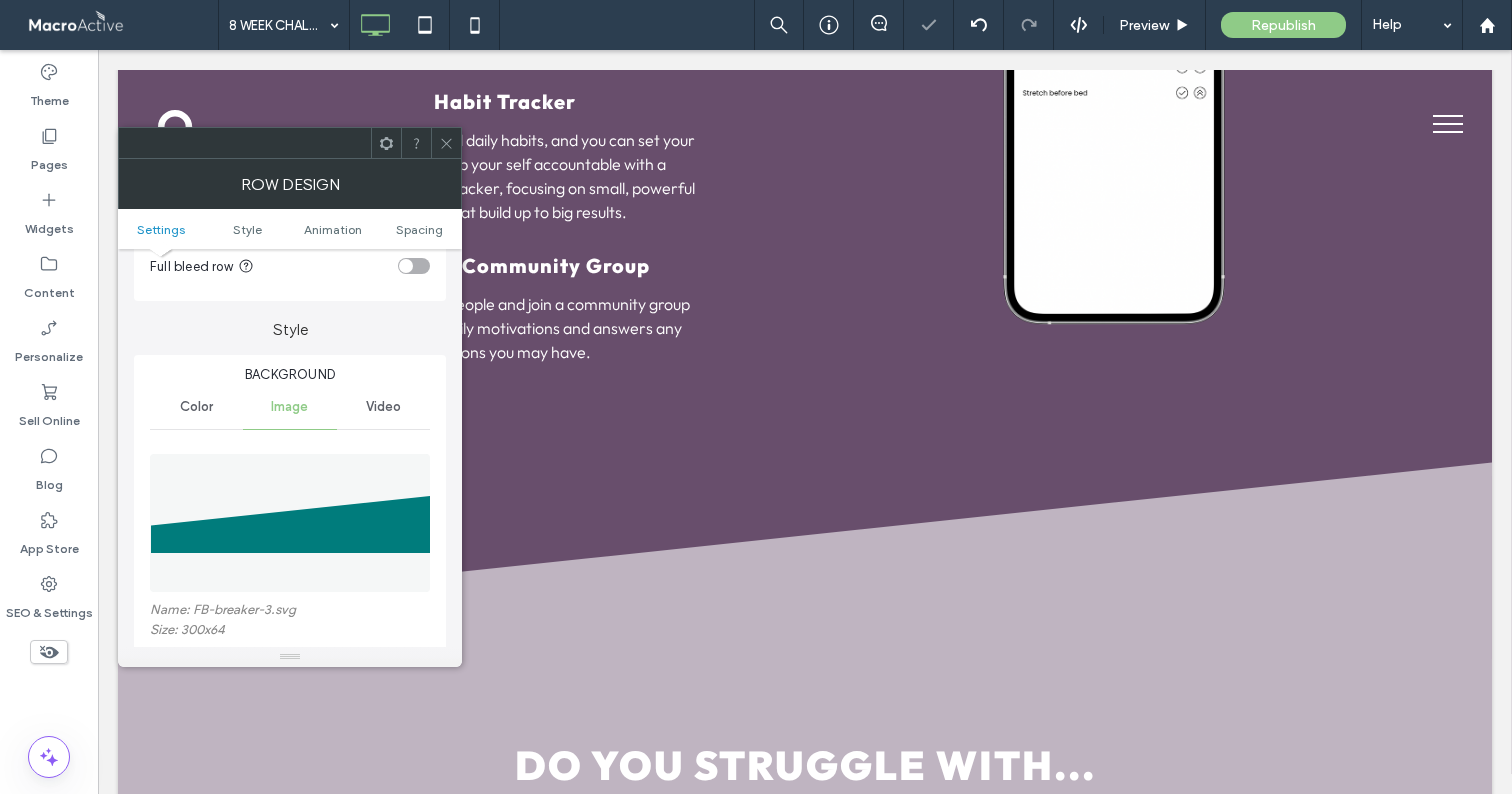 scroll, scrollTop: 214, scrollLeft: 0, axis: vertical 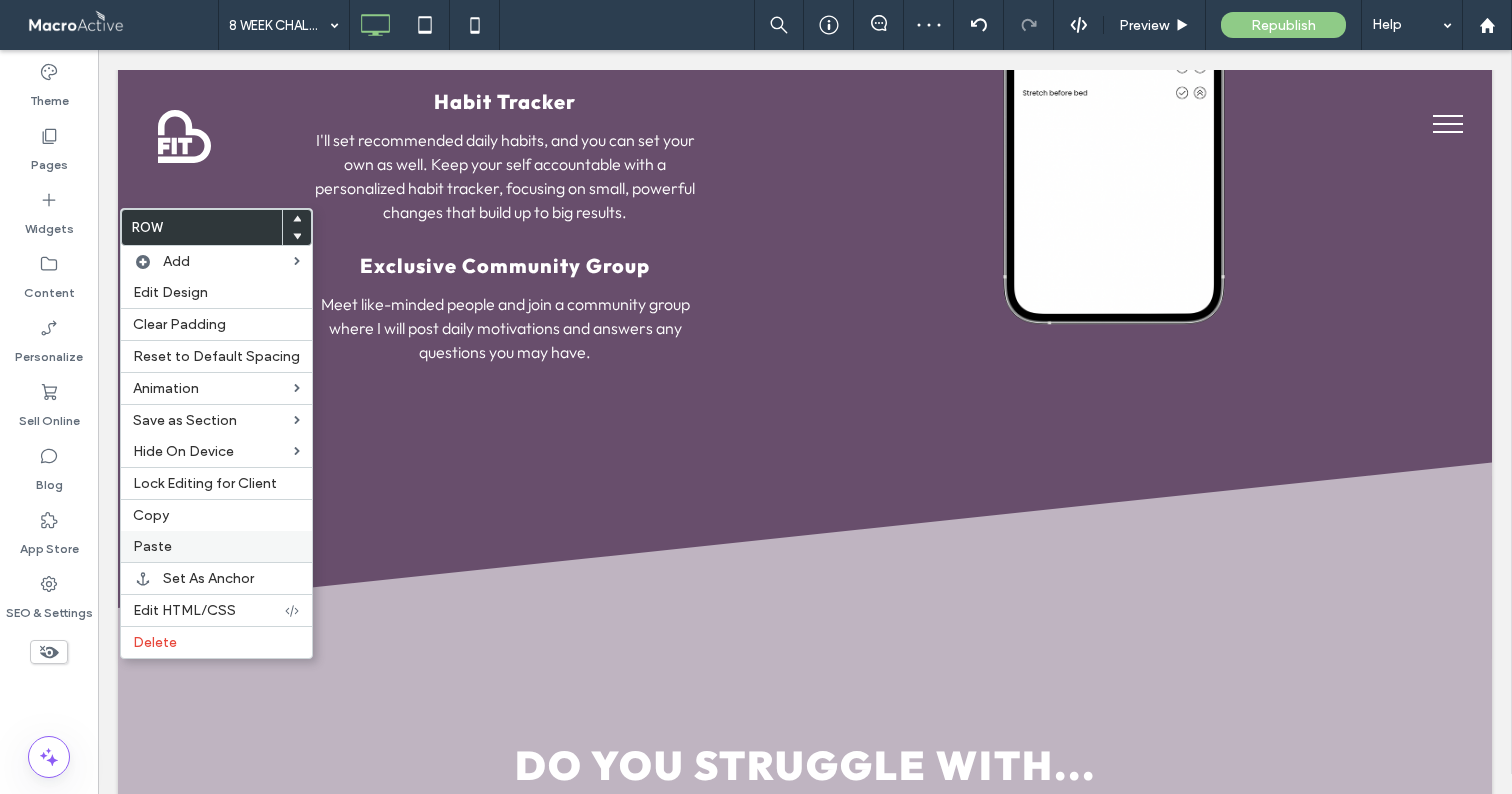 click on "Paste" at bounding box center [216, 546] 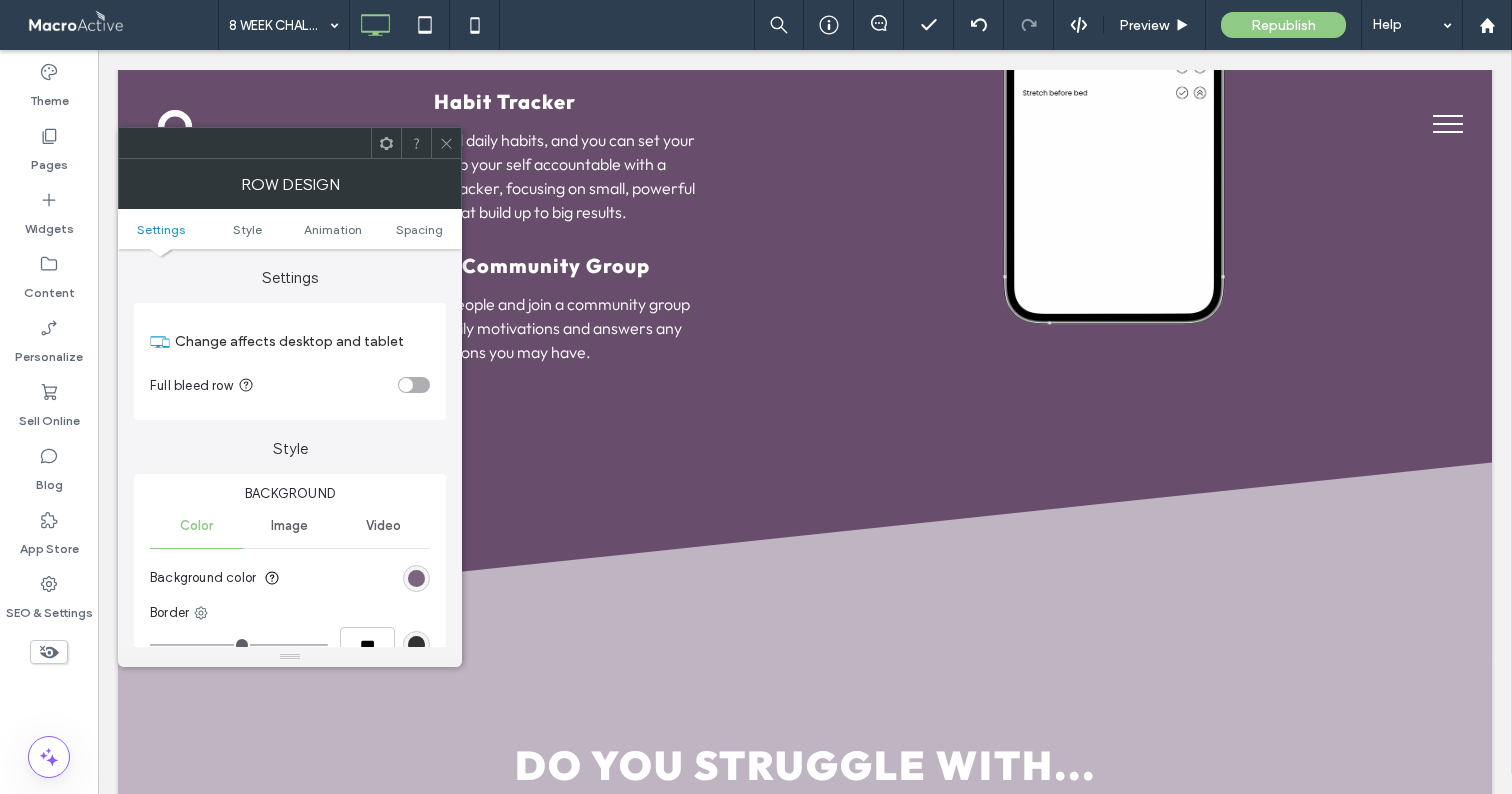 click at bounding box center [416, 578] 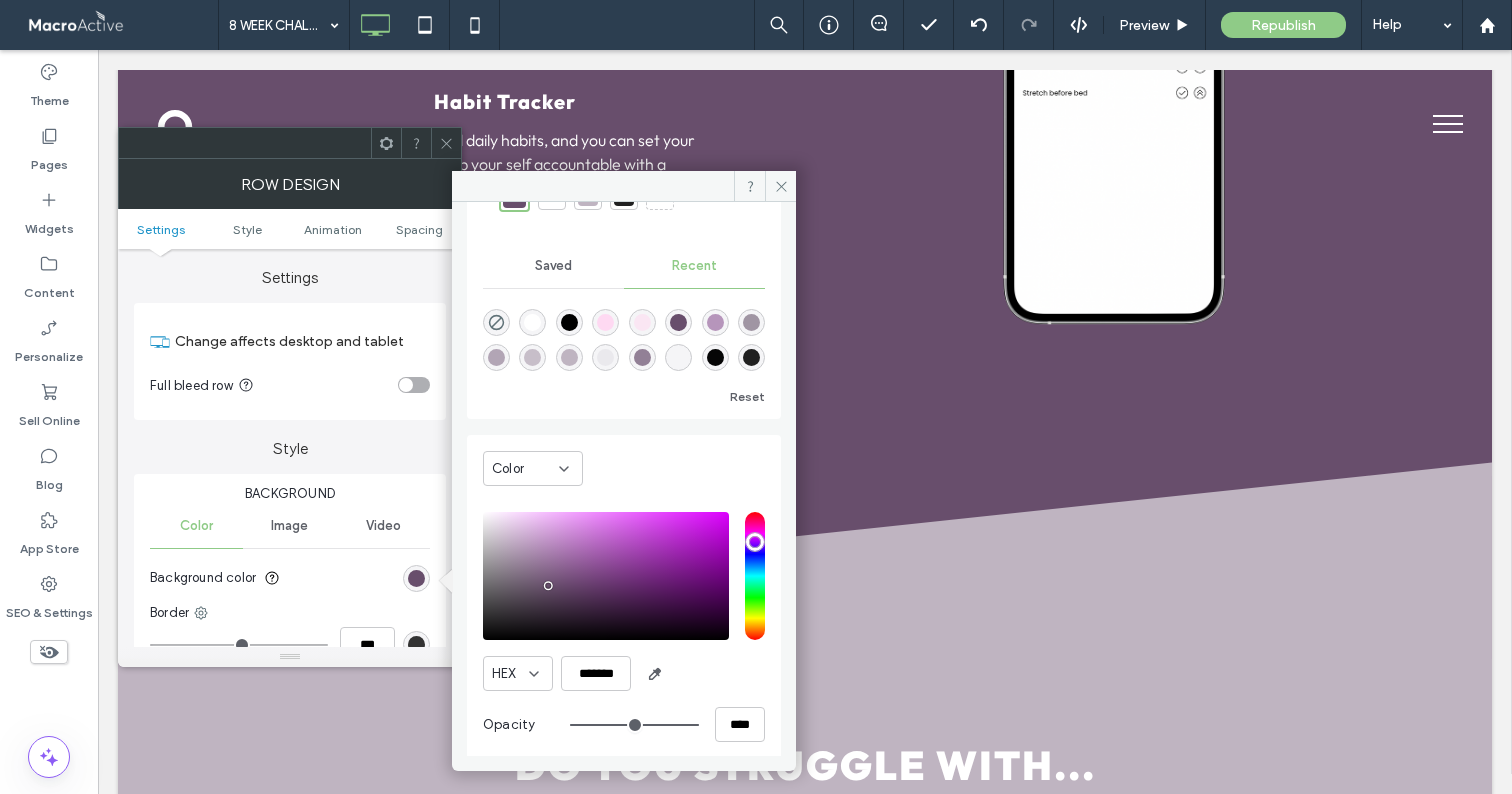 scroll, scrollTop: 115, scrollLeft: 0, axis: vertical 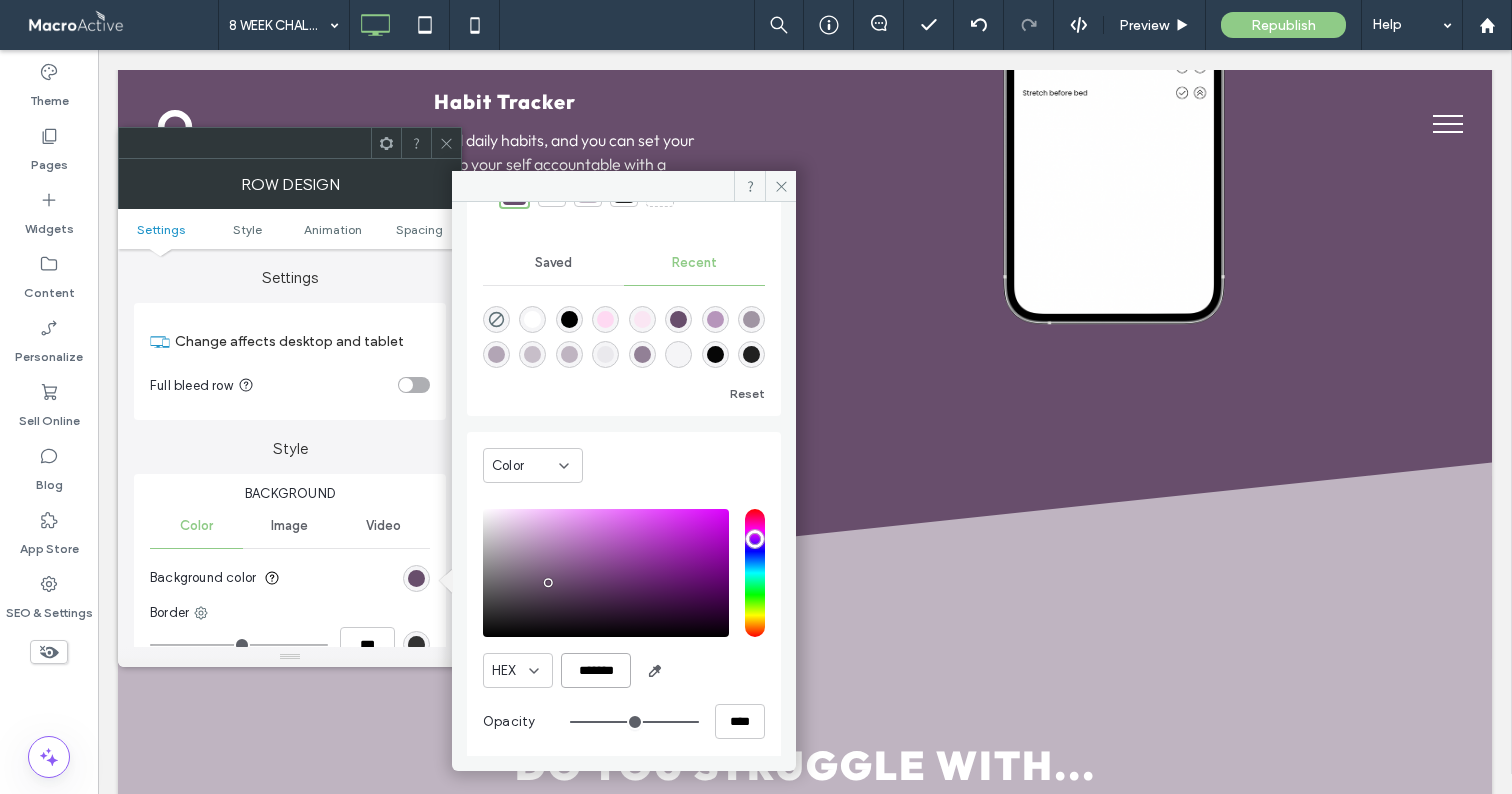 click on "*******" at bounding box center (596, 670) 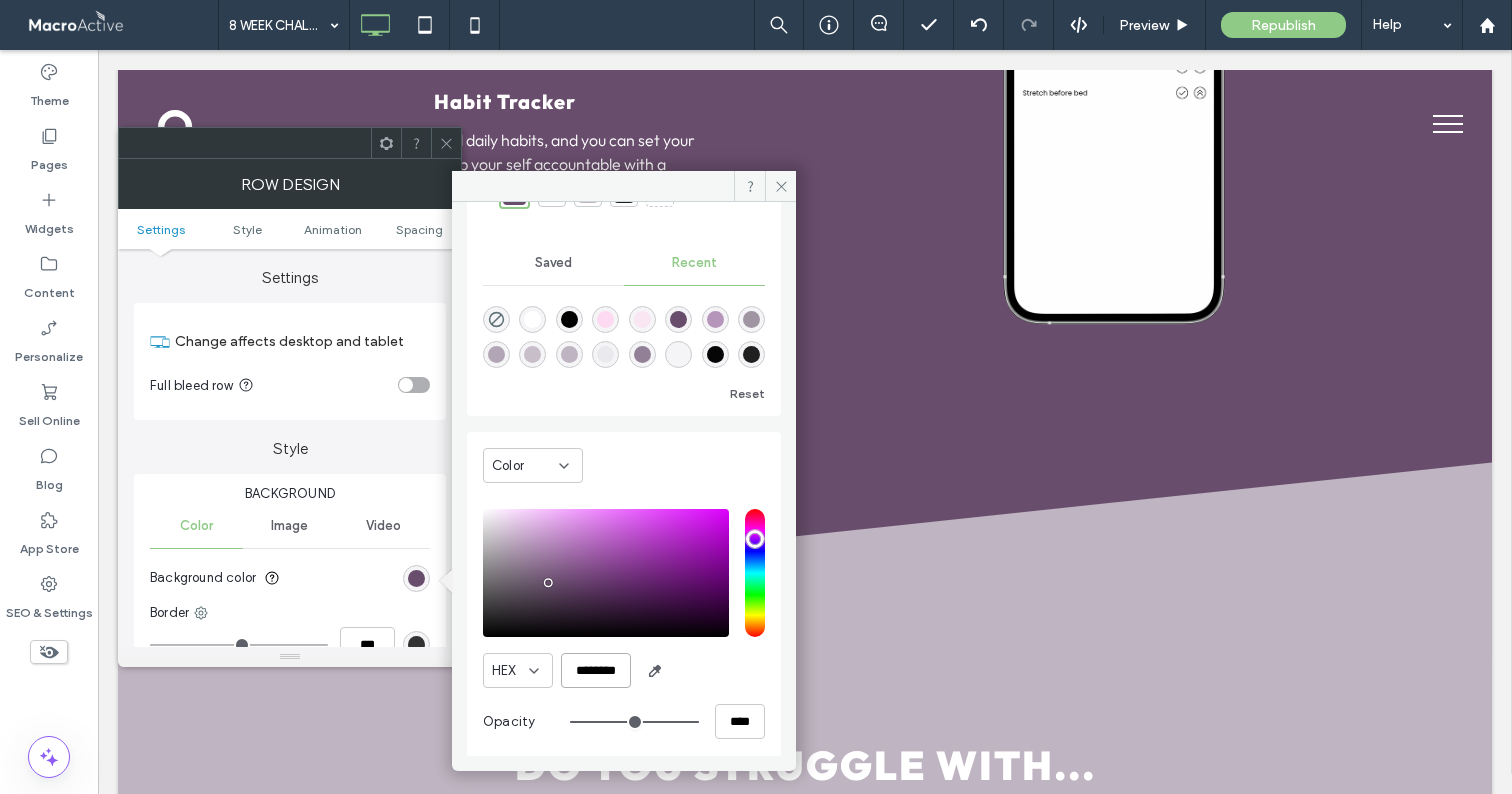 scroll, scrollTop: 0, scrollLeft: 13, axis: horizontal 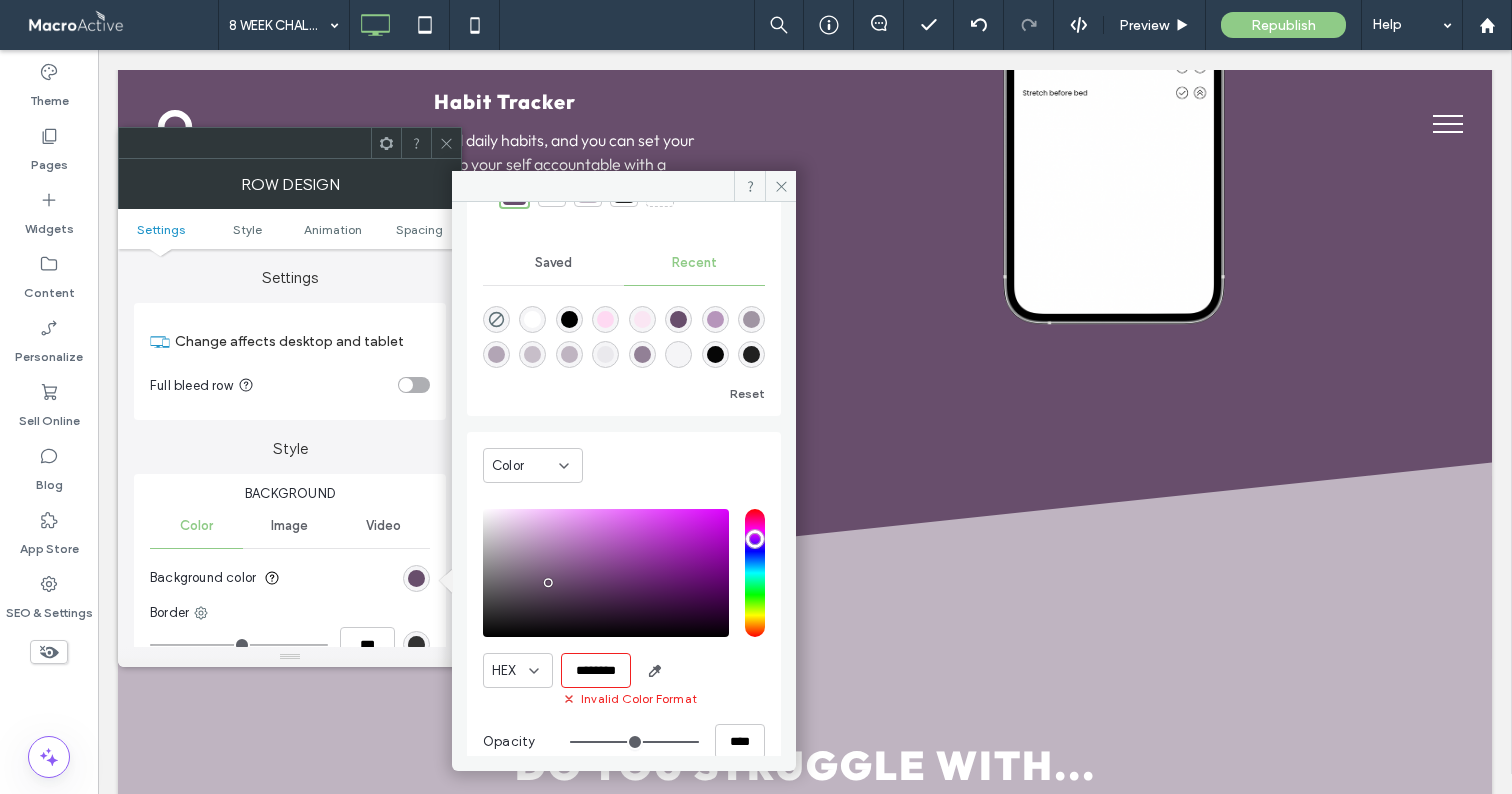 click on "HEX ******** Invalid Color Format Opacity ****" at bounding box center [624, 636] 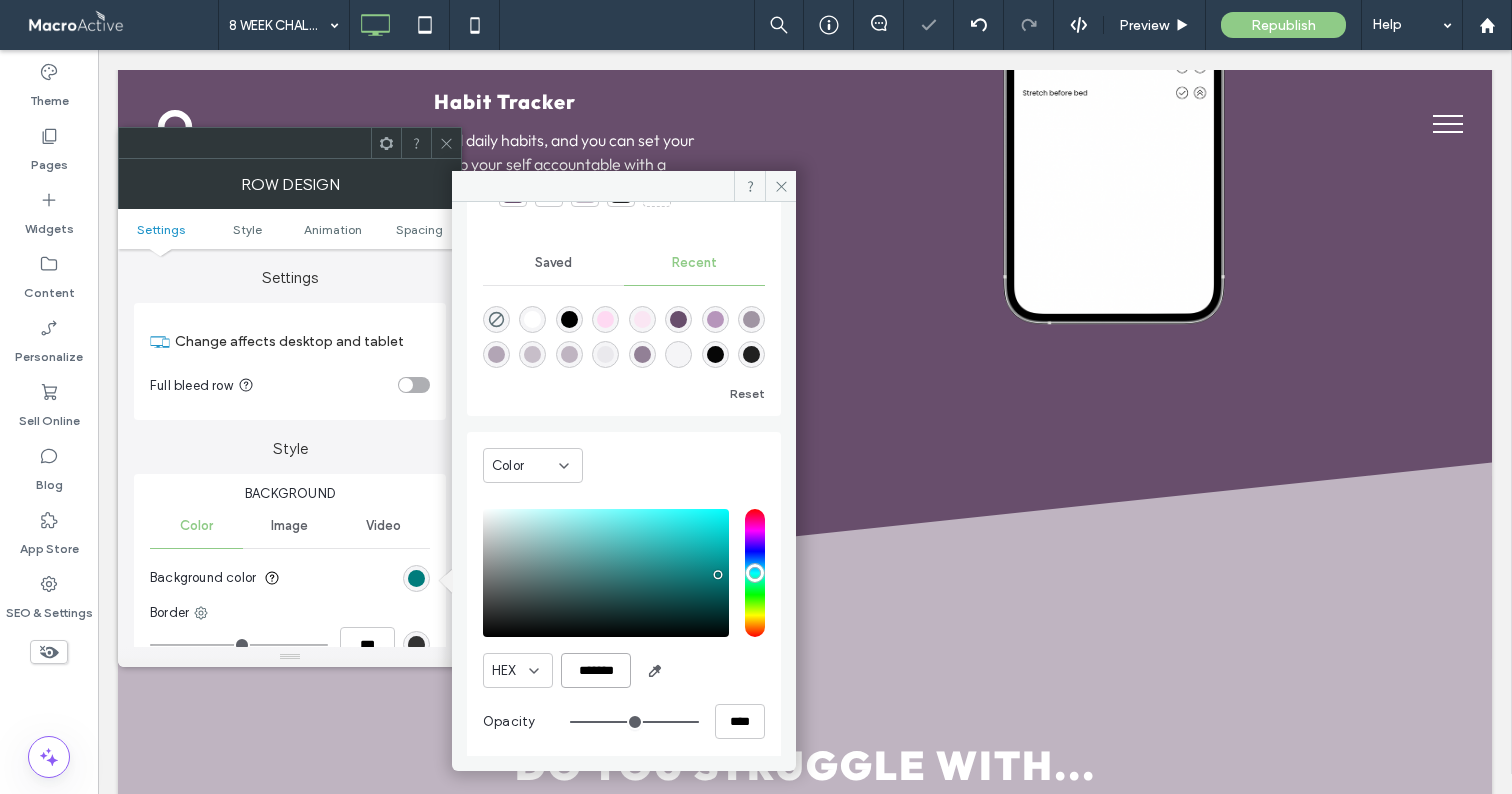 type on "*******" 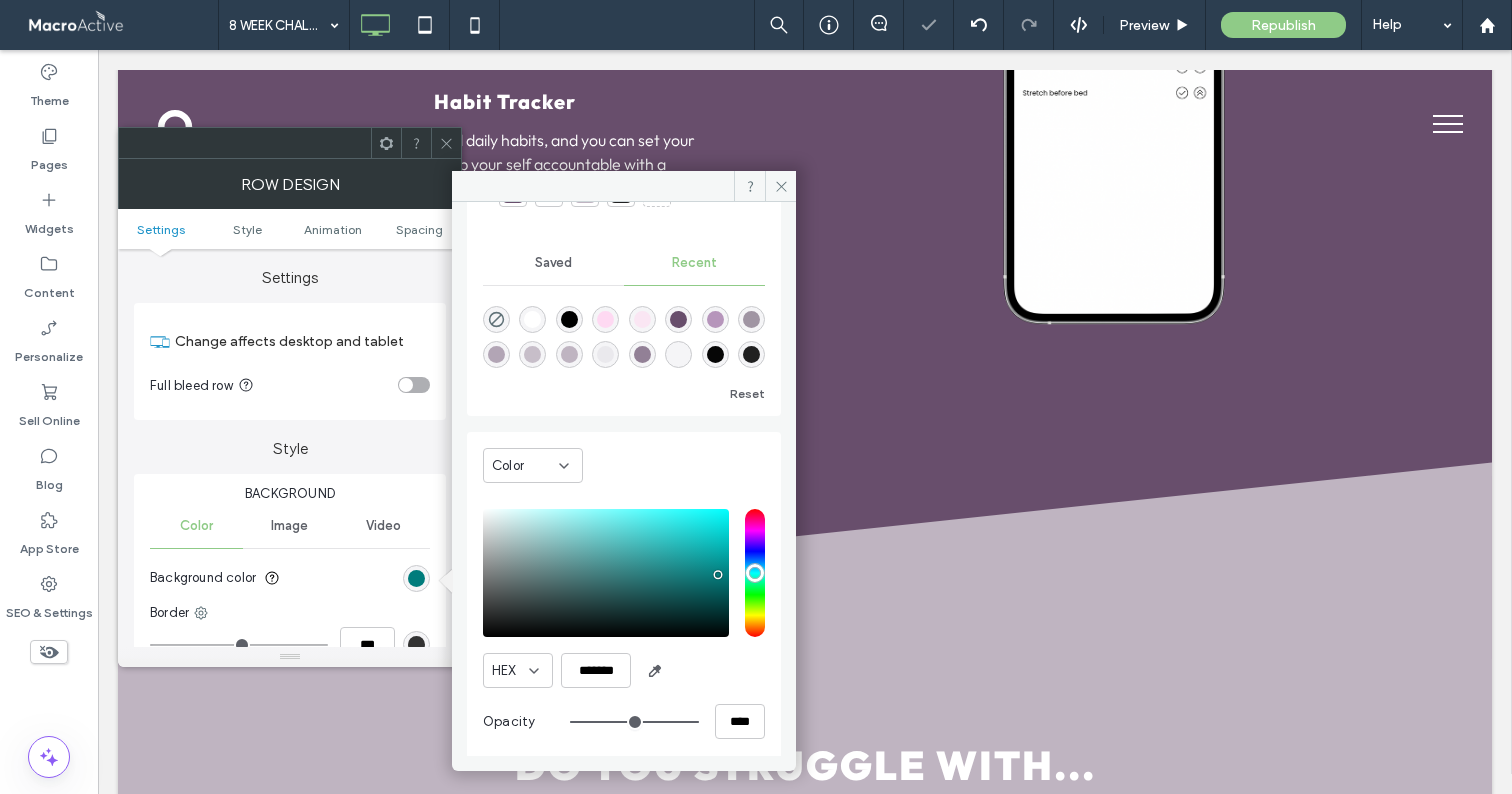 click on "HEX *******" at bounding box center (624, 670) 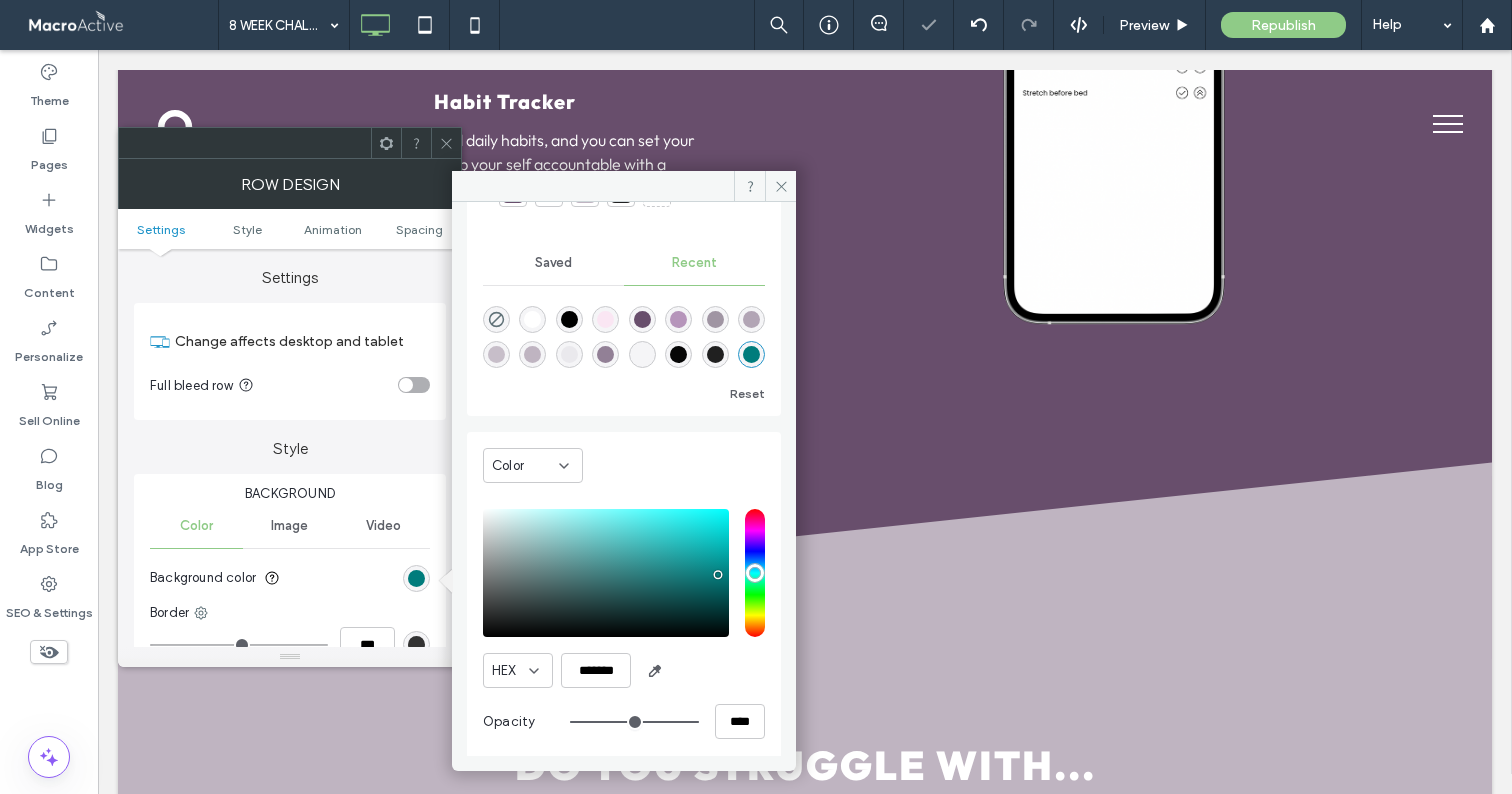 click 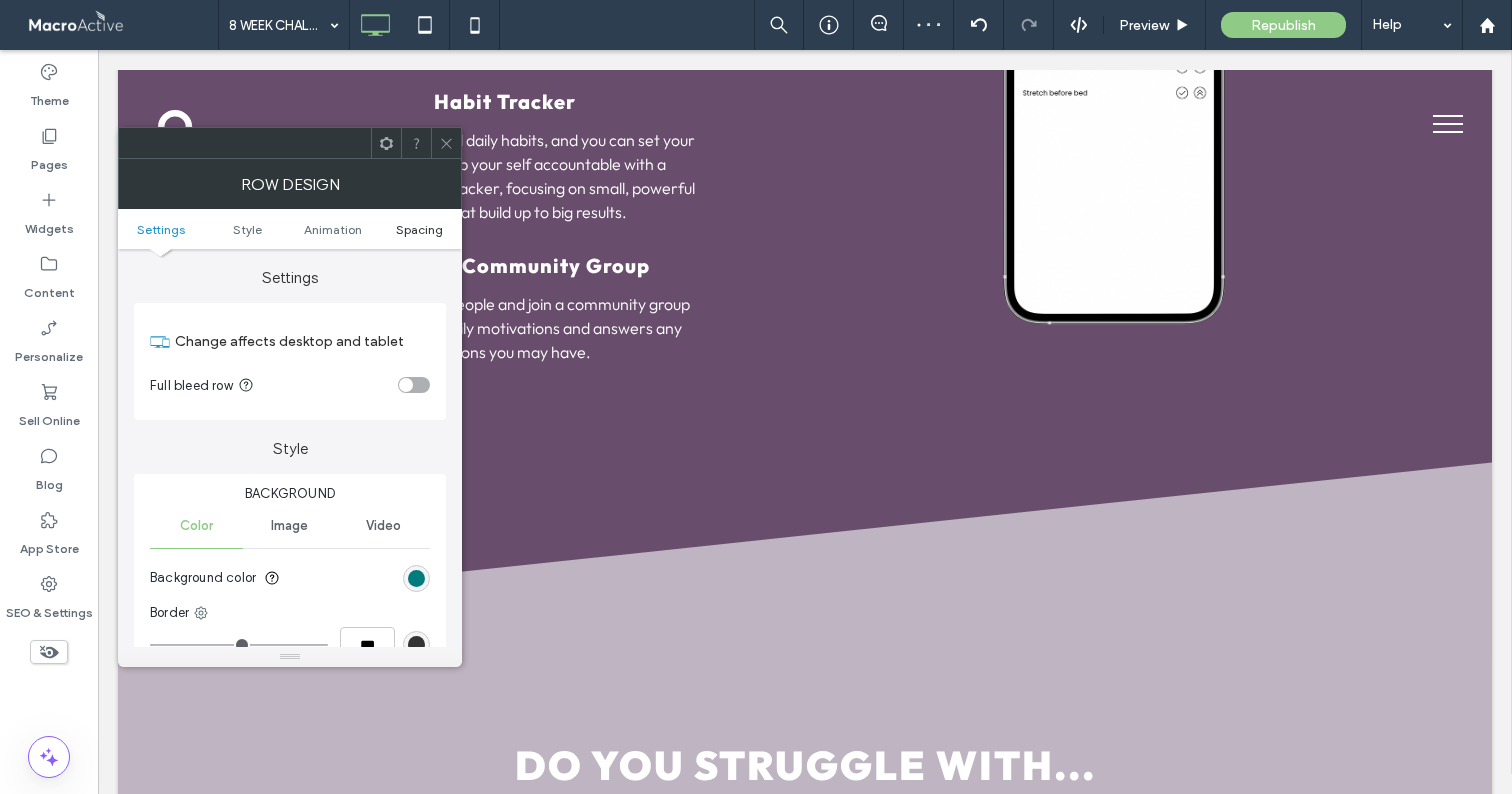 click on "Spacing" at bounding box center [419, 229] 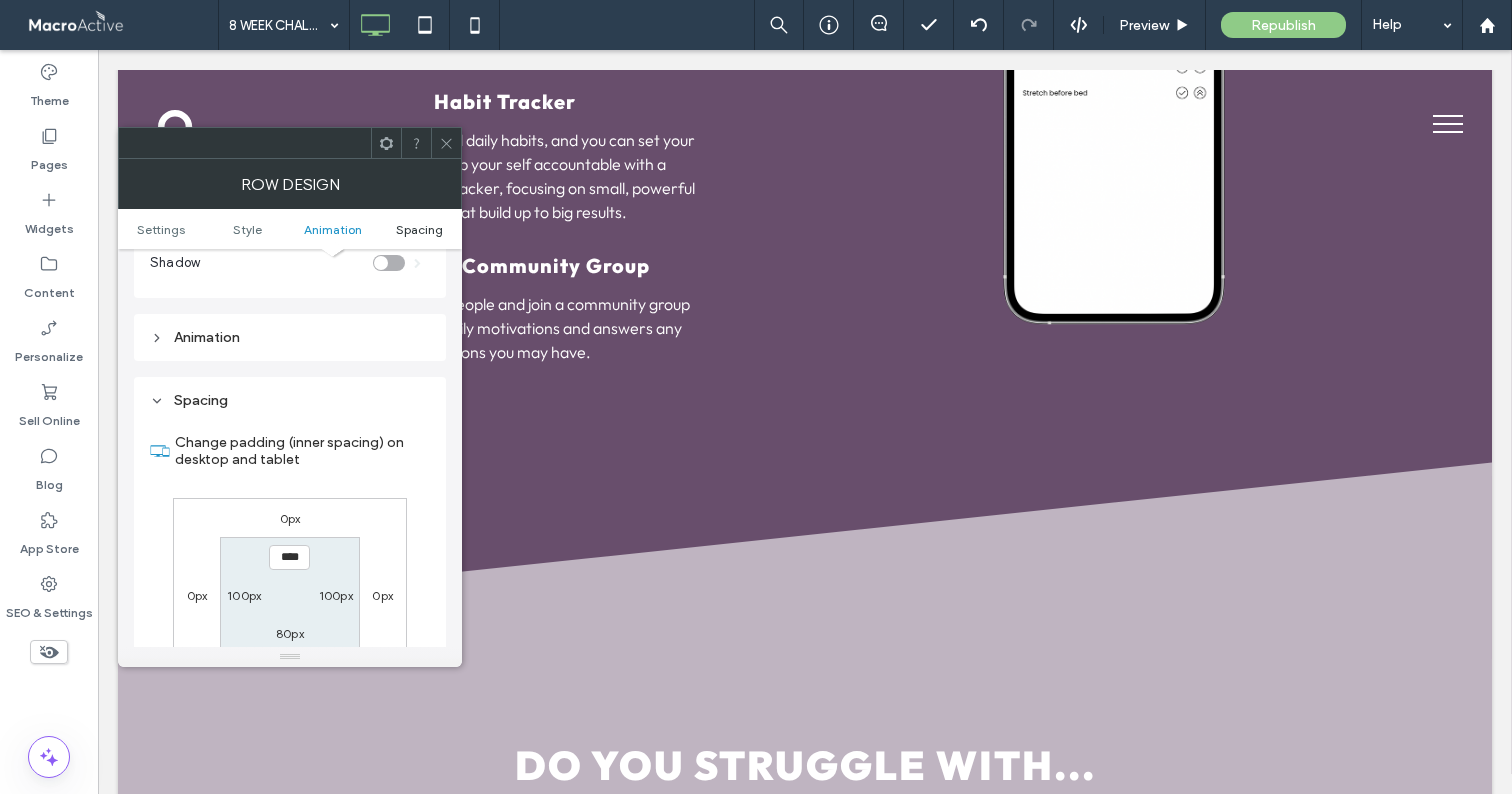 scroll, scrollTop: 566, scrollLeft: 0, axis: vertical 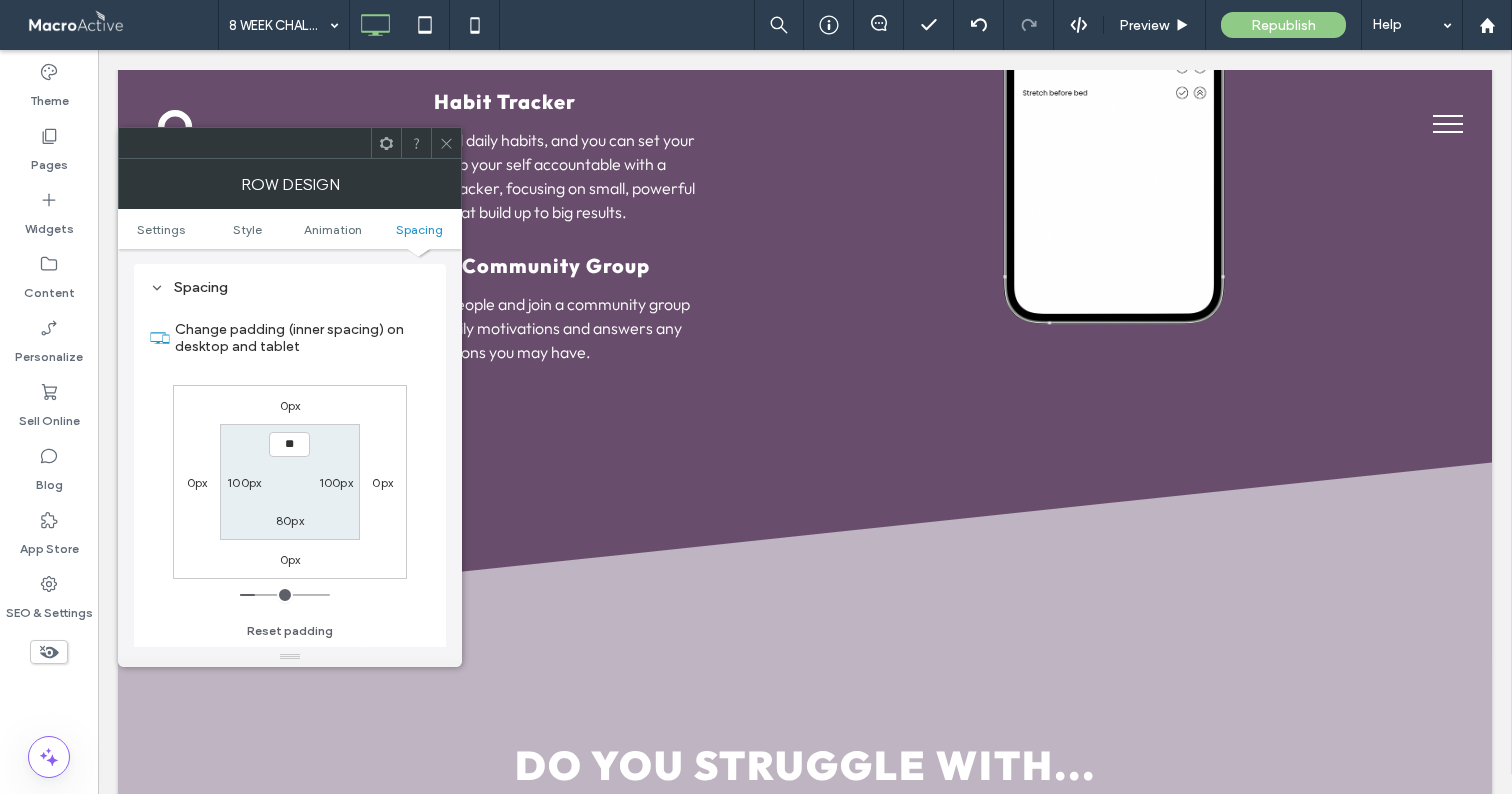 type on "****" 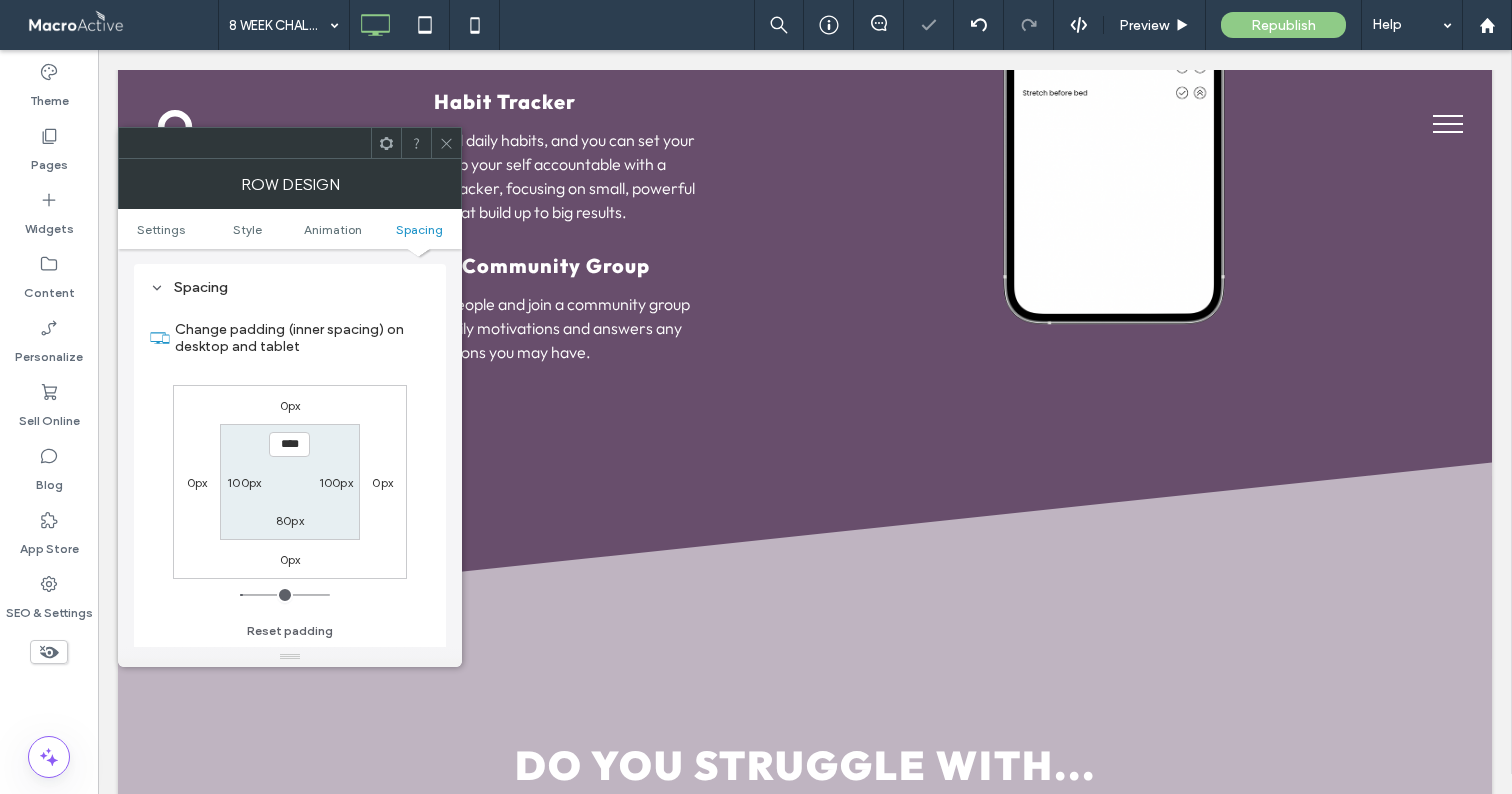 type on "**" 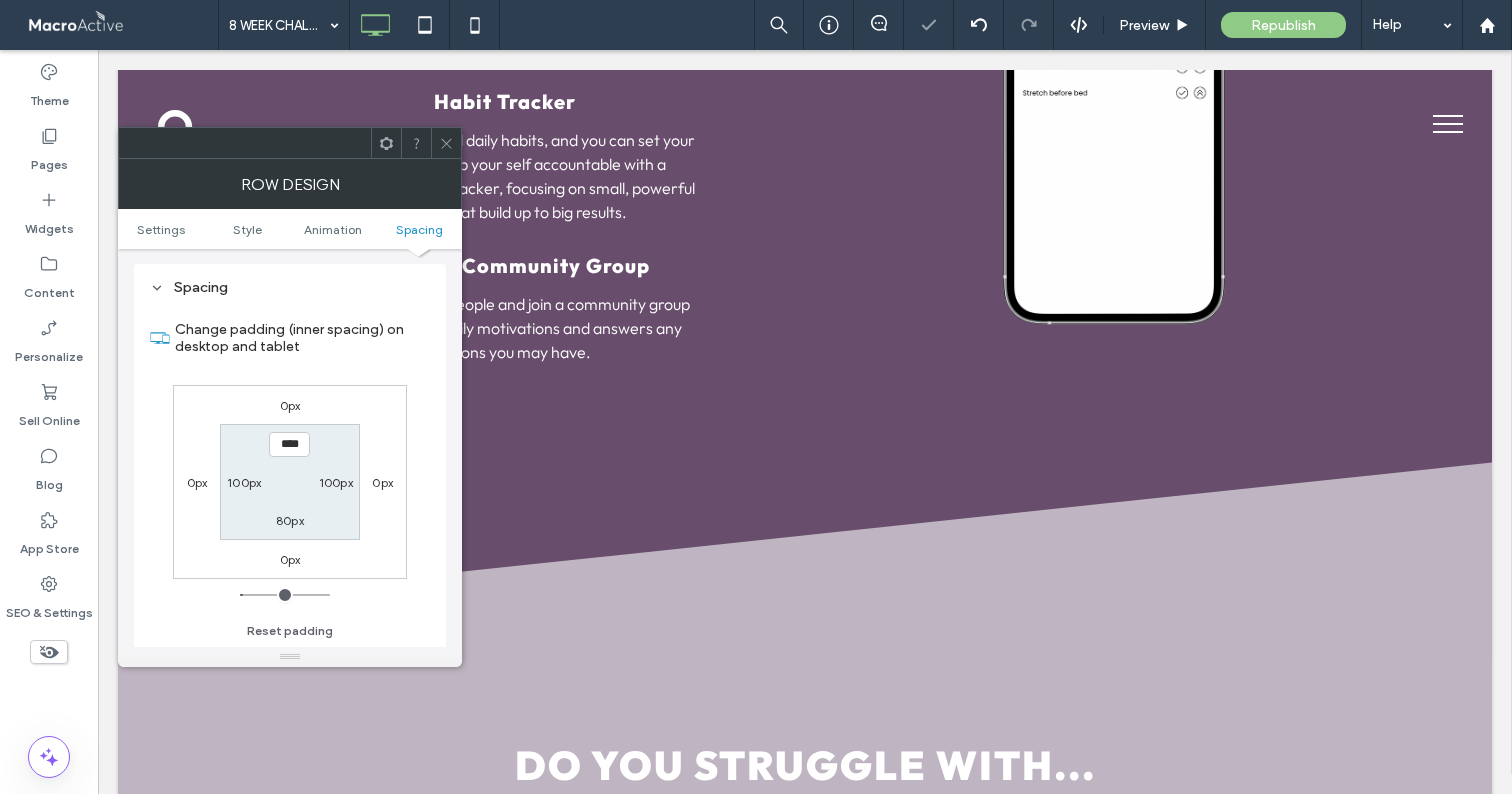 click at bounding box center [446, 143] 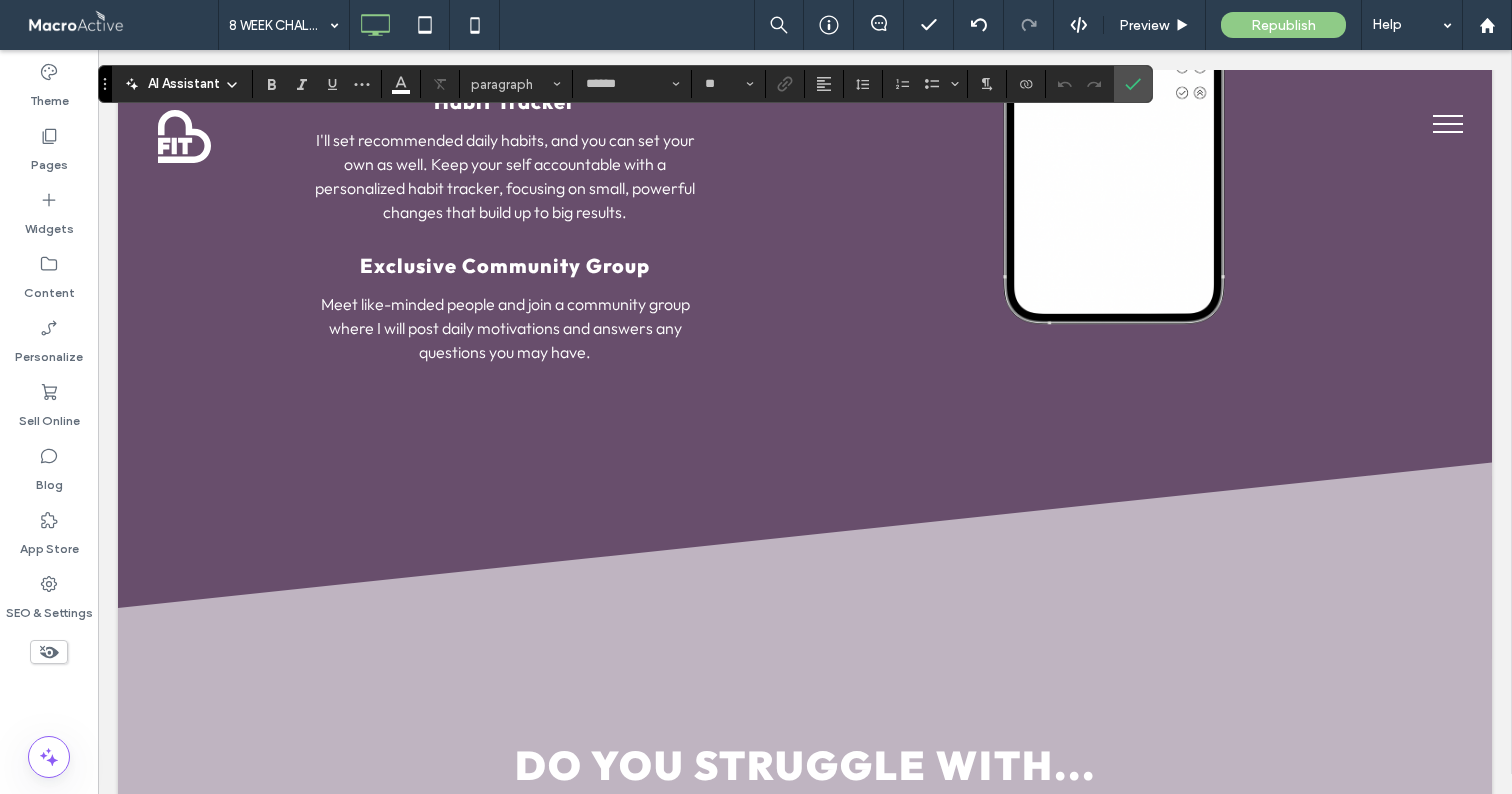 type on "**" 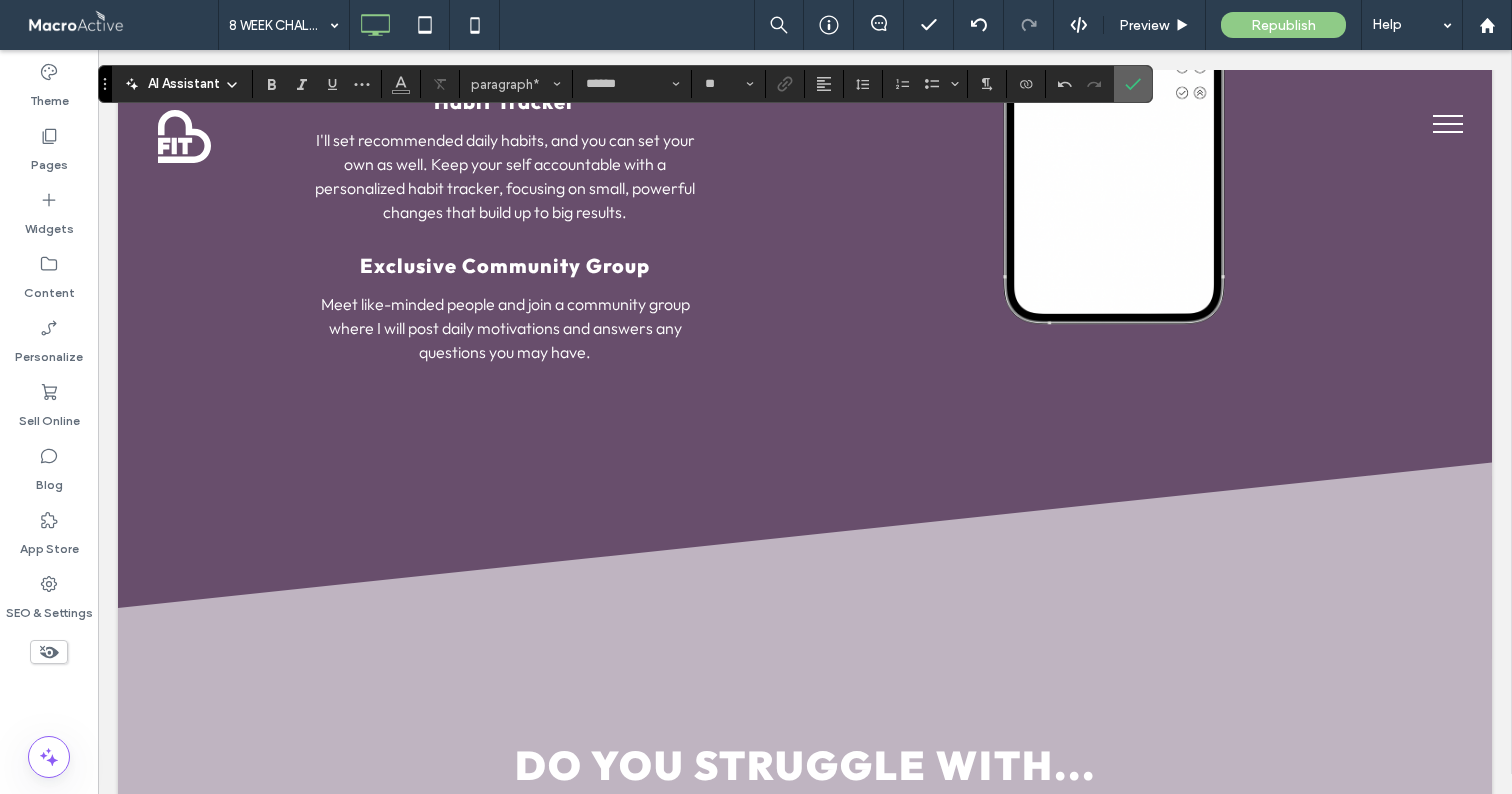 click 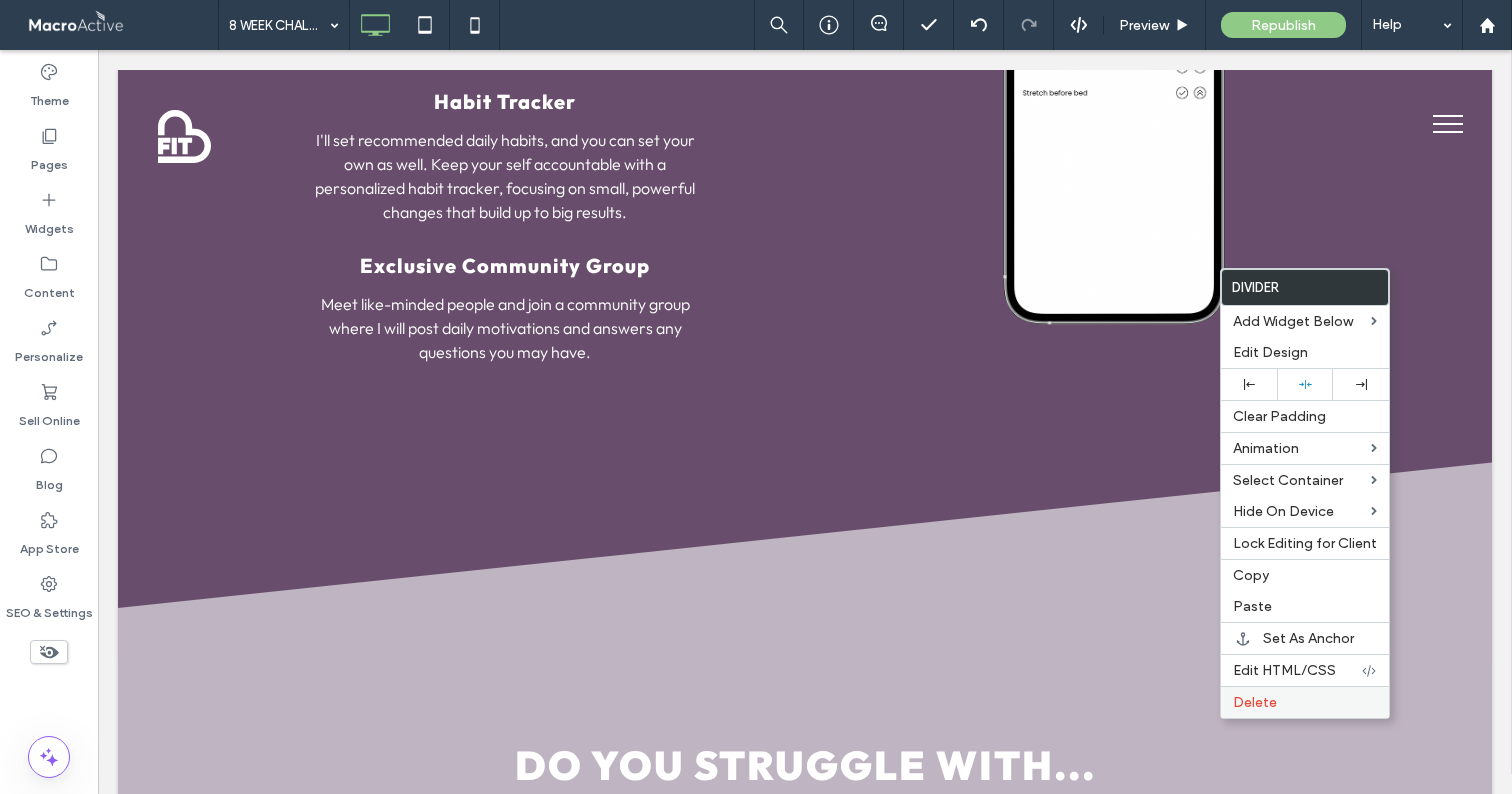 click on "Delete" at bounding box center [1255, 702] 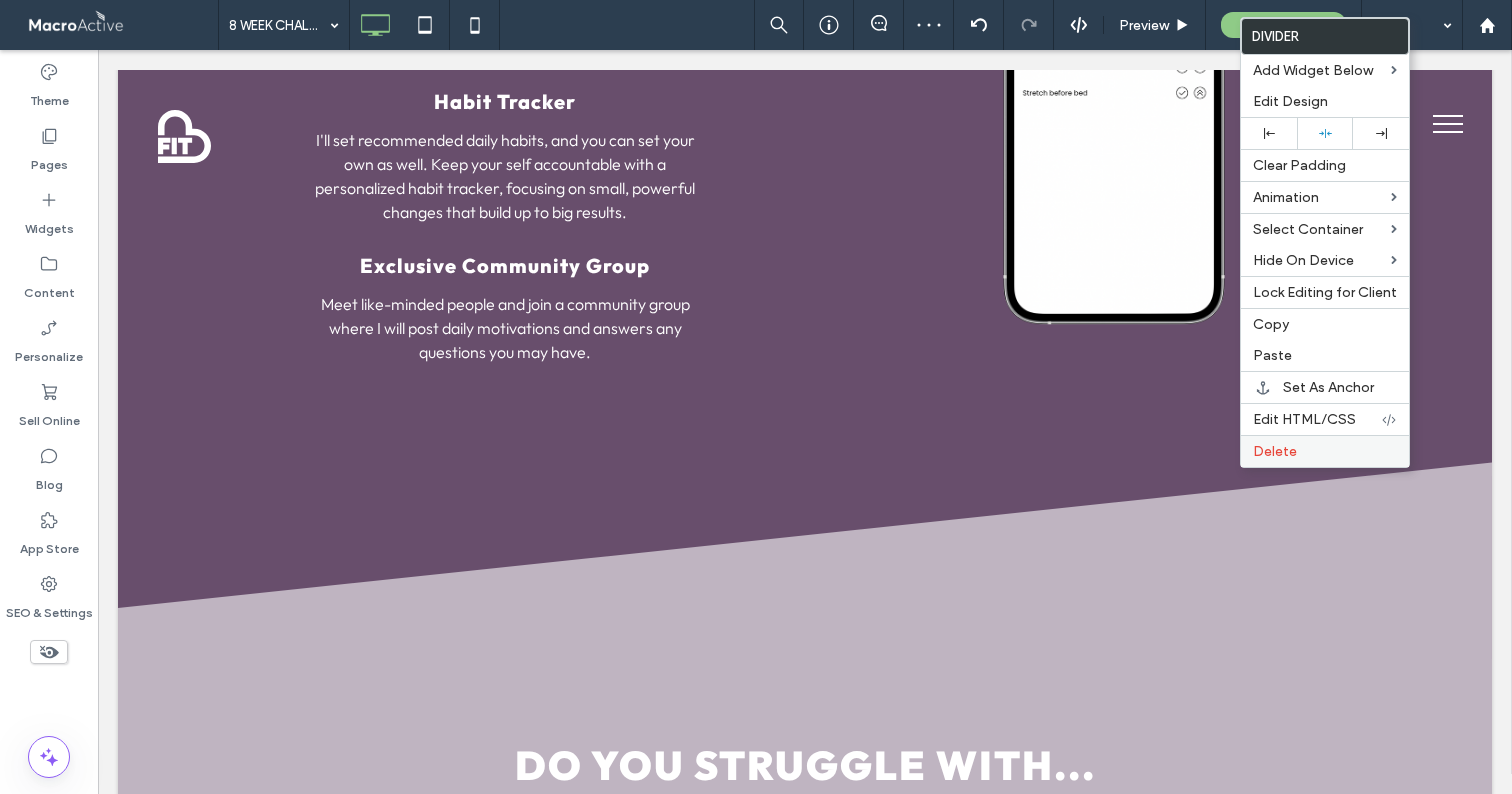 click on "Delete" at bounding box center [1275, 451] 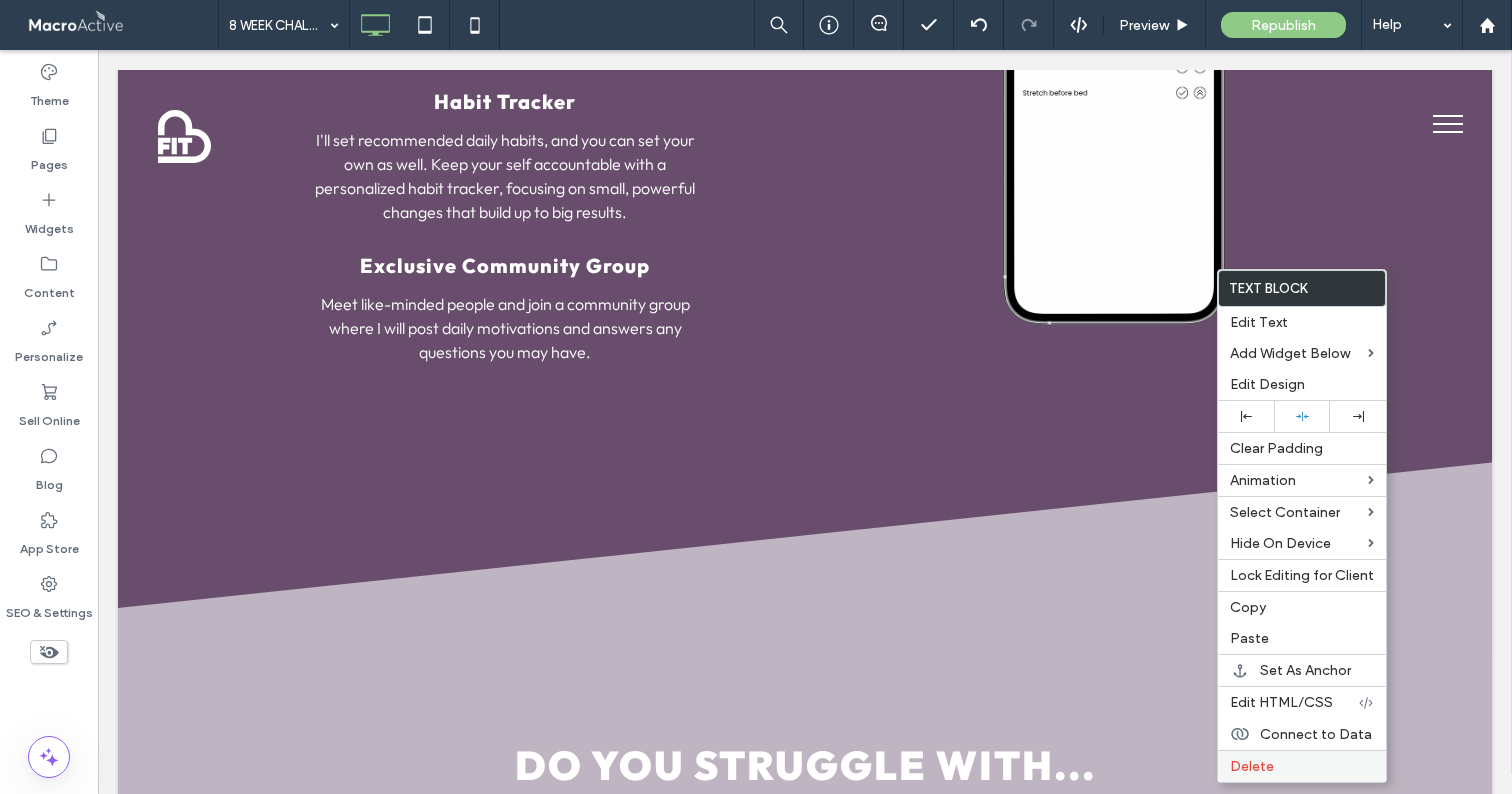 click on "Delete" at bounding box center [1252, 766] 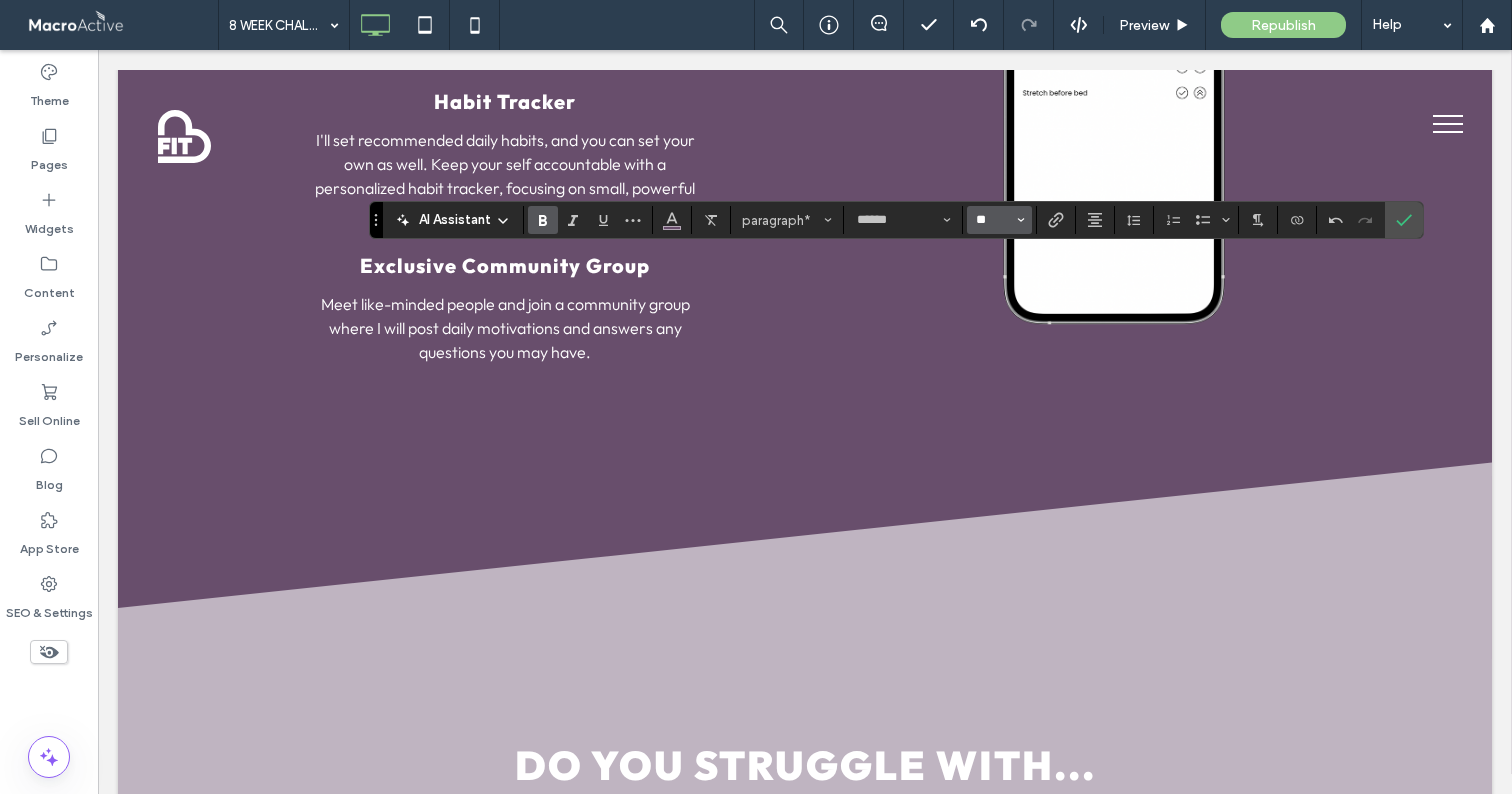 click on "**" at bounding box center [993, 220] 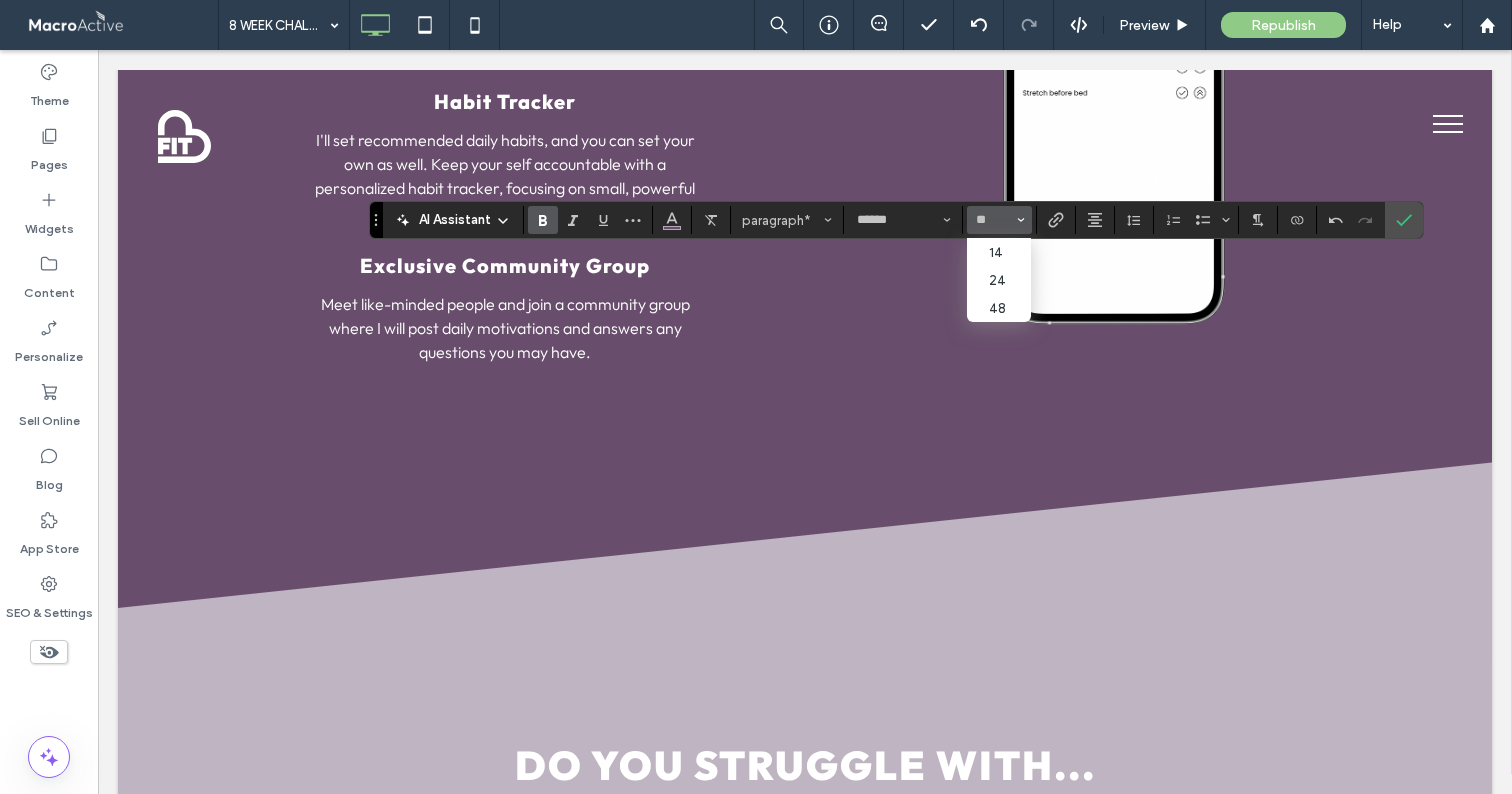 type on "**" 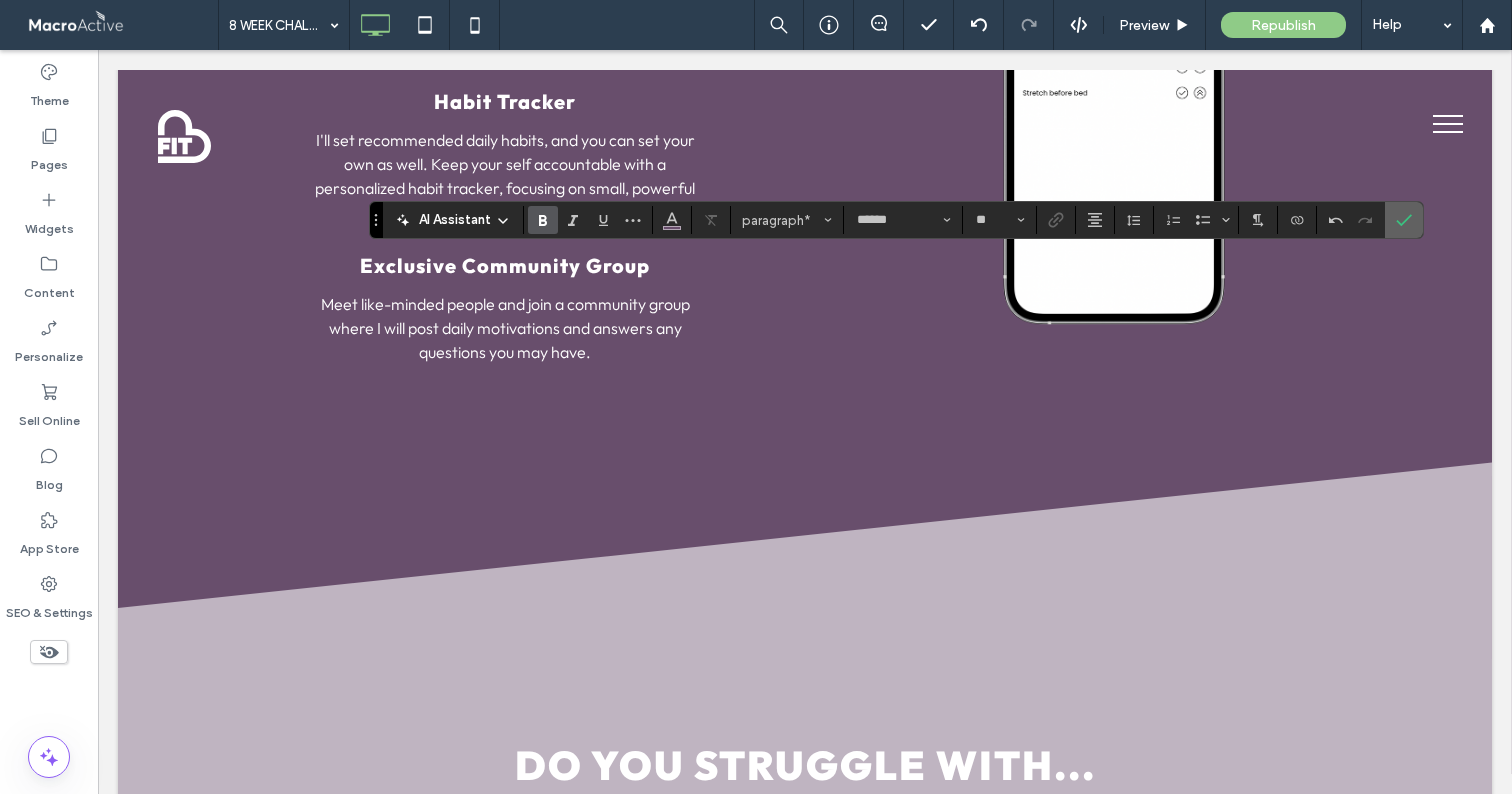 click 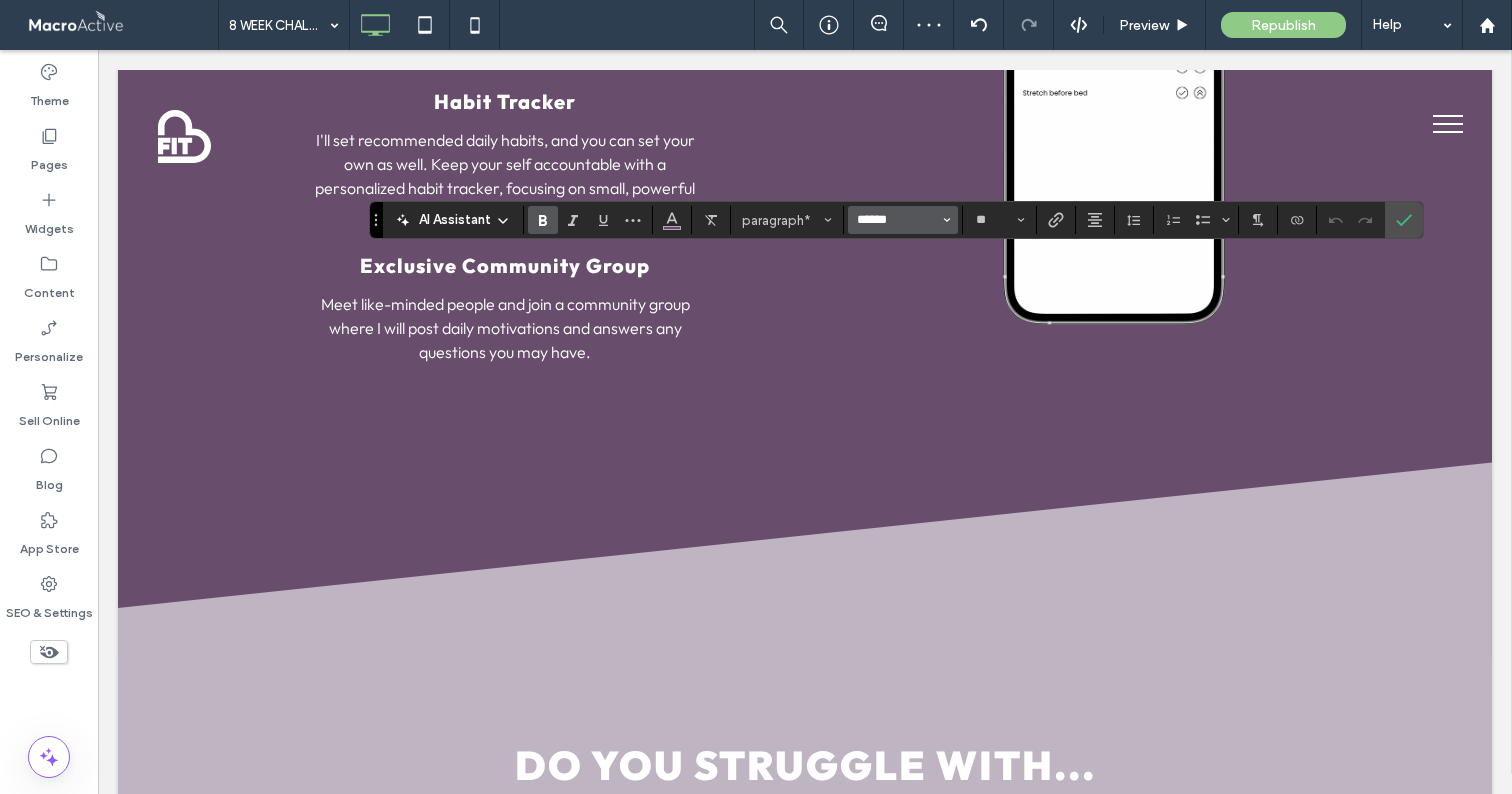 click on "******" at bounding box center [897, 220] 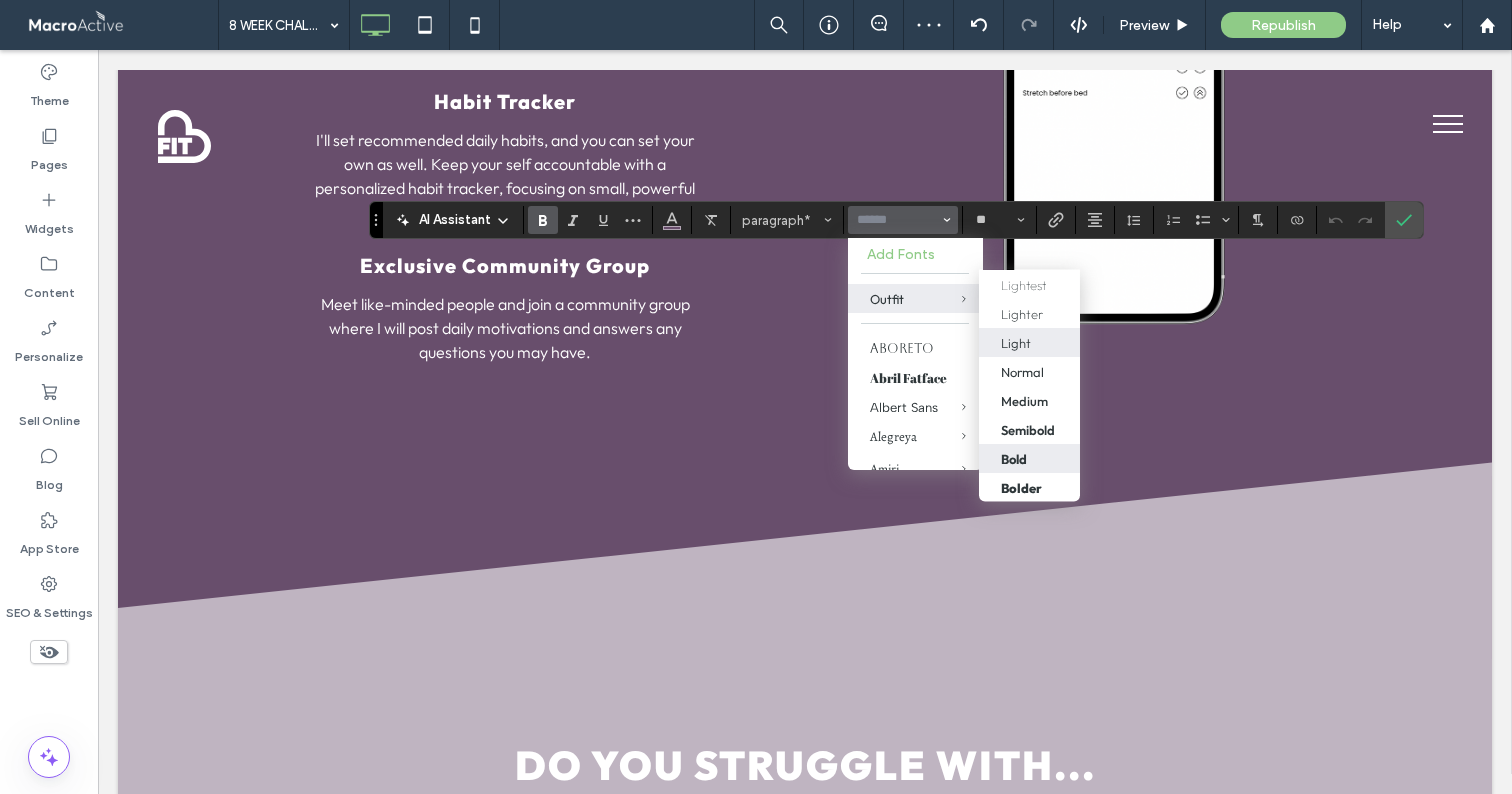 click on "Light" at bounding box center (1016, 342) 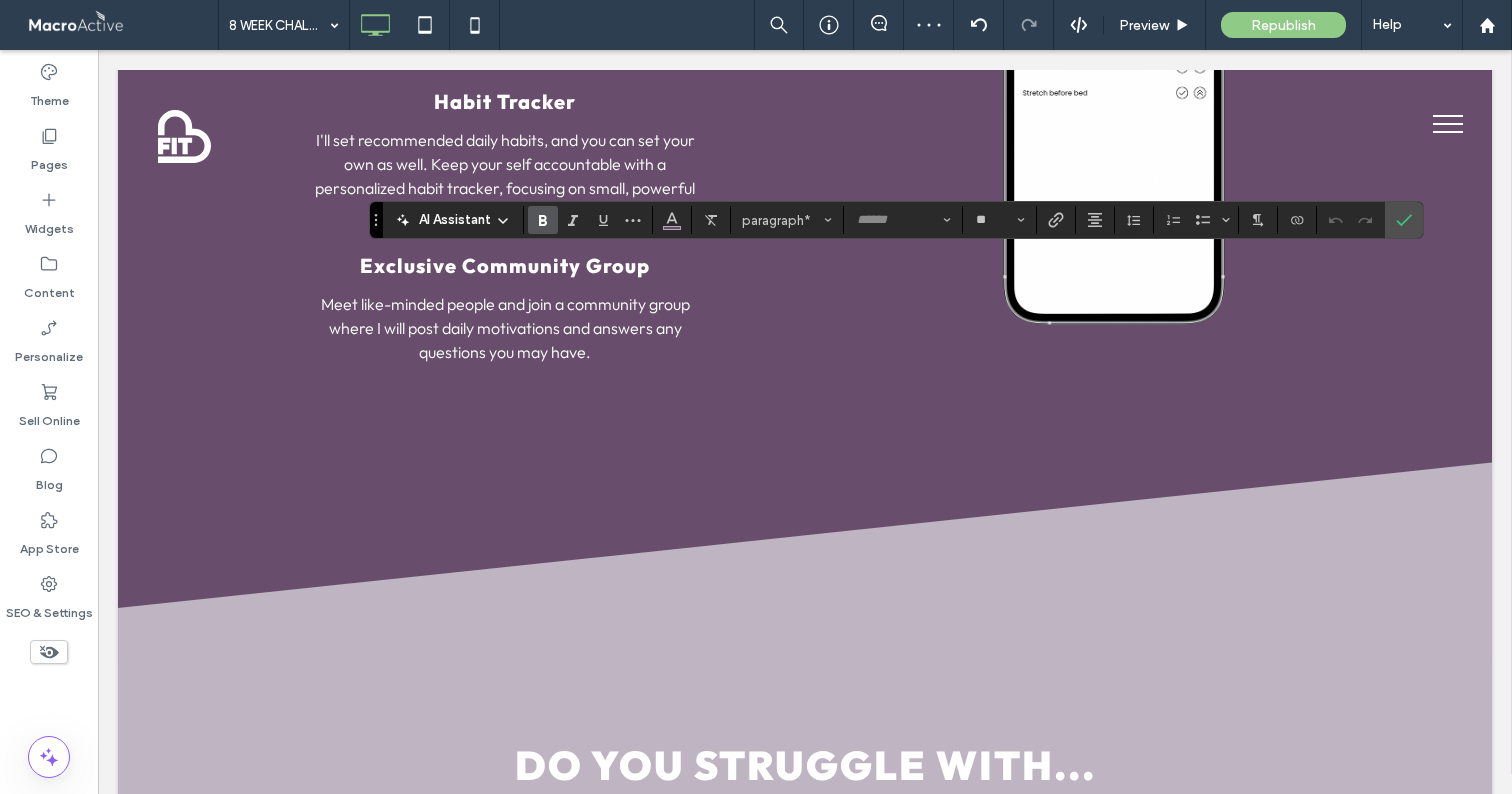 type on "******" 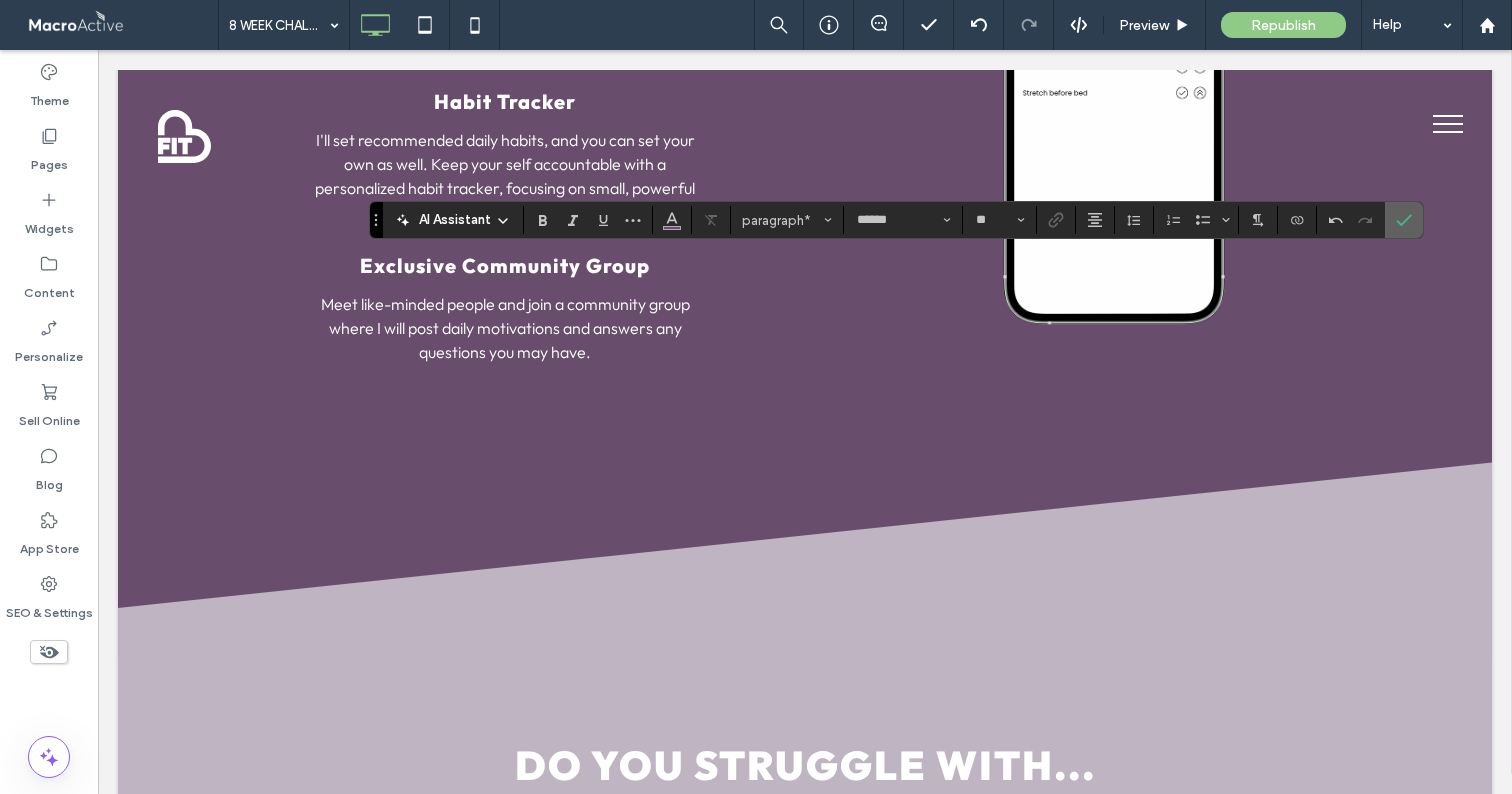 click 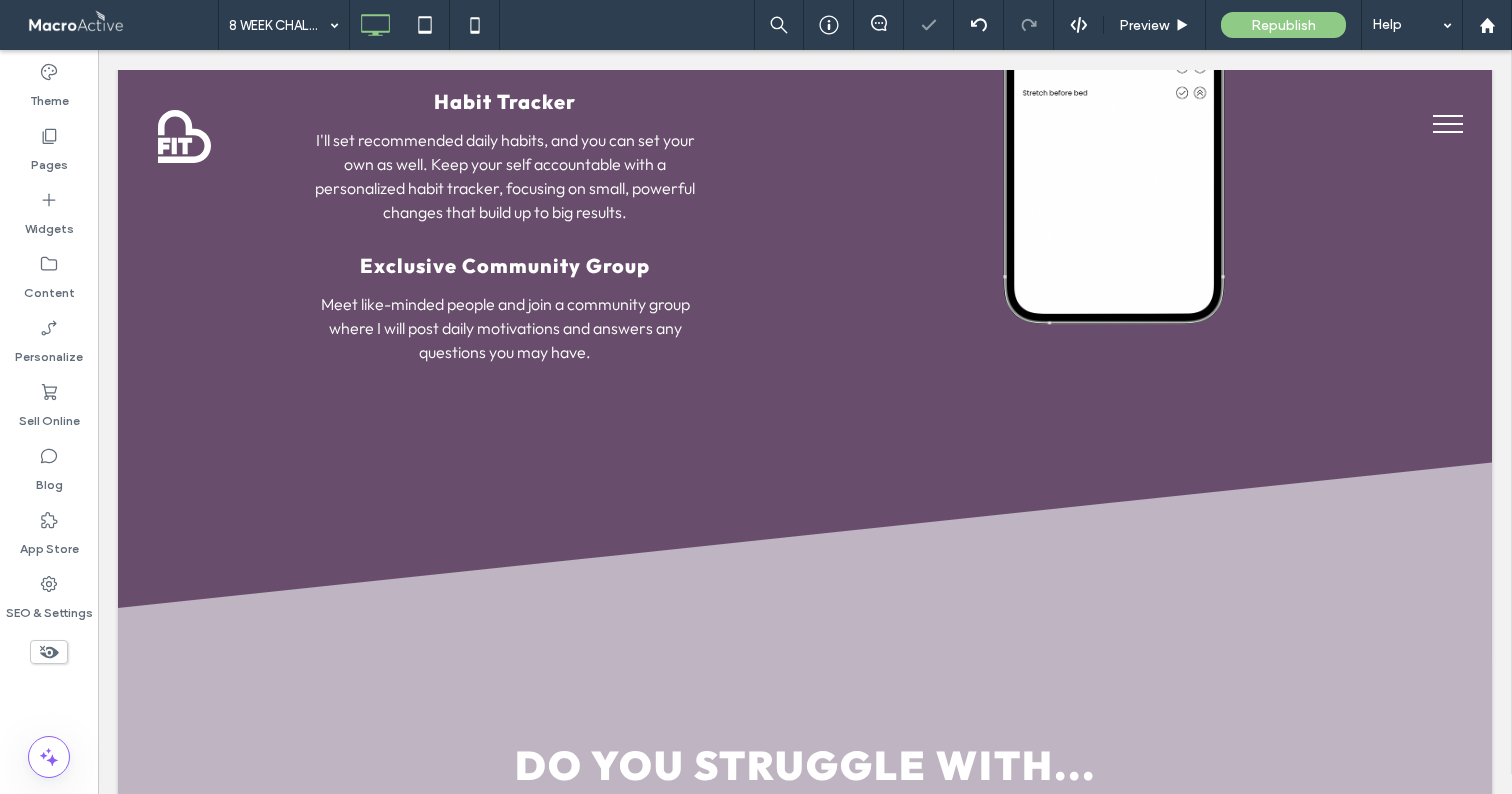 type on "******" 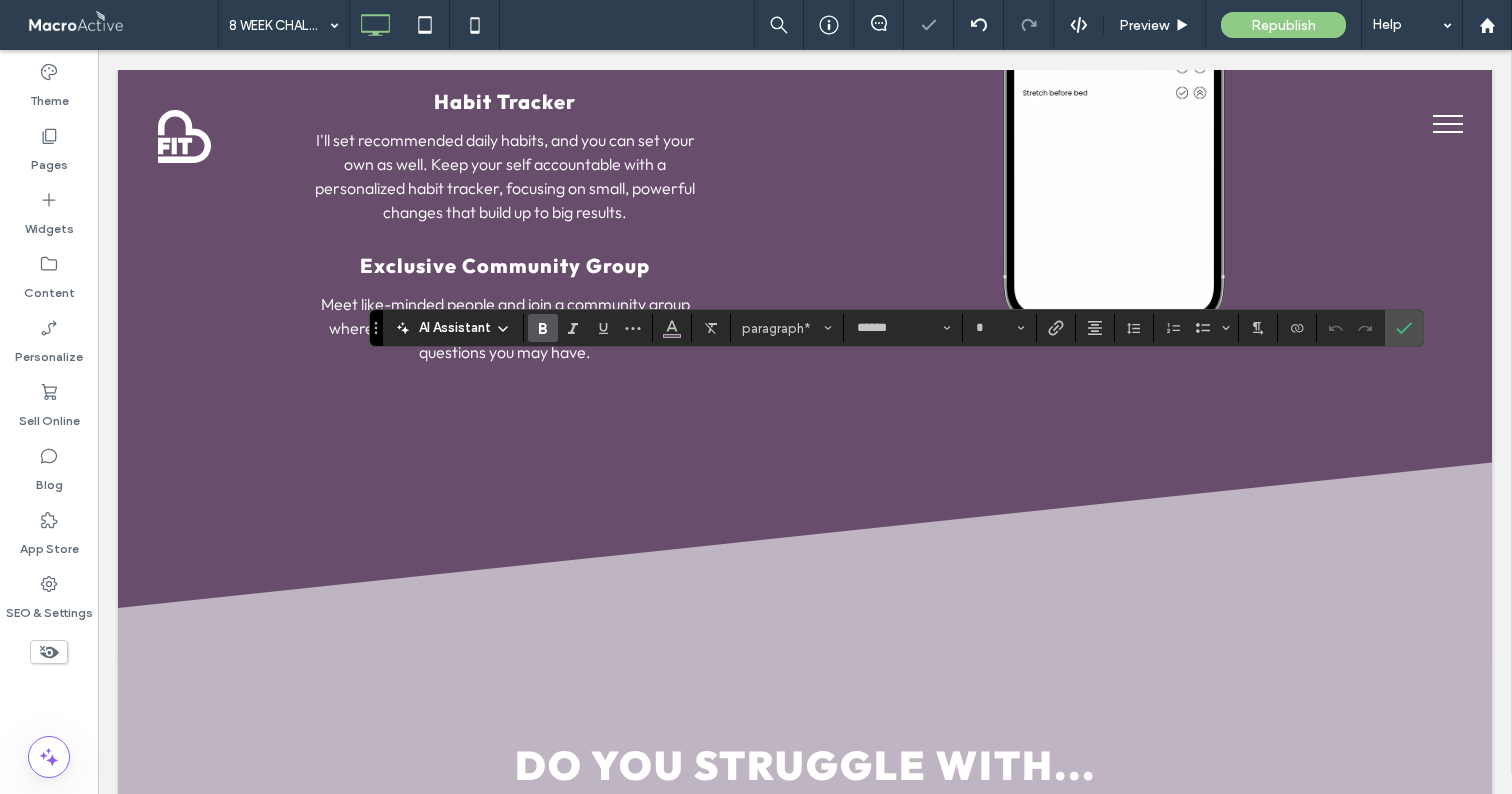 type on "**" 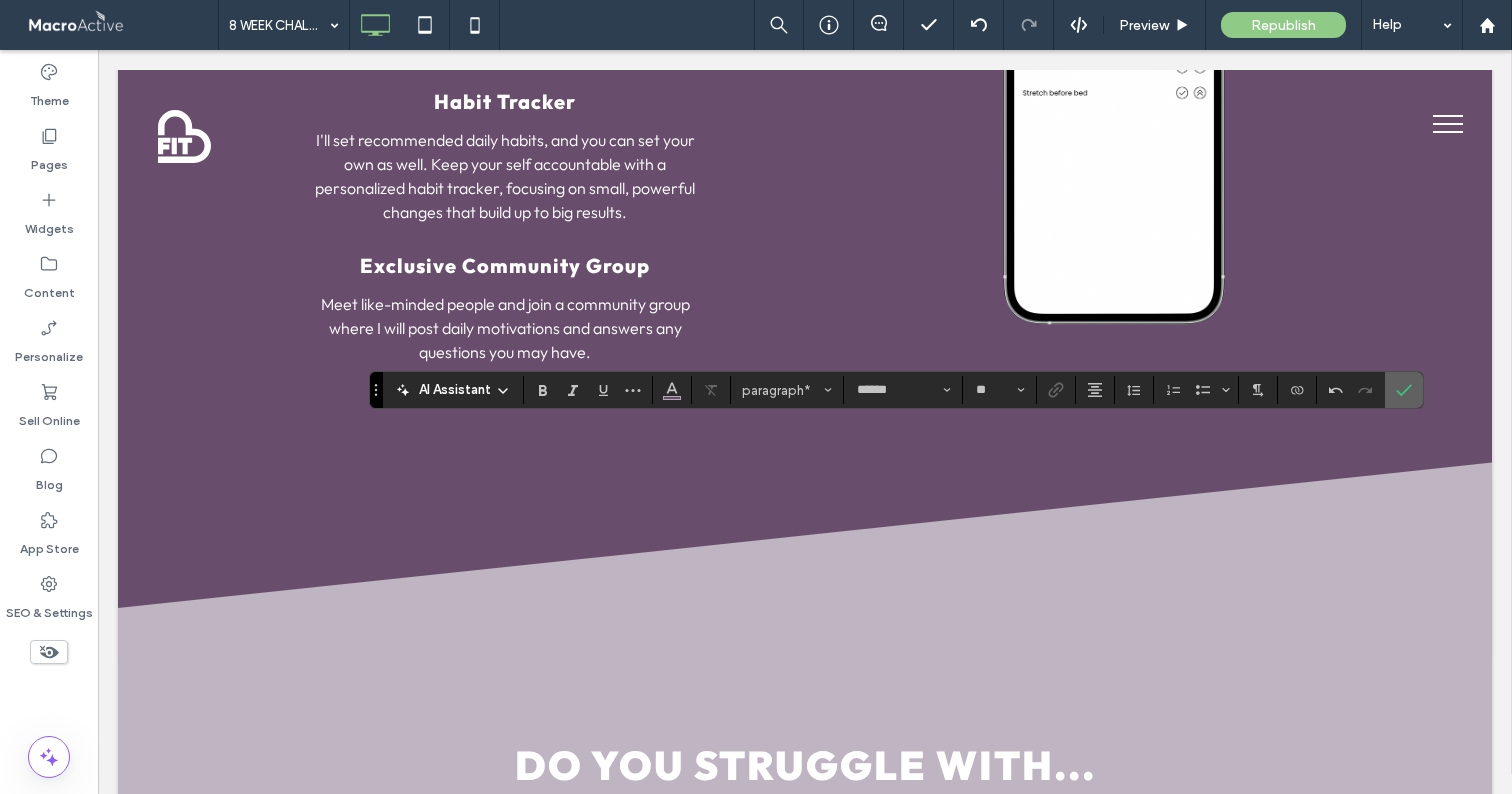click 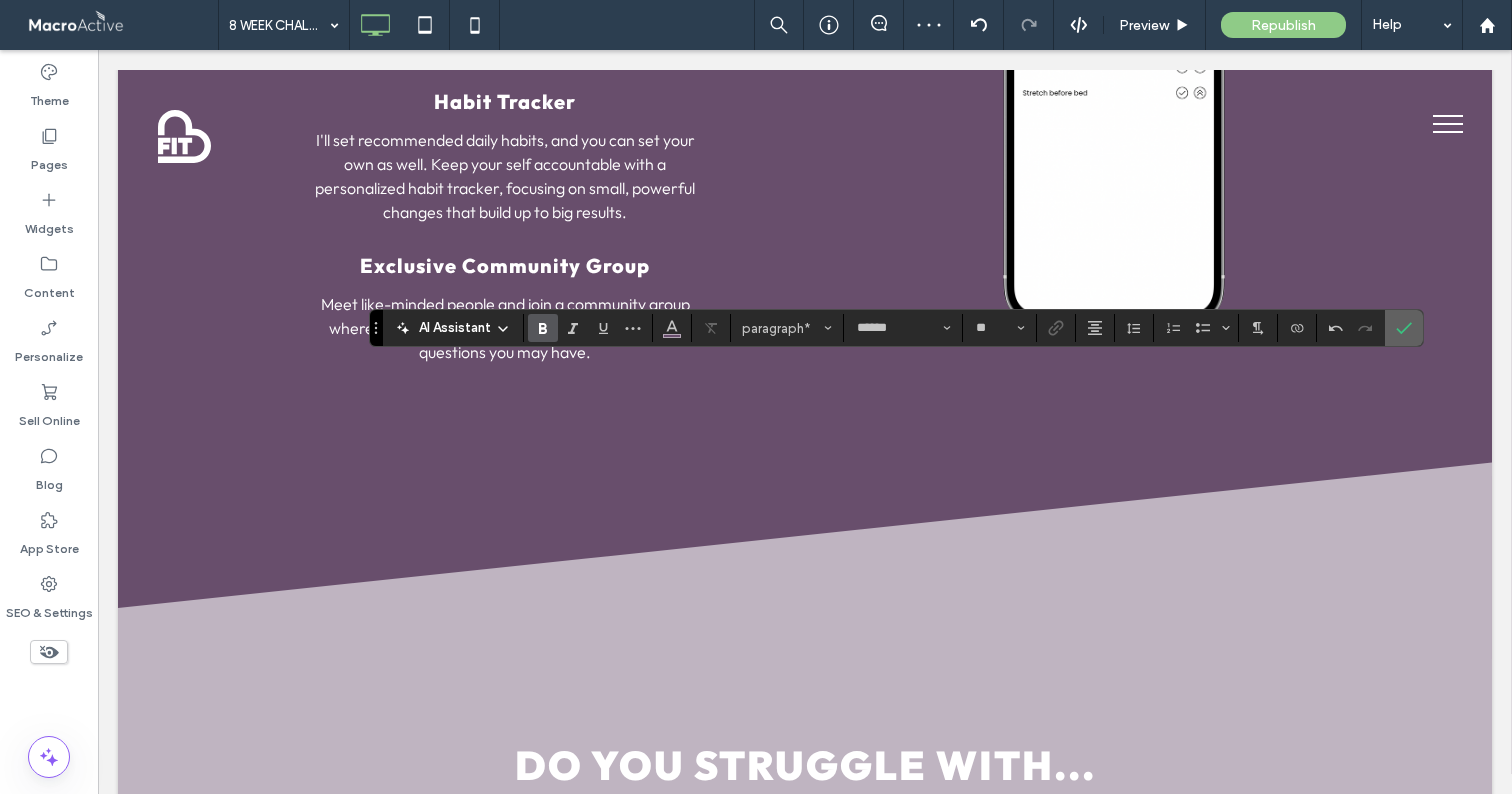 click at bounding box center (1400, 328) 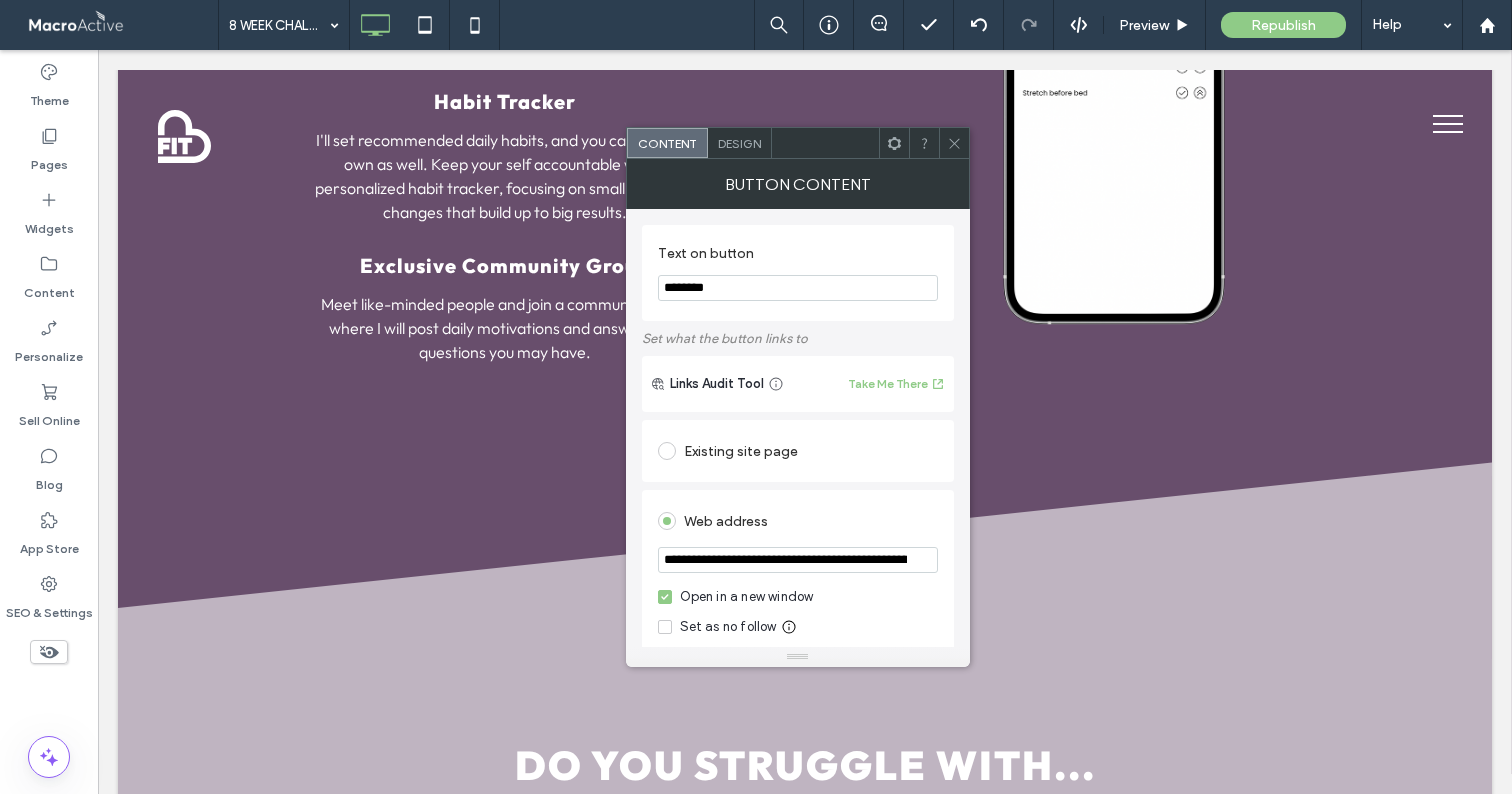 click on "**********" at bounding box center (798, 560) 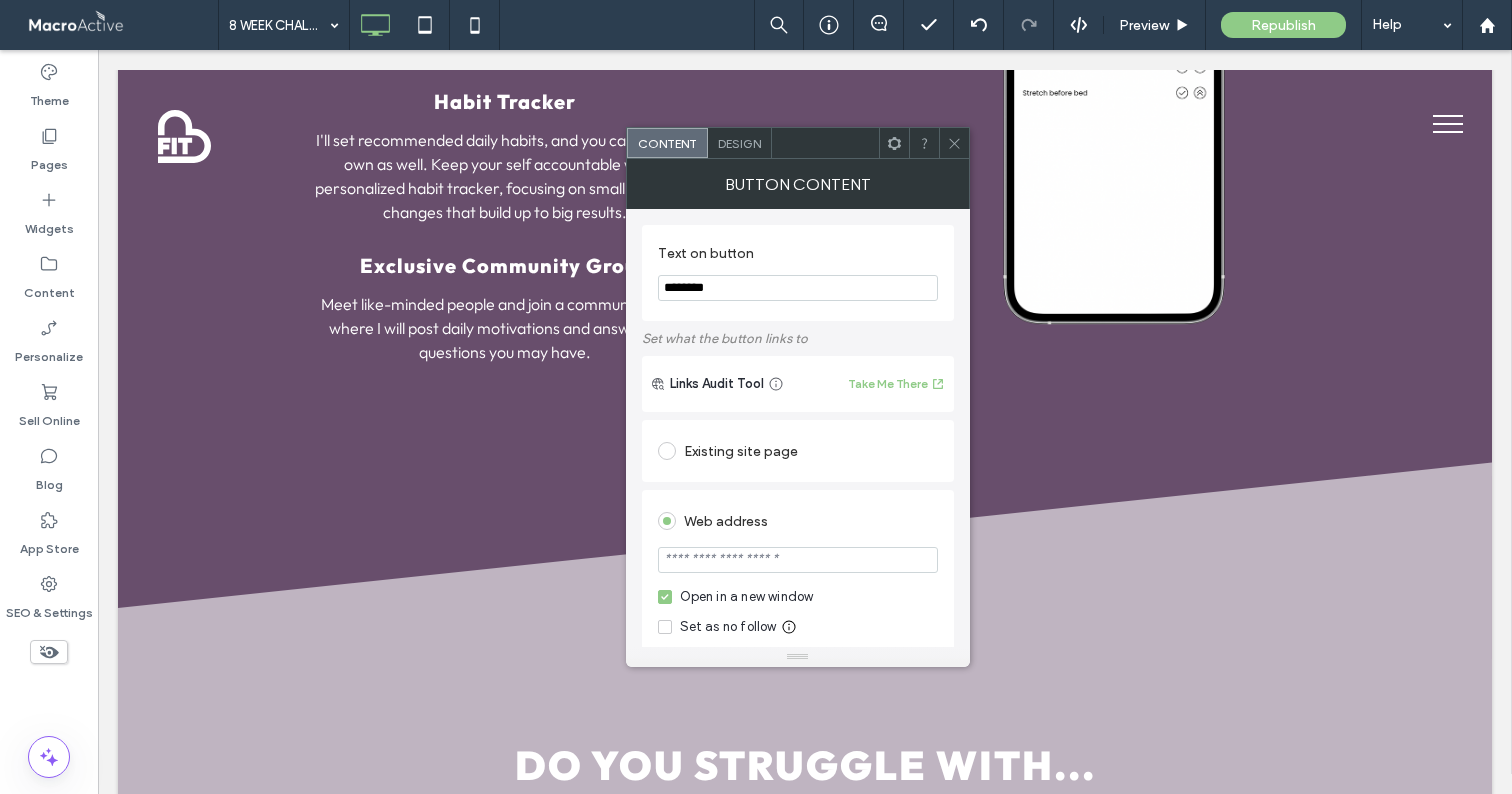 type on "*******" 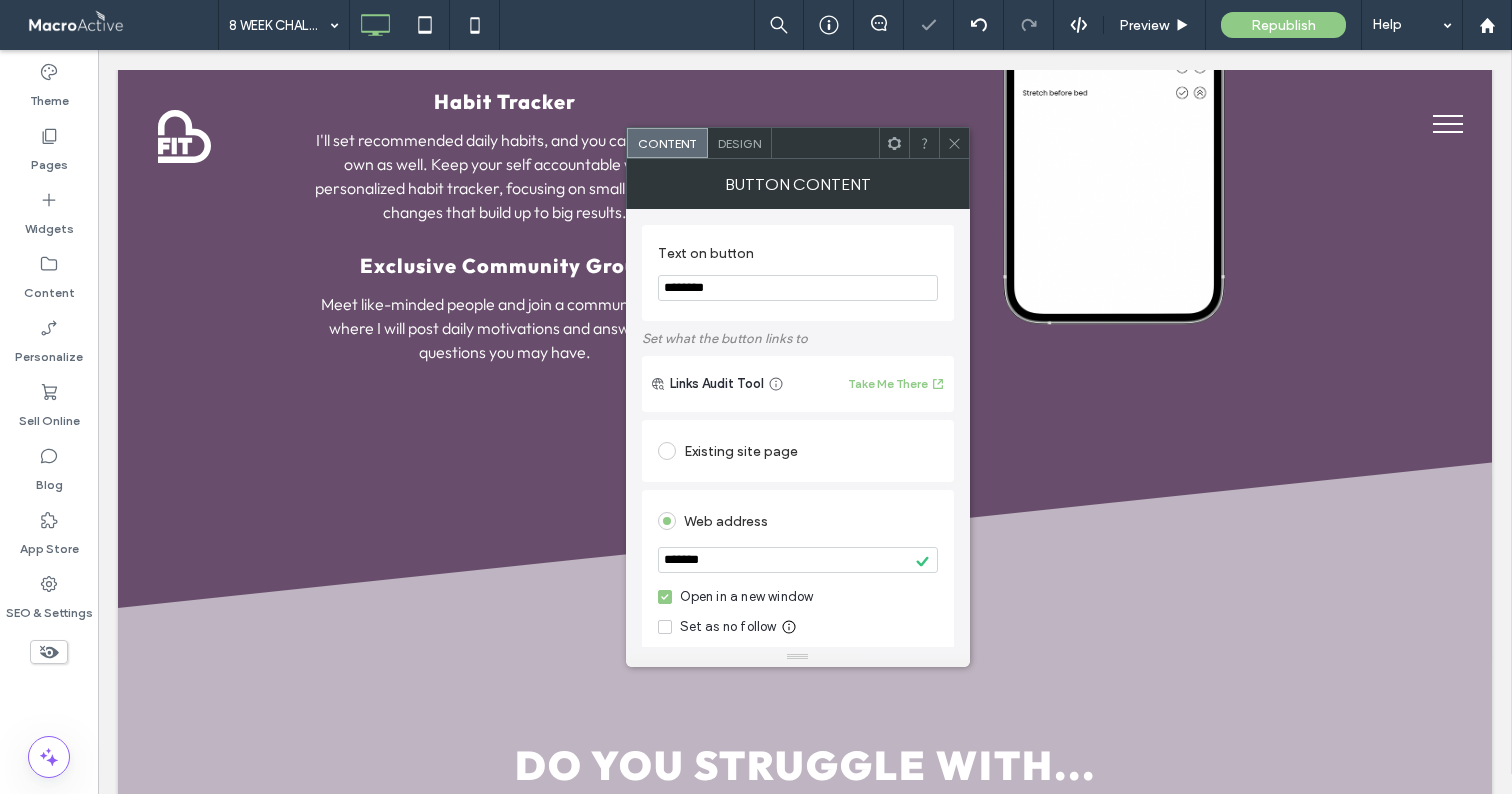 click on "Web address" at bounding box center (798, 521) 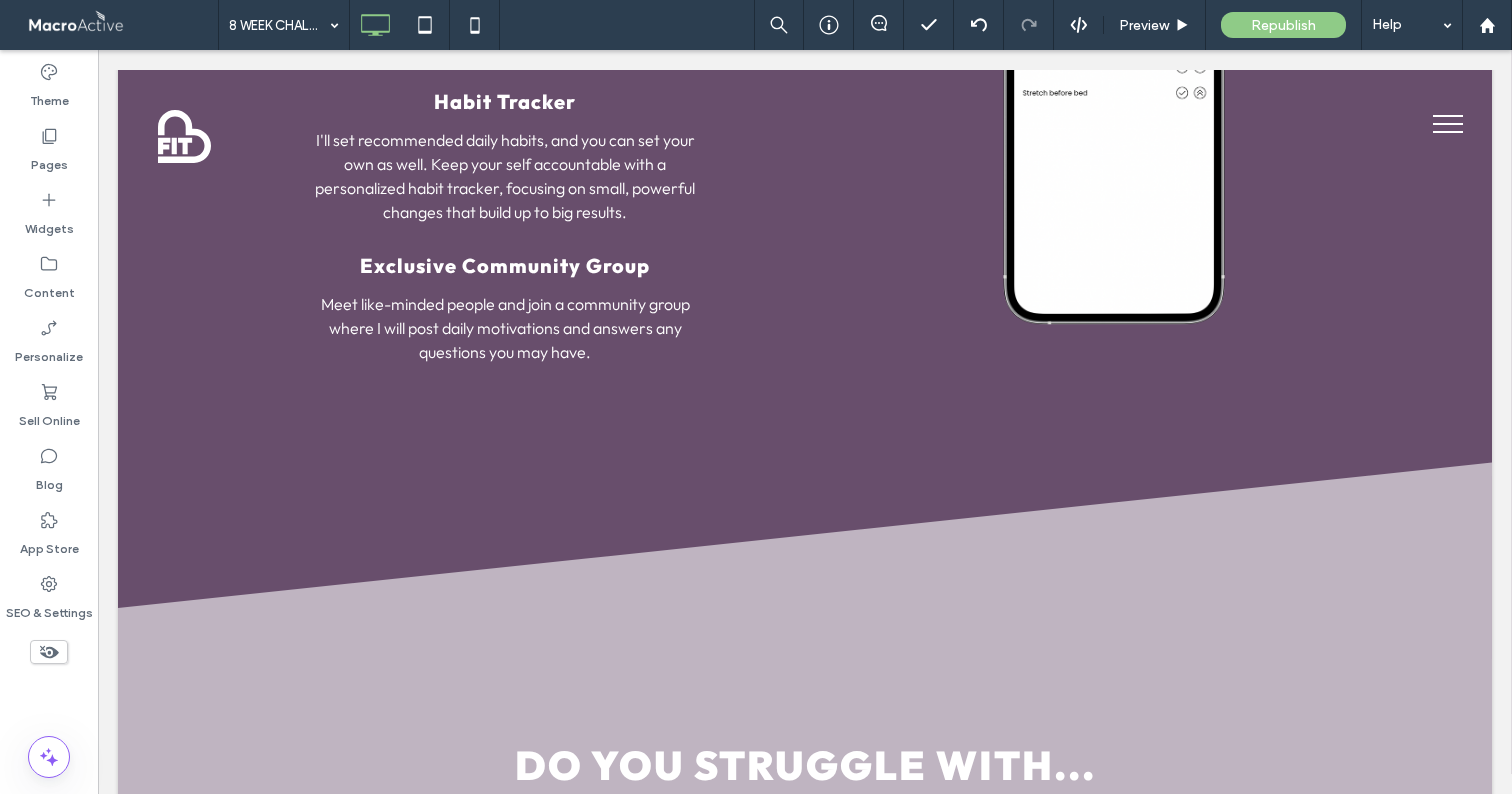 type on "******" 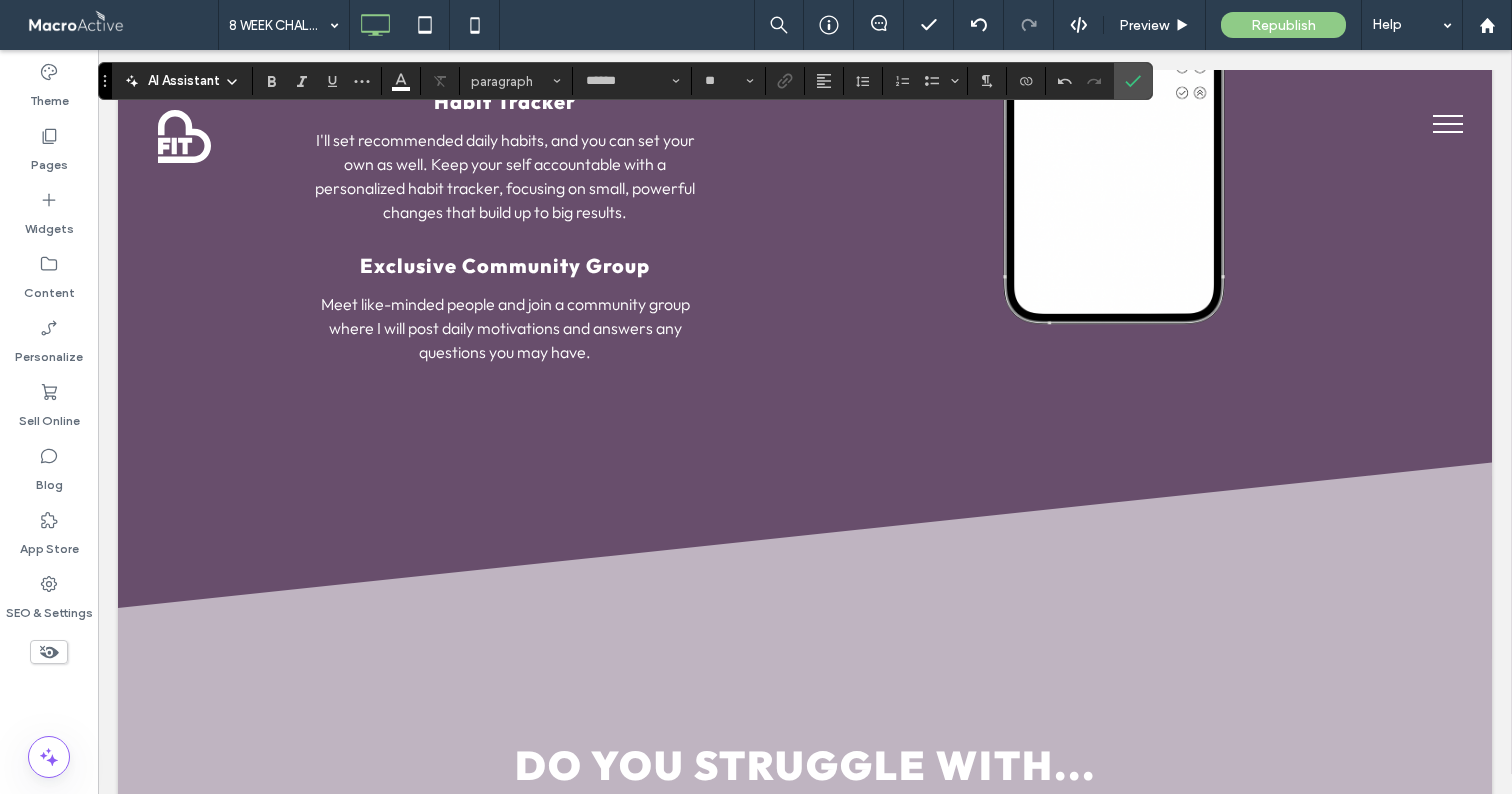 type on "**" 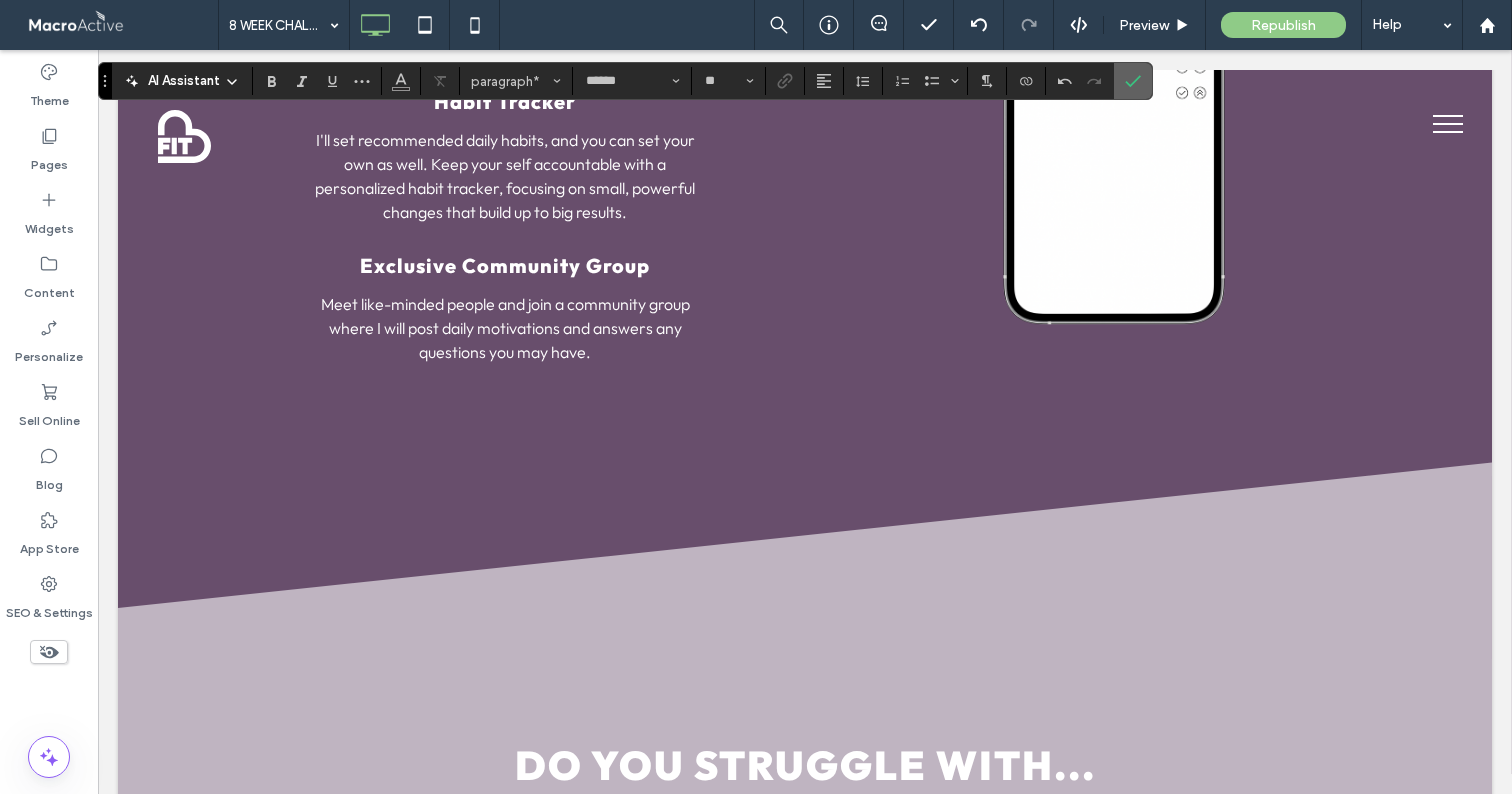 click at bounding box center (1133, 81) 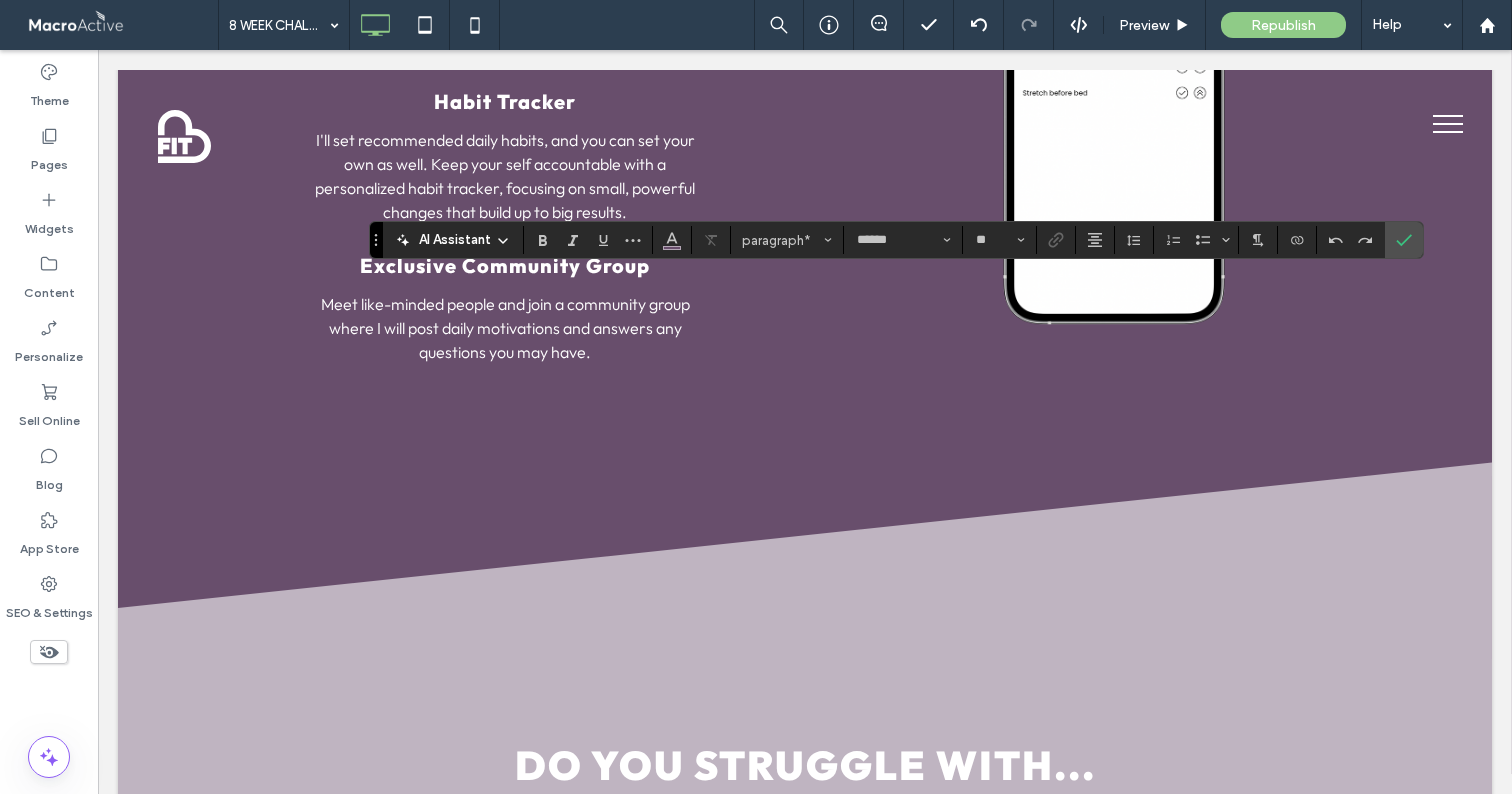 type on "**" 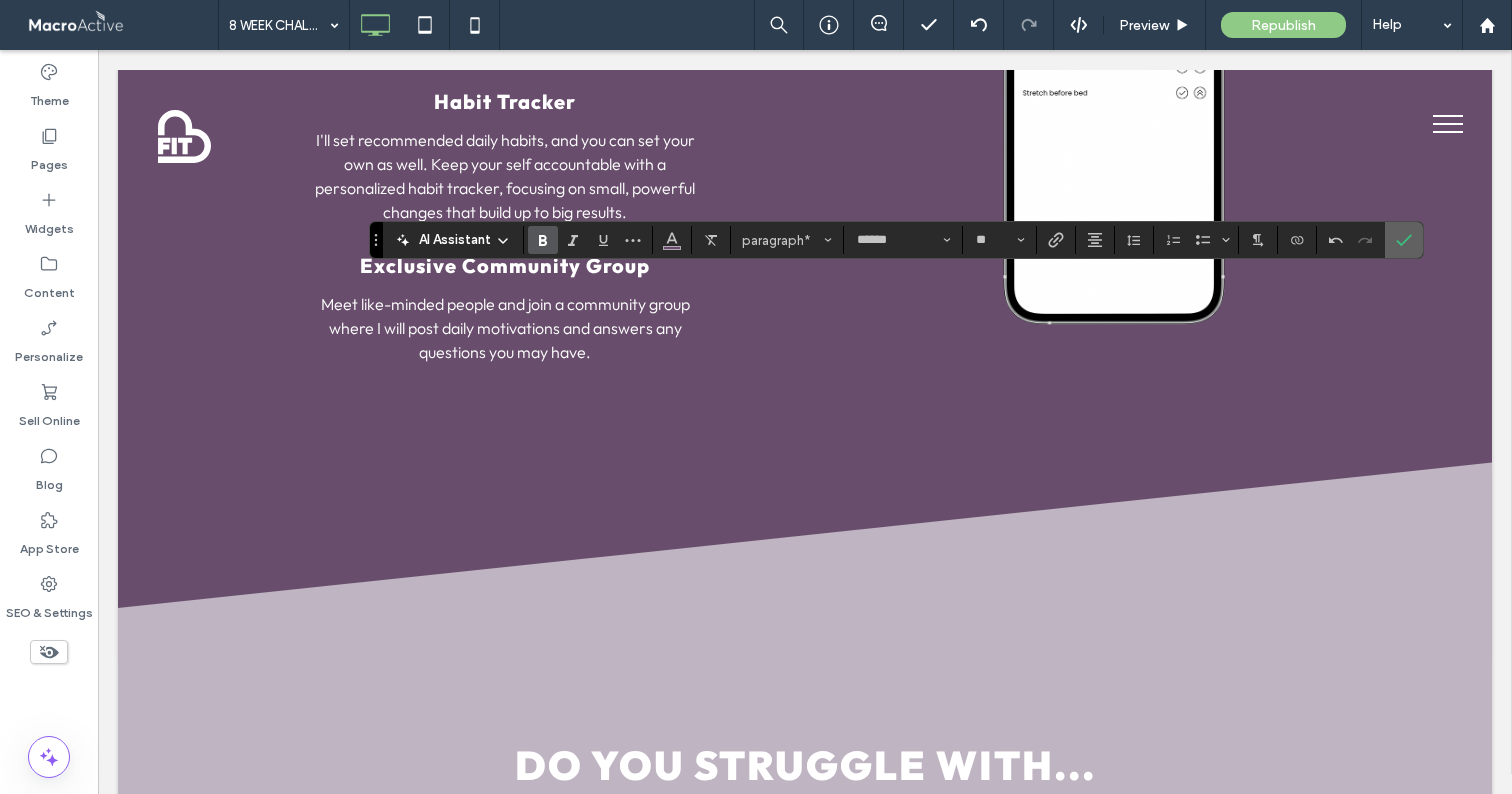 click 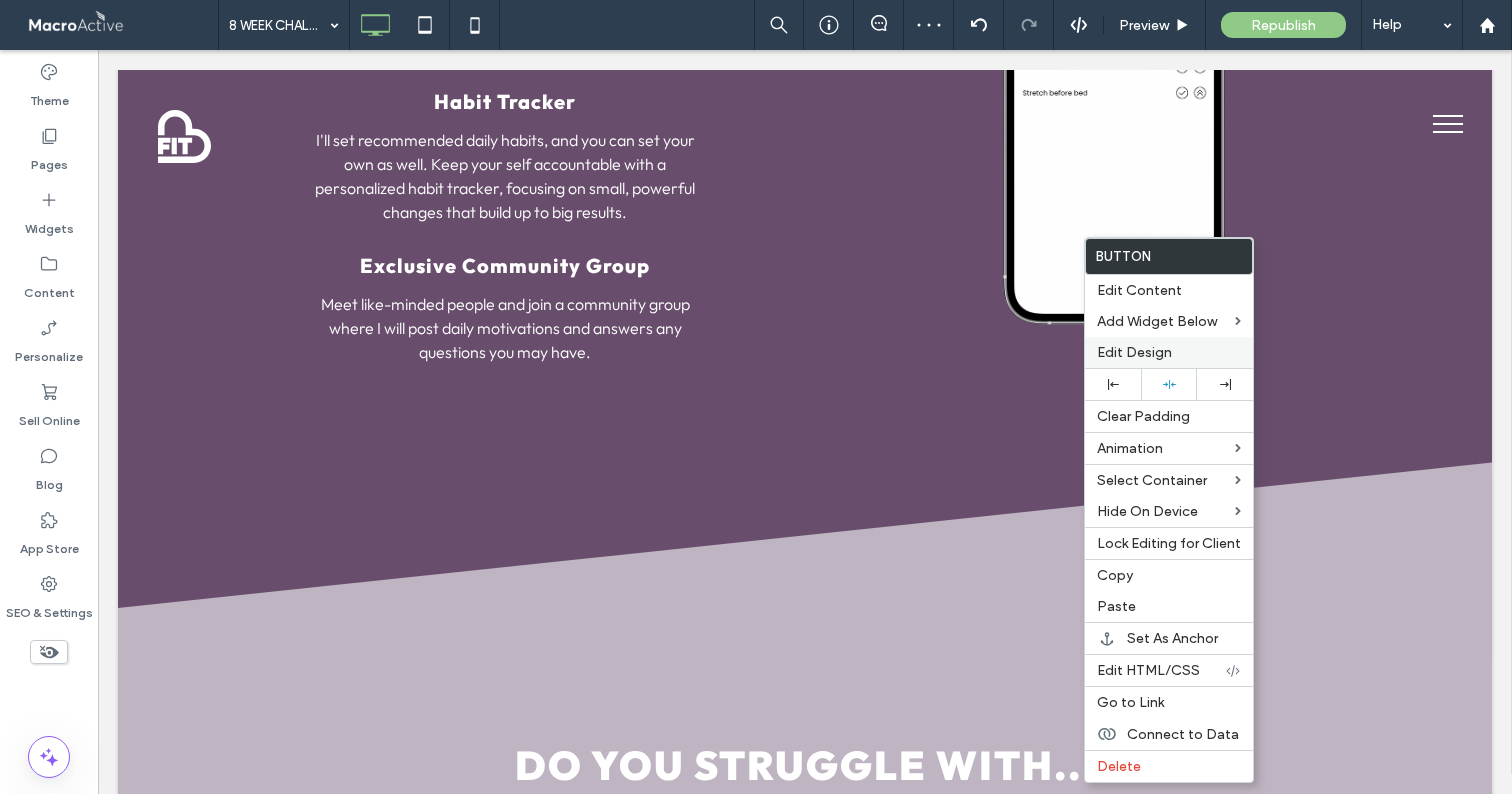 click on "Edit Design" at bounding box center [1134, 352] 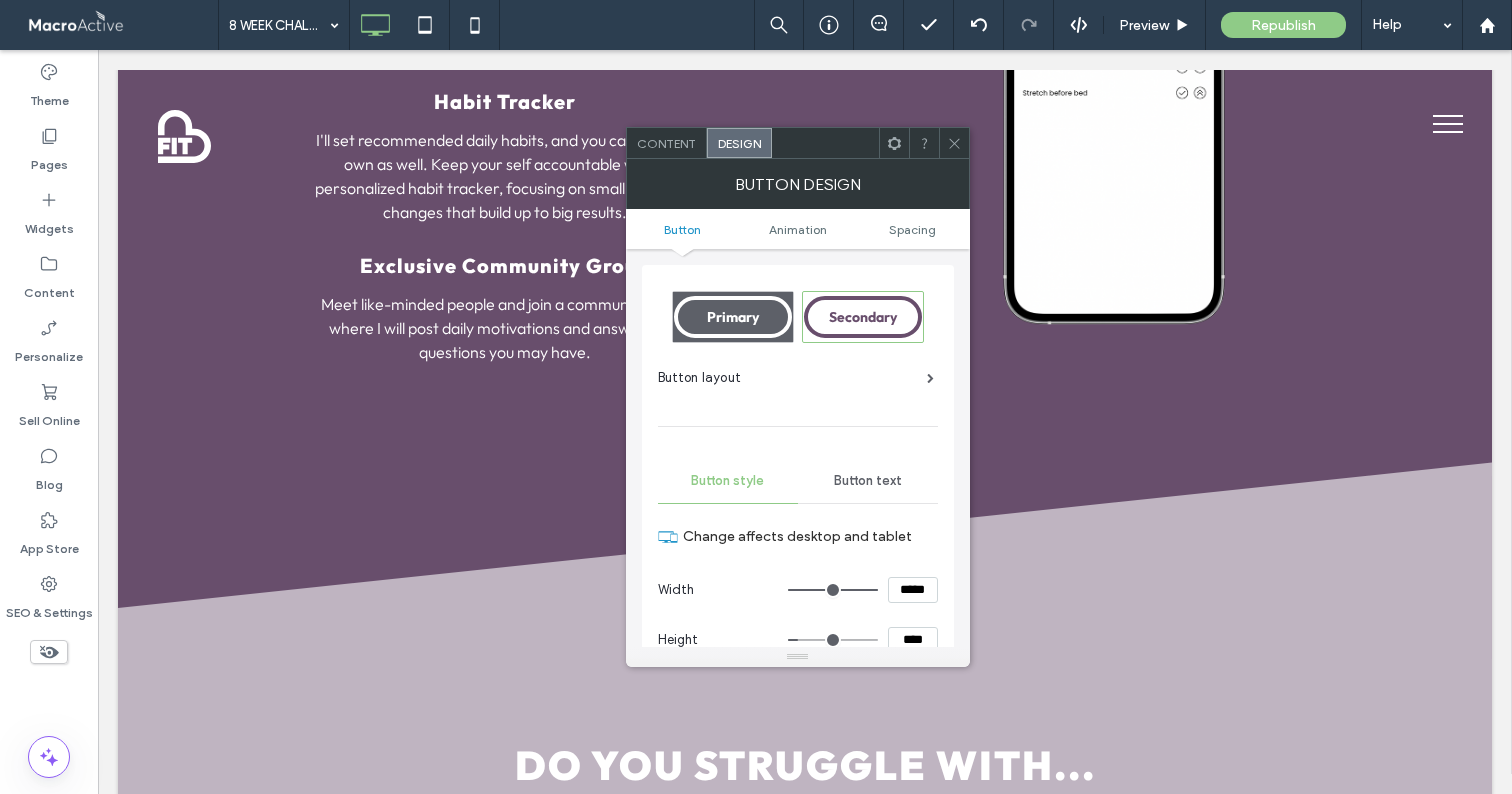 click on "Content" at bounding box center [667, 143] 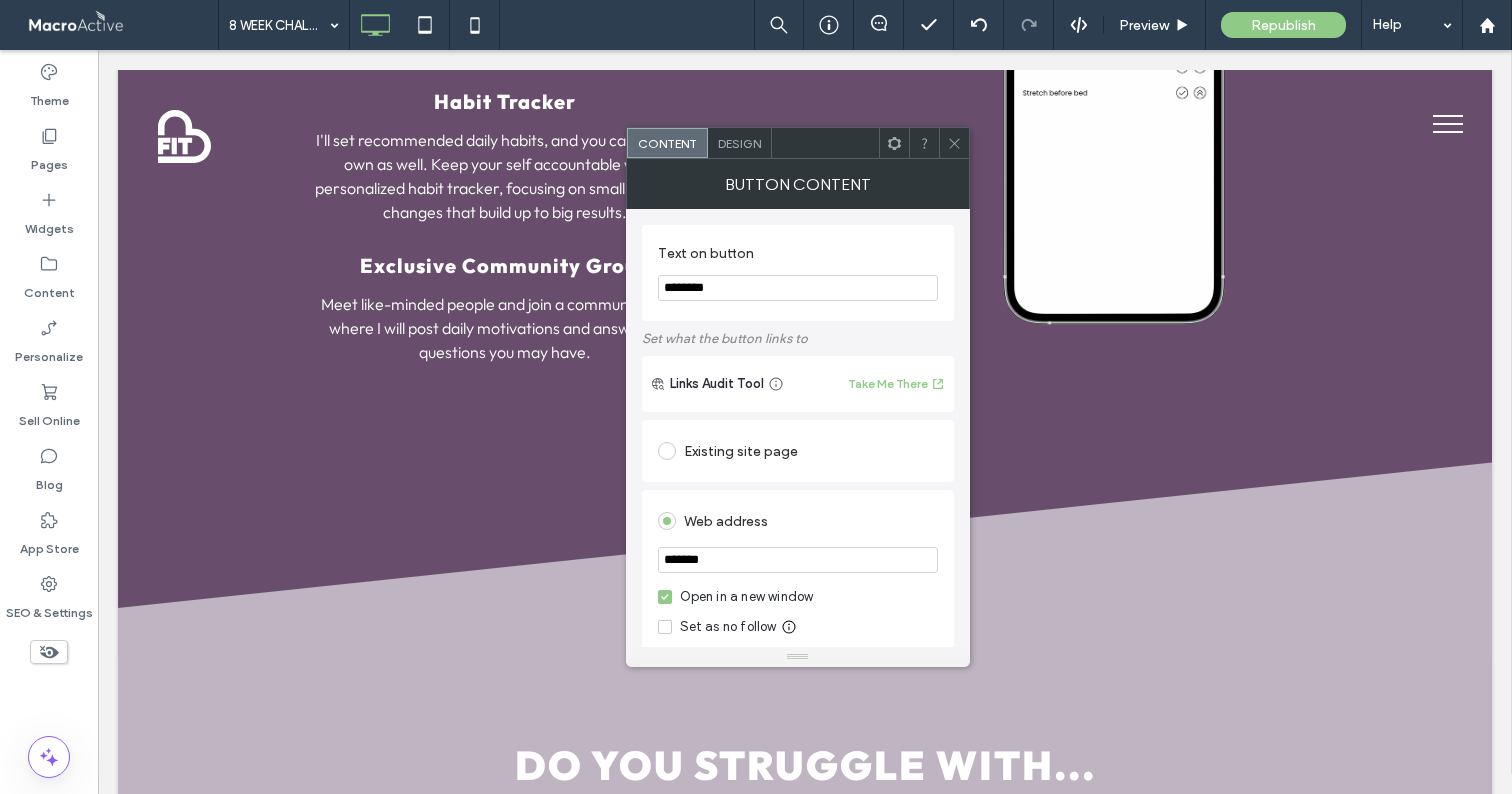 click on "Button Content" at bounding box center [798, 184] 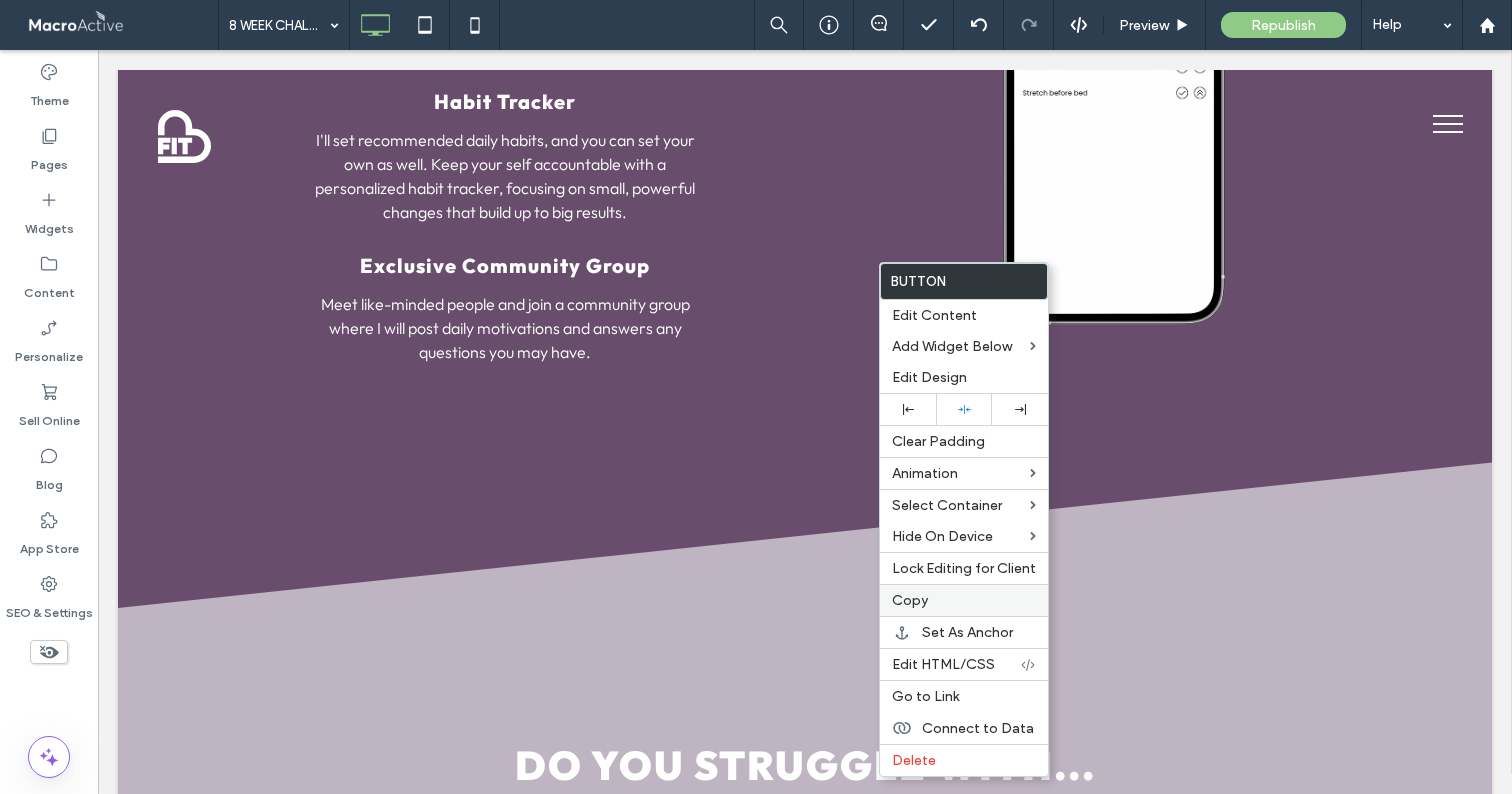 click on "Copy" at bounding box center [910, 600] 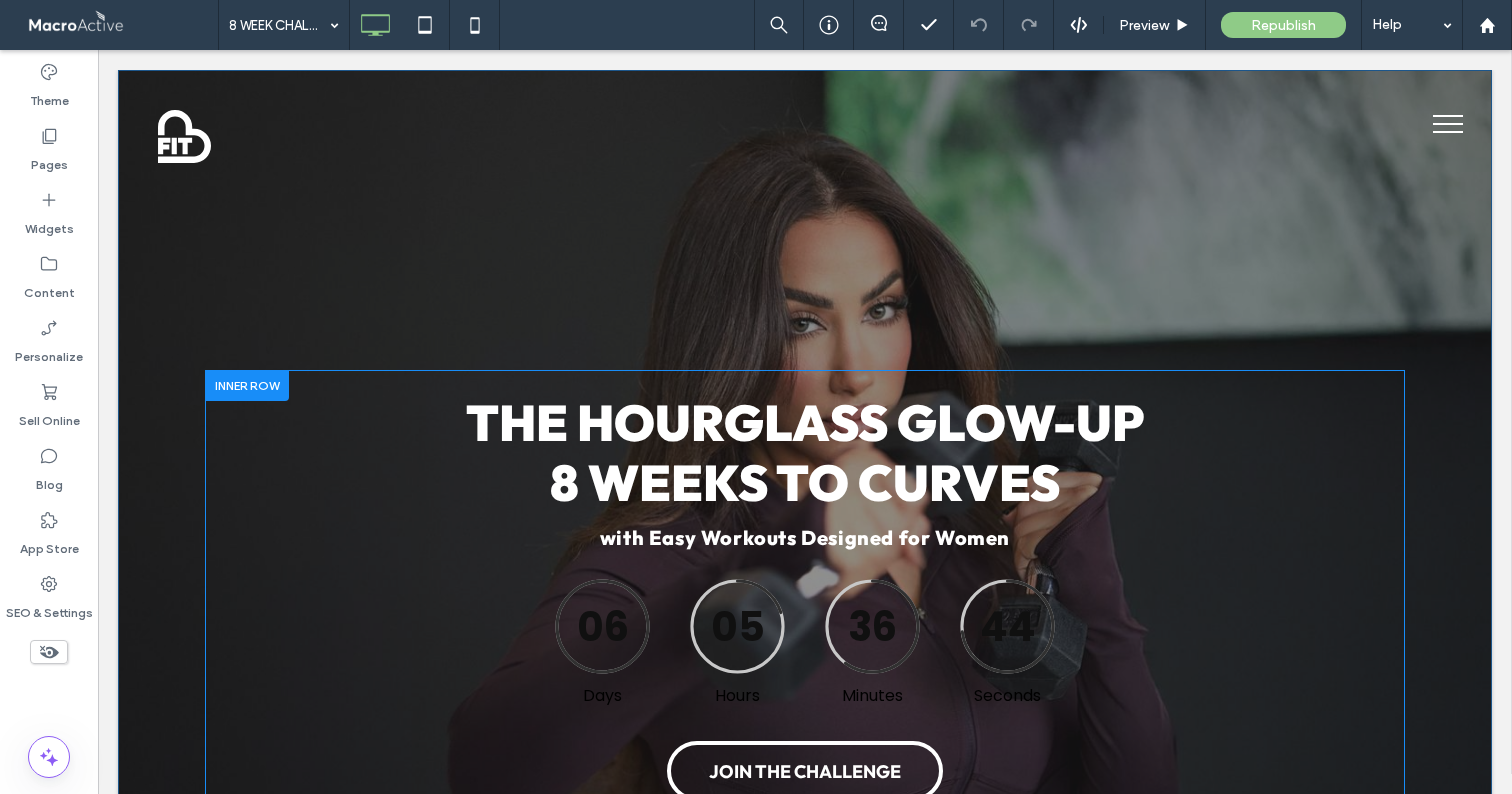 scroll, scrollTop: 0, scrollLeft: 0, axis: both 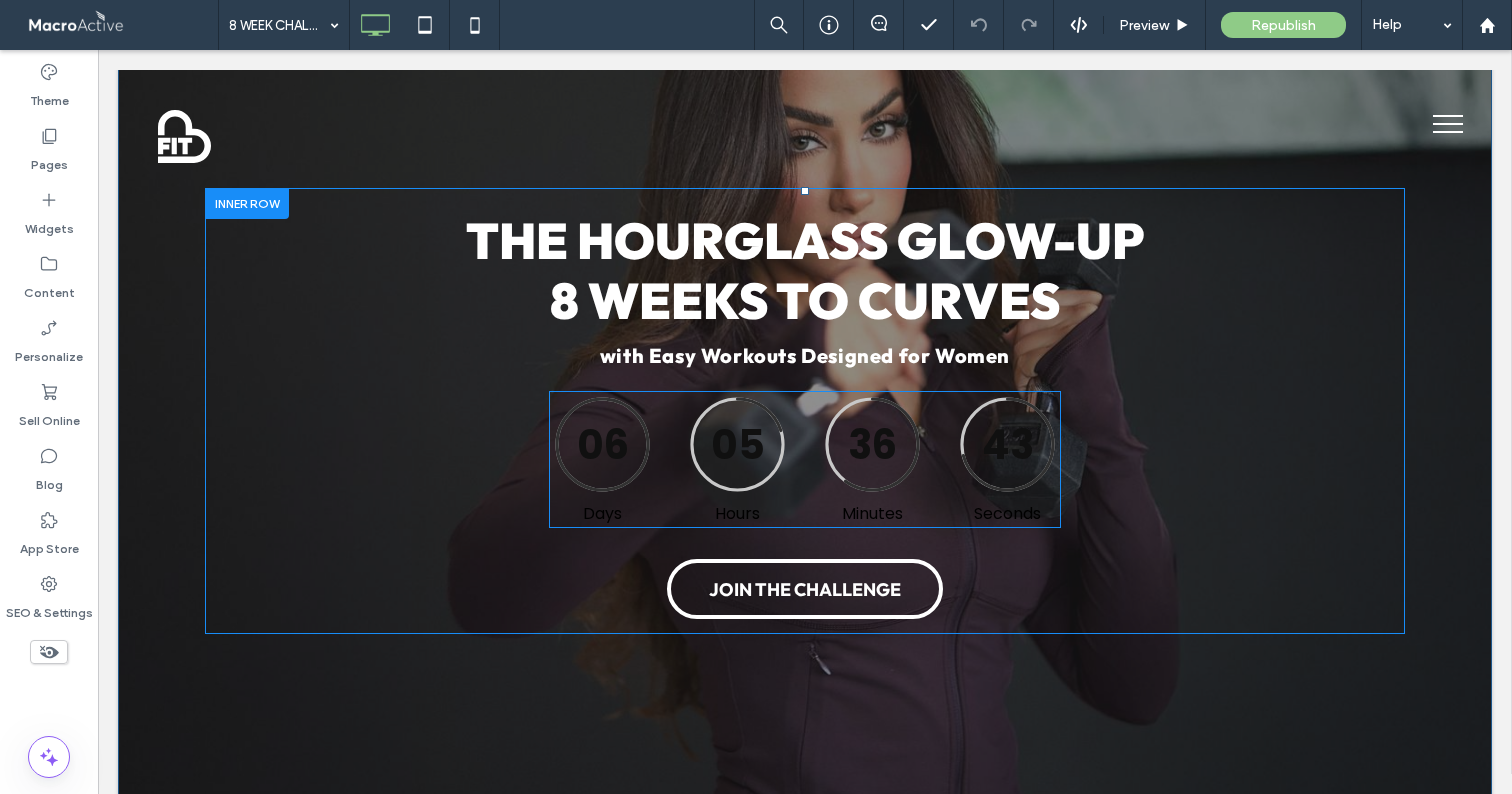 click on "05" at bounding box center (737, 444) 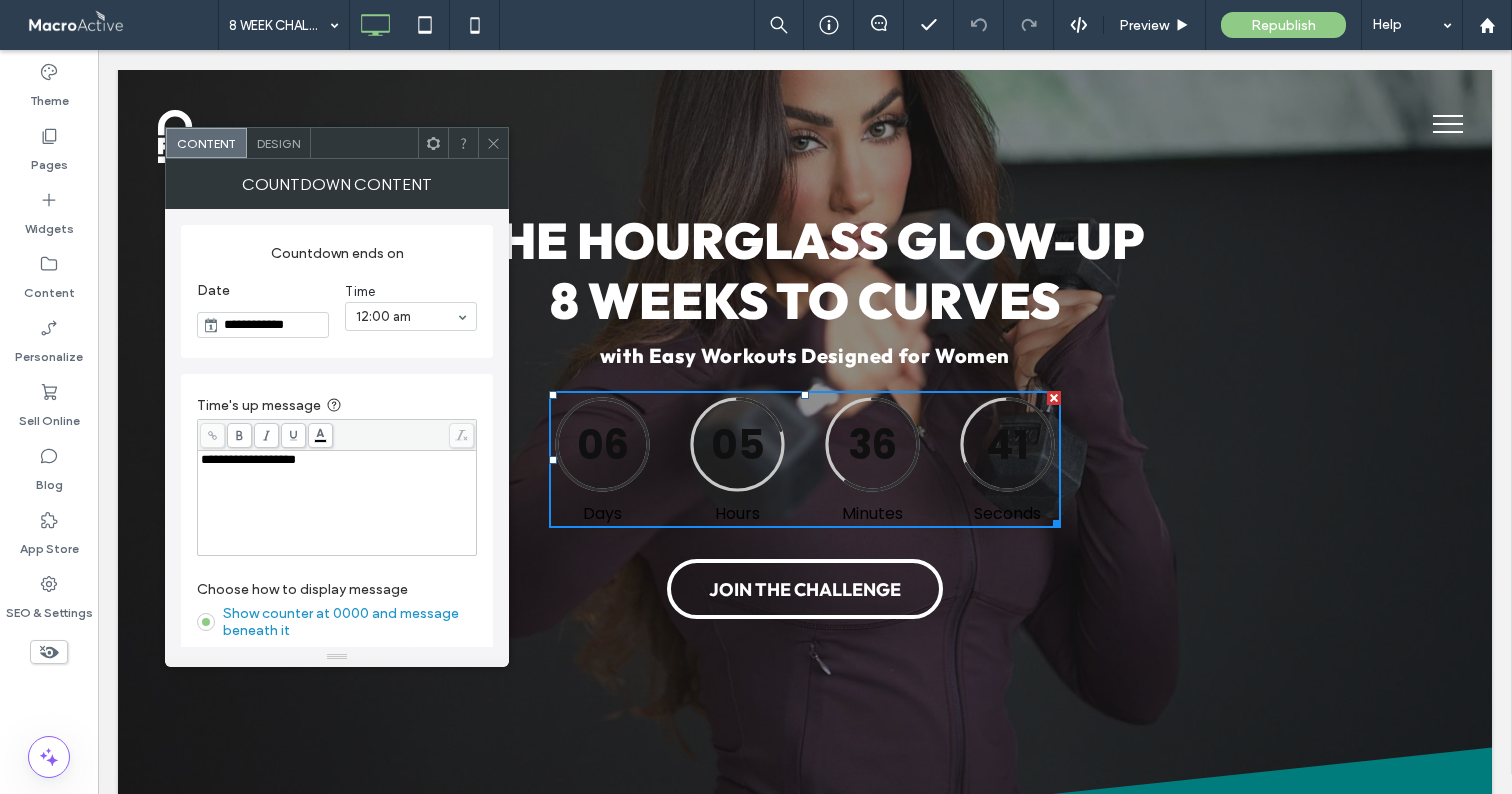 click on "Design" at bounding box center (278, 143) 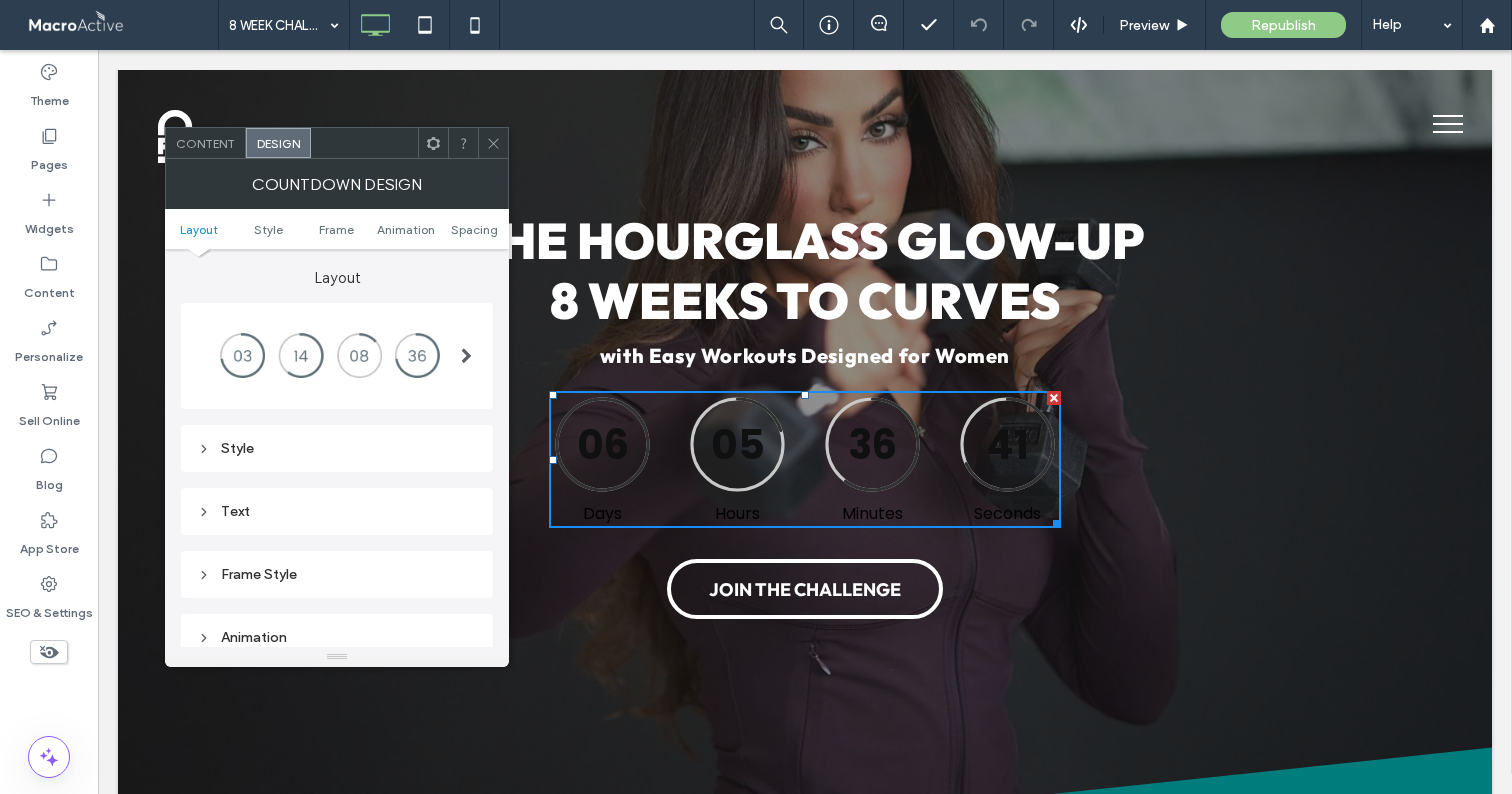 click at bounding box center (466, 356) 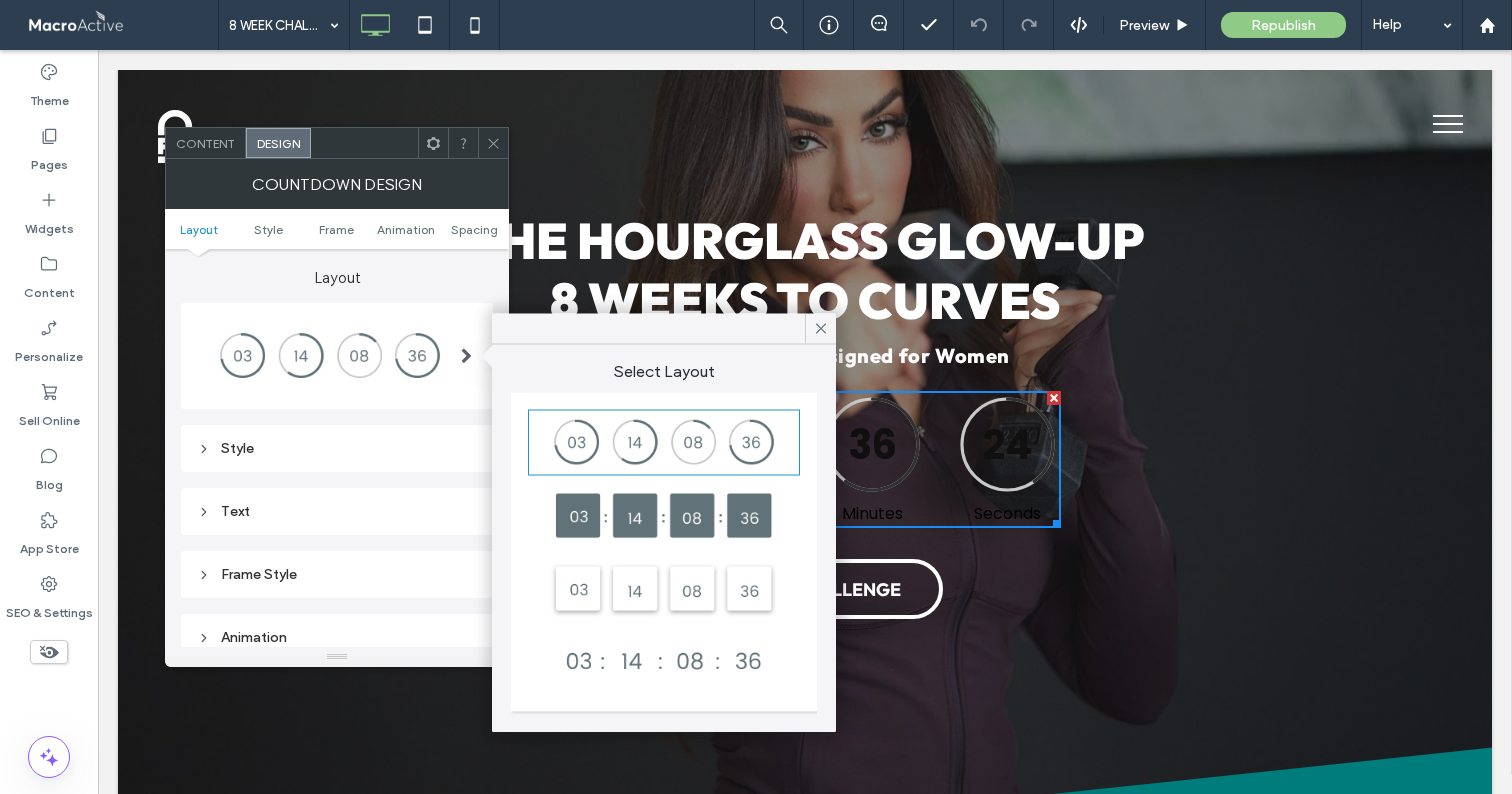 click at bounding box center (664, 589) 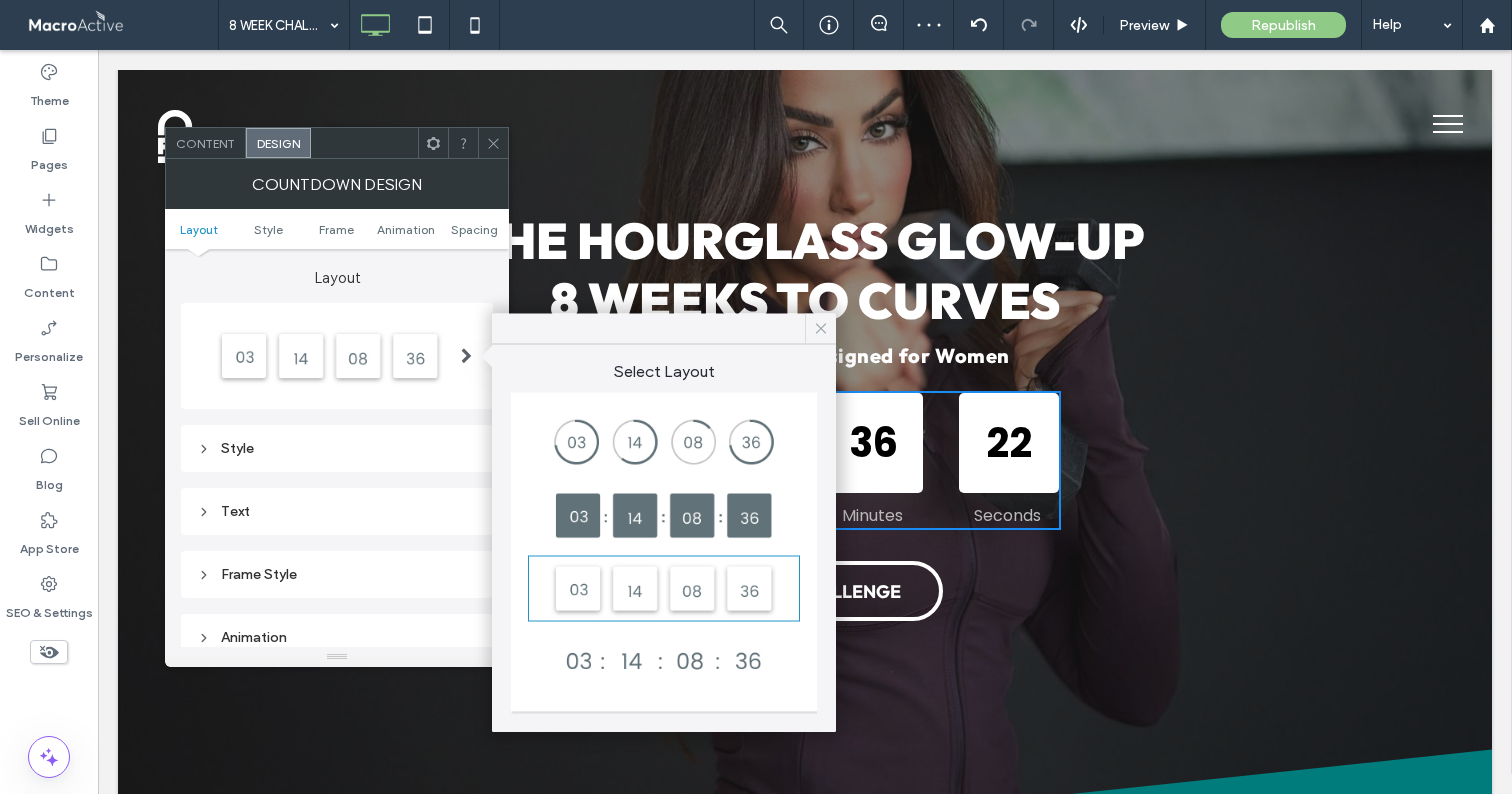 click 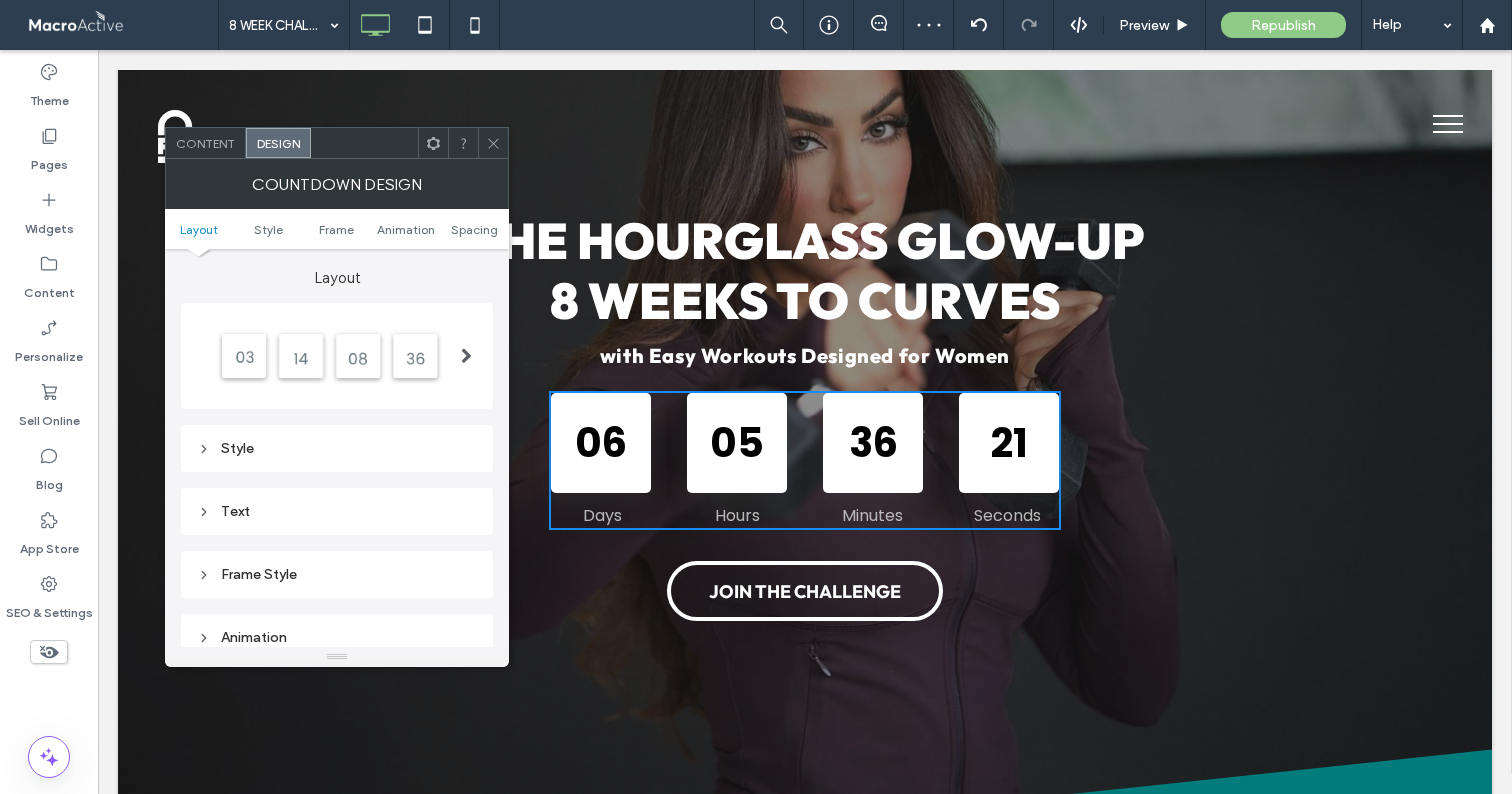 click at bounding box center (493, 143) 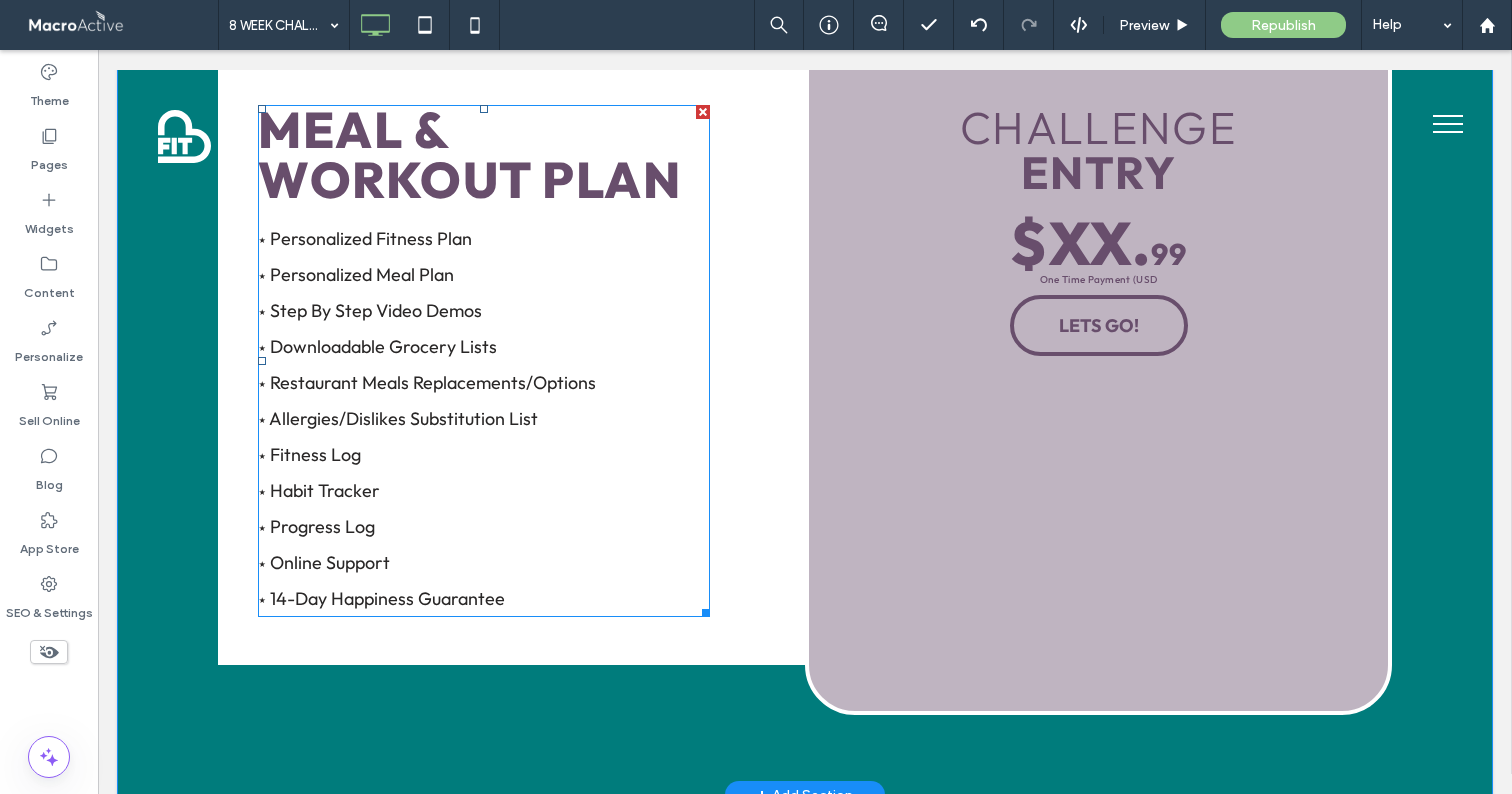 scroll, scrollTop: 1083, scrollLeft: 0, axis: vertical 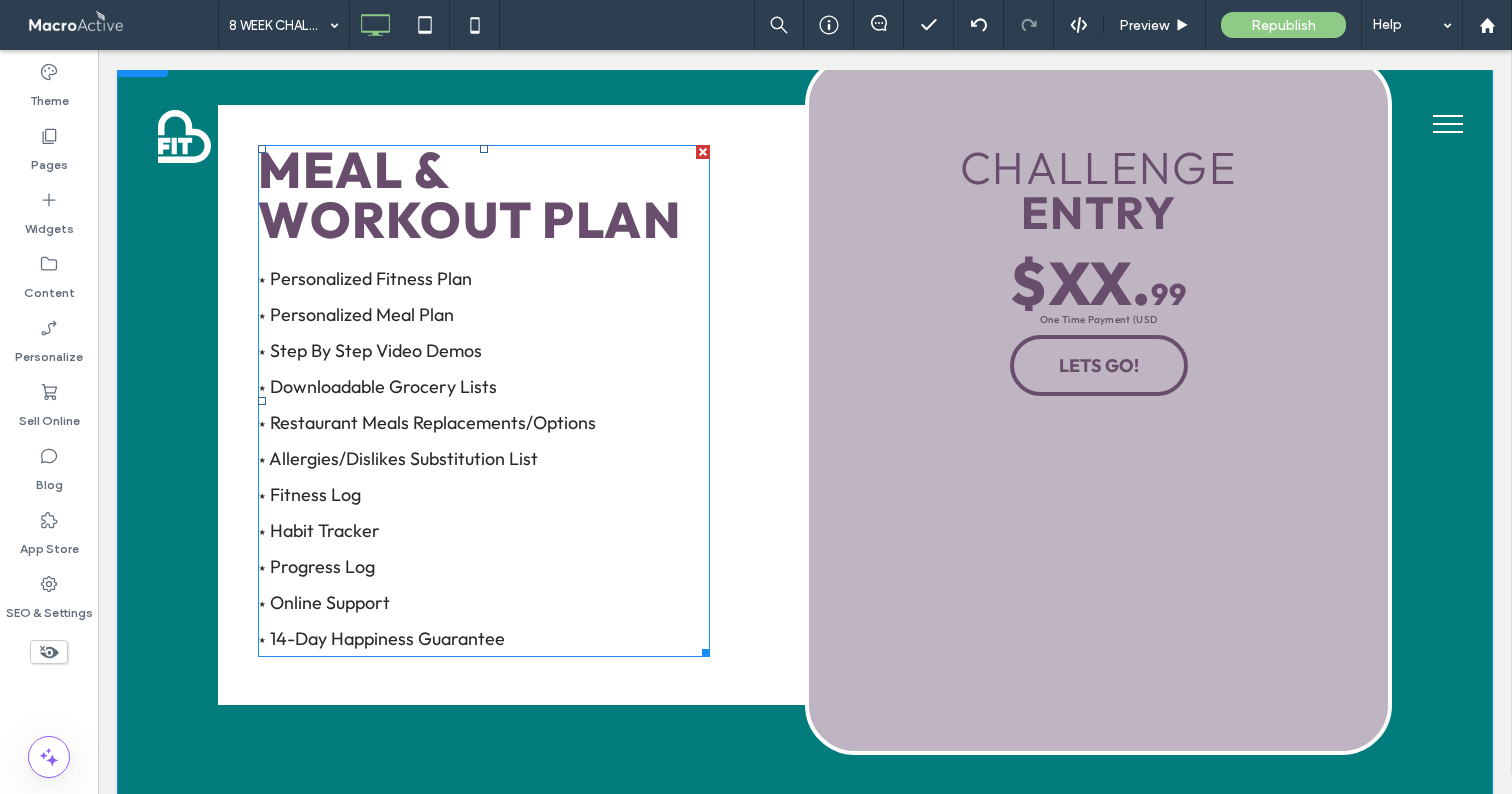 click on "MEAL & WORKOUT PLAN" at bounding box center [469, 194] 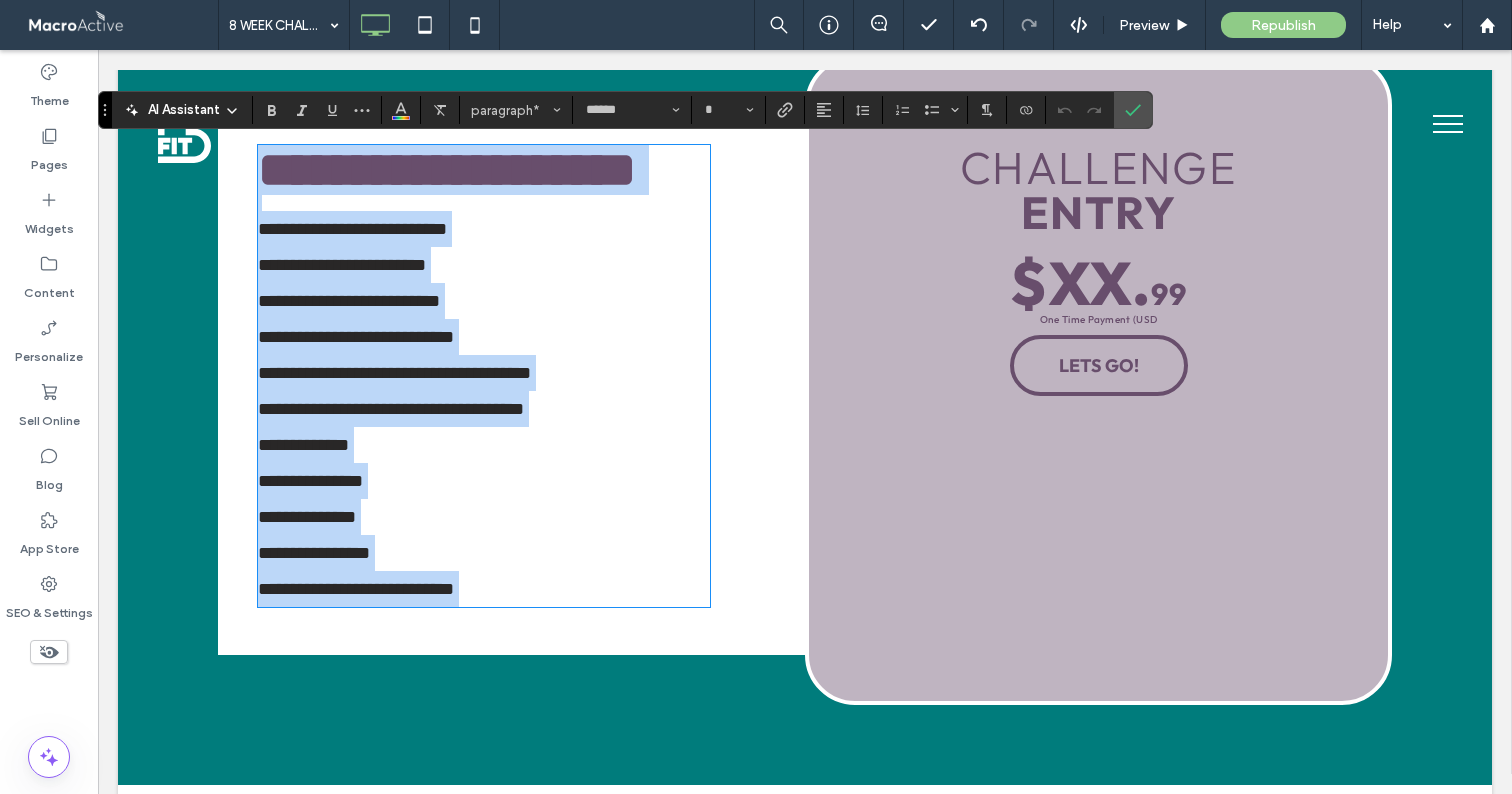 click on "**********" at bounding box center [447, 169] 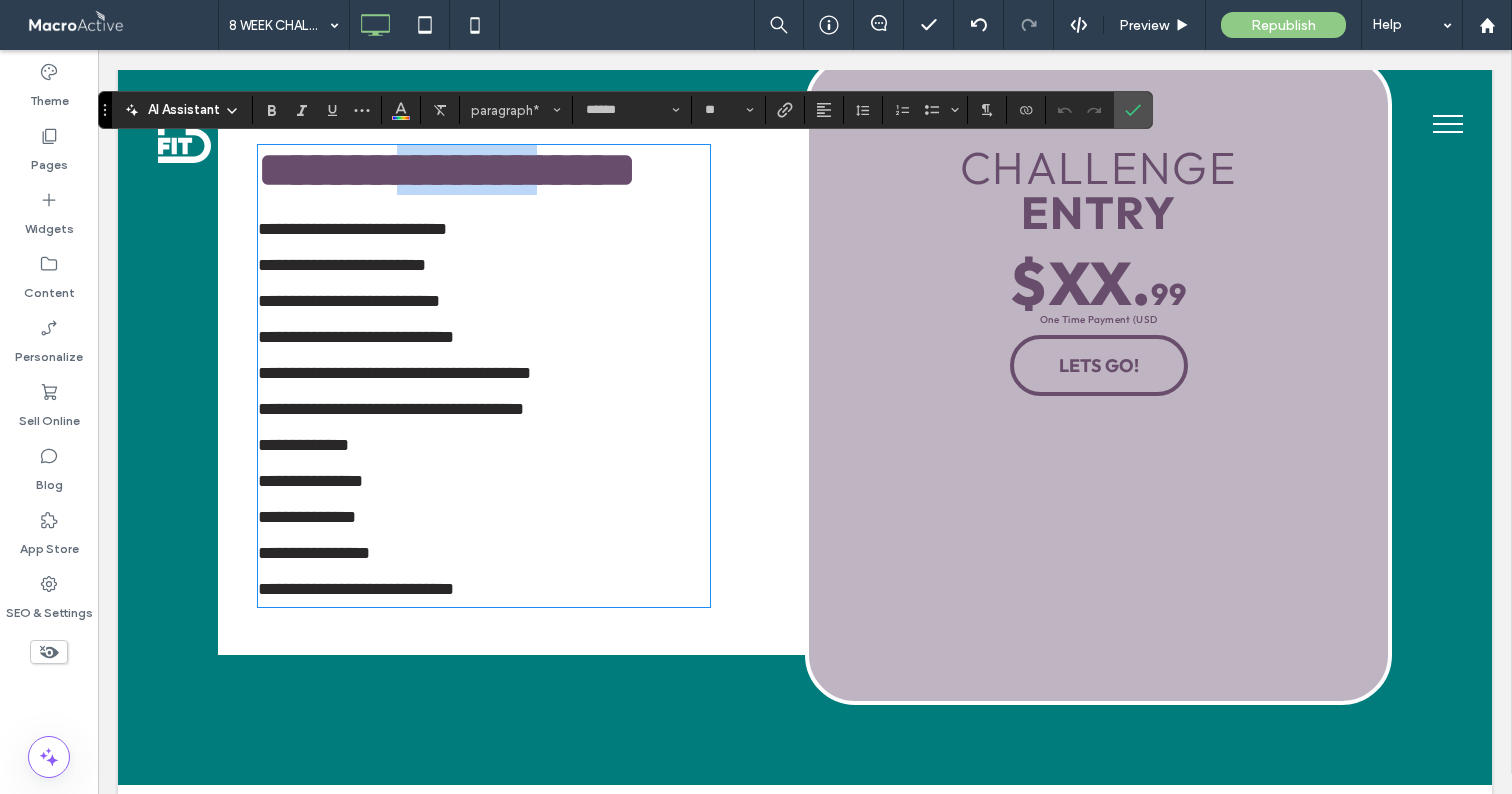 click on "**********" at bounding box center (447, 169) 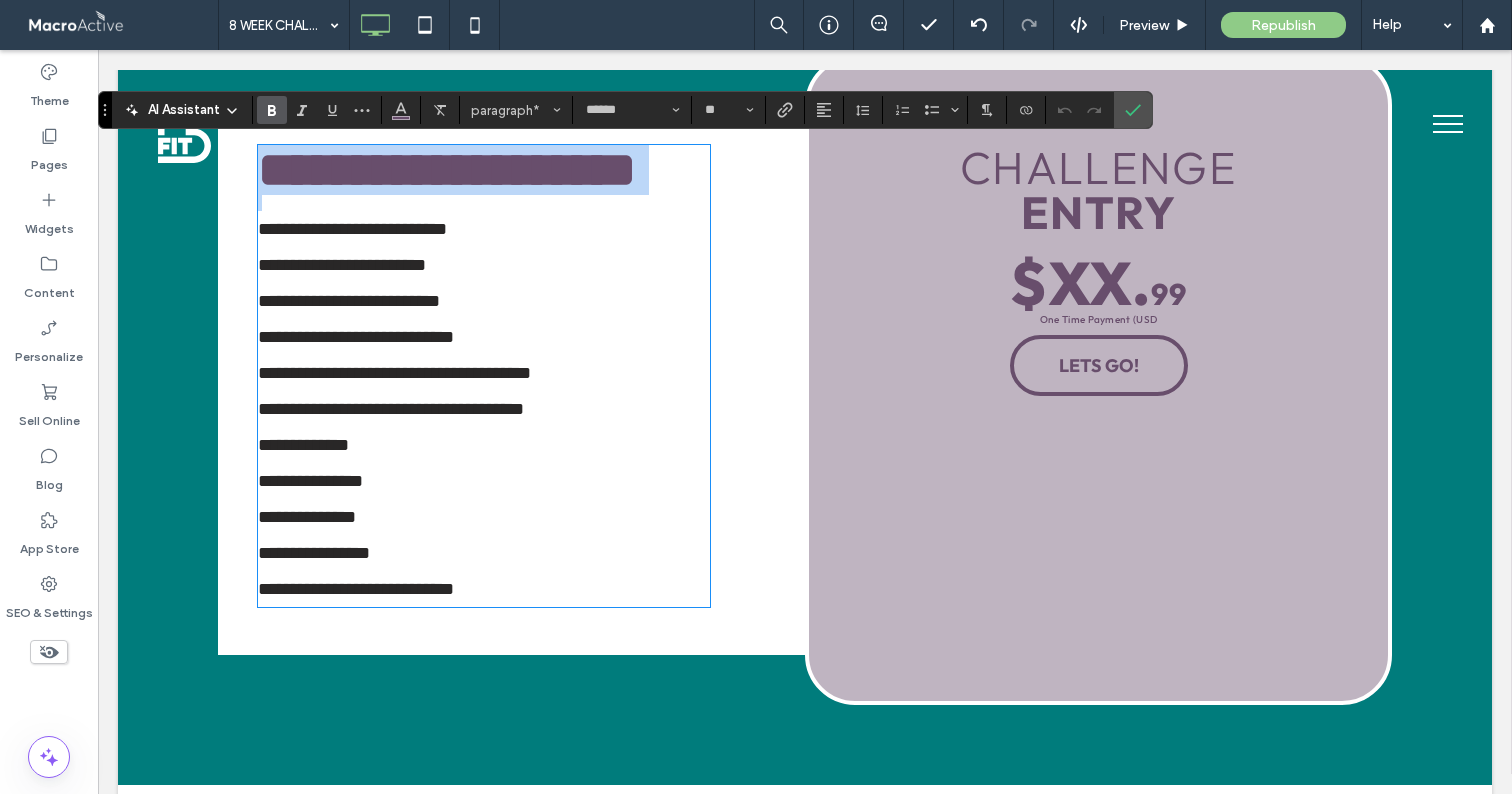 click on "**********" at bounding box center (447, 169) 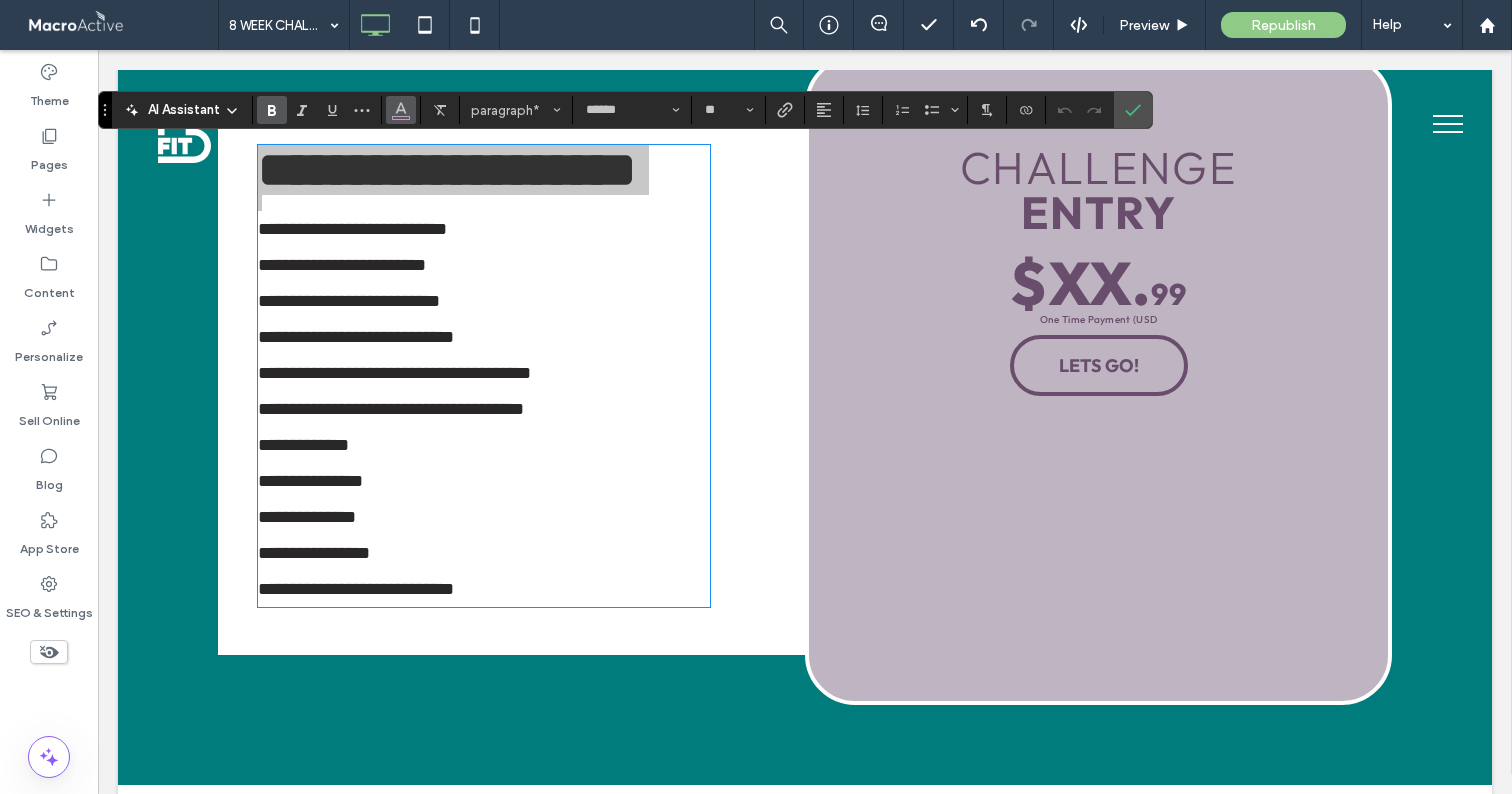 click 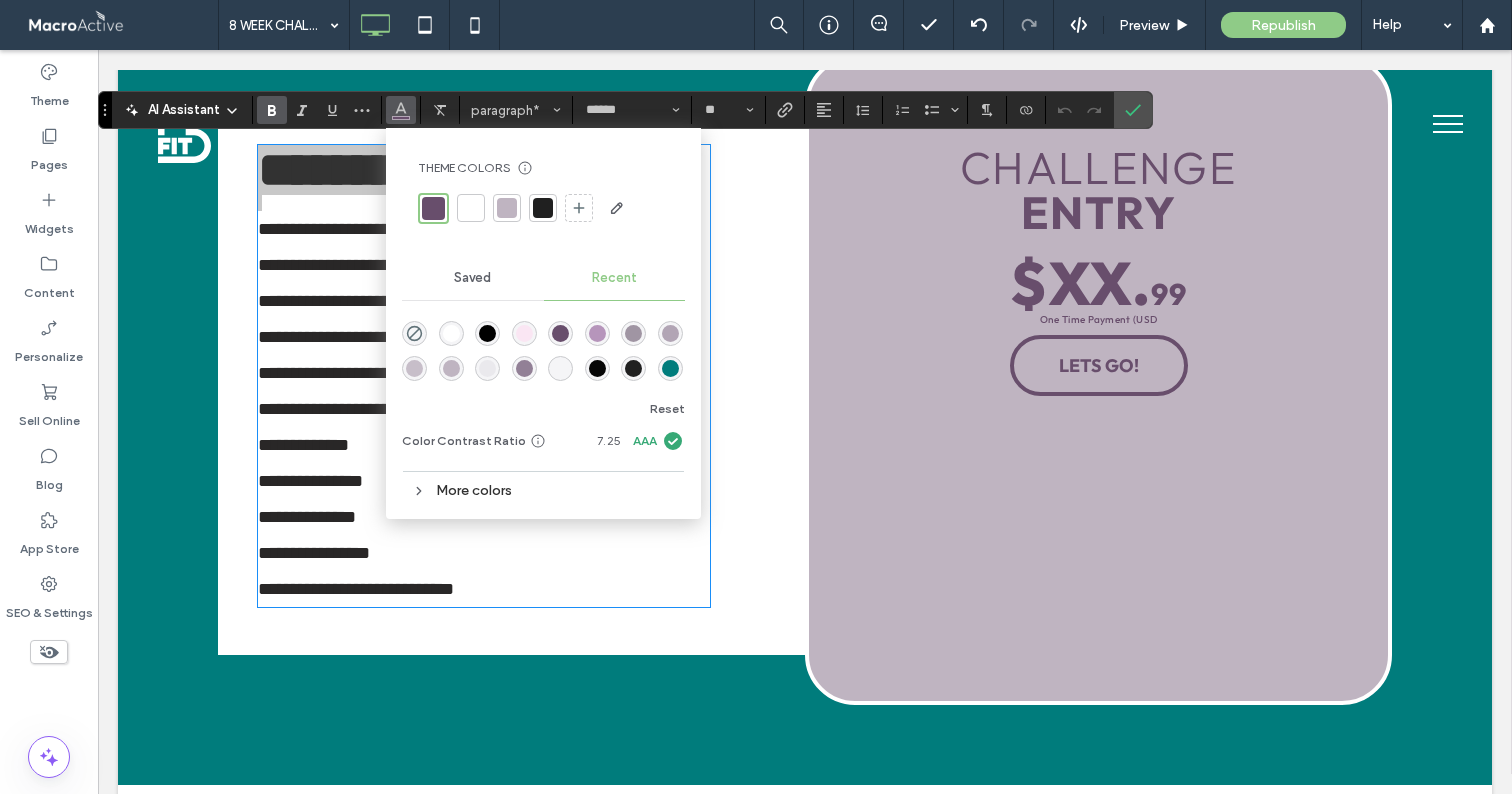click at bounding box center [670, 368] 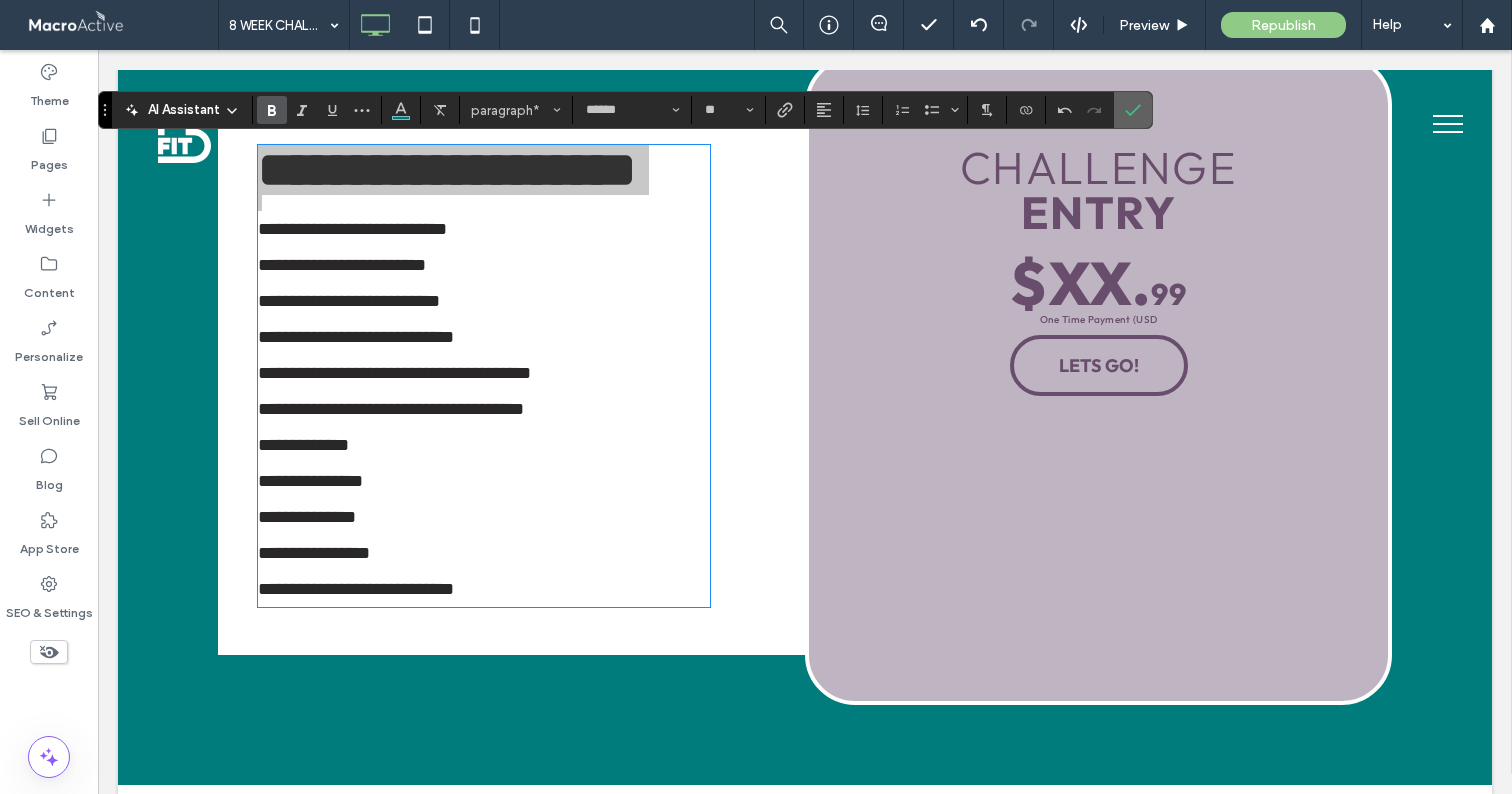 click at bounding box center [1129, 110] 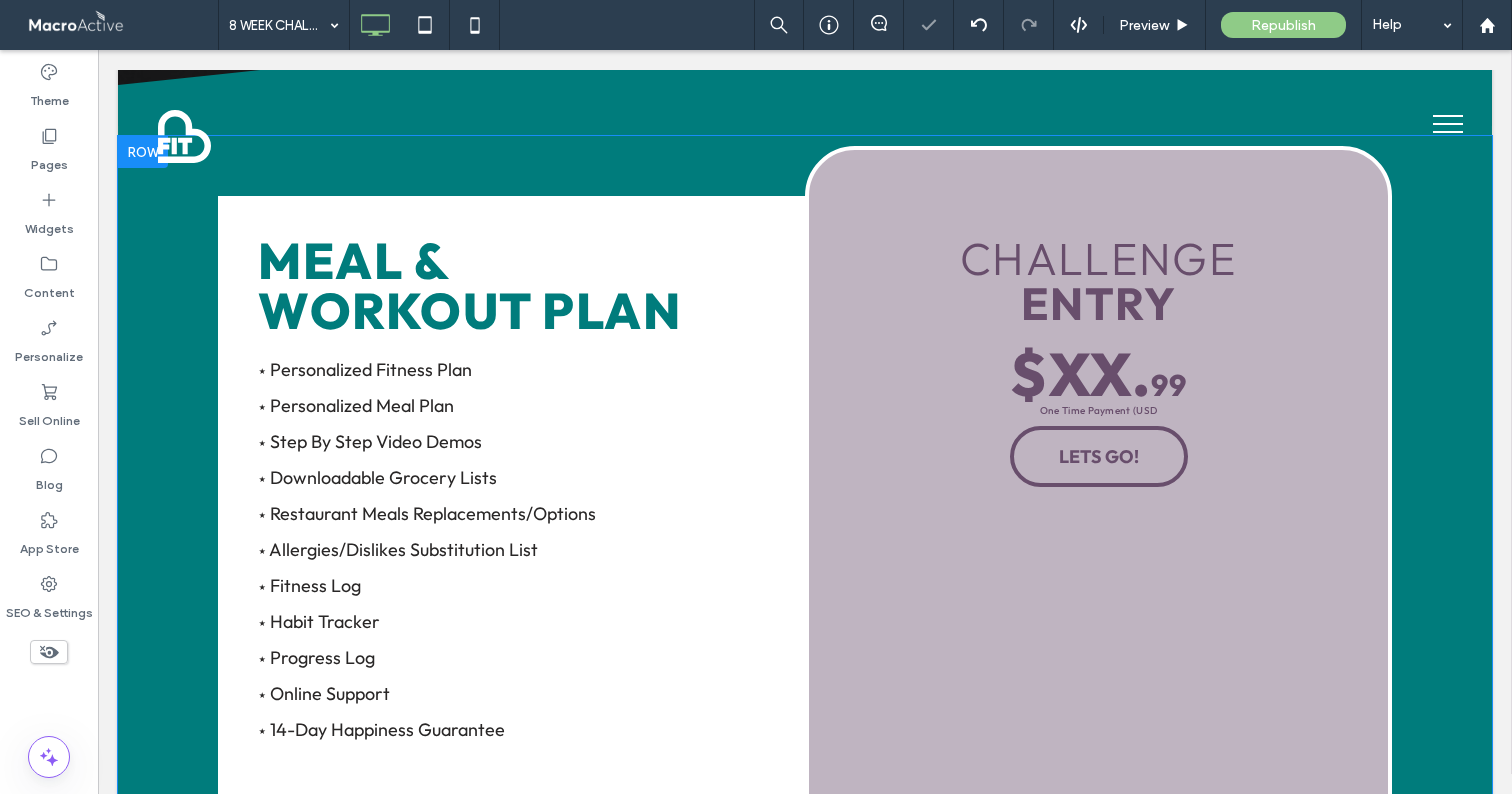 scroll, scrollTop: 984, scrollLeft: 0, axis: vertical 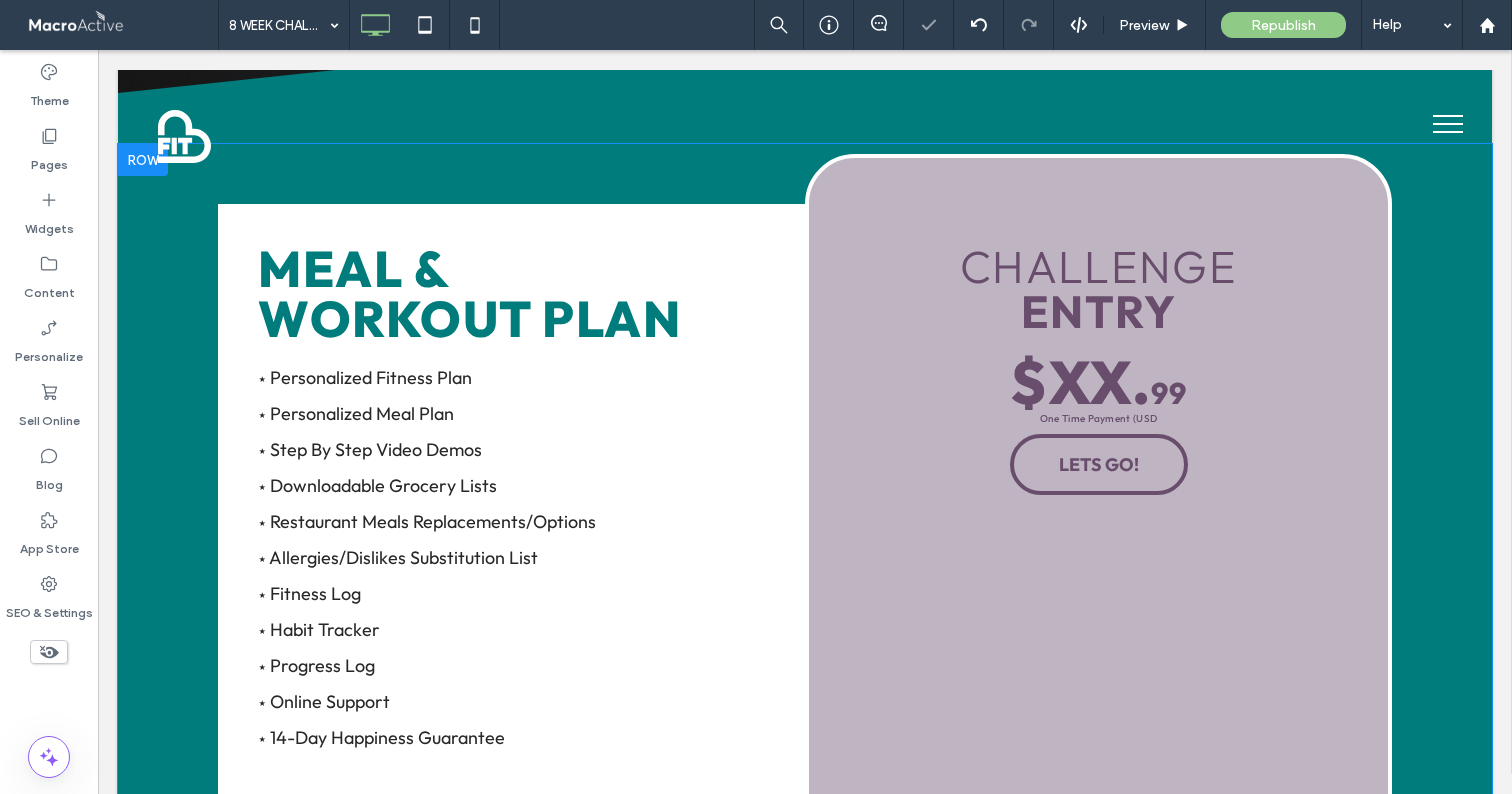 click on "CHALLENGE ENTRY
$XX . 99
One Time Payment (USD
LETS GO!
Click To Paste" at bounding box center [1098, 504] 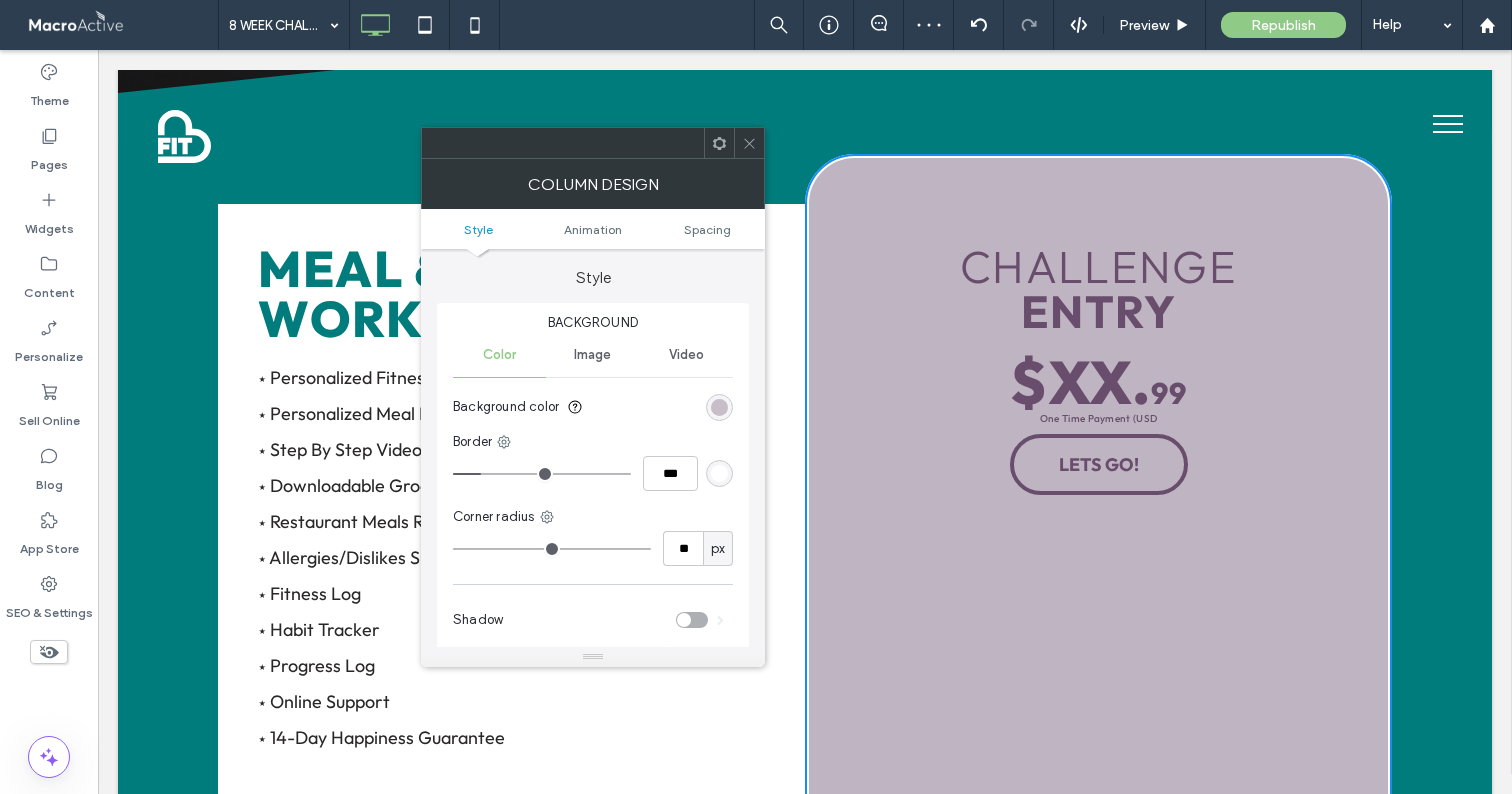 click at bounding box center [719, 407] 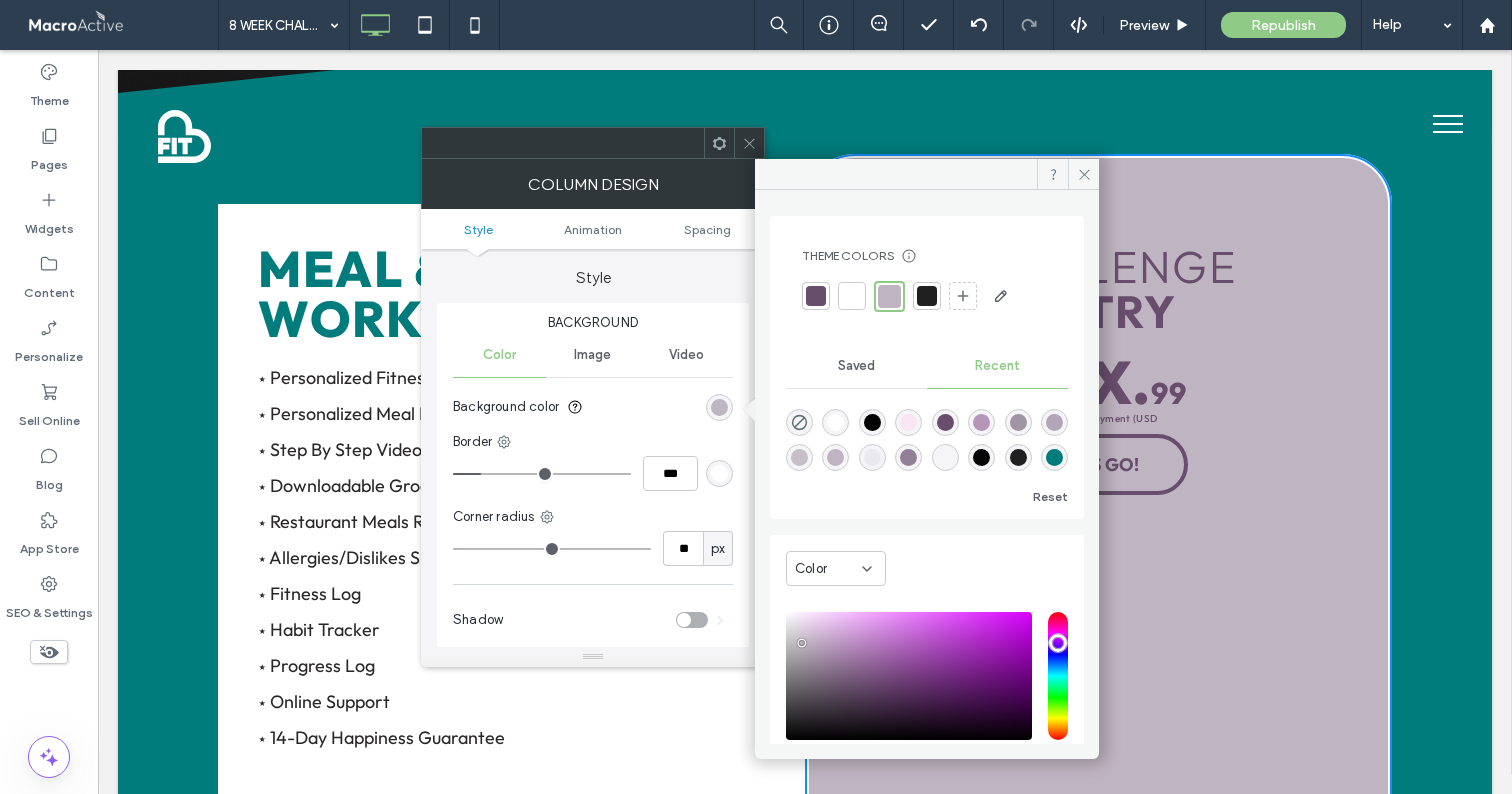 click on "Saved" at bounding box center [856, 366] 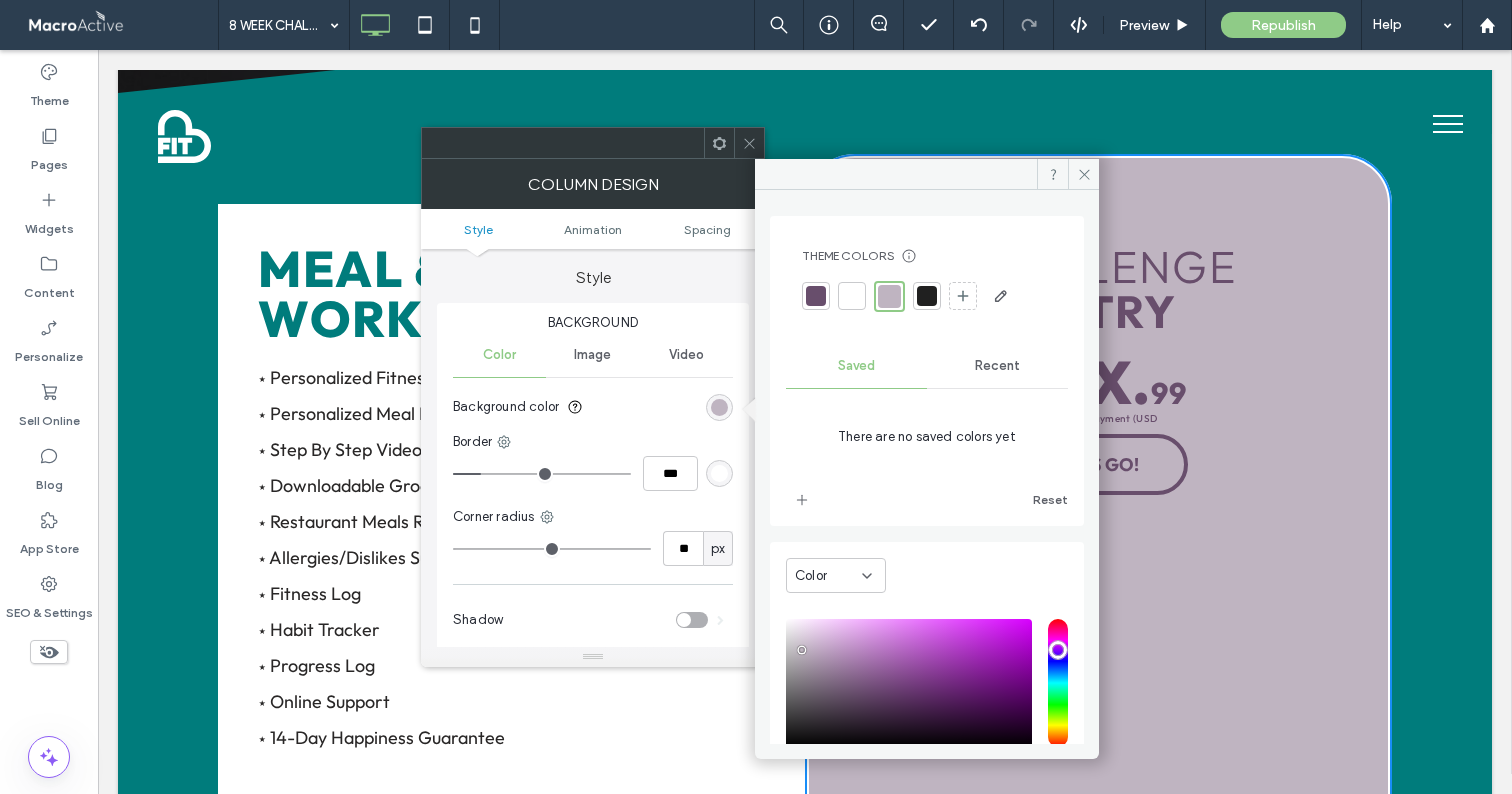 click on "Recent" at bounding box center [997, 366] 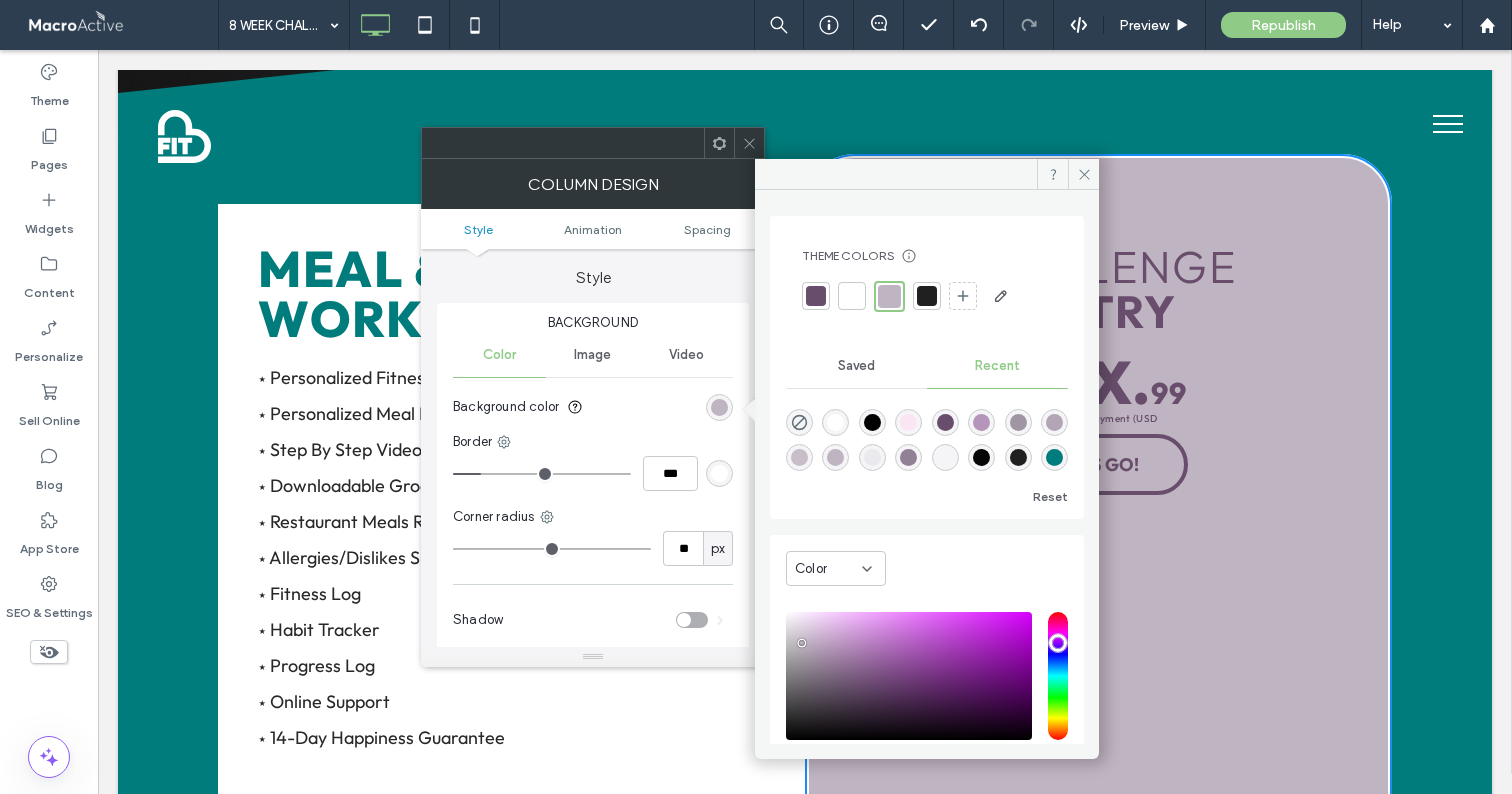 click at bounding box center [799, 422] 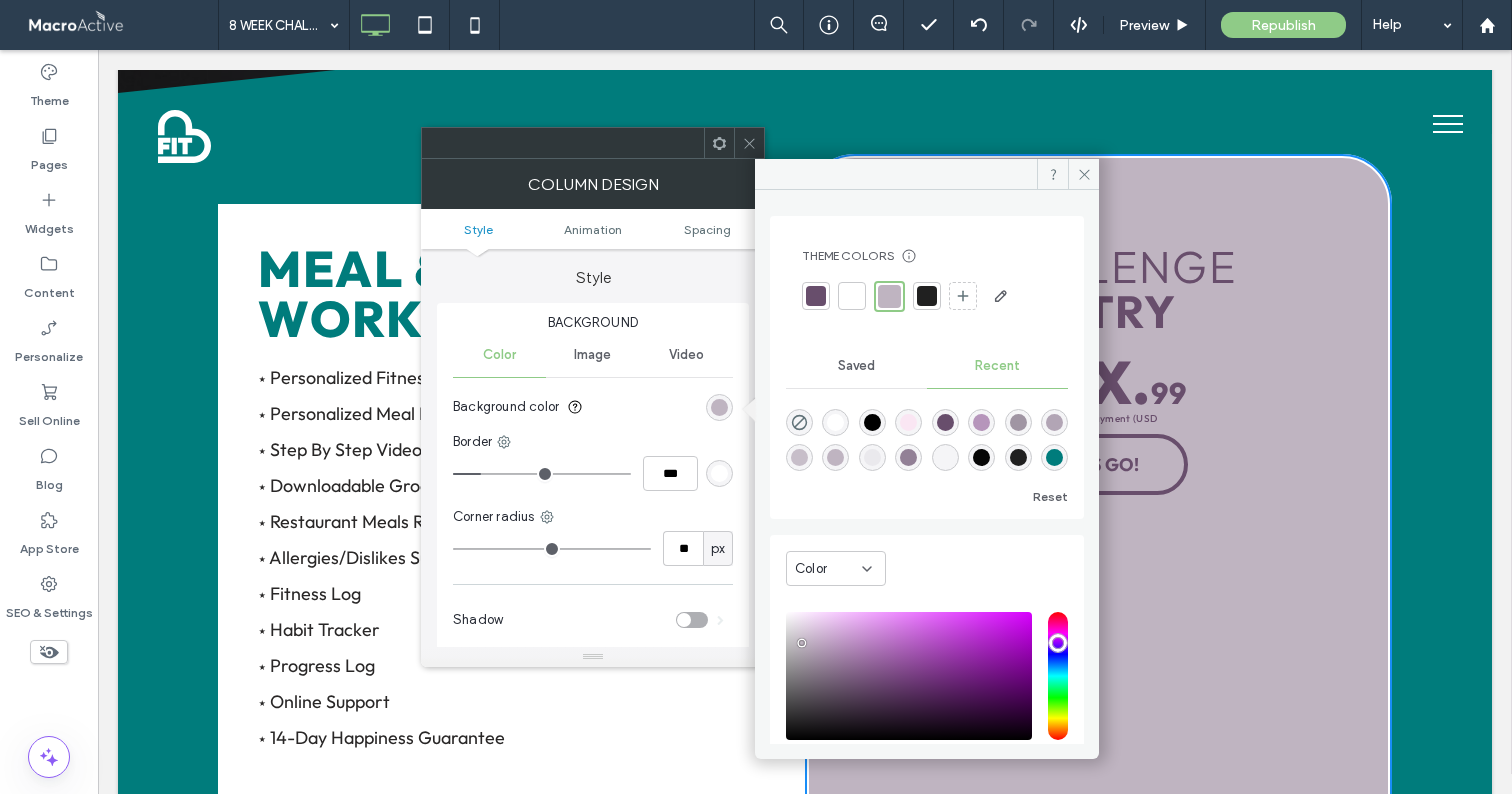type on "*******" 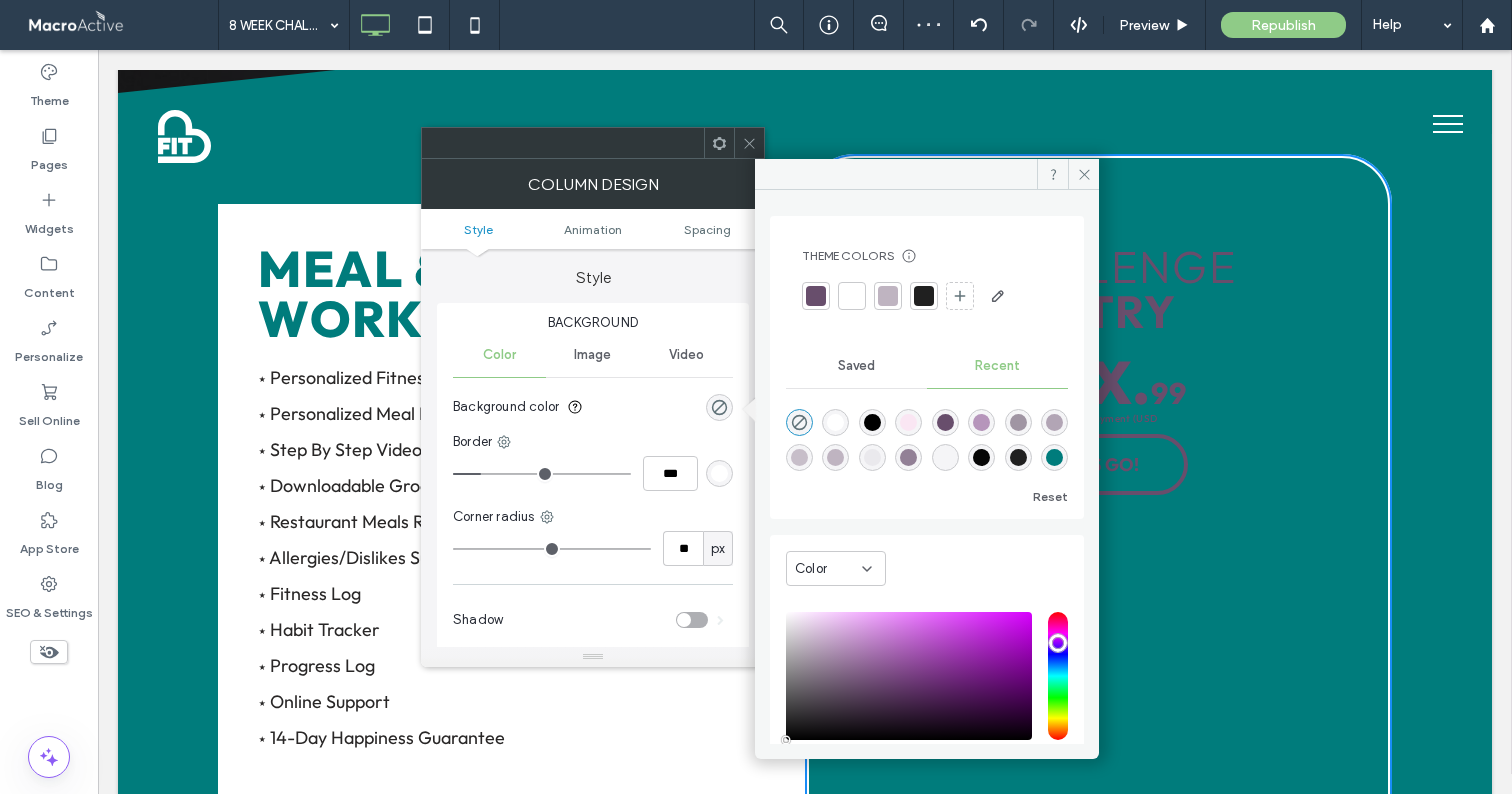 click at bounding box center [835, 422] 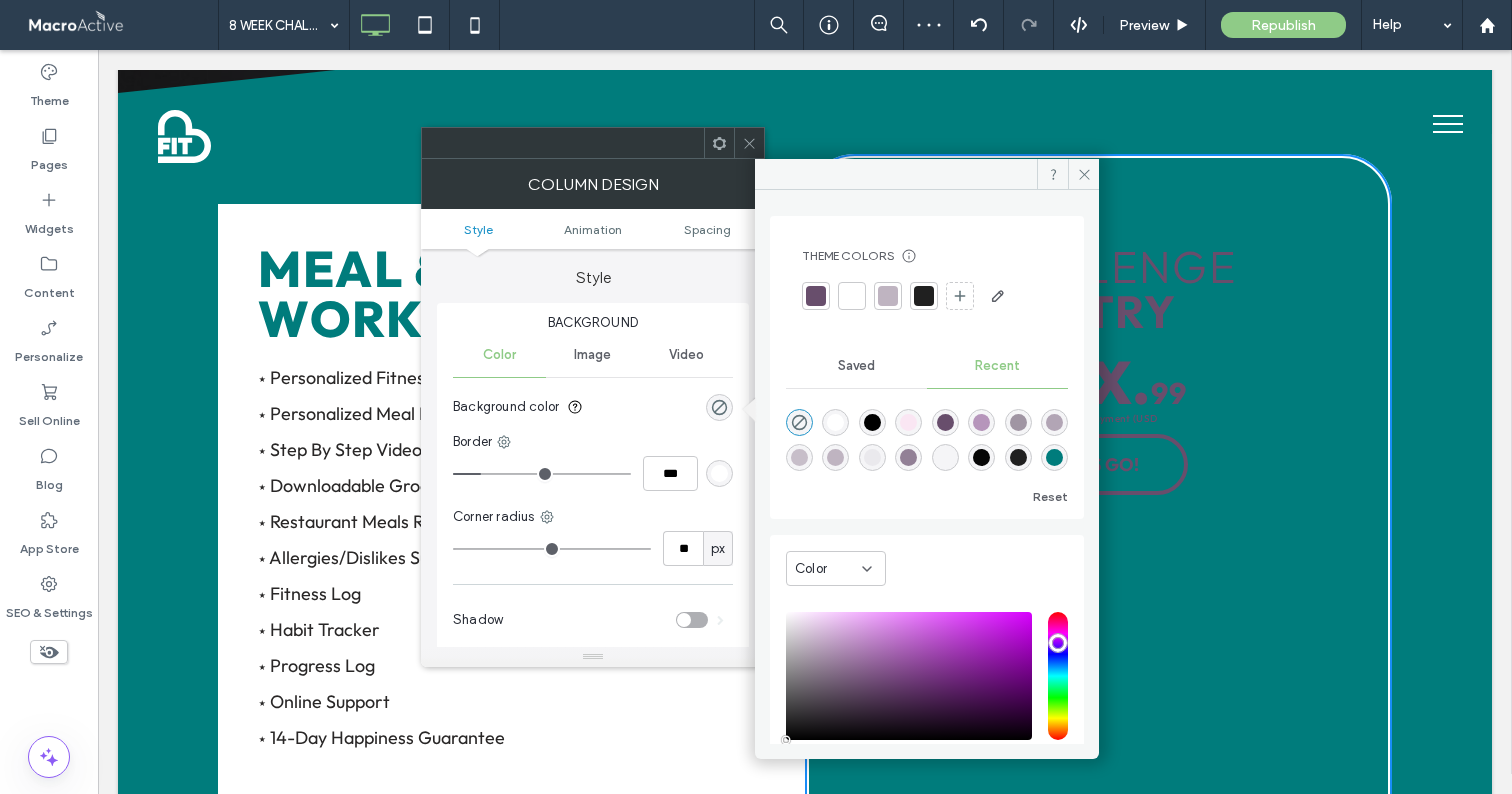 type on "*******" 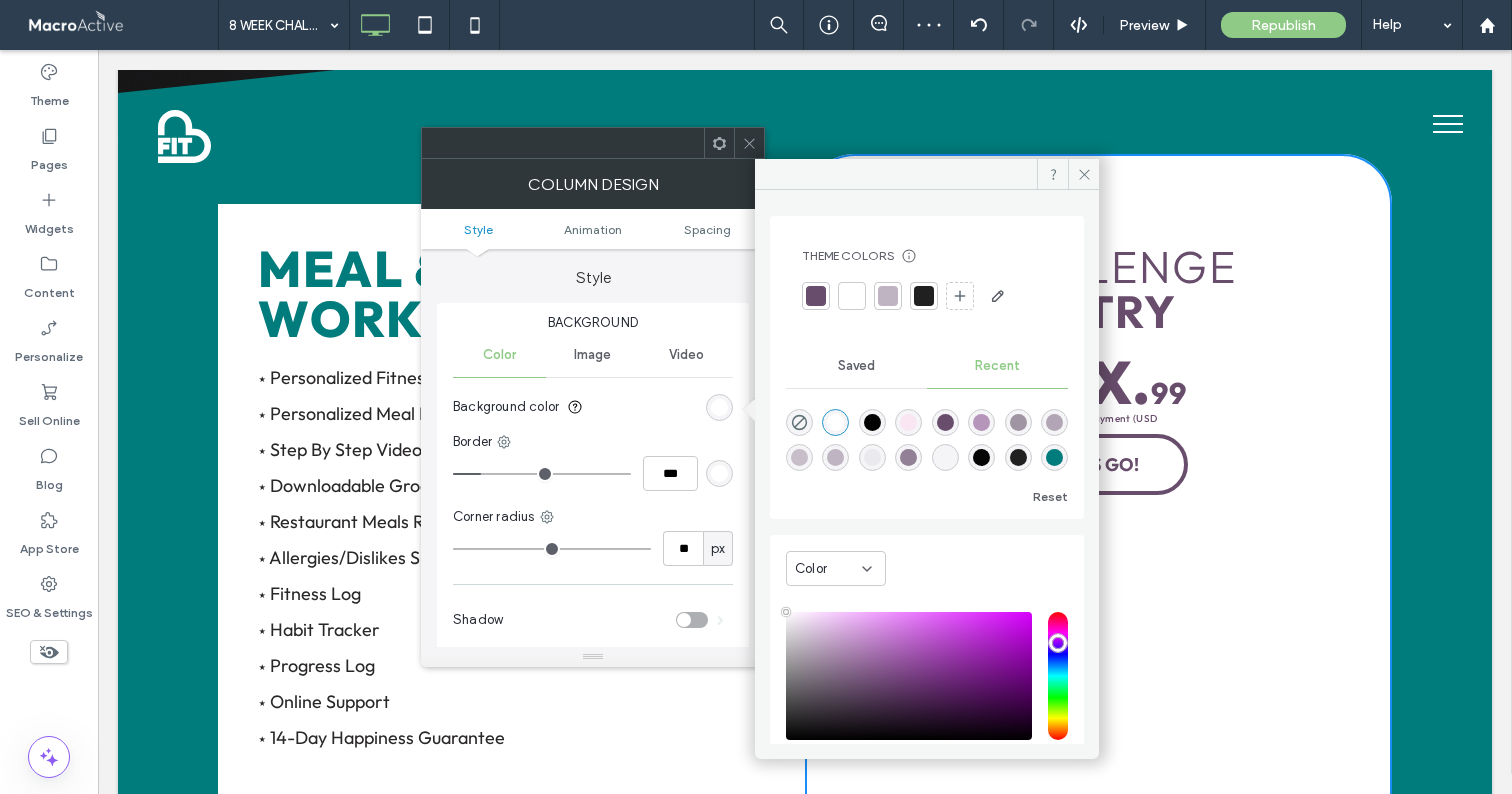 click 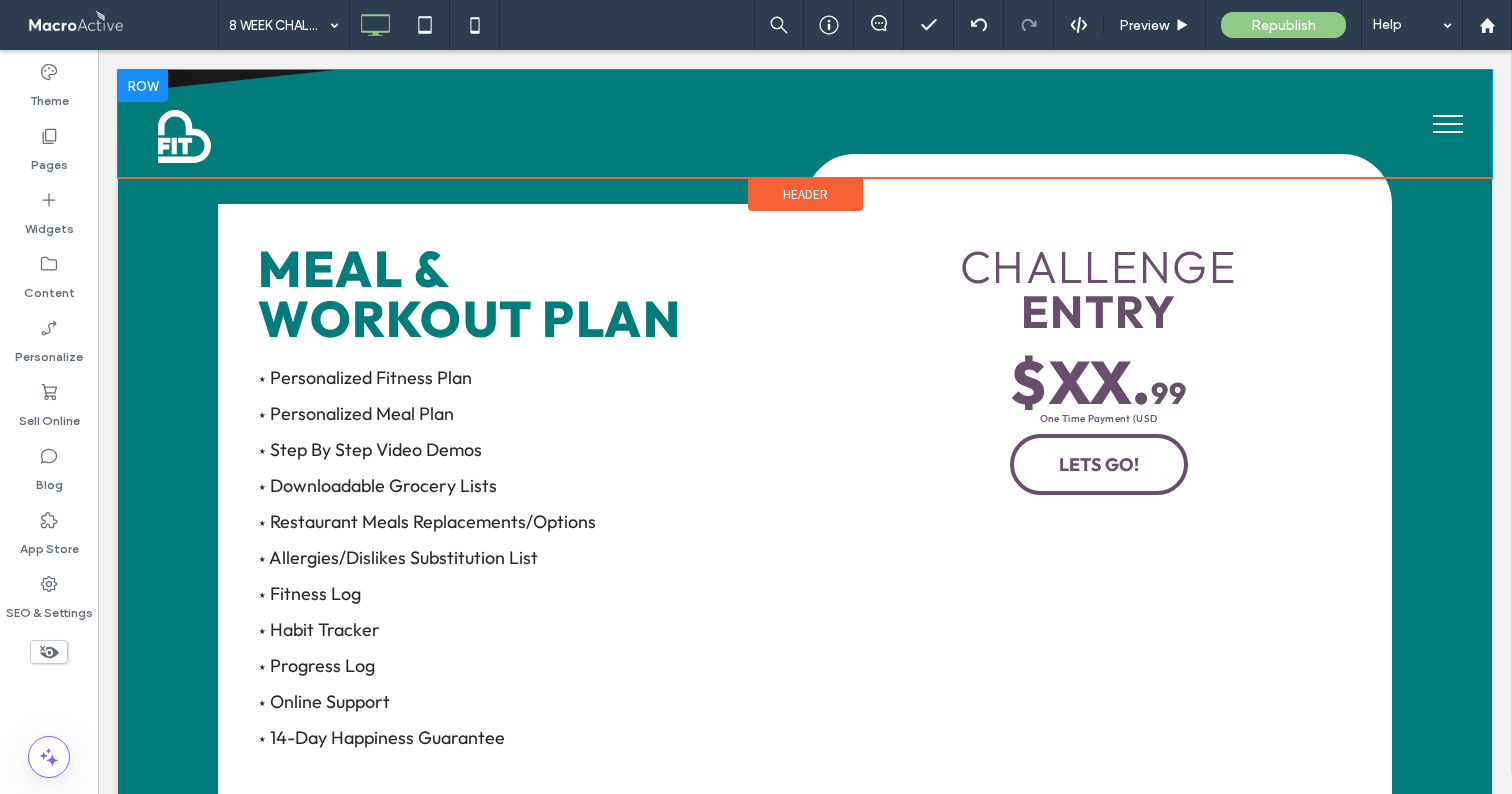 click on "Click To Paste" at bounding box center [805, 124] 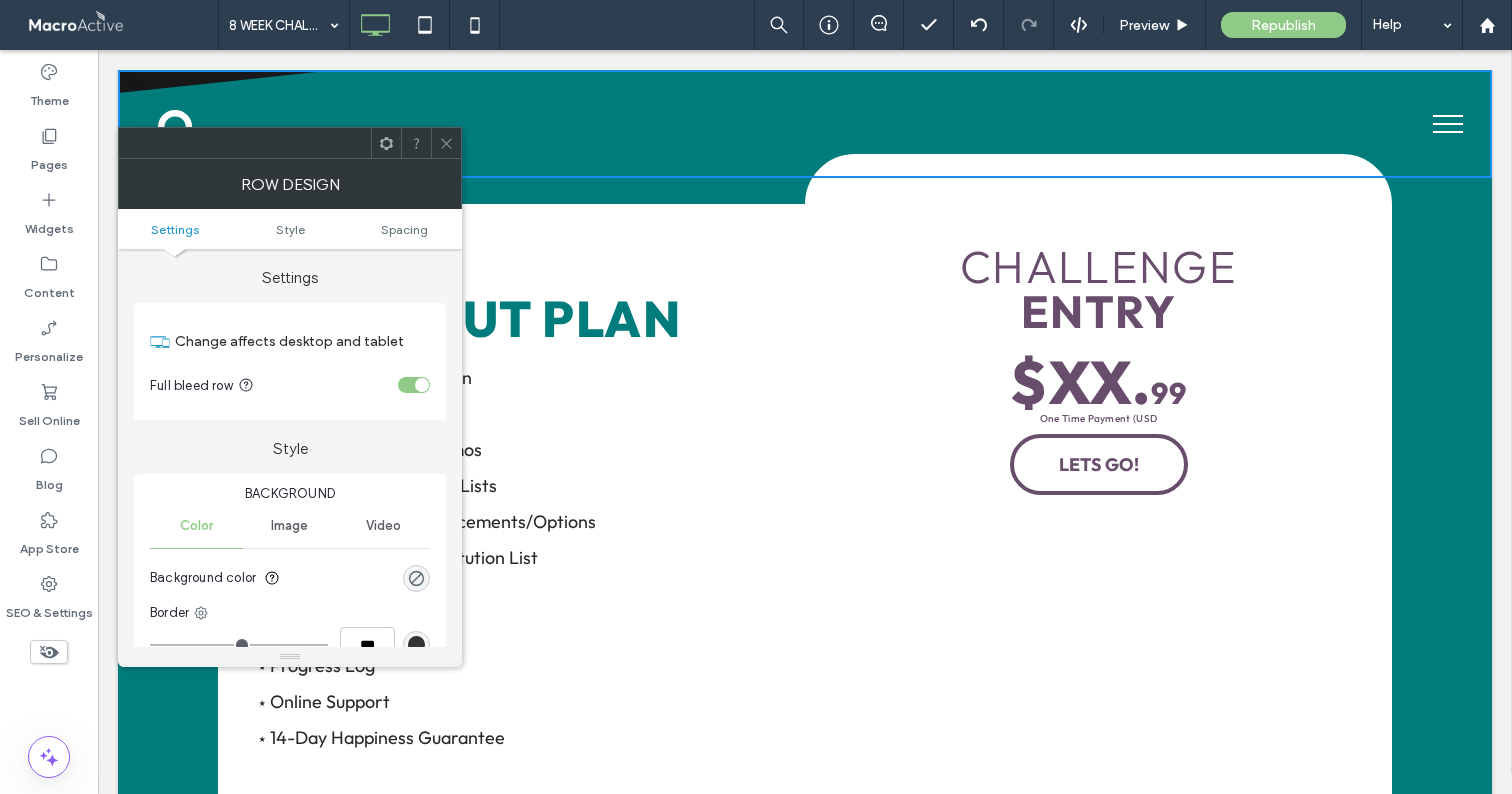 drag, startPoint x: 364, startPoint y: 95, endPoint x: 444, endPoint y: 144, distance: 93.813644 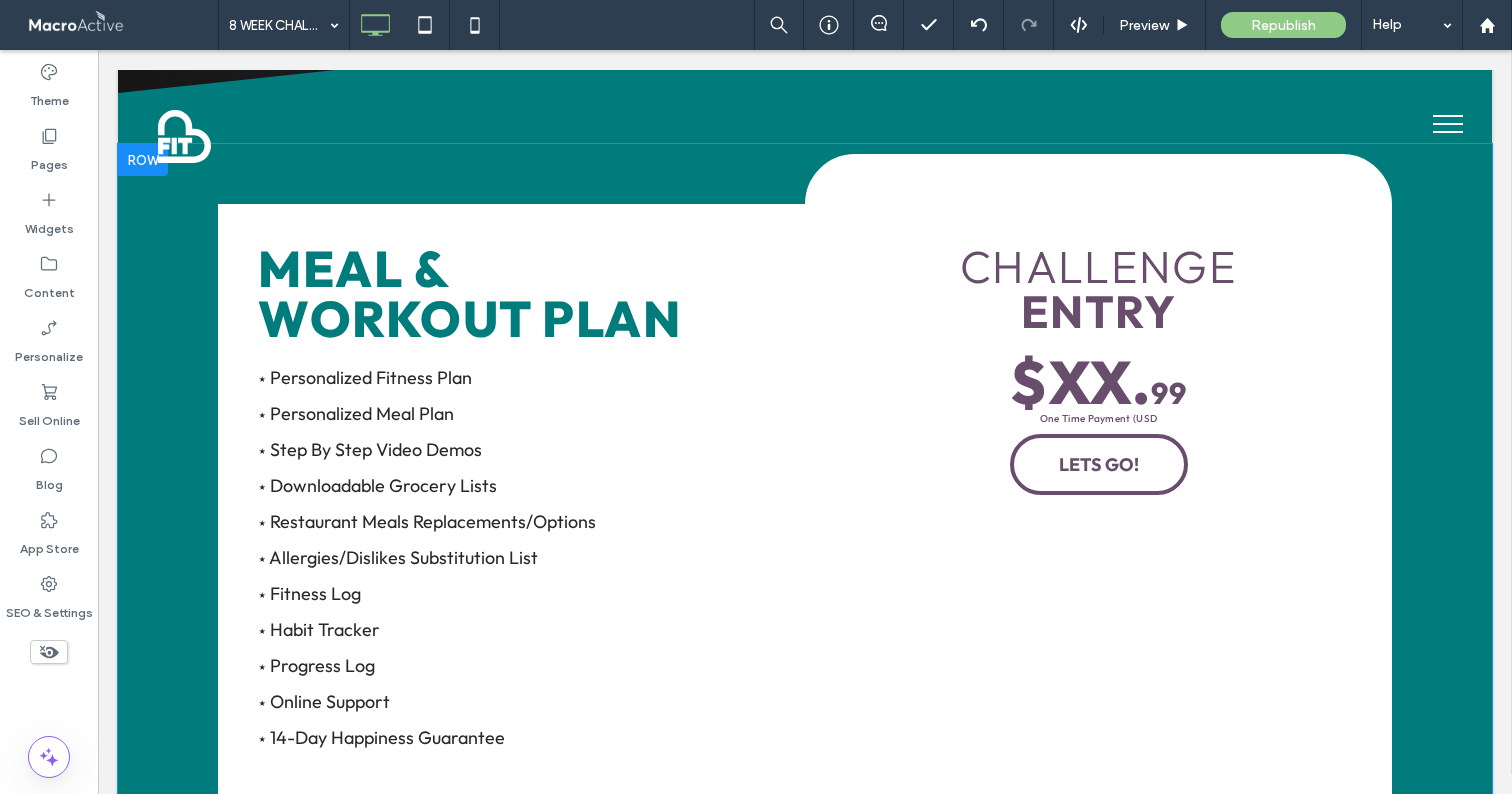 click on "CHALLENGE ENTRY
$XX . 99
One Time Payment (USD
LETS GO!
Click To Paste" at bounding box center [1098, 504] 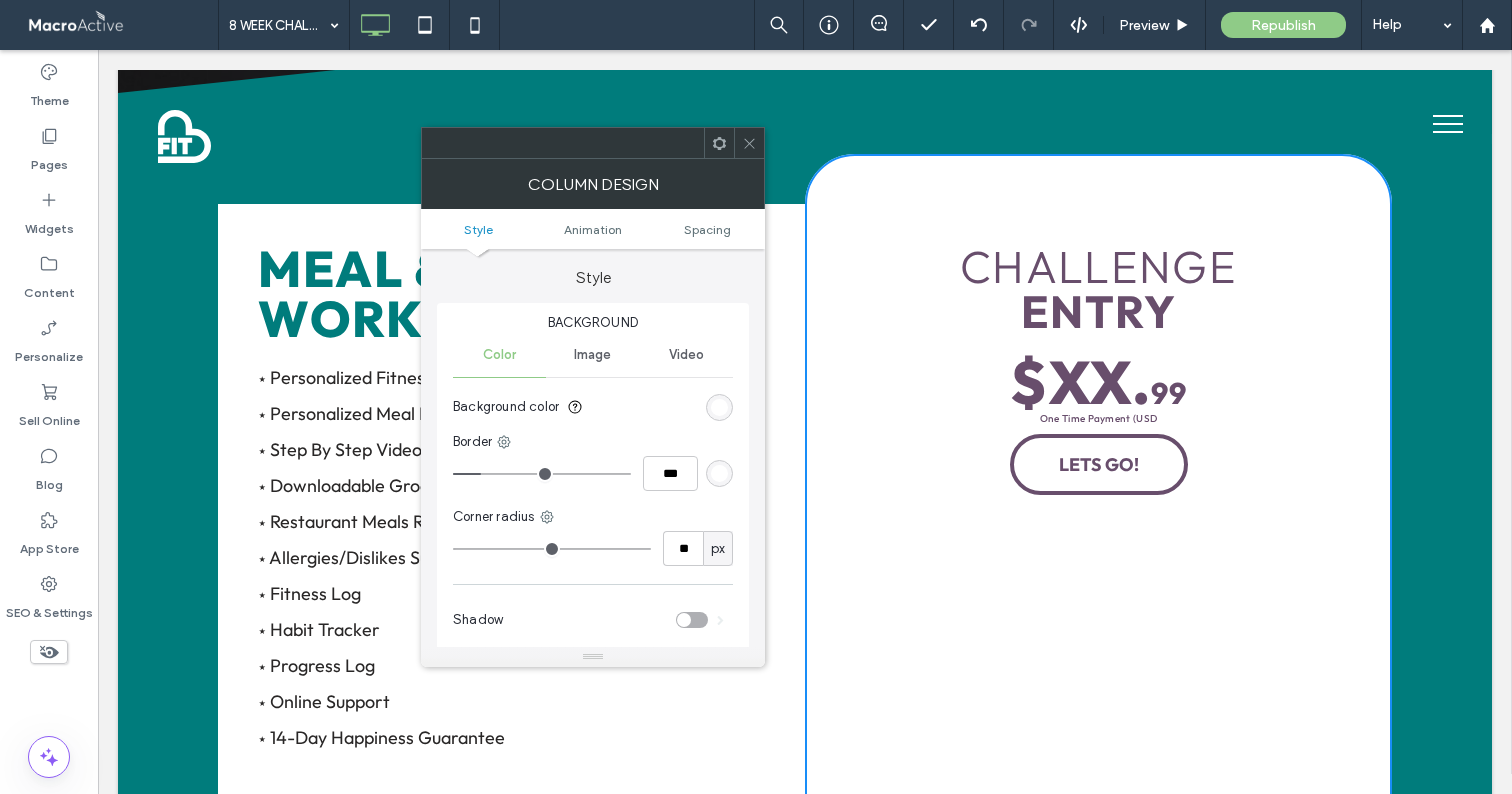 click at bounding box center [719, 407] 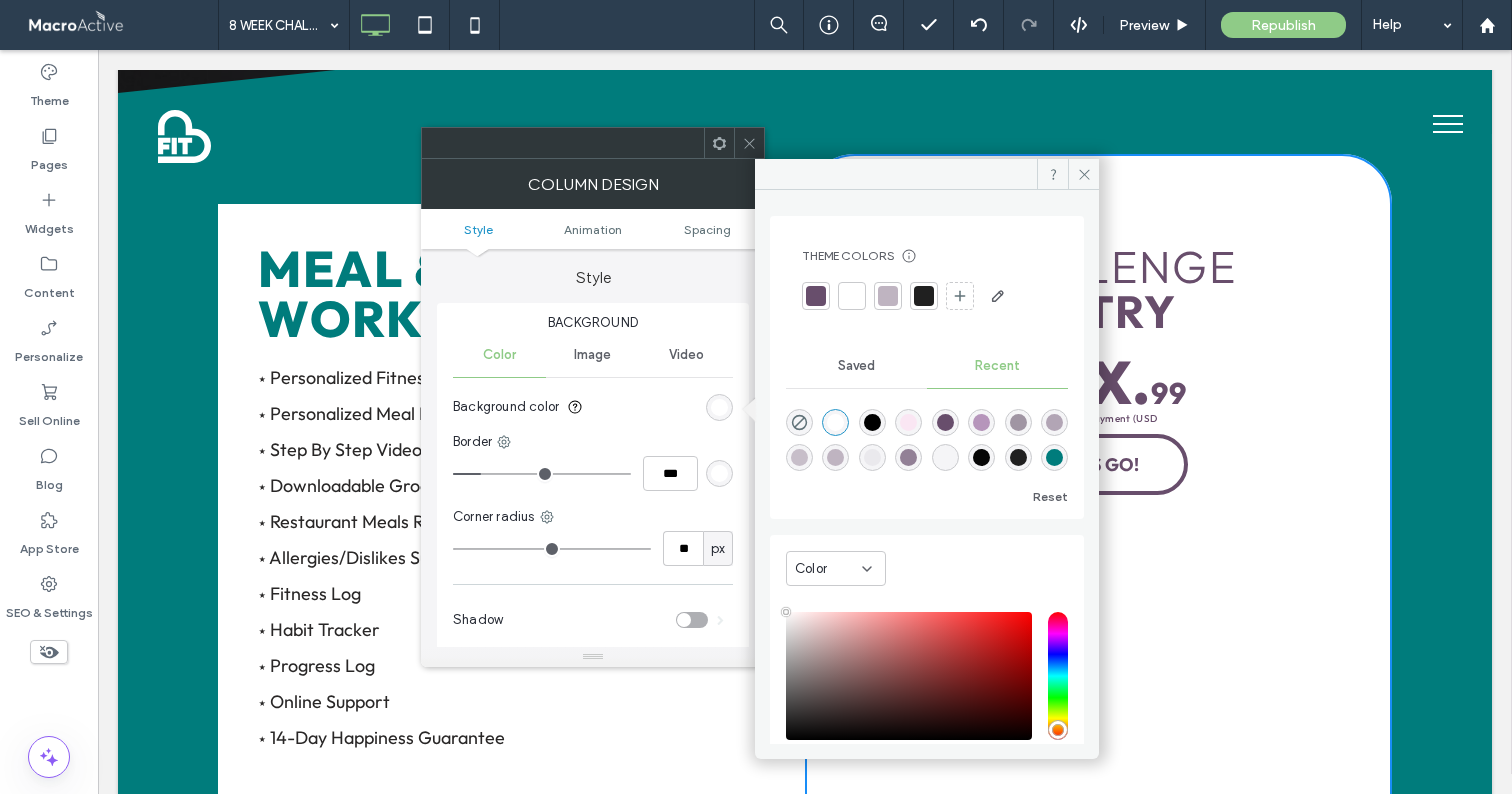scroll, scrollTop: 123, scrollLeft: 0, axis: vertical 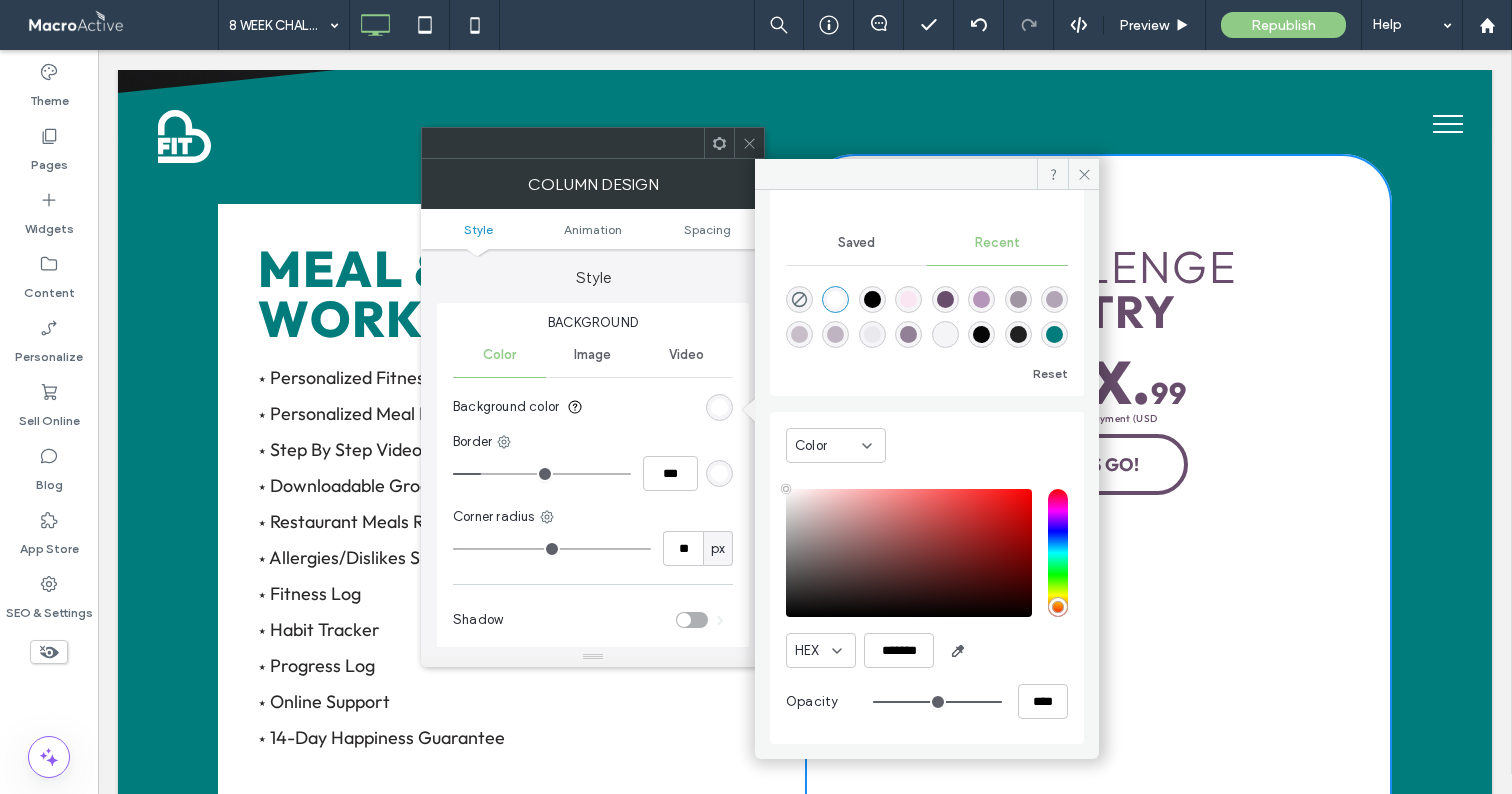 click on "Saved" at bounding box center (856, 243) 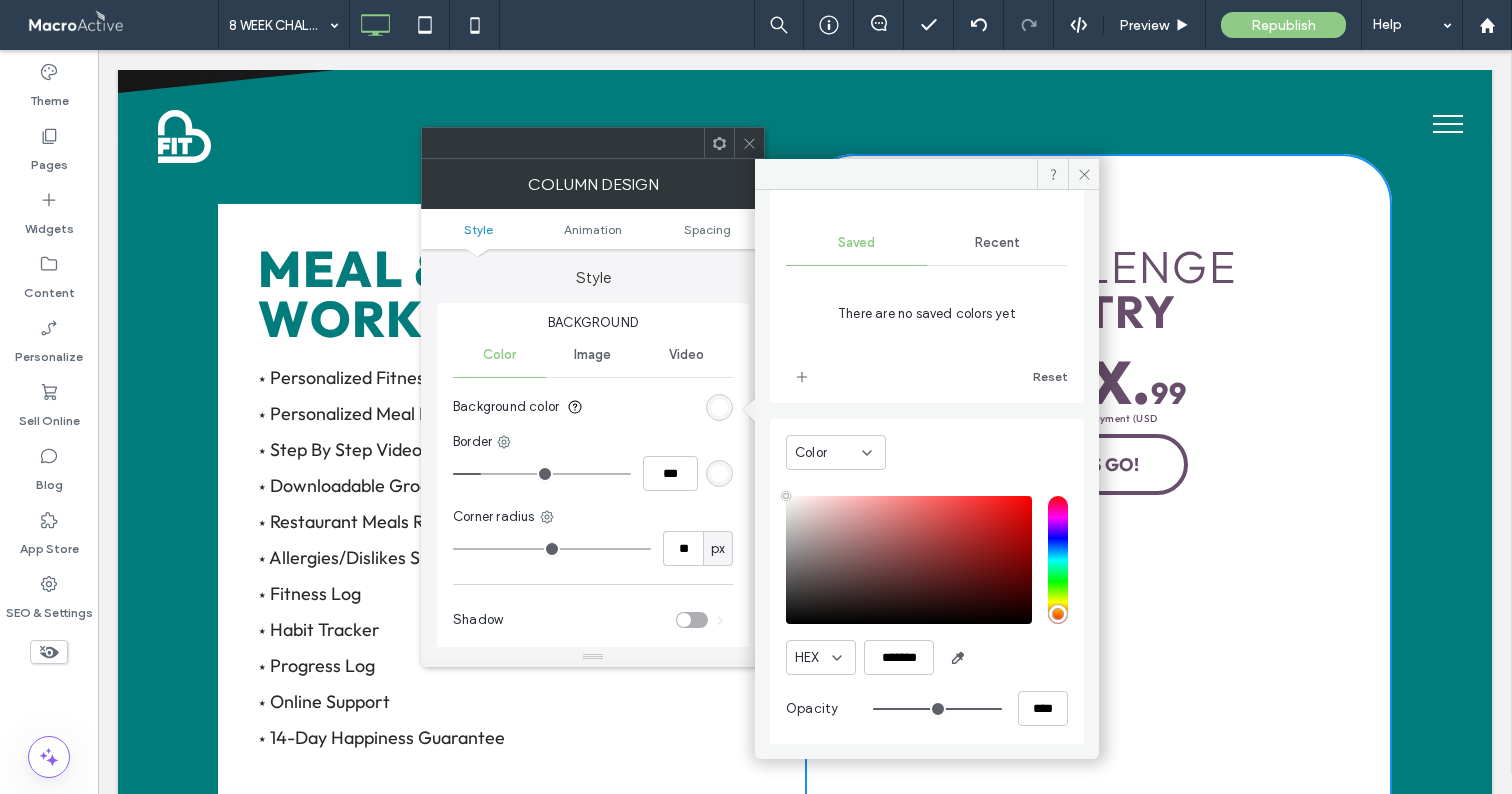 click on "Recent" at bounding box center (997, 243) 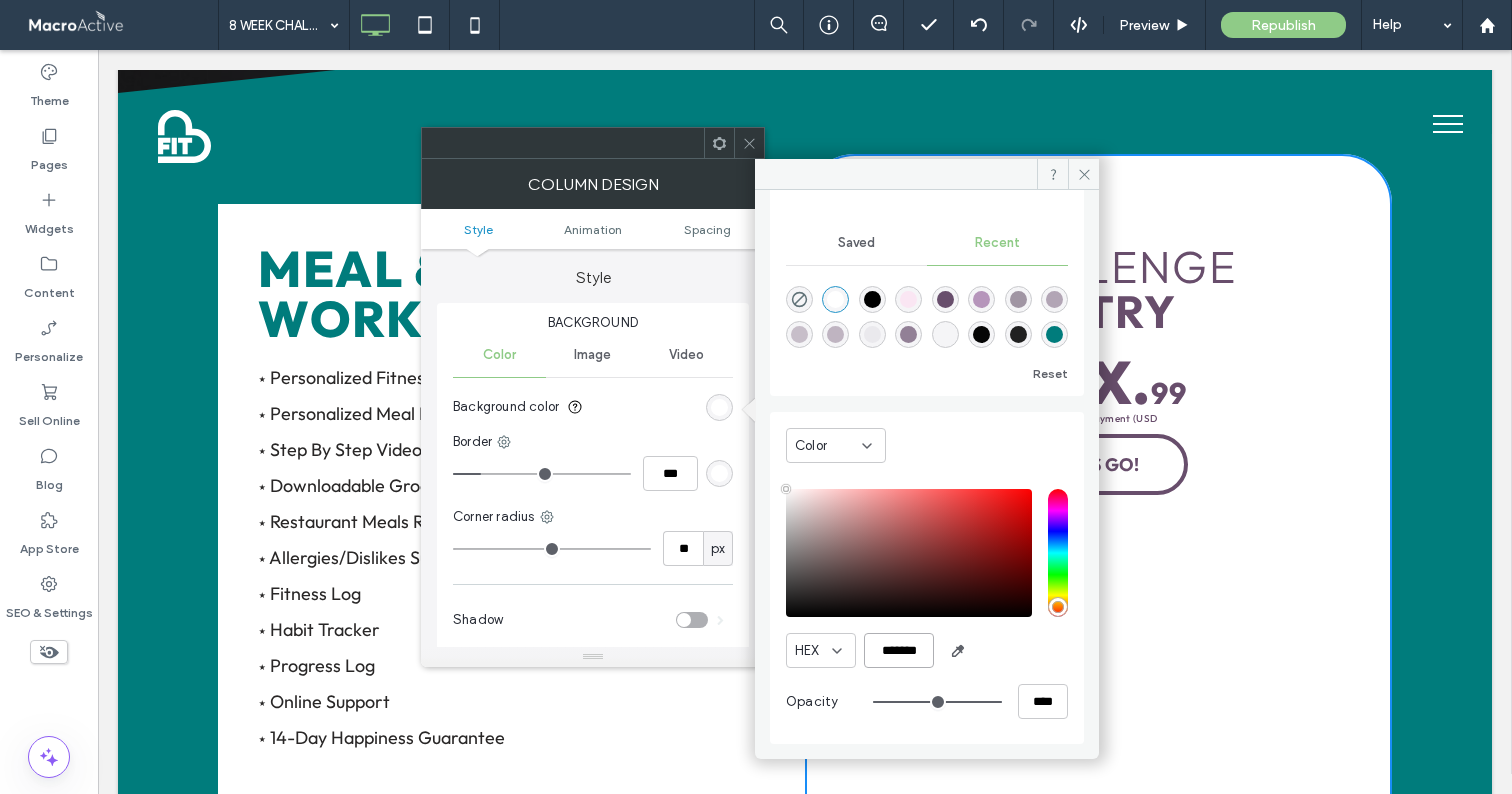 click on "*******" at bounding box center [899, 650] 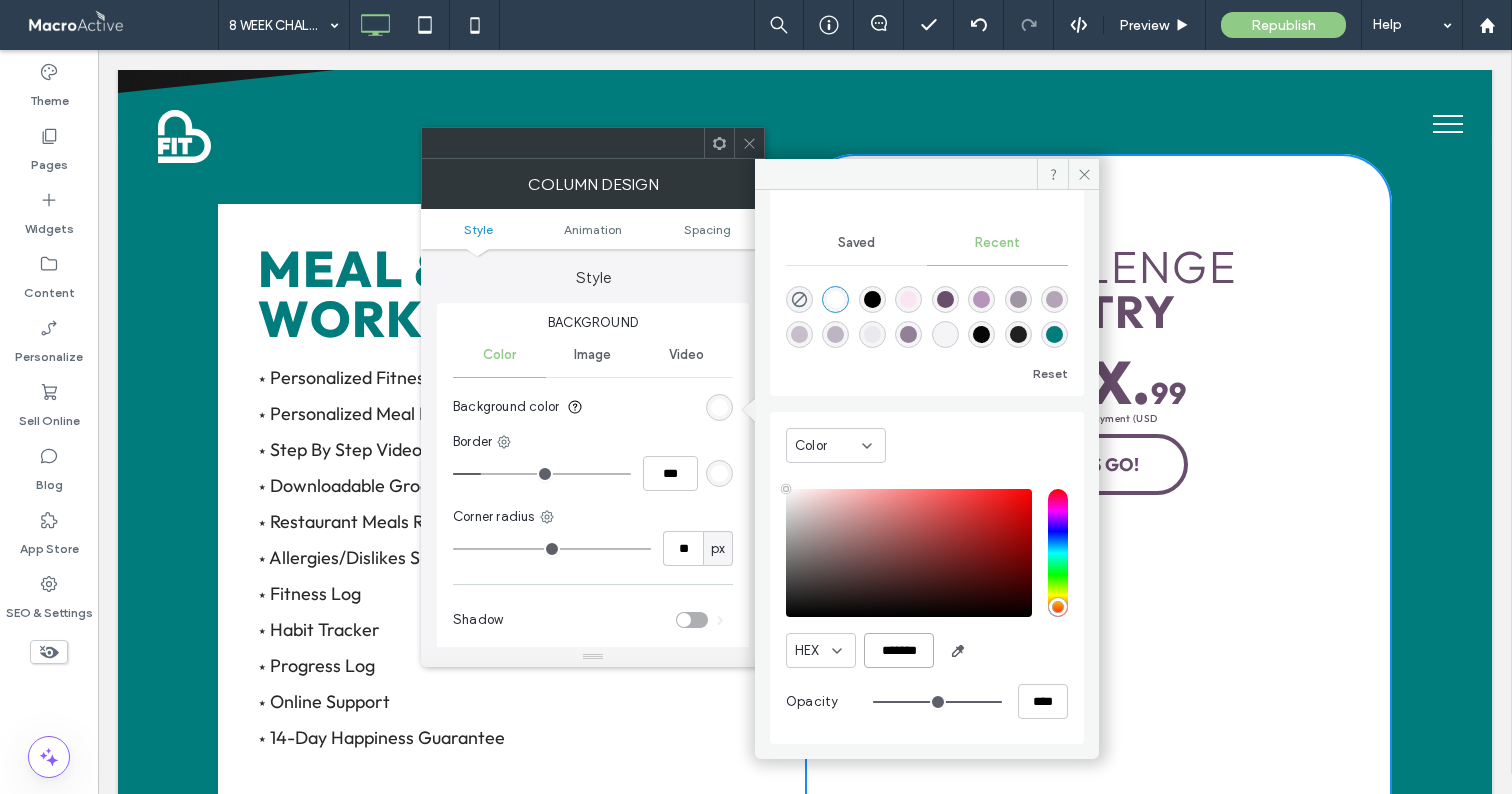 click on "*******" at bounding box center (899, 650) 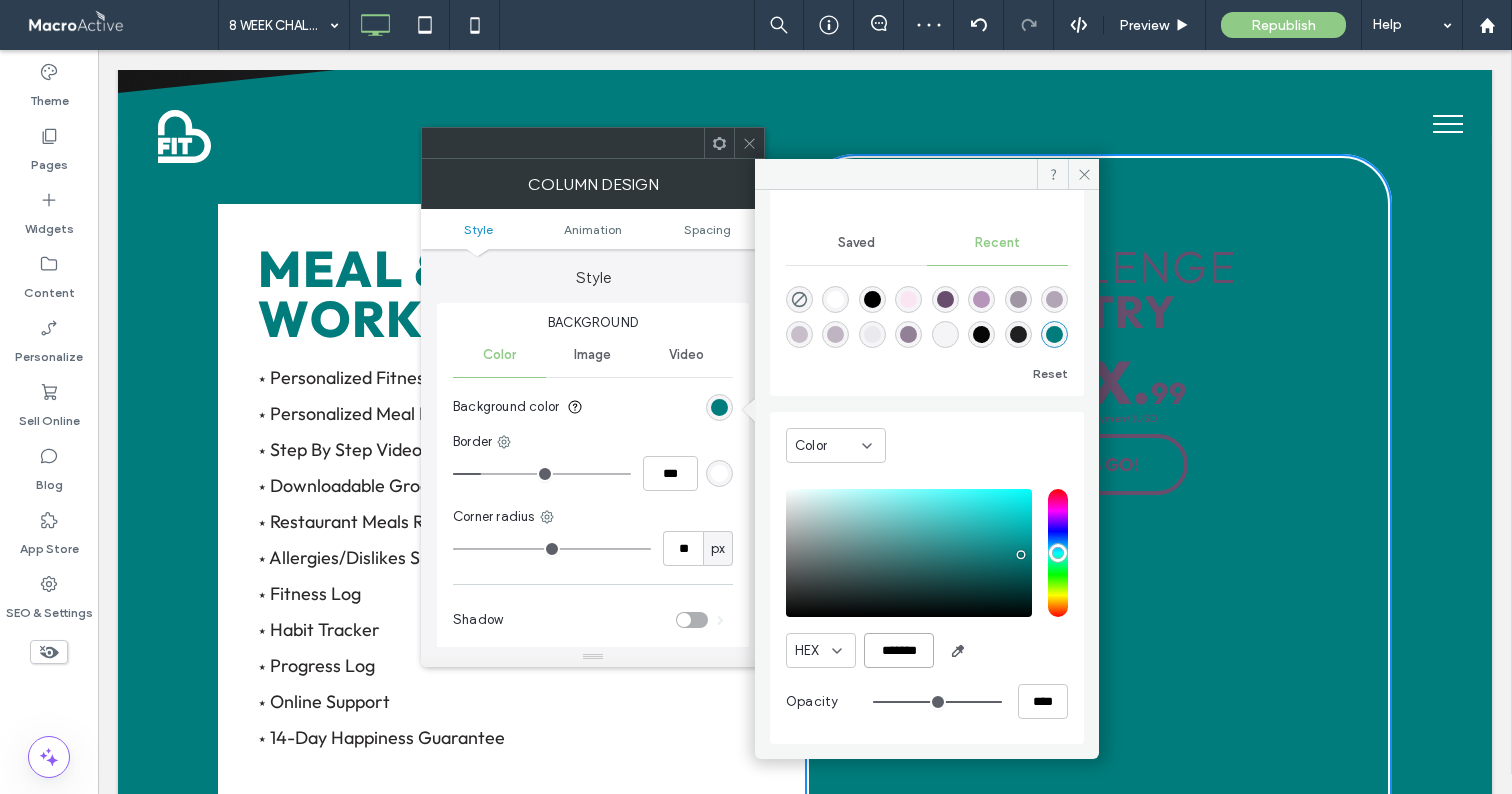 type on "*******" 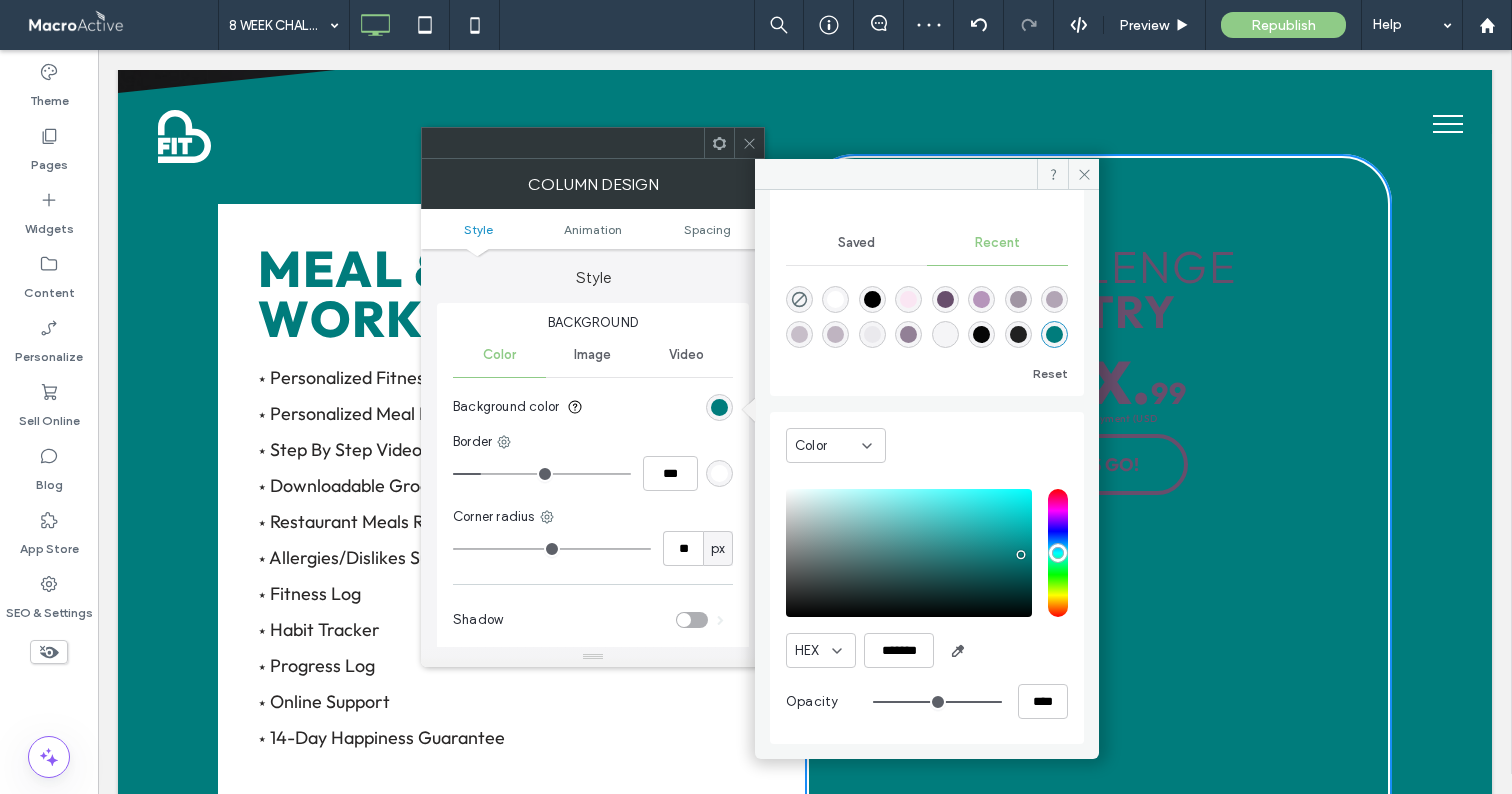 type on "**" 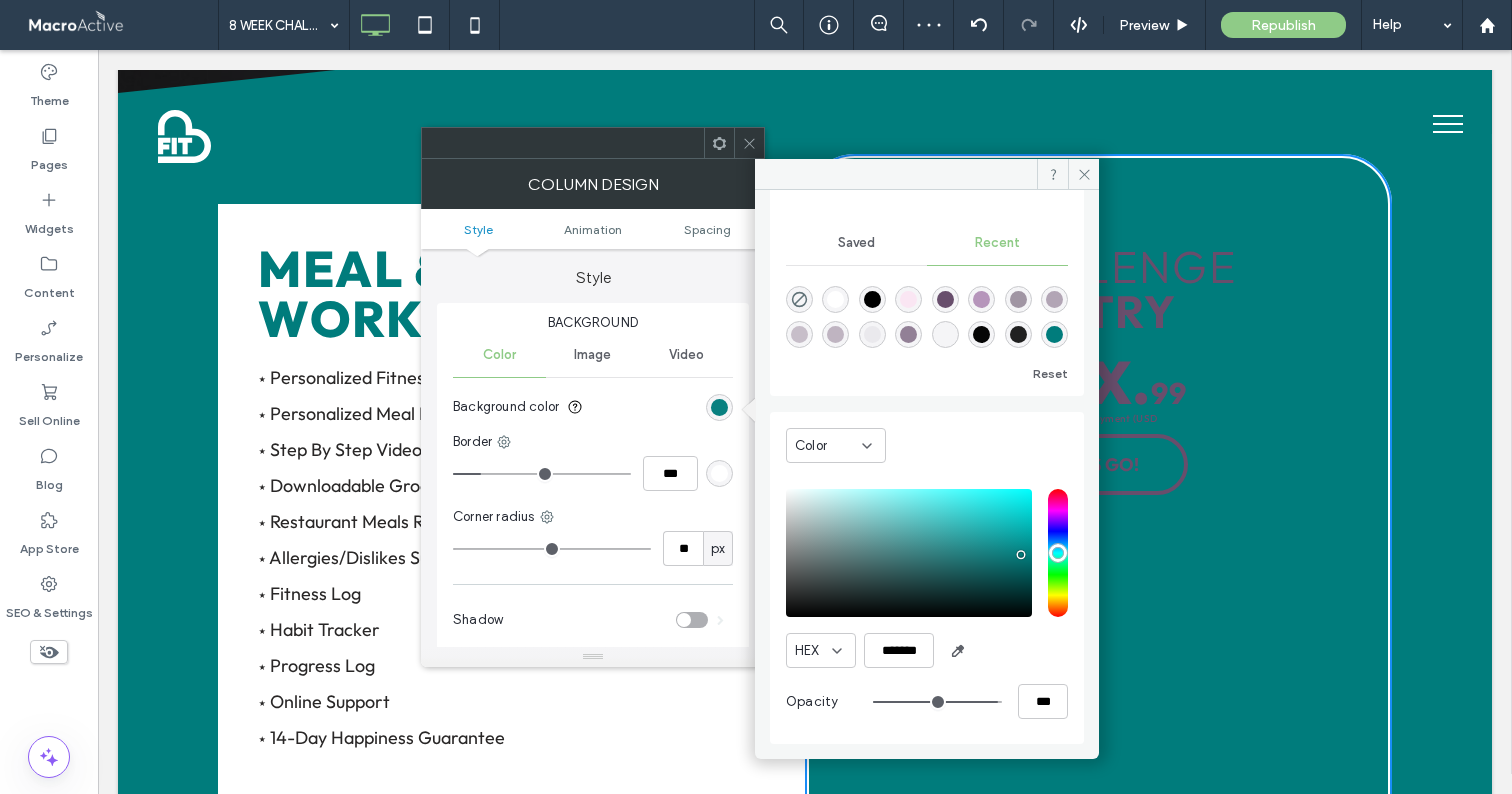 type on "**" 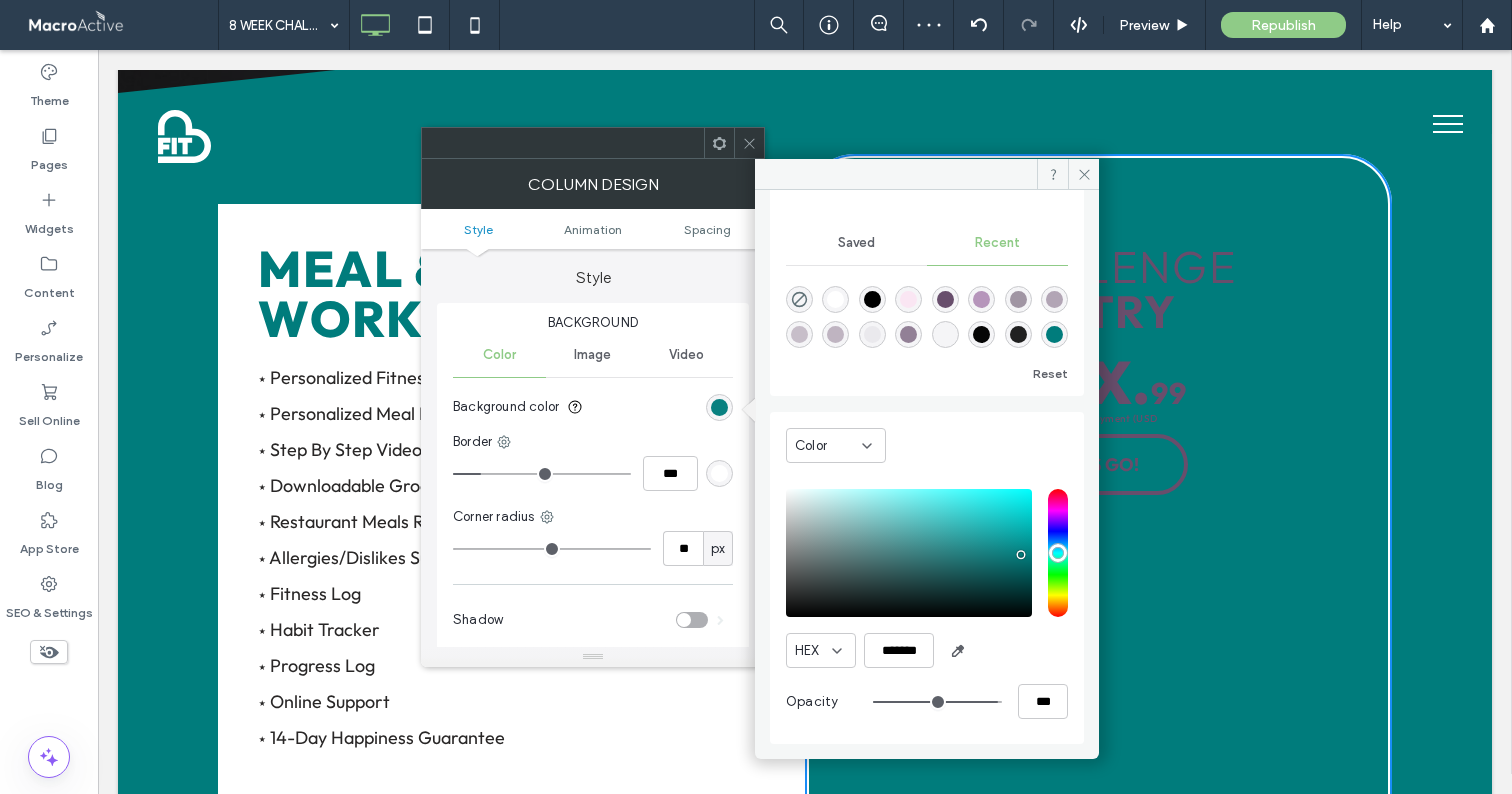 type on "***" 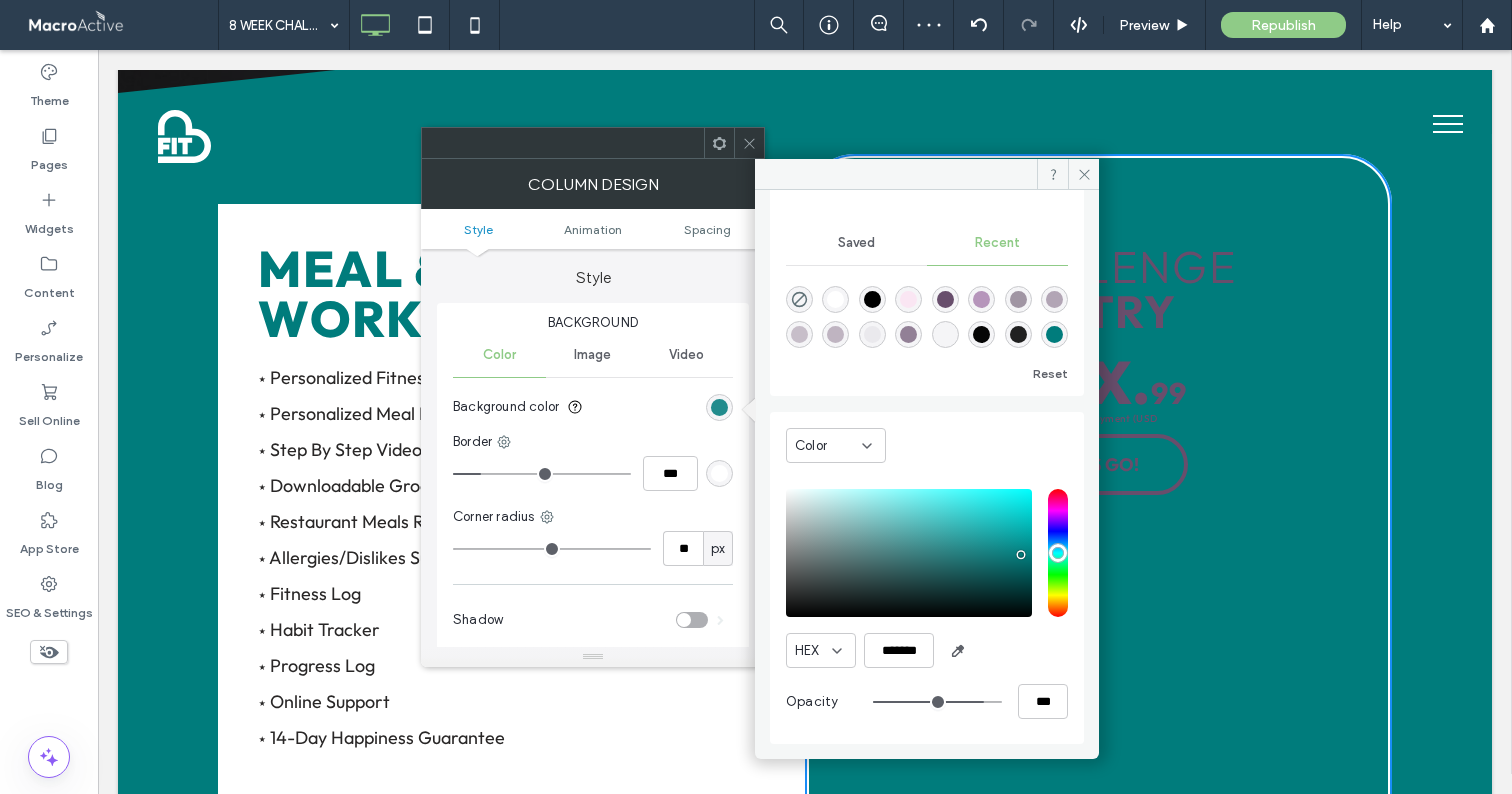 type on "**" 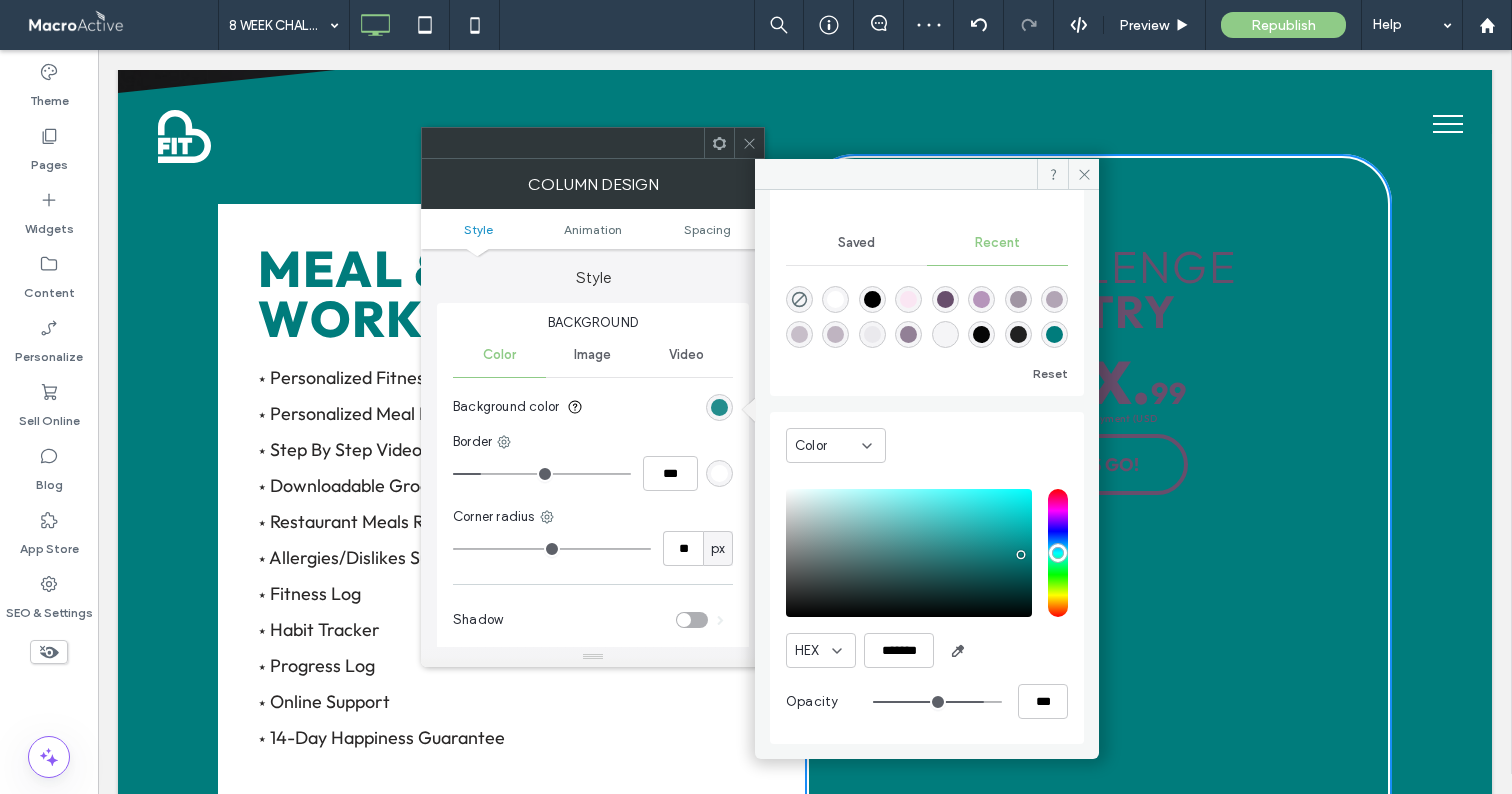 type on "***" 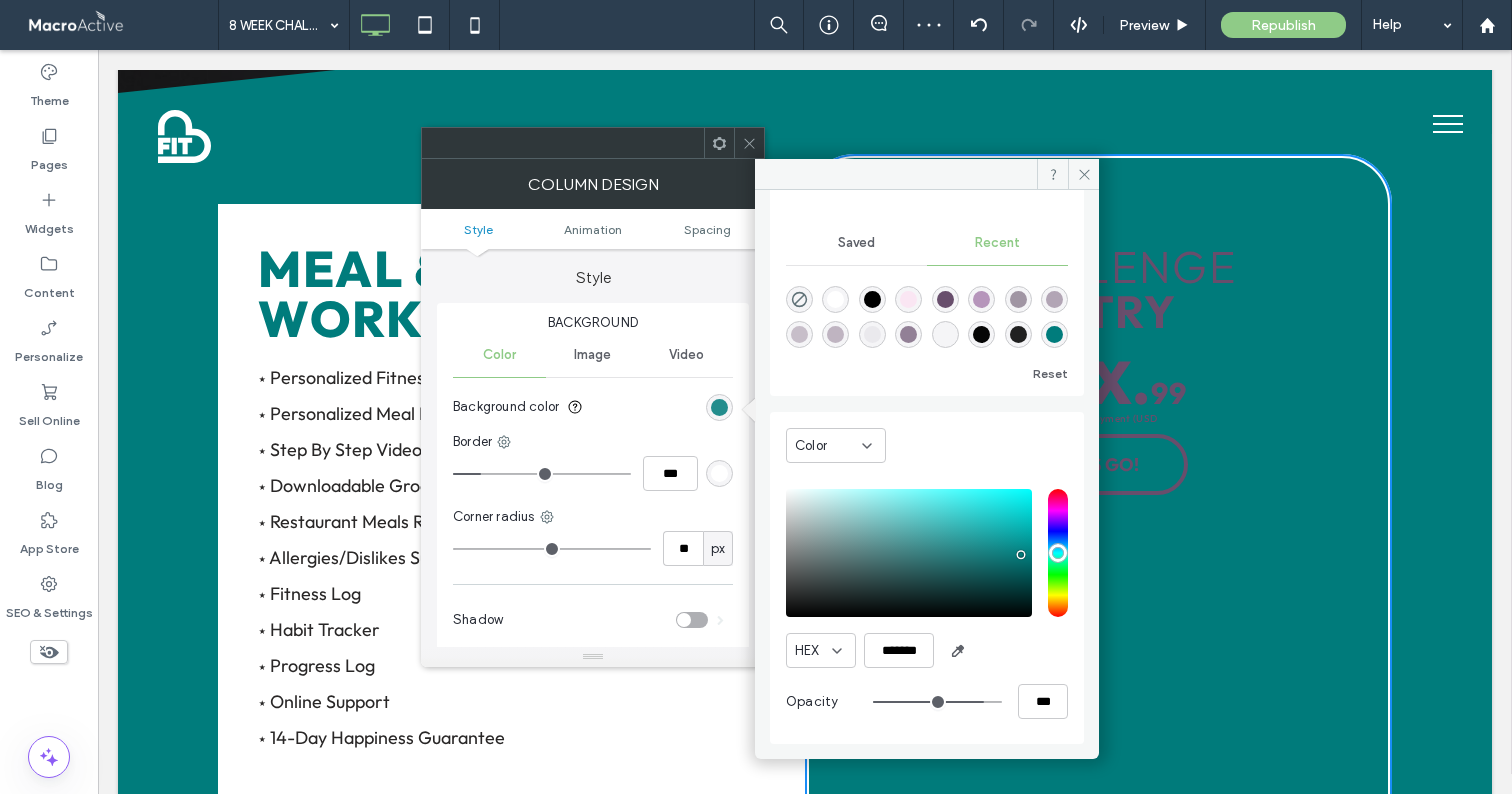 type on "**" 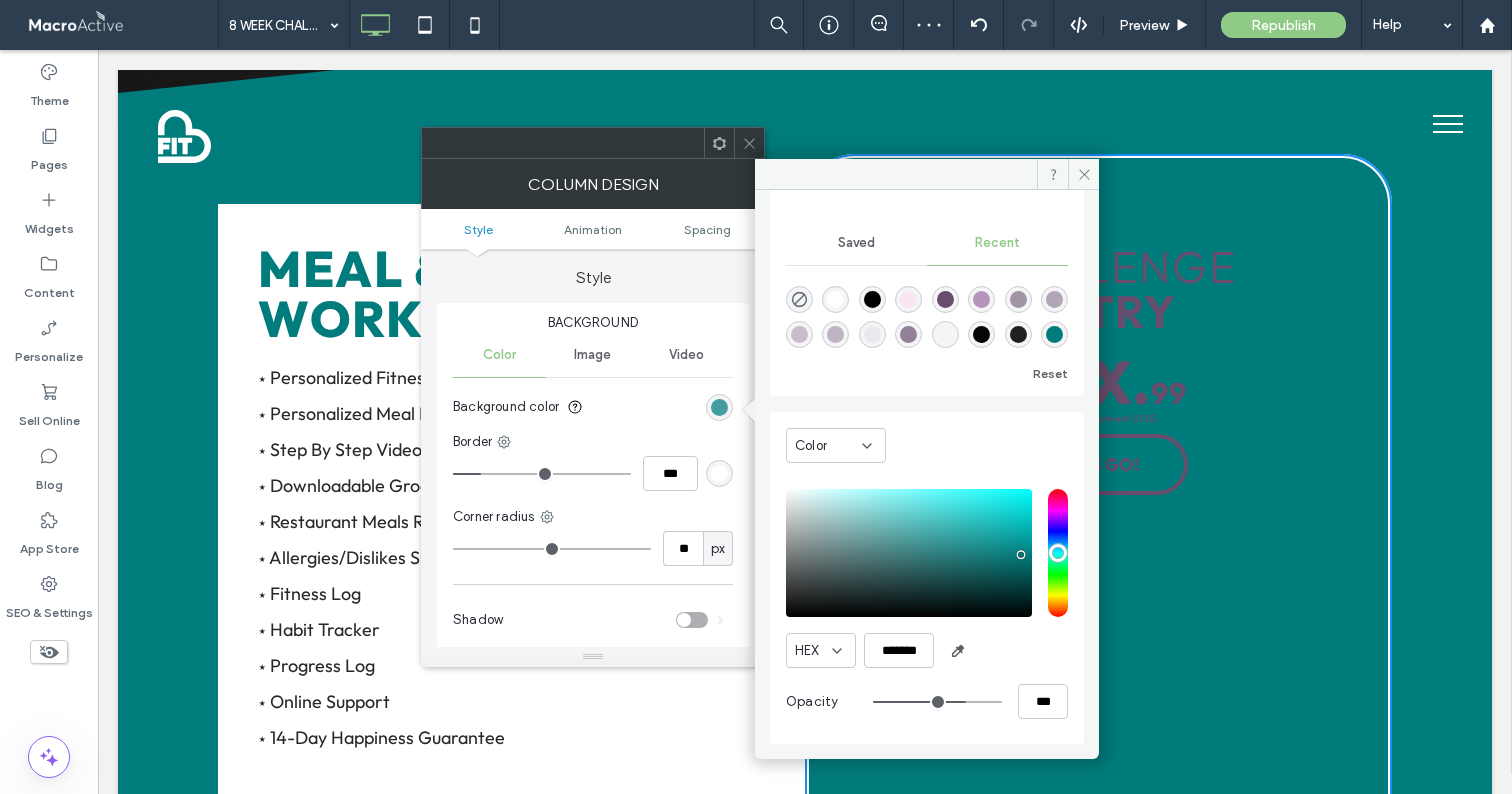type on "**" 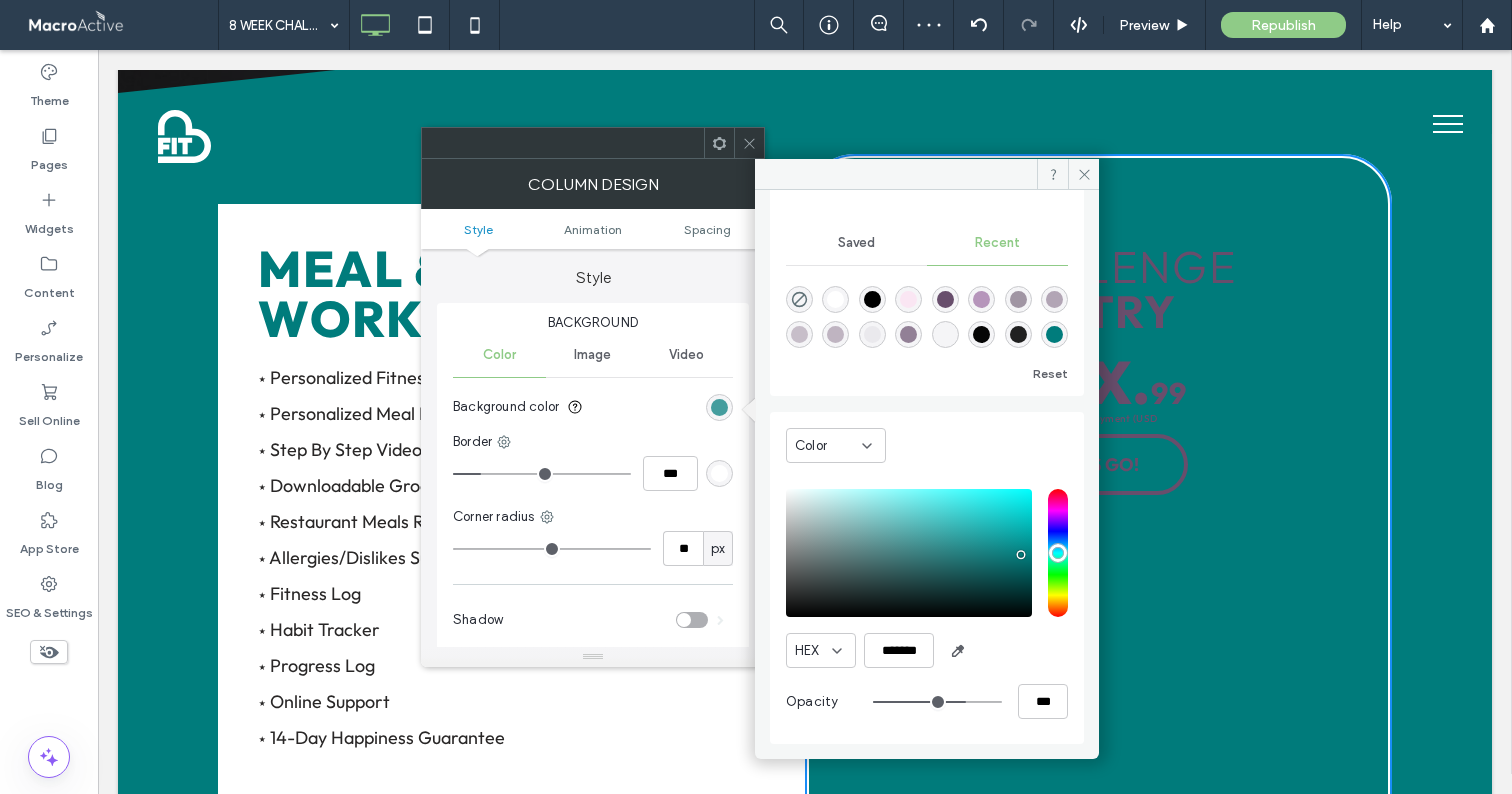 type on "***" 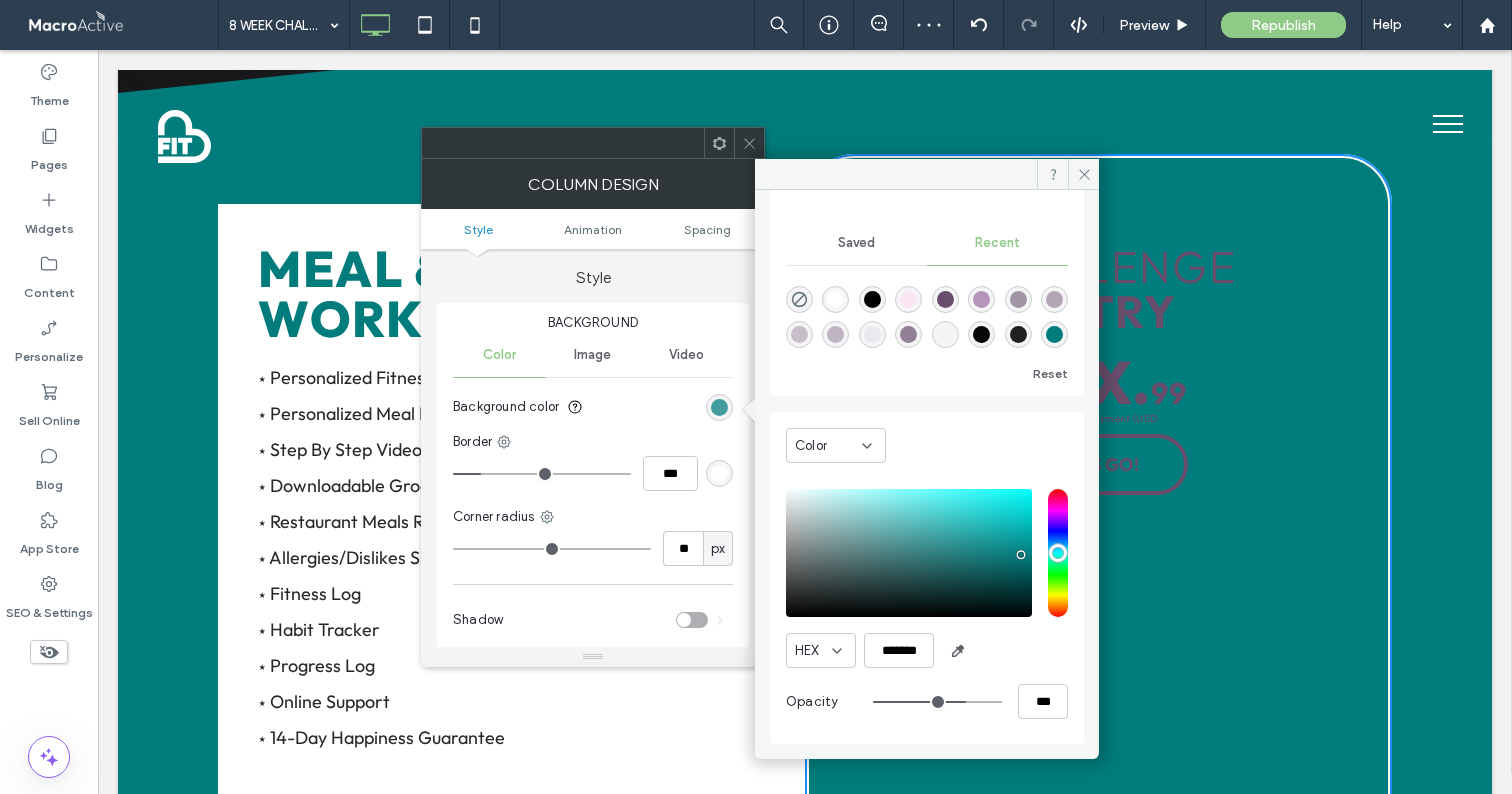 type on "**" 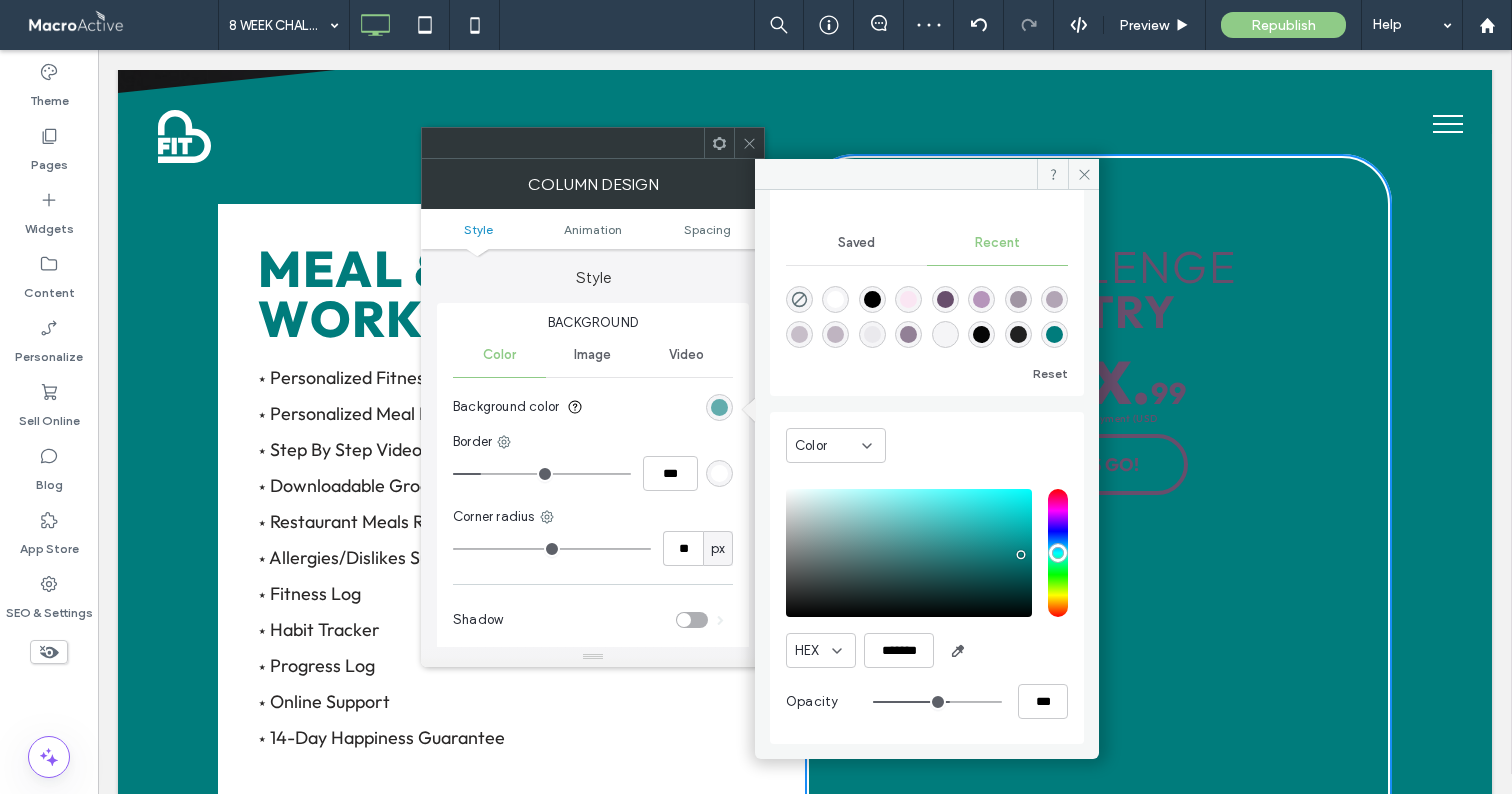 type on "**" 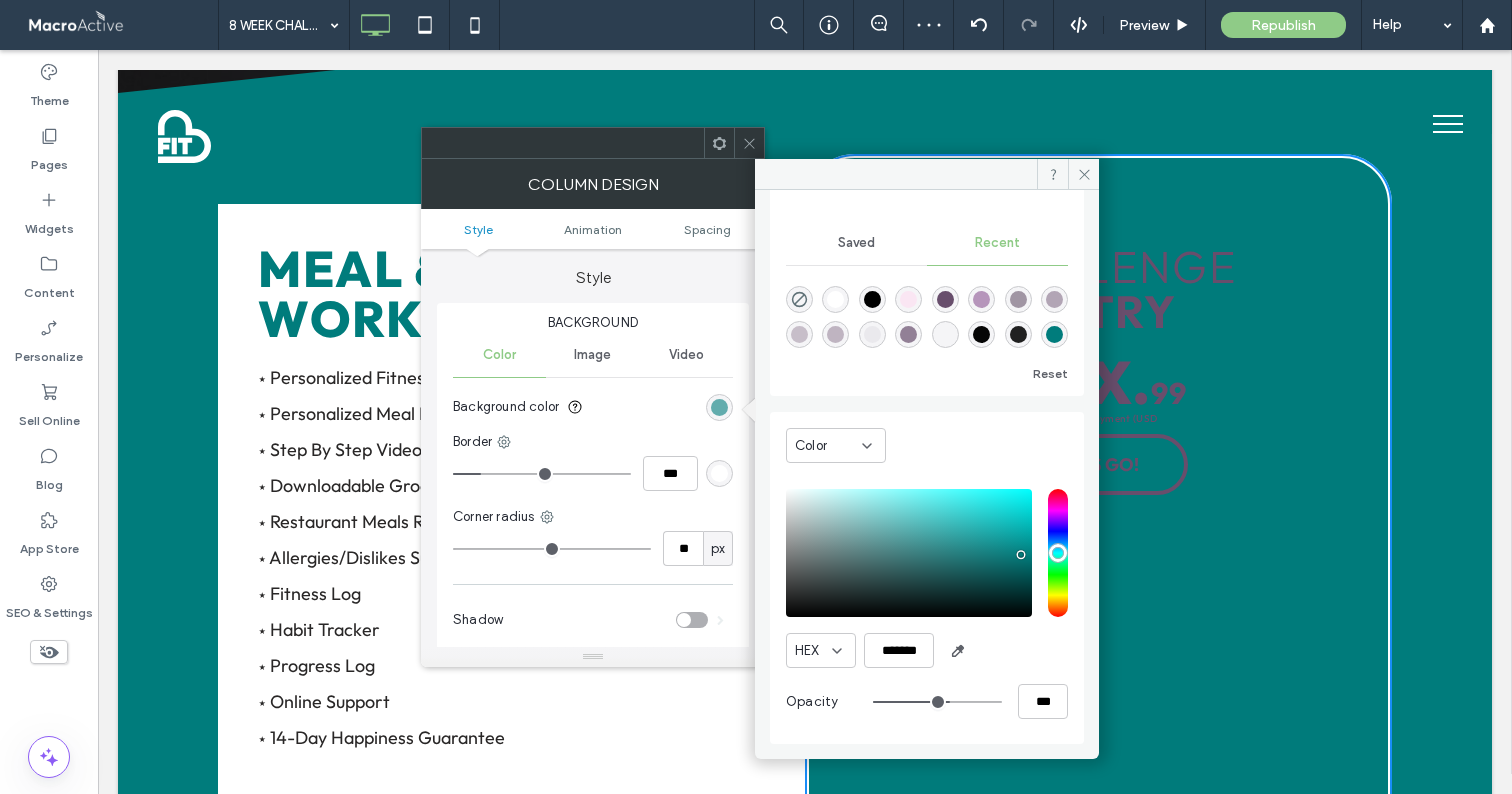 type on "**" 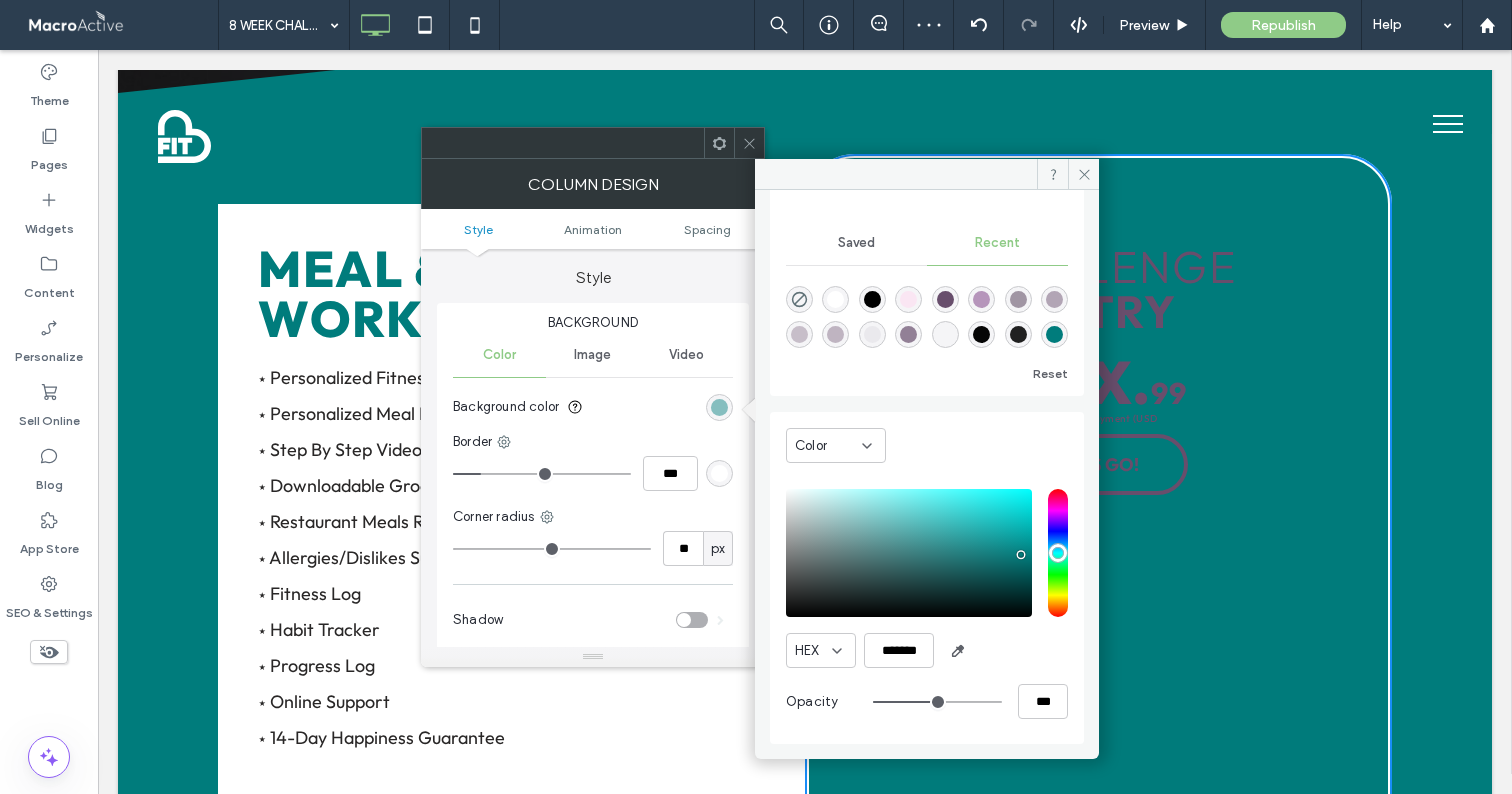 type on "**" 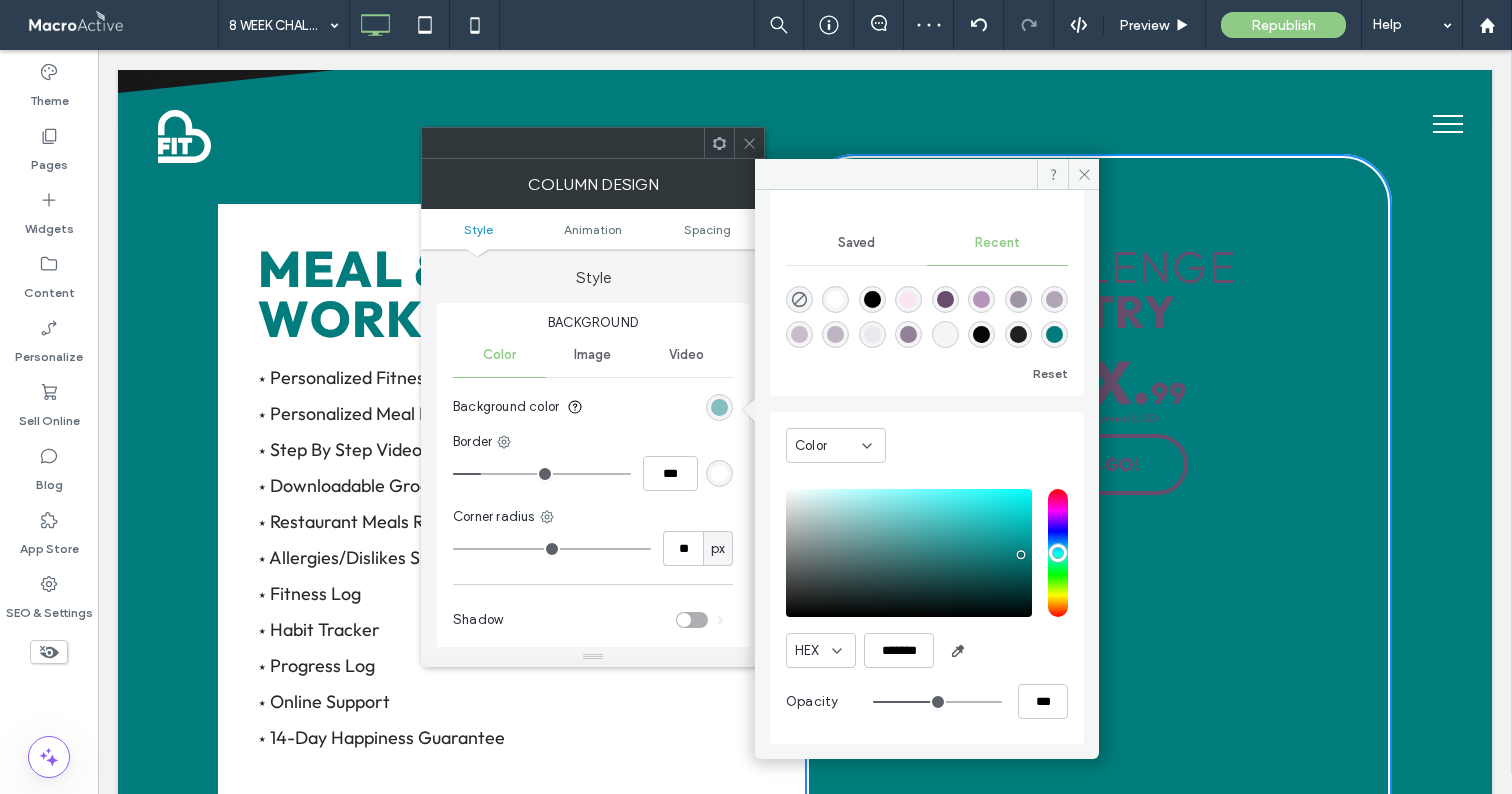 type on "**" 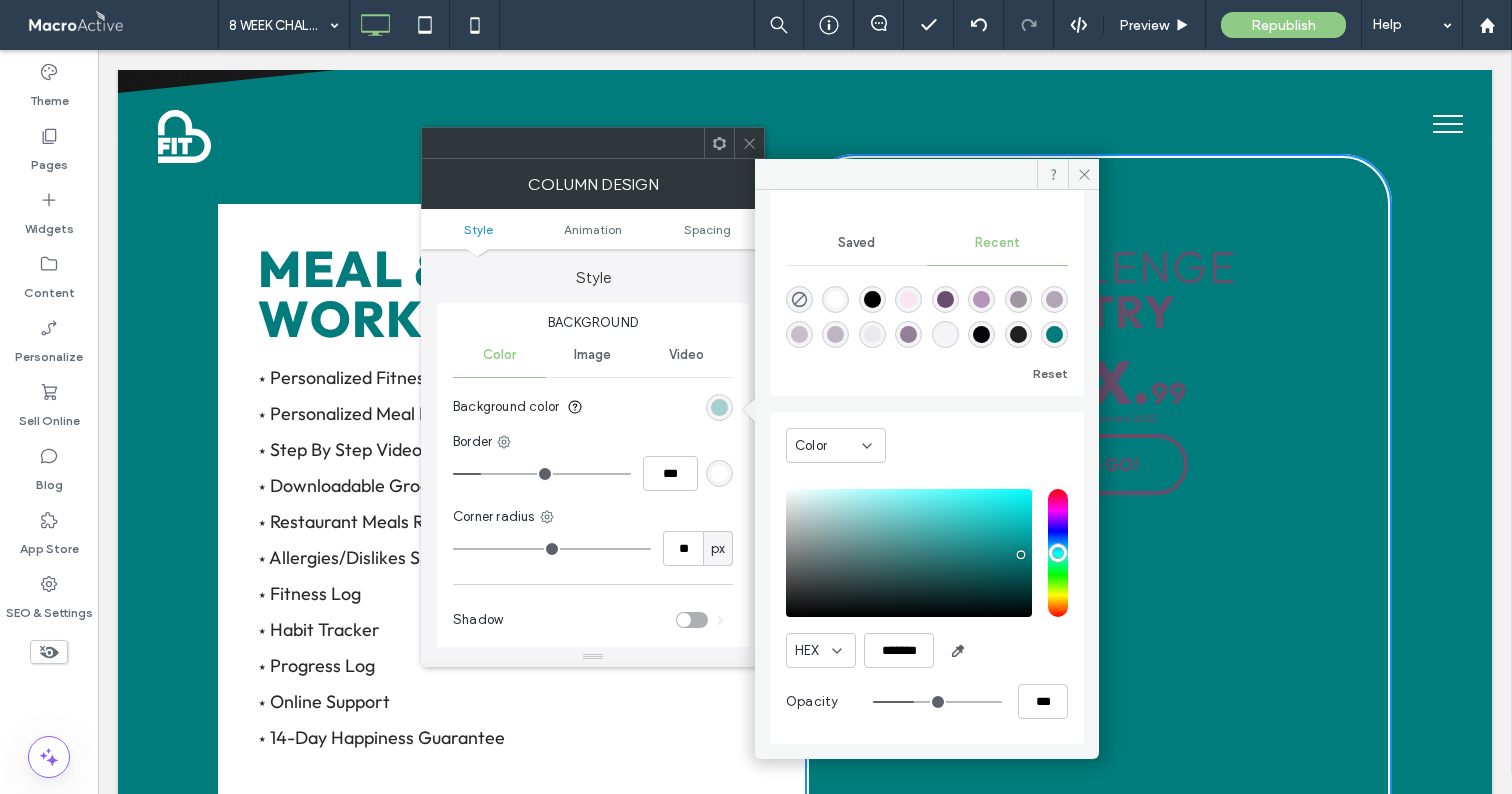 type on "**" 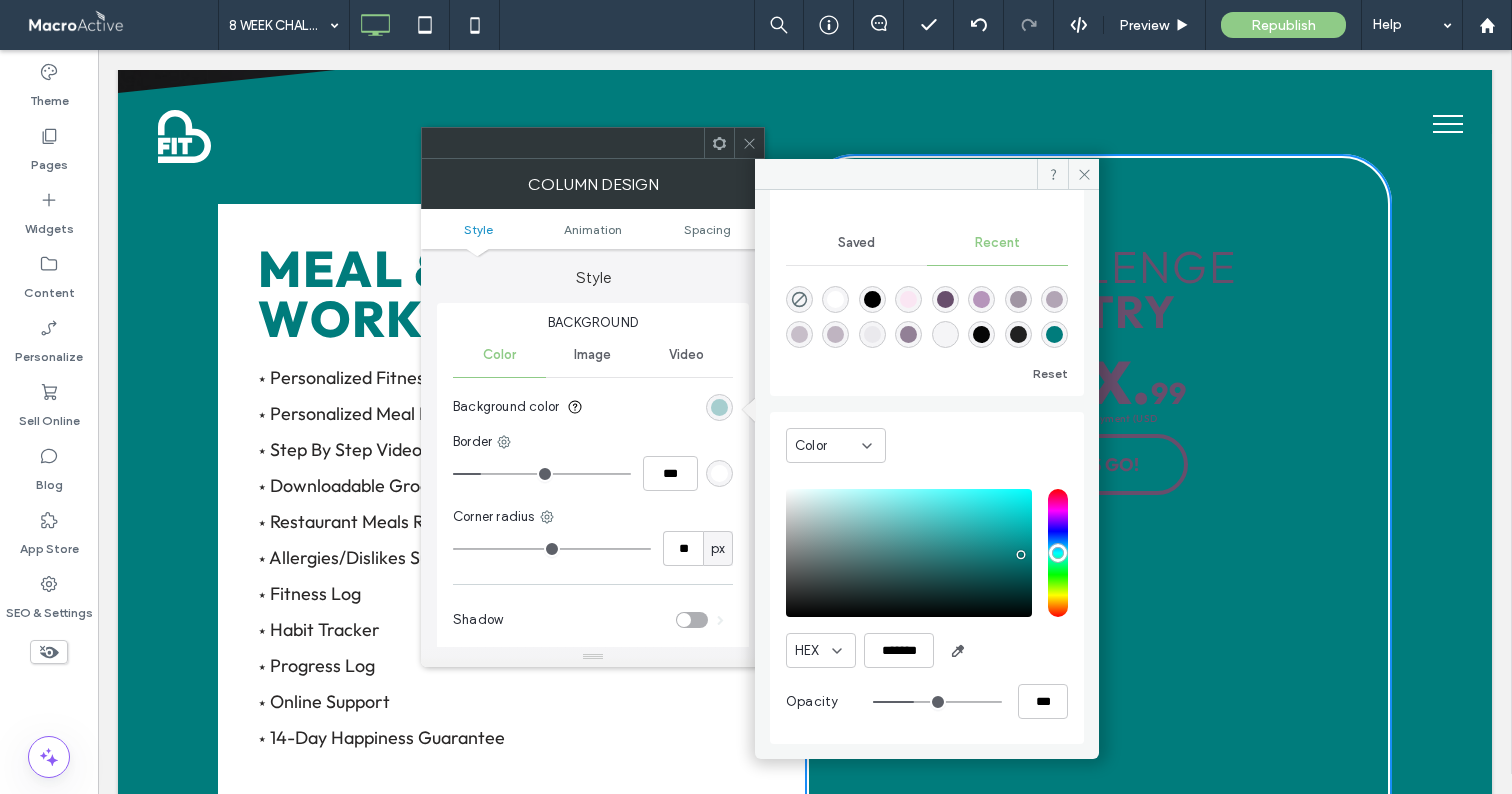 type on "**" 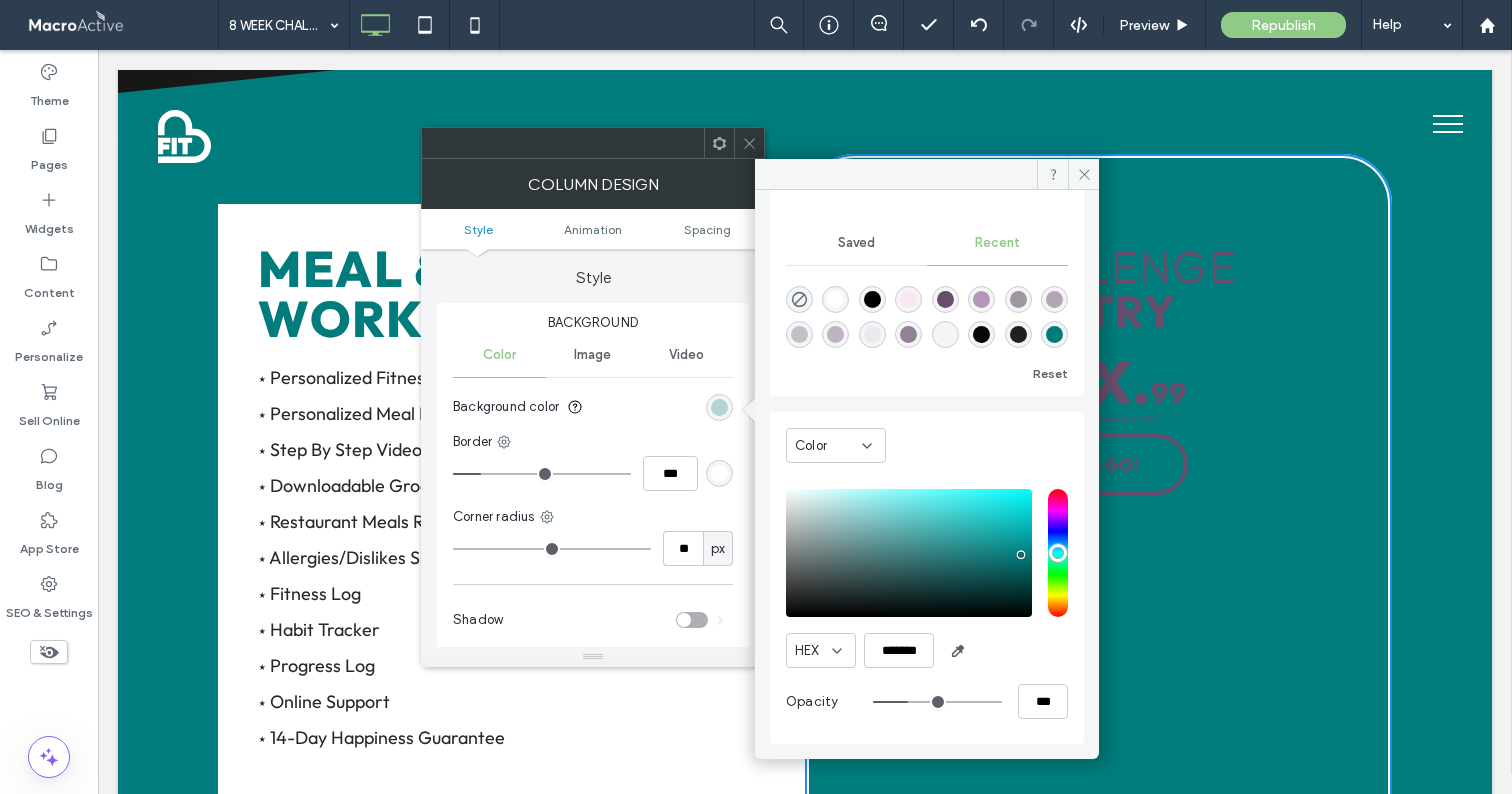 type on "**" 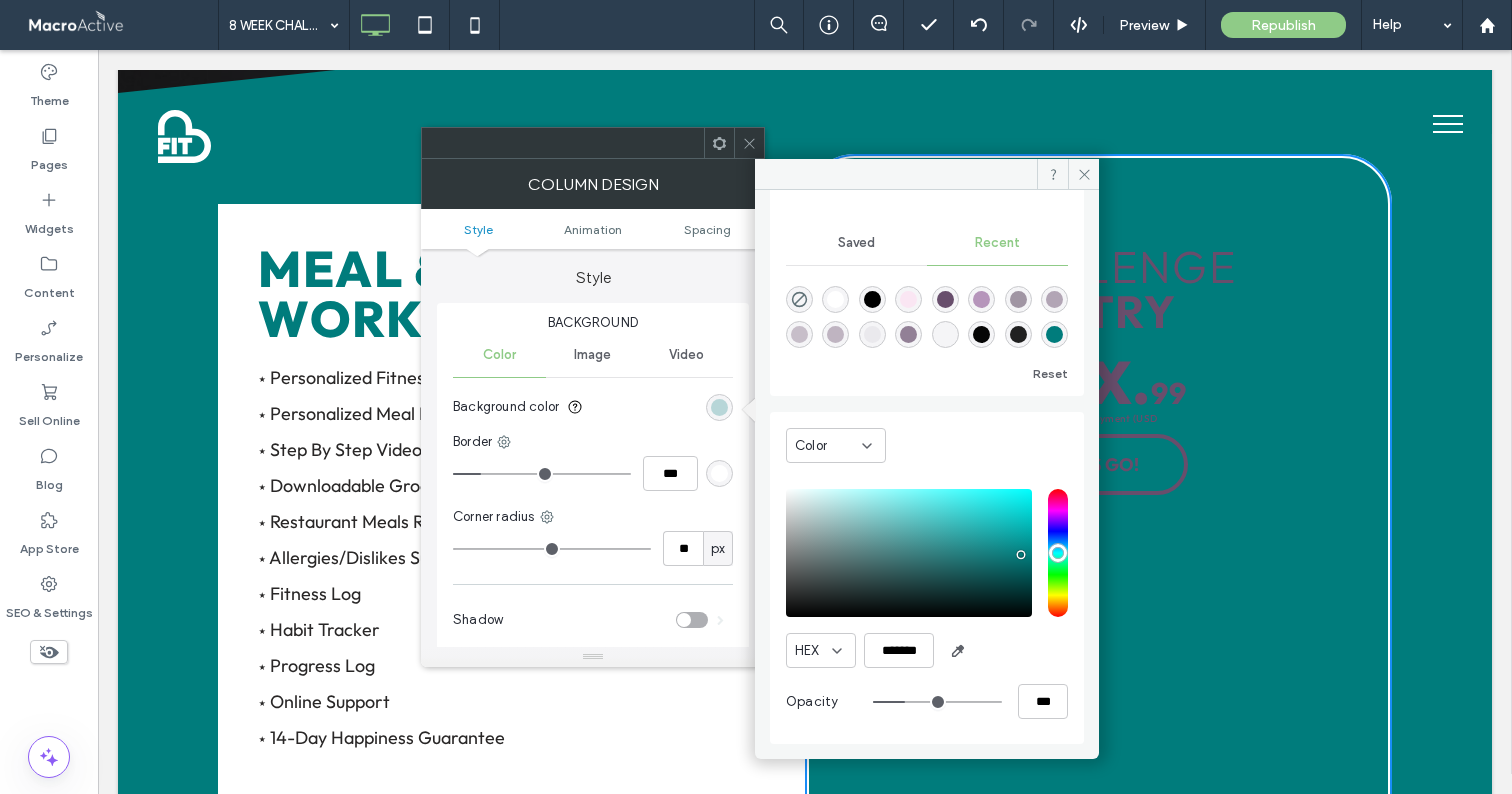 type on "**" 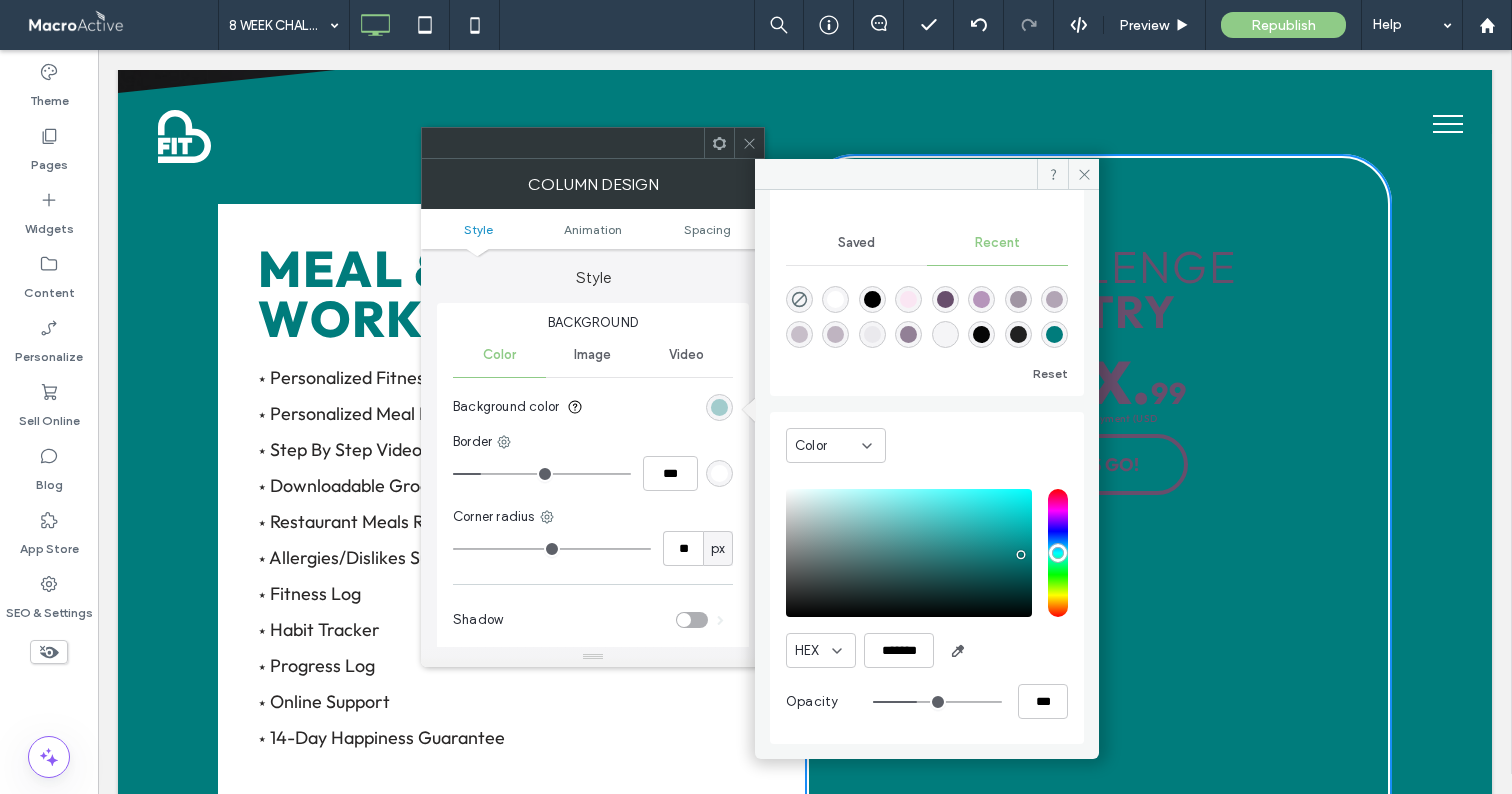 type on "**" 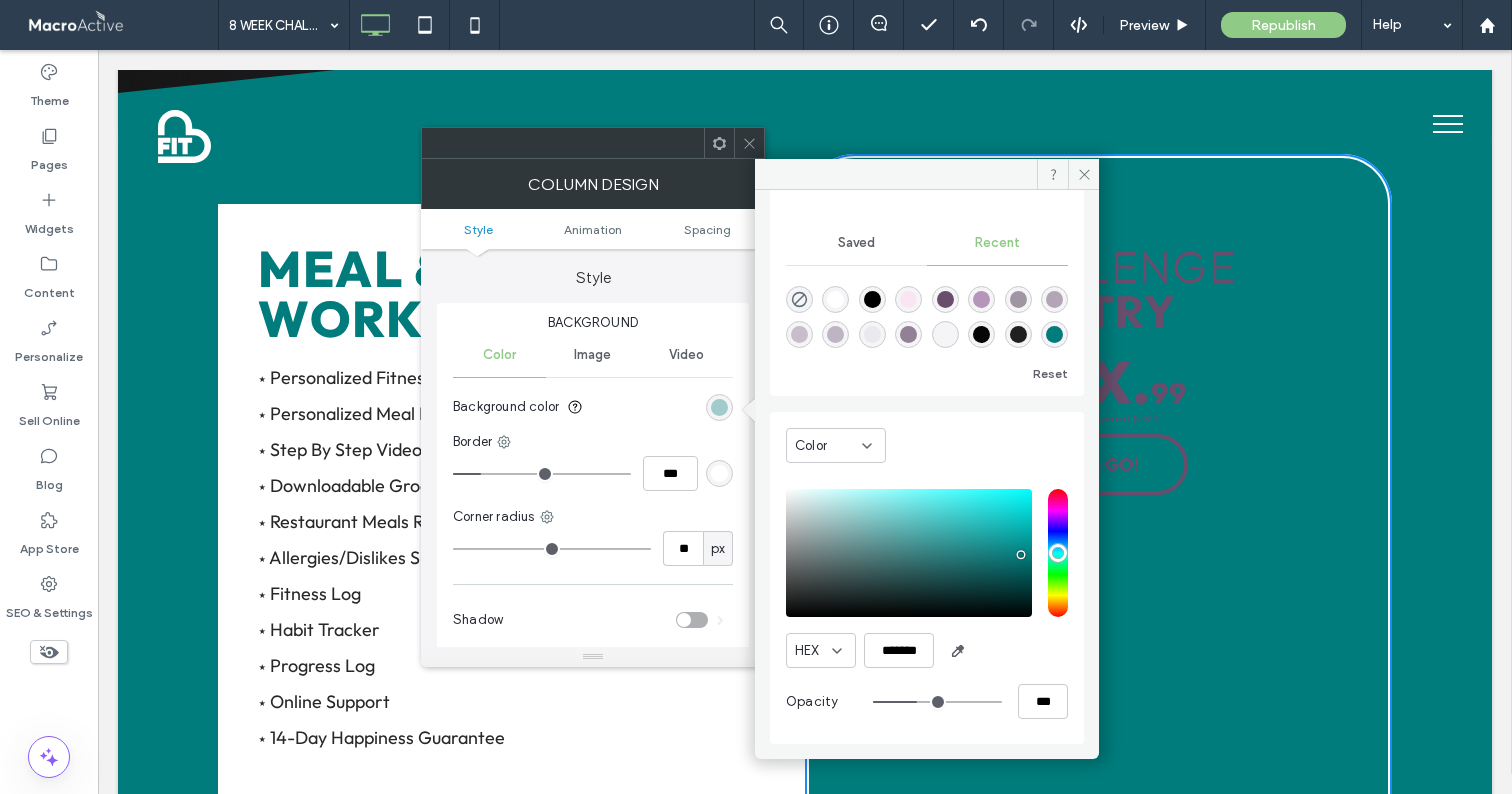 type on "**" 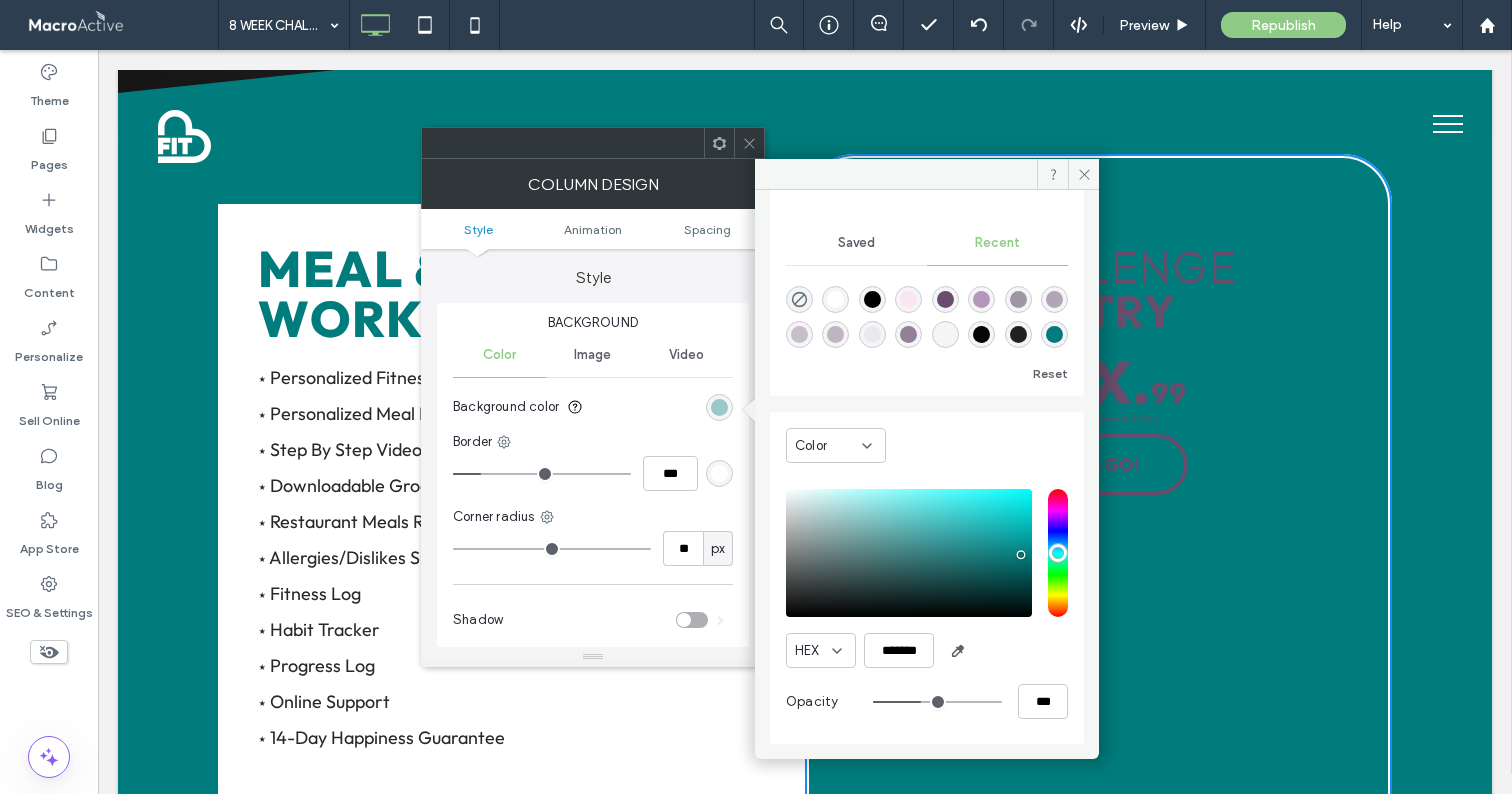 drag, startPoint x: 982, startPoint y: 699, endPoint x: 911, endPoint y: 687, distance: 72.00694 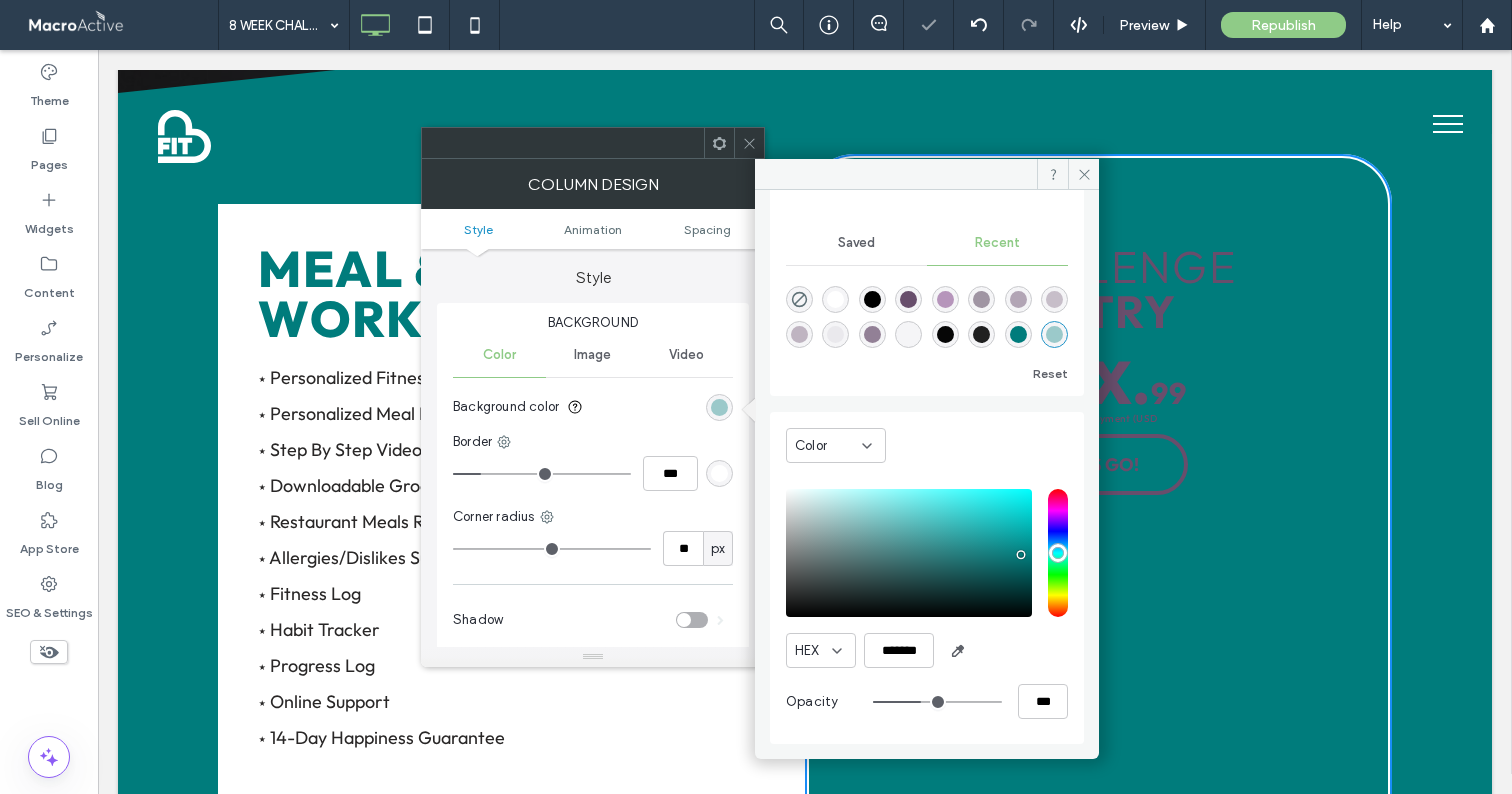 click at bounding box center (909, 553) 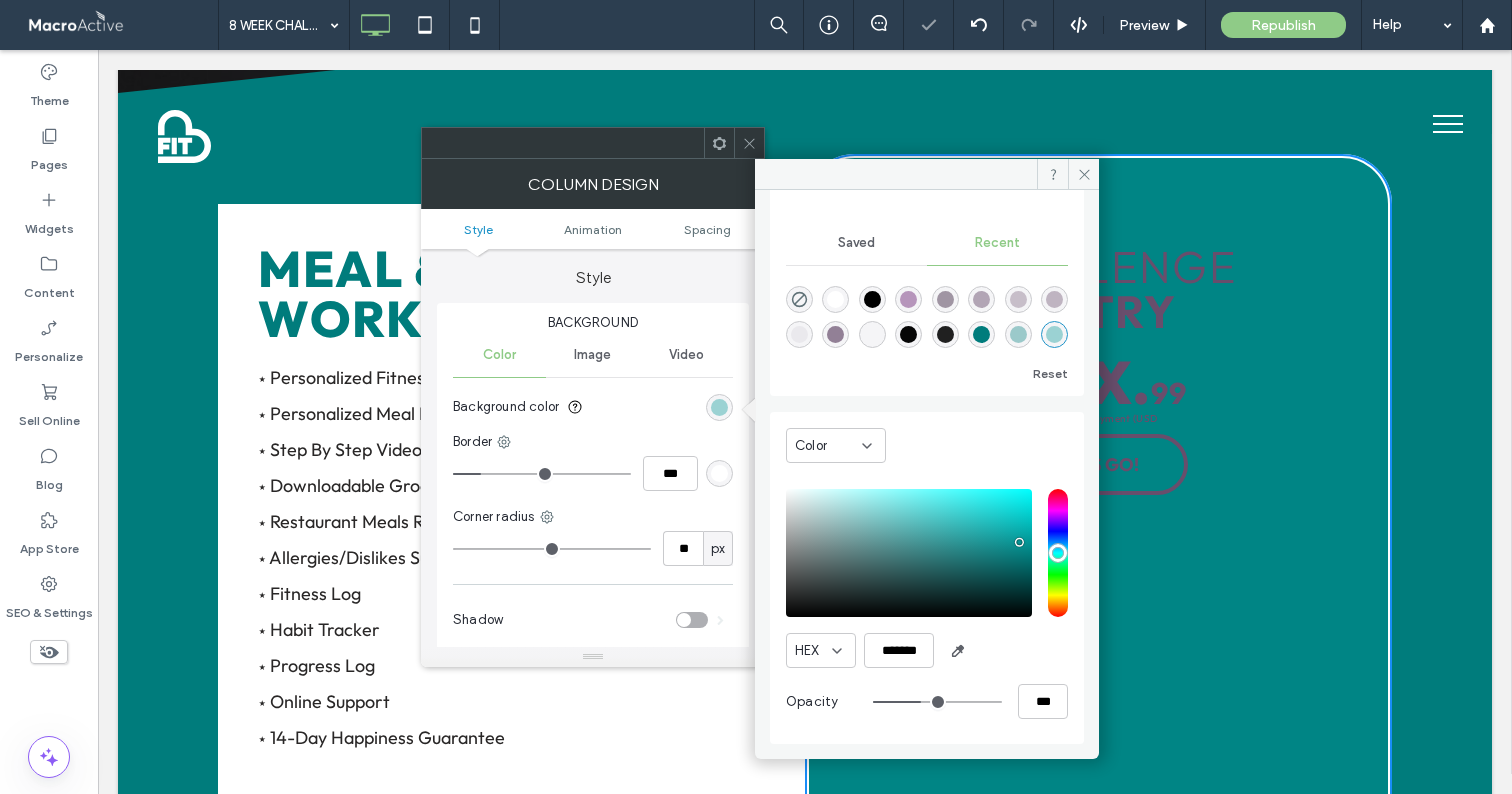 click at bounding box center (909, 553) 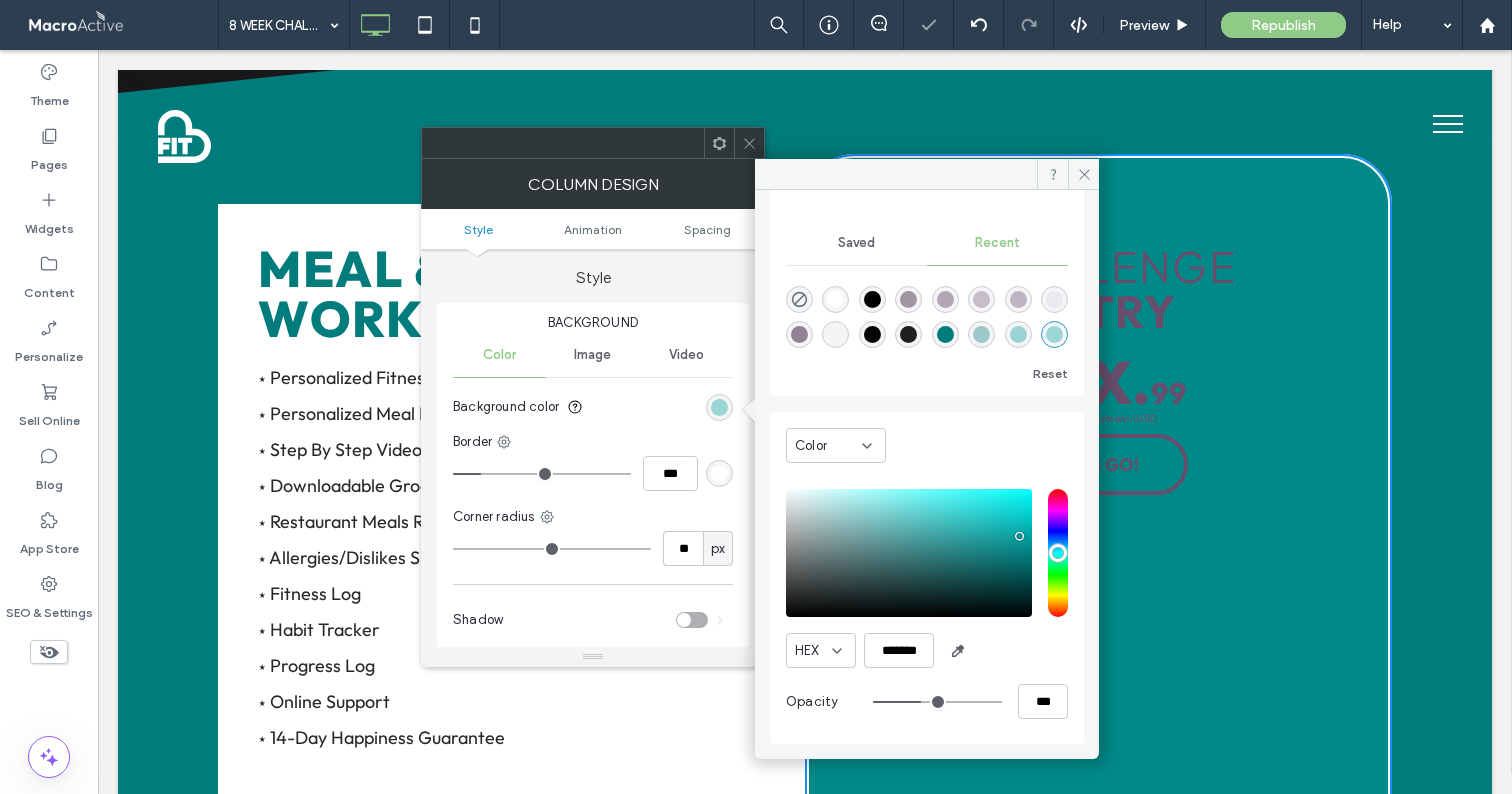type on "**" 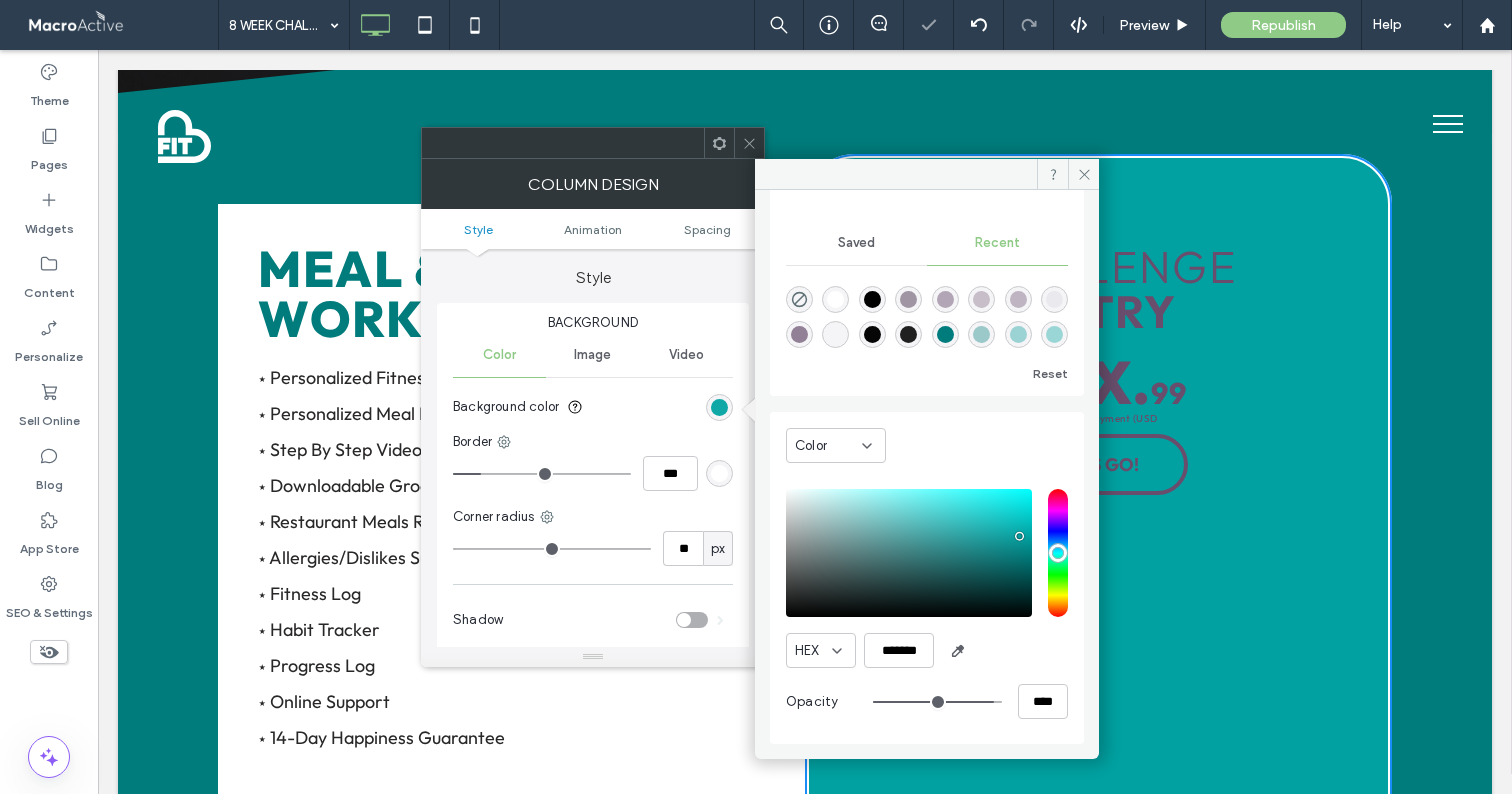 drag, startPoint x: 913, startPoint y: 706, endPoint x: 1025, endPoint y: 704, distance: 112.01785 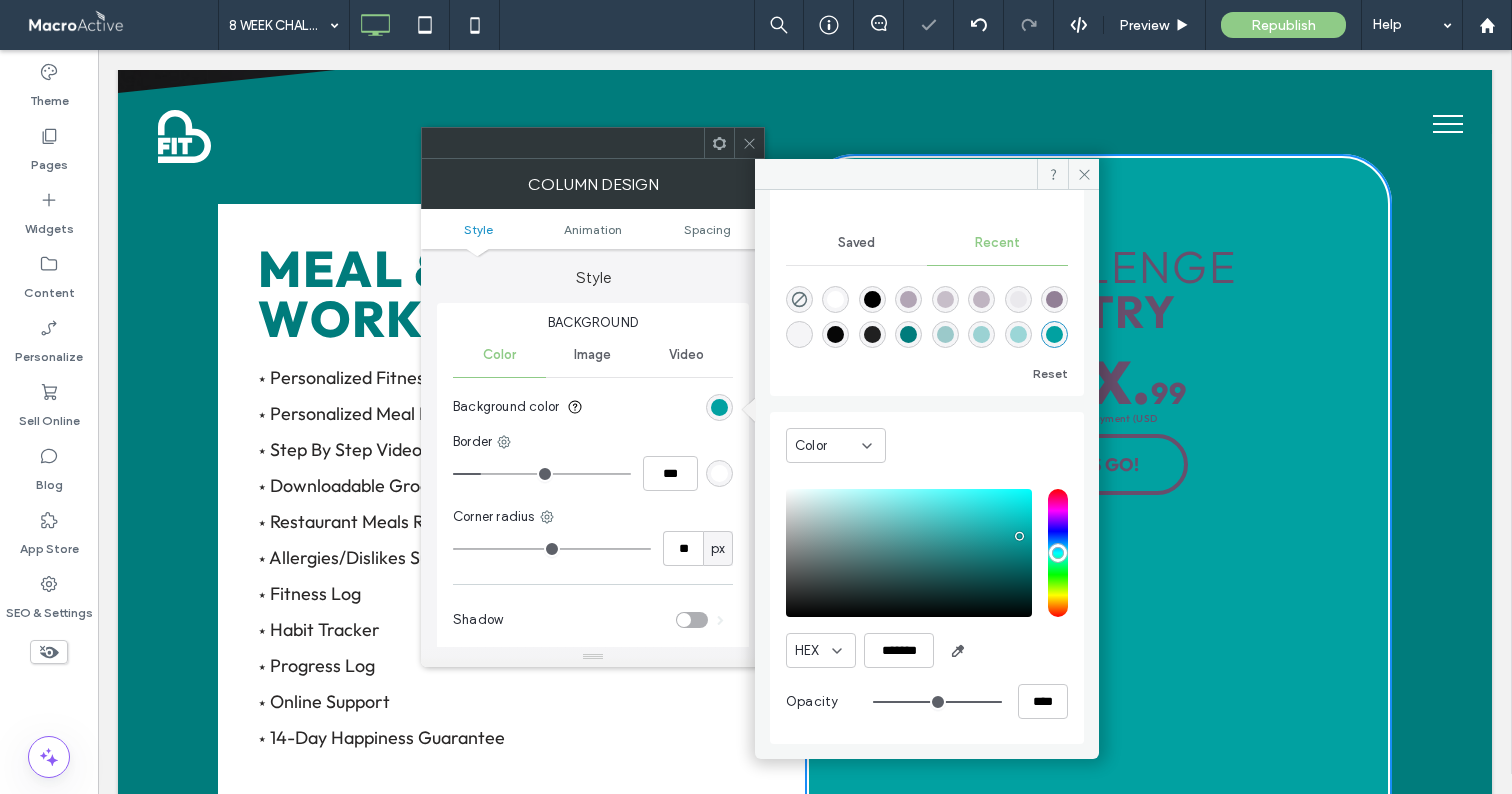 click at bounding box center [909, 553] 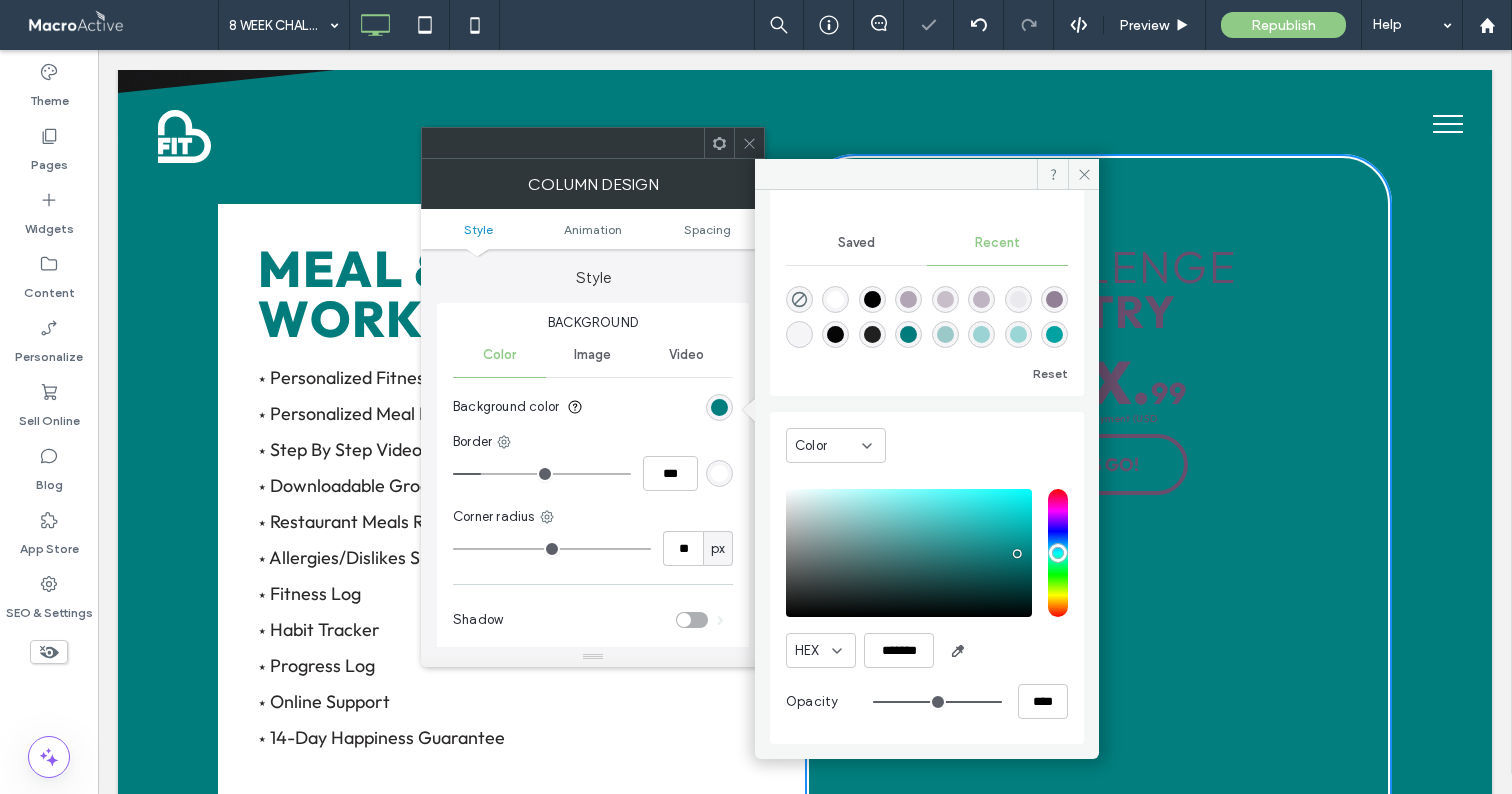 click at bounding box center [909, 553] 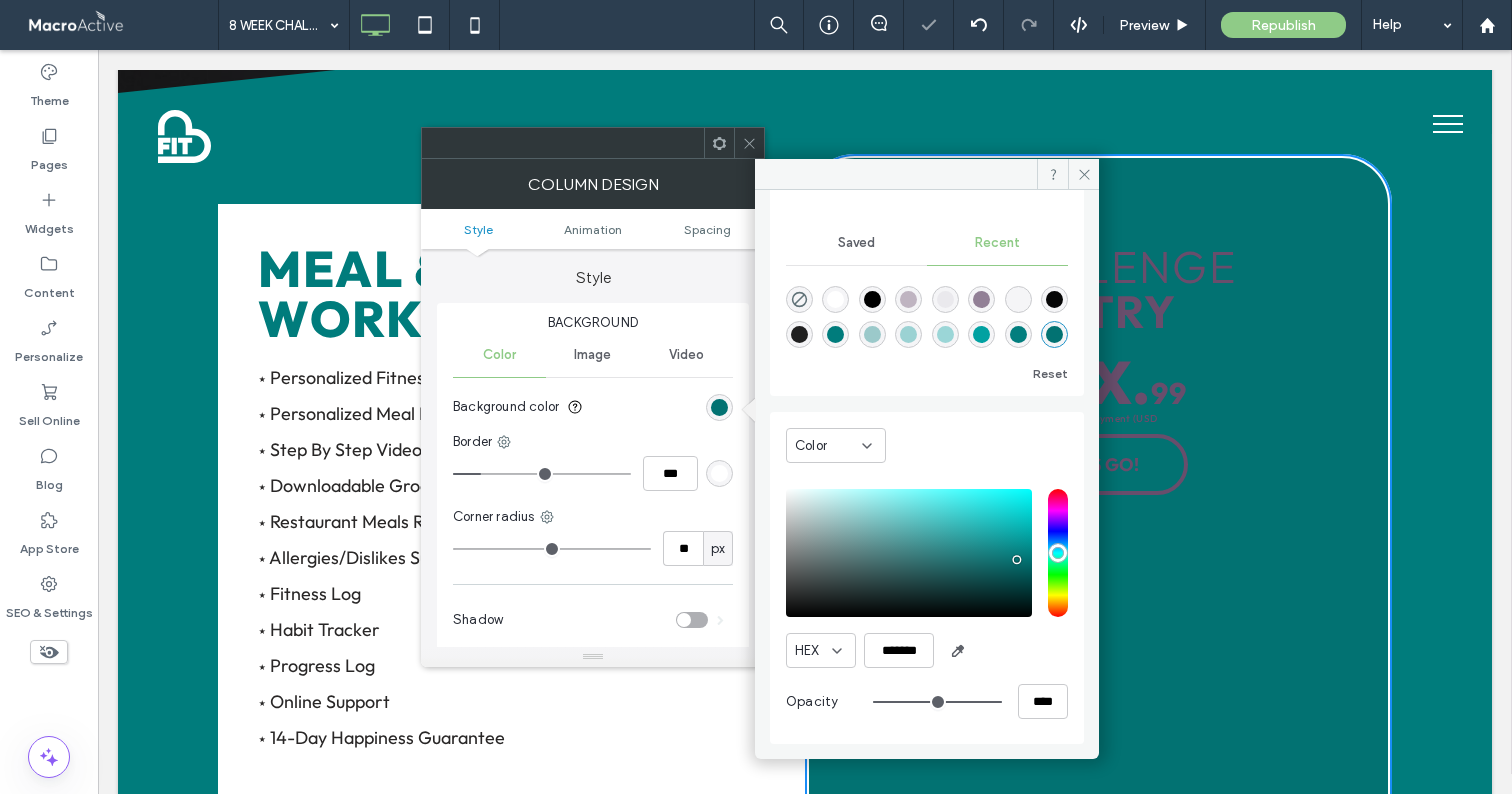 click at bounding box center (909, 553) 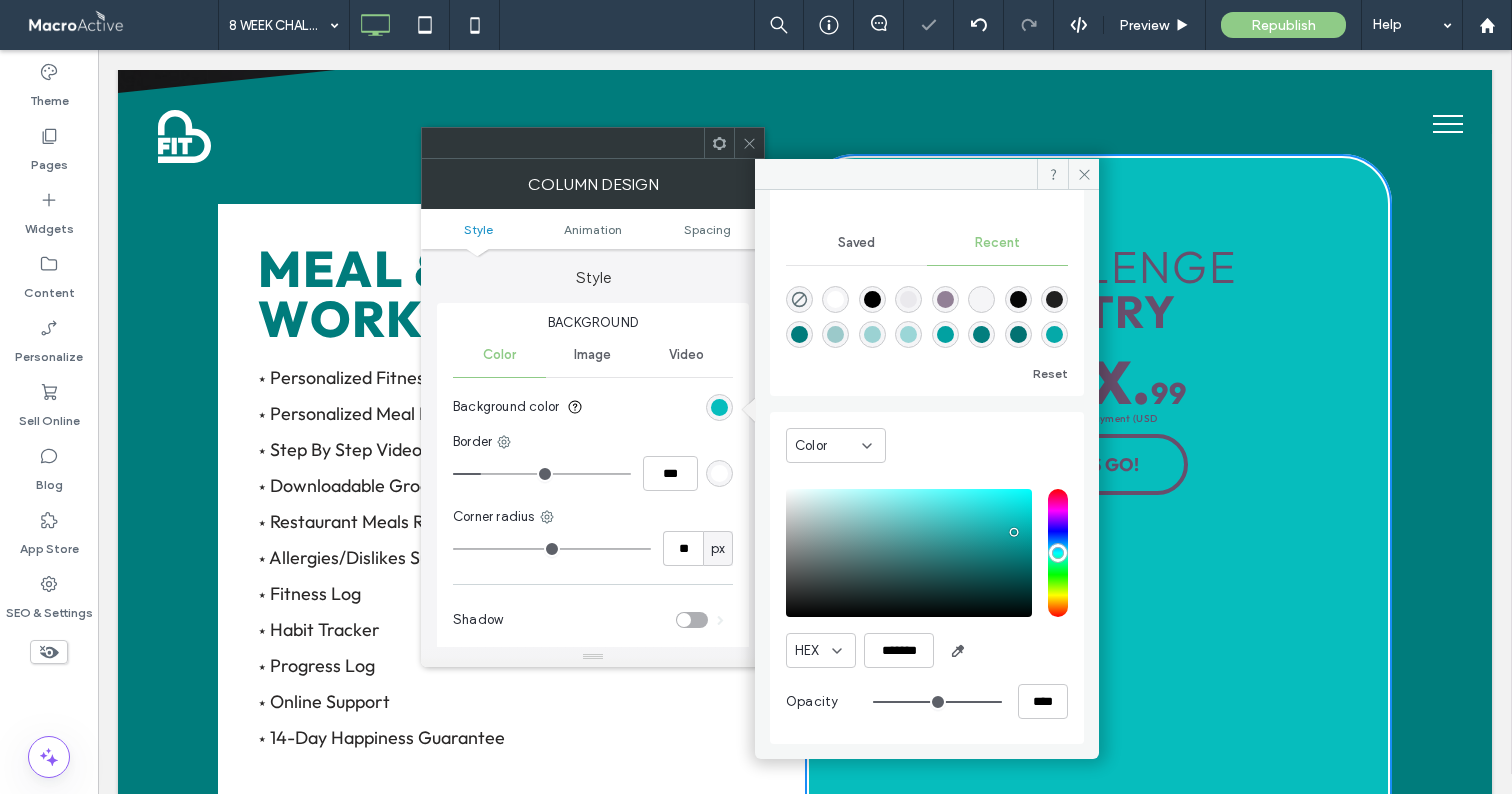 click at bounding box center (909, 553) 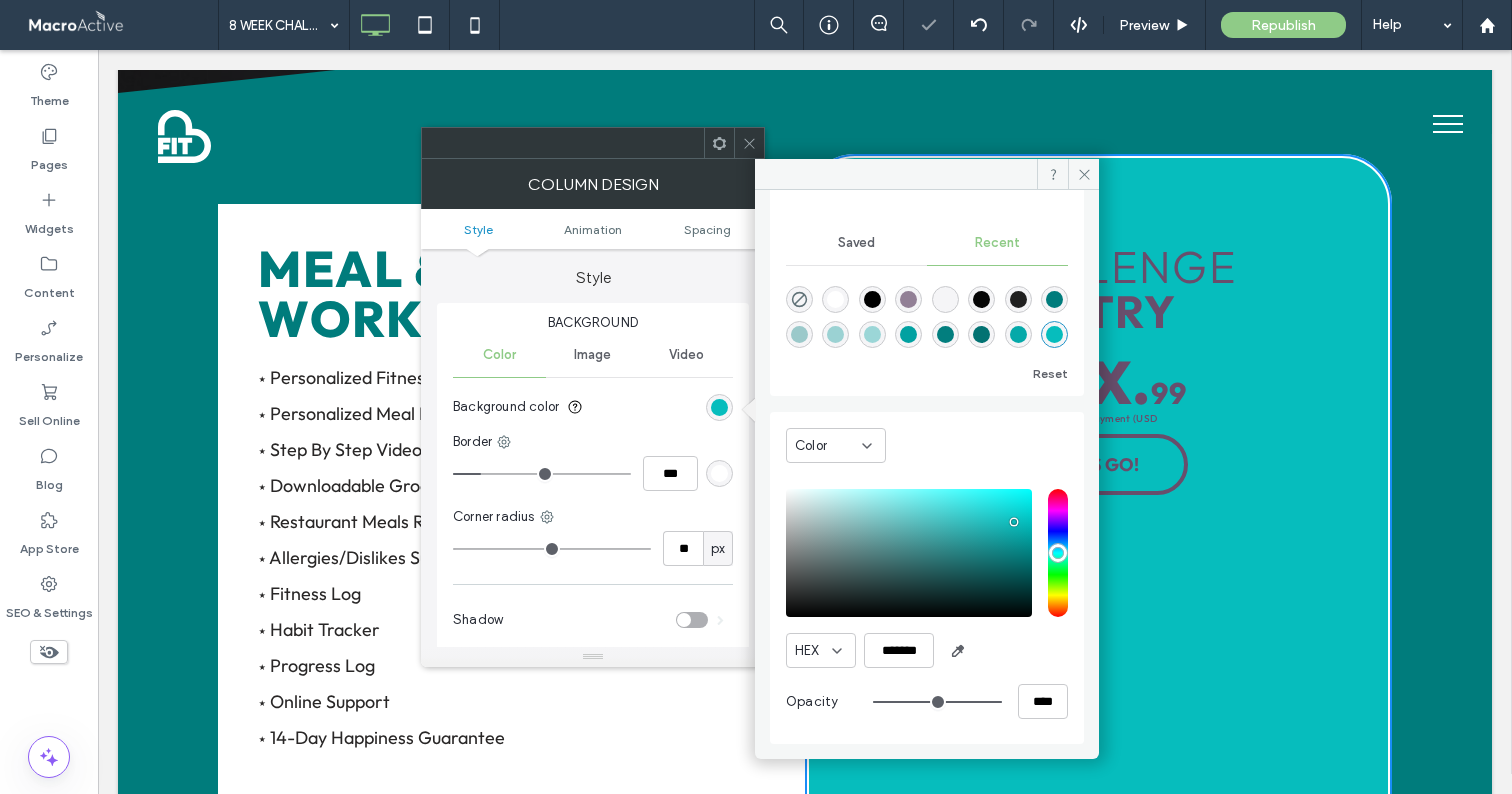 click 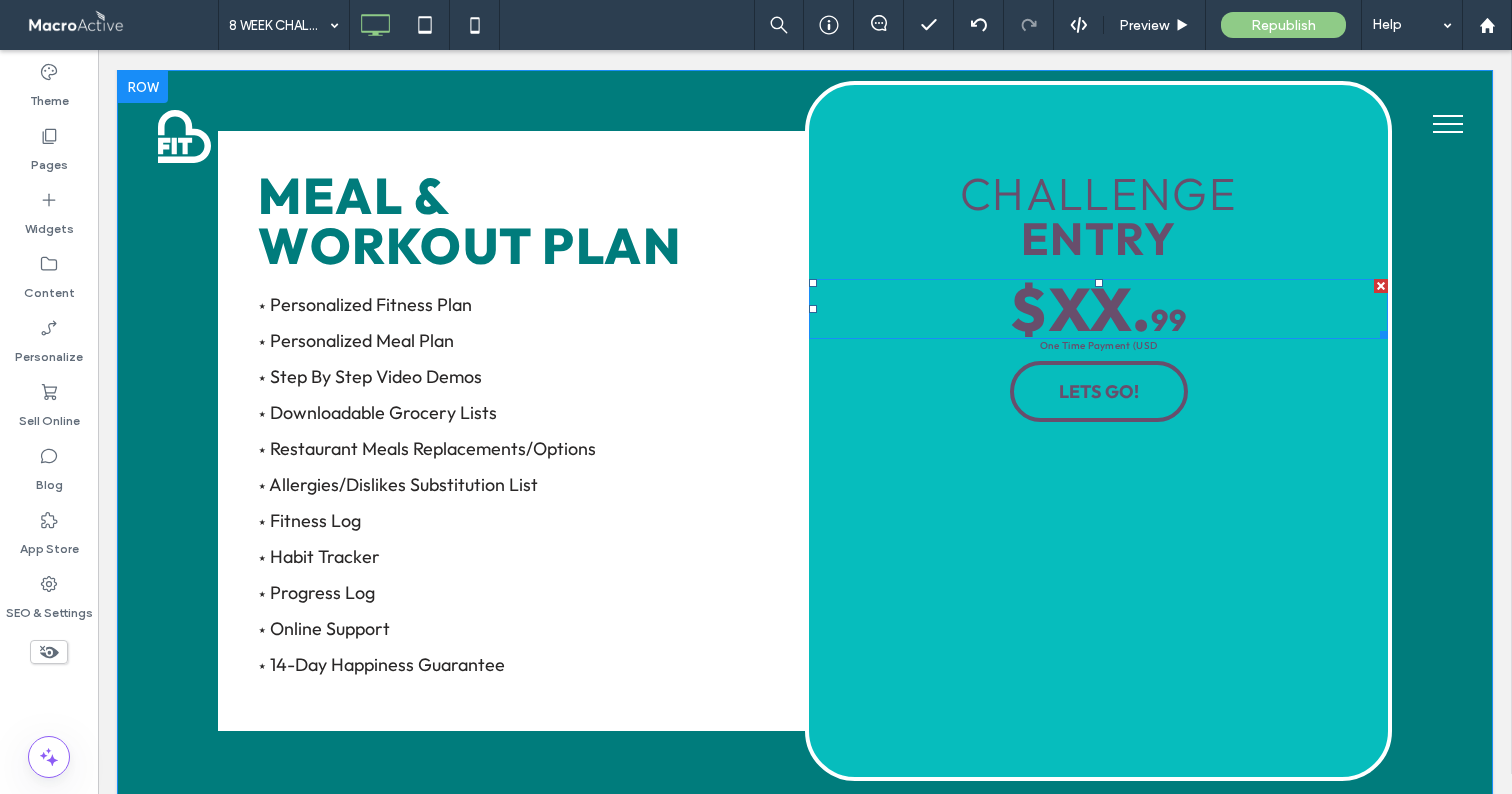 scroll, scrollTop: 1048, scrollLeft: 0, axis: vertical 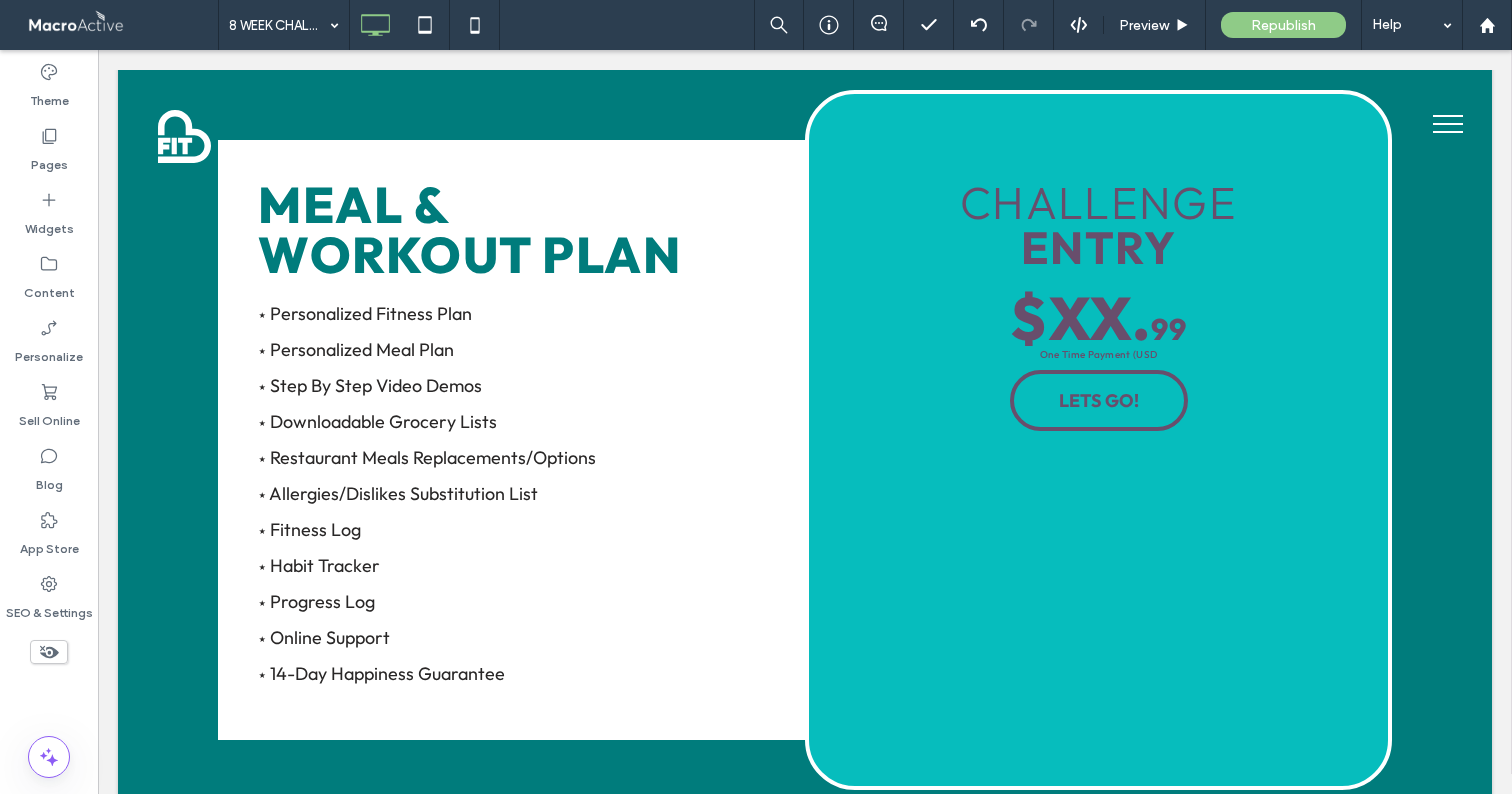 click on "MEAL & WORKOUT PLAN ⋆ Personalized Fitness Plan ⋆ Personalized Meal Plan ⋆ Step By Step Video Demos ⋆ Downloadable Grocery Lists ⋆ Restaurant Meals Replacements/Options ⋆ Allergies/Dislikes Substitution List ⋆ Fitness Log ⋆ Habit Tracker ⋆ Progress Log ⋆ Online Support ⋆ 14-Day Happiness Guarantee
Click To Paste" at bounding box center (511, 440) 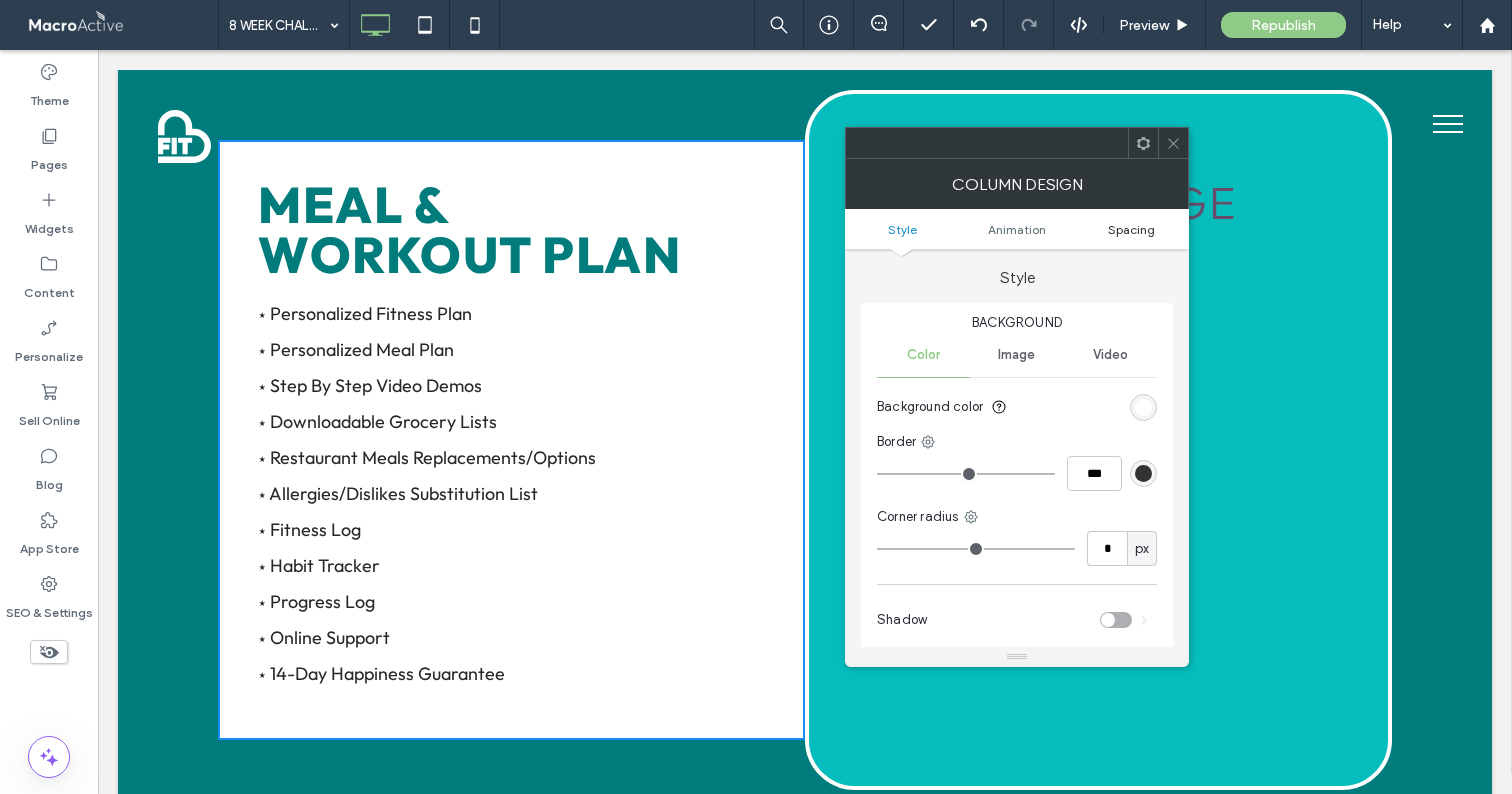 click on "Spacing" at bounding box center [1131, 229] 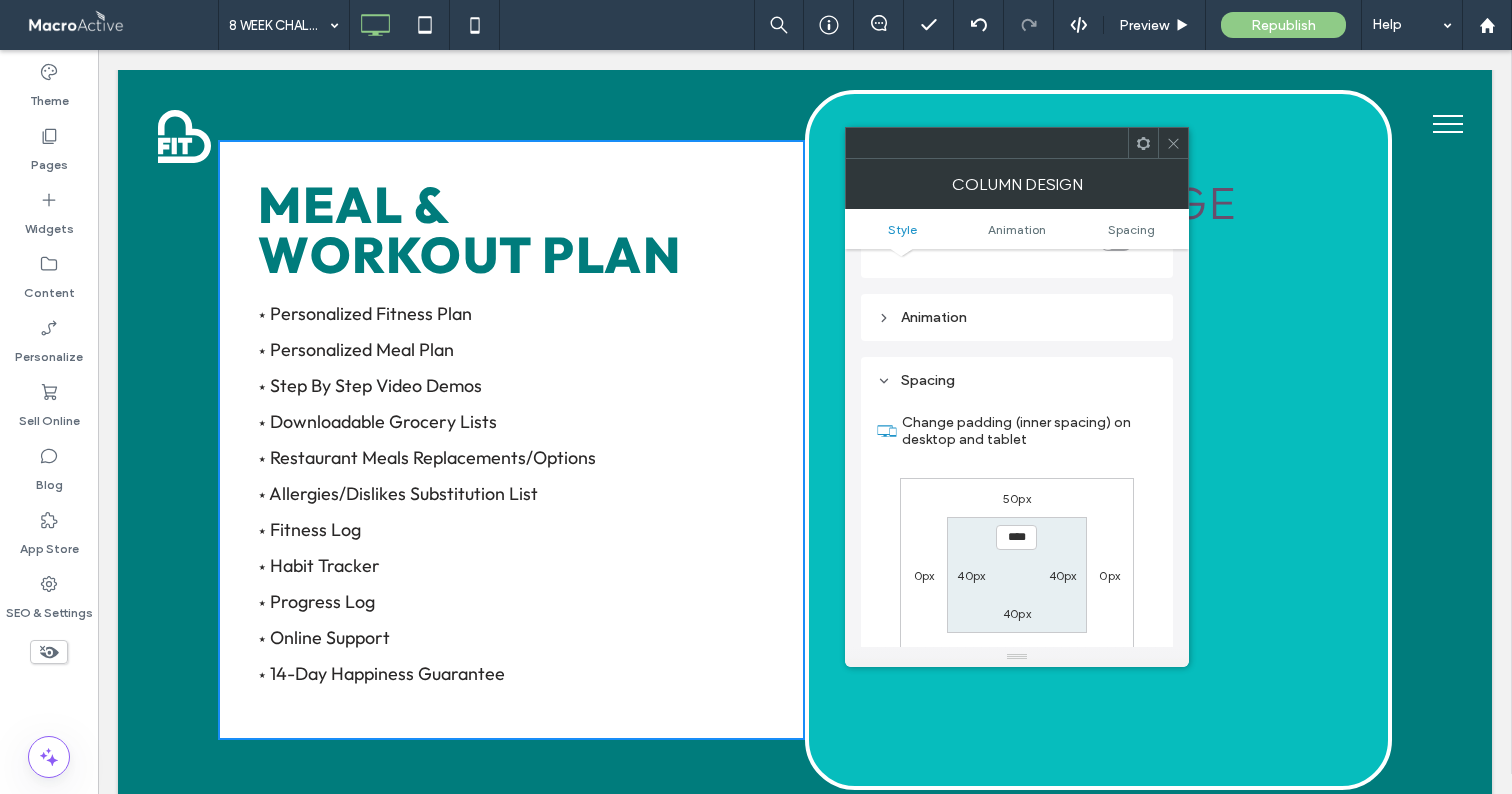 scroll, scrollTop: 470, scrollLeft: 0, axis: vertical 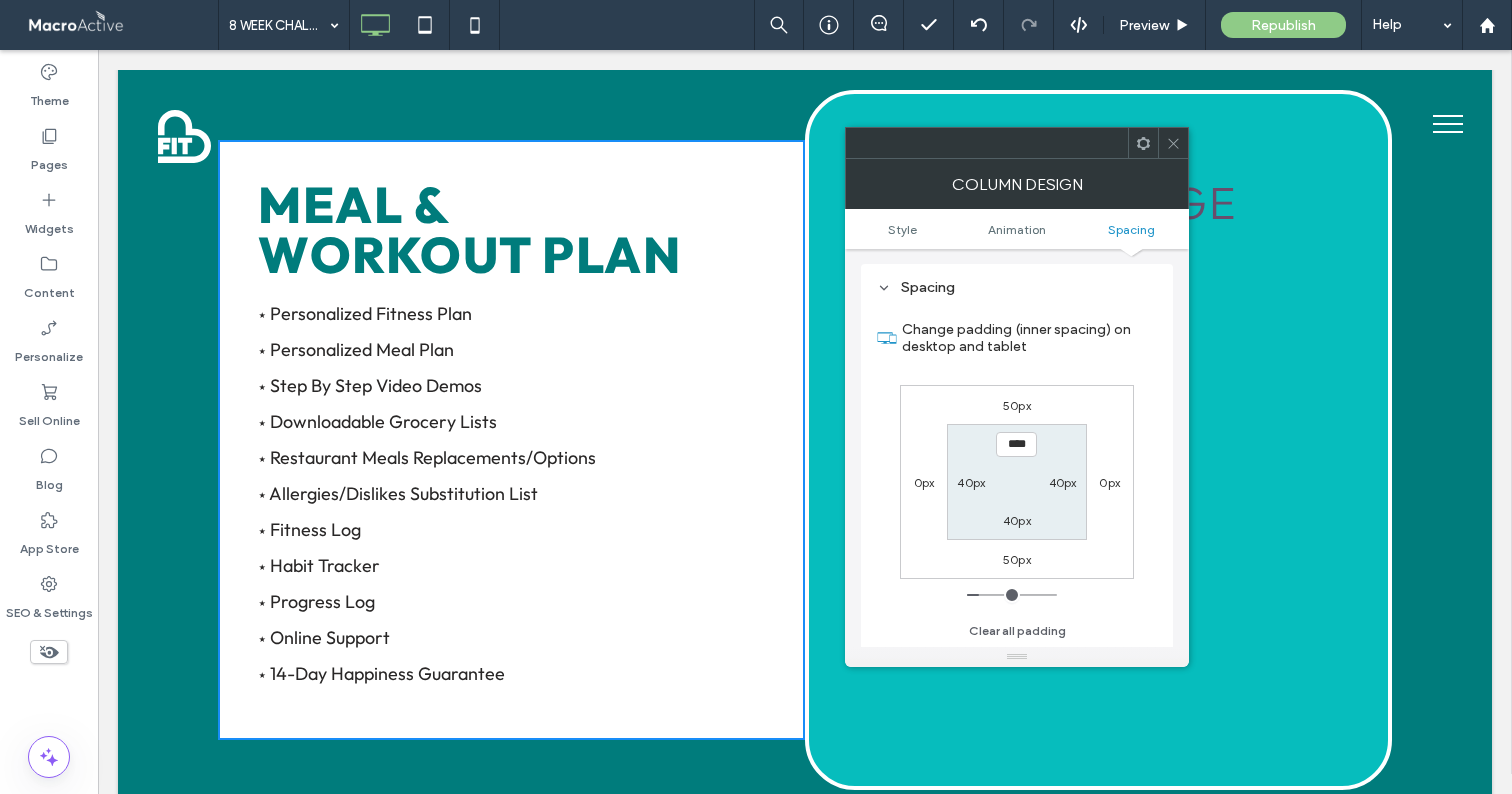 click on "50px" at bounding box center (1017, 405) 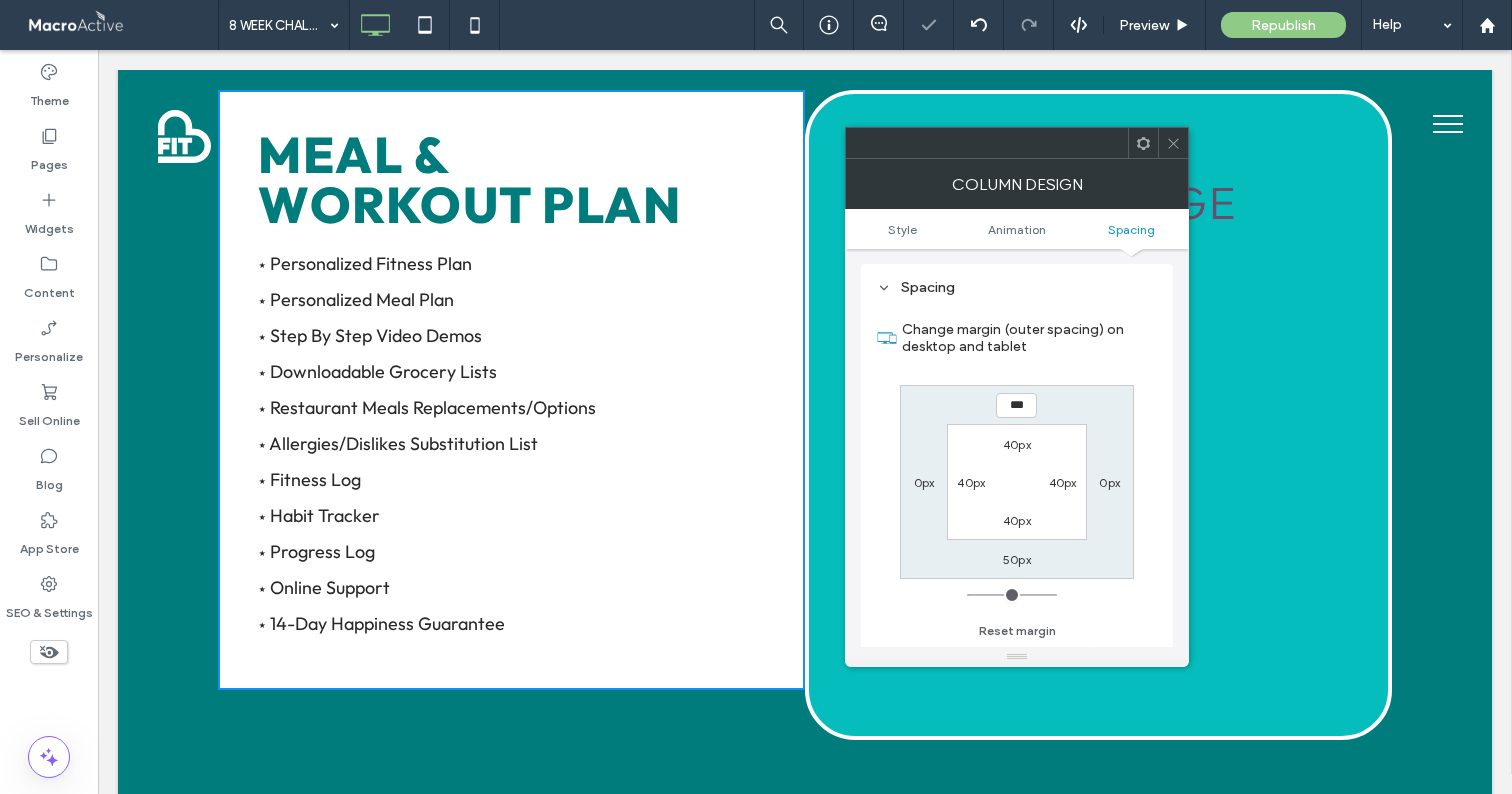 click on "50px" at bounding box center [1017, 559] 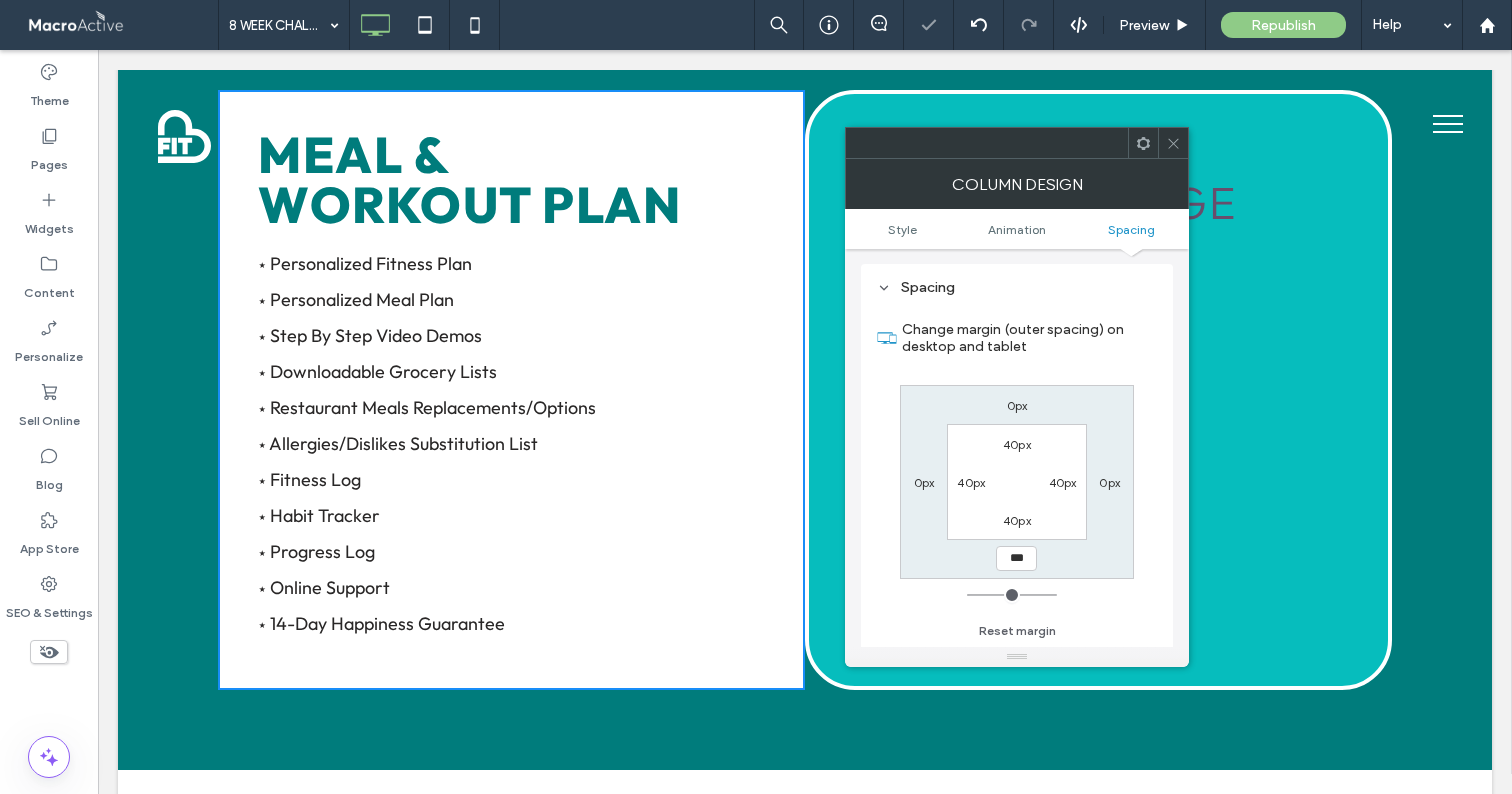 click 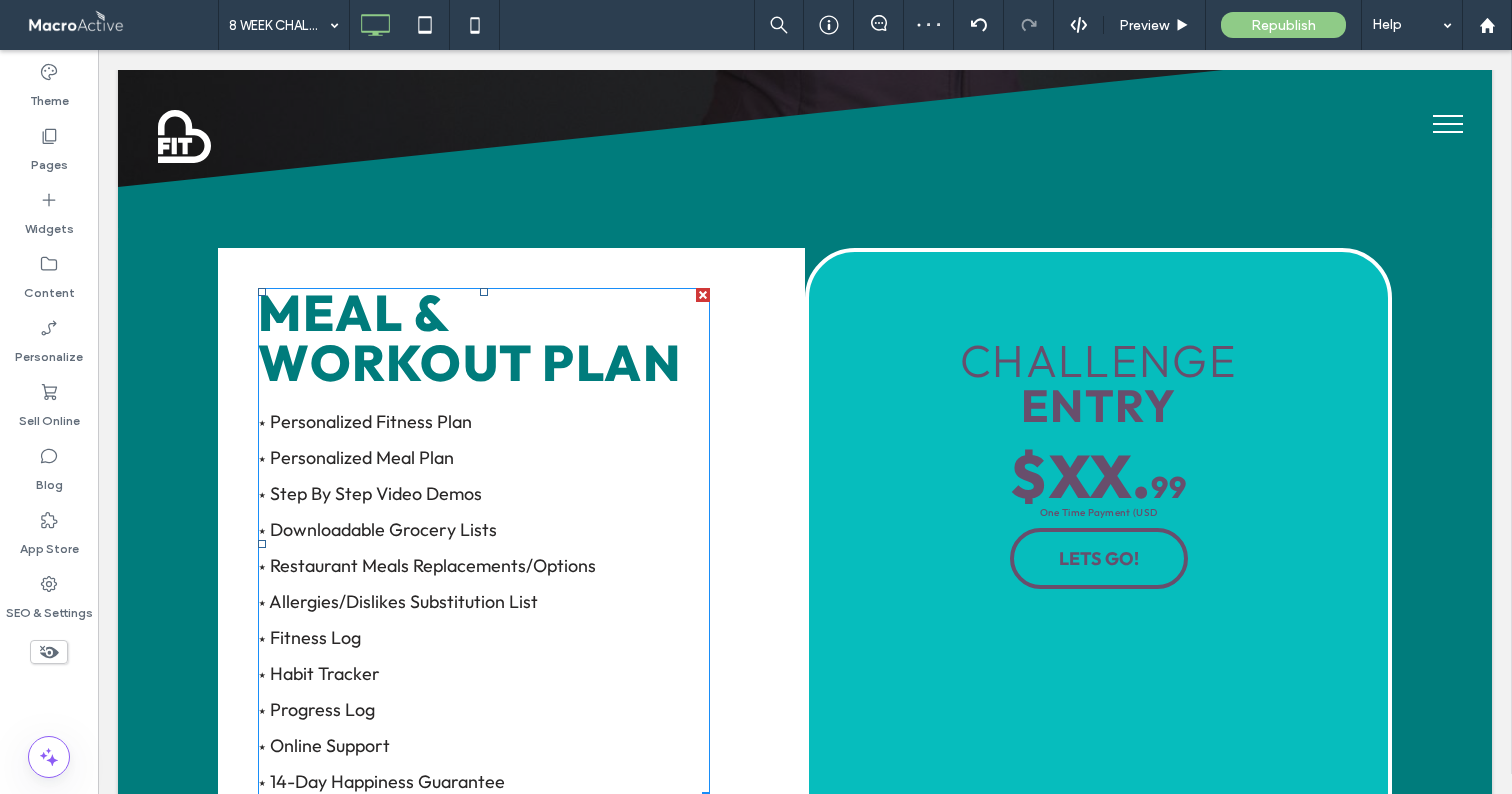 click on "MEAL & WORKOUT PLAN" at bounding box center (469, 337) 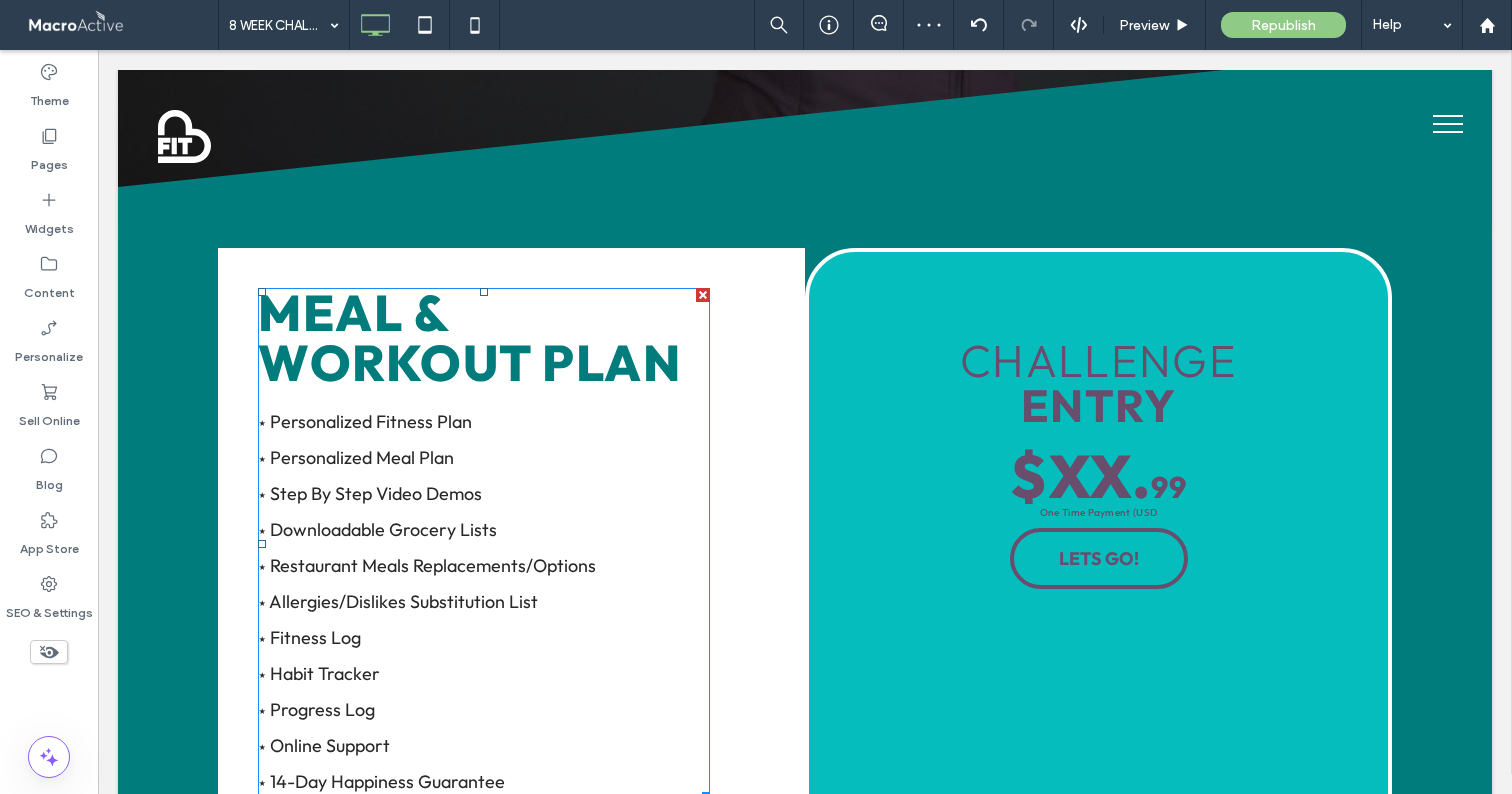 scroll, scrollTop: 1011, scrollLeft: 0, axis: vertical 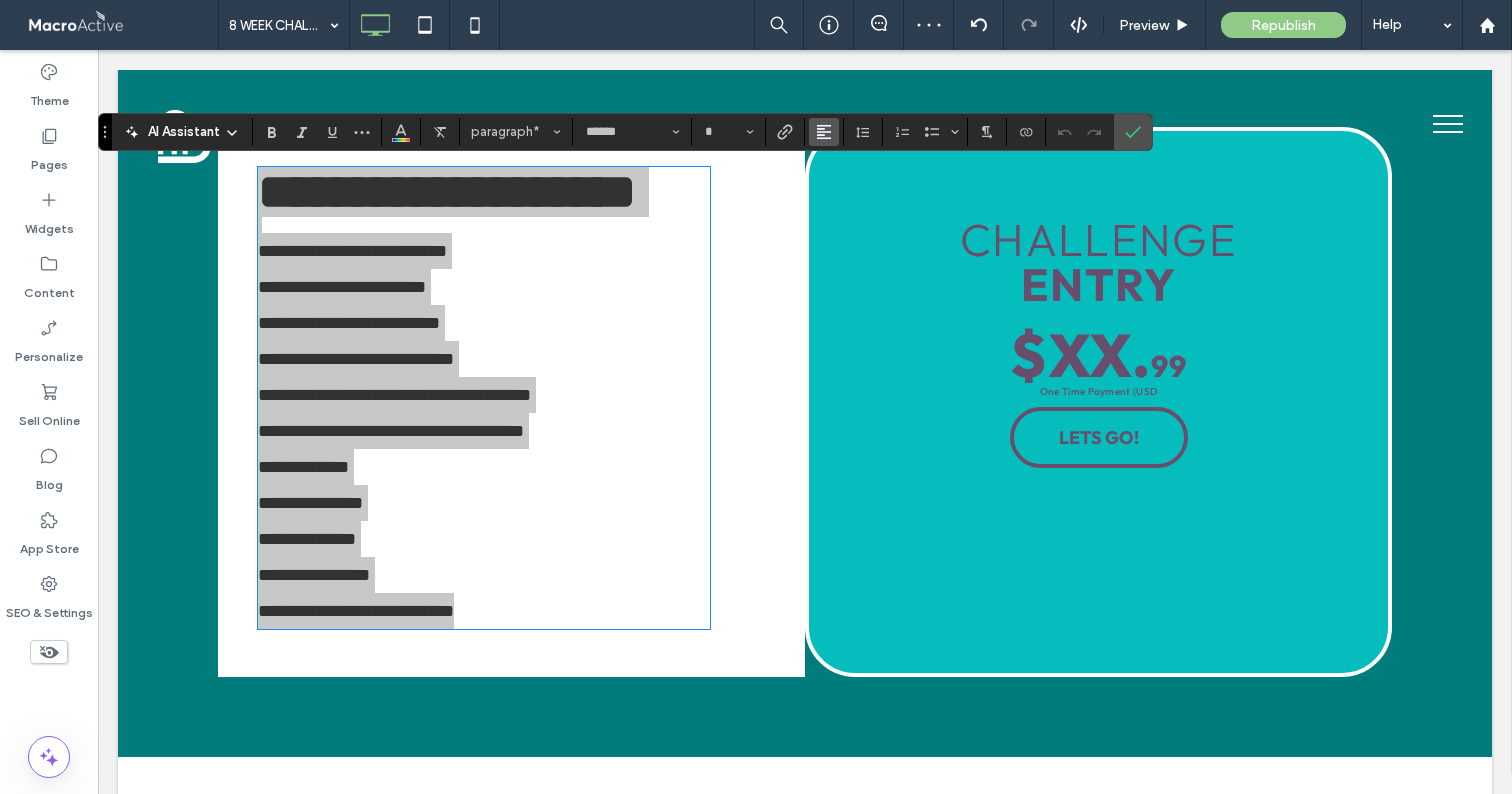 click at bounding box center (824, 132) 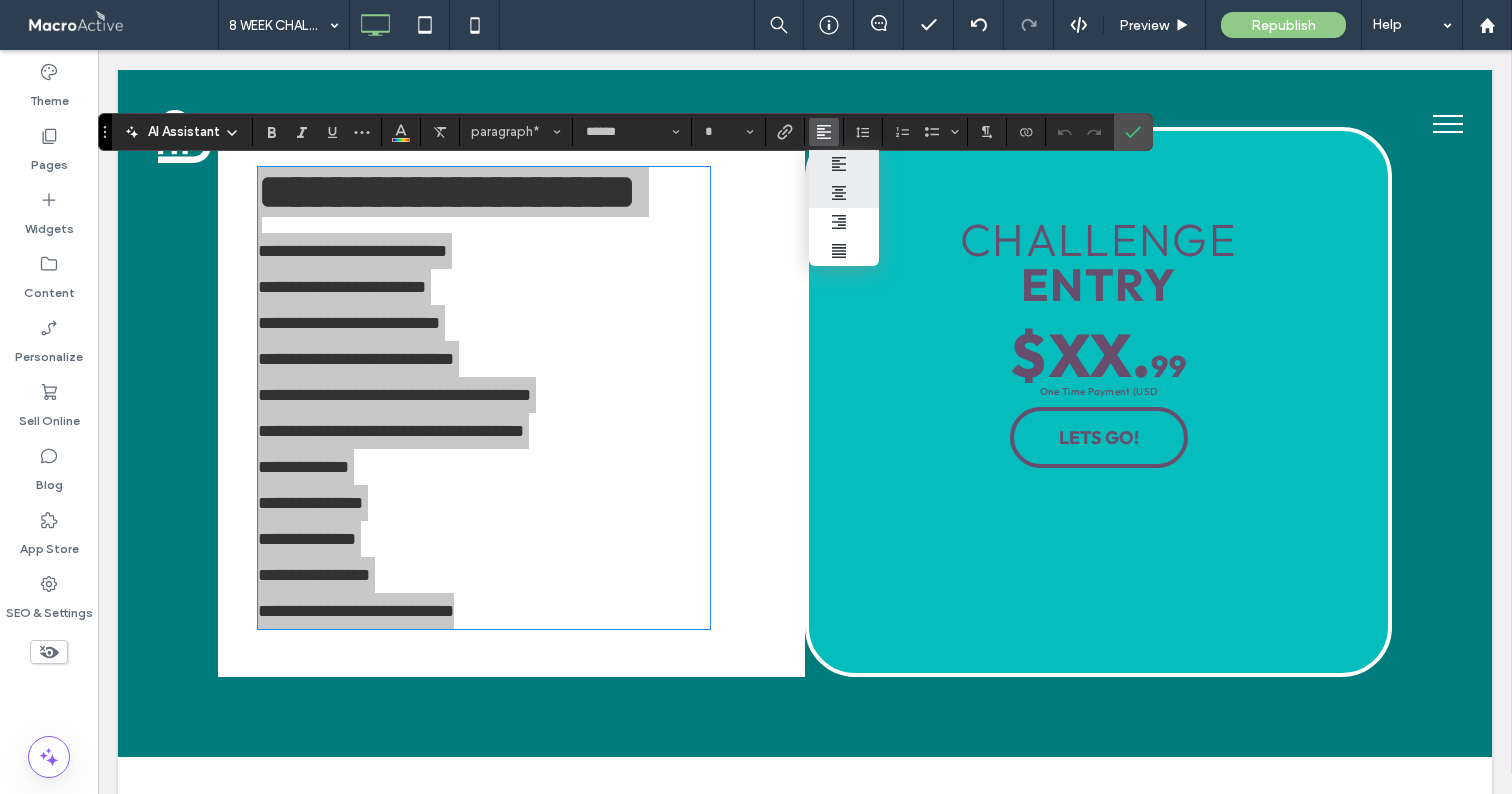 click at bounding box center (844, 193) 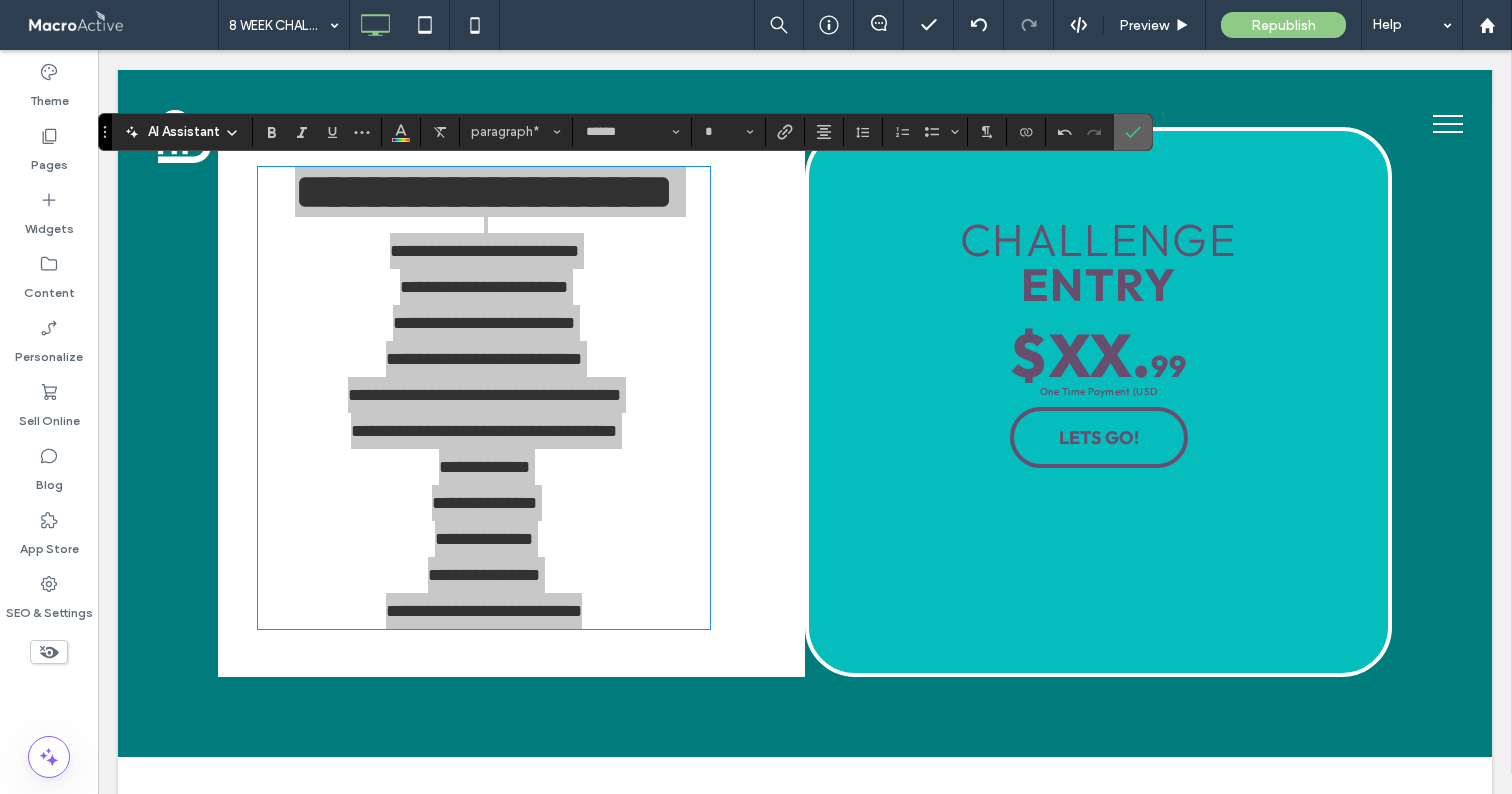 click at bounding box center (1133, 132) 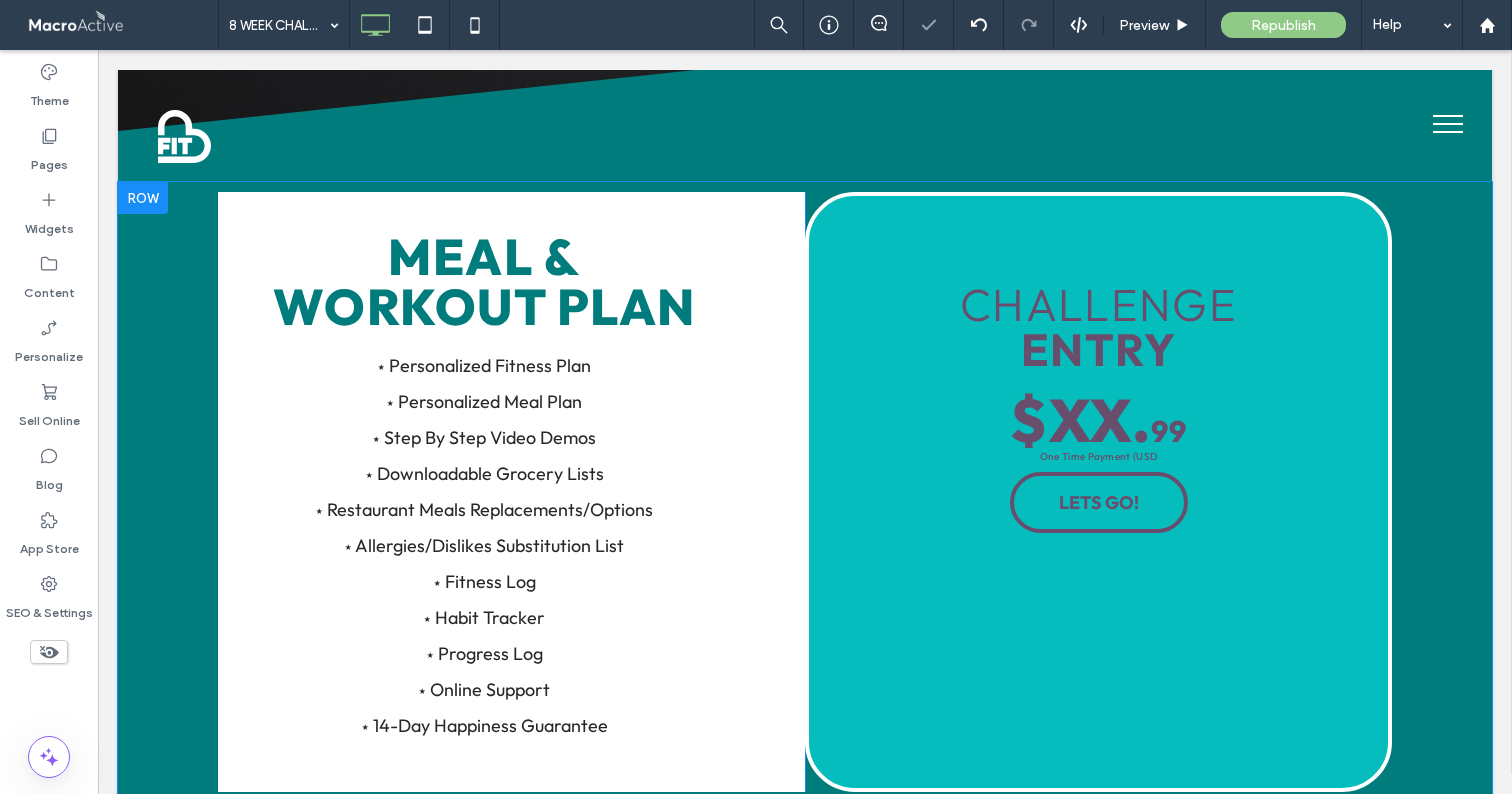 scroll, scrollTop: 924, scrollLeft: 0, axis: vertical 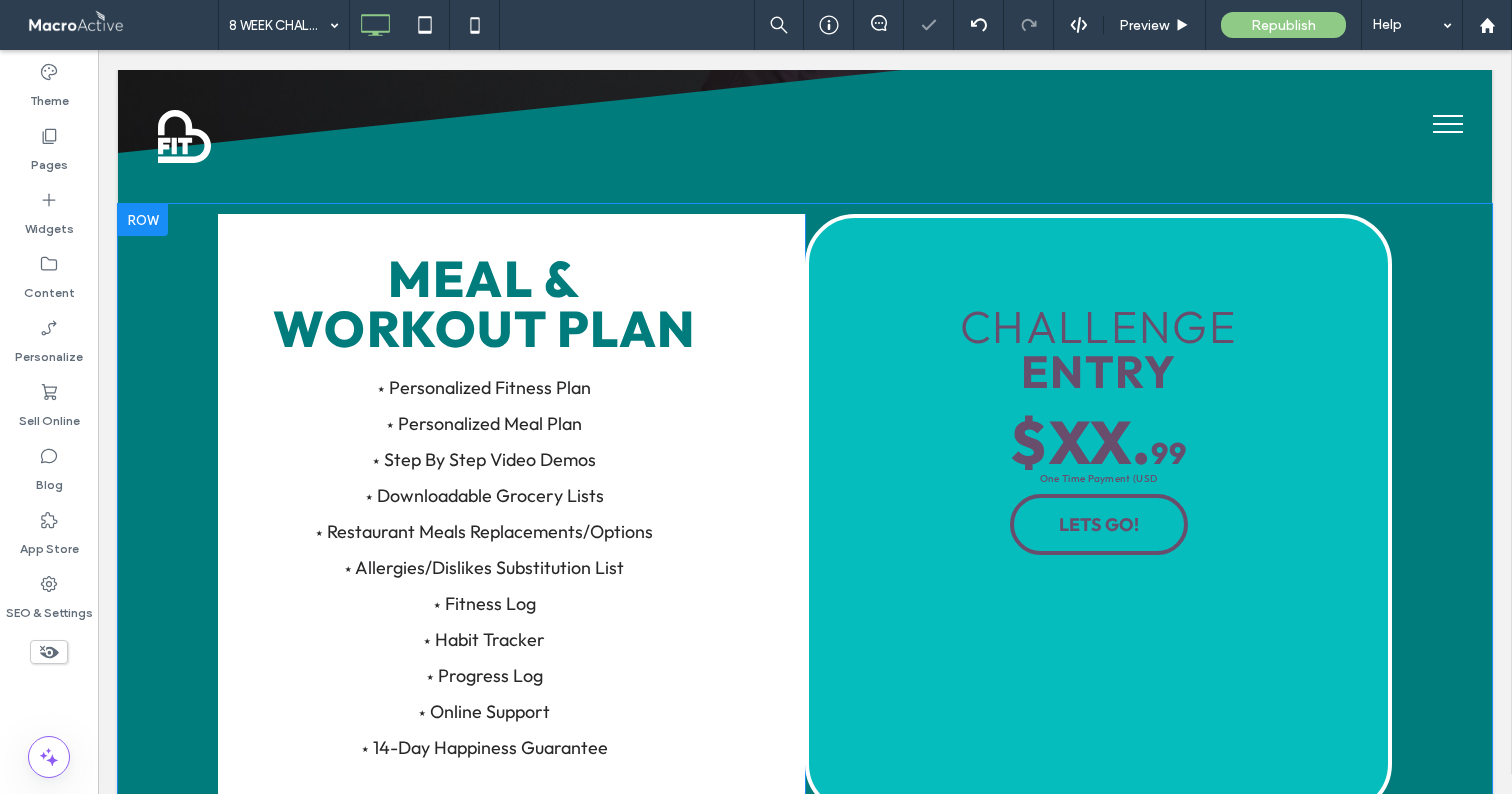 click on "MEAL & WORKOUT PLAN ⋆ Personalized Fitness Plan ⋆ Personalized Meal Plan ⋆ Step By Step Video Demos ⋆ Downloadable Grocery Lists ⋆ Restaurant Meals Replacements/Options ⋆ Allergies/Dislikes Substitution List ⋆ Fitness Log ⋆ Habit Tracker ⋆ Progress Log ⋆ Online Support ⋆ 14-Day Happiness Guarantee
Click To Paste" at bounding box center (511, 514) 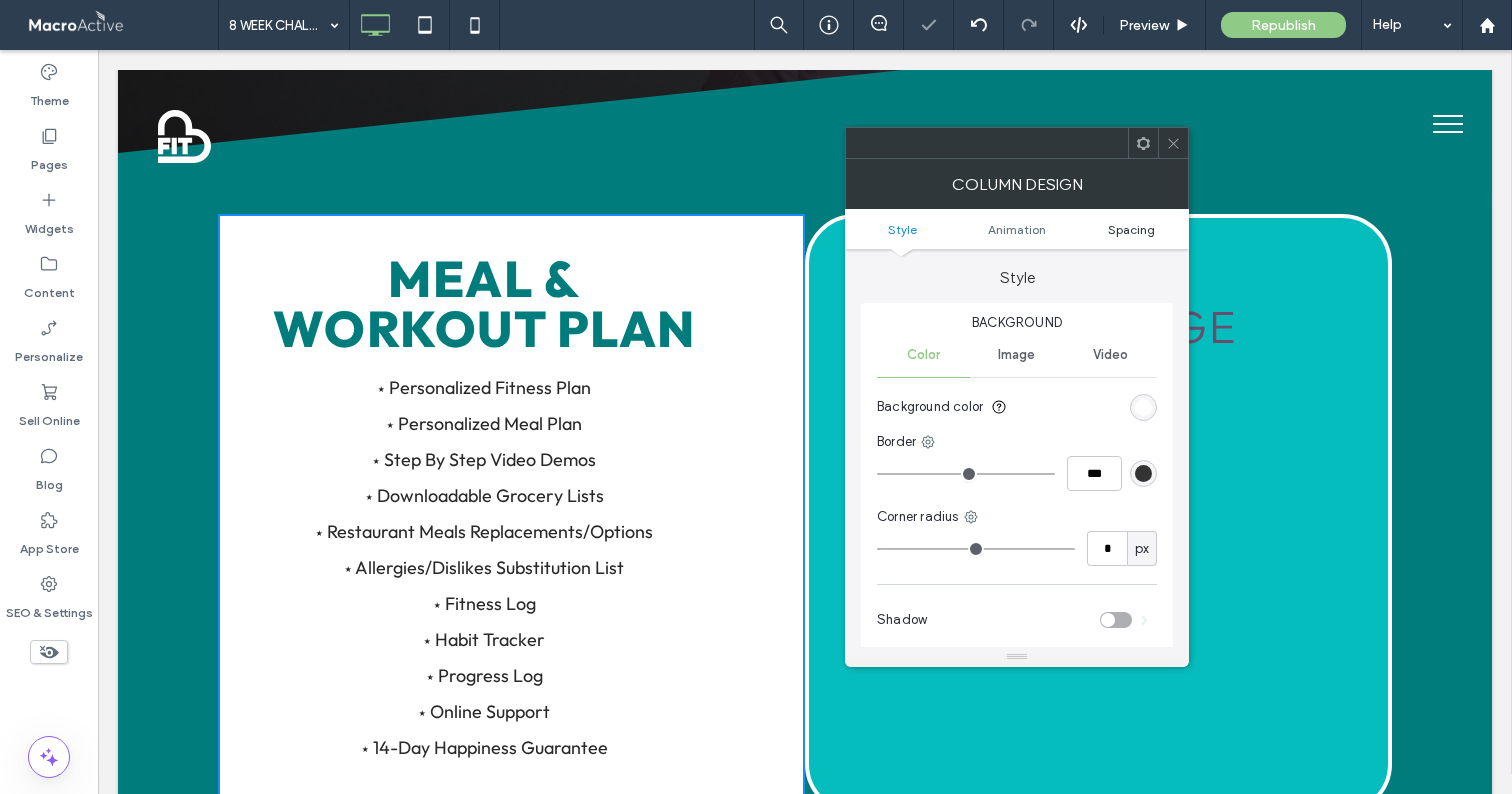 click on "Spacing" at bounding box center (1131, 229) 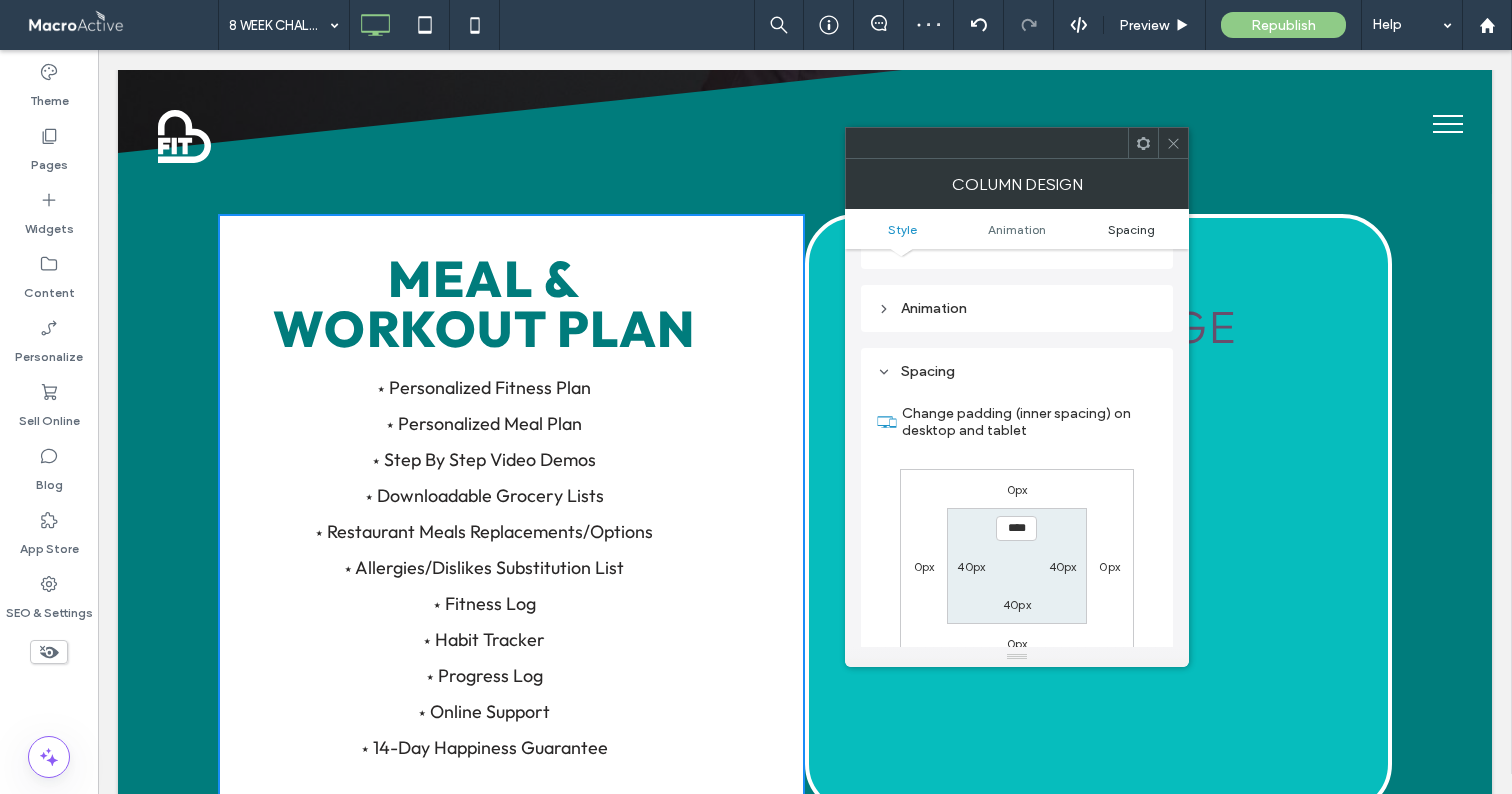 scroll, scrollTop: 470, scrollLeft: 0, axis: vertical 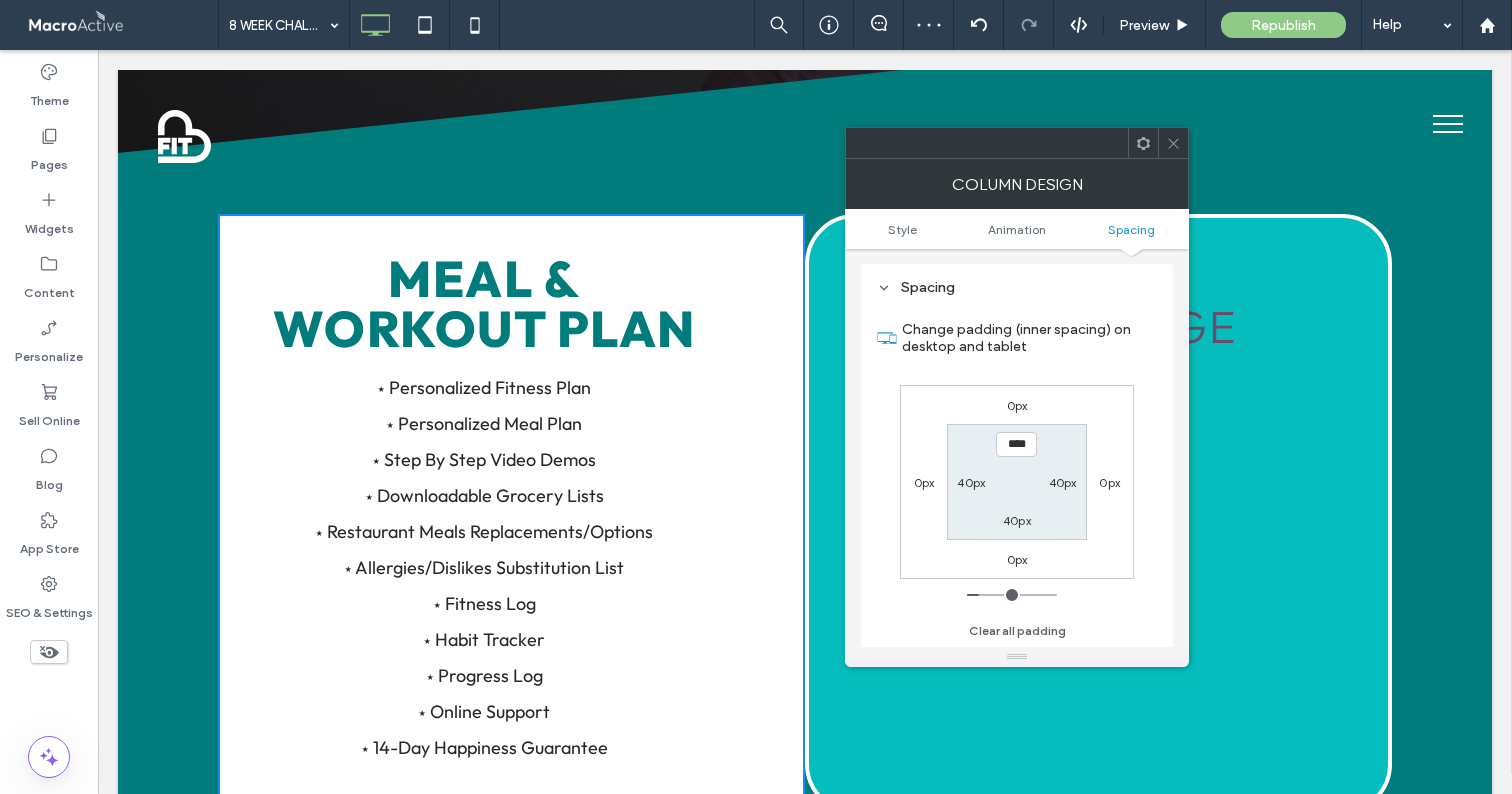 click 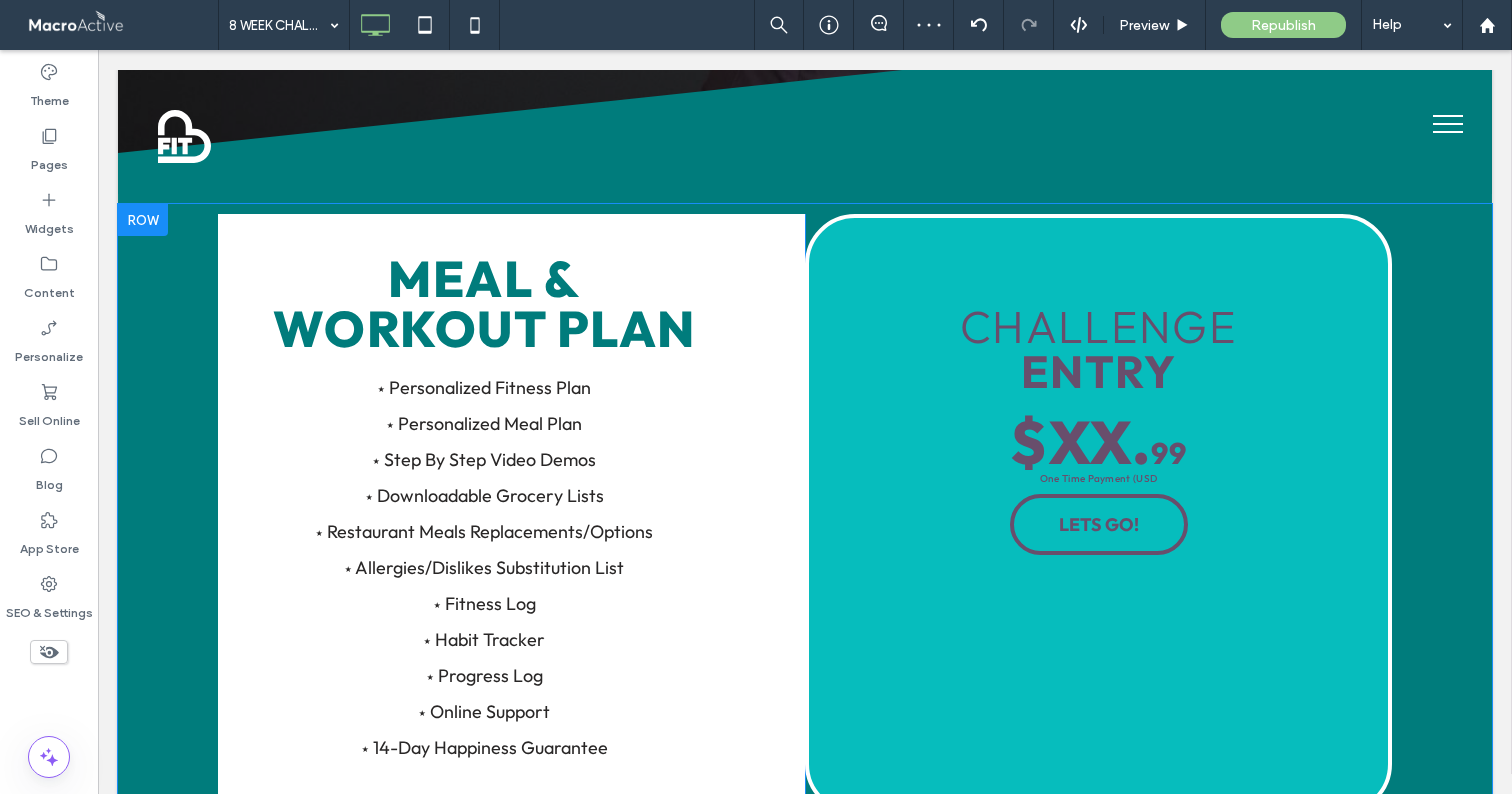 click on "CHALLENGE ENTRY
$XX . 99
One Time Payment (USD
LETS GO!
Click To Paste" at bounding box center (1098, 514) 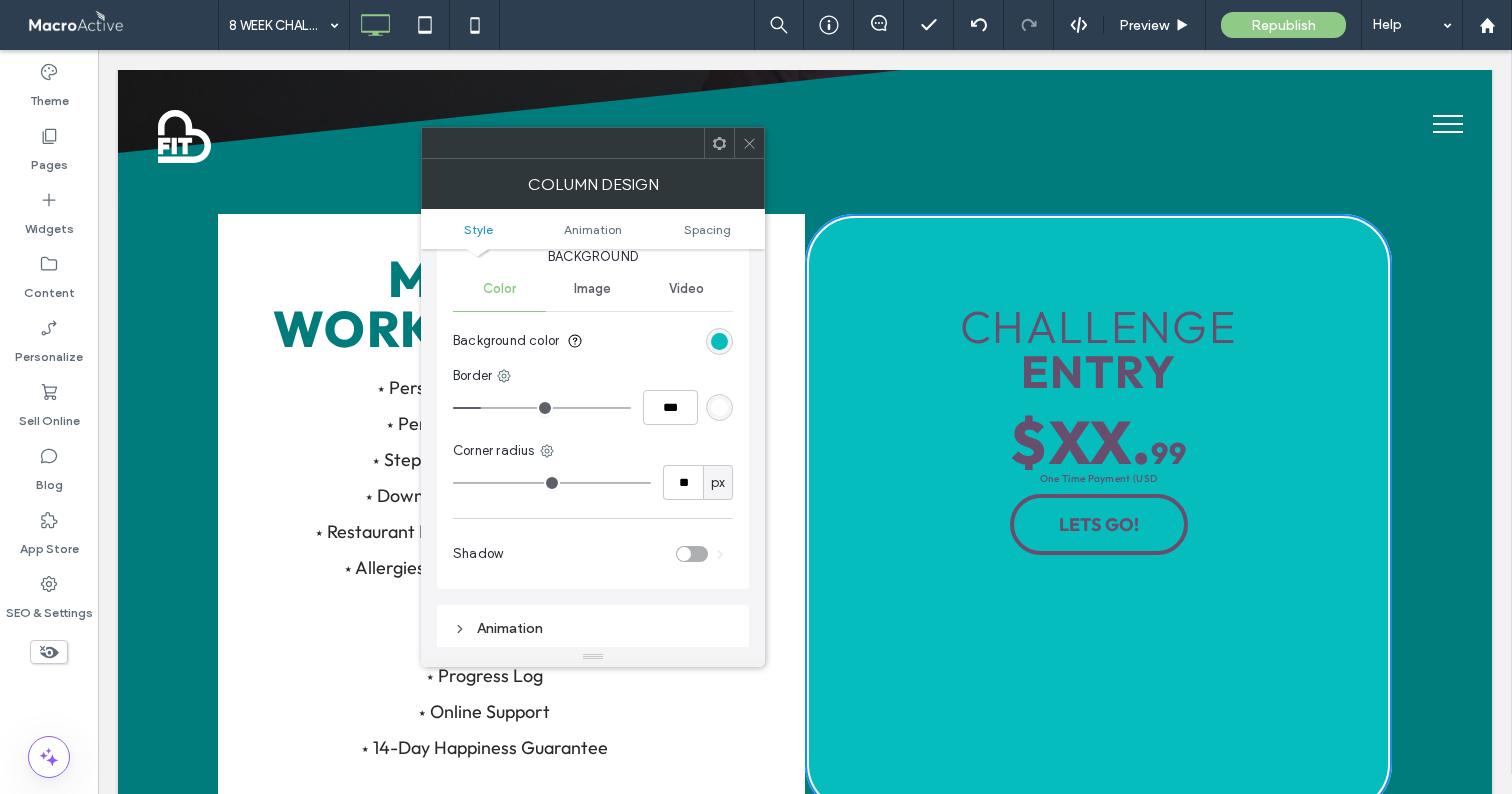 scroll, scrollTop: 99, scrollLeft: 0, axis: vertical 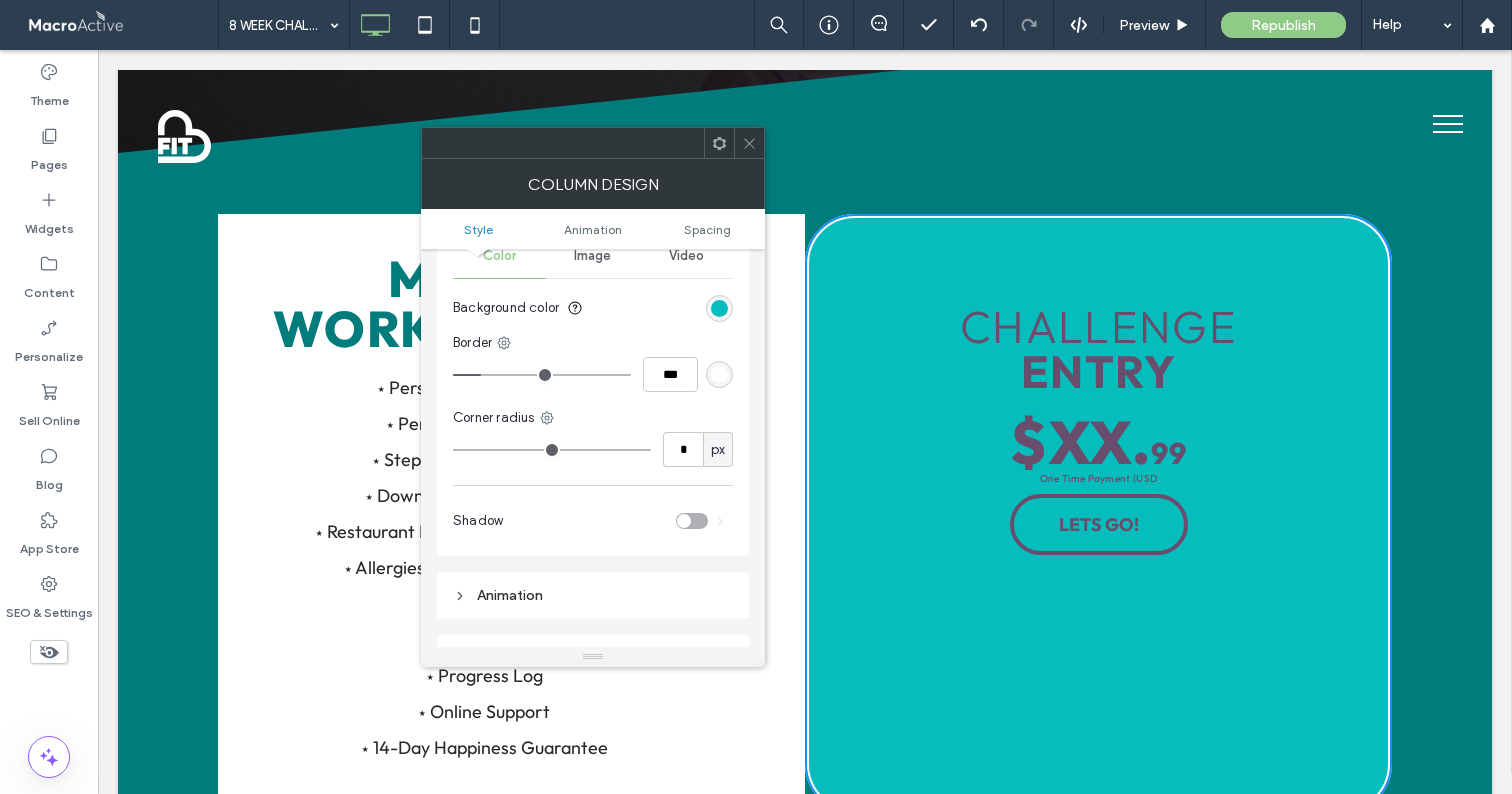 drag, startPoint x: 553, startPoint y: 447, endPoint x: 431, endPoint y: 442, distance: 122.10242 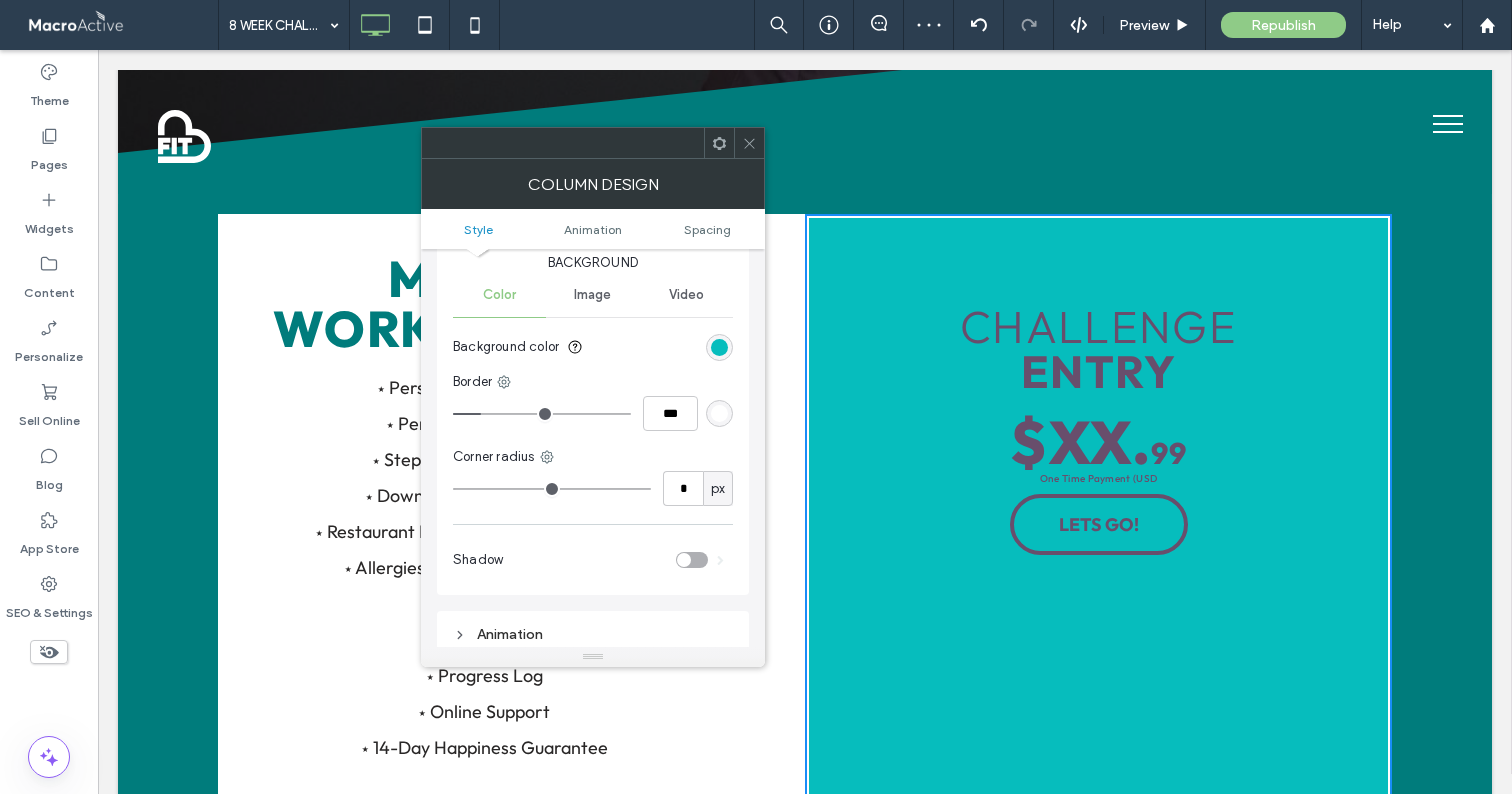 scroll, scrollTop: 0, scrollLeft: 0, axis: both 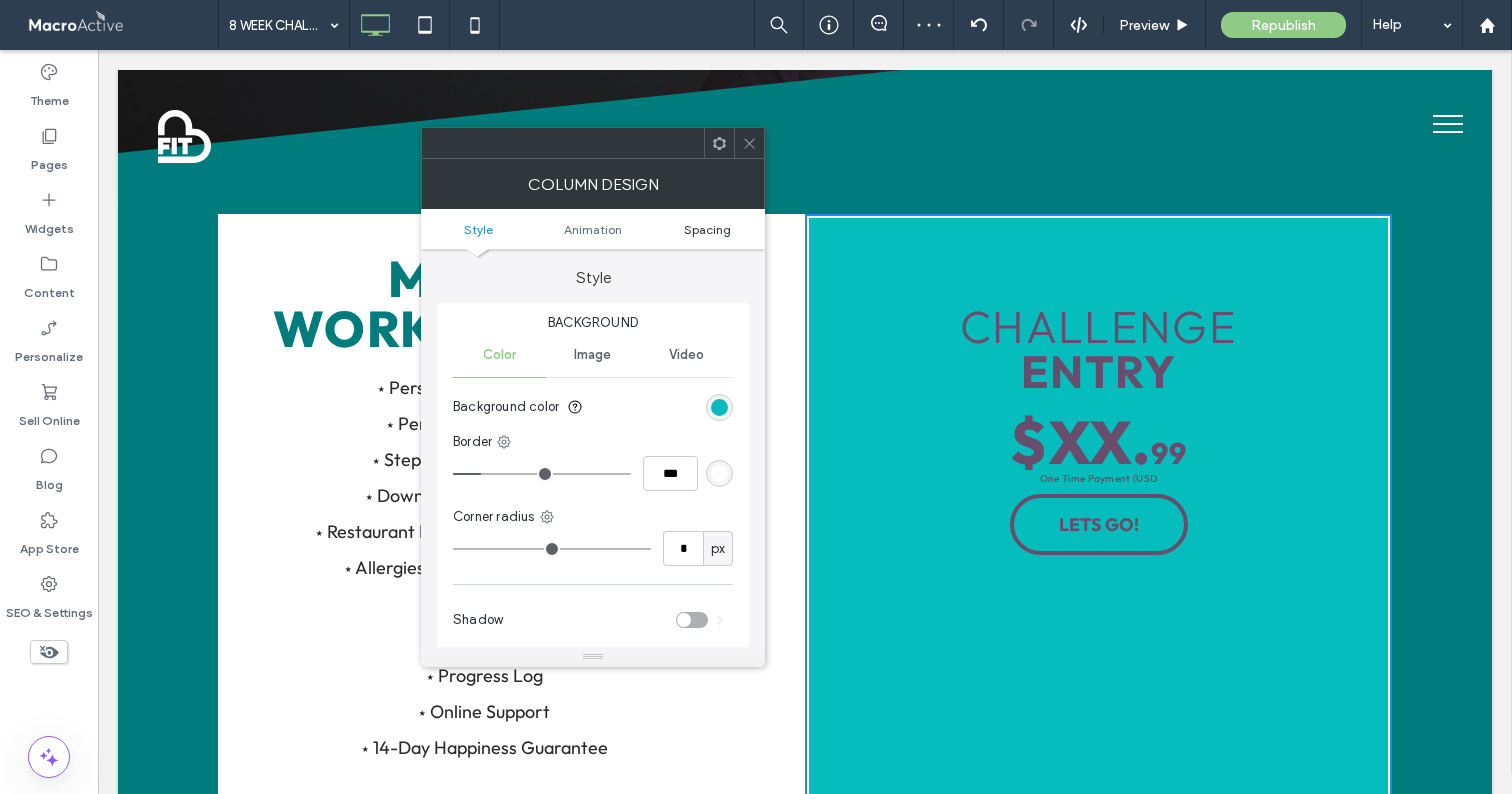 click on "Spacing" at bounding box center [707, 229] 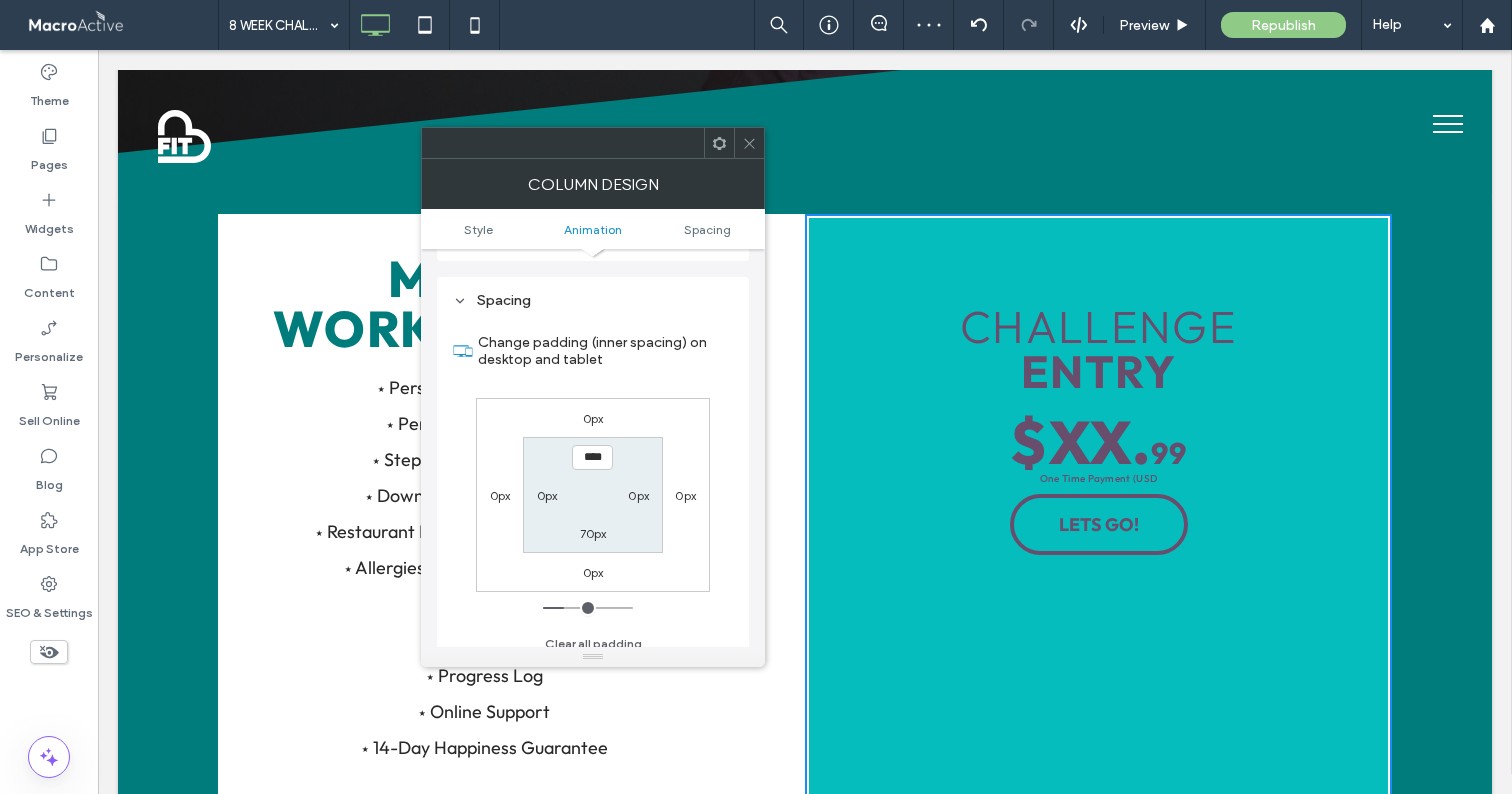 scroll, scrollTop: 470, scrollLeft: 0, axis: vertical 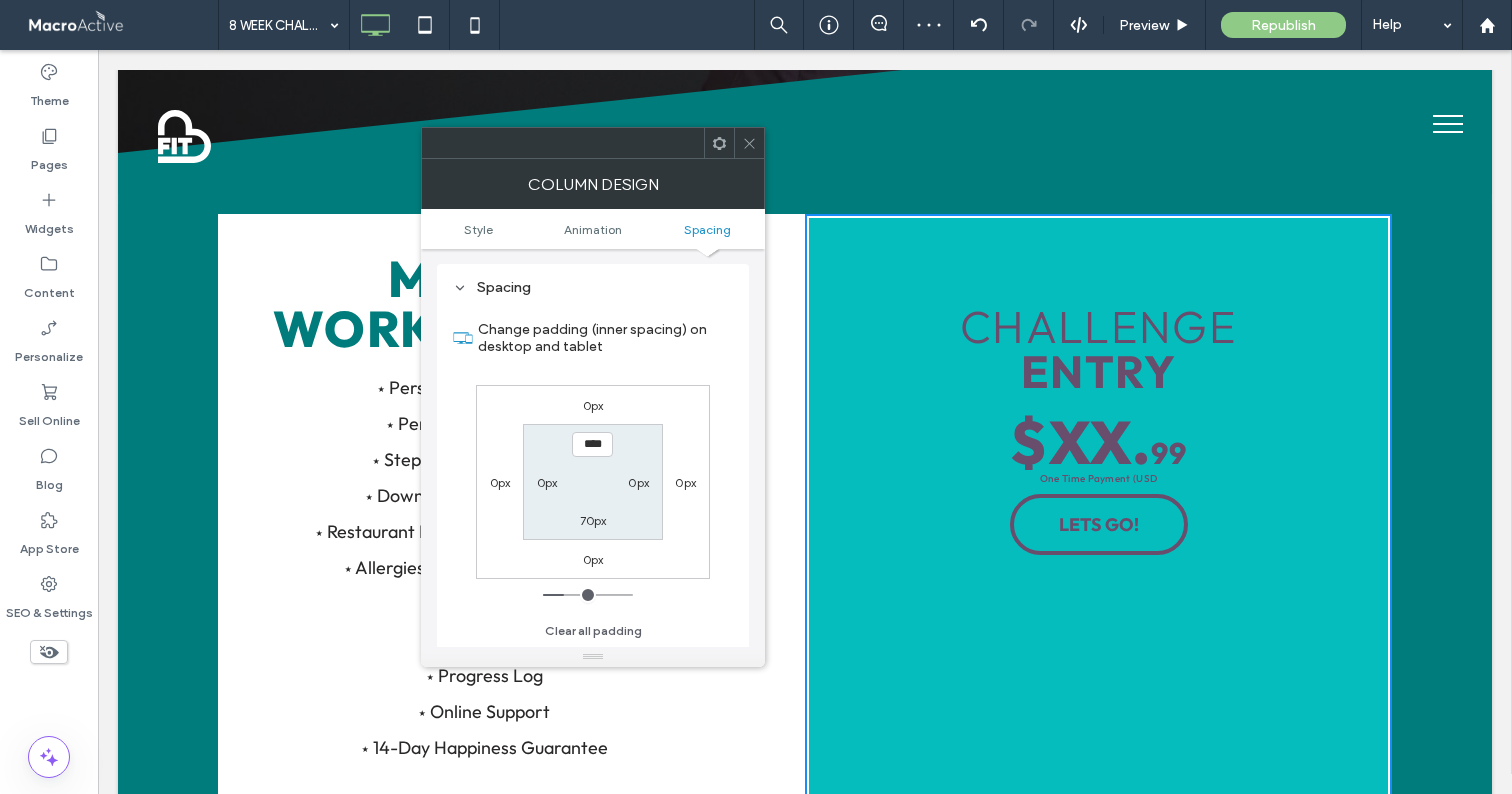 click on "0px" at bounding box center [500, 482] 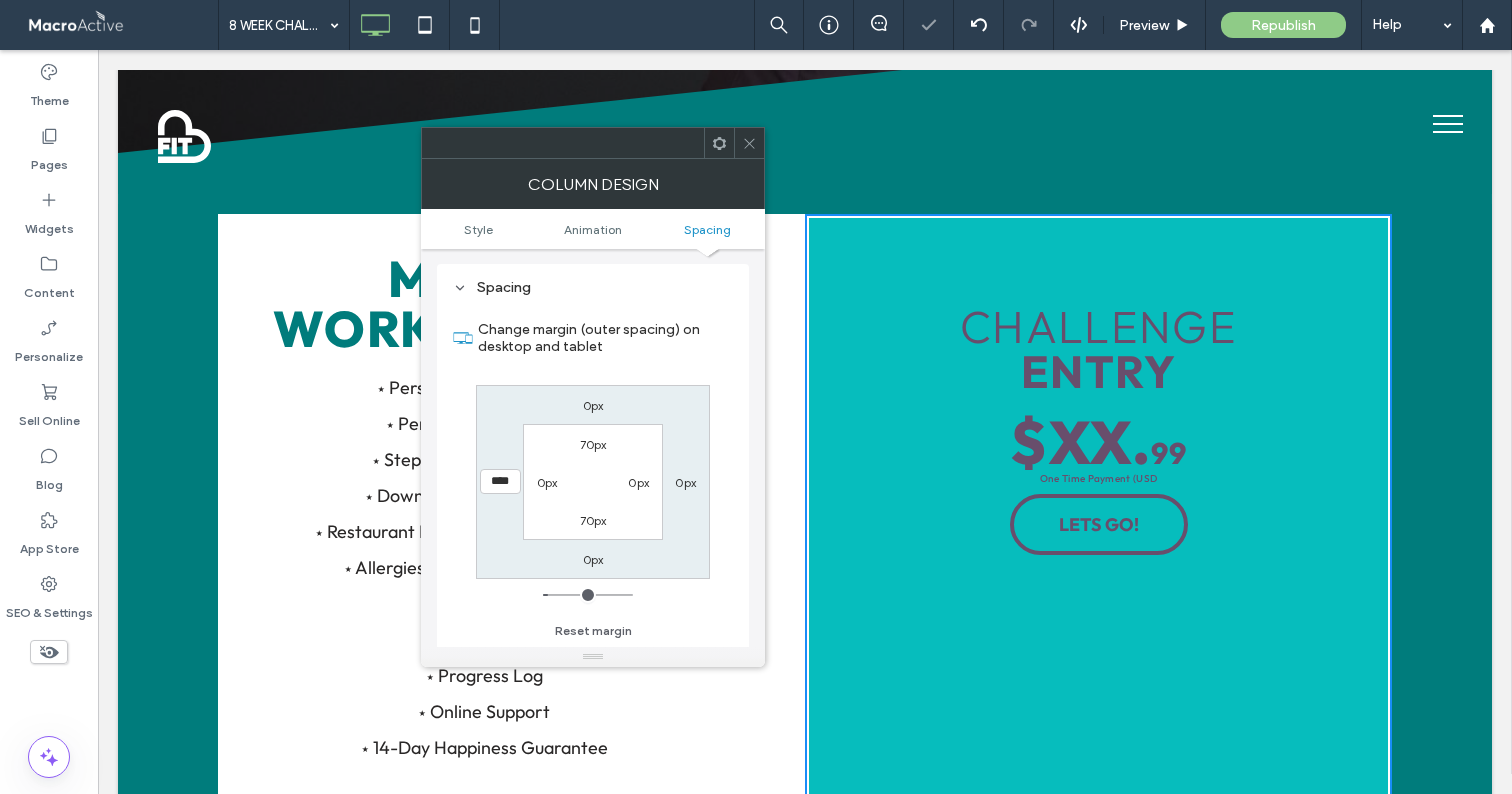 click on "0px 0px 0px **** 70px 0px 70px 0px" at bounding box center (593, 482) 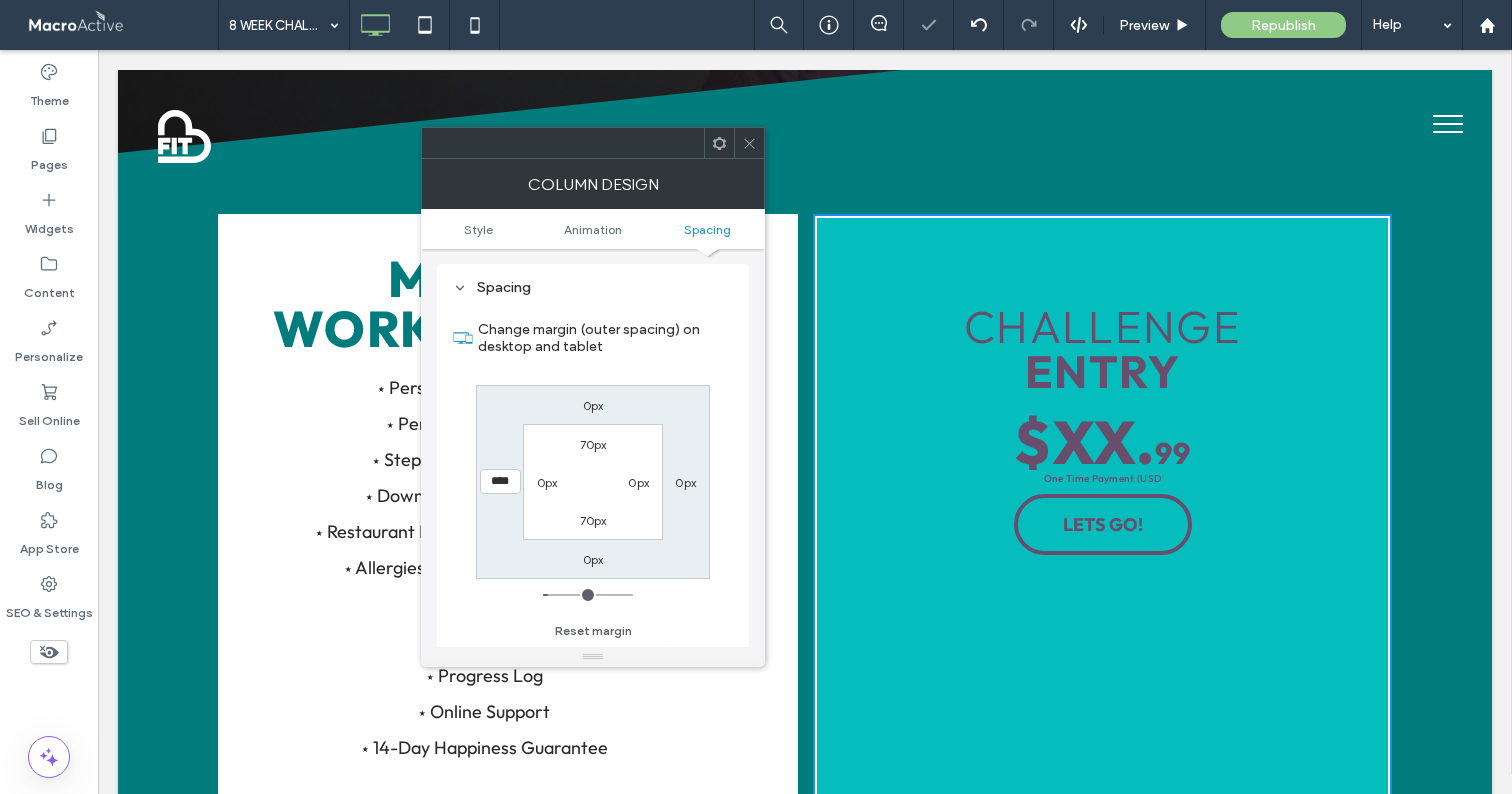 click 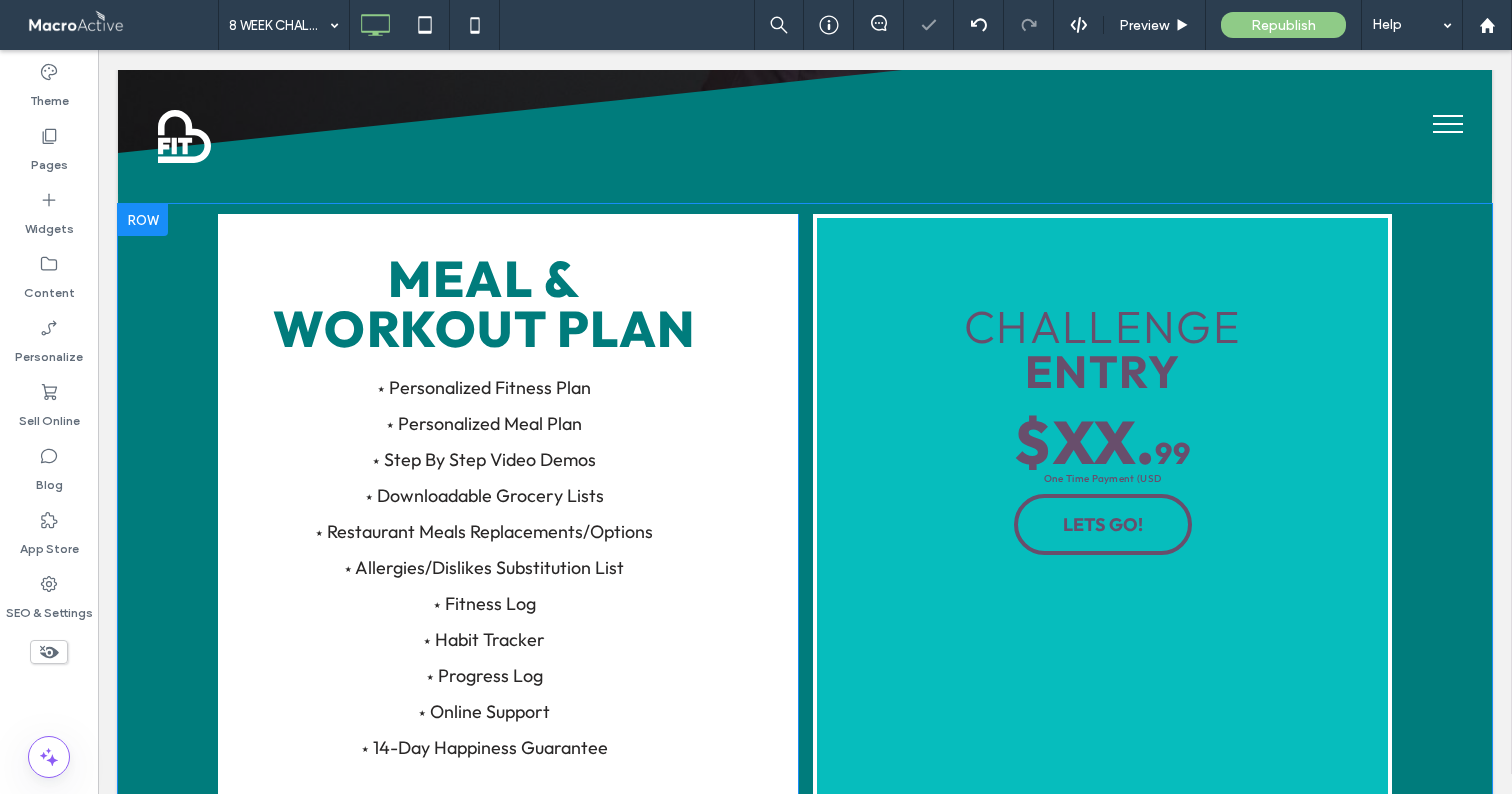 click on "MEAL & WORKOUT PLAN ⋆ Personalized Fitness Plan ⋆ Personalized Meal Plan ⋆ Step By Step Video Demos ⋆ Downloadable Grocery Lists ⋆ Restaurant Meals Replacements/Options ⋆ Allergies/Dislikes Substitution List ⋆ Fitness Log ⋆ Habit Tracker ⋆ Progress Log ⋆ Online Support ⋆ 14-Day Happiness Guarantee
Click To Paste" at bounding box center [508, 514] 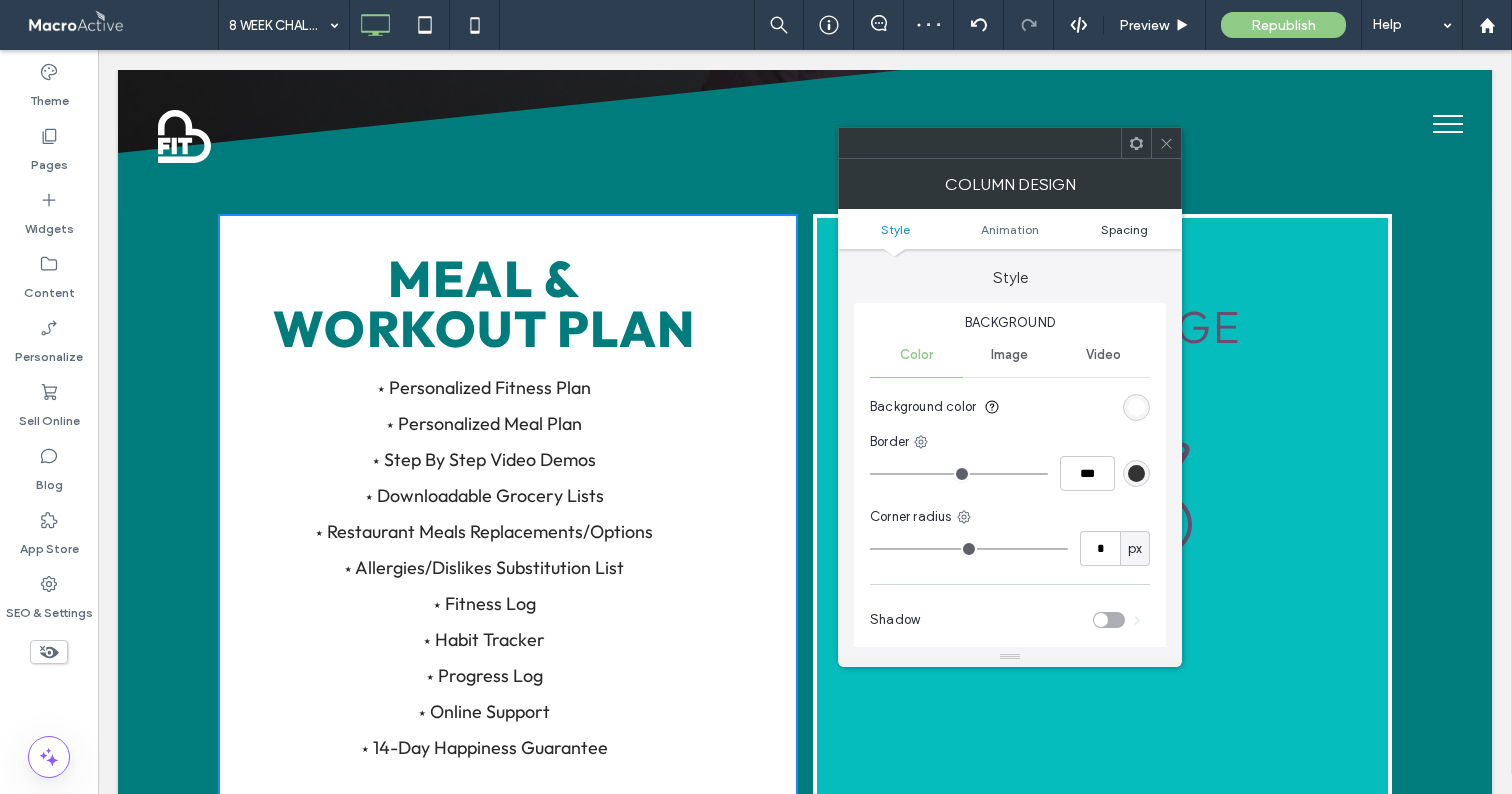 click on "Spacing" at bounding box center (1124, 229) 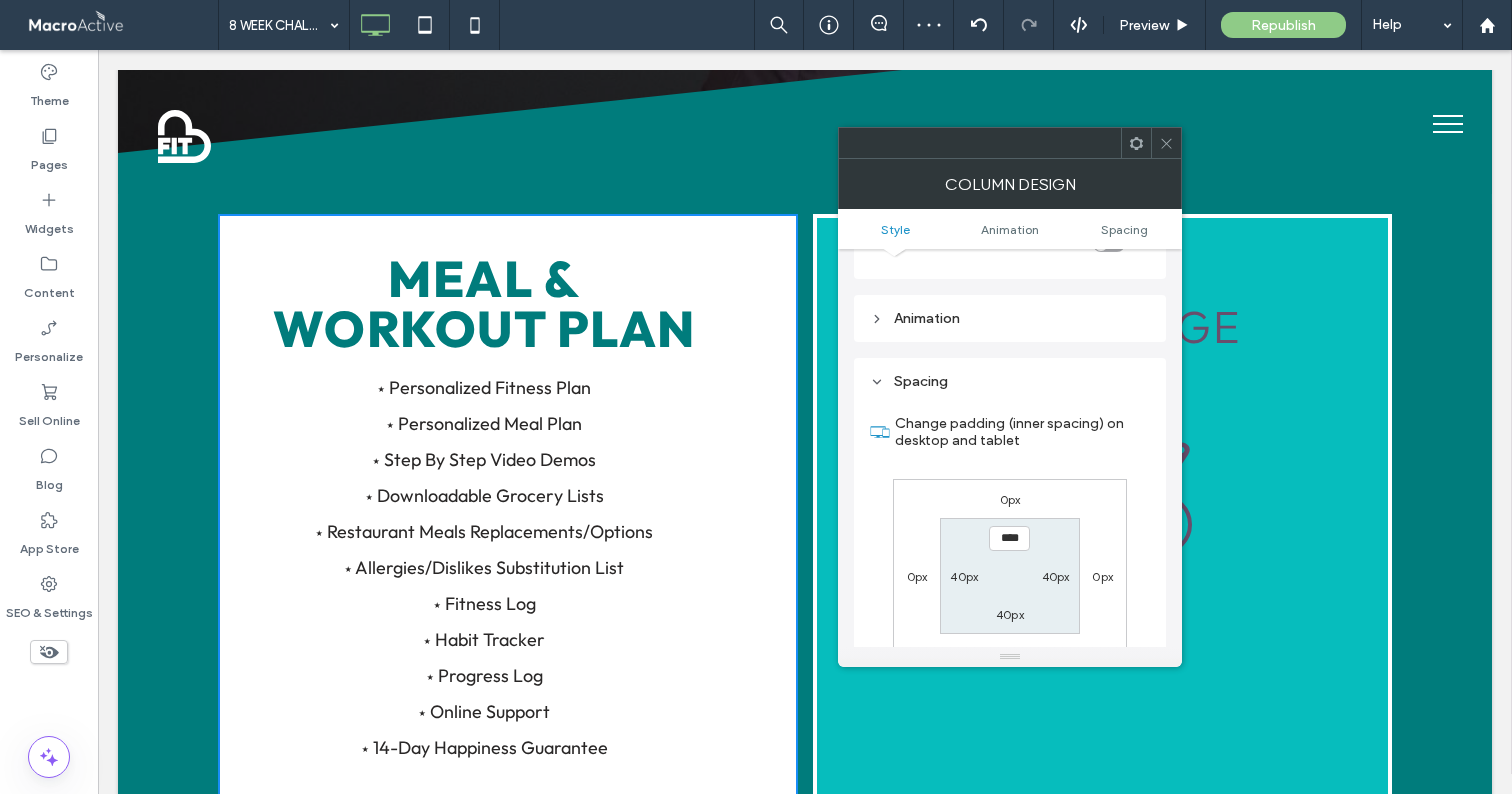 scroll, scrollTop: 470, scrollLeft: 0, axis: vertical 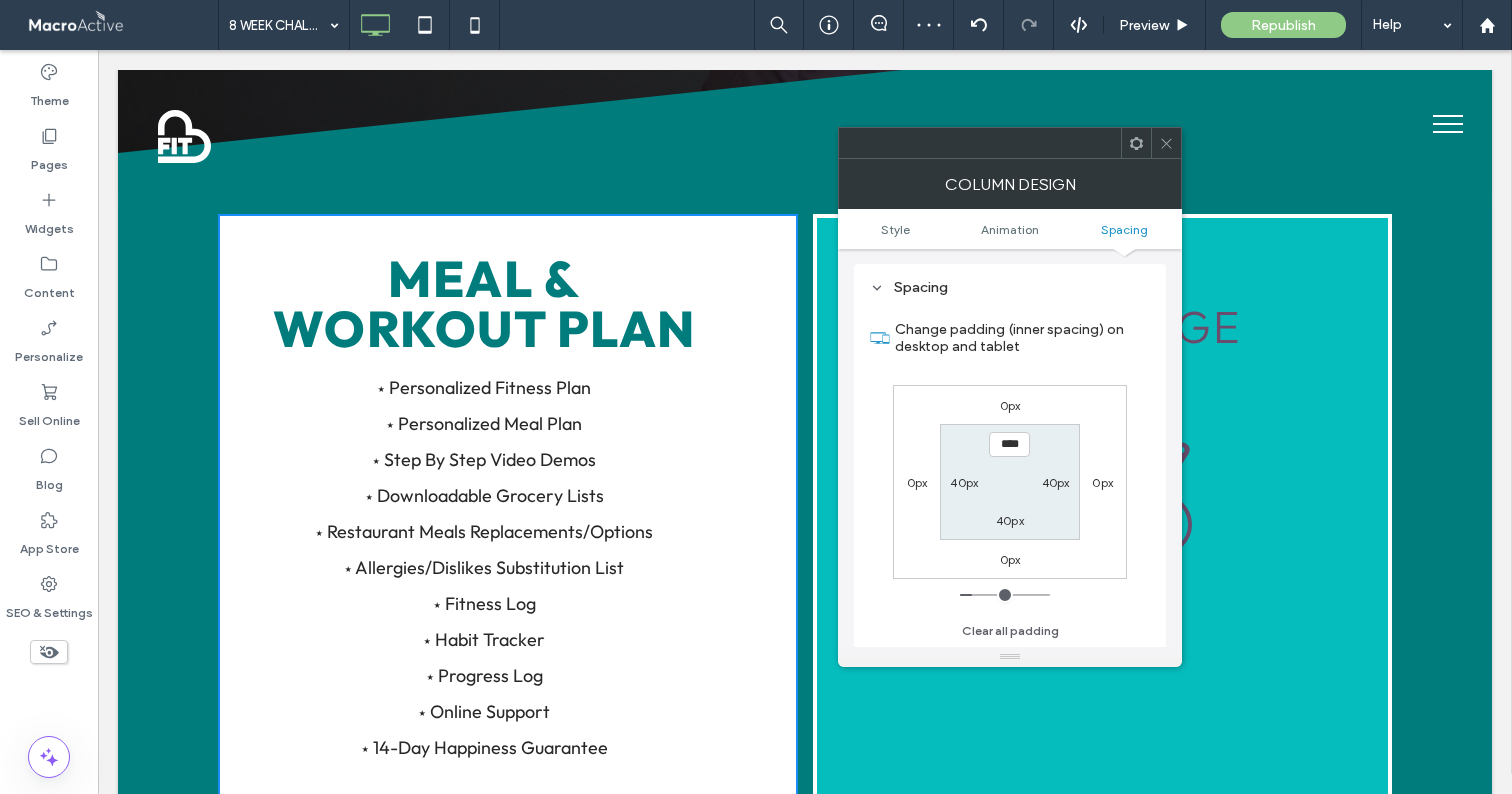 click on "0px" at bounding box center [1102, 482] 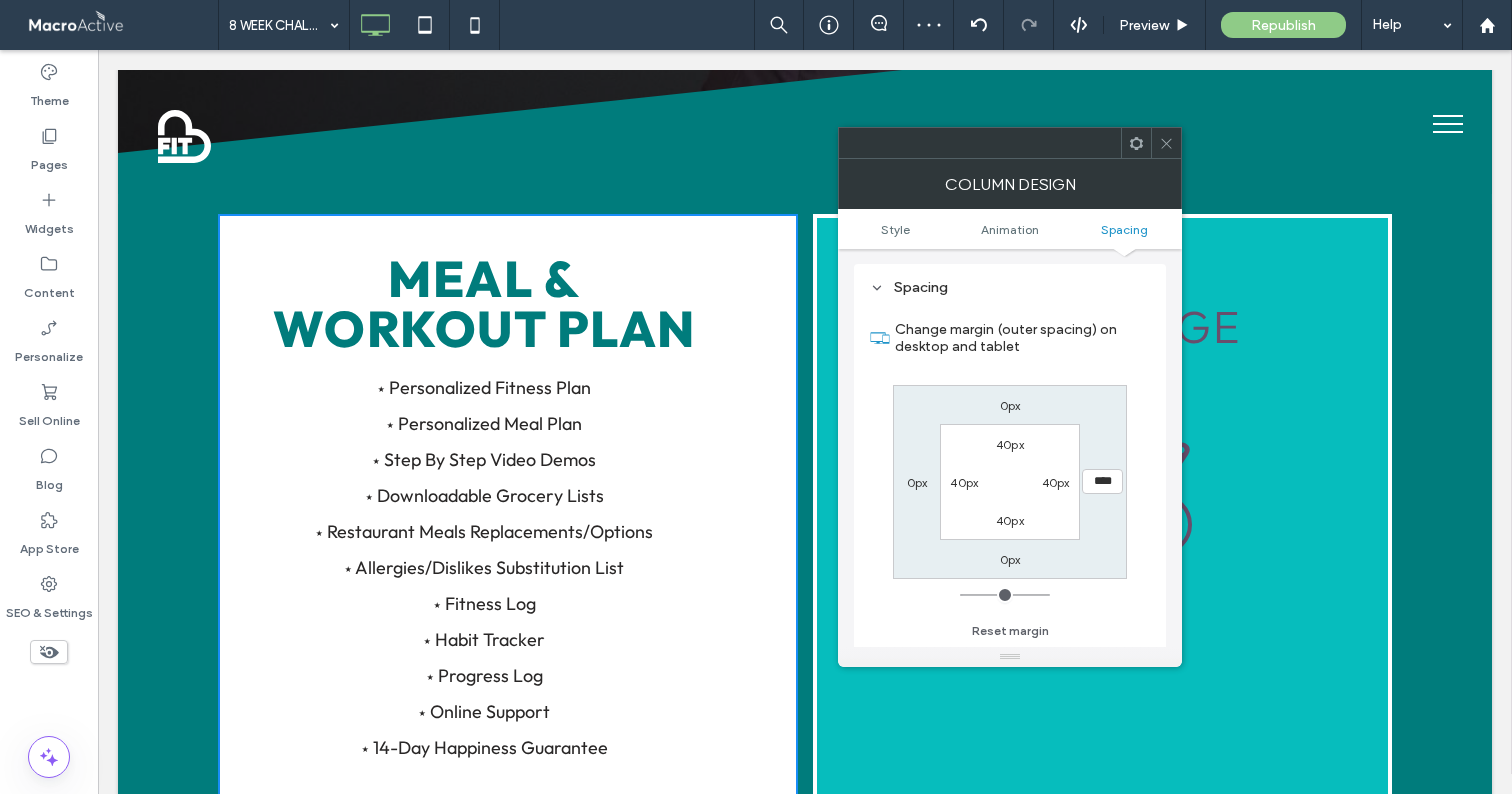 click on "Change margin (outer spacing) on desktop and tablet 0px **** 0px 0px 40px 40px 40px 40px Reset margin" at bounding box center (1010, 473) 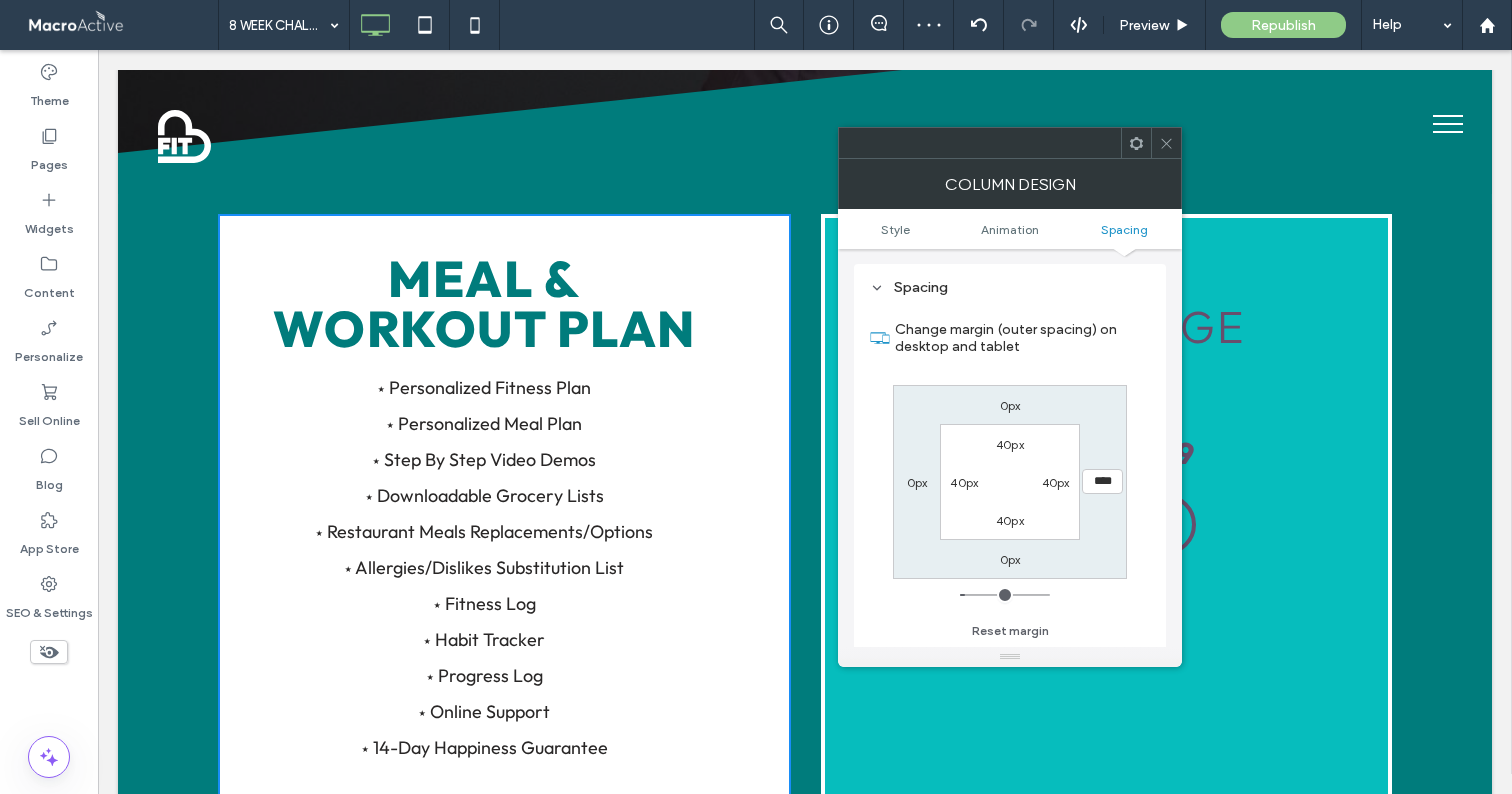 click 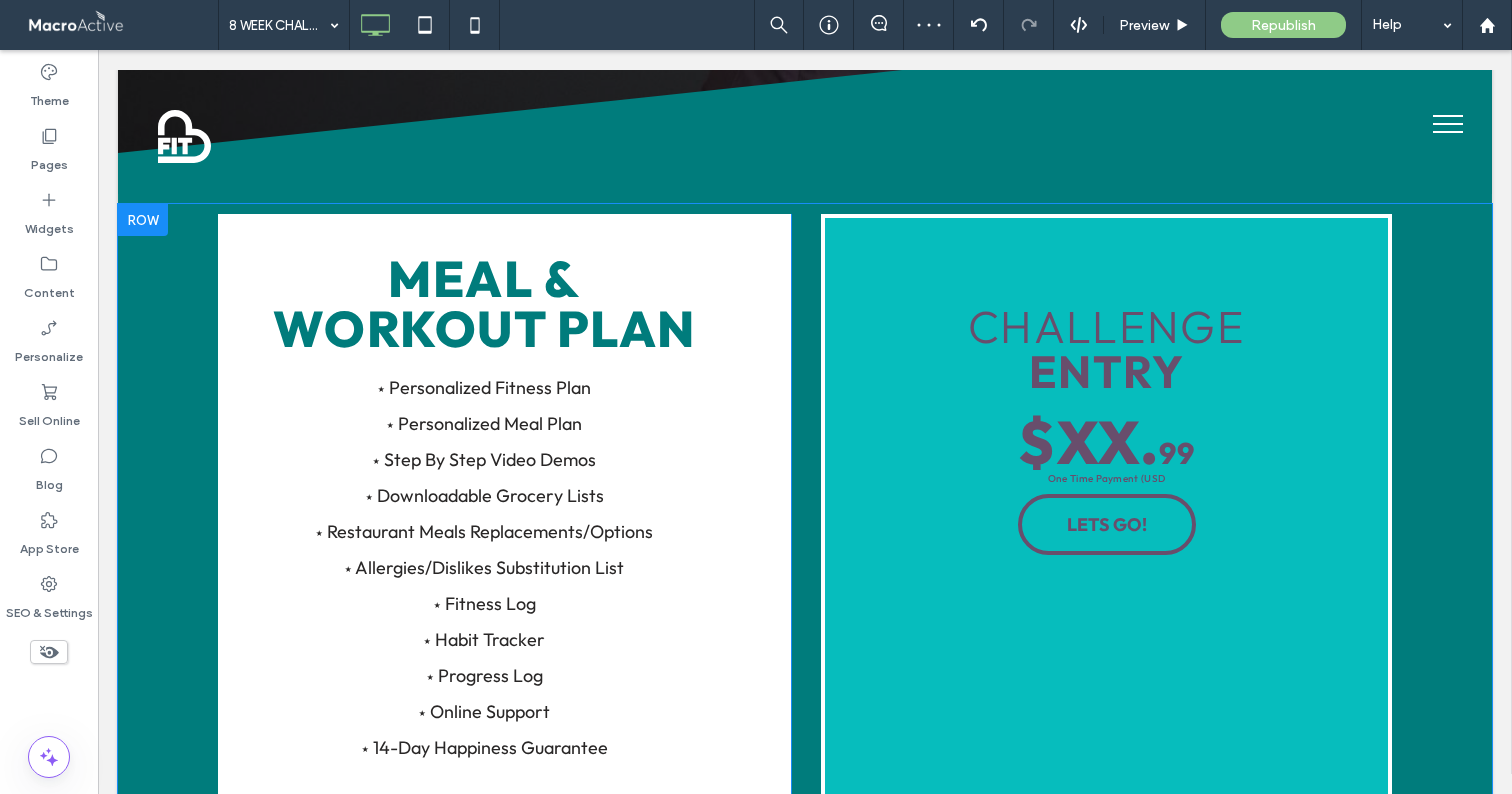 click on "CHALLENGE ENTRY
$XX . 99
One Time Payment (USD
LETS GO!
Click To Paste" at bounding box center (1106, 514) 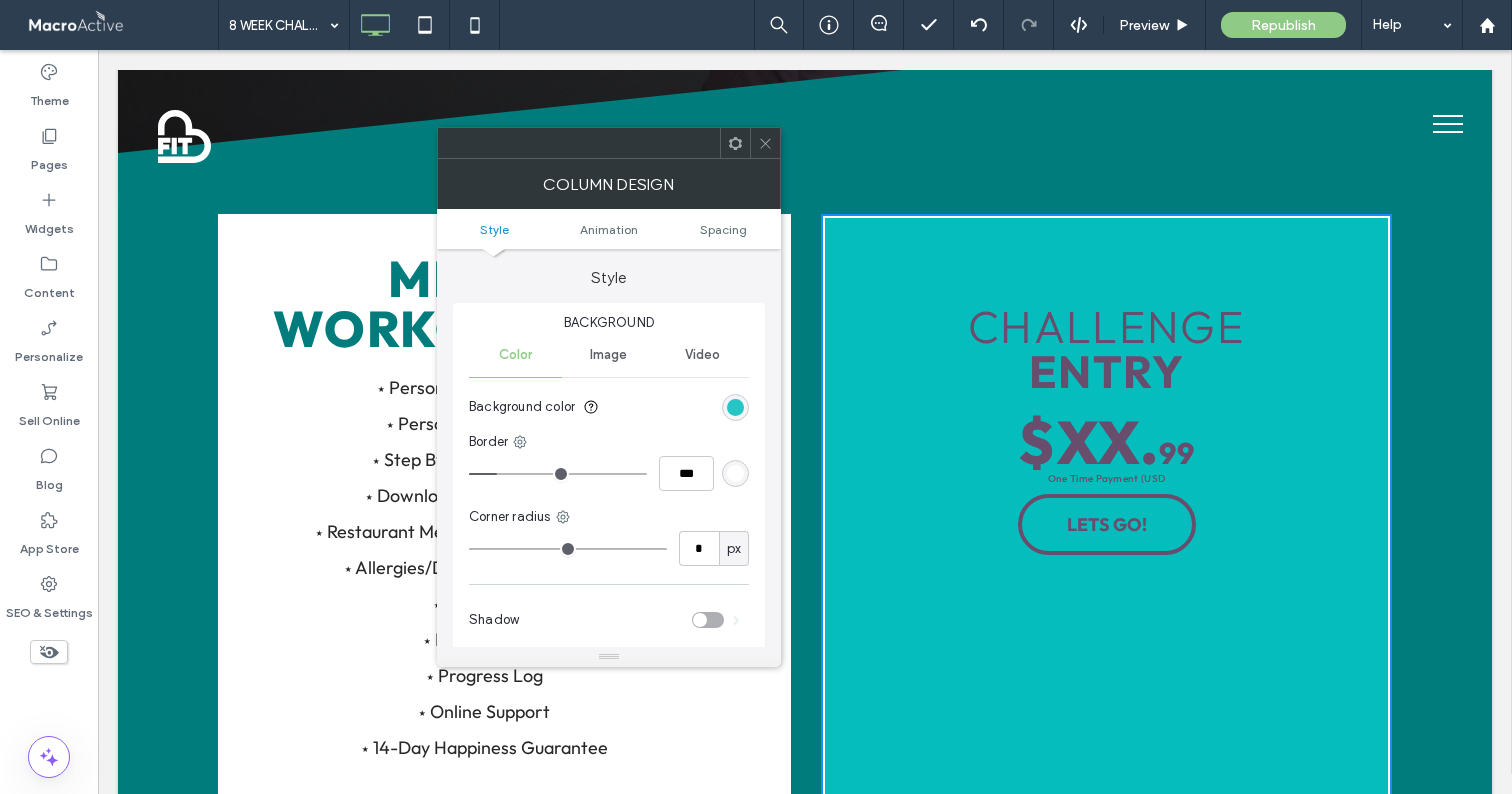 click at bounding box center [735, 407] 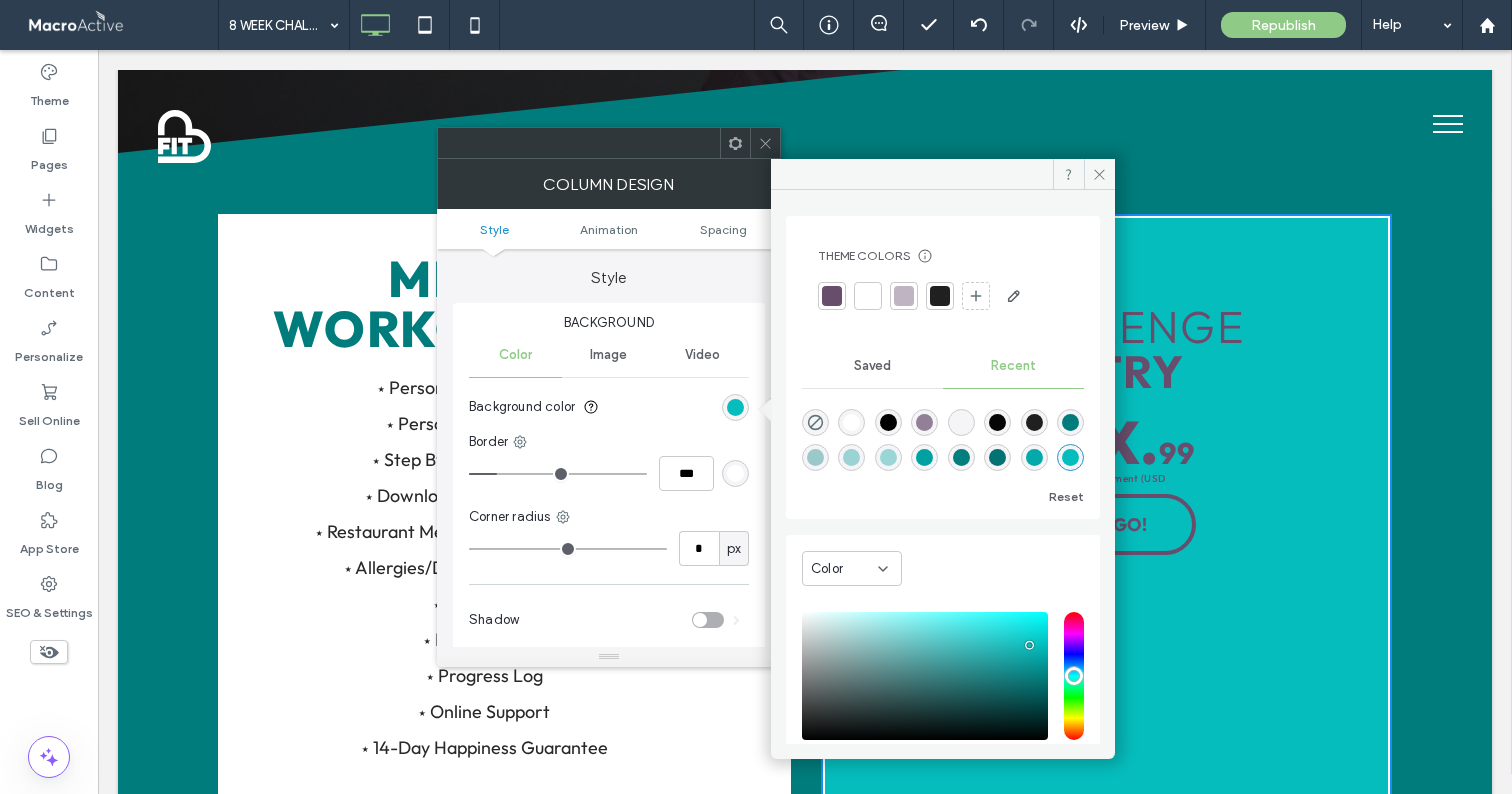 click at bounding box center [832, 296] 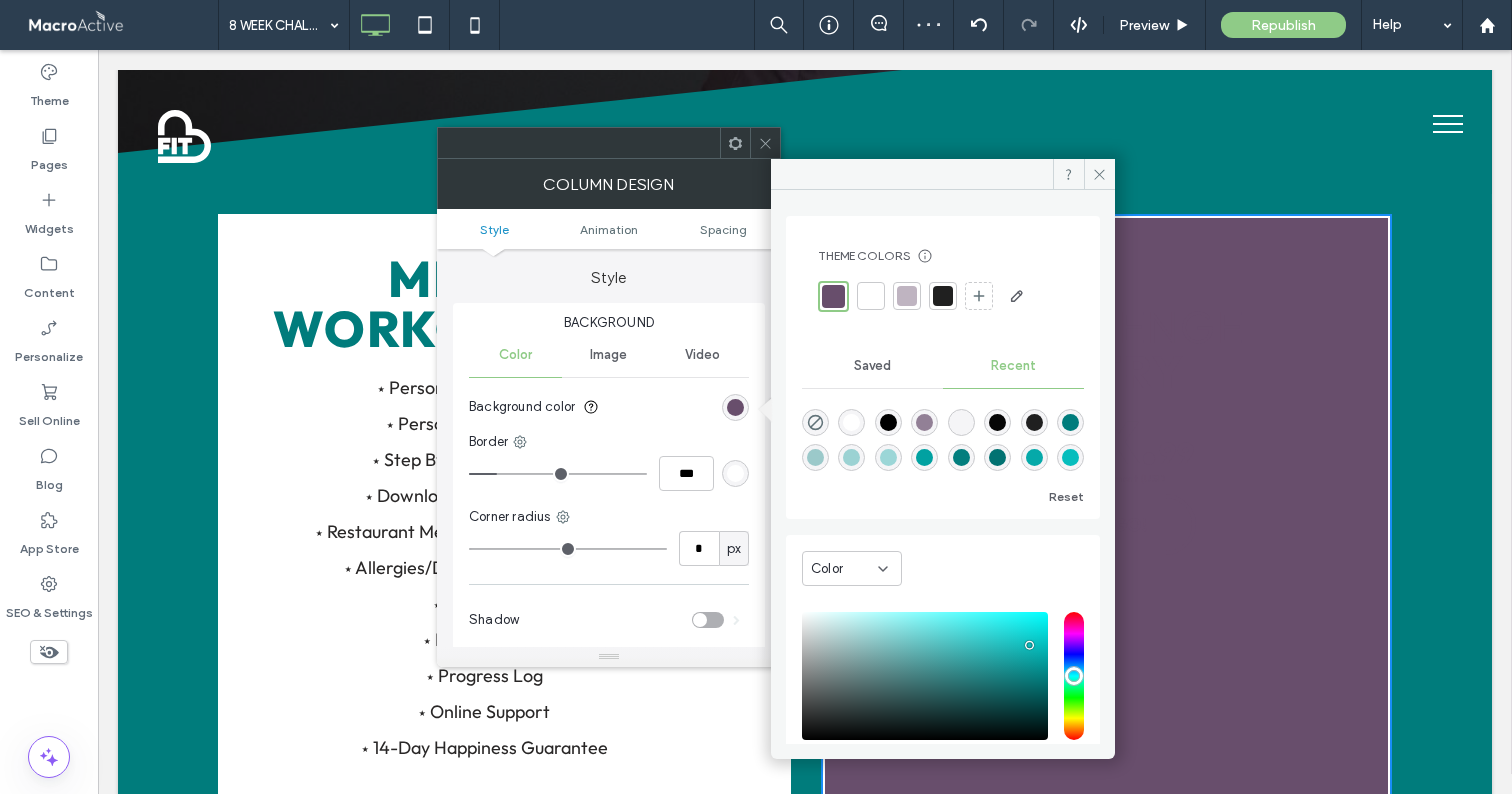 click at bounding box center (815, 457) 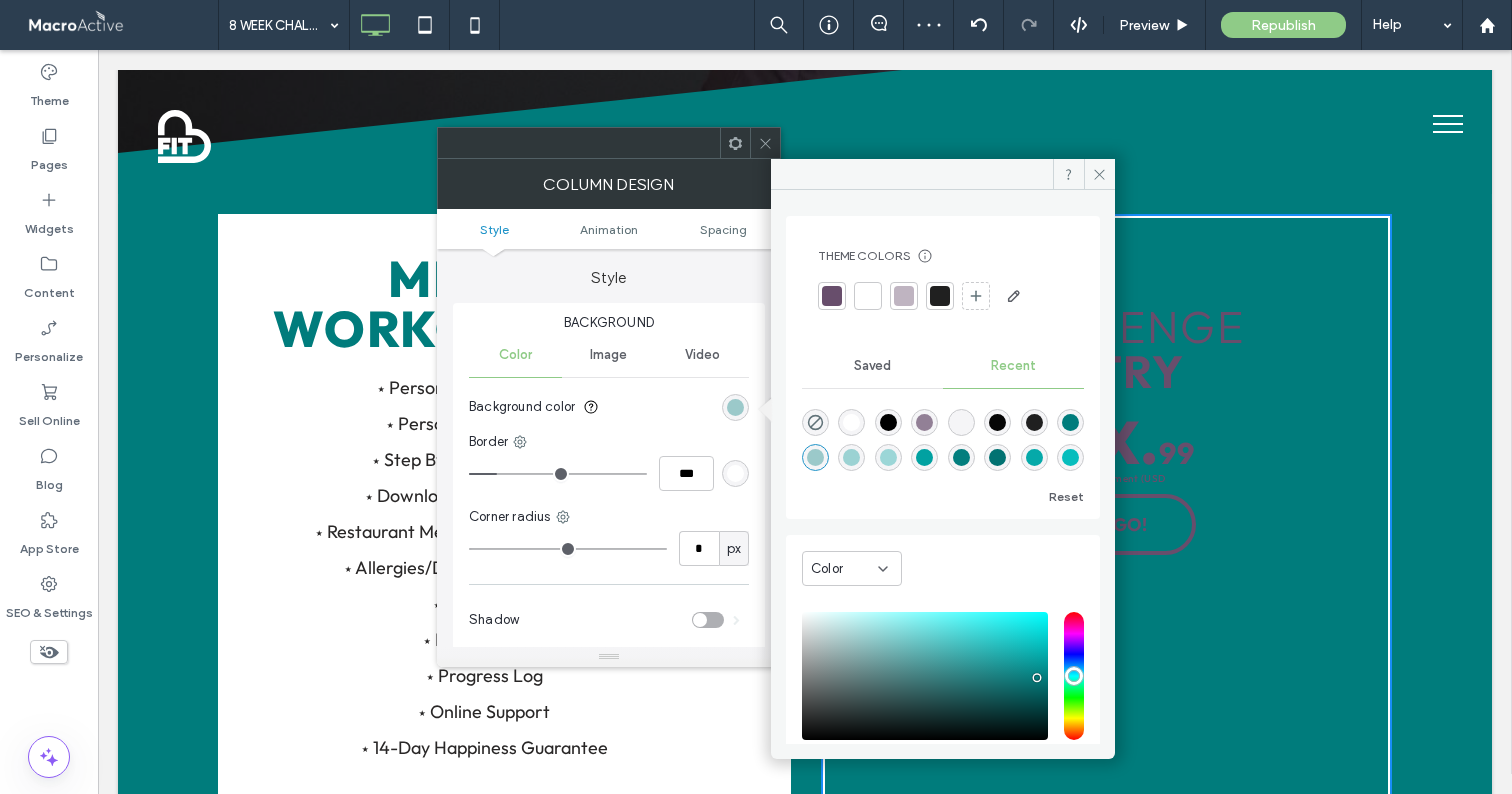 click at bounding box center [1070, 422] 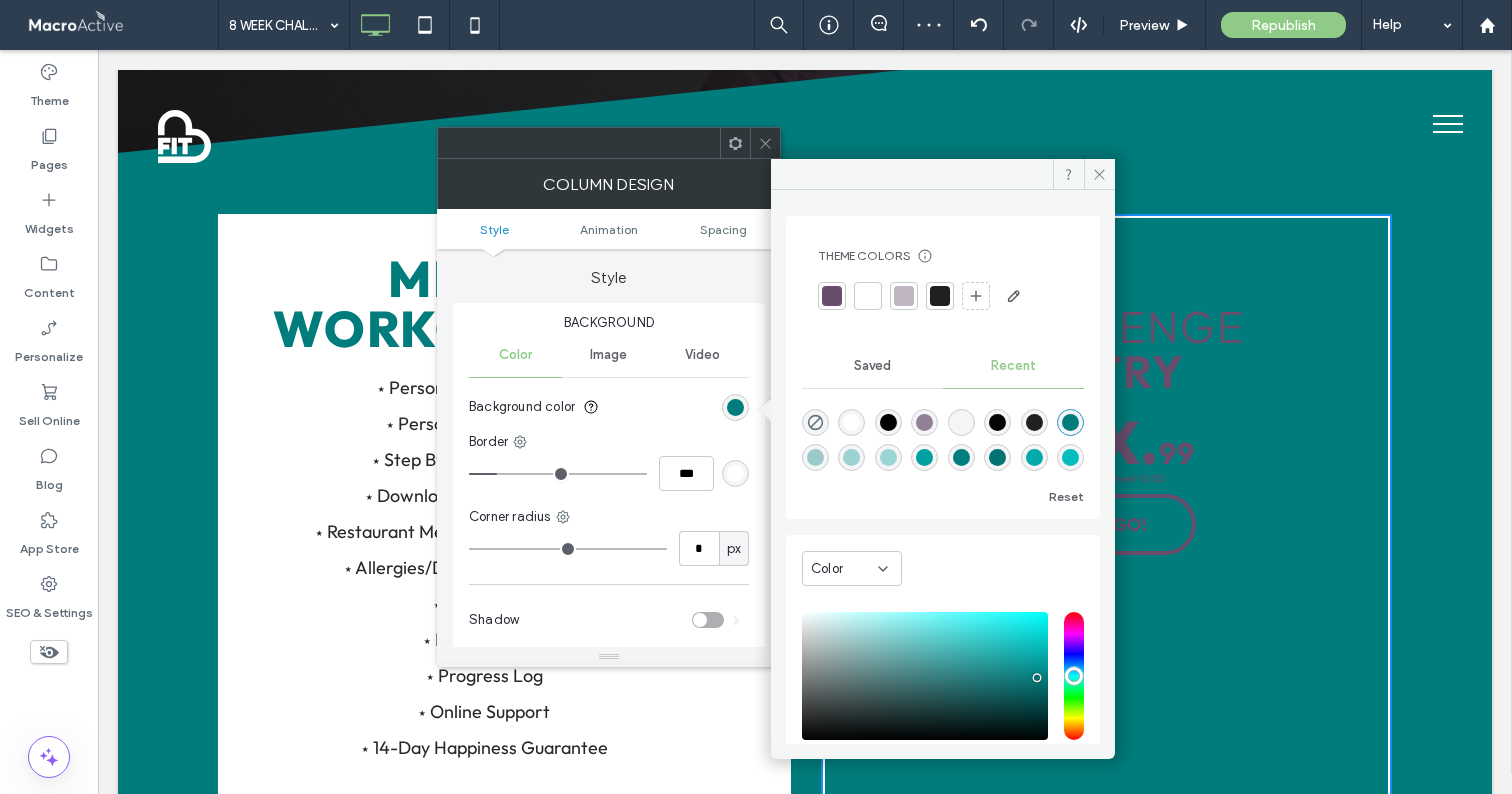 click at bounding box center [888, 457] 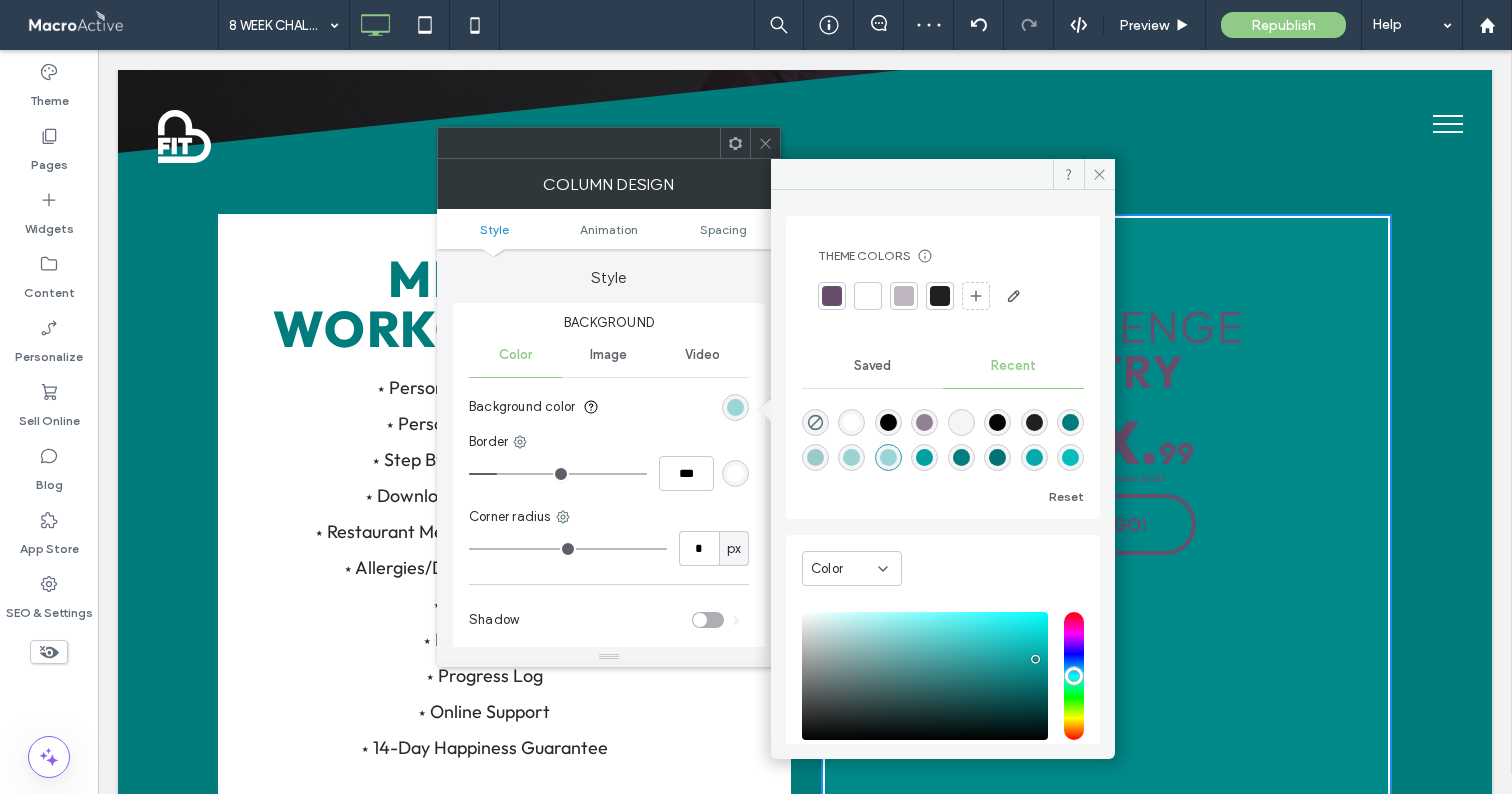 click on "Click To Paste" at bounding box center (805, 136) 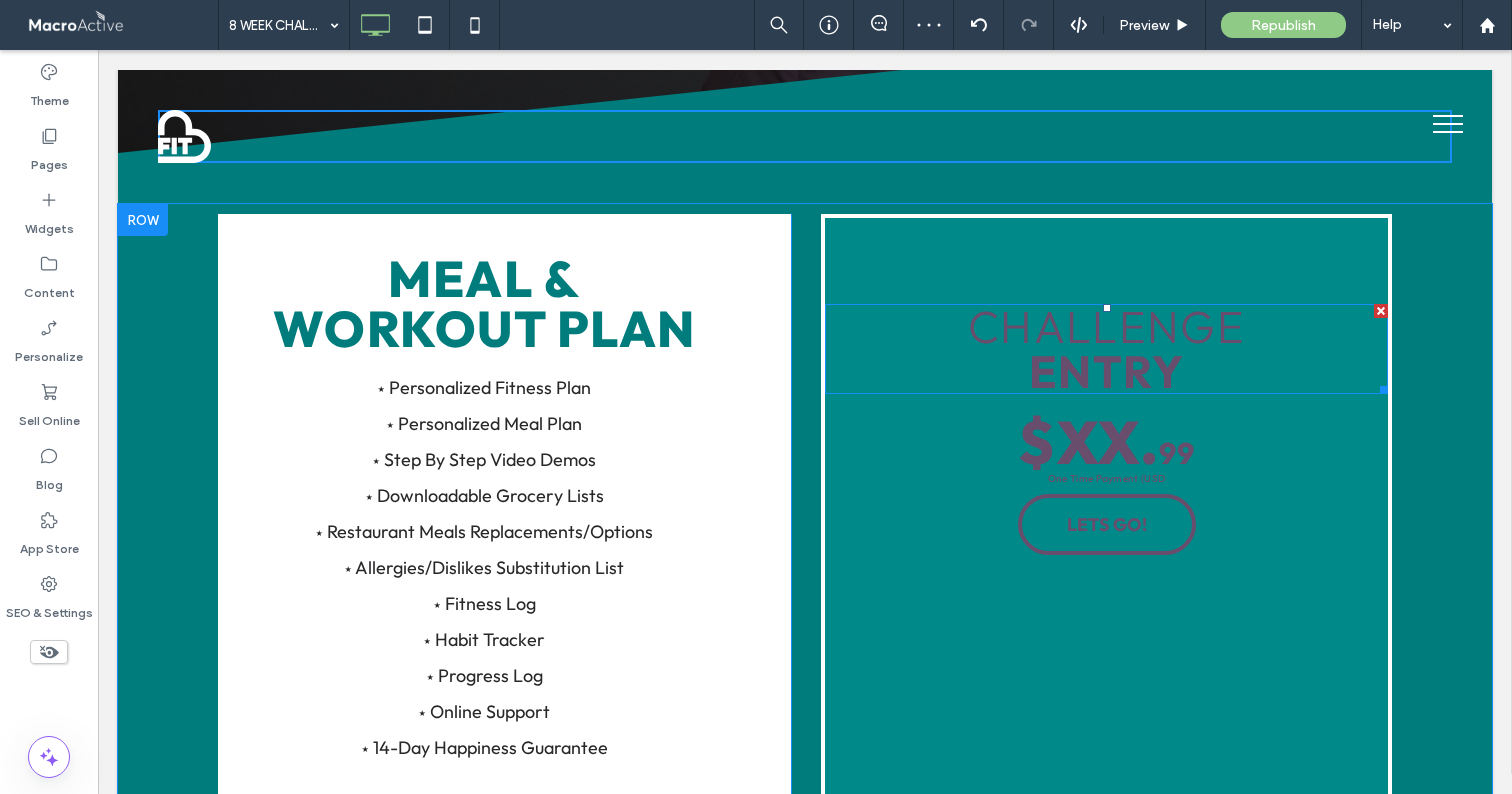 click on "CHALLENGE" at bounding box center (1106, 326) 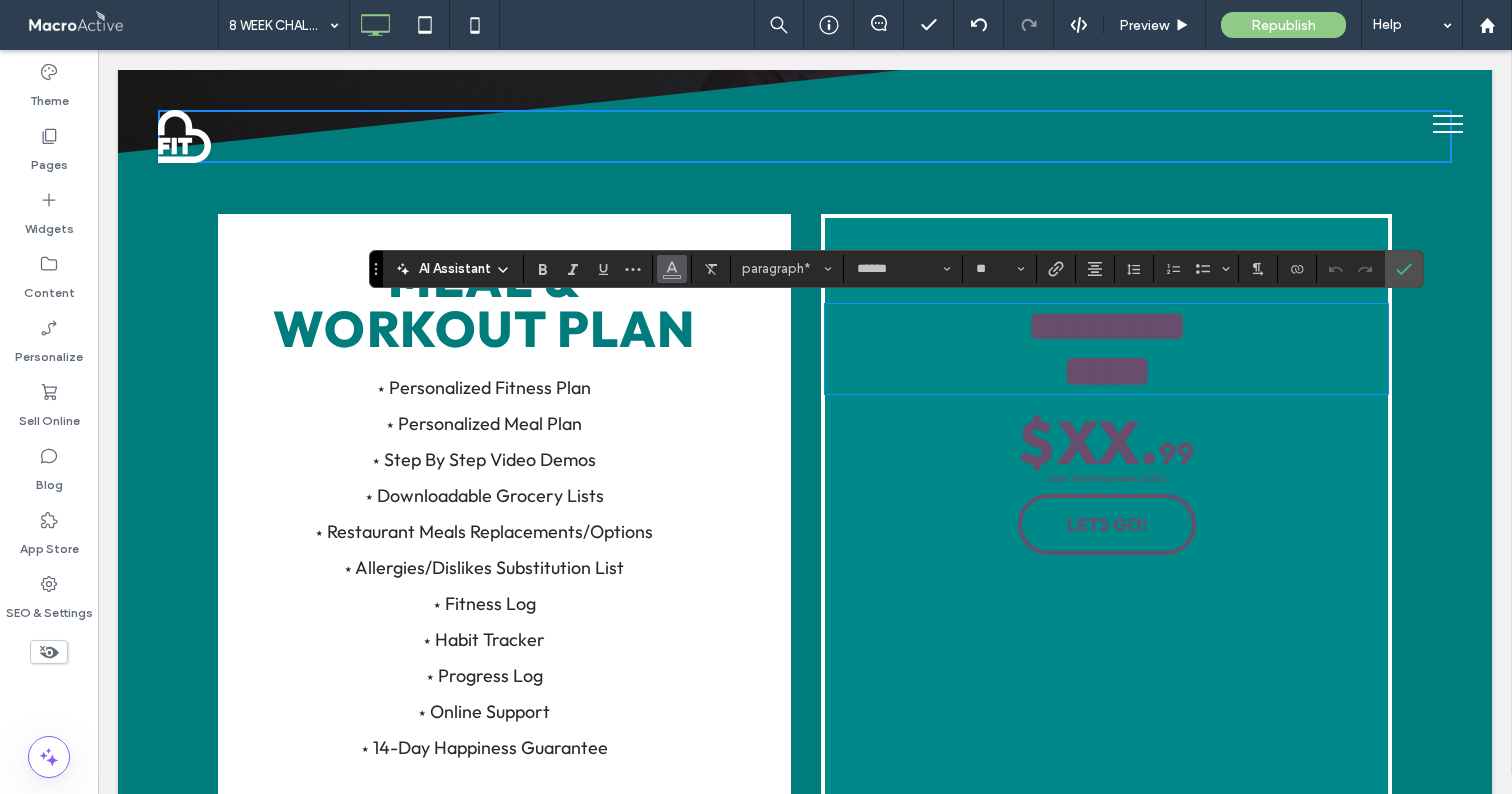 click at bounding box center [672, 269] 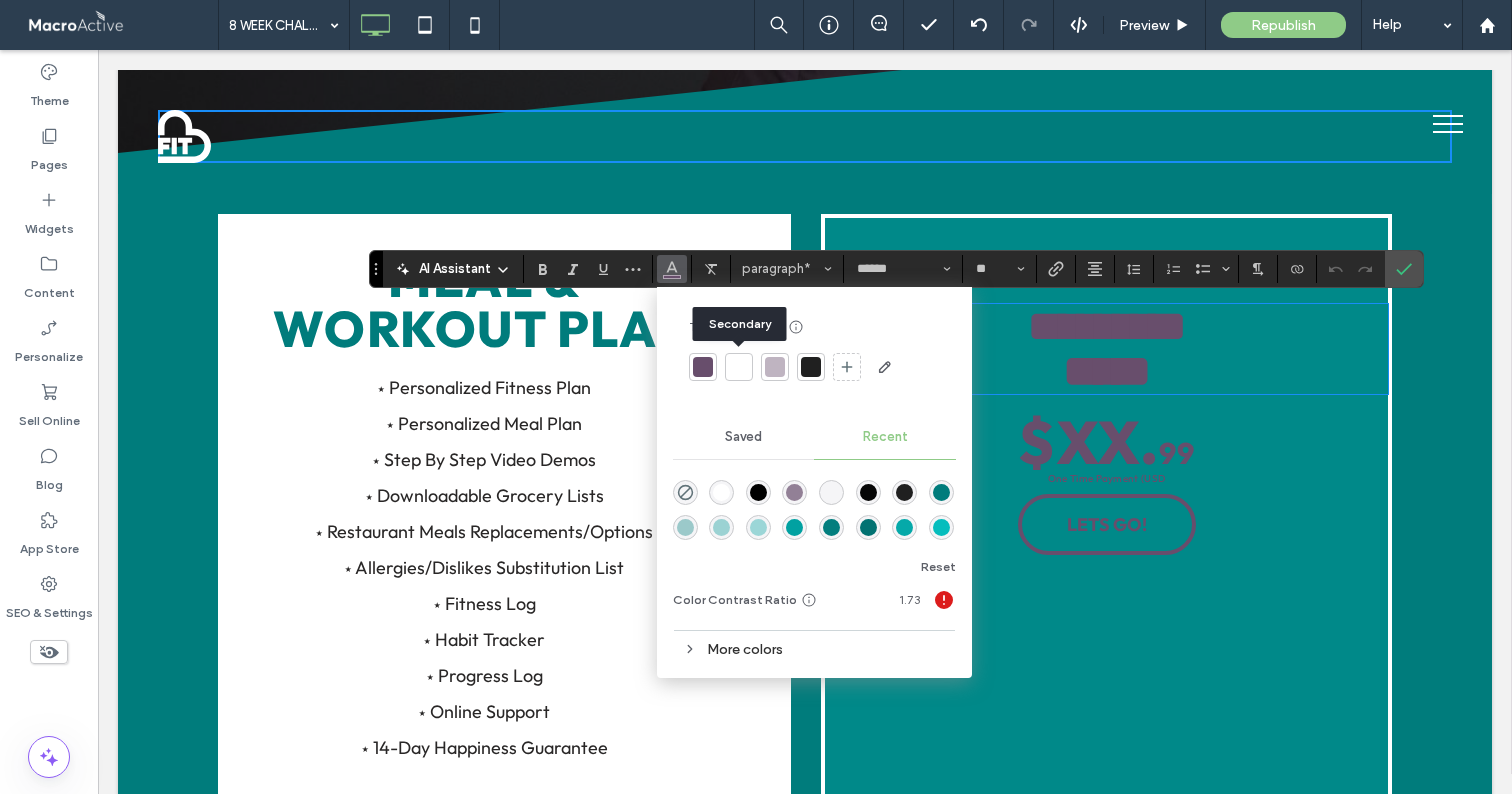click at bounding box center [739, 367] 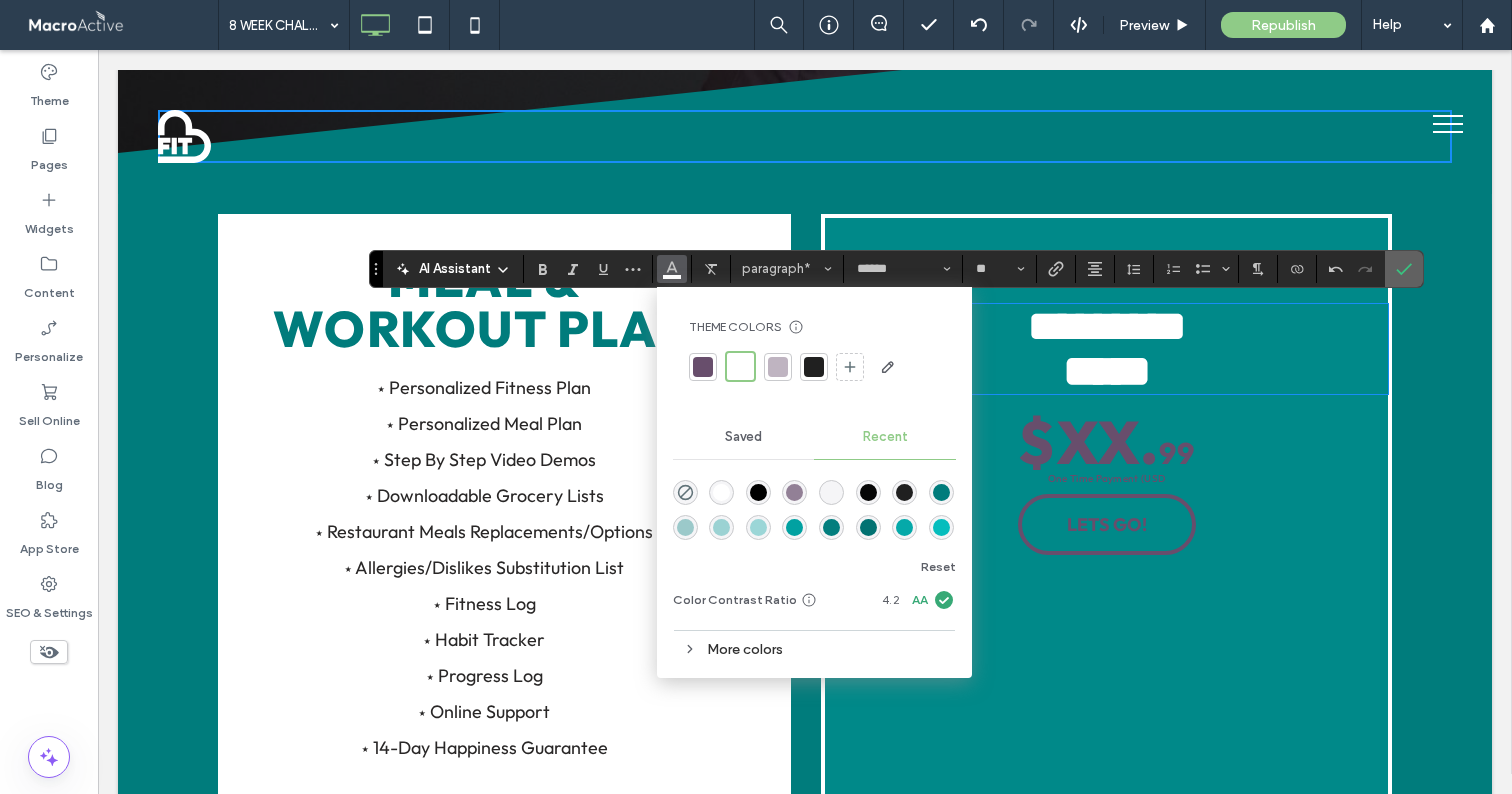 click at bounding box center [1400, 269] 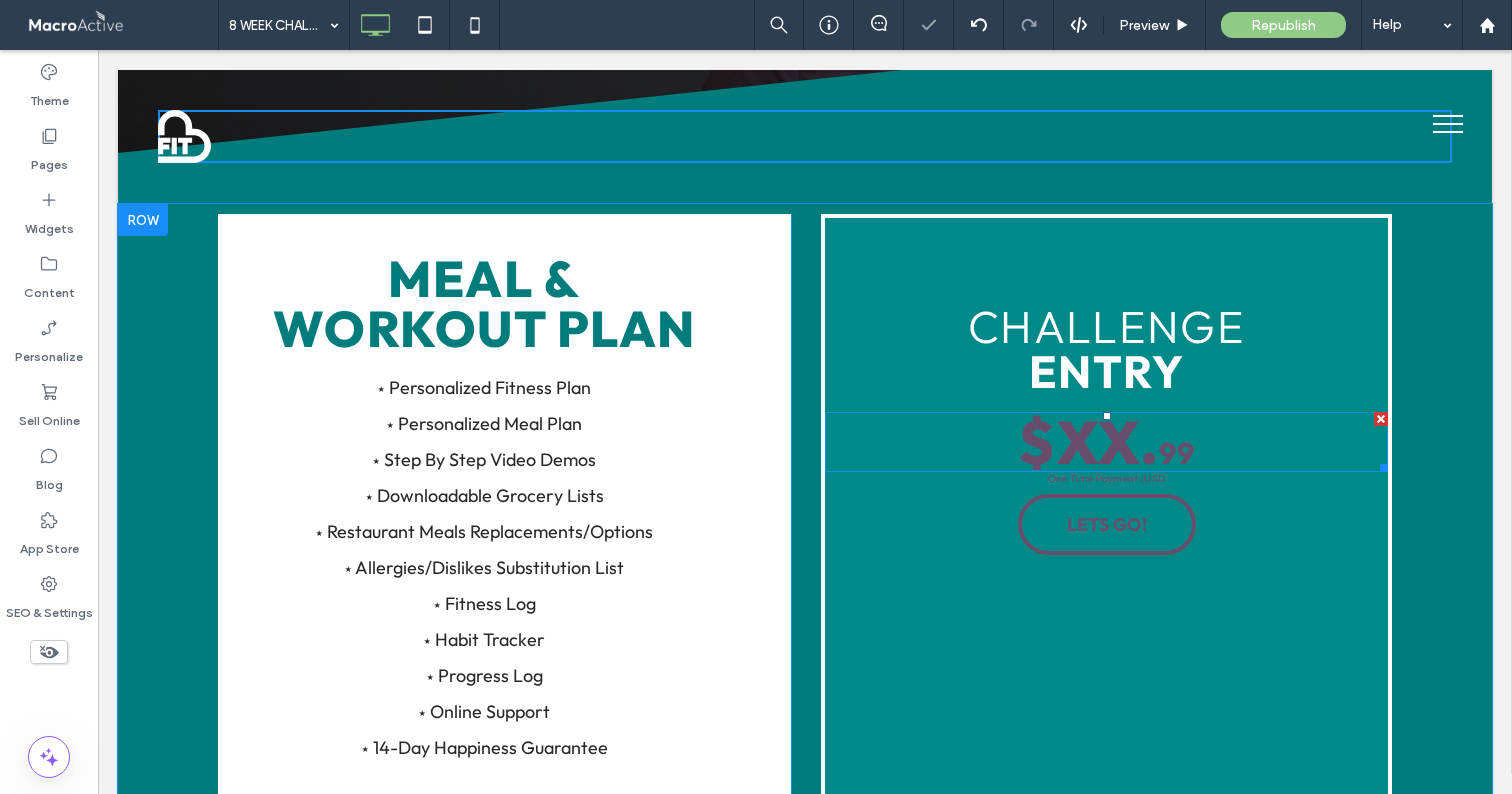 click on "$XX" at bounding box center [1079, 442] 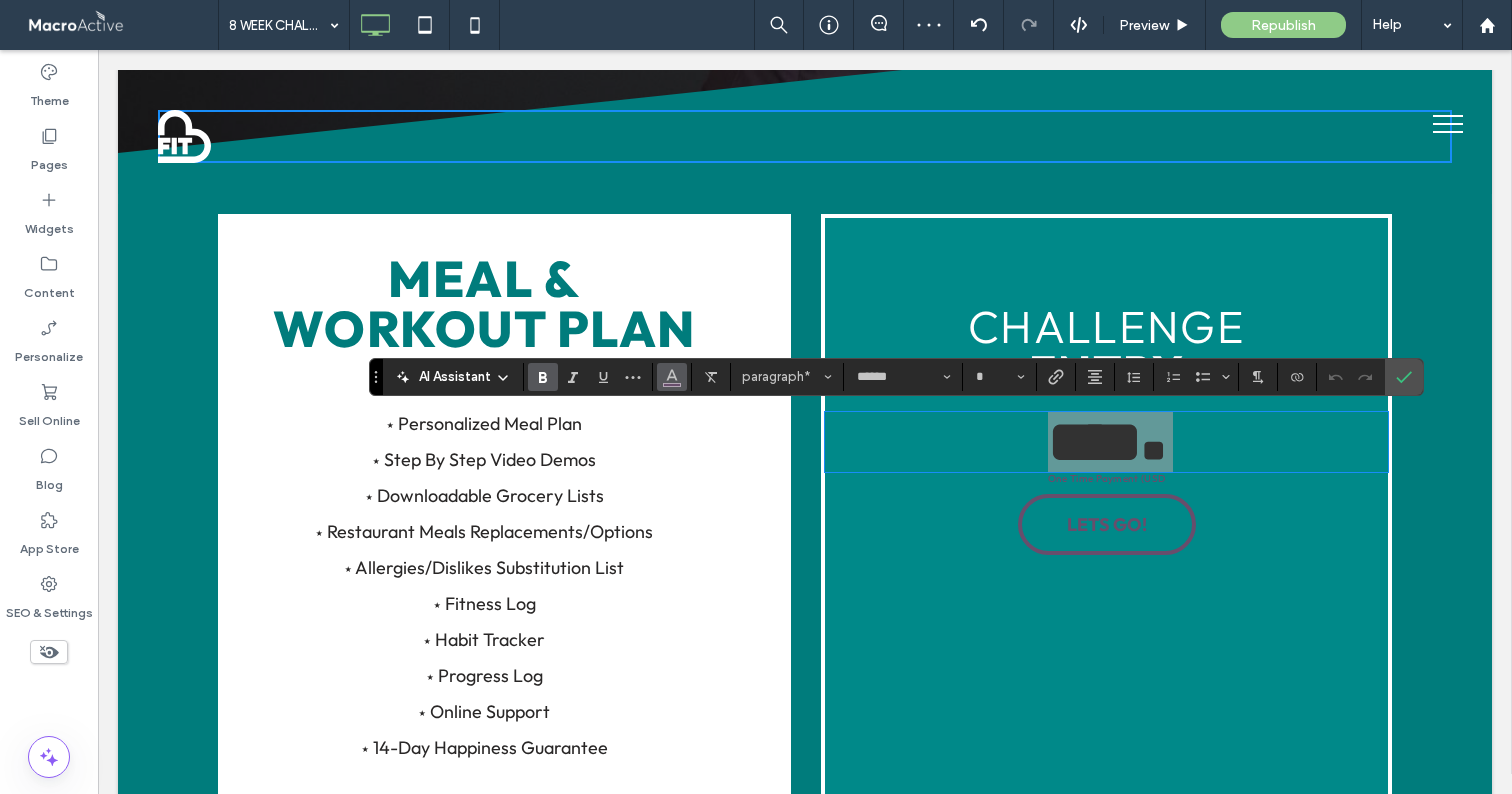 click 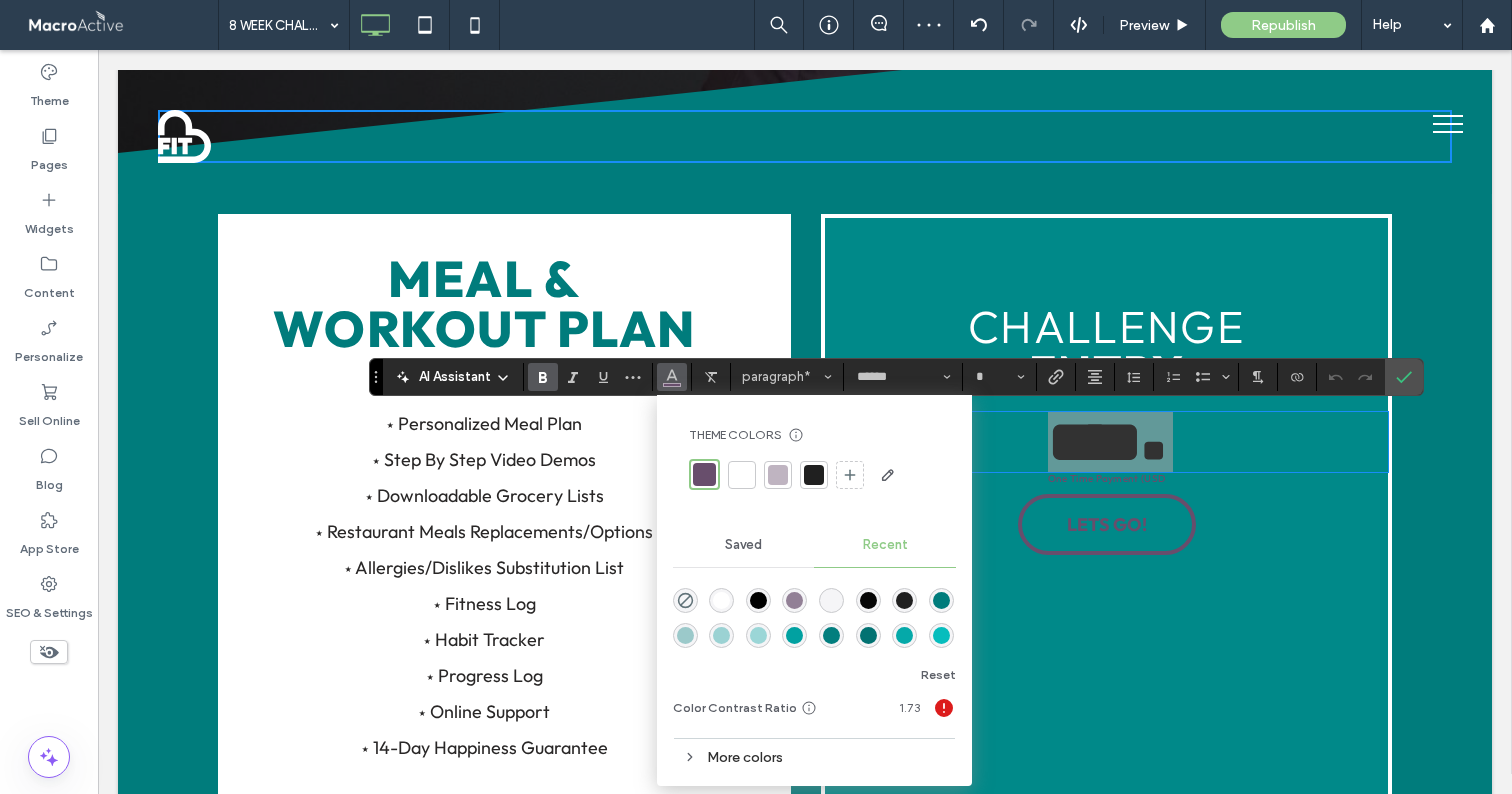 click at bounding box center [742, 475] 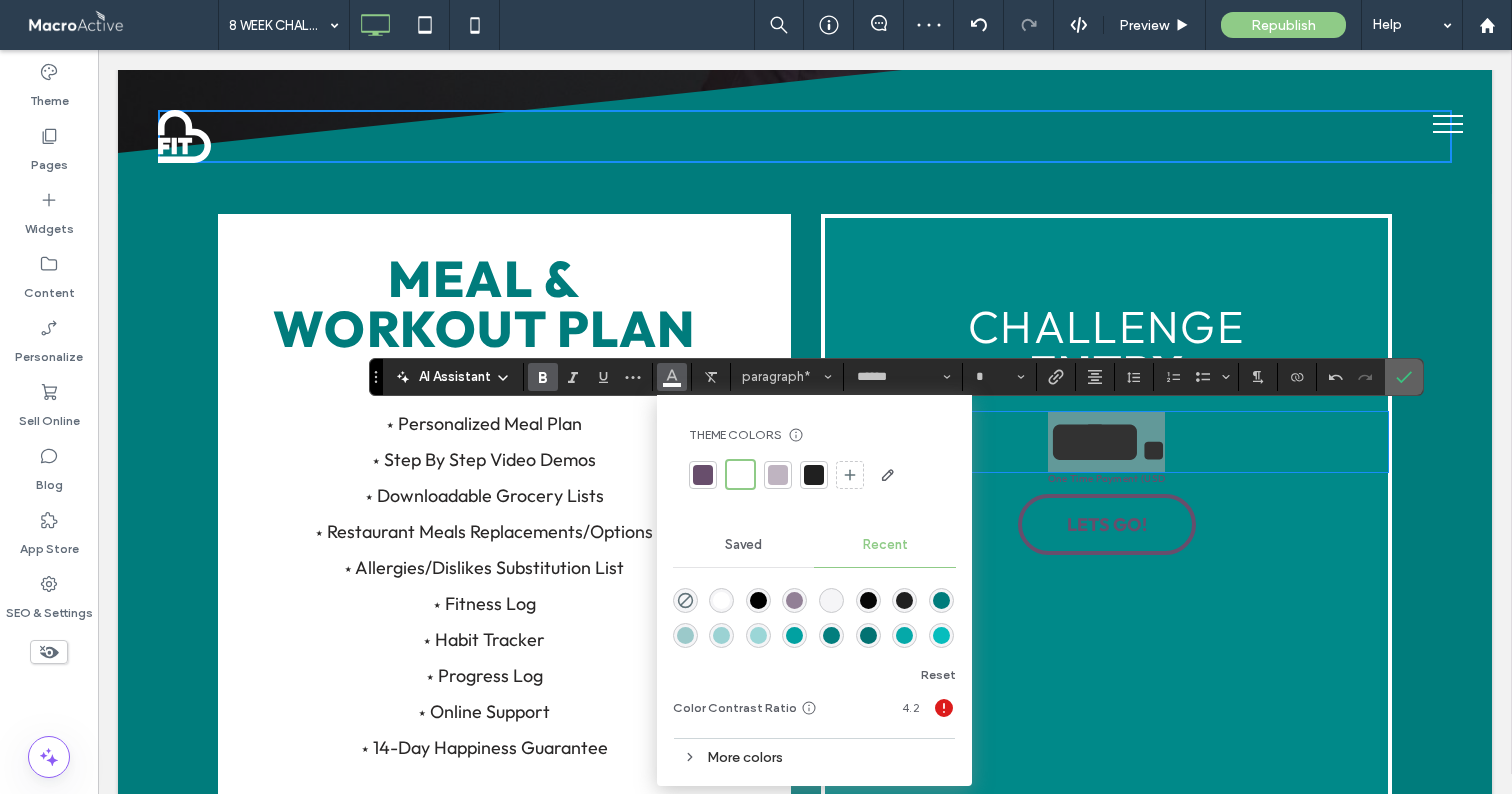 click 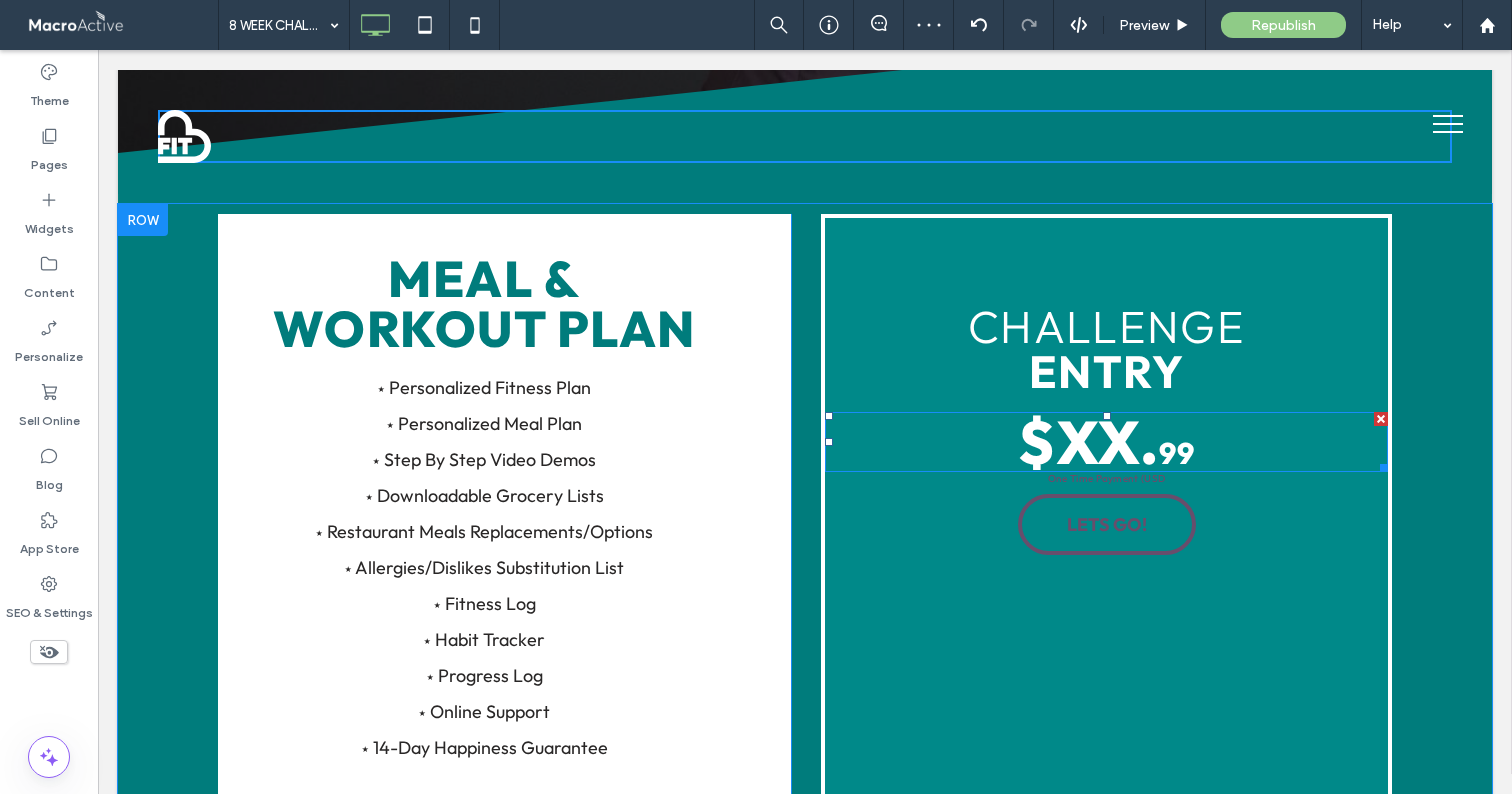 click on "$XX" at bounding box center [1079, 442] 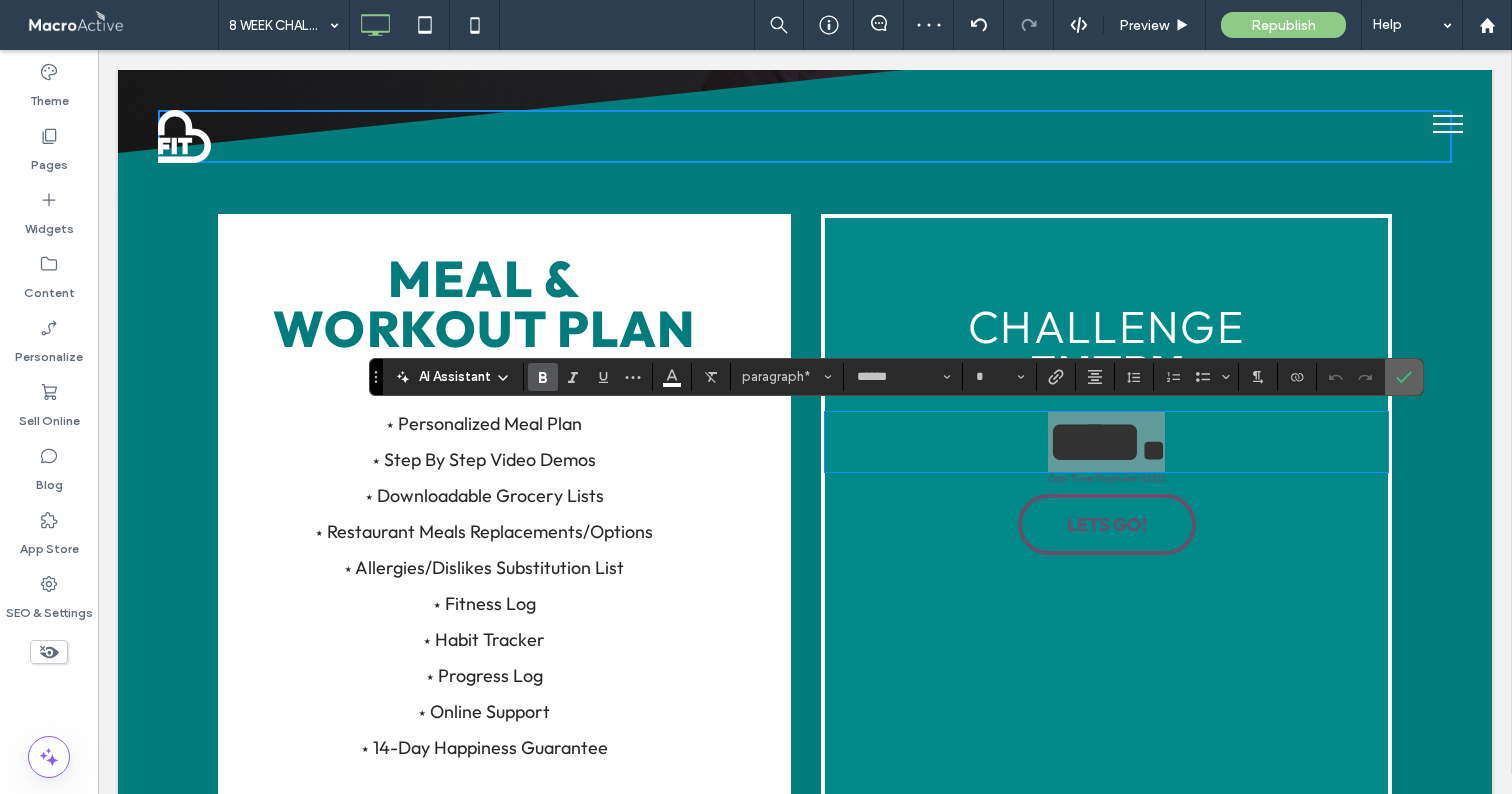 click 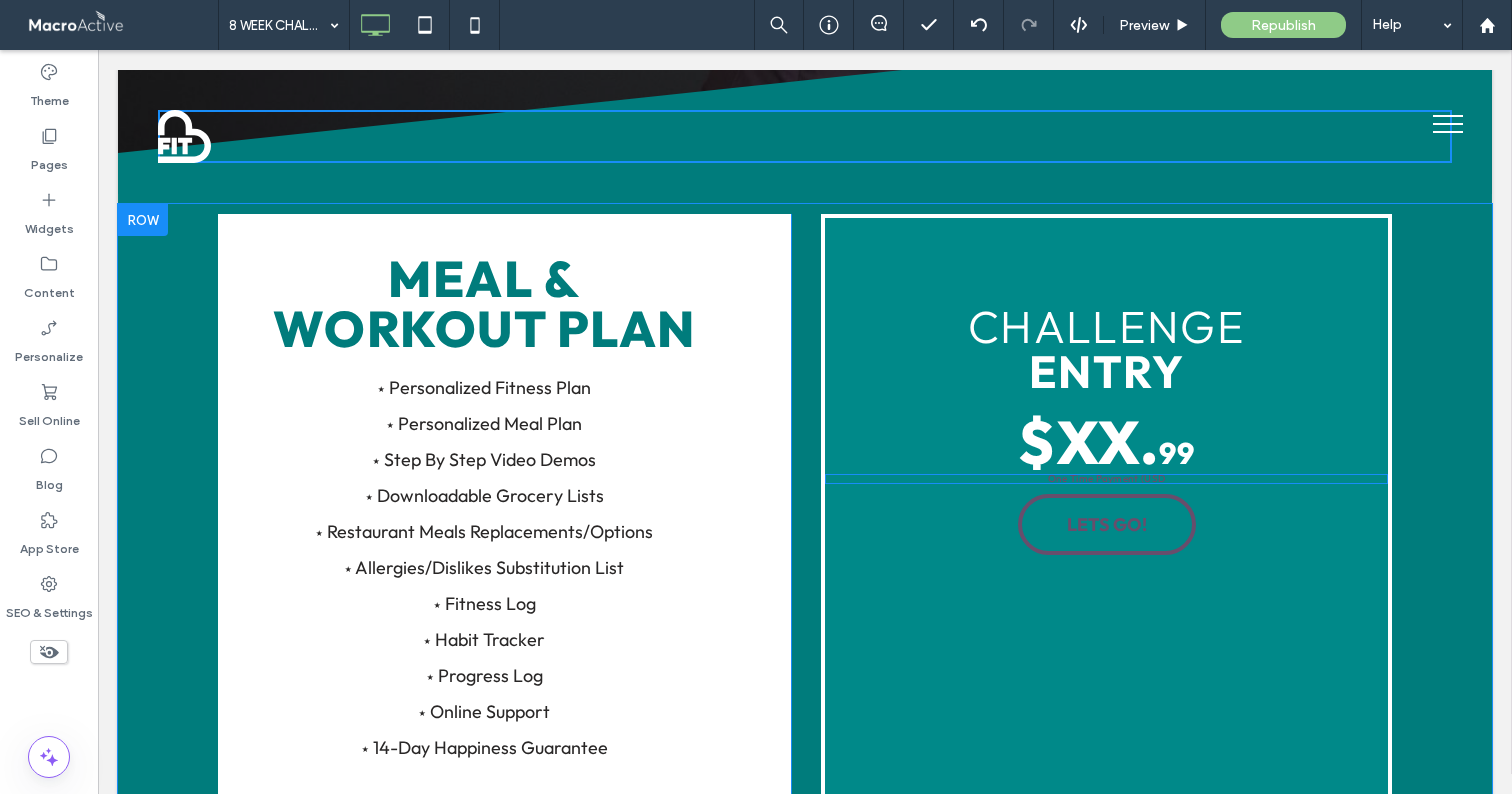click on "One Time Payment (USD" at bounding box center (1106, 478) 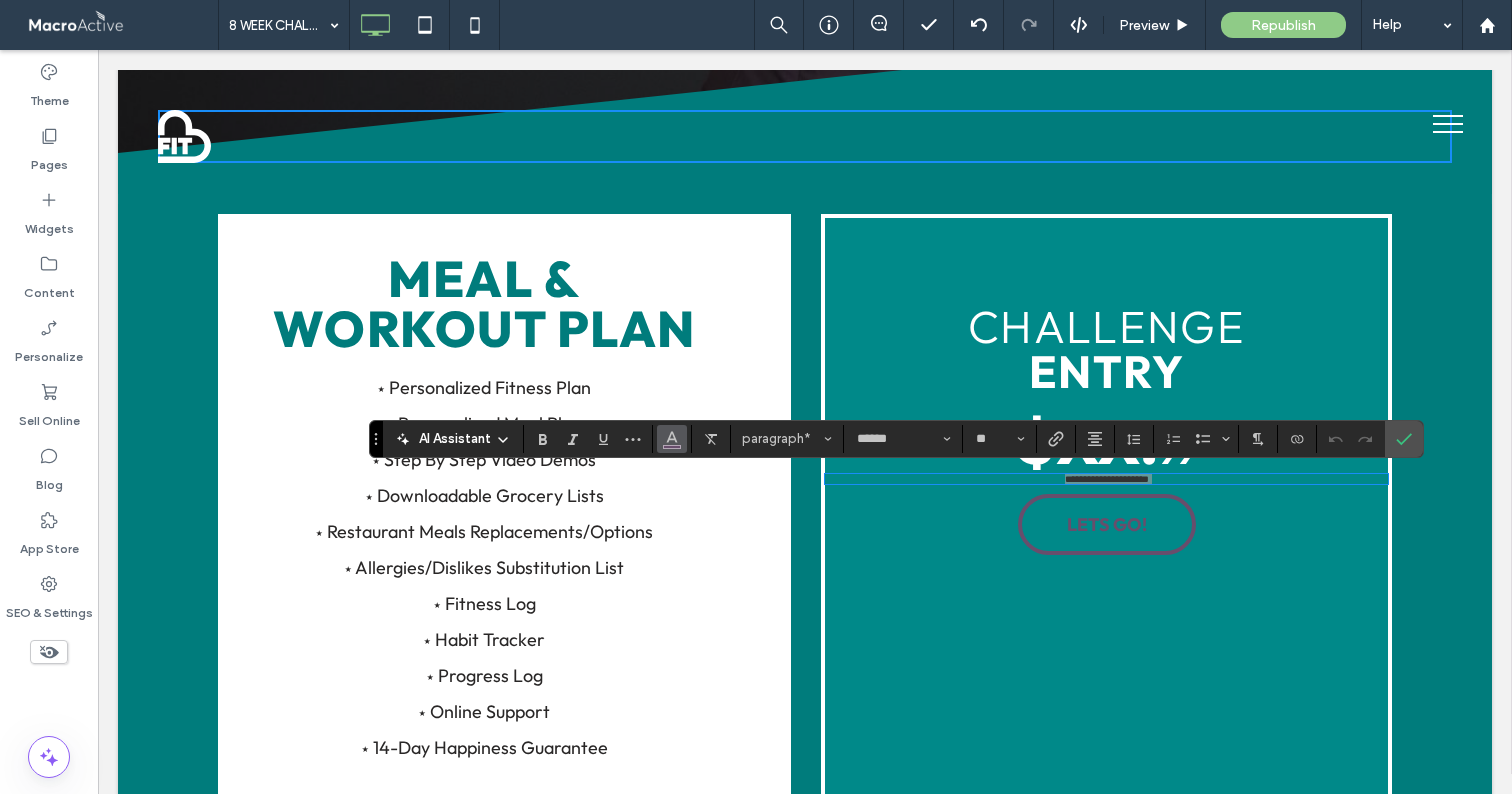 click 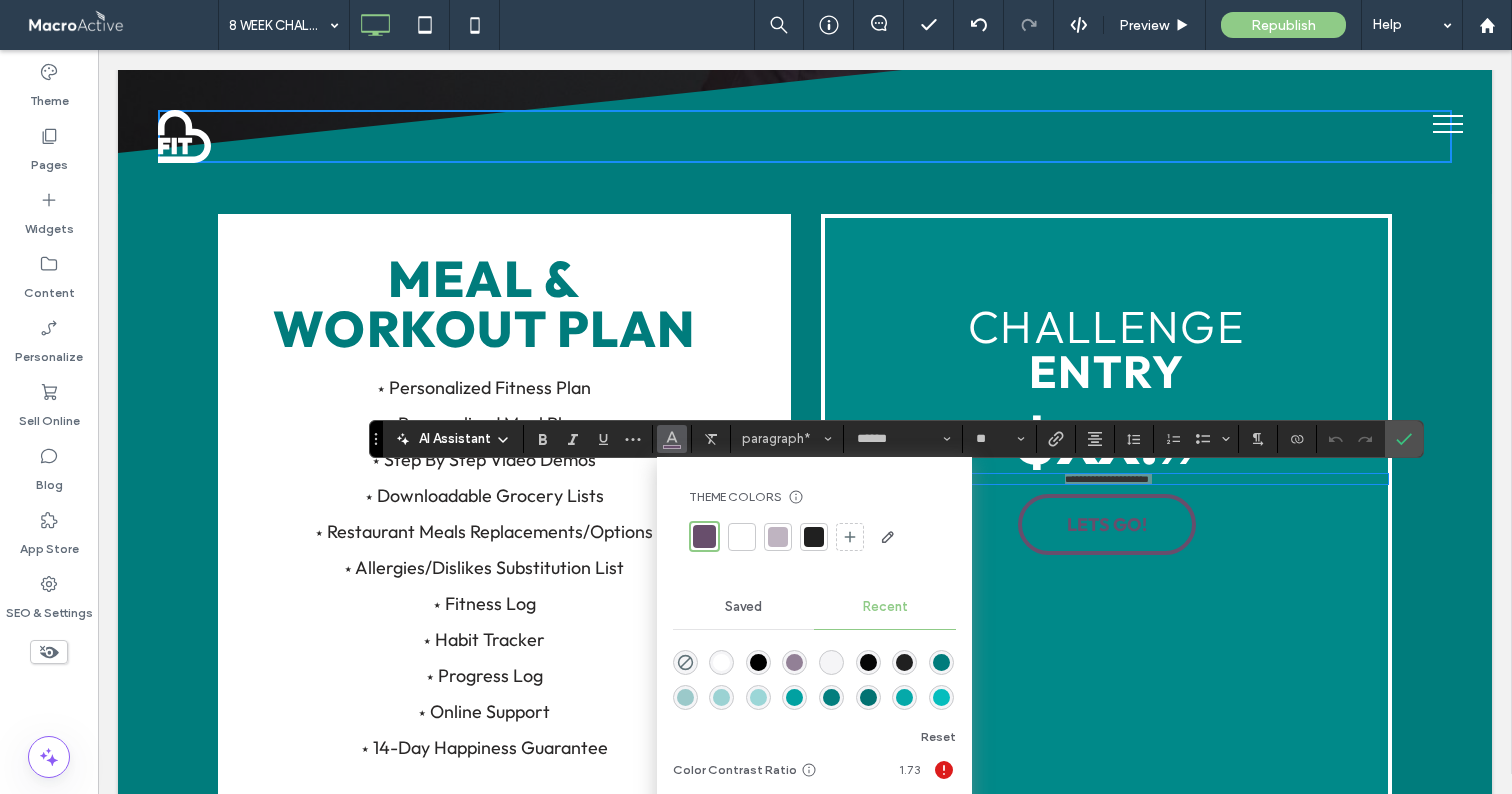 click at bounding box center (742, 537) 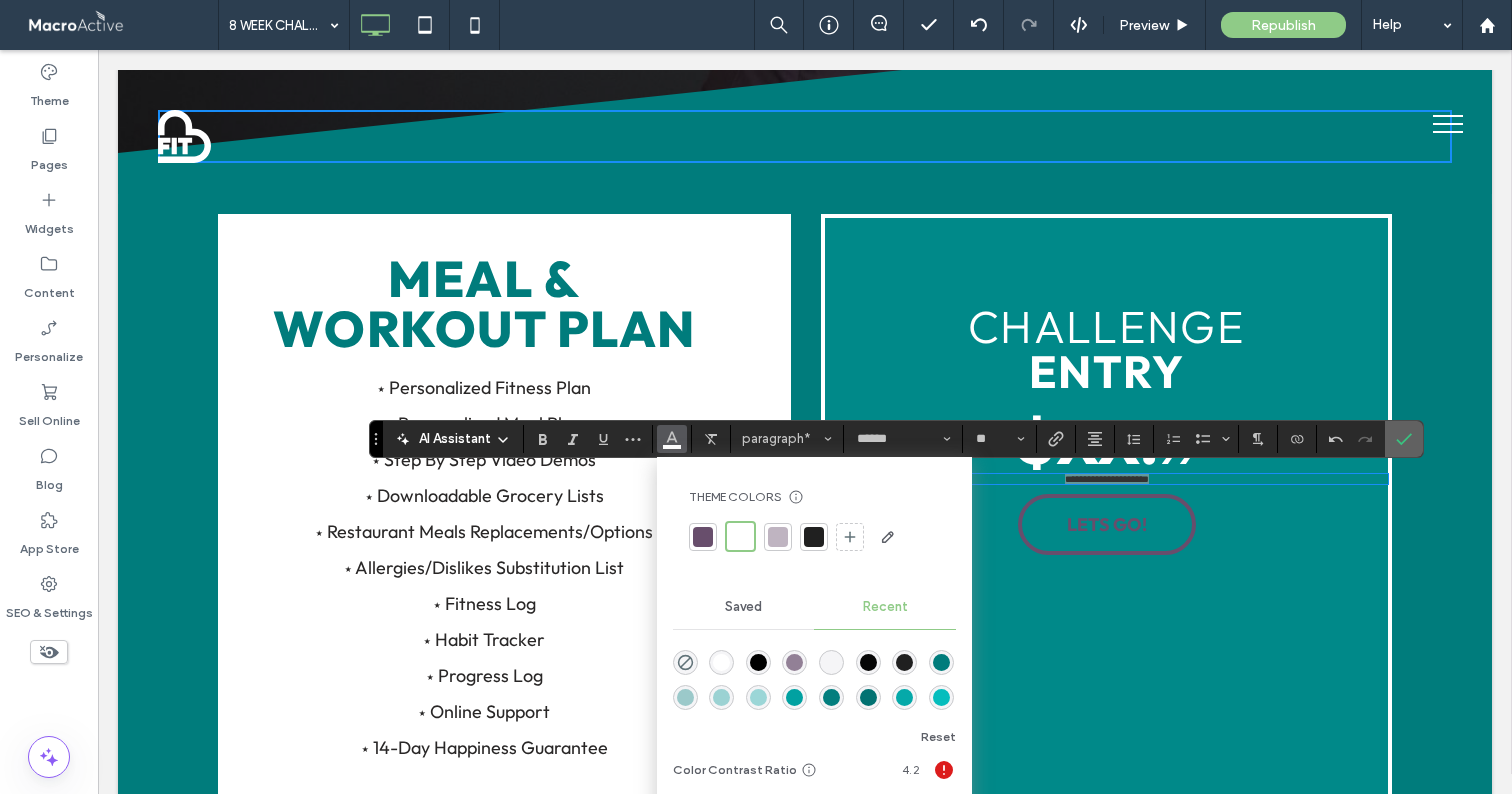 click 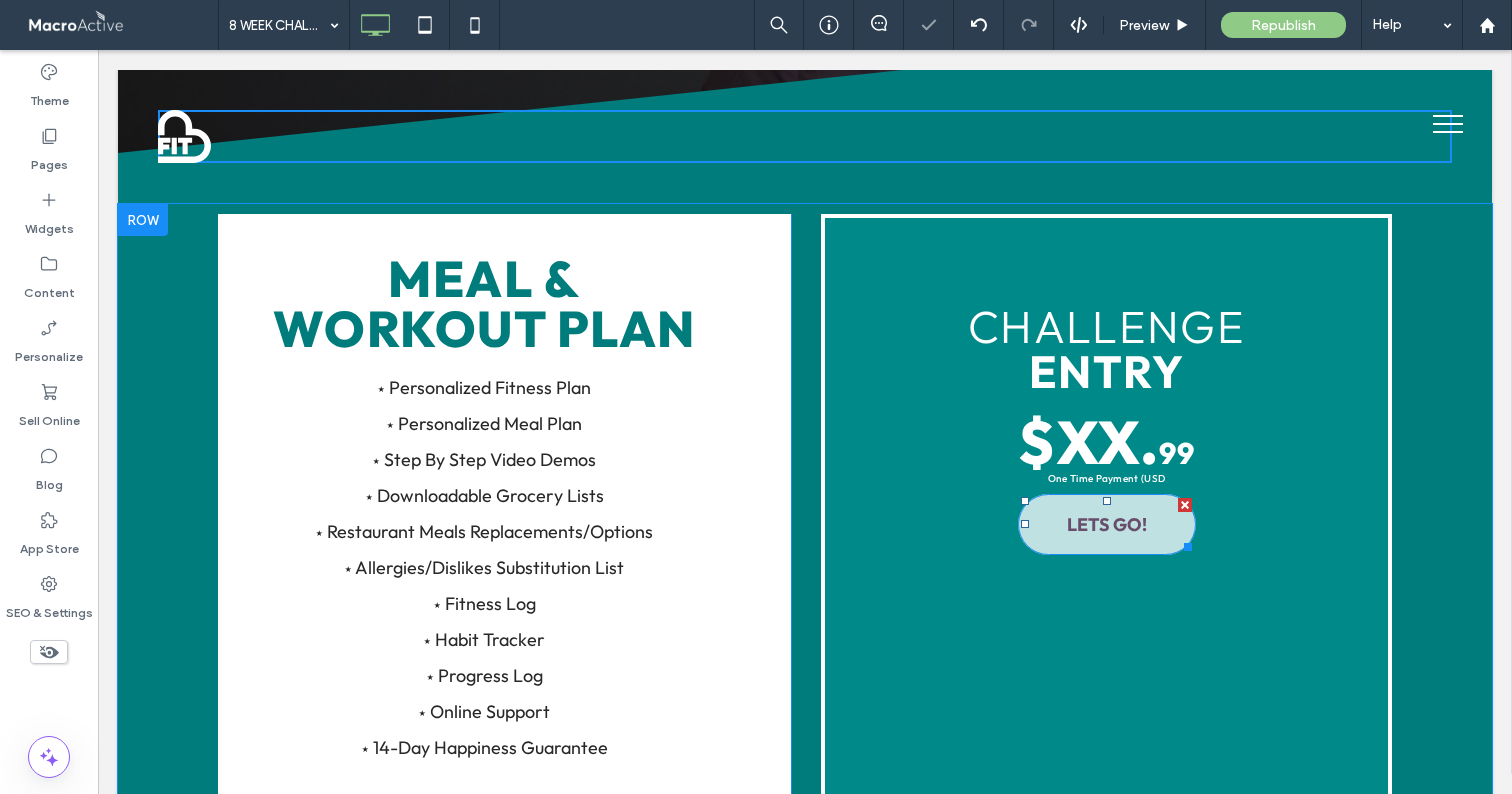 click on "LETS GO!" at bounding box center (1107, 524) 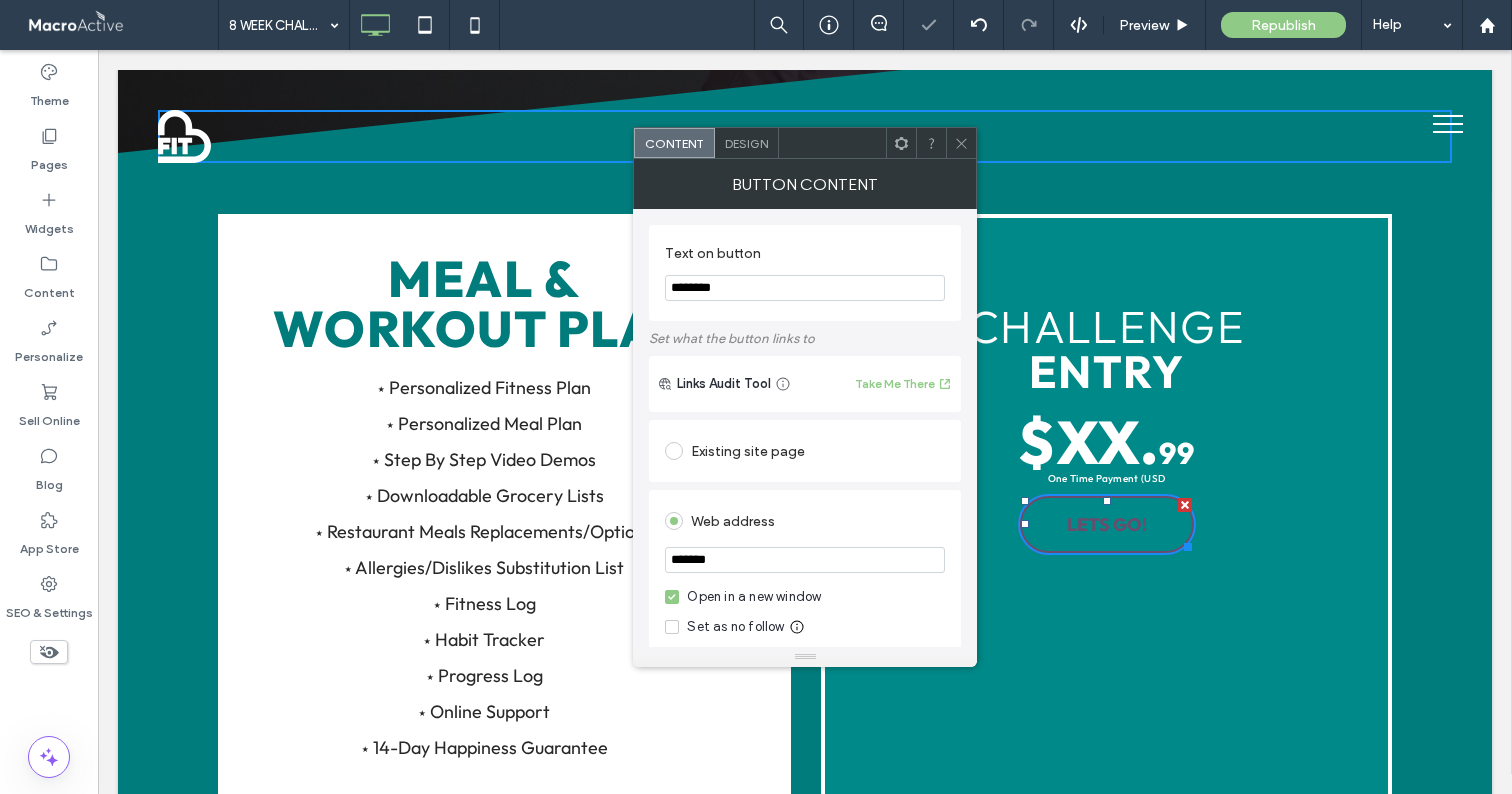 click on "Design" at bounding box center [746, 143] 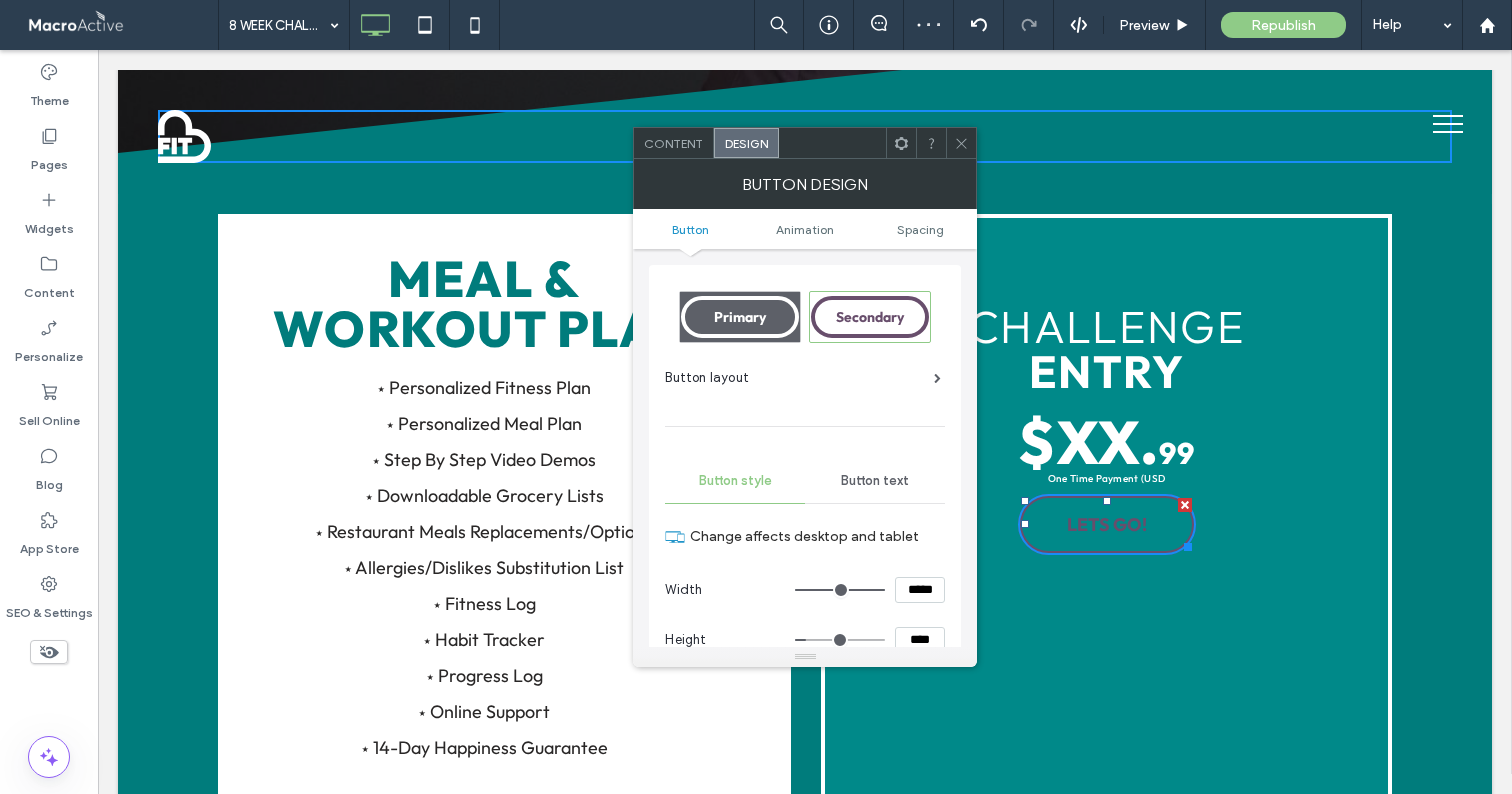 click on "Primary" at bounding box center [740, 317] 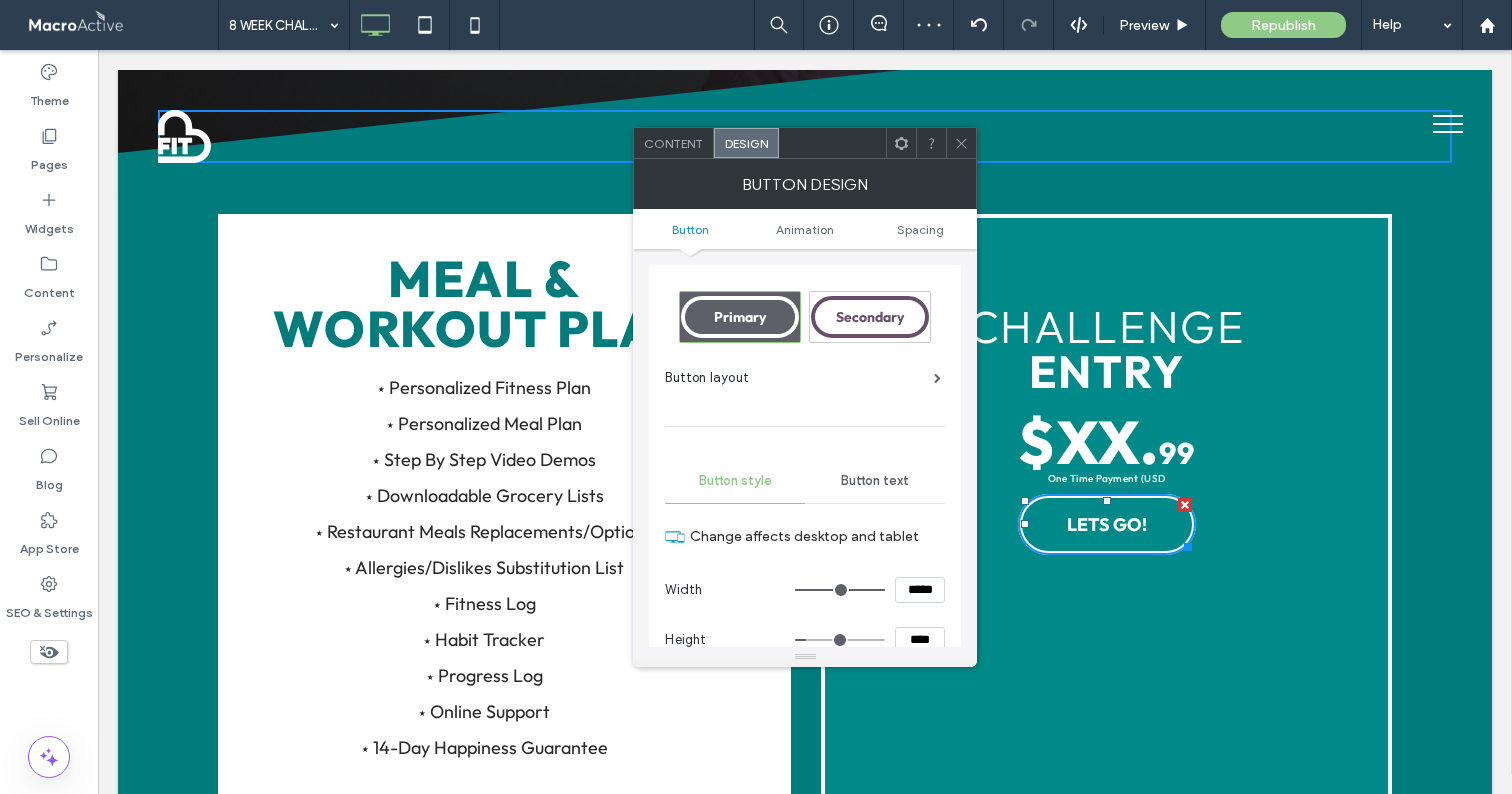 click 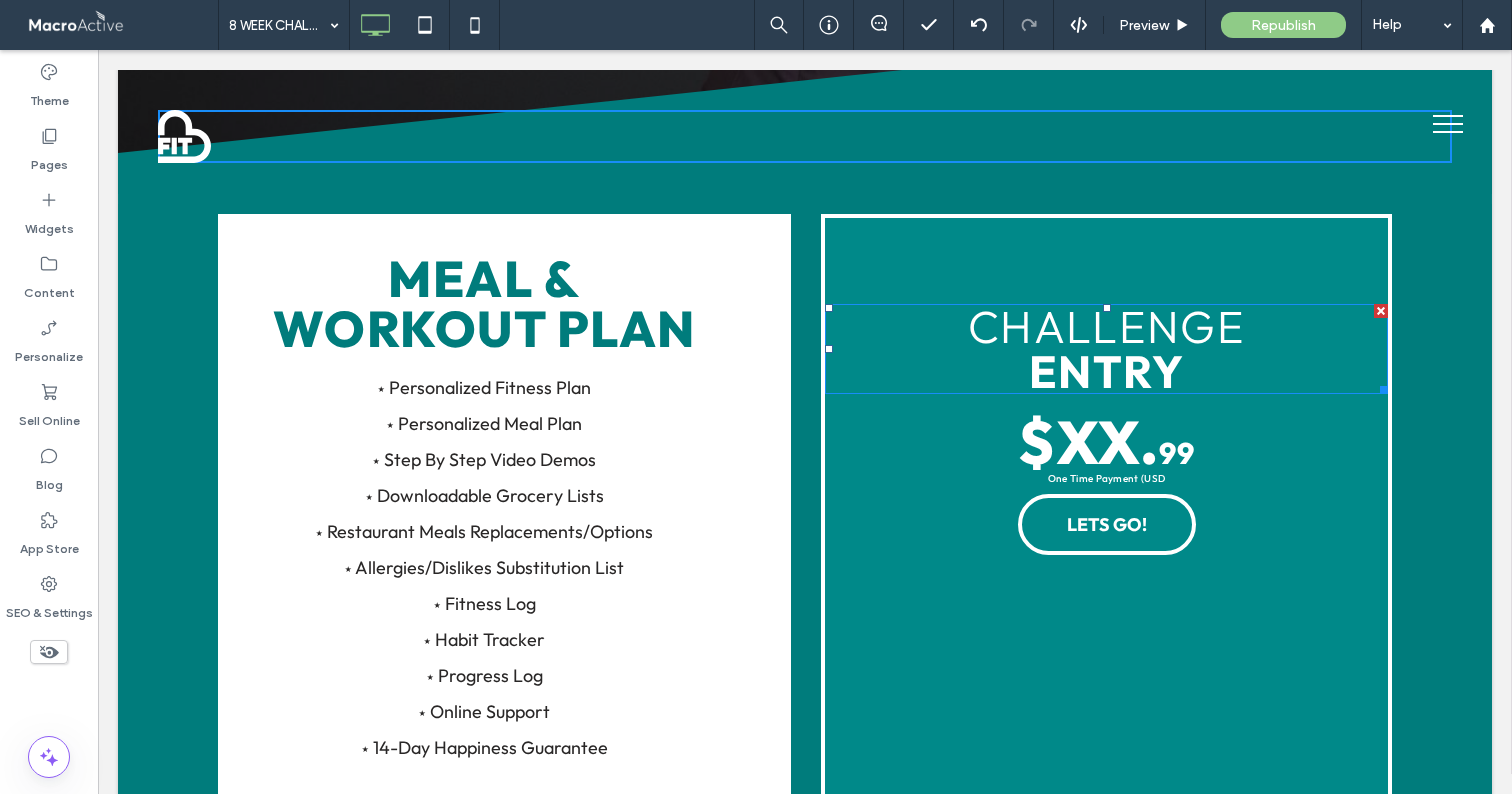 click on "ENTRY" at bounding box center [1106, 371] 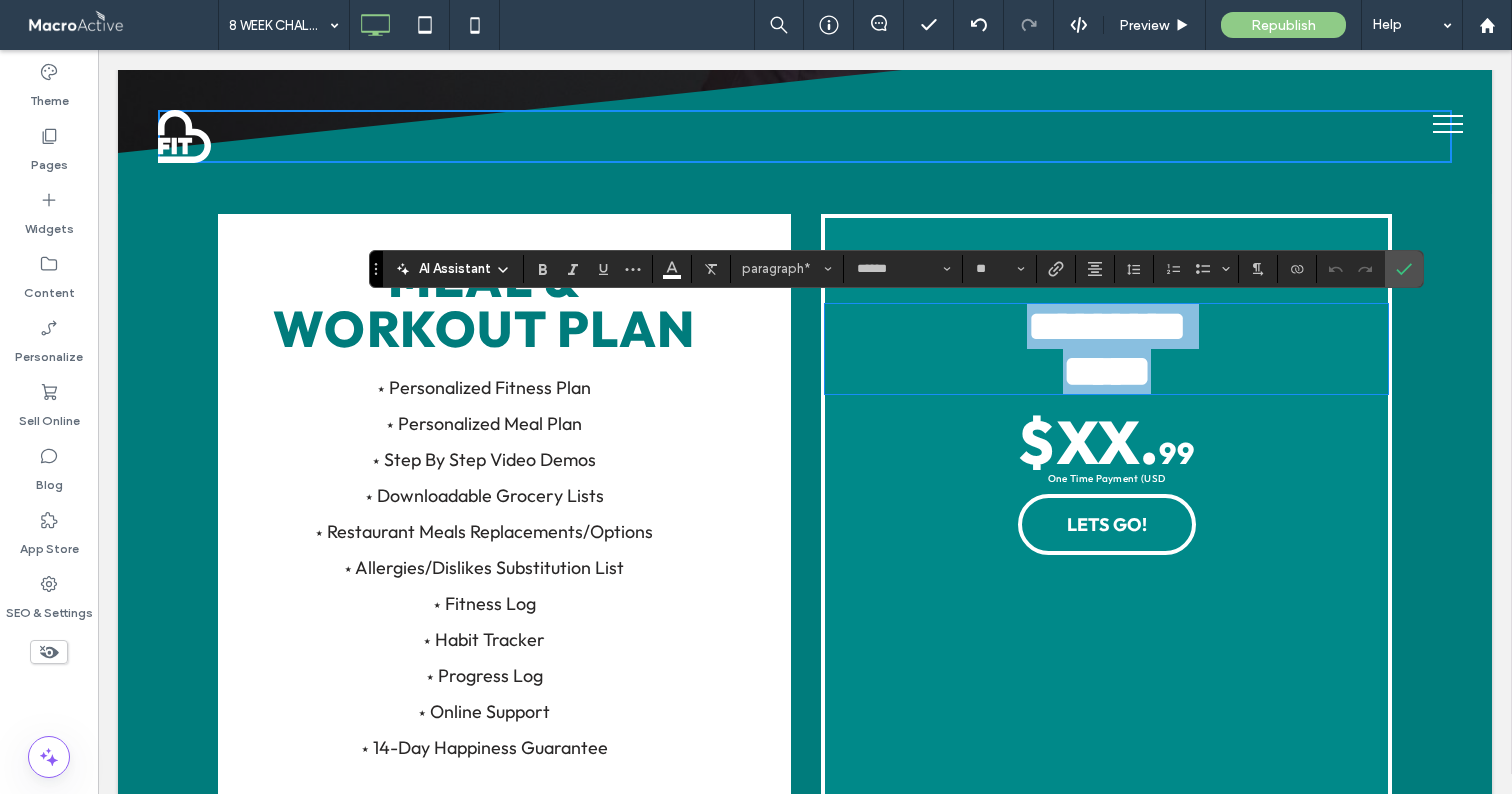 click on "*****" at bounding box center (1106, 371) 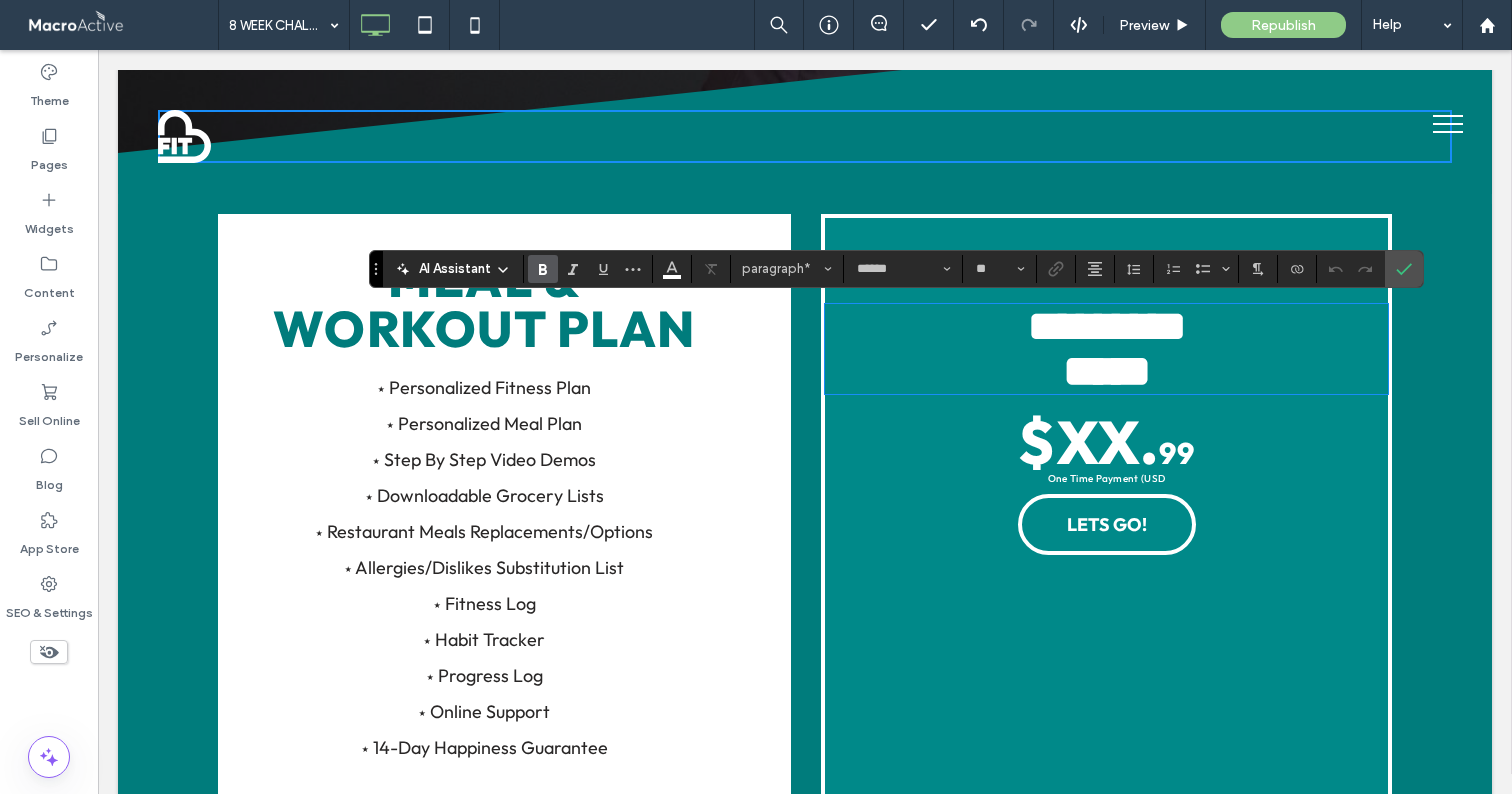 scroll, scrollTop: 0, scrollLeft: 0, axis: both 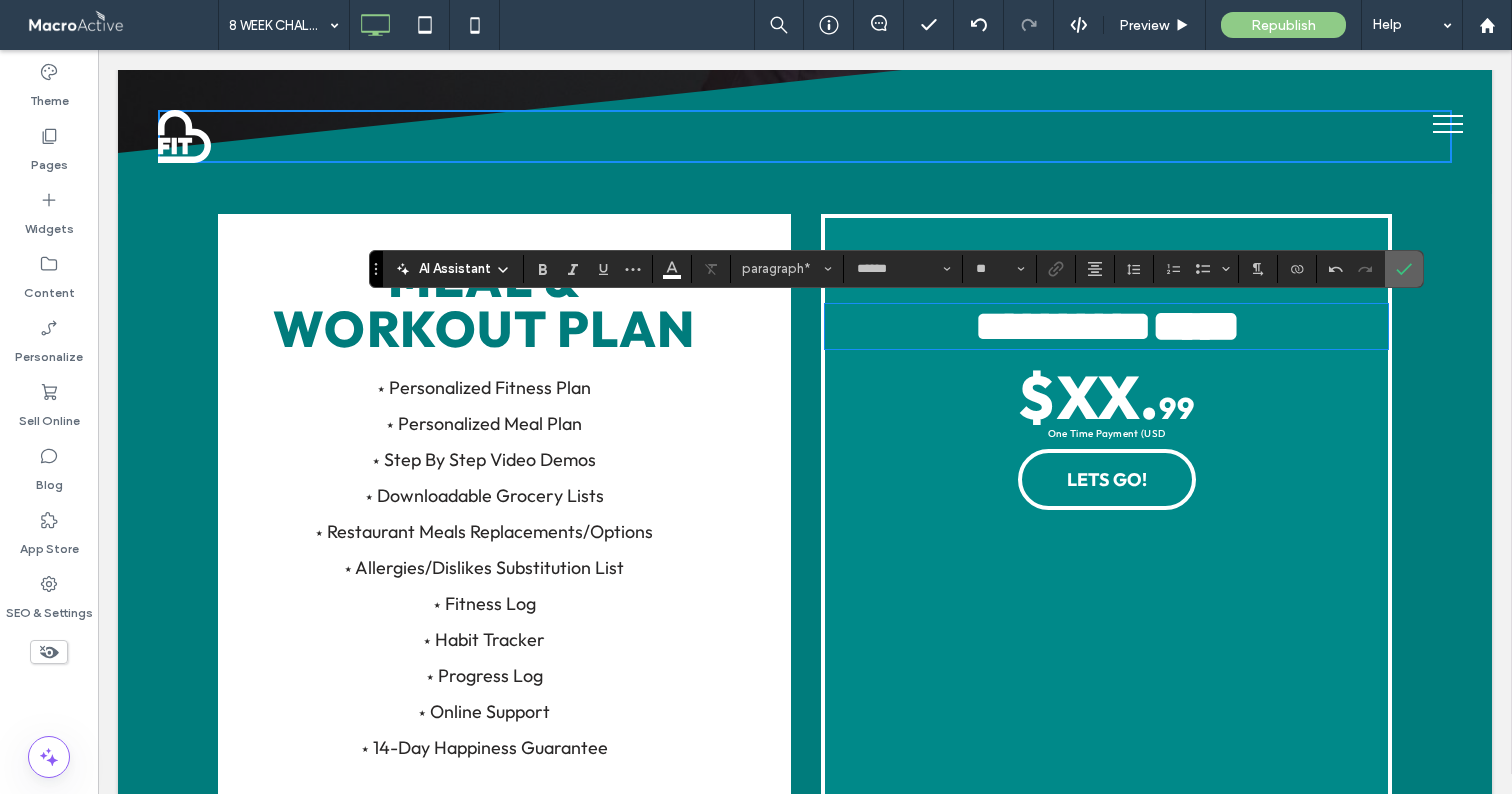 click 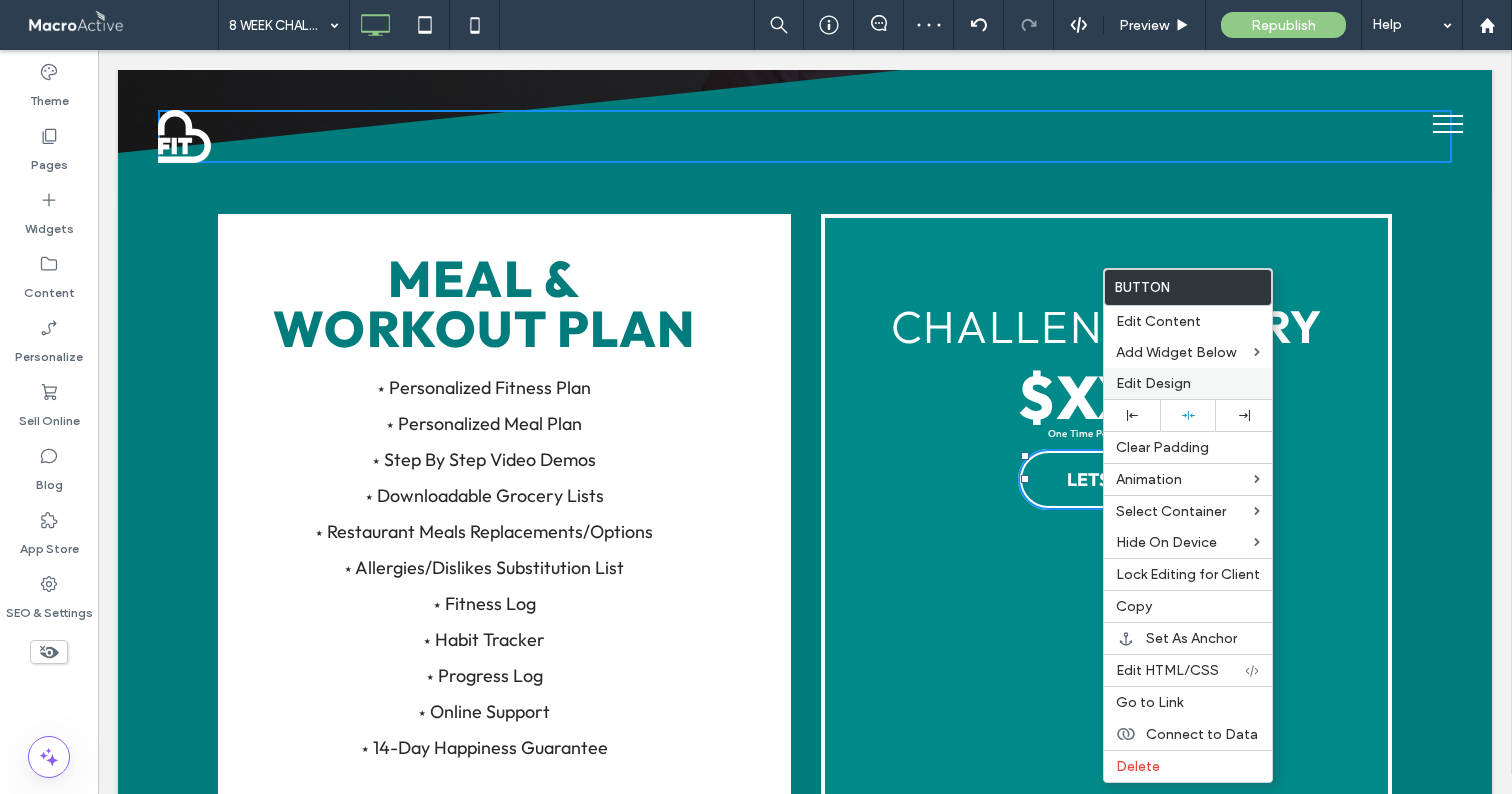 click on "Edit Design" at bounding box center (1153, 383) 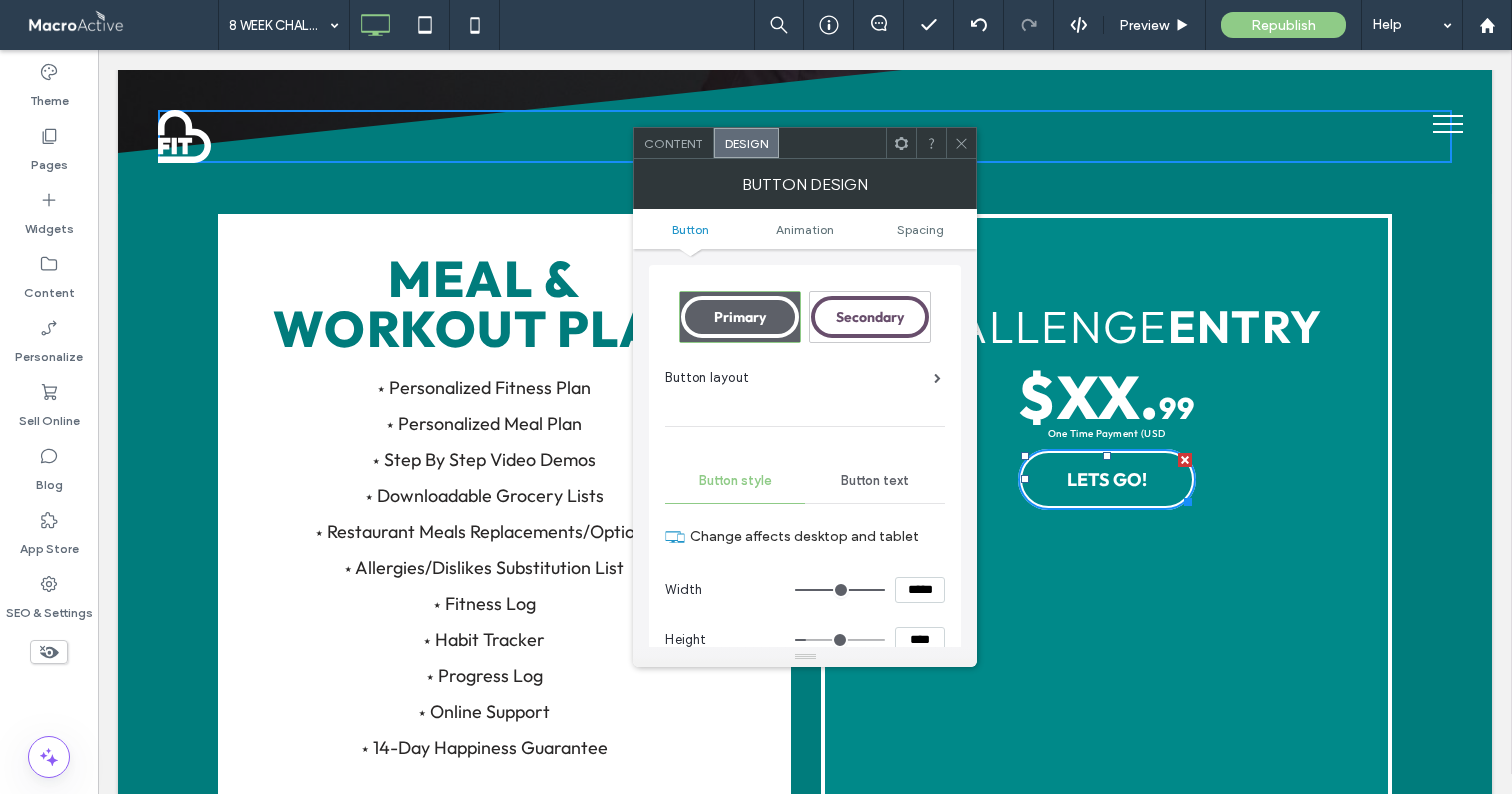 click 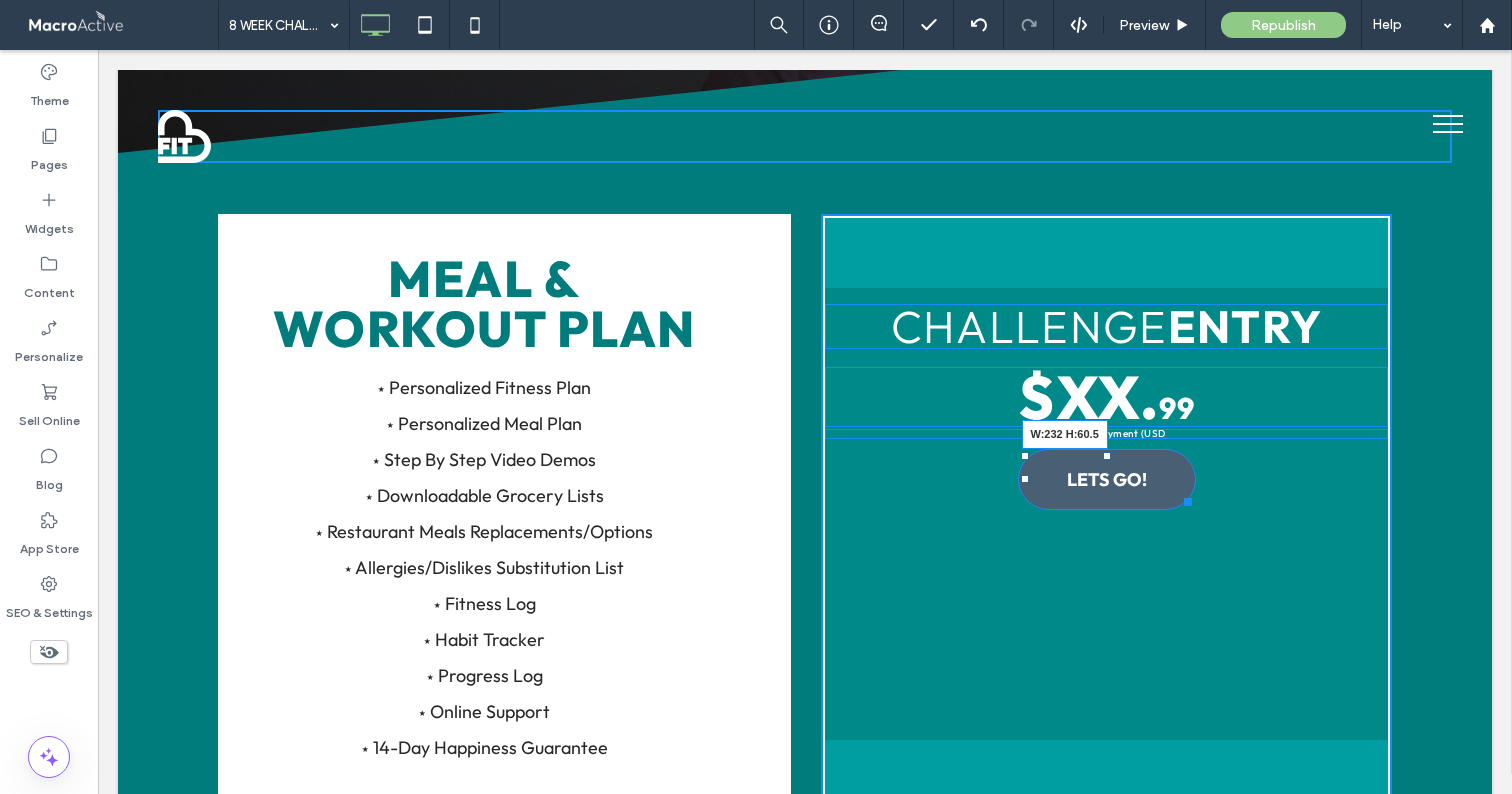 drag, startPoint x: 1184, startPoint y: 497, endPoint x: 1211, endPoint y: 497, distance: 27 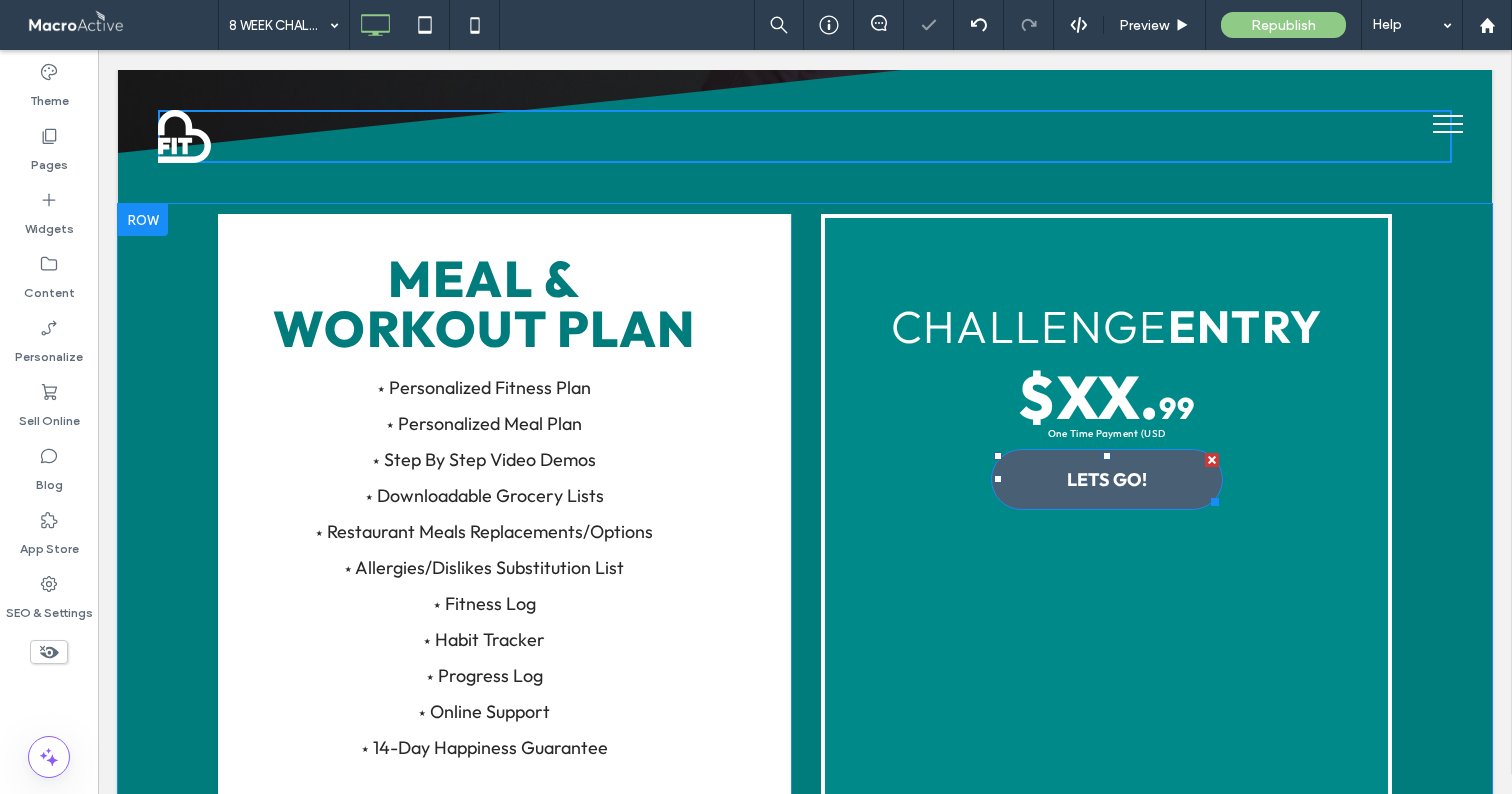 click on "LETS GO!" at bounding box center (1107, 479) 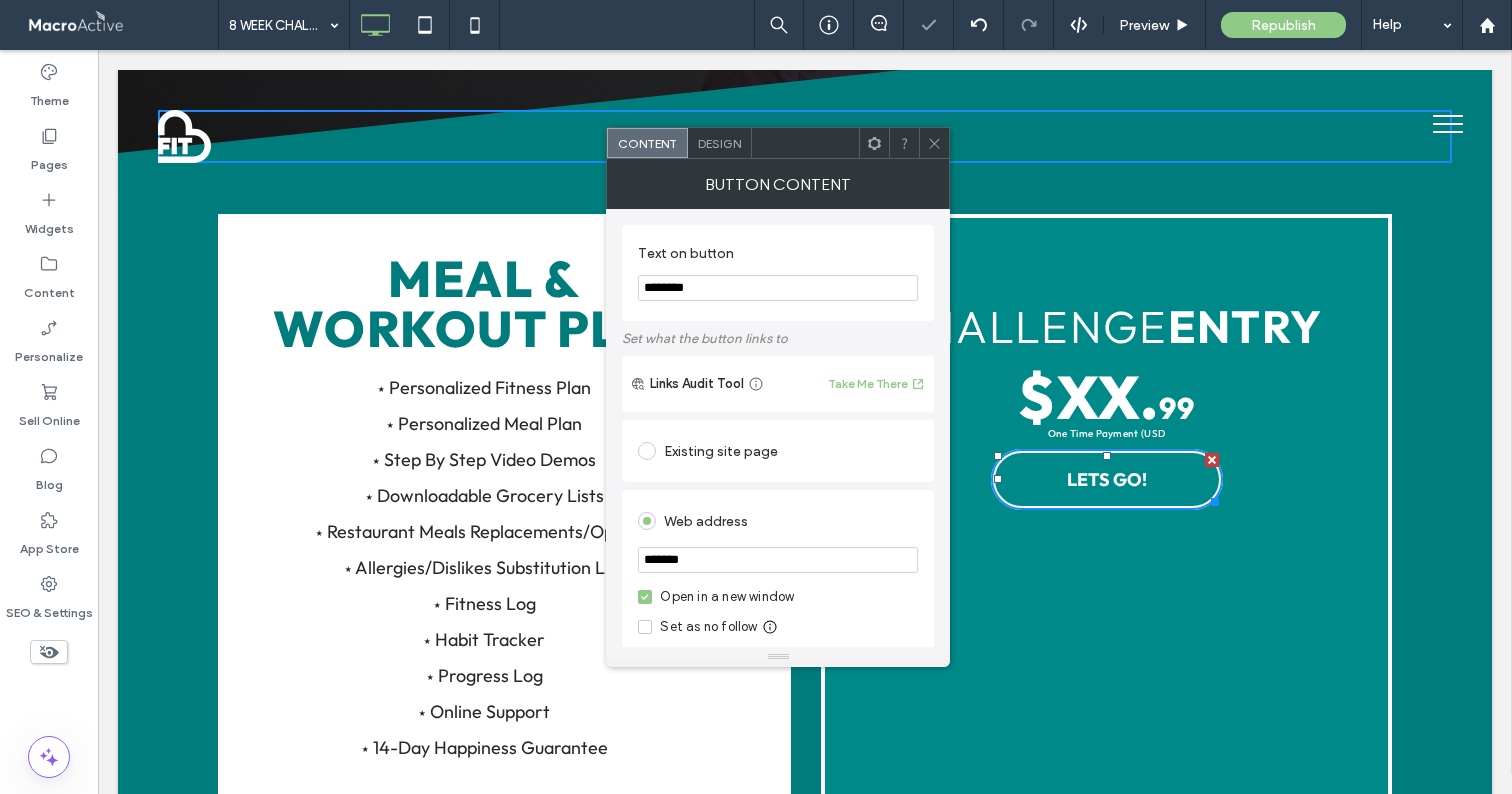 click on "Design" at bounding box center (719, 143) 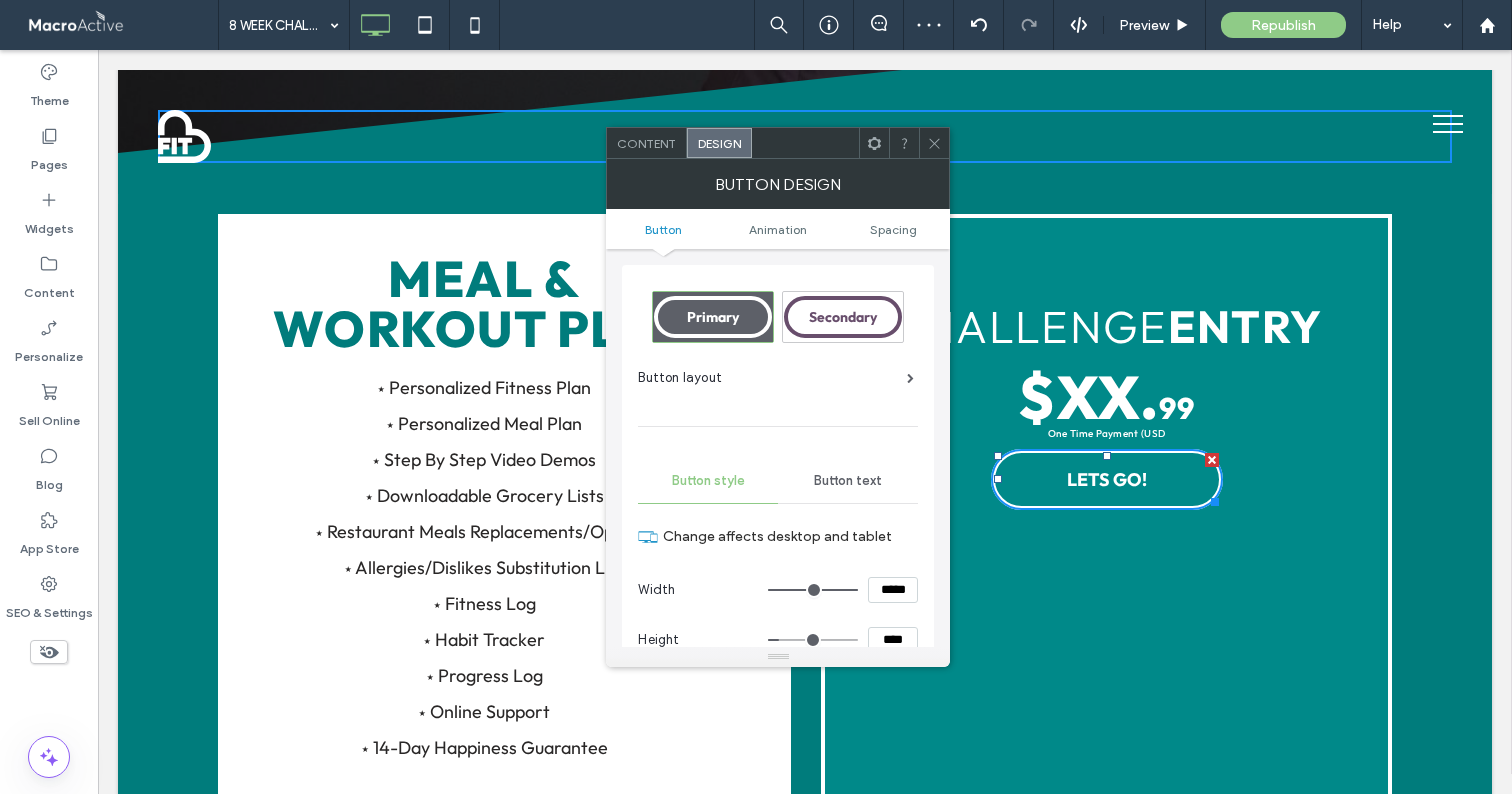 click on "*****" at bounding box center [893, 590] 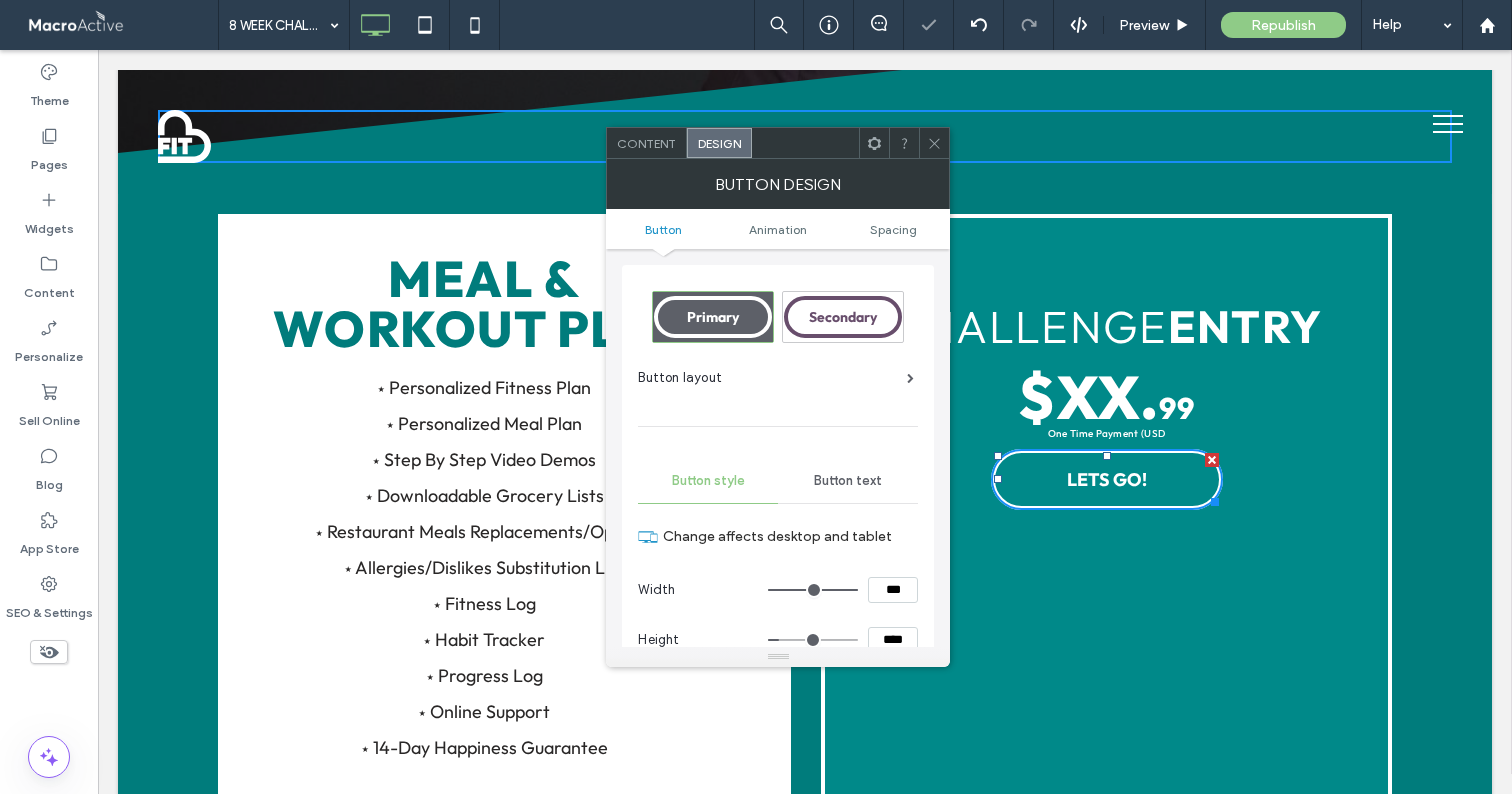 click on "***" at bounding box center (893, 590) 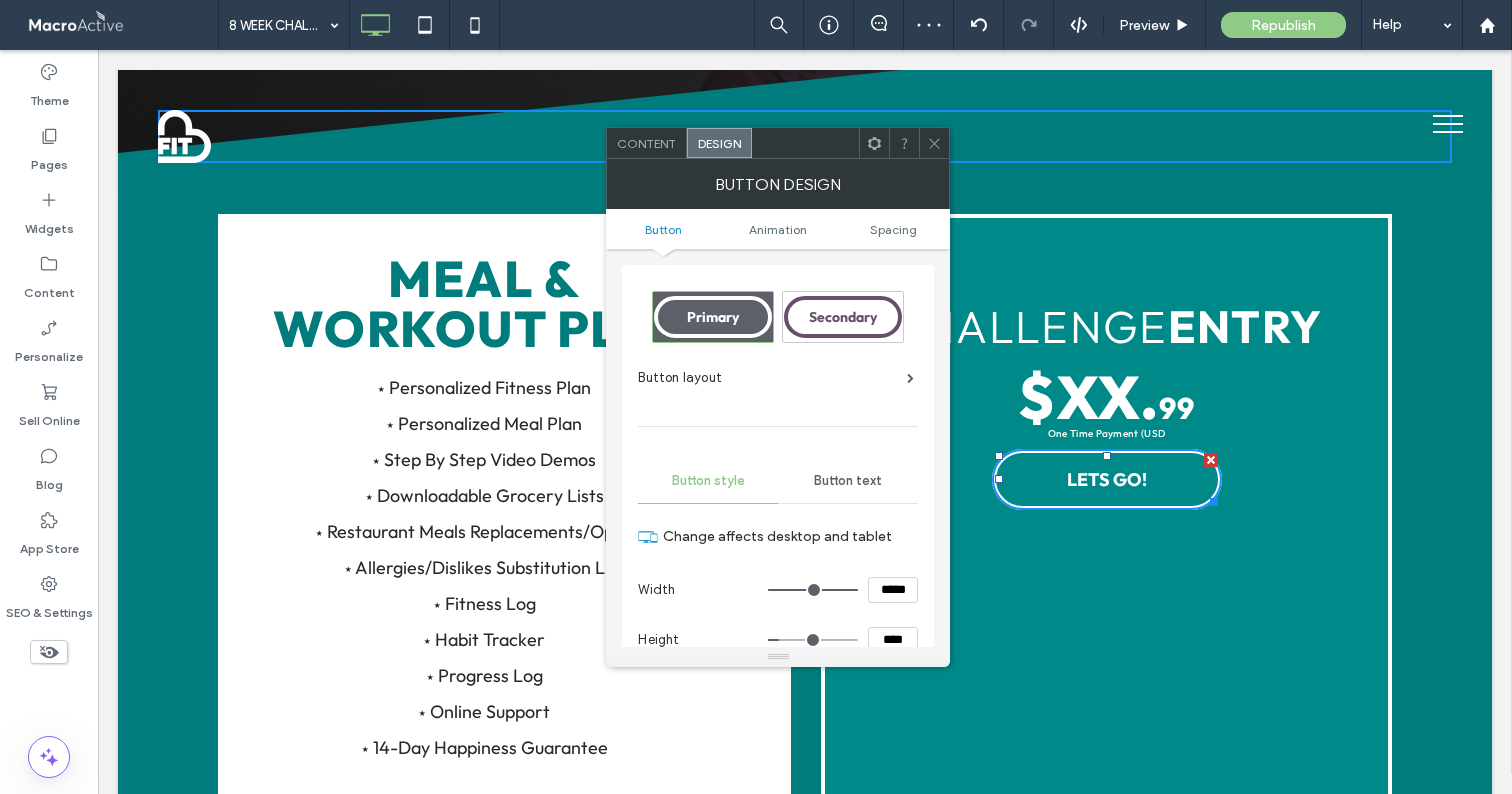 click on "****" at bounding box center [893, 640] 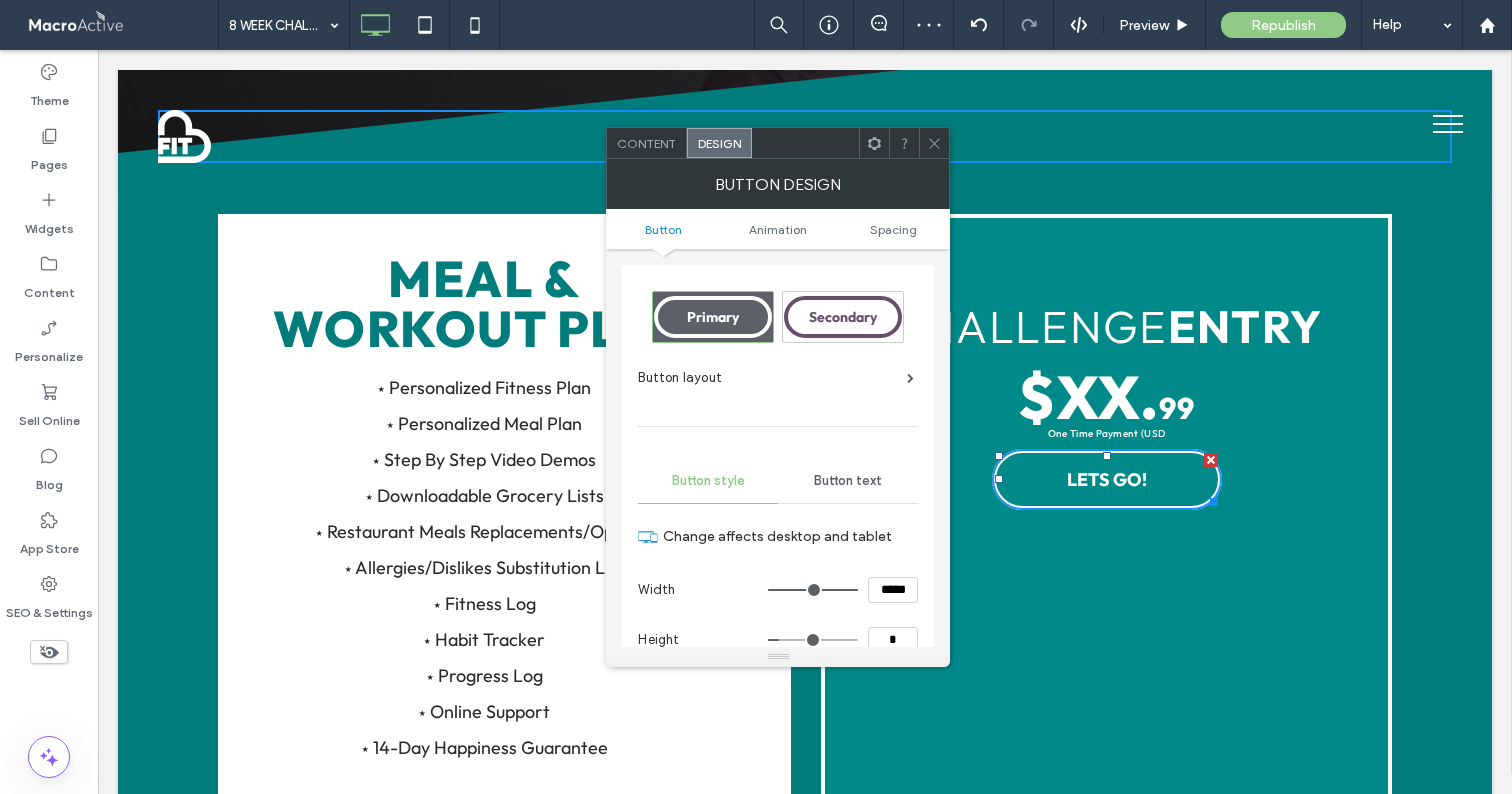 scroll, scrollTop: 1, scrollLeft: 0, axis: vertical 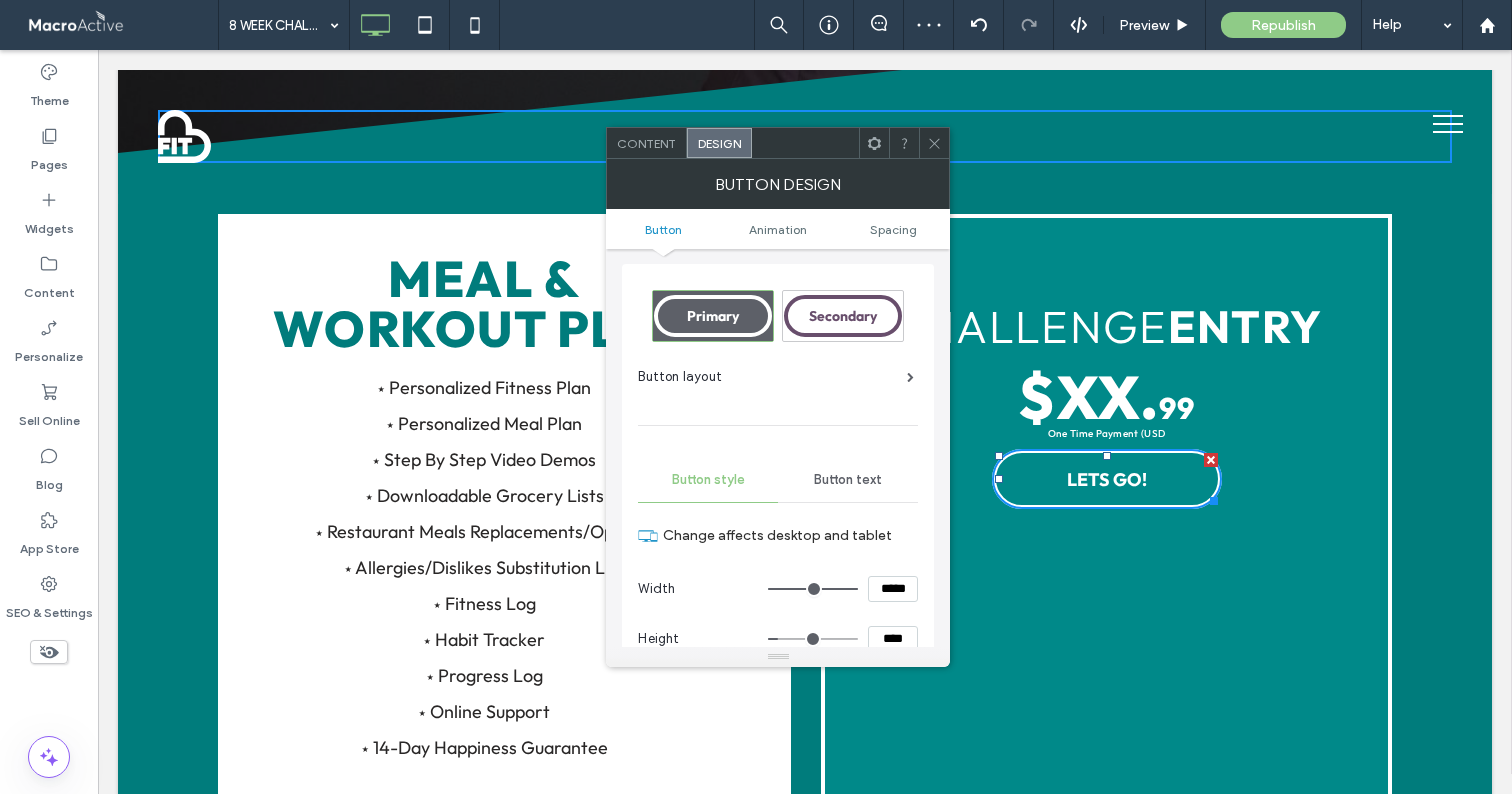 click 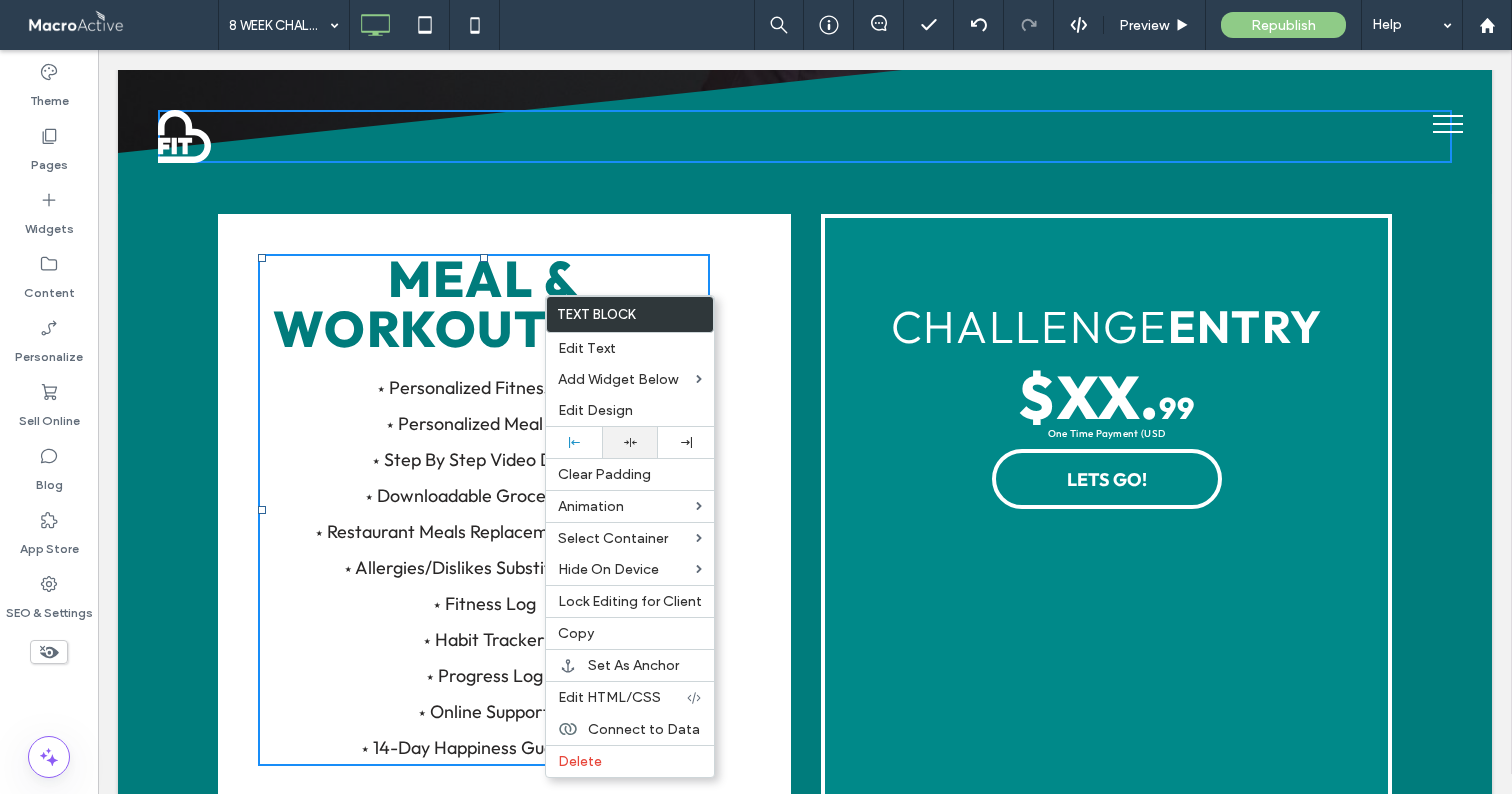click 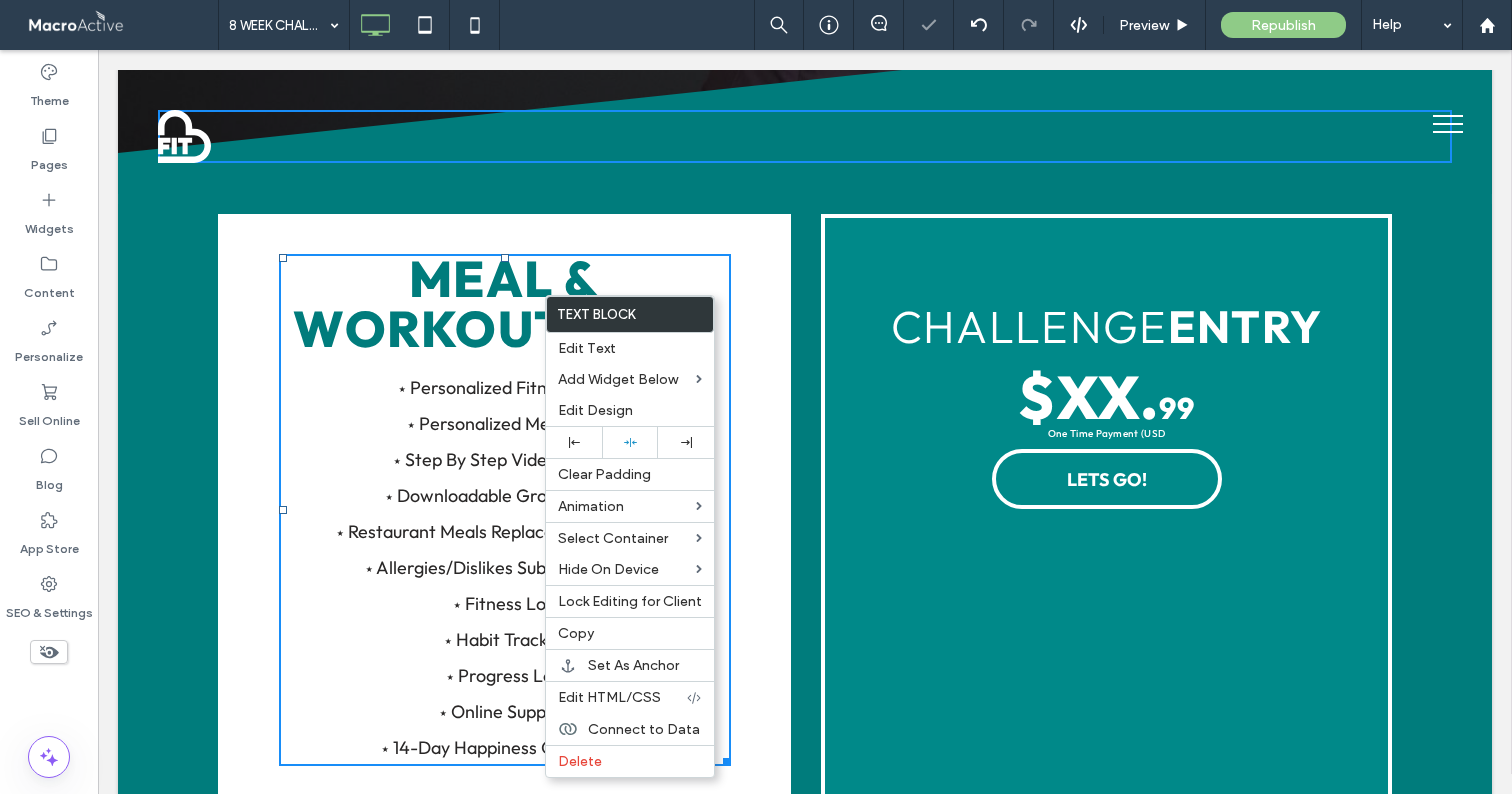 click on "MEAL & WORKOUT PLAN ⋆ Personalized Fitness Plan ⋆ Personalized Meal Plan ⋆ Step By Step Video Demos ⋆ Downloadable Grocery Lists ⋆ Restaurant Meals Replacements/Options ⋆ Allergies/Dislikes Substitution List ⋆ Fitness Log ⋆ Habit Tracker ⋆ Progress Log ⋆ Online Support ⋆ 14-Day Happiness Guarantee
Click To Paste
CHALLENGE  ENTRY
$XX . 99
One Time Payment (USD
LETS GO!
Click To Paste
Row + Add Section" at bounding box center [805, 549] 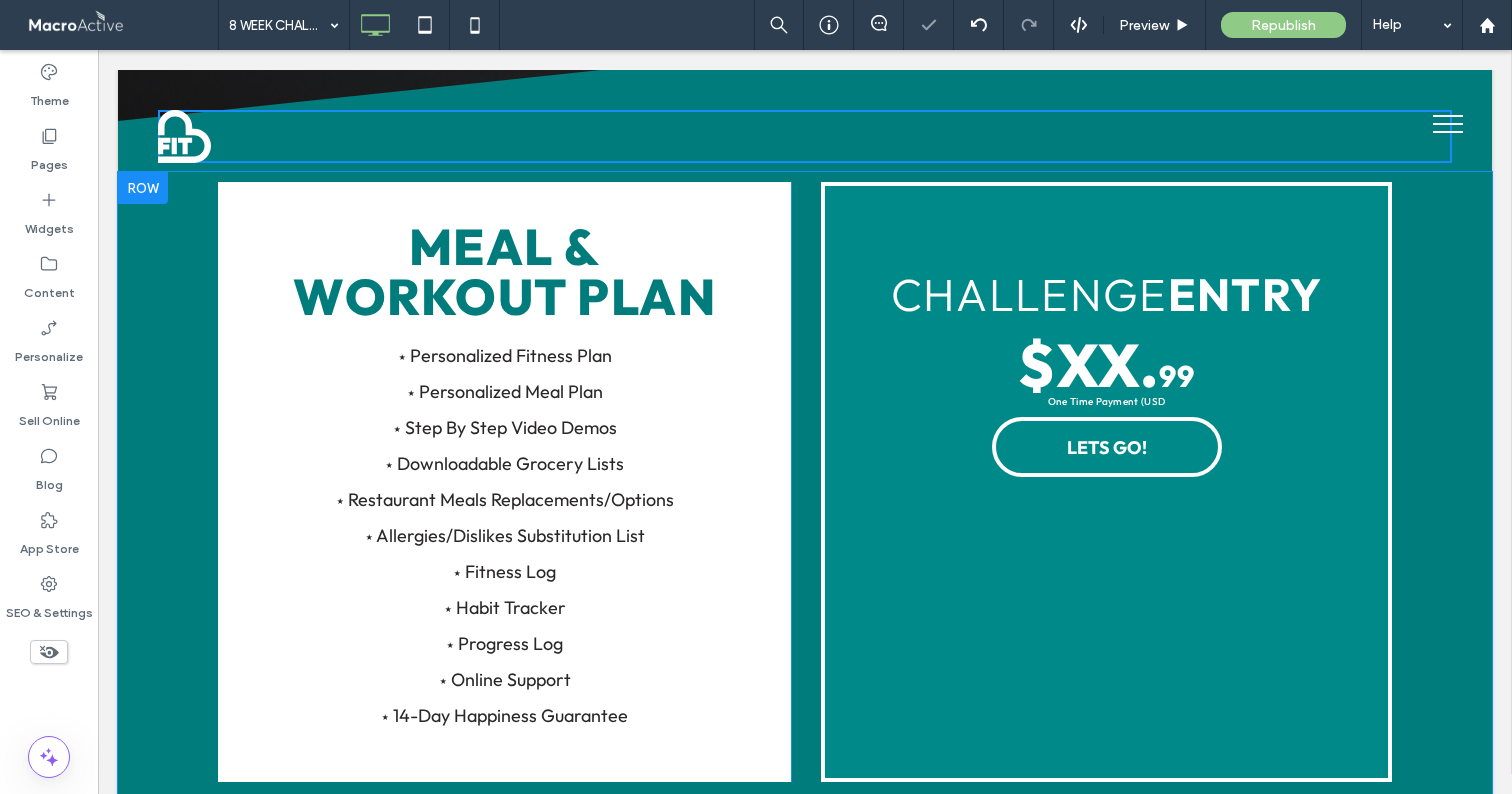 scroll, scrollTop: 975, scrollLeft: 0, axis: vertical 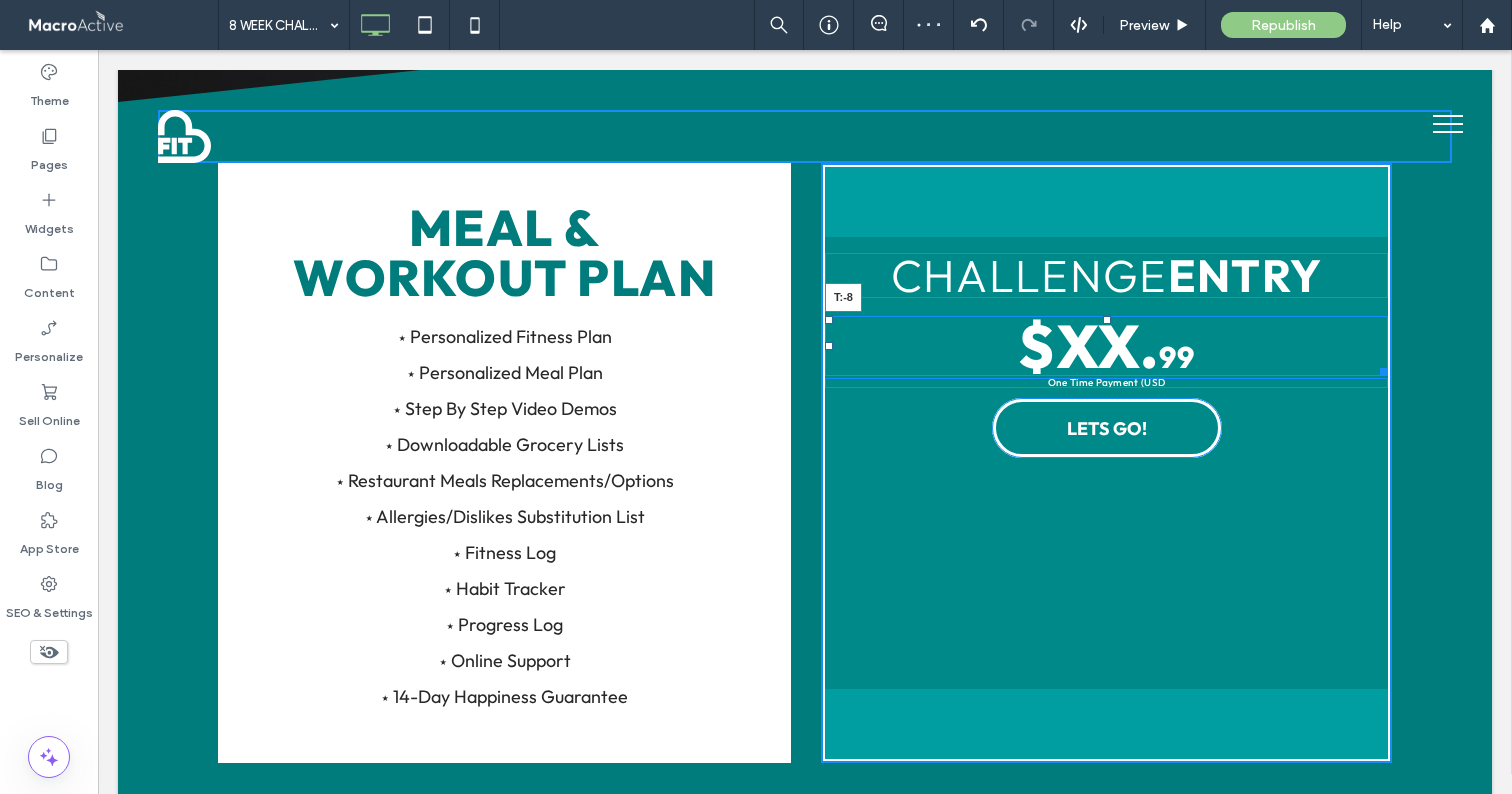 drag, startPoint x: 1108, startPoint y: 321, endPoint x: 1108, endPoint y: 275, distance: 46 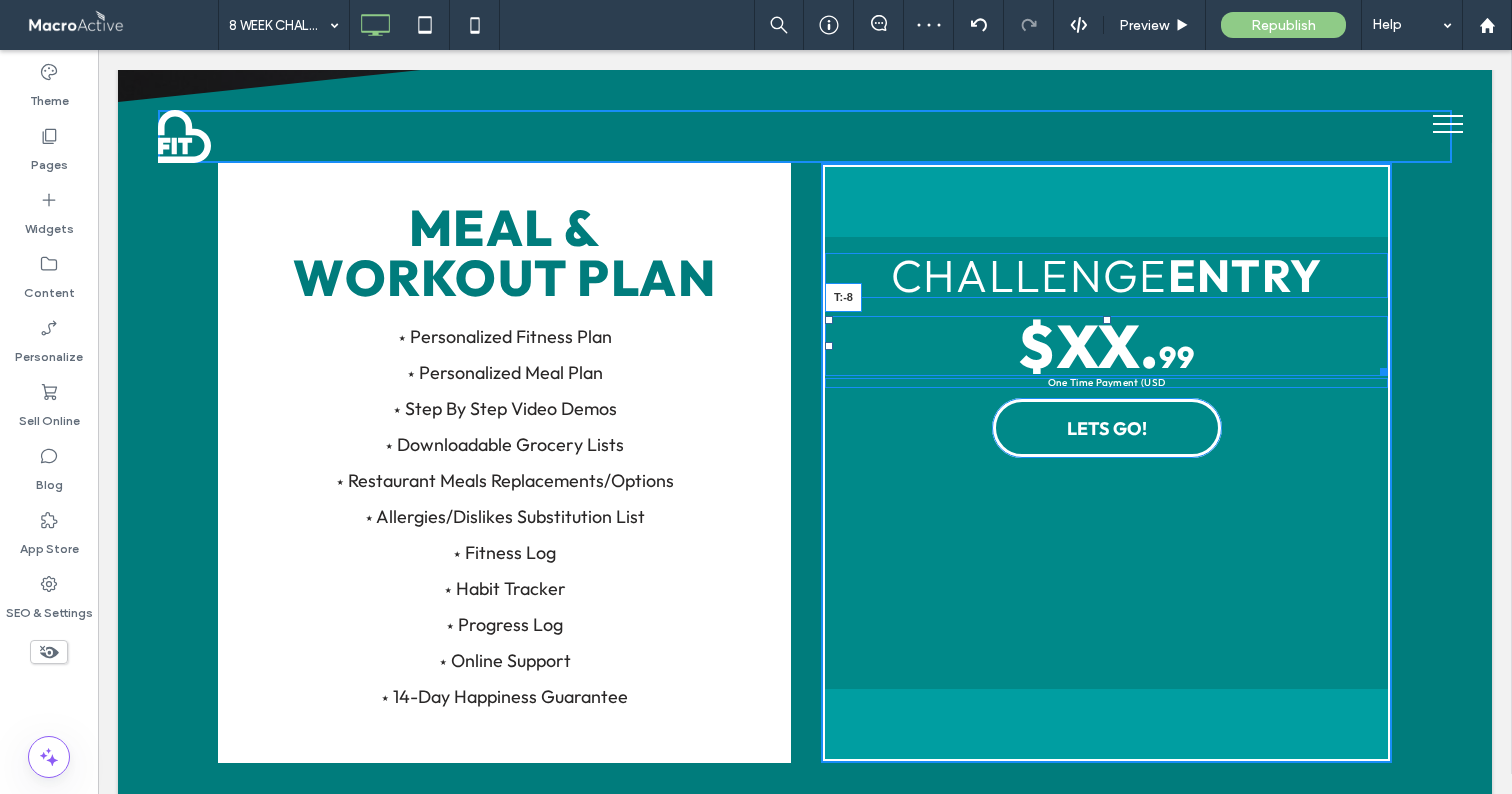click on "CHALLENGE  ENTRY
$XX . 99 T:-8
One Time Payment (USD
LETS GO!
Click To Paste" at bounding box center [1106, 463] 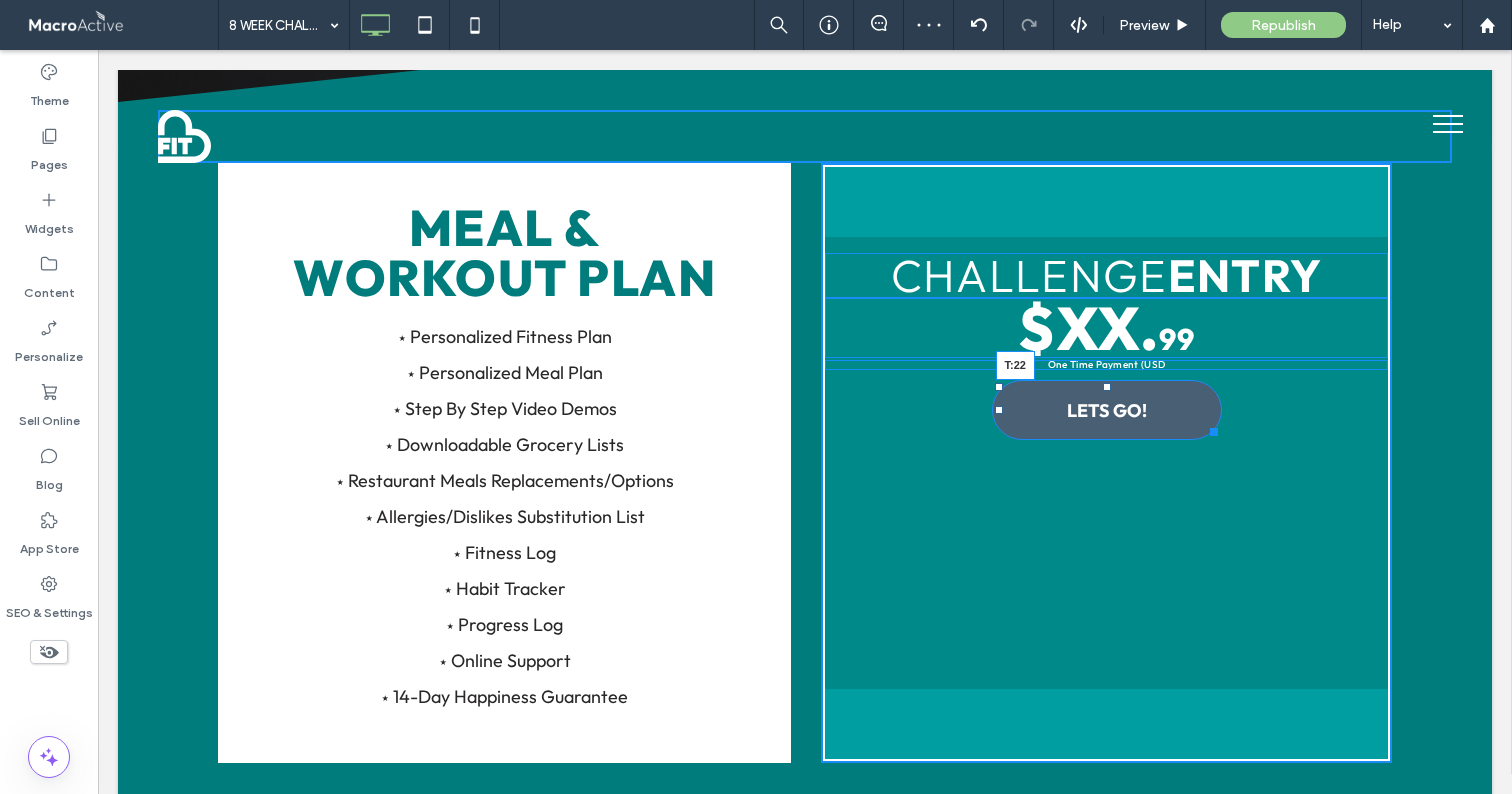 drag, startPoint x: 1107, startPoint y: 382, endPoint x: 1205, endPoint y: 444, distance: 115.965515 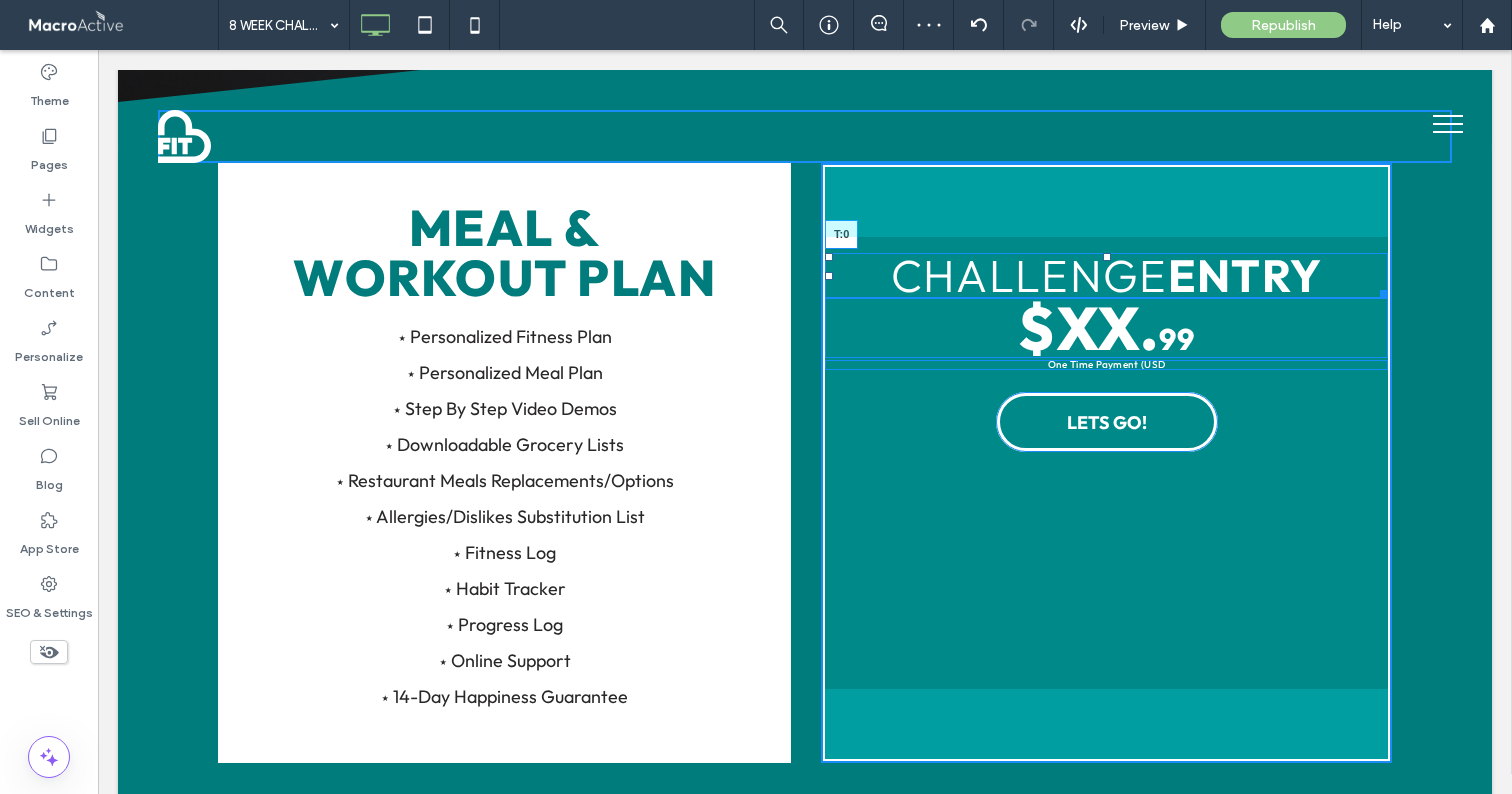 drag, startPoint x: 1104, startPoint y: 257, endPoint x: 1104, endPoint y: 240, distance: 17 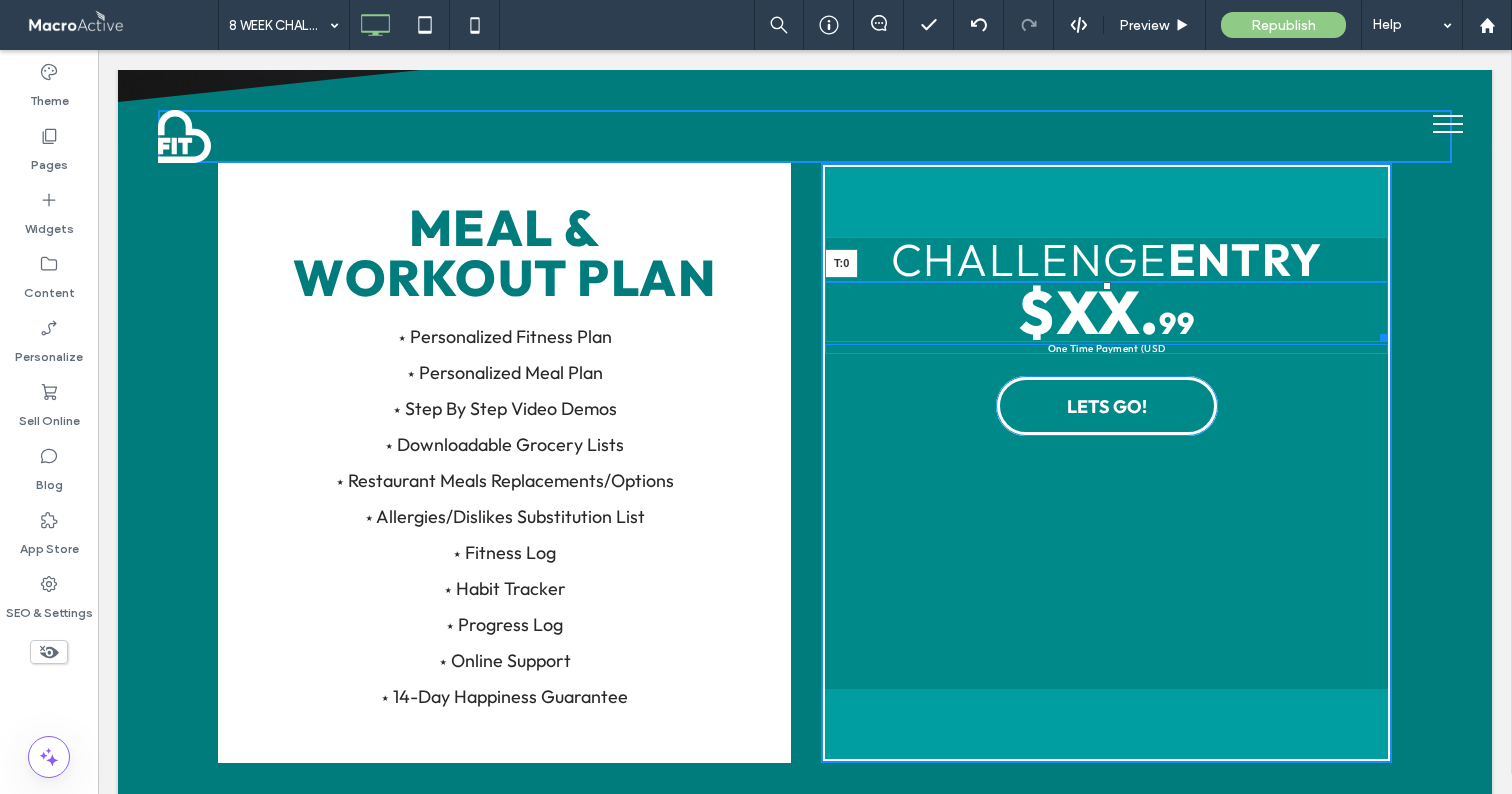 click at bounding box center [1107, 286] 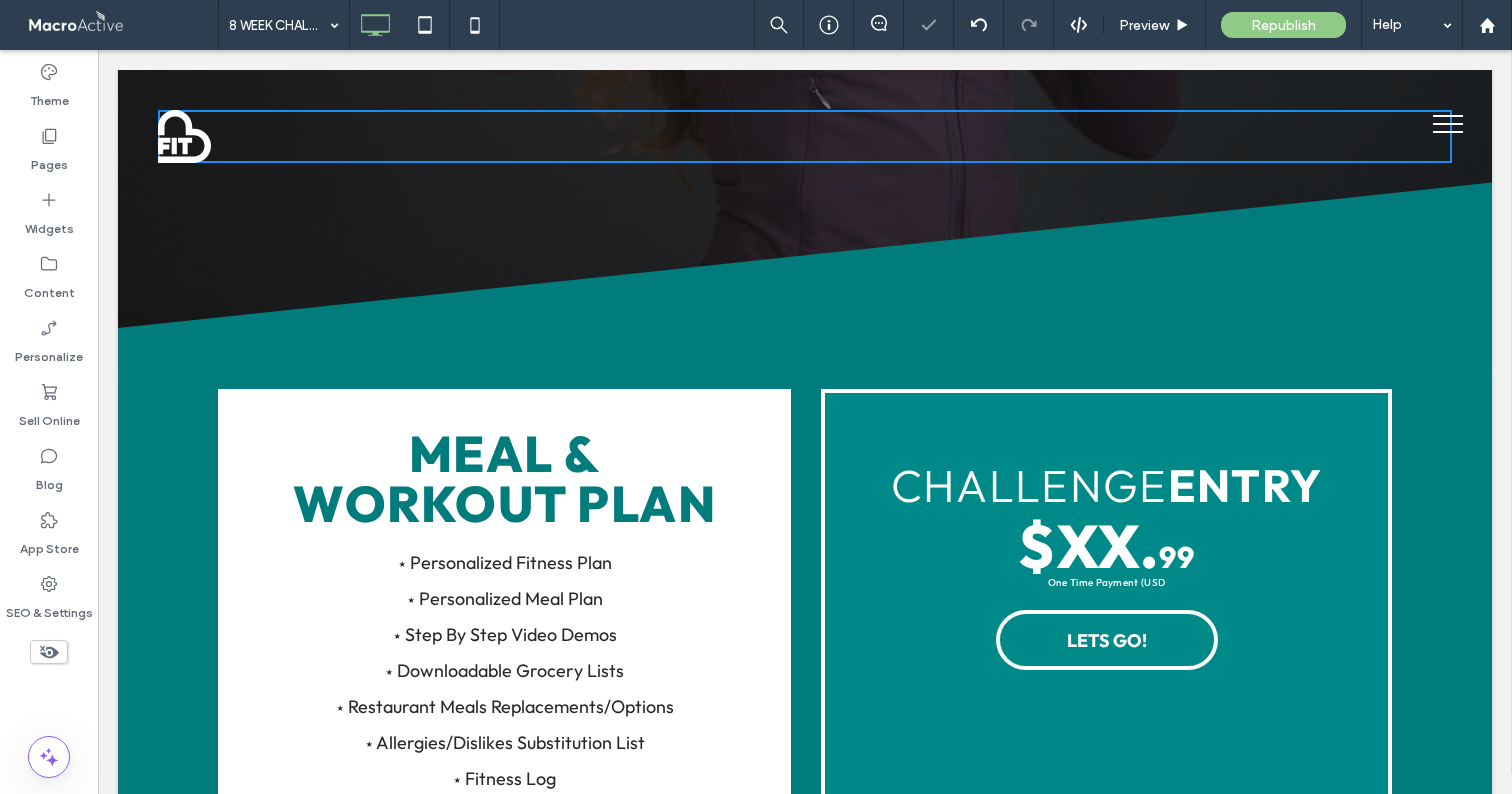 scroll, scrollTop: 736, scrollLeft: 0, axis: vertical 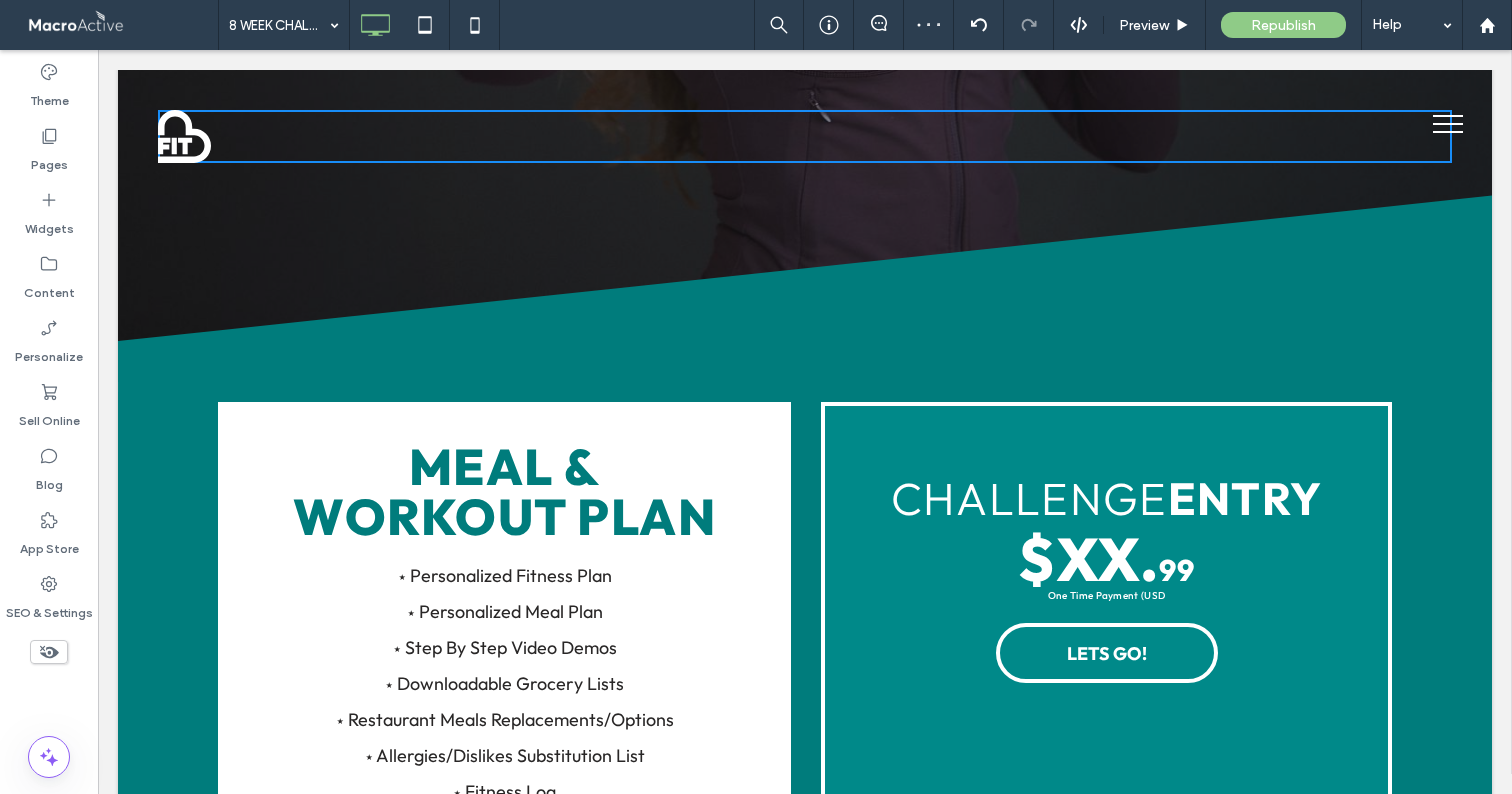 click on "CHALLENGE  ENTRY
$XX . 99
One Time Payment (USD
LETS GO!
Click To Paste" at bounding box center [1106, 702] 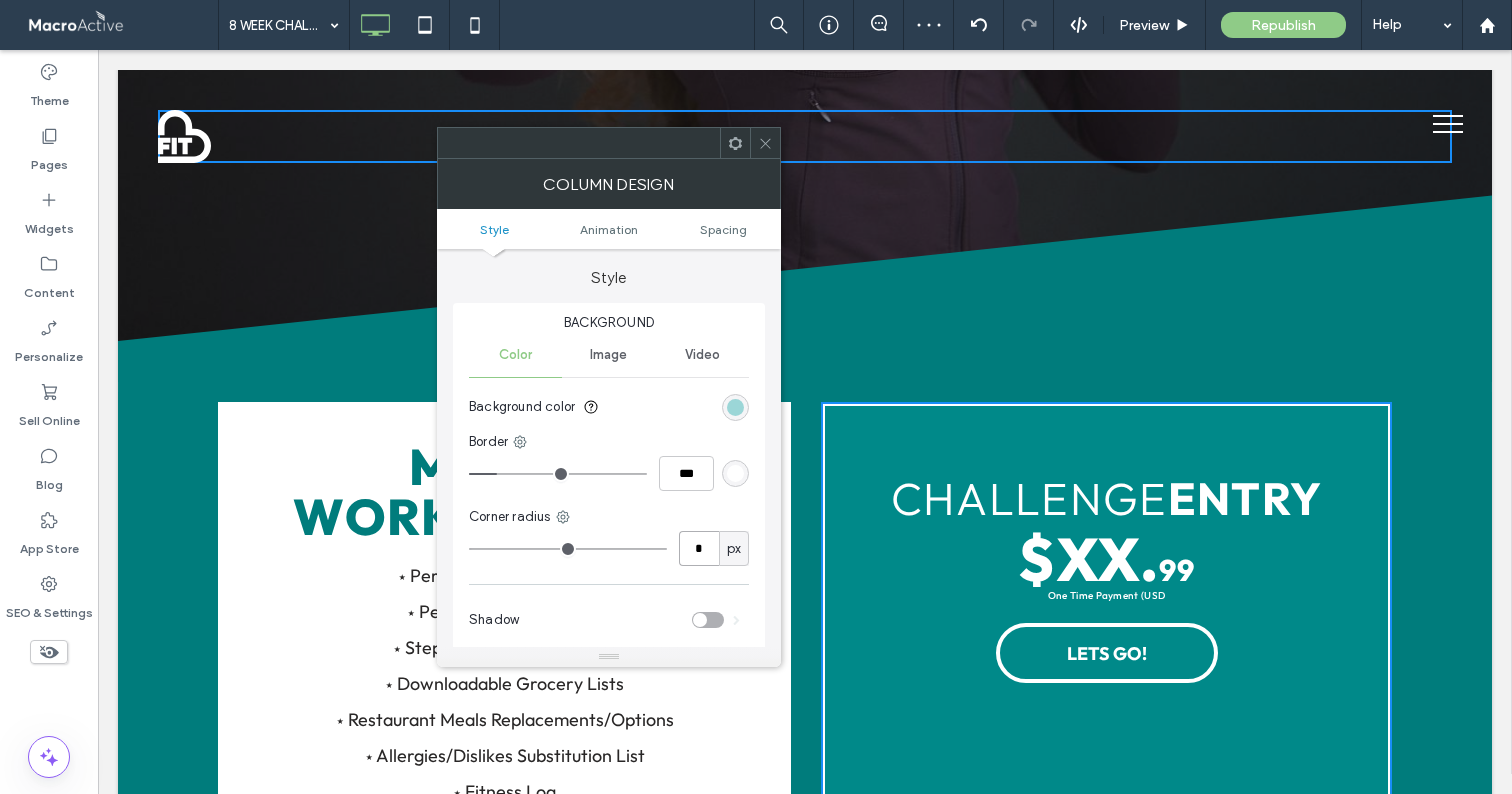 click on "*" at bounding box center [699, 548] 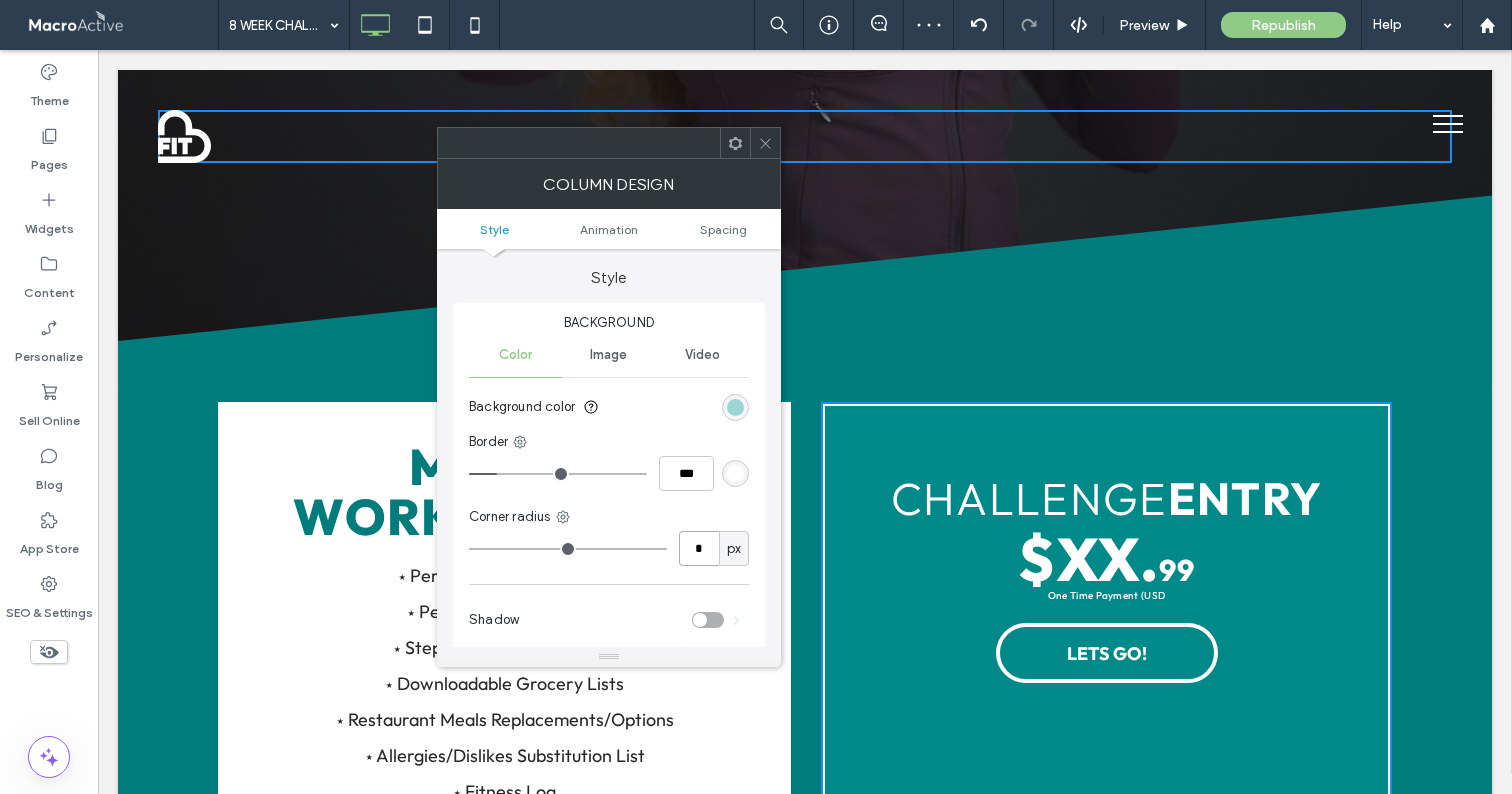 click on "*" at bounding box center [699, 548] 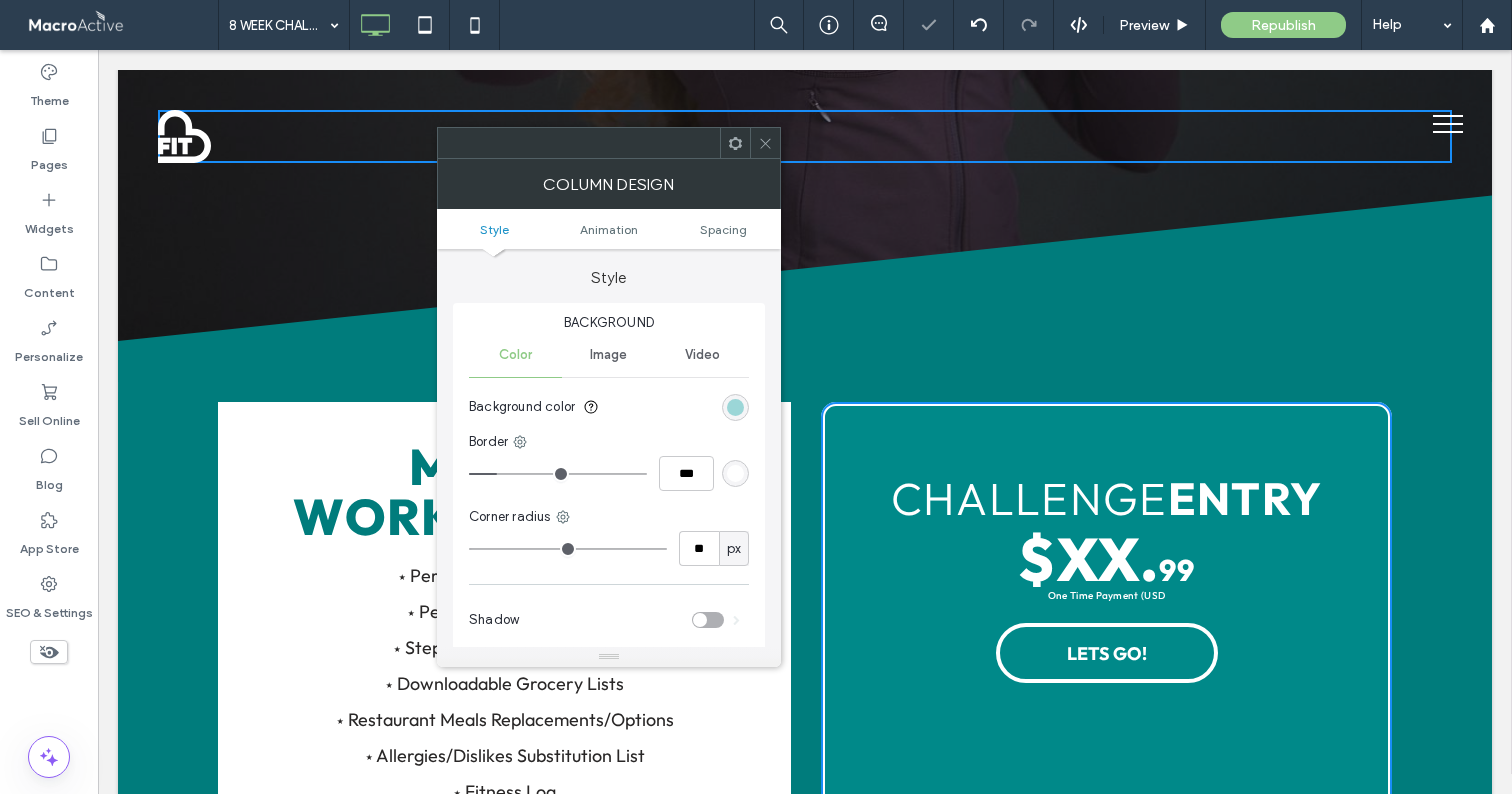 click on "Corner radius" at bounding box center [609, 517] 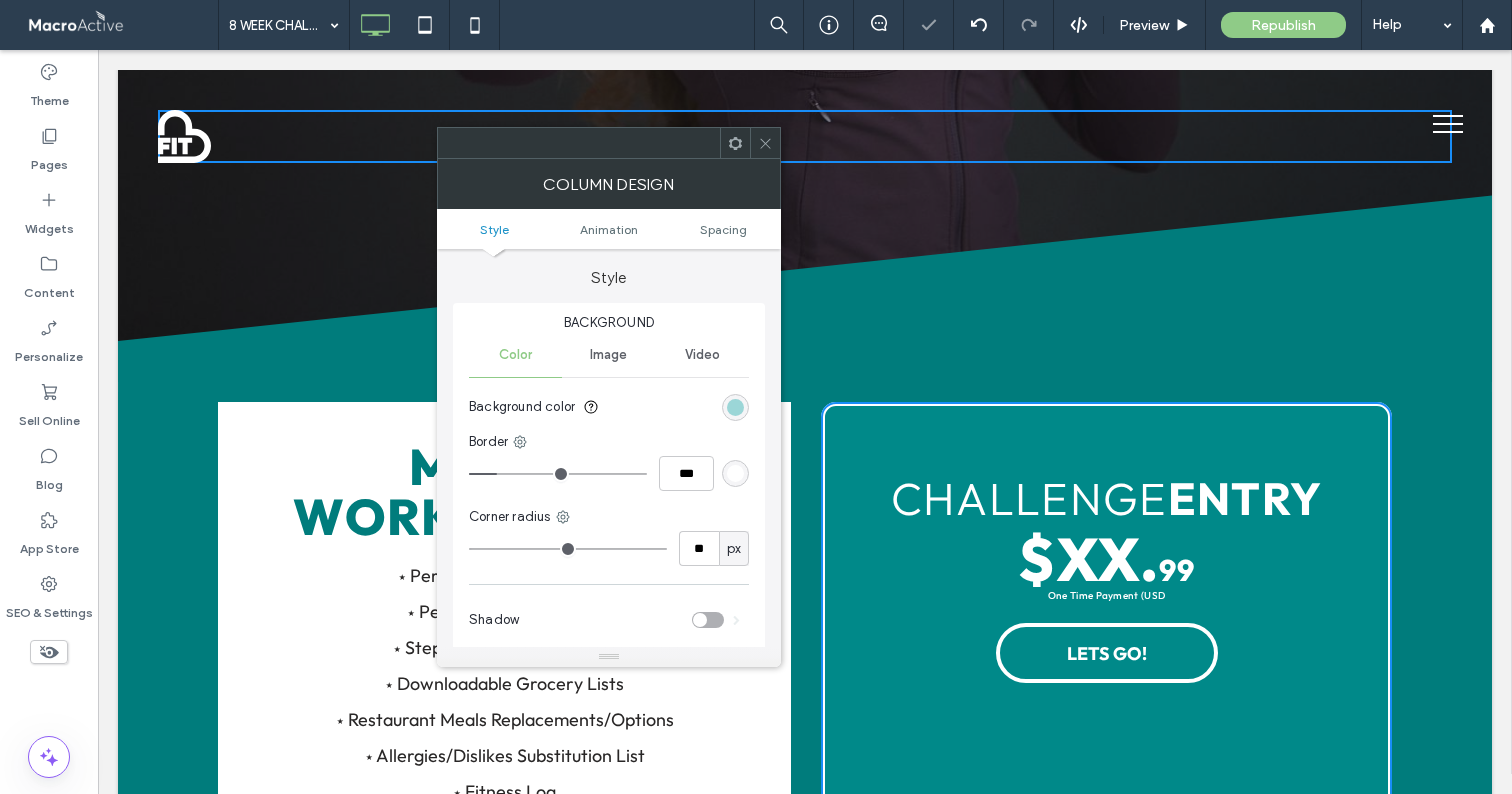 click 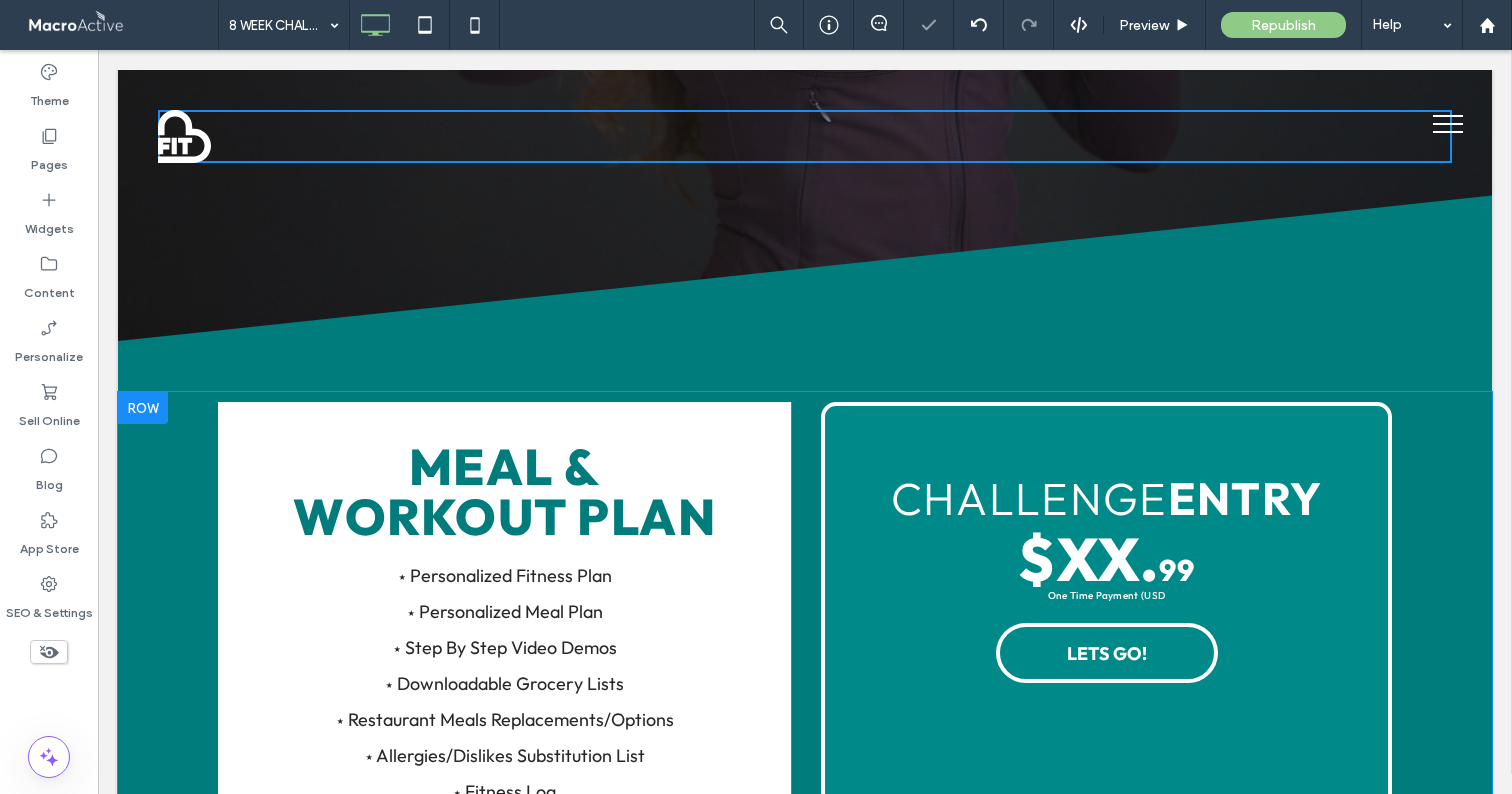 click on "MEAL & WORKOUT PLAN ⋆ Personalized Fitness Plan ⋆ Personalized Meal Plan ⋆ Step By Step Video Demos ⋆ Downloadable Grocery Lists ⋆ Restaurant Meals Replacements/Options ⋆ Allergies/Dislikes Substitution List ⋆ Fitness Log ⋆ Habit Tracker ⋆ Progress Log ⋆ Online Support ⋆ 14-Day Happiness Guarantee
Click To Paste" at bounding box center [504, 702] 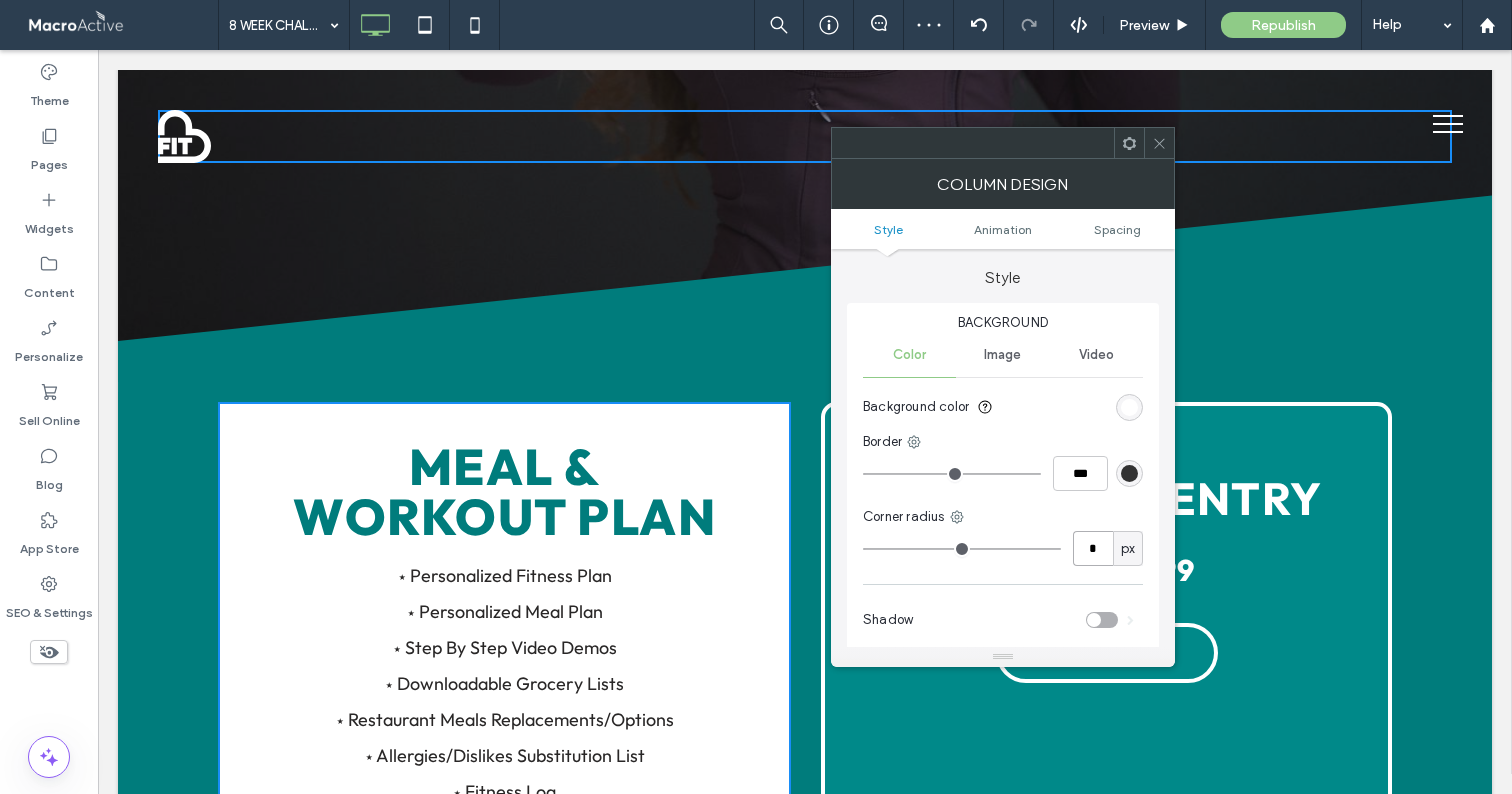 click on "*" at bounding box center [1093, 548] 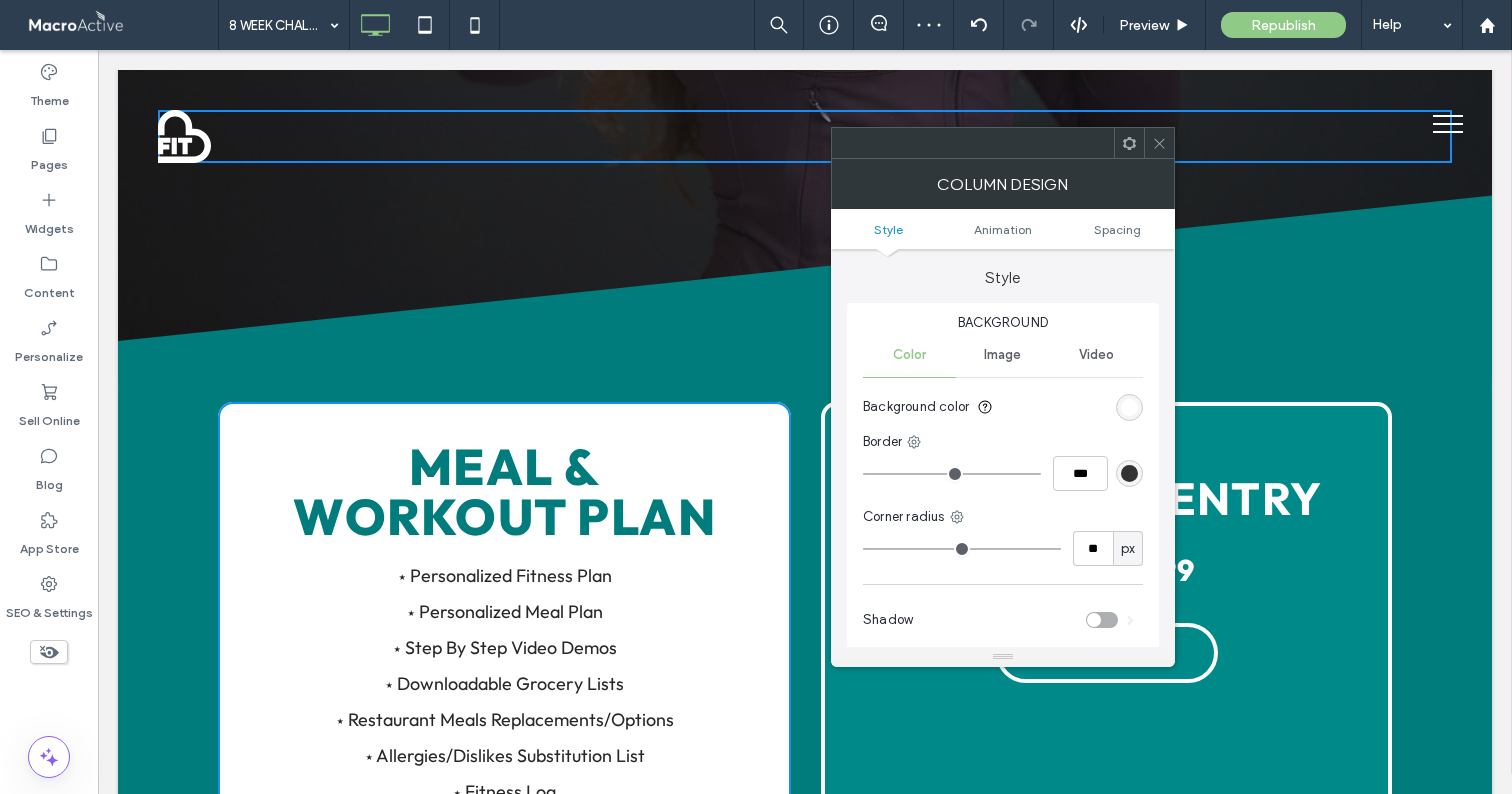 click on "Corner radius" at bounding box center (1003, 517) 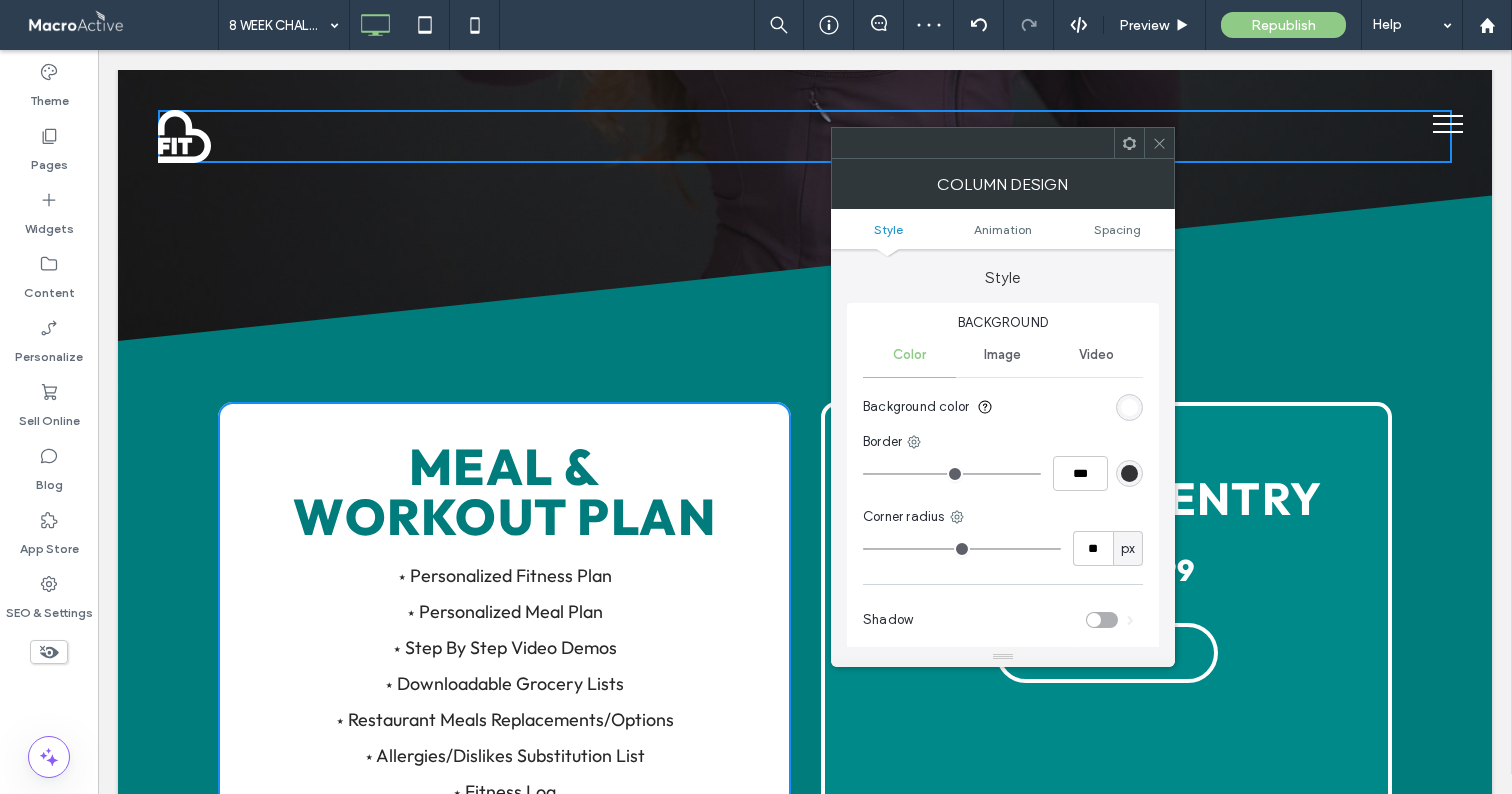 click 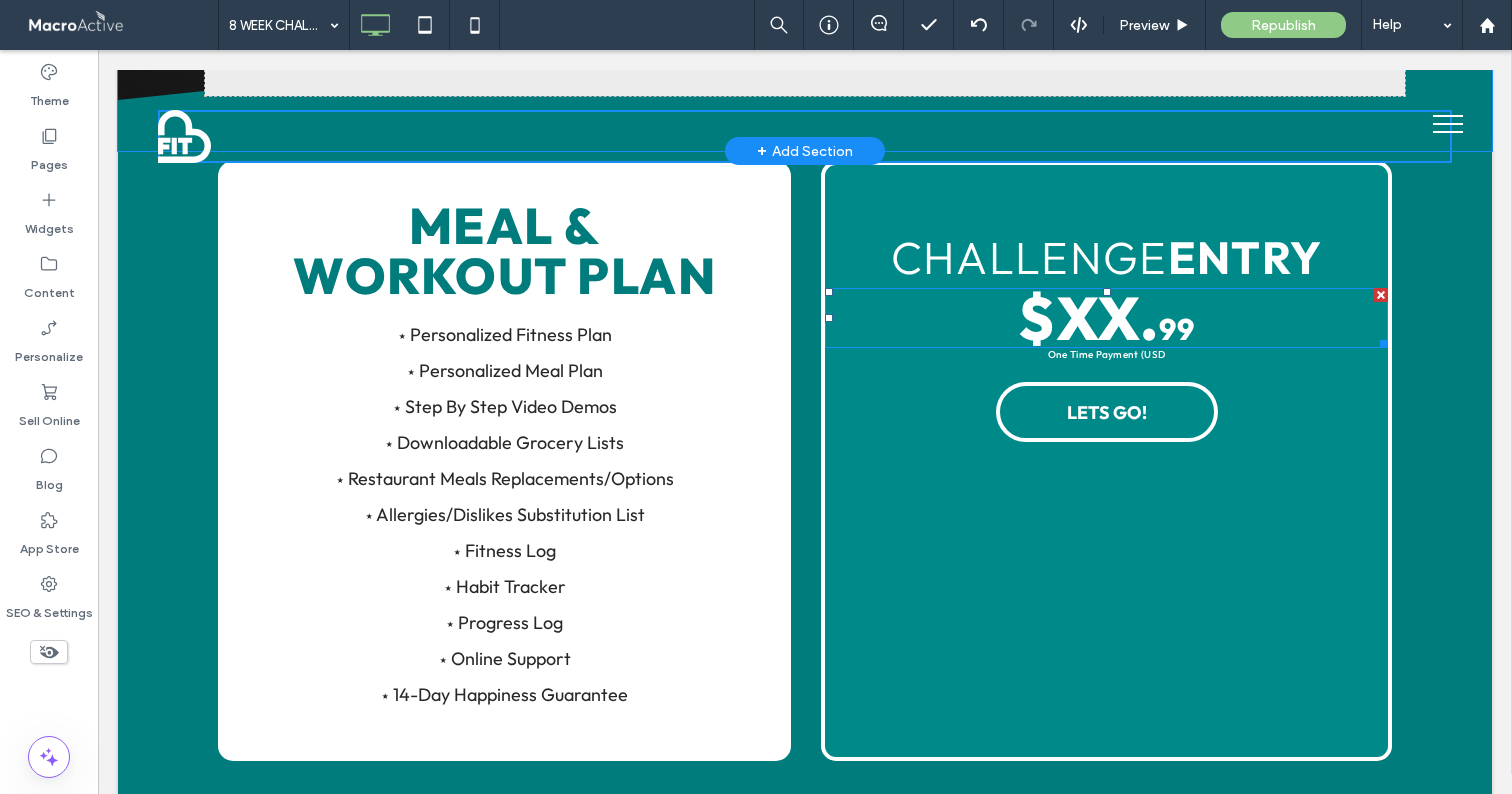 scroll, scrollTop: 972, scrollLeft: 0, axis: vertical 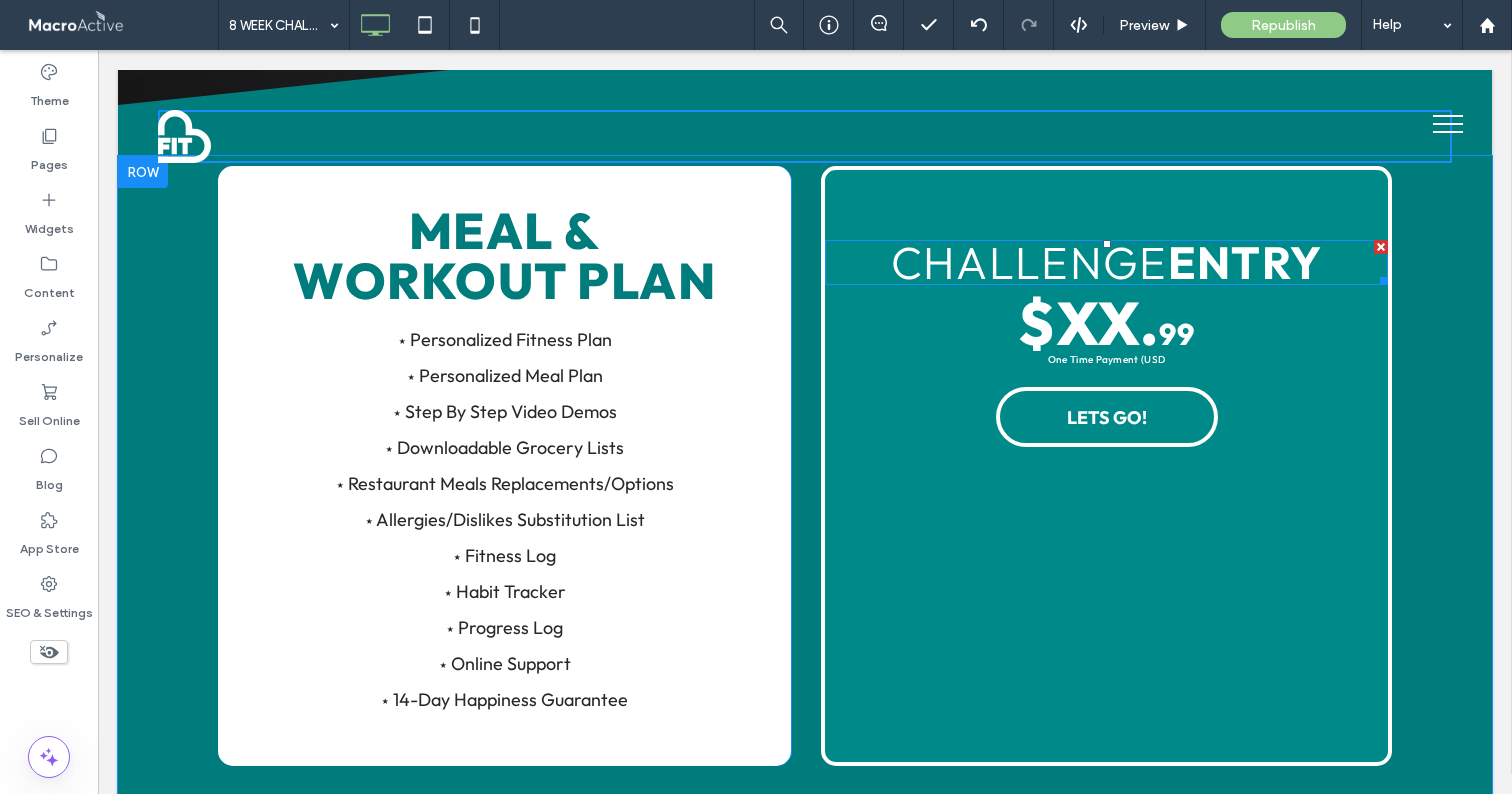 click on "CHALLENGE" at bounding box center [1029, 262] 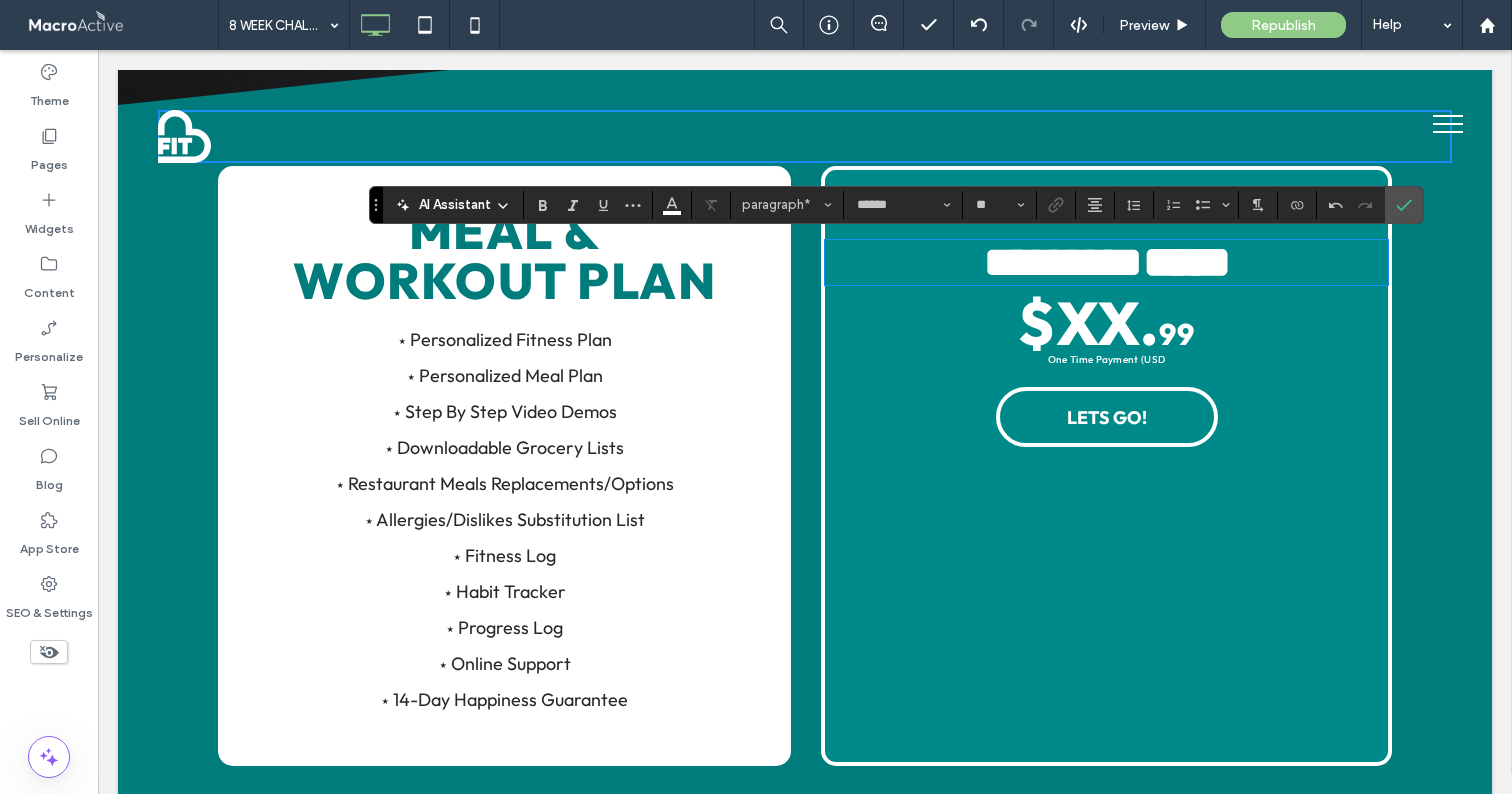 scroll, scrollTop: 5, scrollLeft: 0, axis: vertical 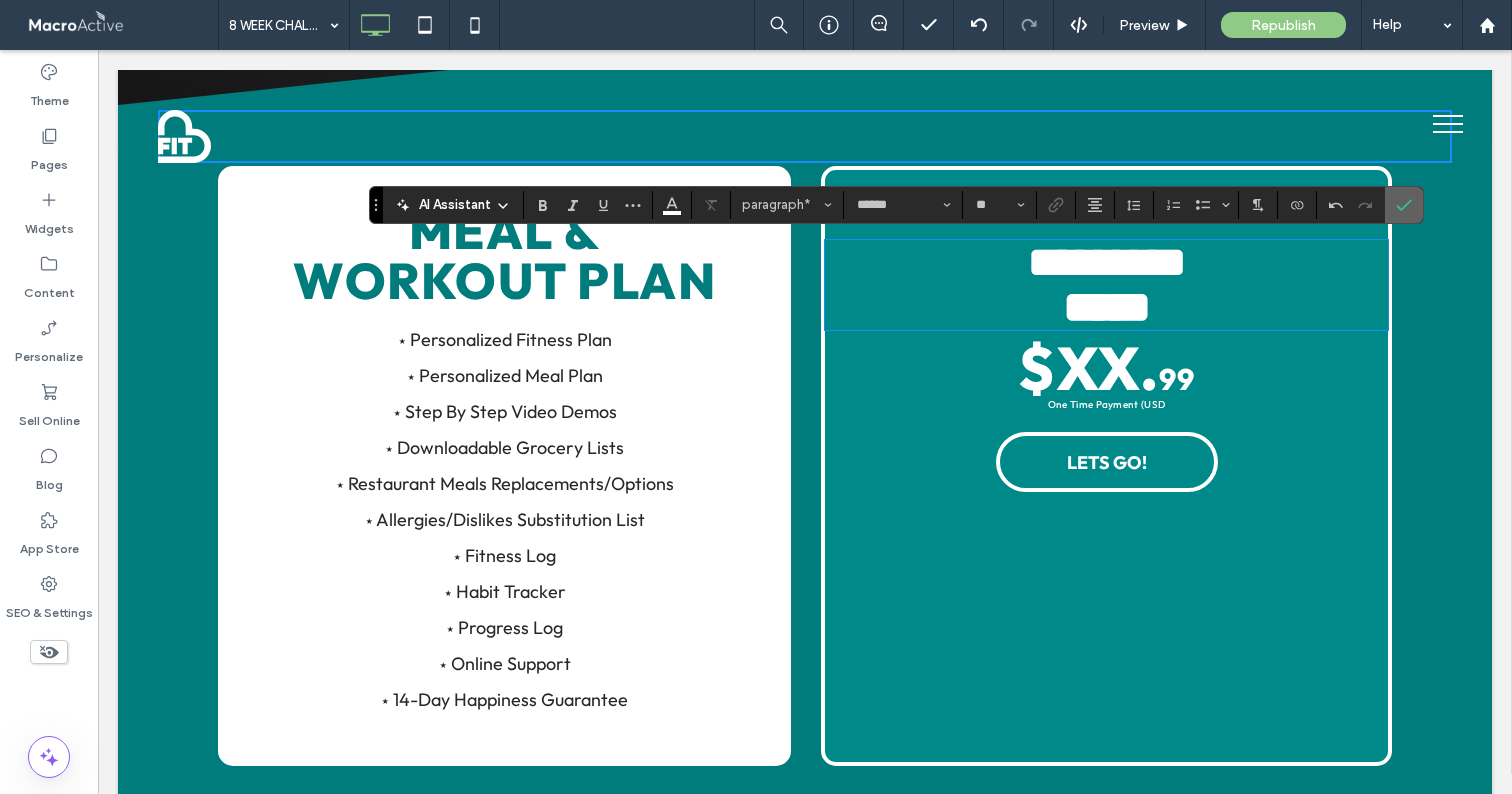 click at bounding box center (1404, 205) 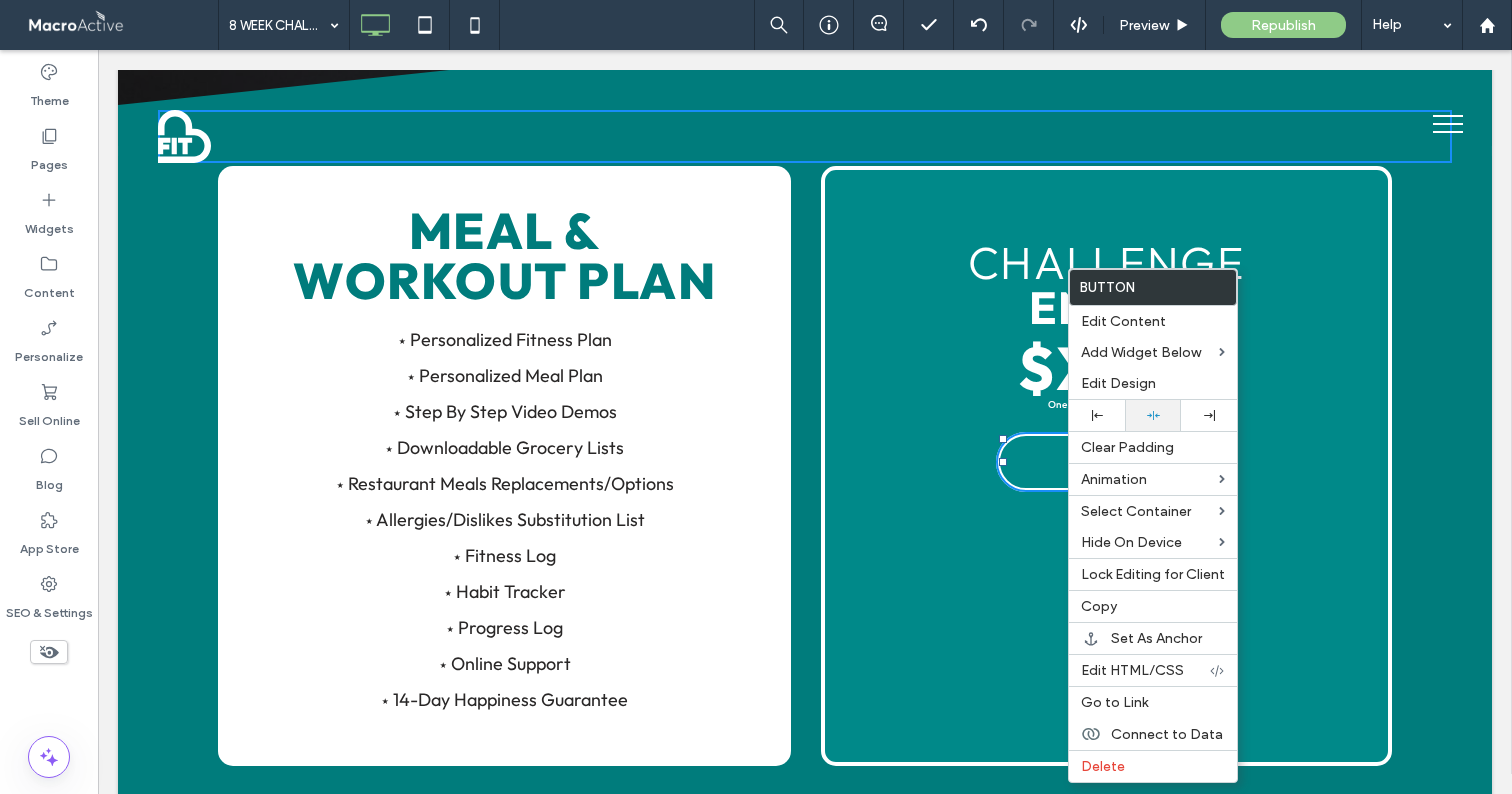 click 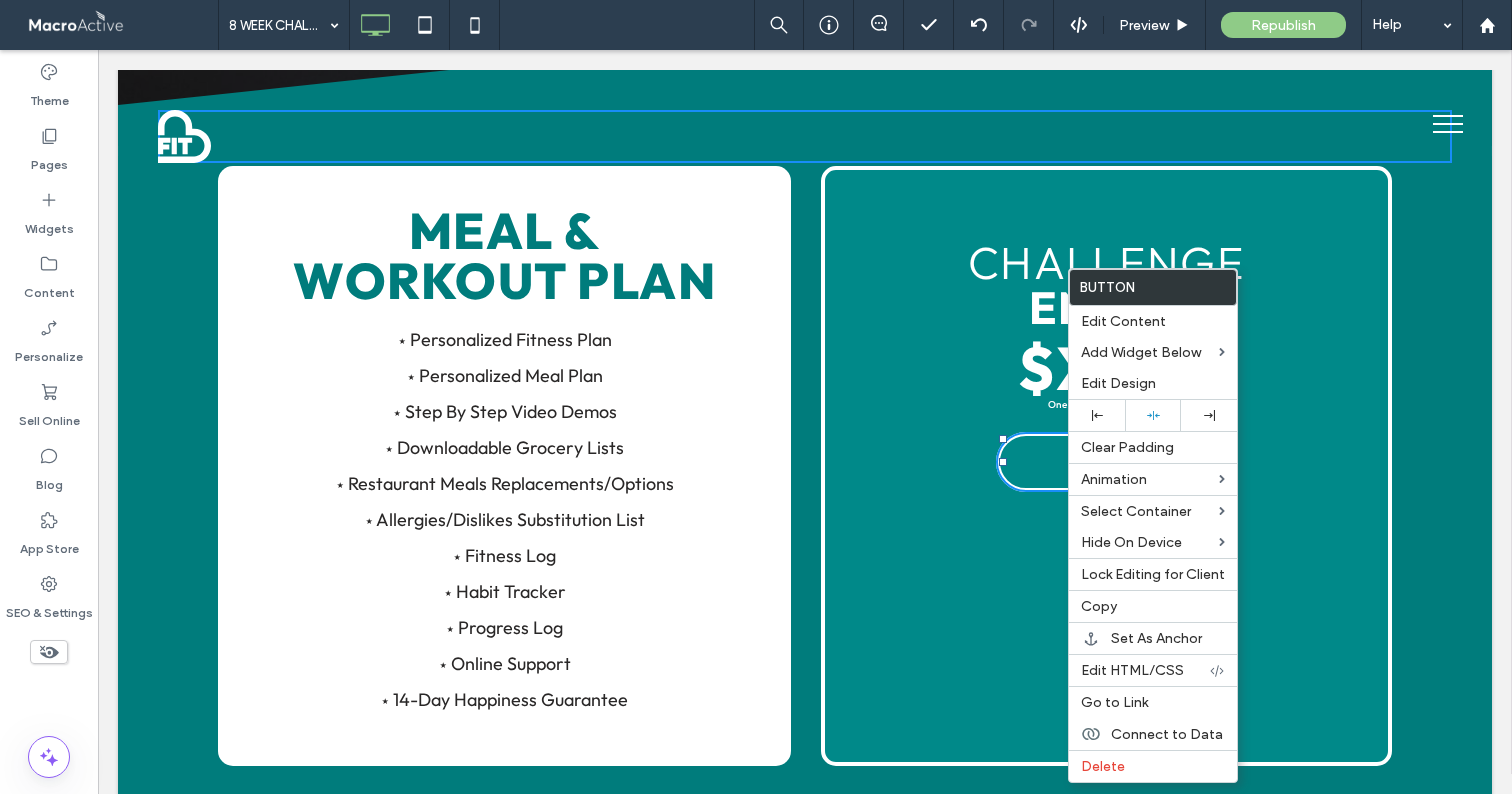 click on "CHALLENGE ﻿ ENTRY
$XX . 99
One Time Payment (USD
LETS GO!
Click To Paste" at bounding box center [1106, 466] 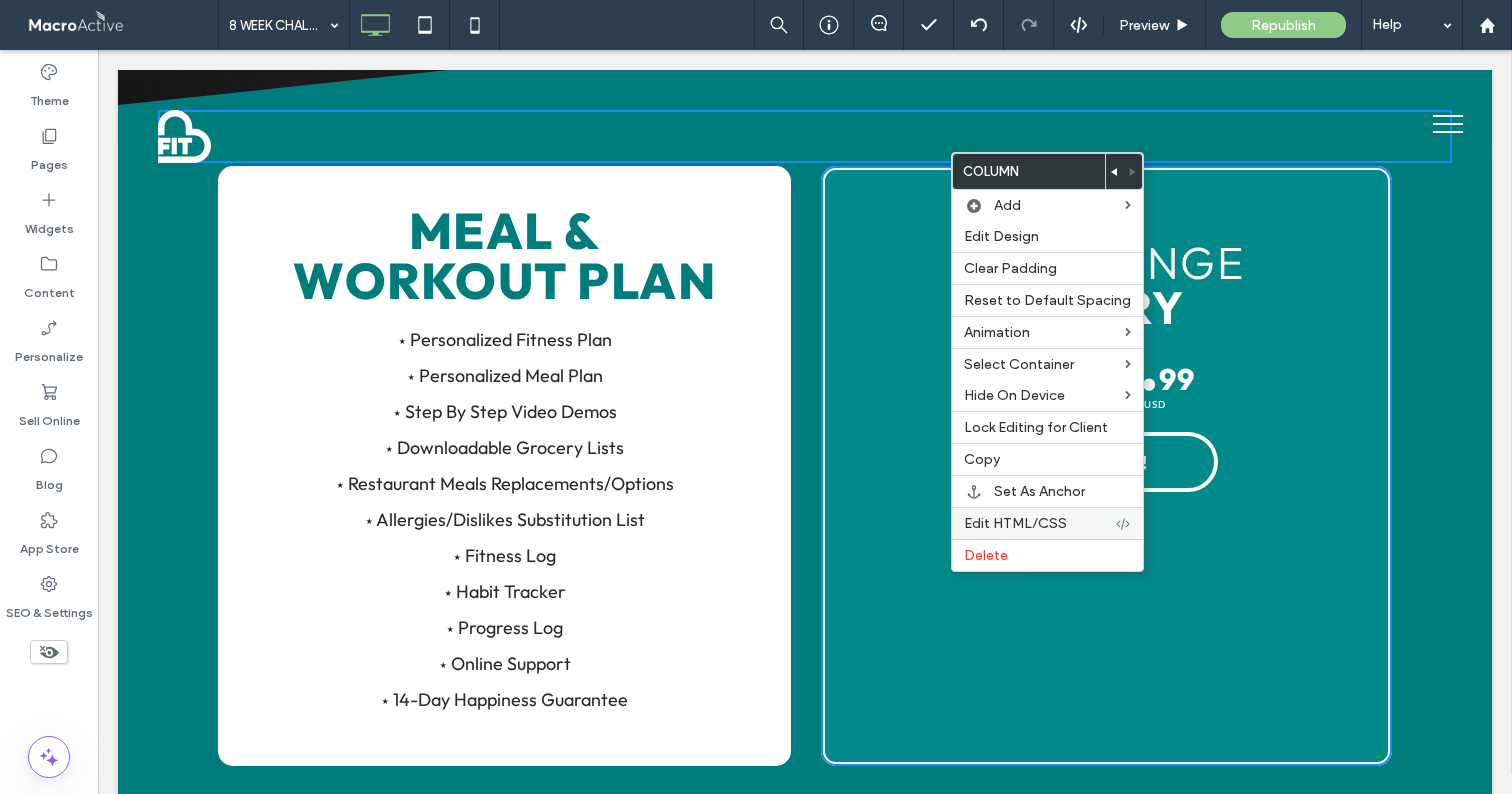 click on "Edit HTML/CSS" at bounding box center (1015, 523) 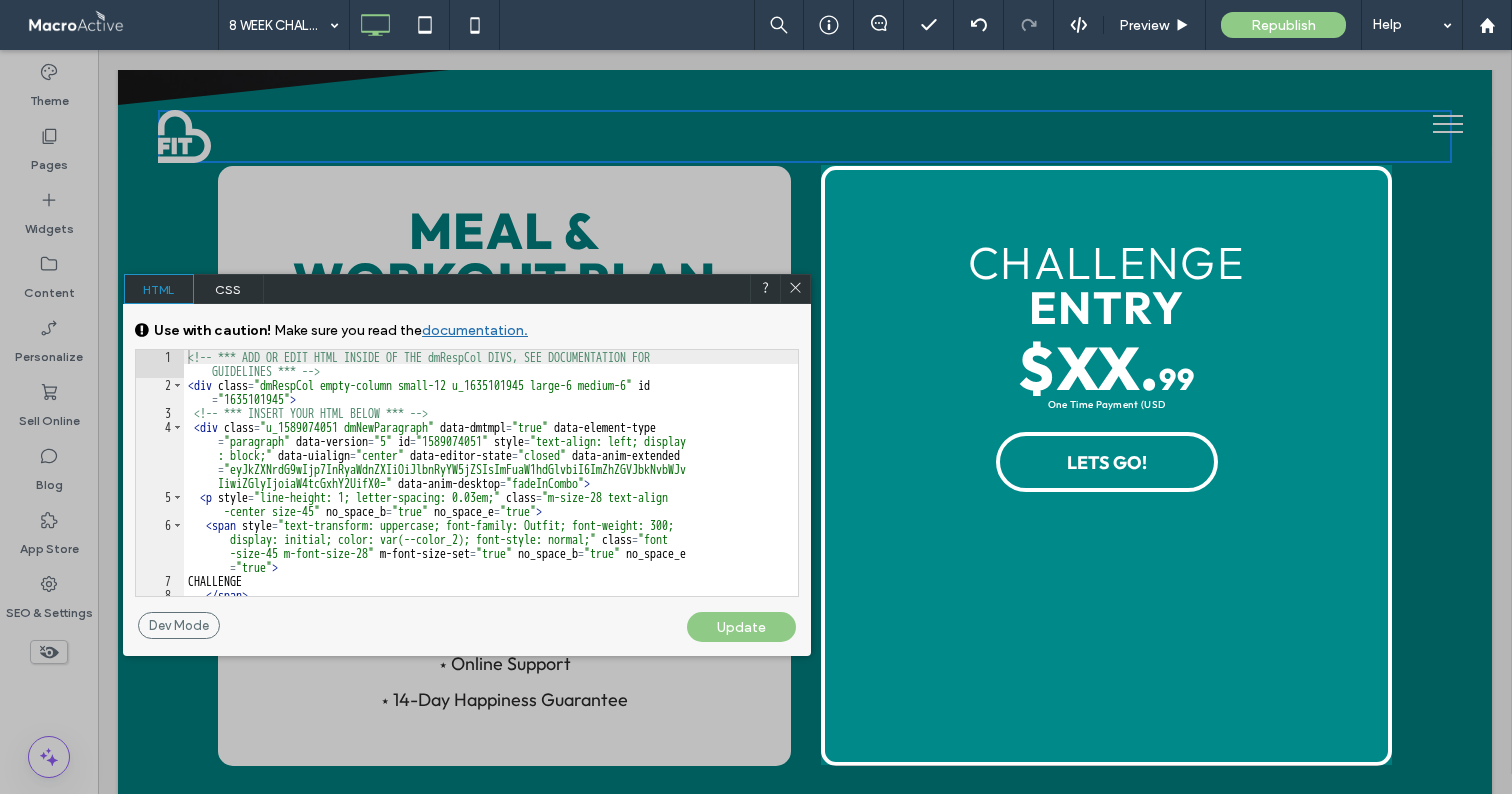 click on "CSS" at bounding box center [229, 289] 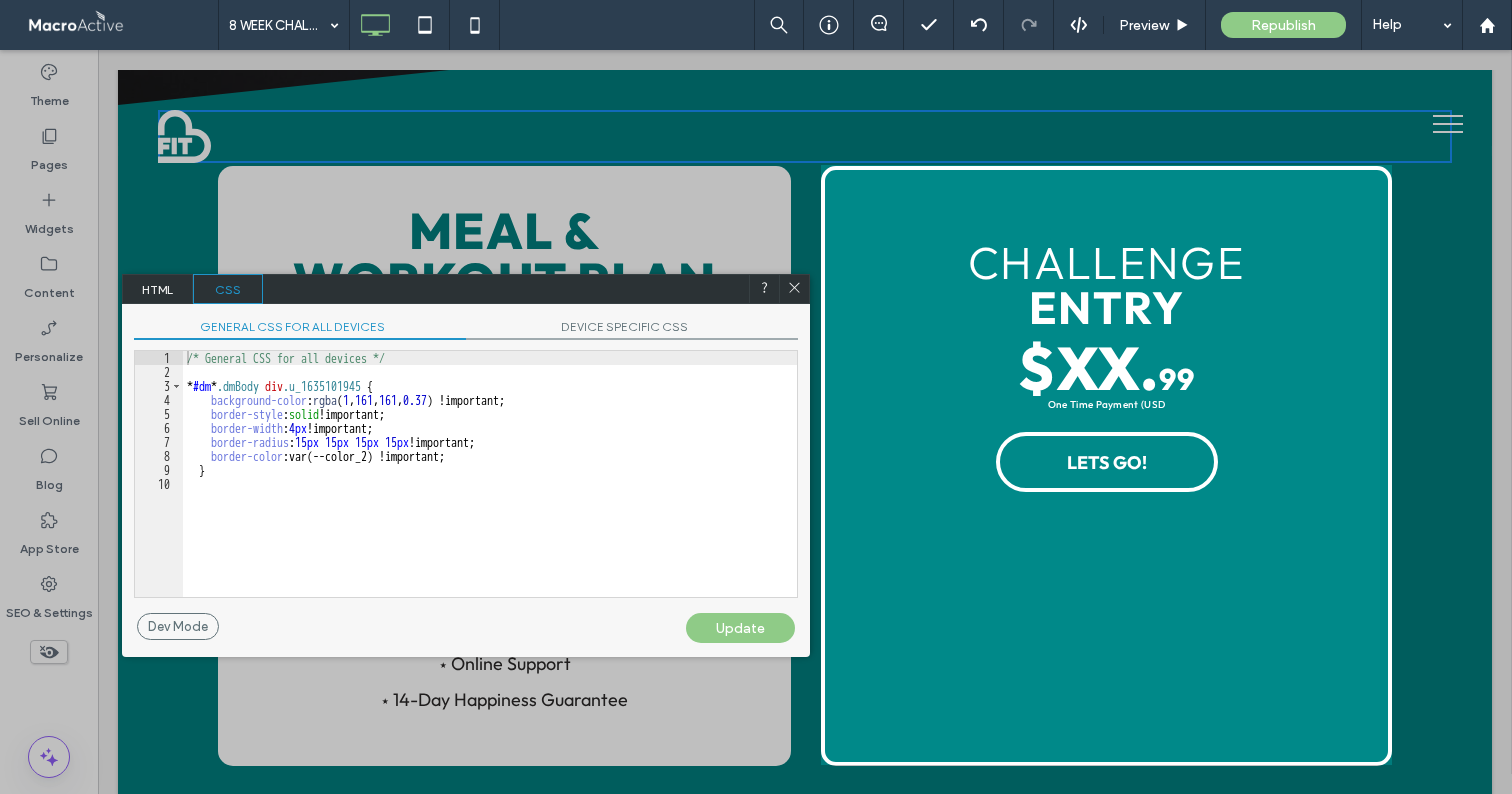 click on "DEVICE SPECIFIC CSS" at bounding box center (632, 329) 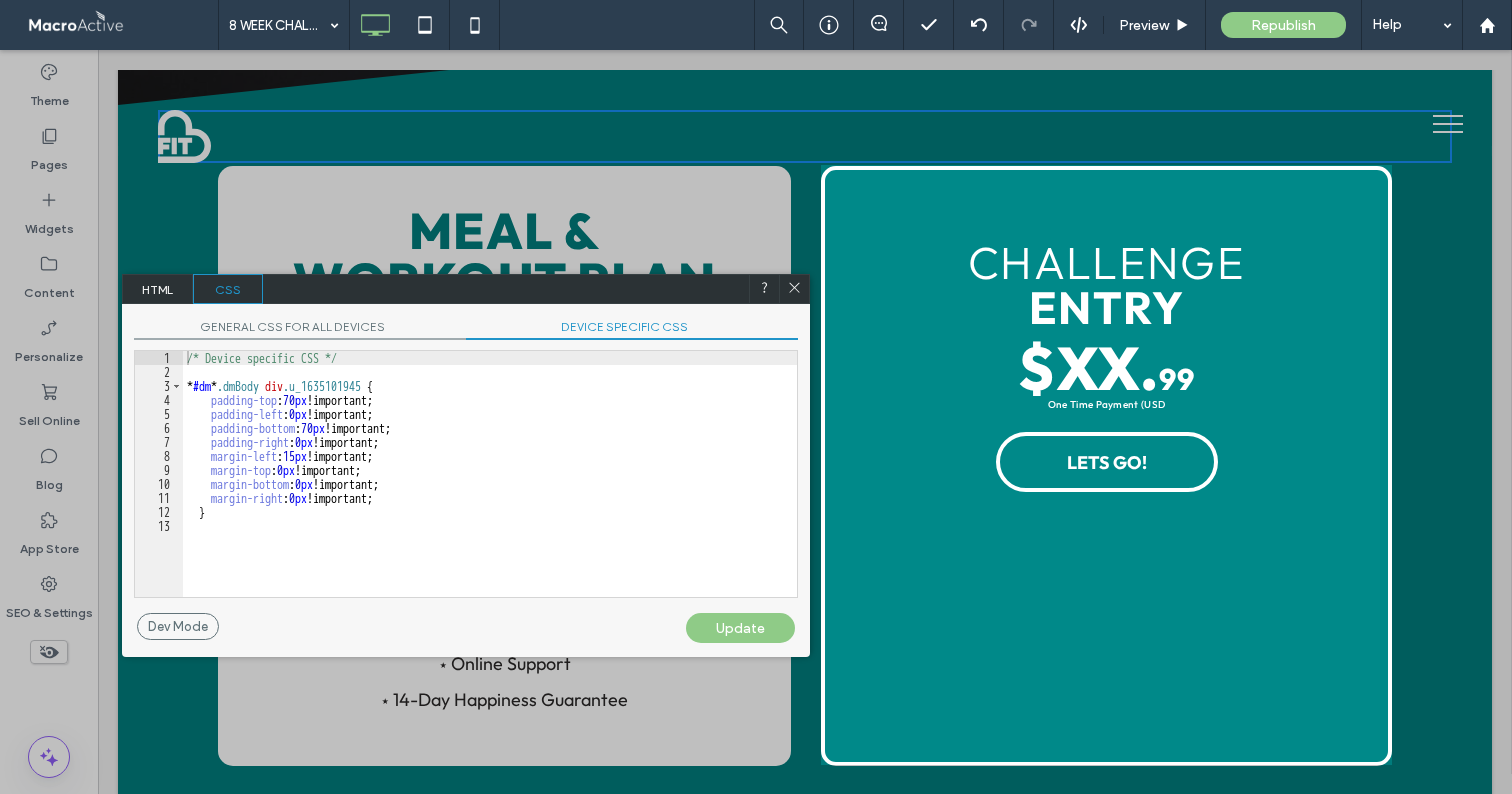 click on "/* Device specific CSS */ * #dm  * .dmBody   div .u_1635101945   {      padding-top : 70 px  !important;      padding-left : 0 px  !important;      padding-bottom : 70 px  !important;      padding-right : 0 px  !important;      margin-left : 15 px  !important;      margin-top : 0 px  !important;      margin-bottom : 0 px  !important;      margin-right : 0 px  !important;    }" at bounding box center (490, 488) 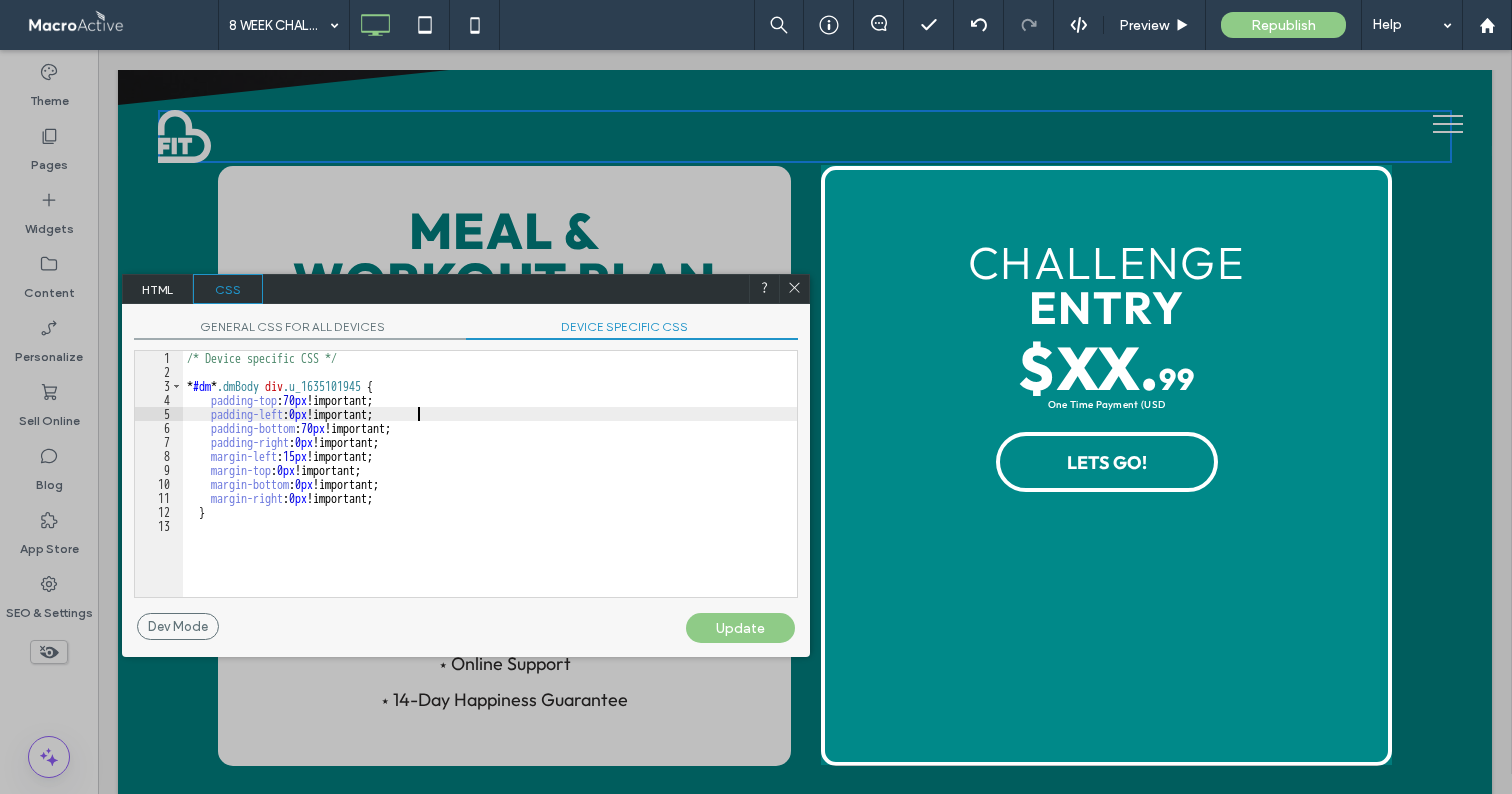 click on "/* Device specific CSS */ * #dm  * .dmBody   div .u_1635101945   {      padding-top : 70 px  !important;      padding-left : 0 px  !important;      padding-bottom : 70 px  !important;      padding-right : 0 px  !important;      margin-left : 15 px  !important;      margin-top : 0 px  !important;      margin-bottom : 0 px  !important;      margin-right : 0 px  !important;    }" at bounding box center (490, 488) 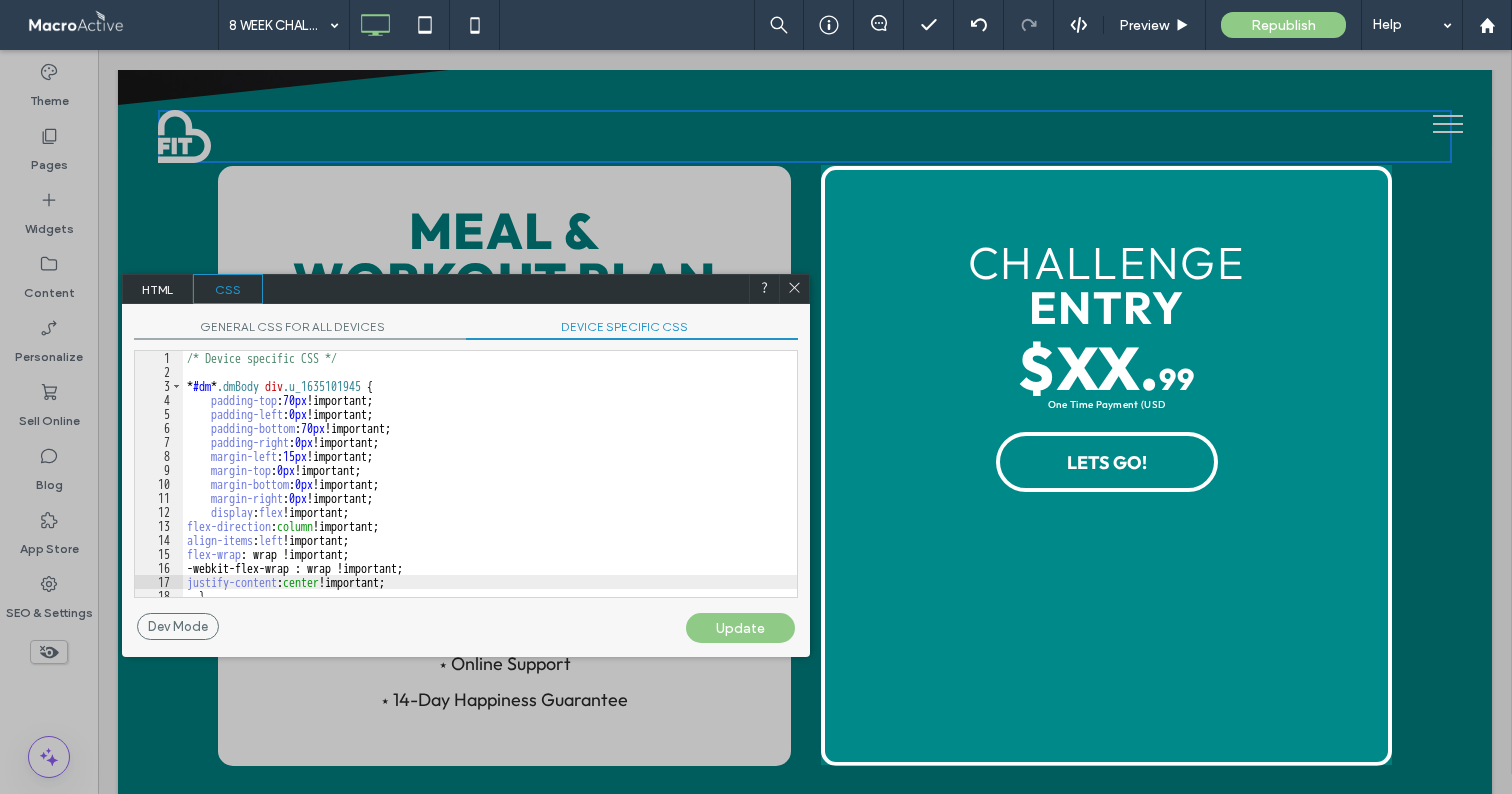 click on "Update" at bounding box center [740, 628] 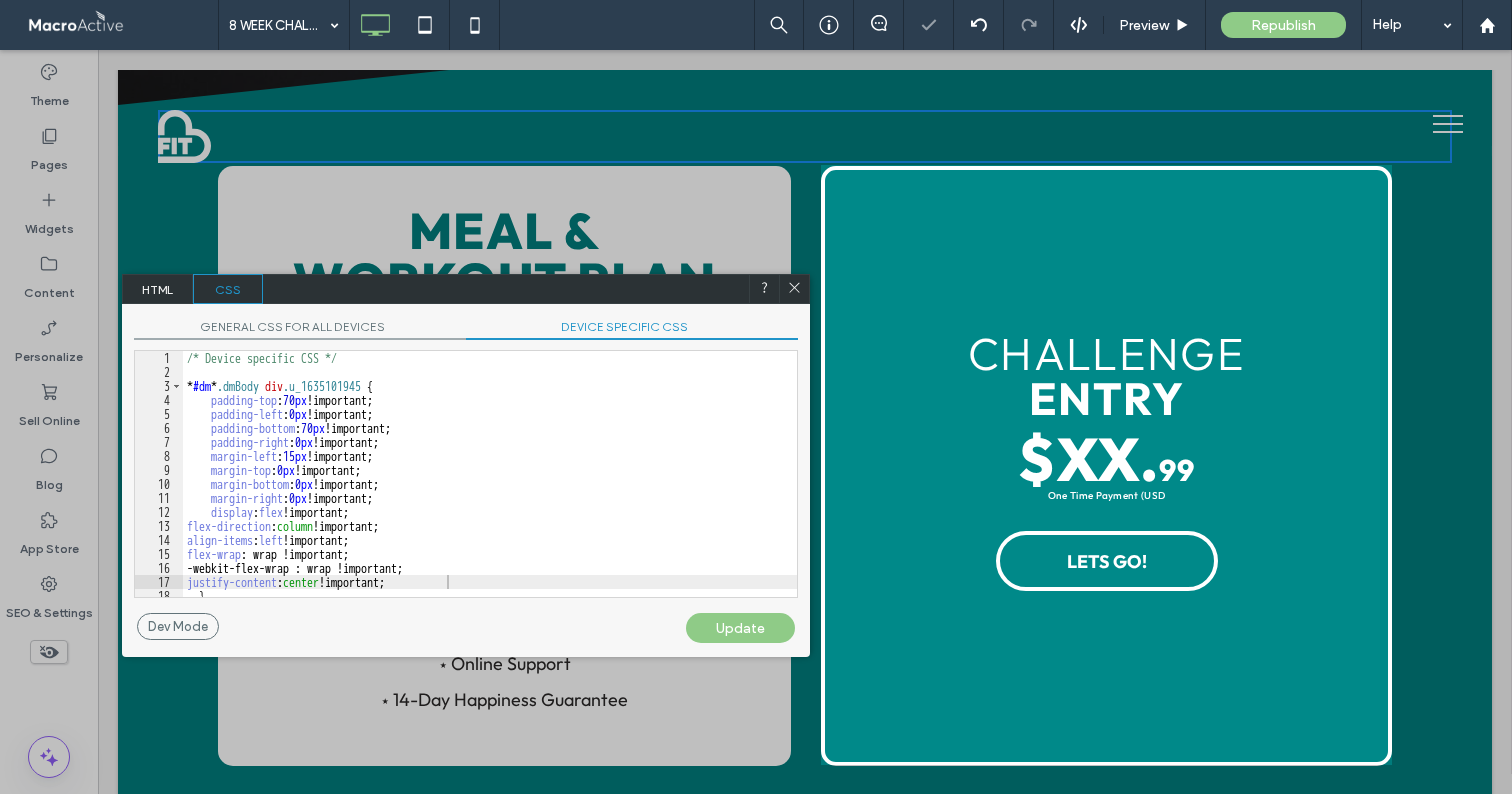 click 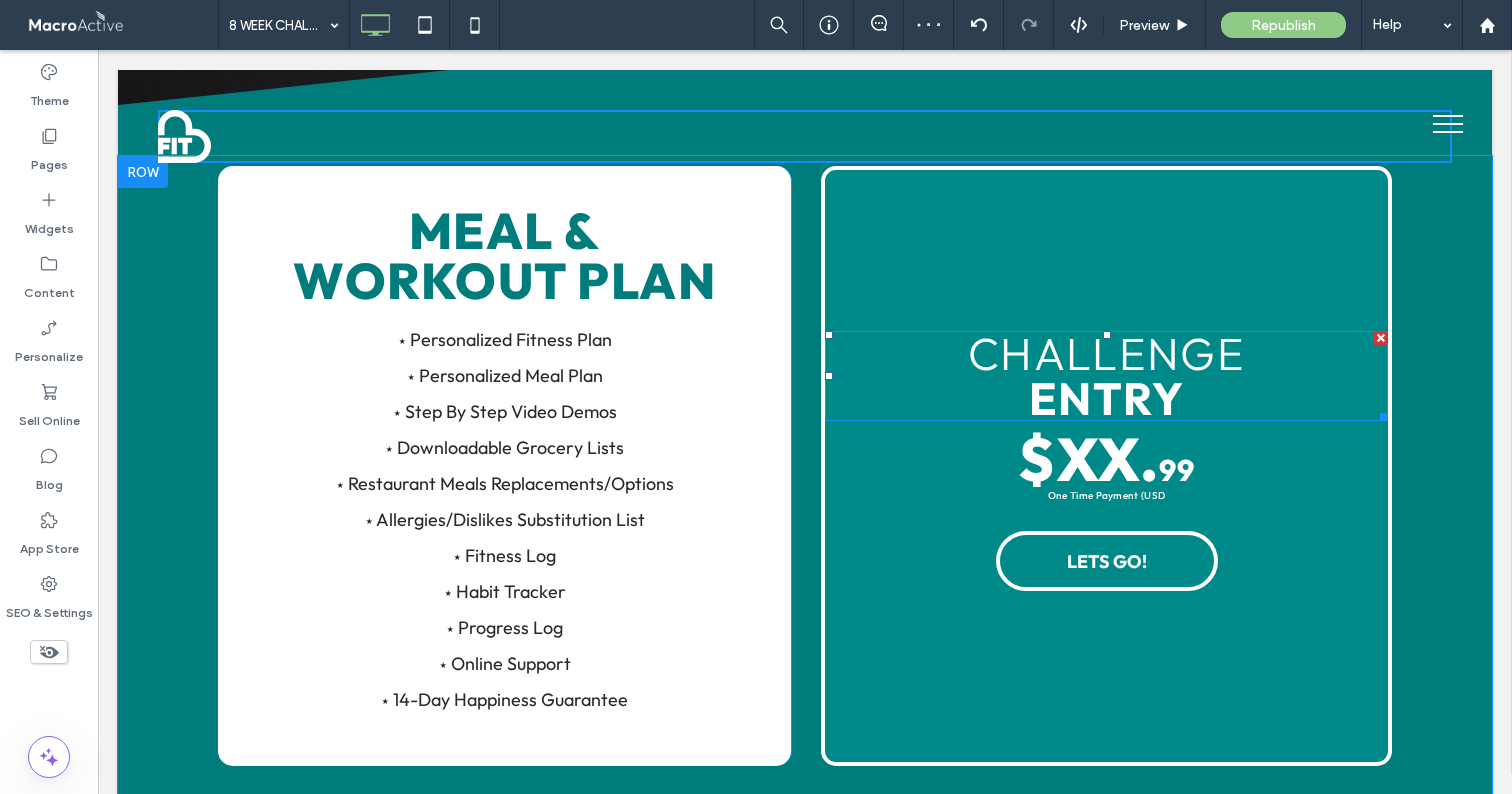 click on "ENTRY" at bounding box center [1106, 398] 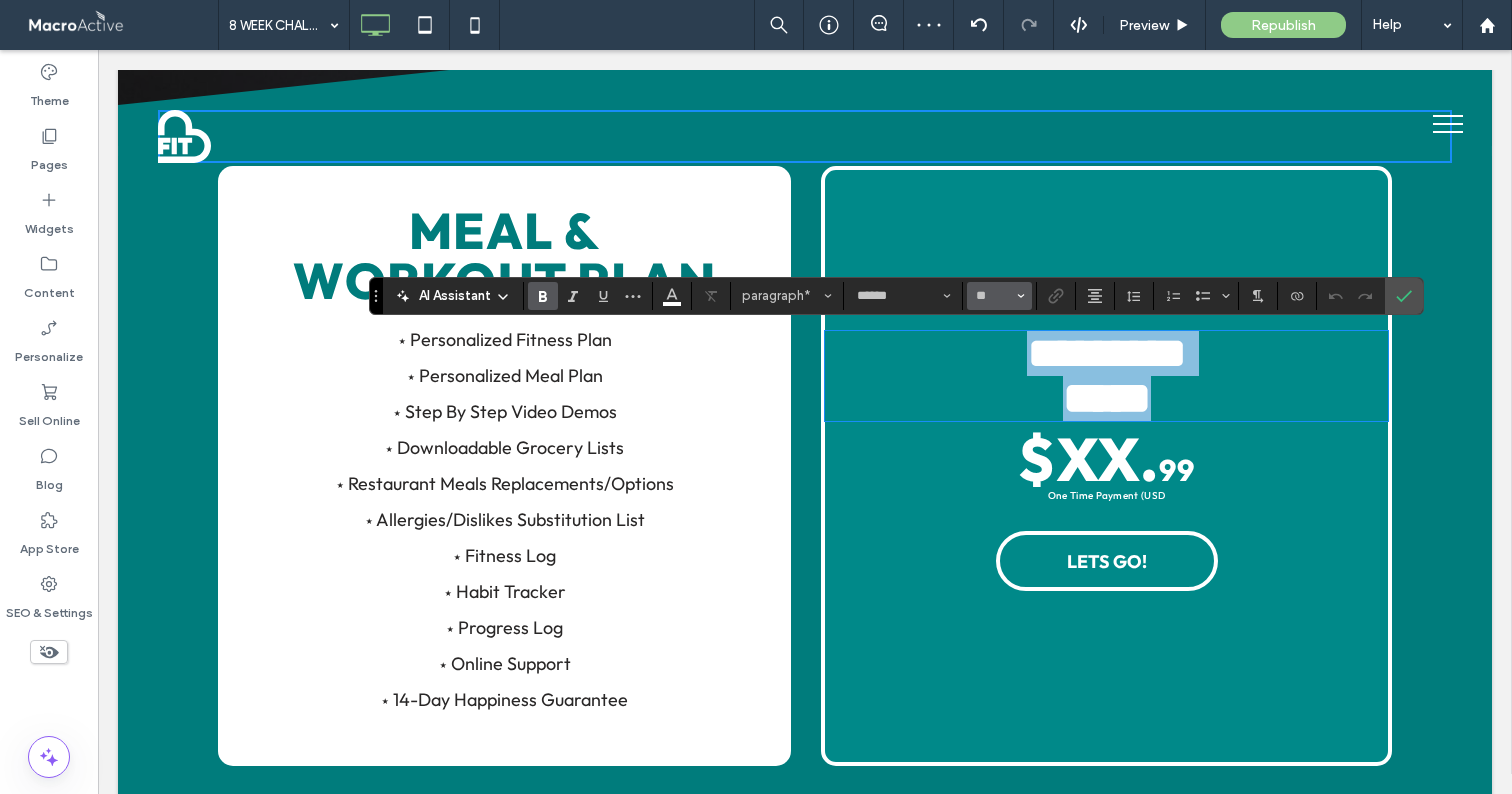 scroll, scrollTop: 0, scrollLeft: 0, axis: both 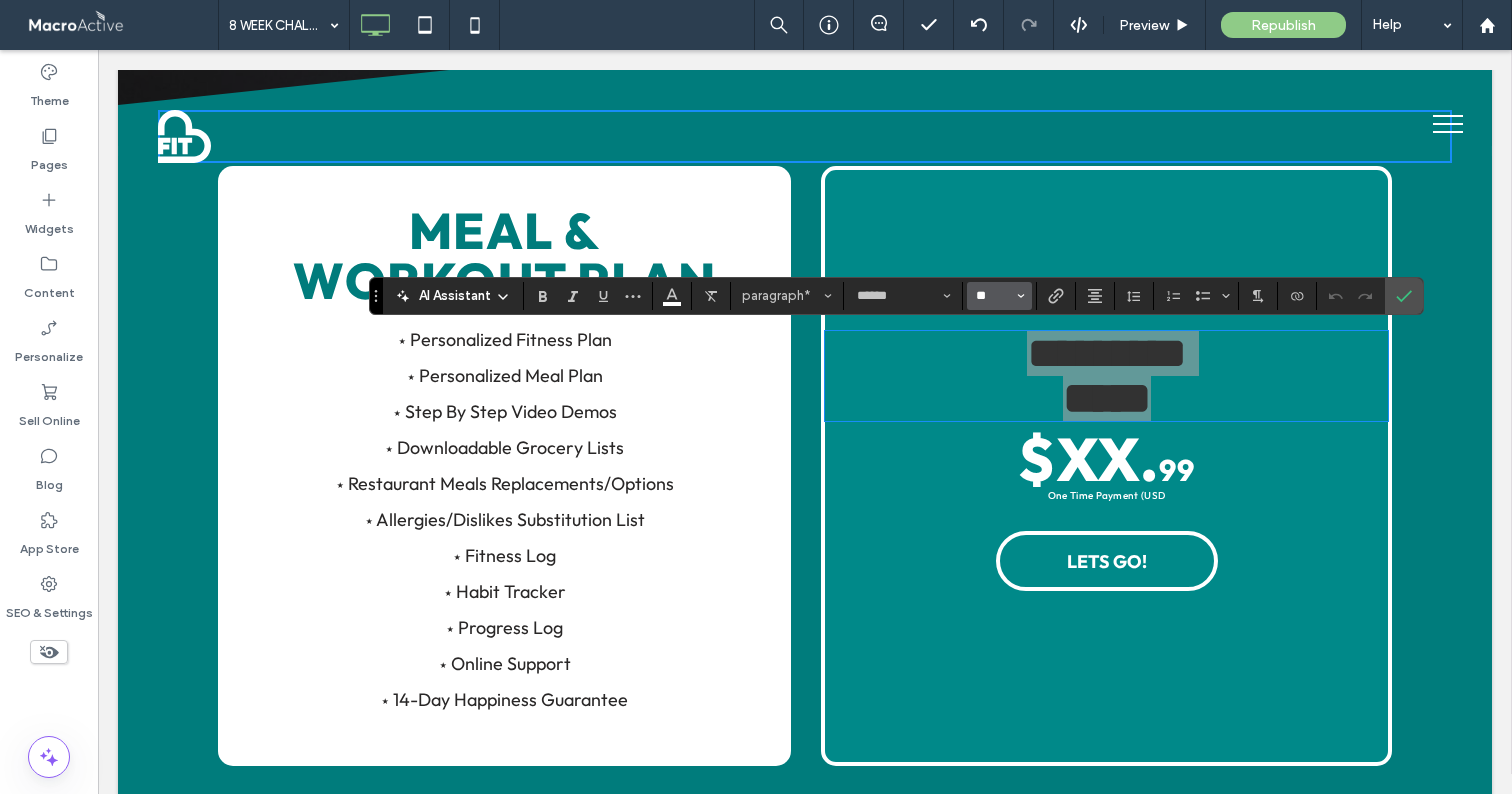 click on "**" at bounding box center (993, 296) 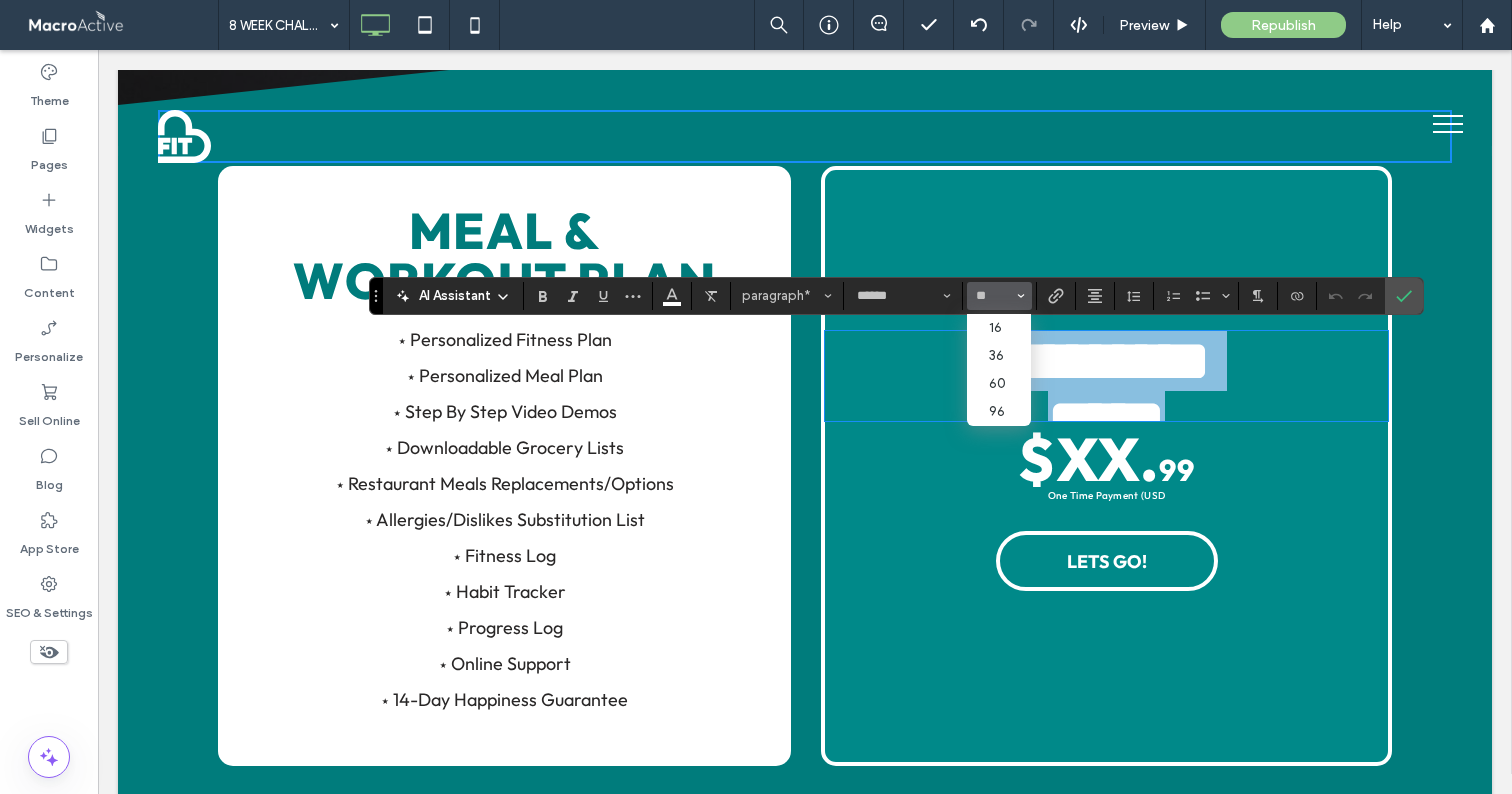 scroll, scrollTop: 957, scrollLeft: 0, axis: vertical 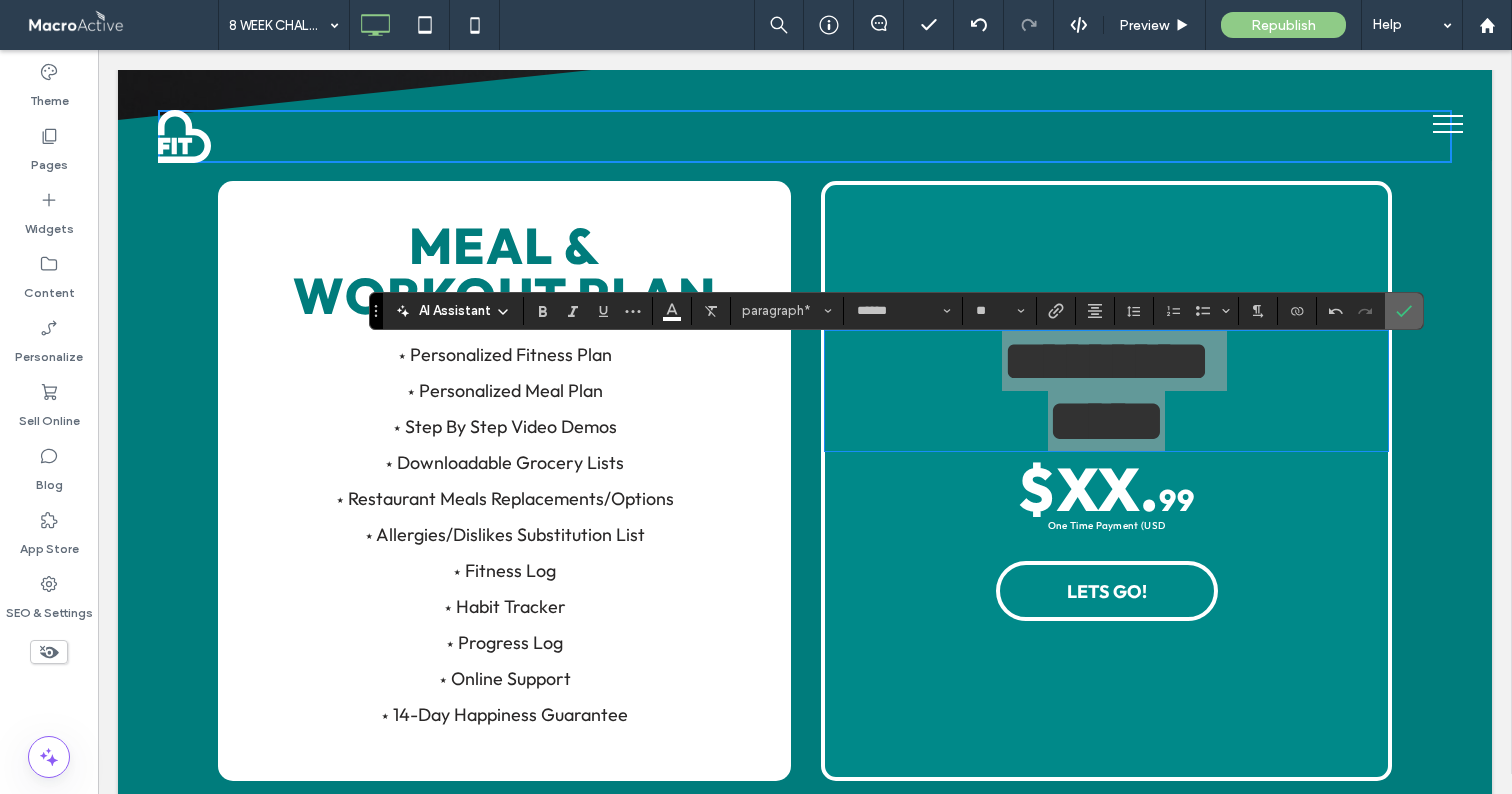 click 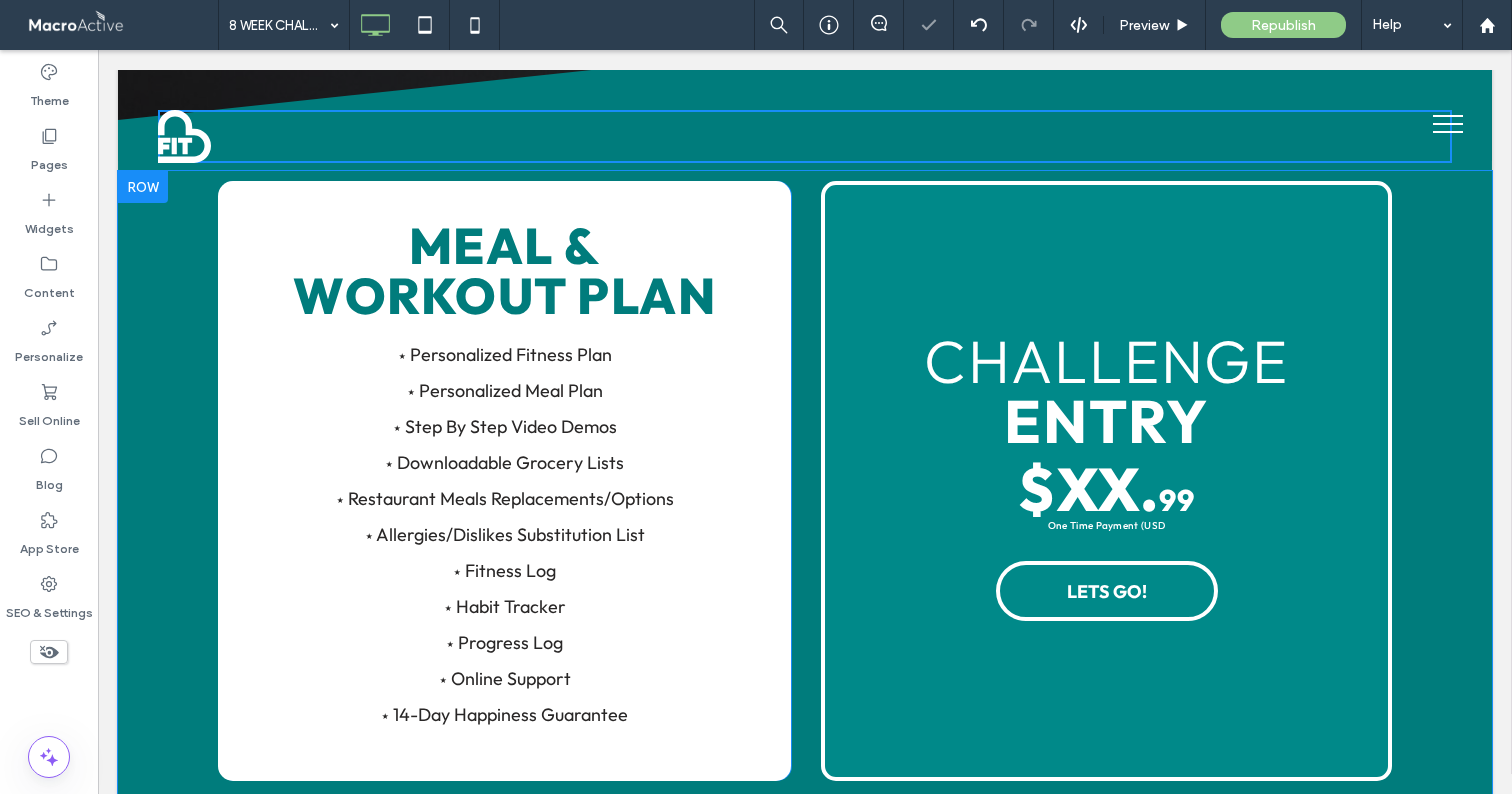 click on "ENTRY" at bounding box center (1106, 421) 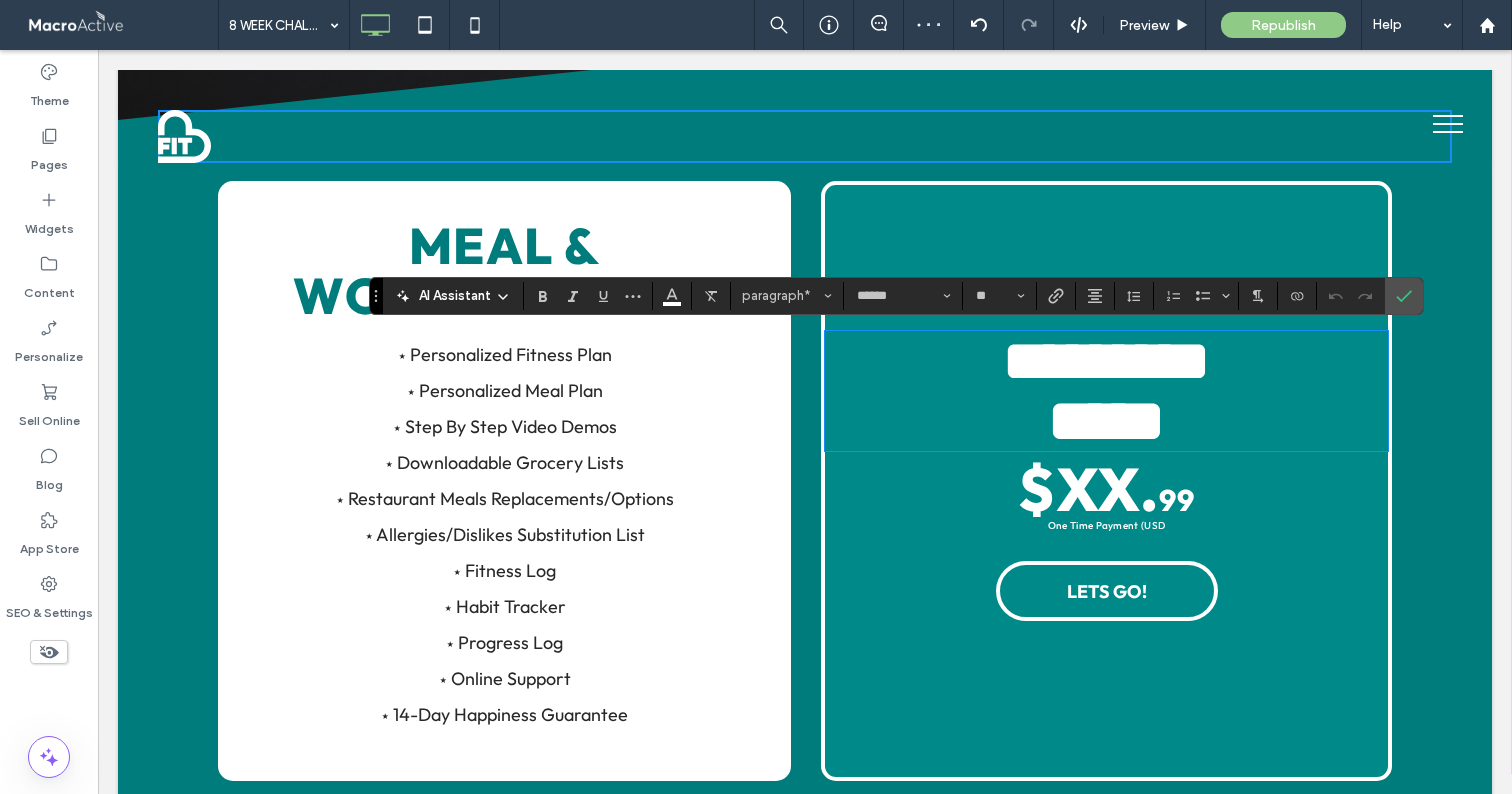 click on "*****" at bounding box center [1106, 421] 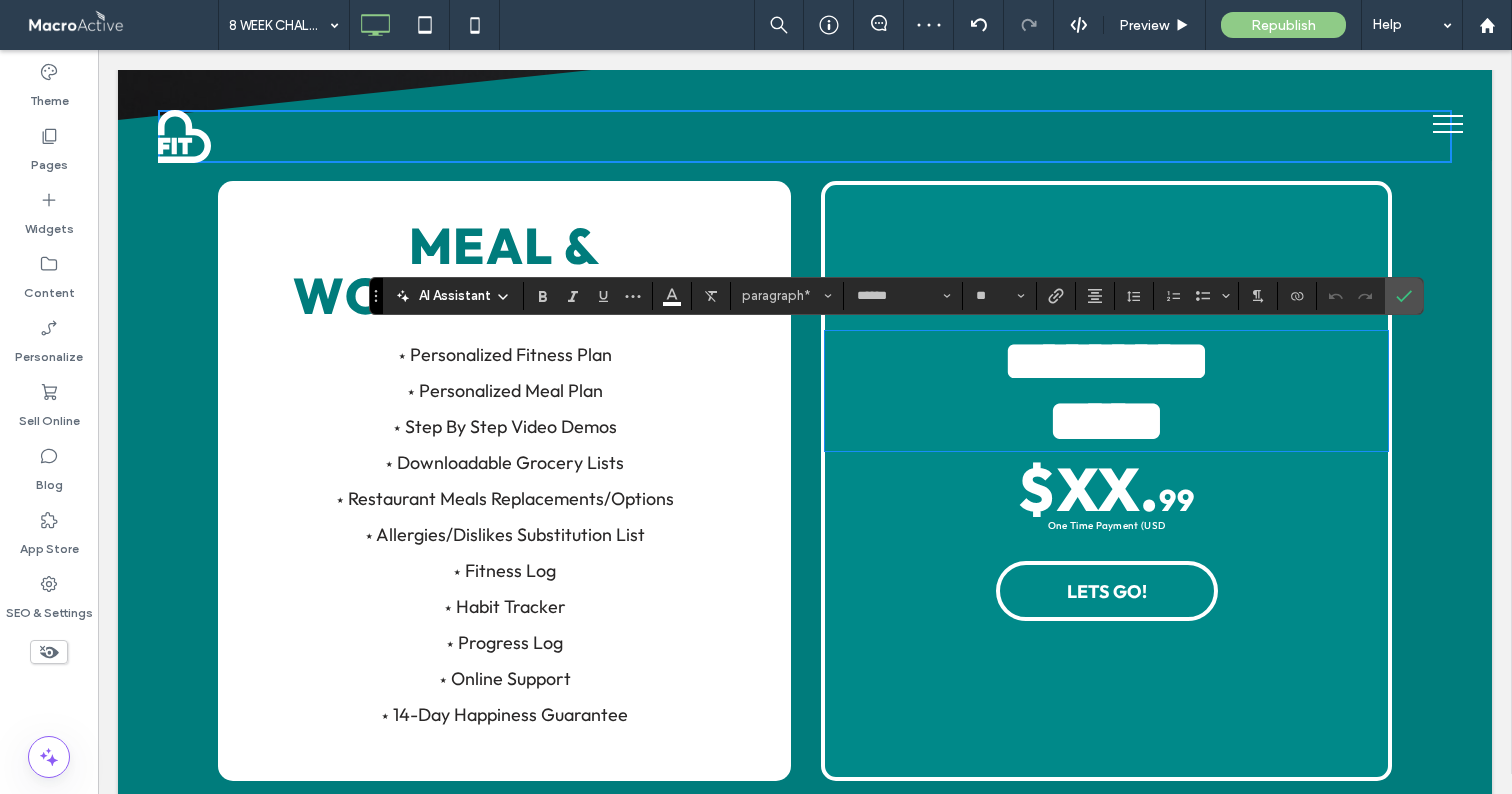 scroll, scrollTop: 7, scrollLeft: 0, axis: vertical 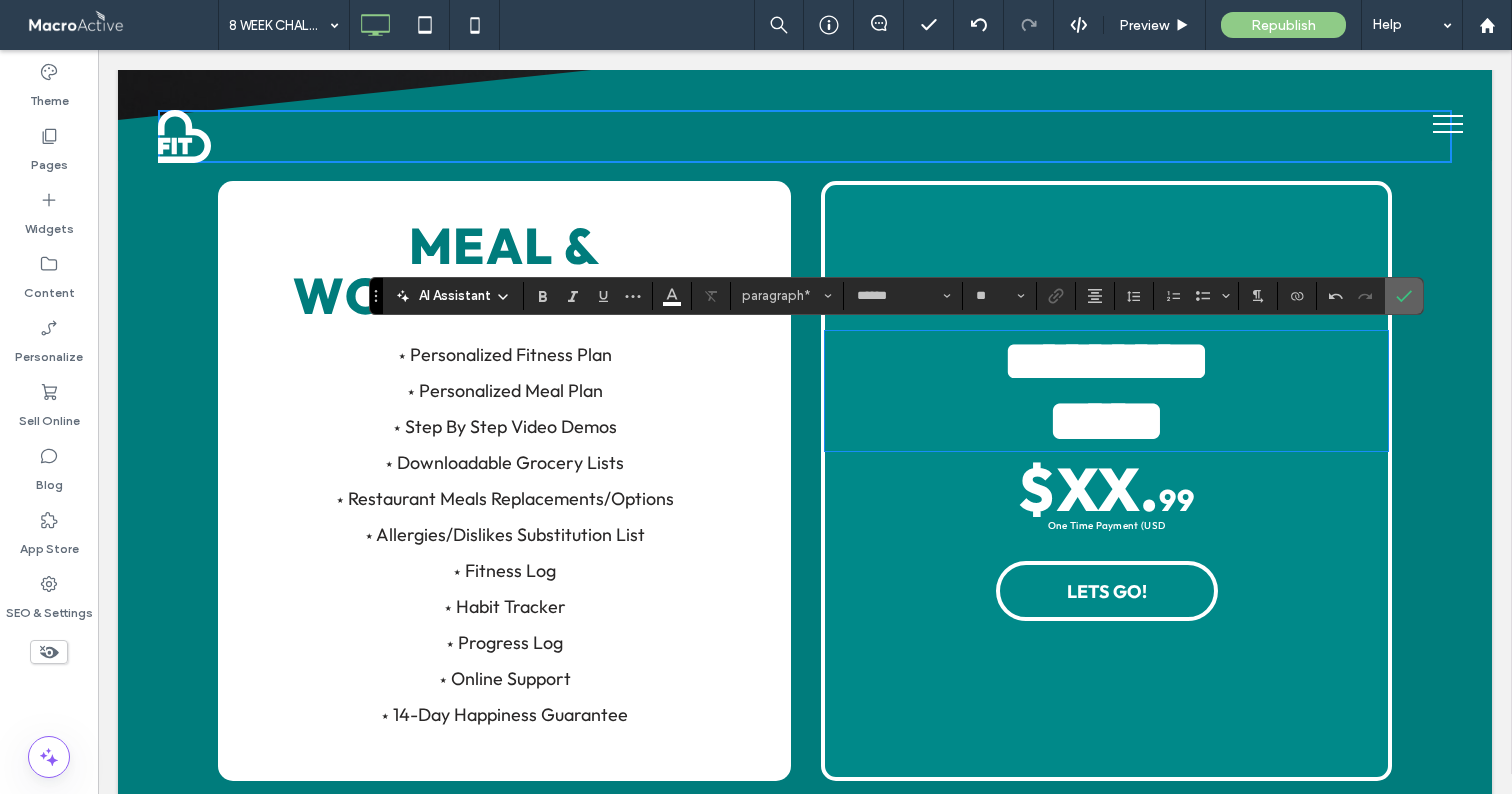 click at bounding box center (1404, 296) 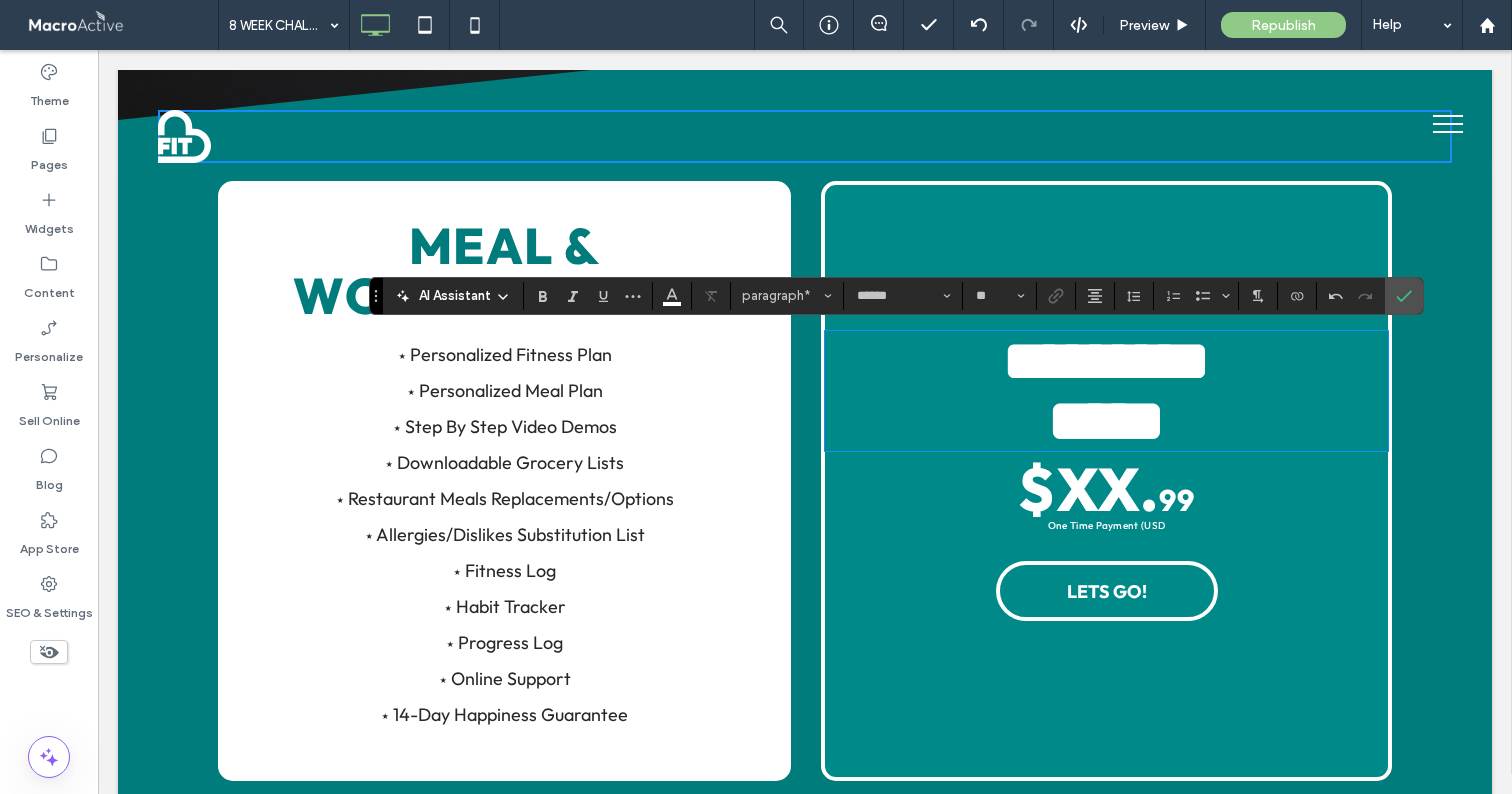 click on "MEAL & WORKOUT PLAN ⋆ Personalized Fitness Plan ⋆ Personalized Meal Plan ⋆ Step By Step Video Demos ⋆ Downloadable Grocery Lists ⋆ Restaurant Meals Replacements/Options ⋆ Allergies/Dislikes Substitution List ⋆ Fitness Log ⋆ Habit Tracker ⋆ Progress Log ⋆ Online Support ⋆ 14-Day Happiness Guarantee
Click To Paste
********* ﻿ *****
$XX . 99
One Time Payment (USD
LETS GO!
Click To Paste
Row + Add Section" at bounding box center (805, 516) 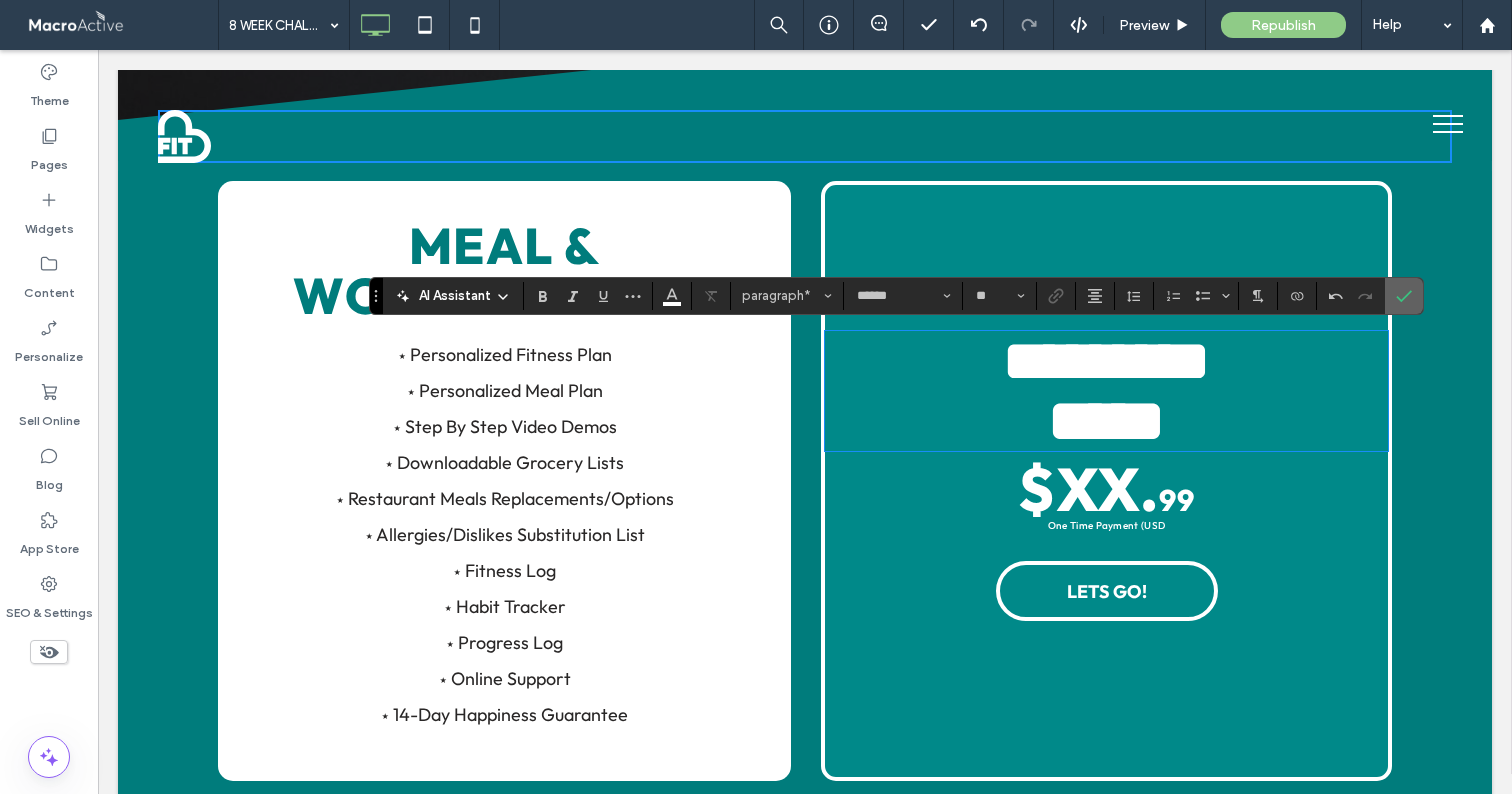click at bounding box center [1404, 296] 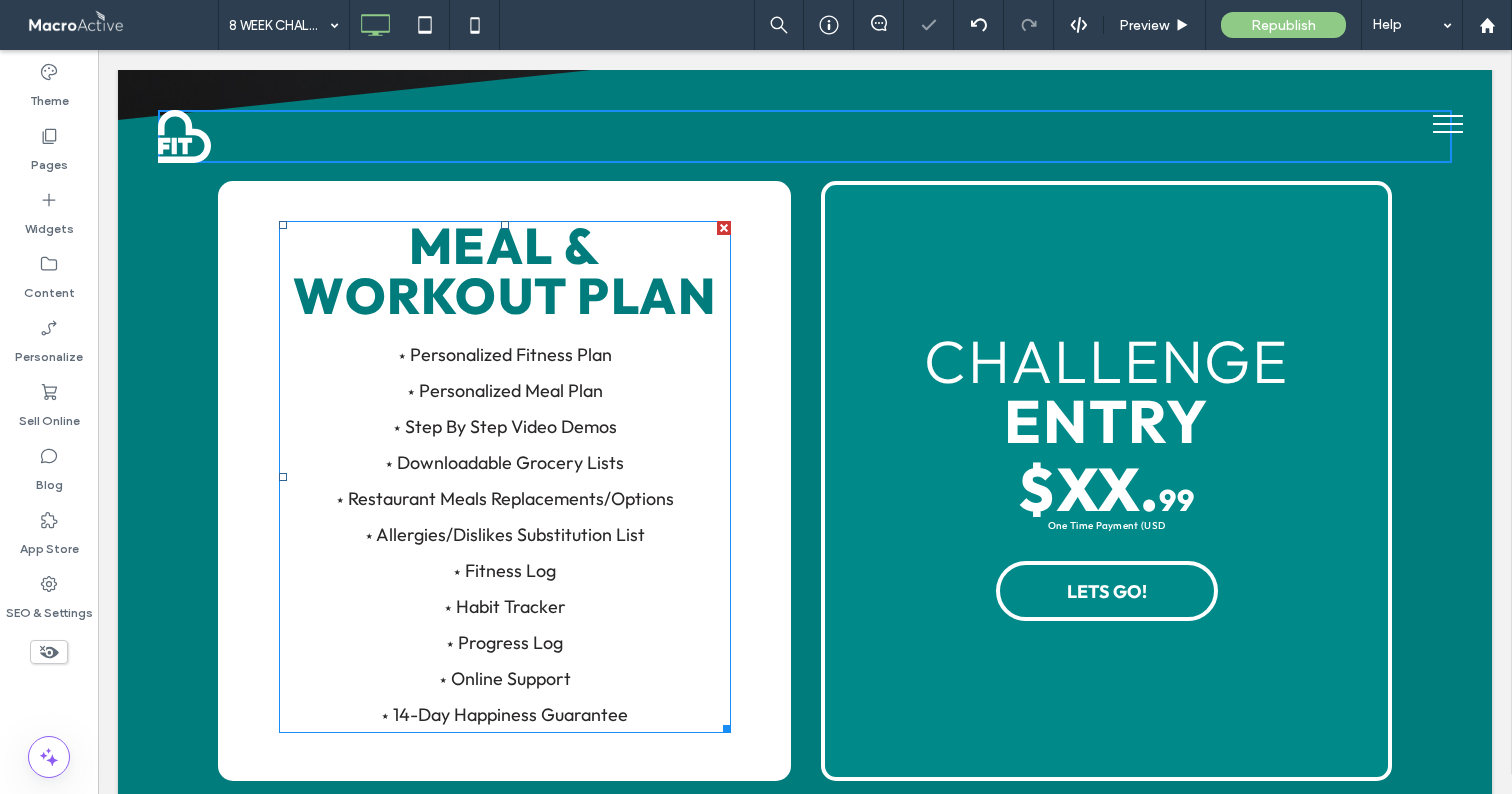 click on "MEAL & WORKOUT PLAN" at bounding box center (505, 271) 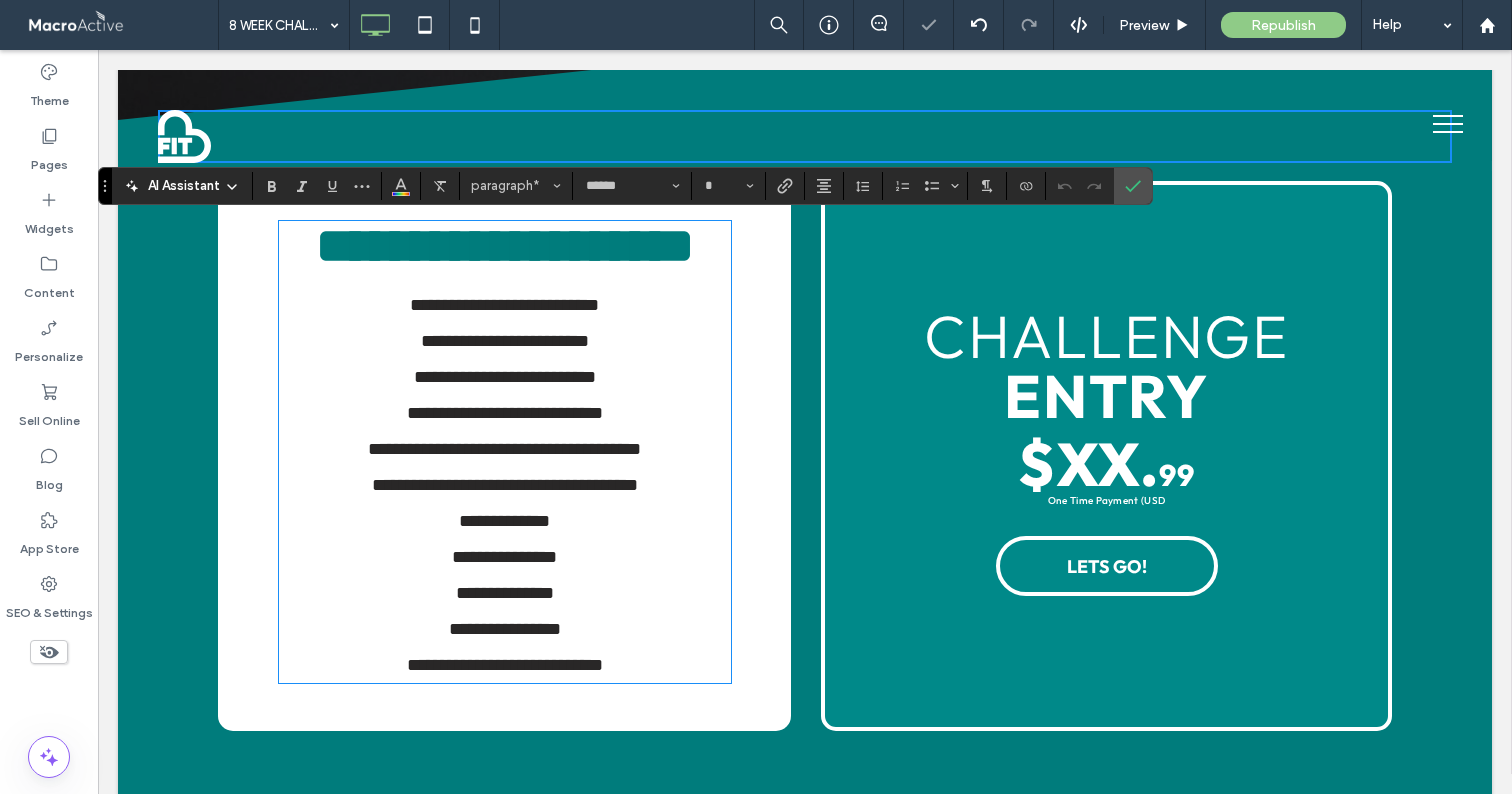 click on "**********" at bounding box center [505, 245] 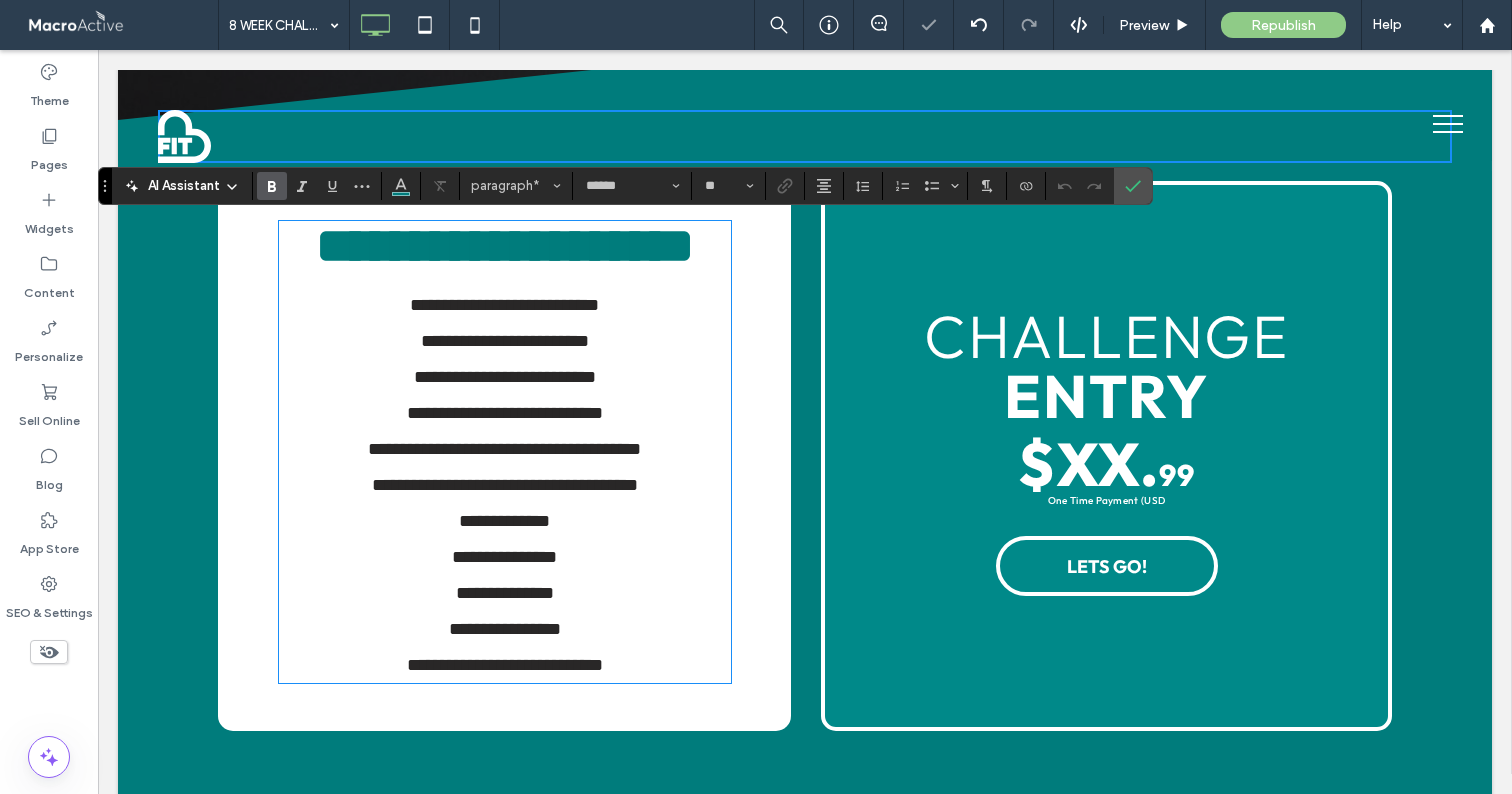 click on "**********" at bounding box center (505, 245) 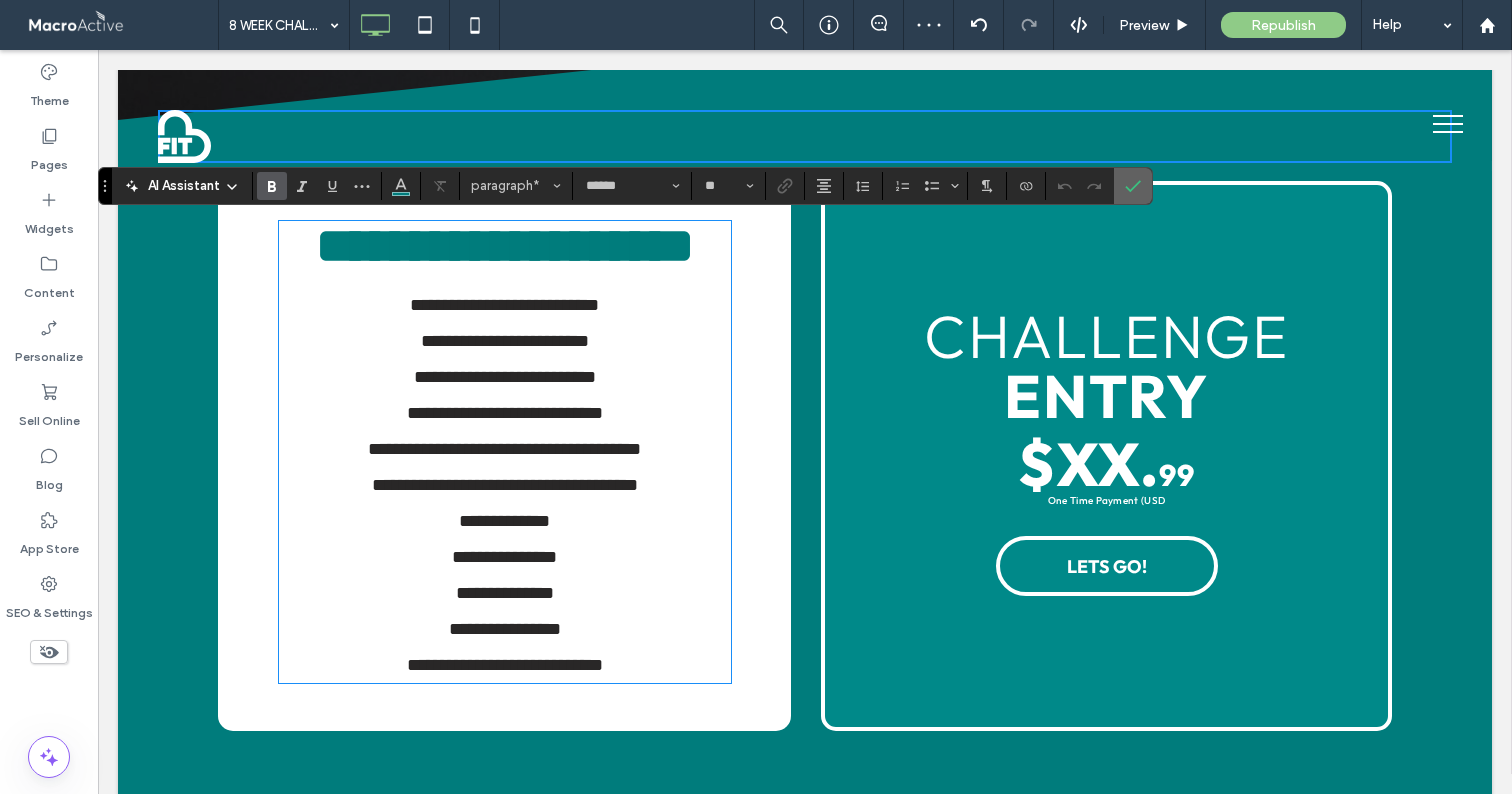 click at bounding box center (1129, 186) 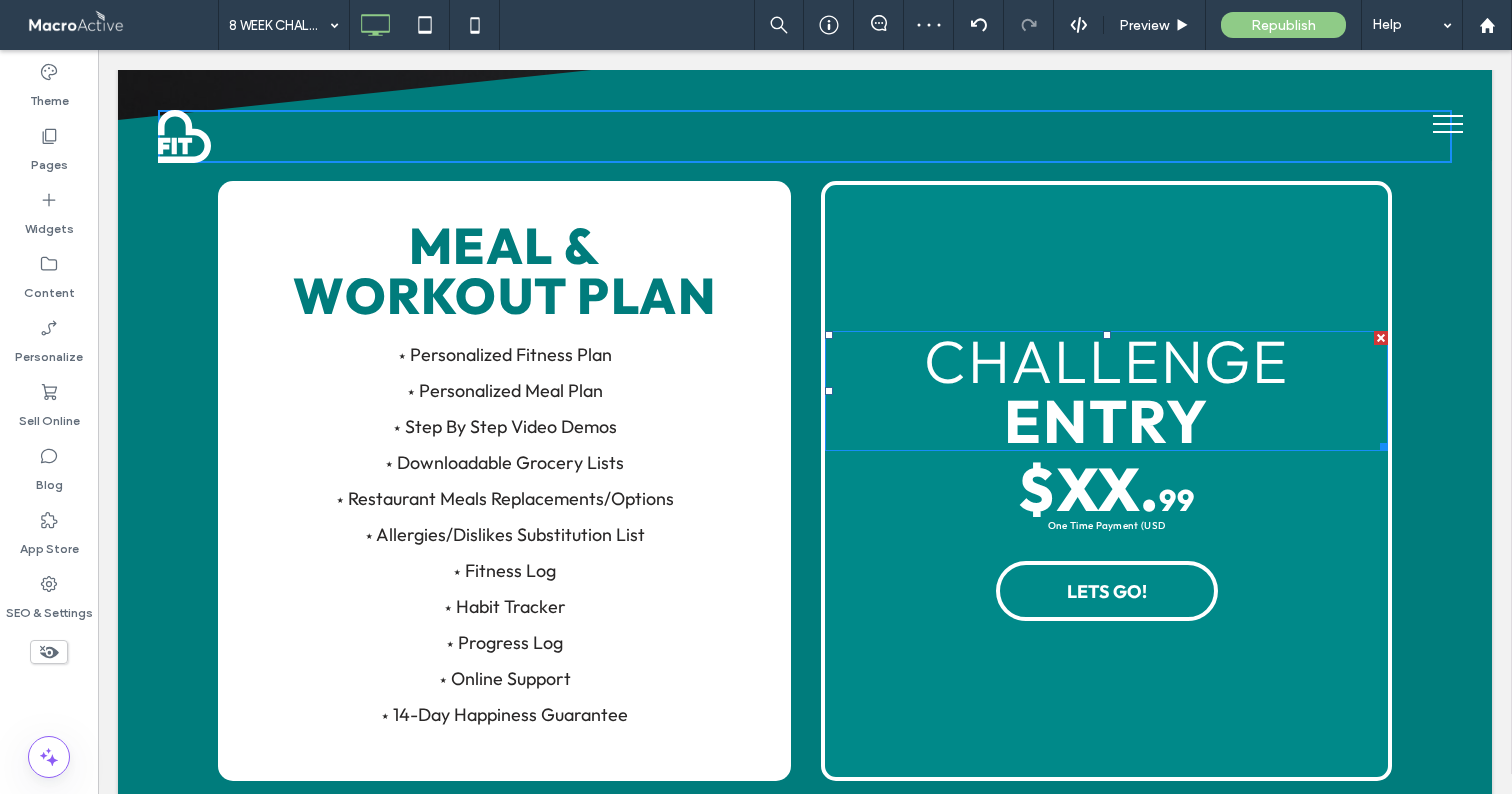 click on "CHALLENGE" at bounding box center [1106, 361] 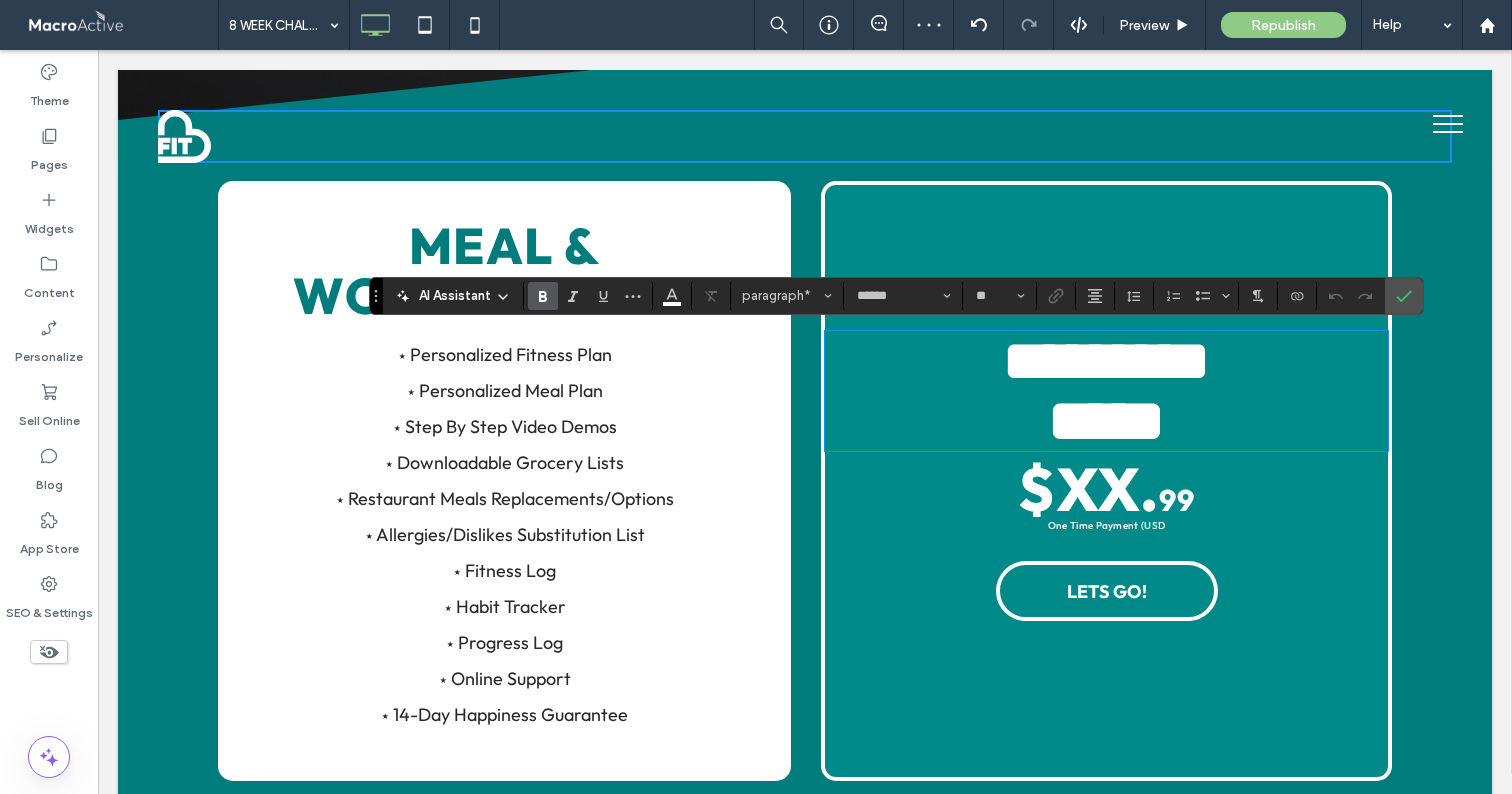 scroll, scrollTop: 7, scrollLeft: 0, axis: vertical 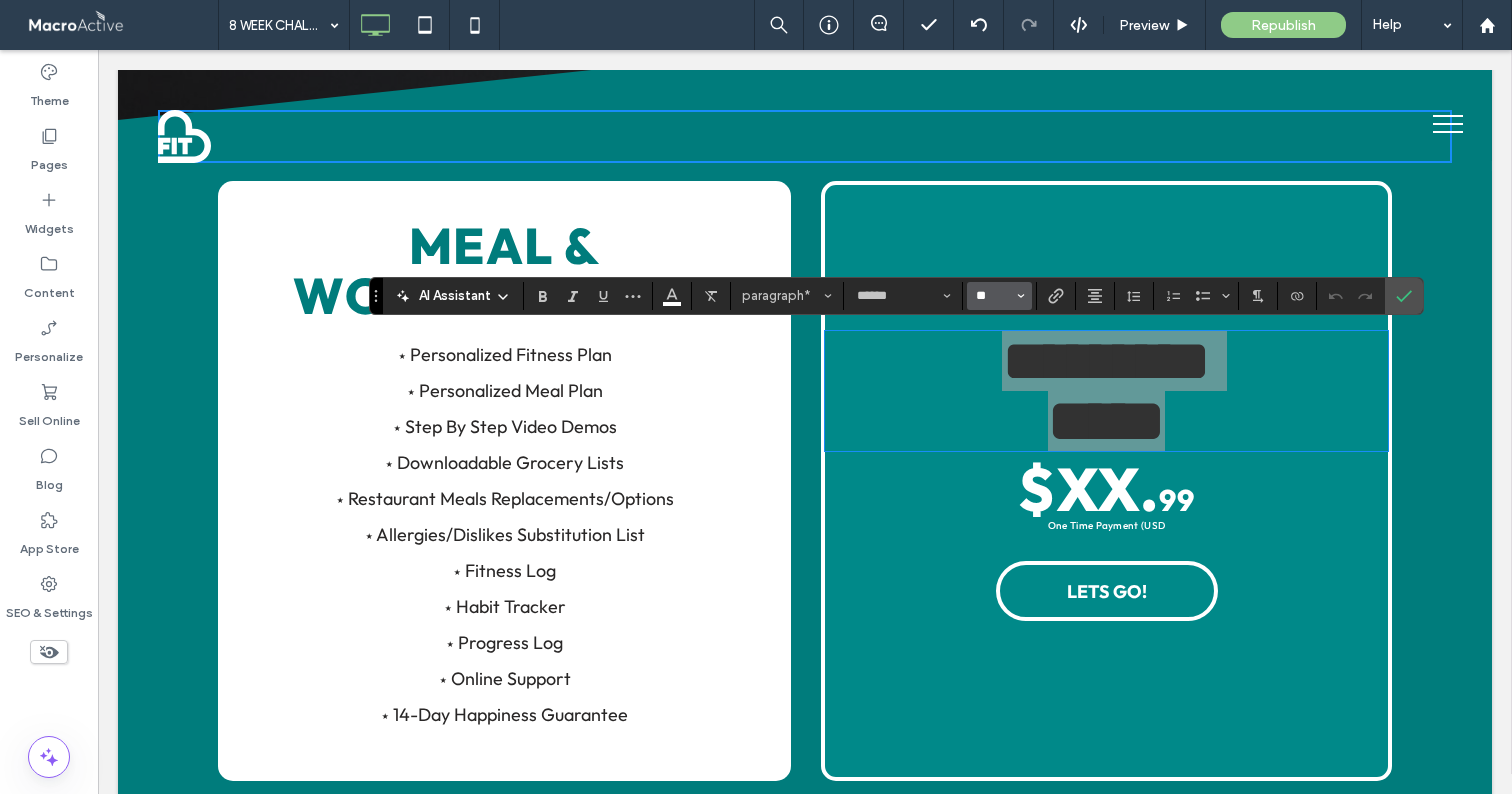 click on "**" at bounding box center (993, 296) 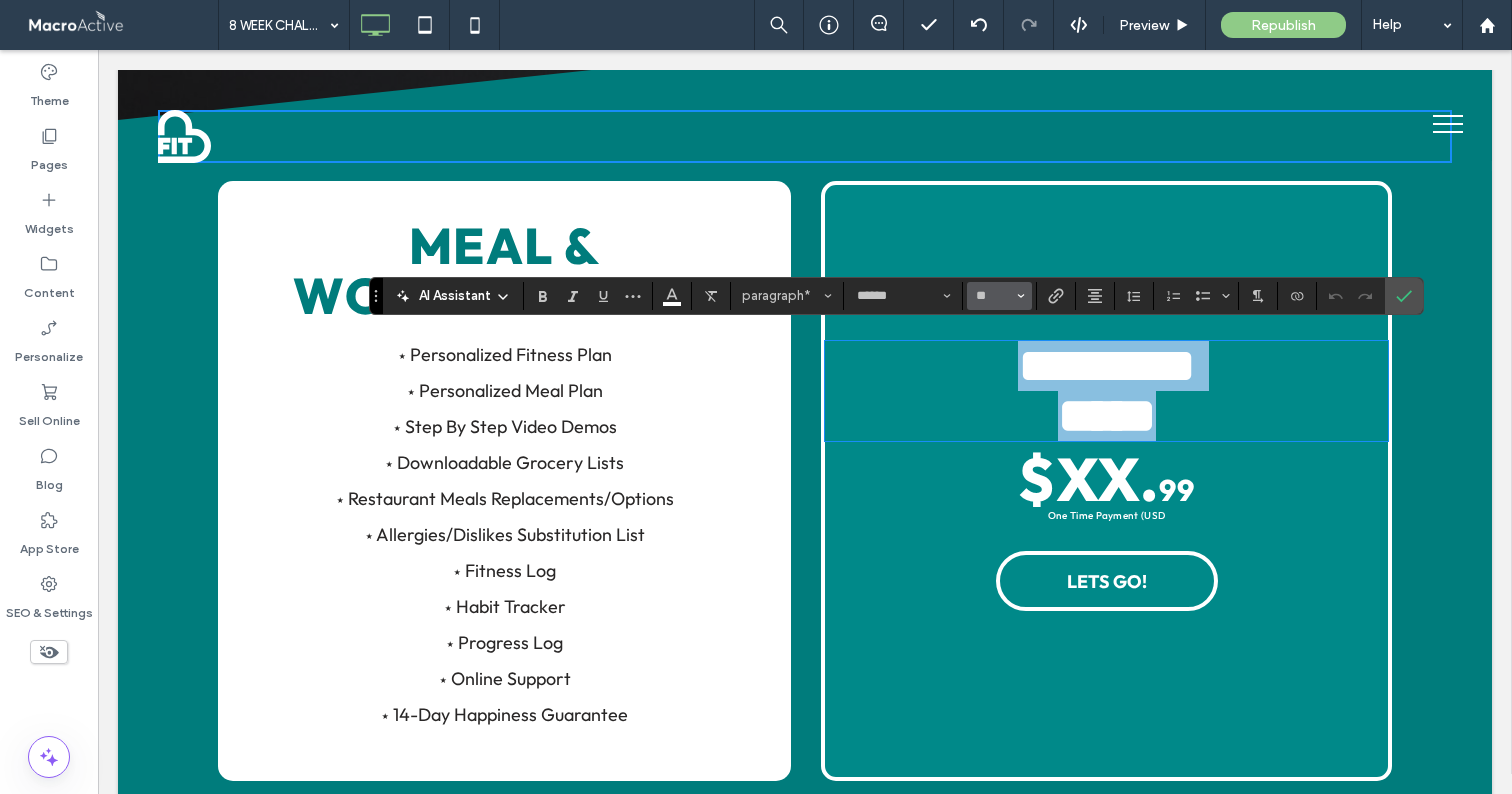 scroll, scrollTop: 967, scrollLeft: 0, axis: vertical 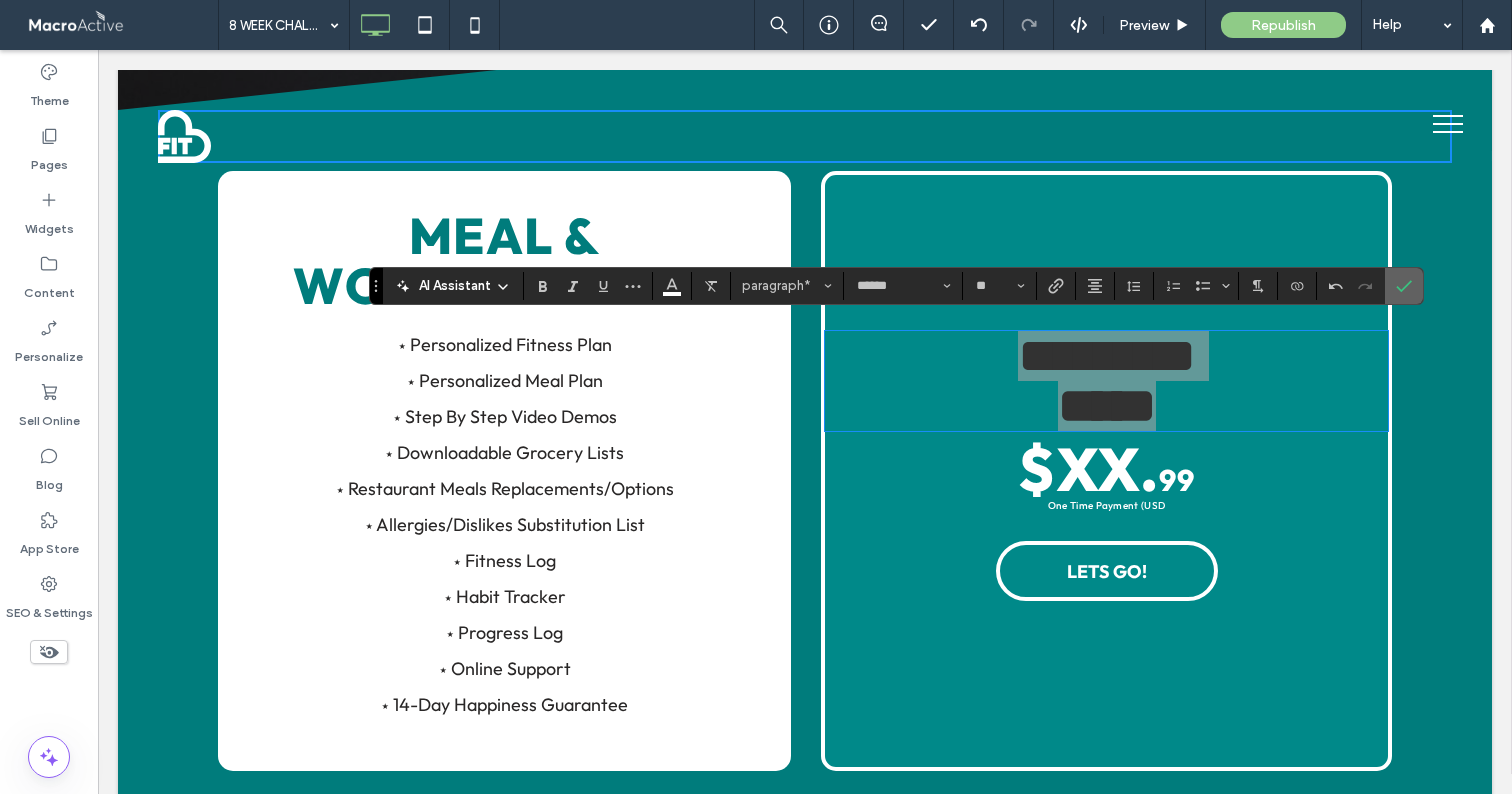 click at bounding box center [1404, 286] 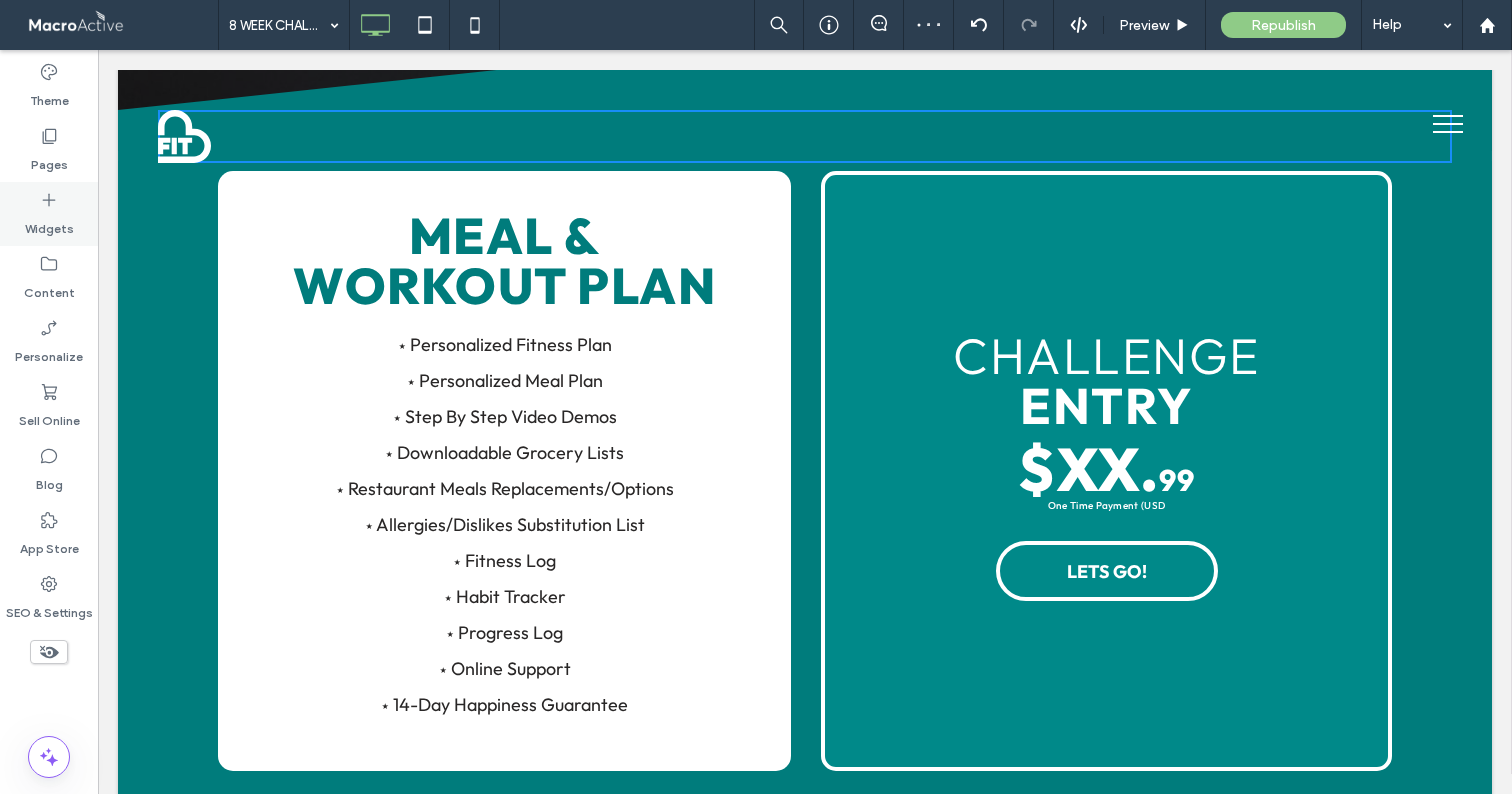 click on "Widgets" at bounding box center [49, 224] 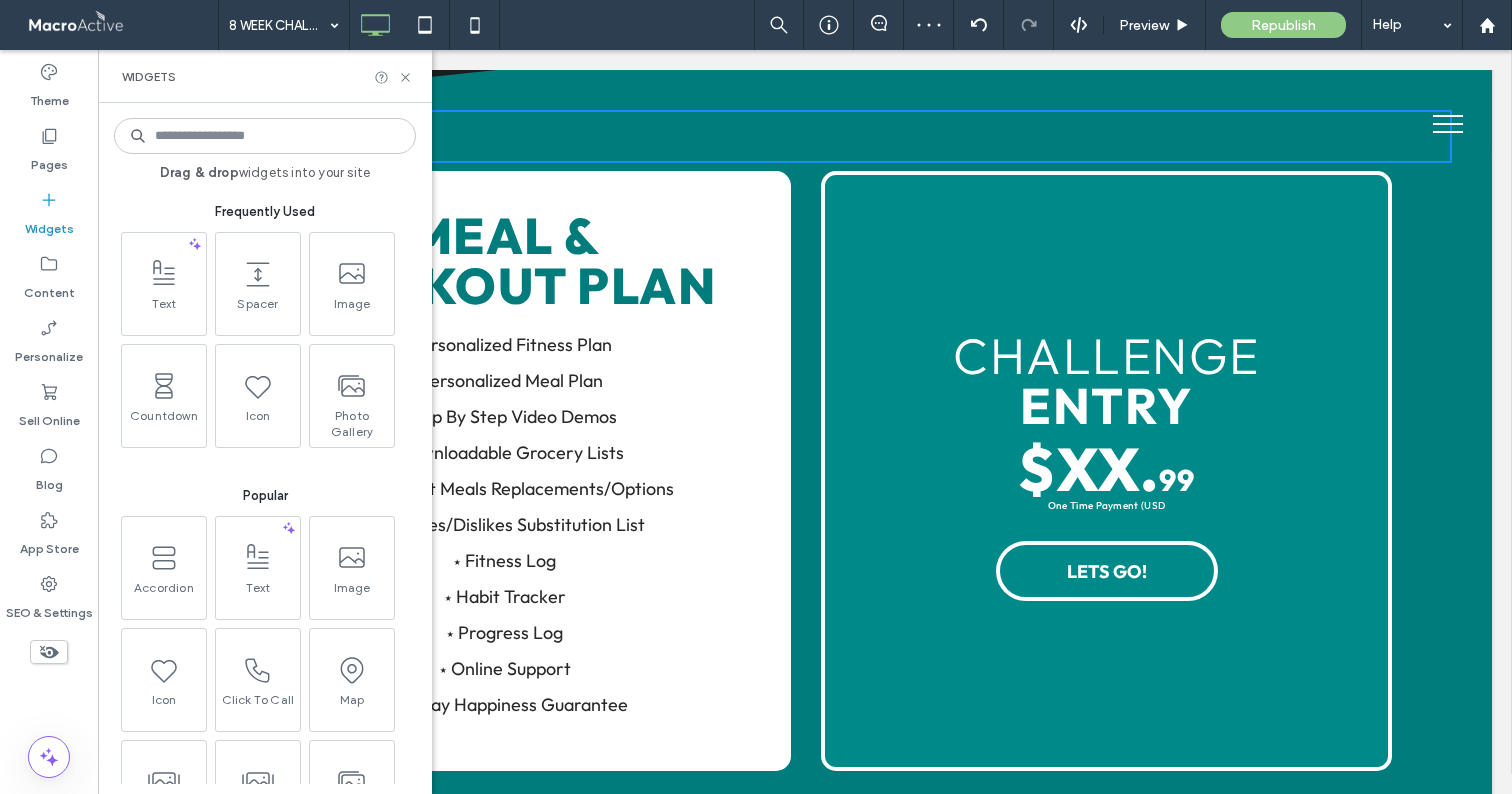 click at bounding box center (265, 136) 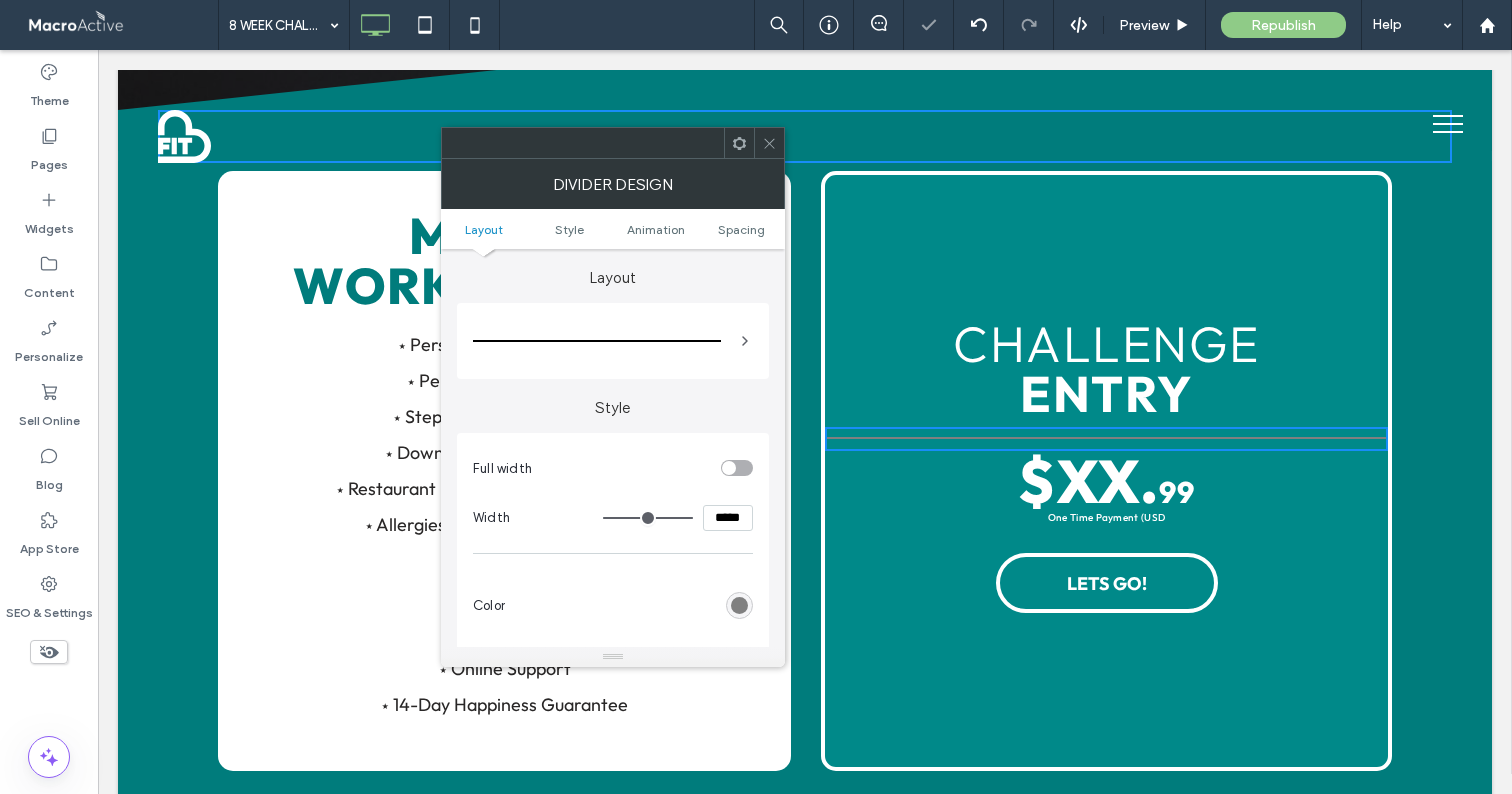 click 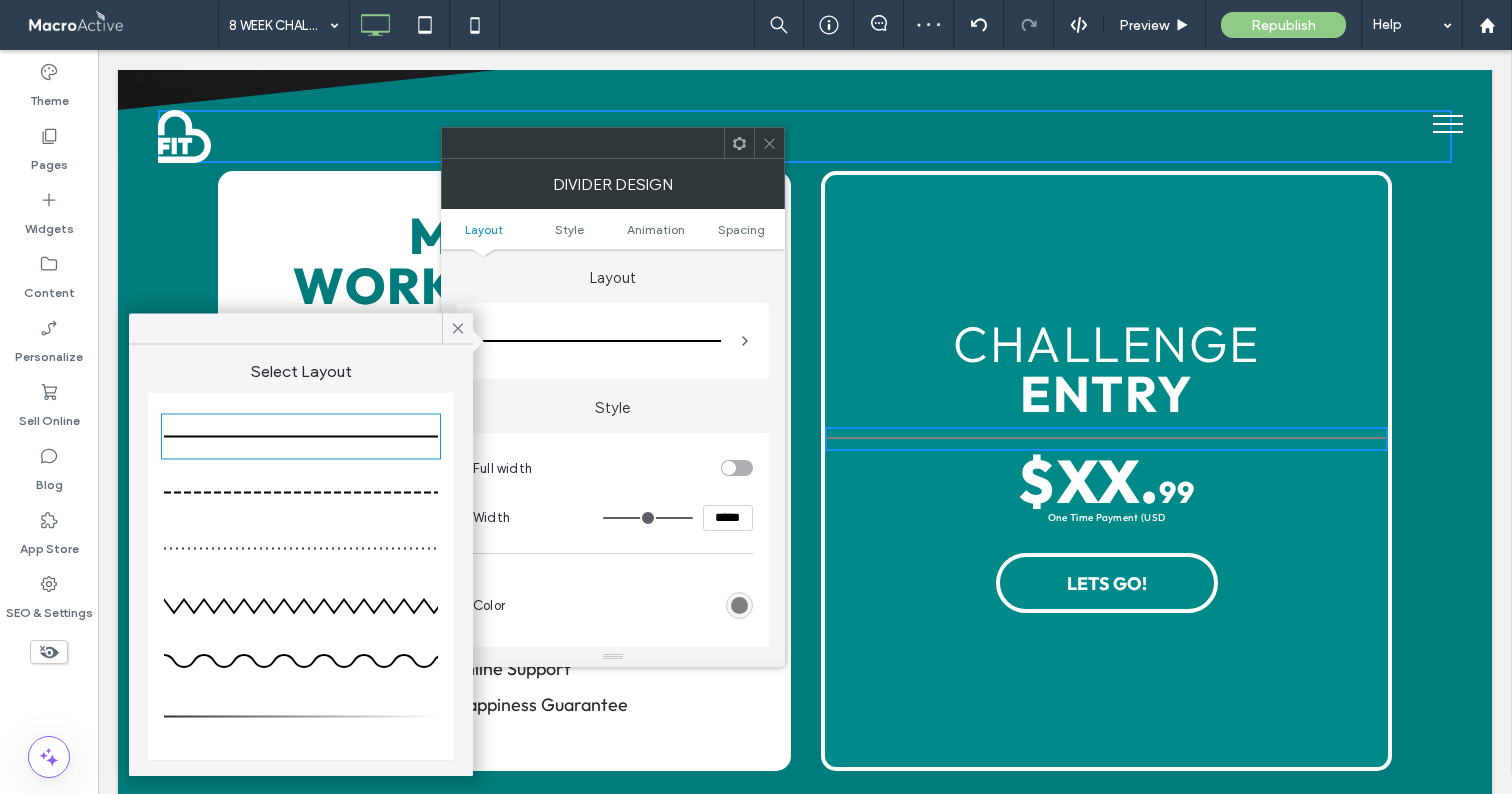 click at bounding box center [301, 605] 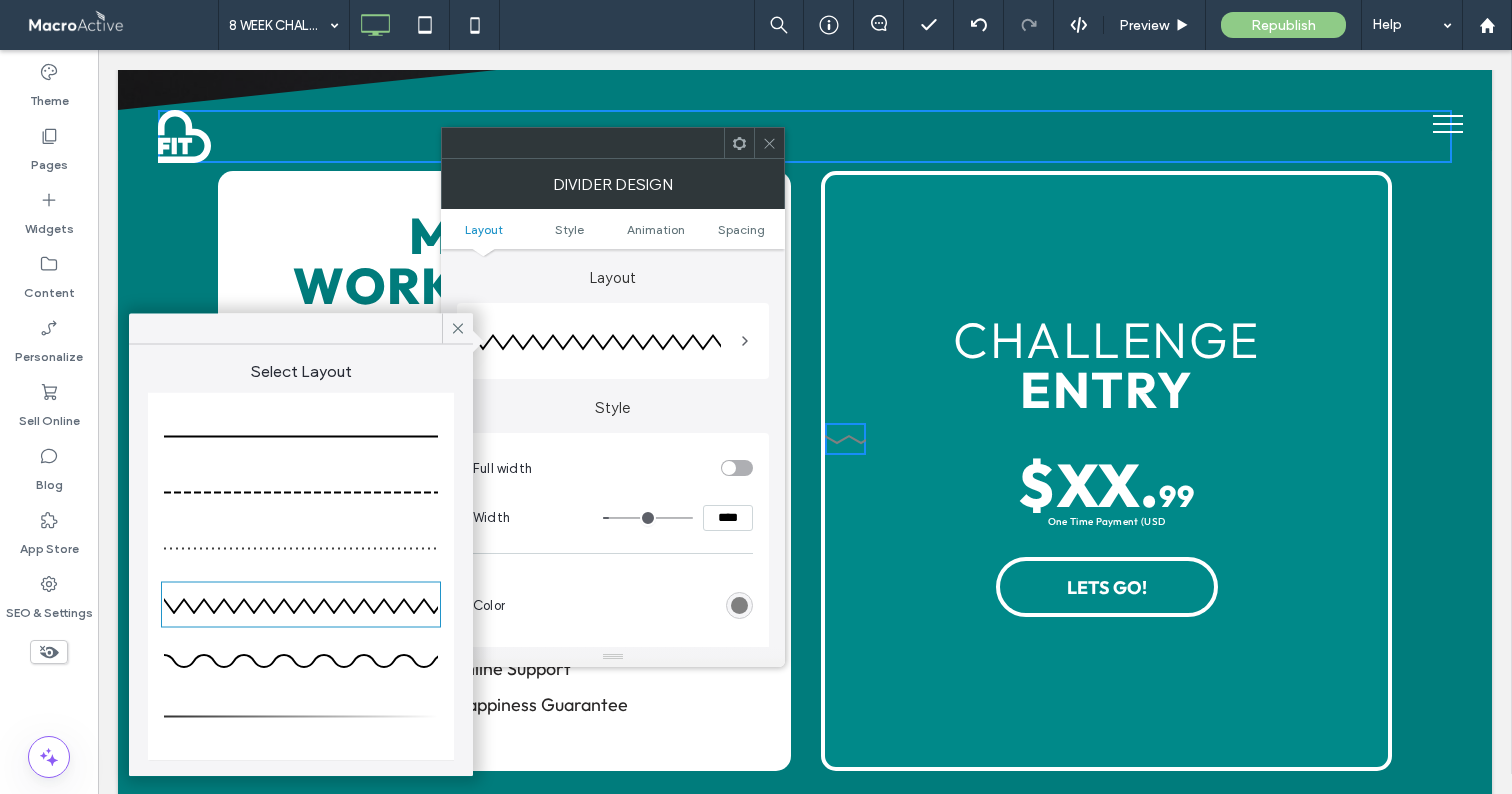 drag, startPoint x: 682, startPoint y: 521, endPoint x: 616, endPoint y: 511, distance: 66.75328 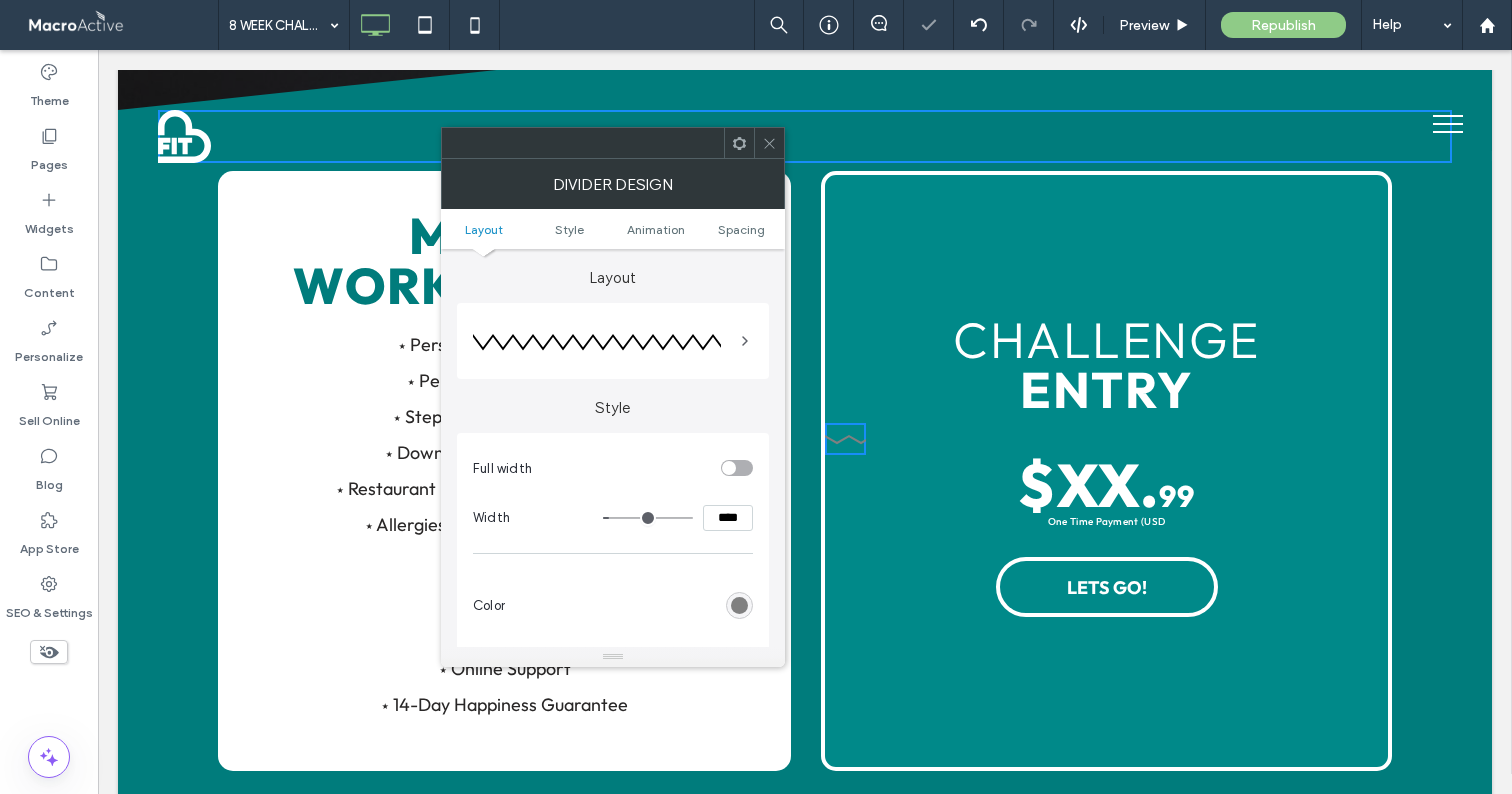 click at bounding box center [739, 143] 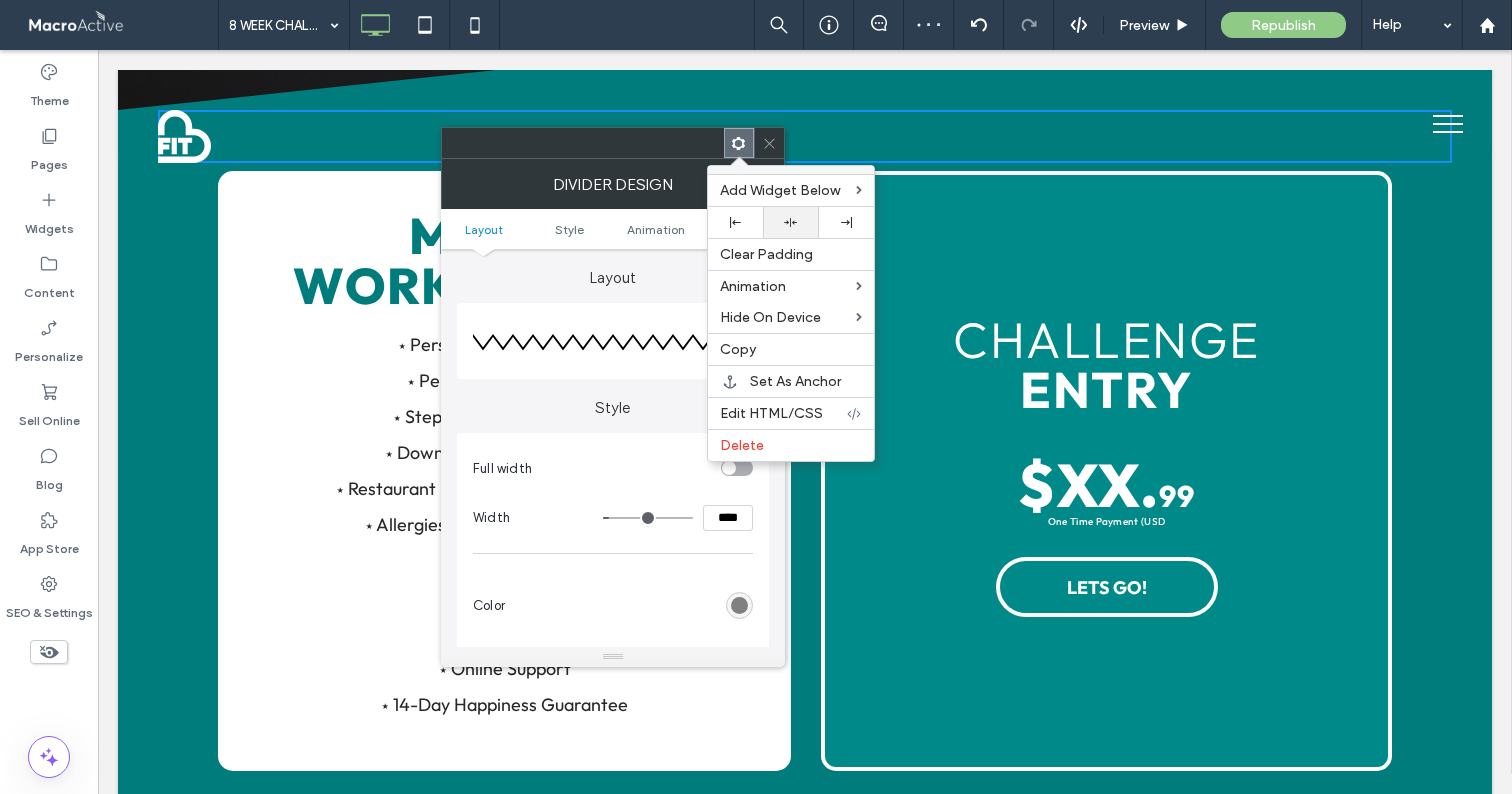 click at bounding box center (790, 222) 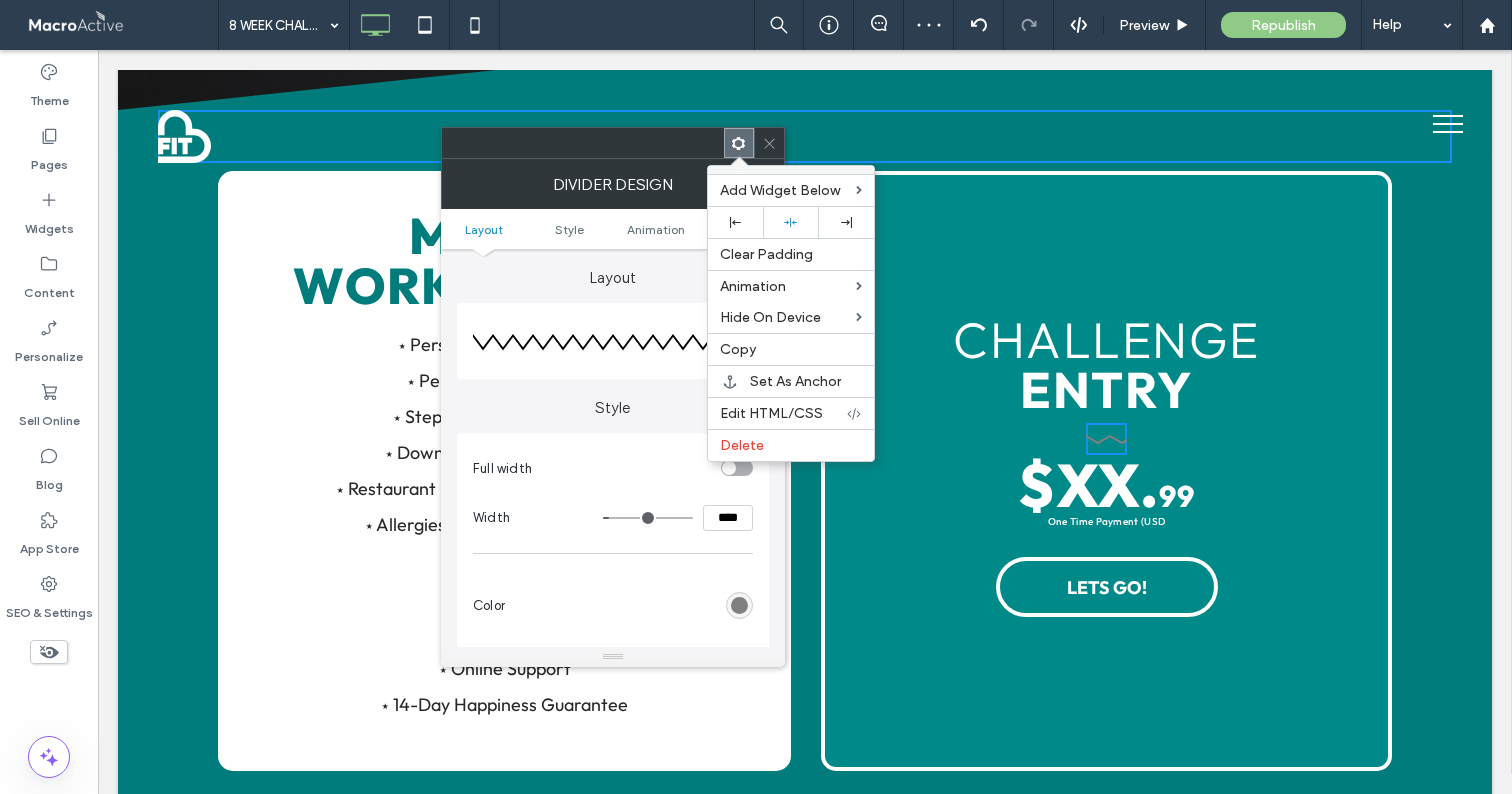 click at bounding box center (739, 605) 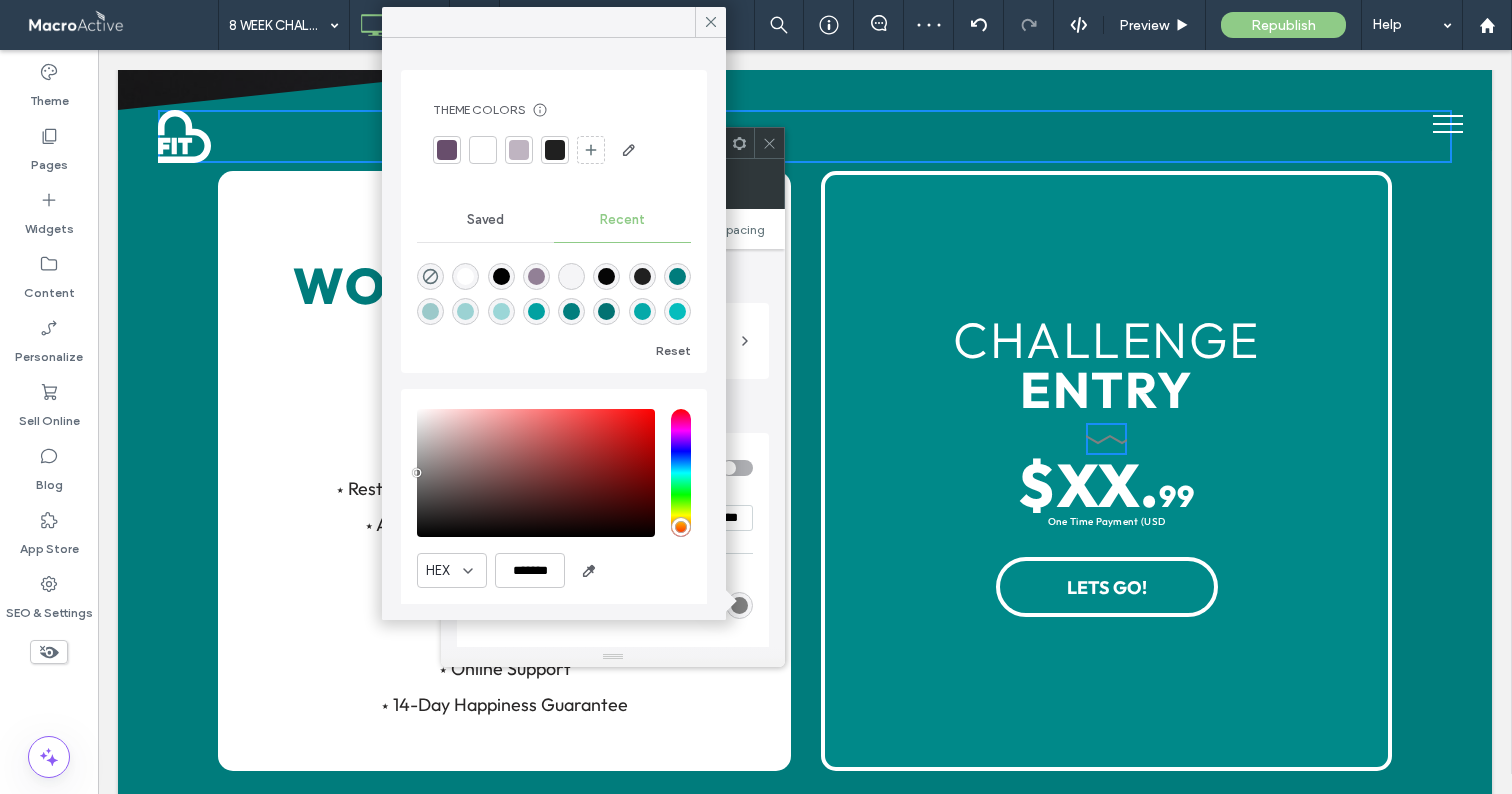 click at bounding box center (465, 276) 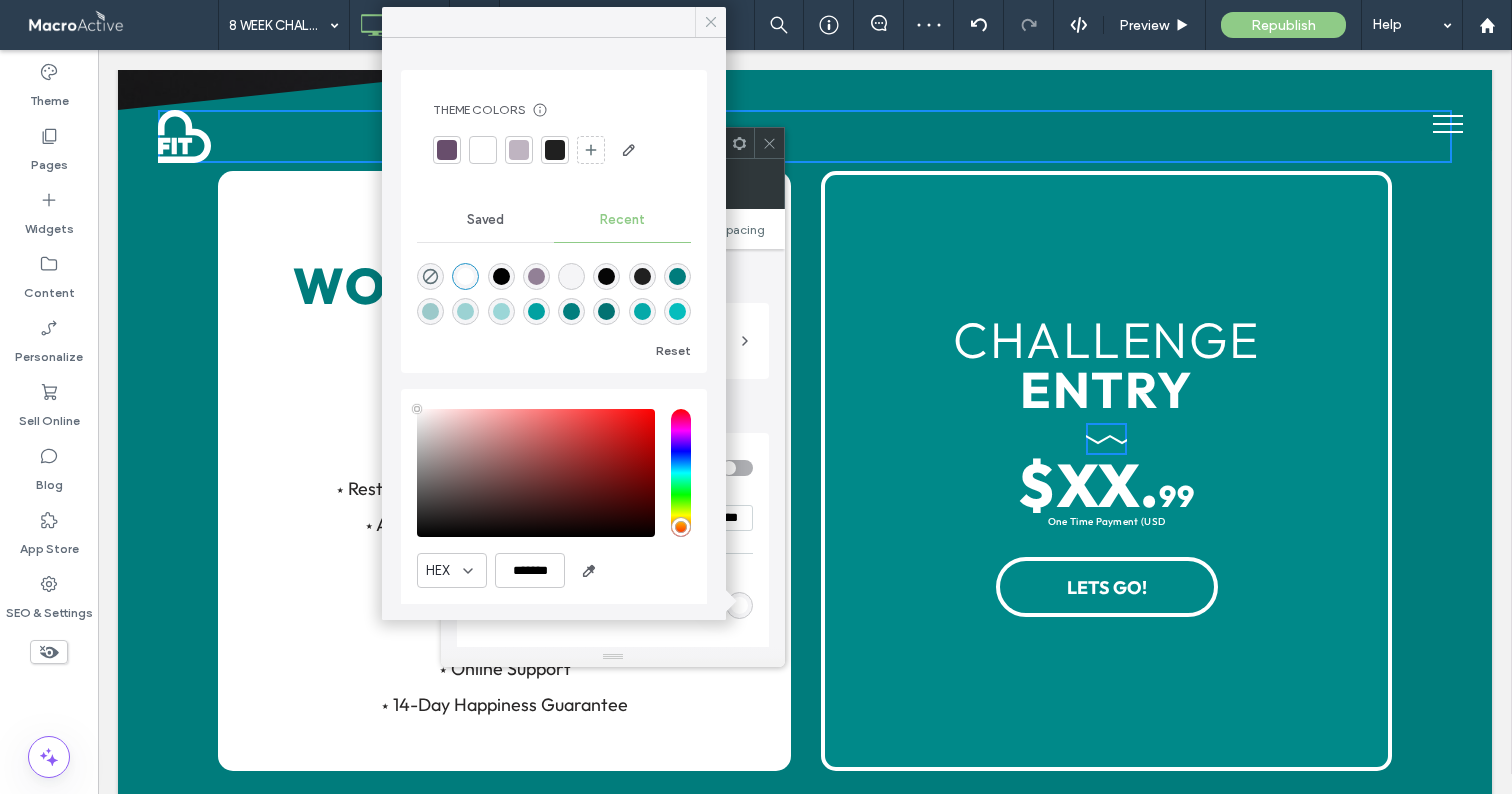 click 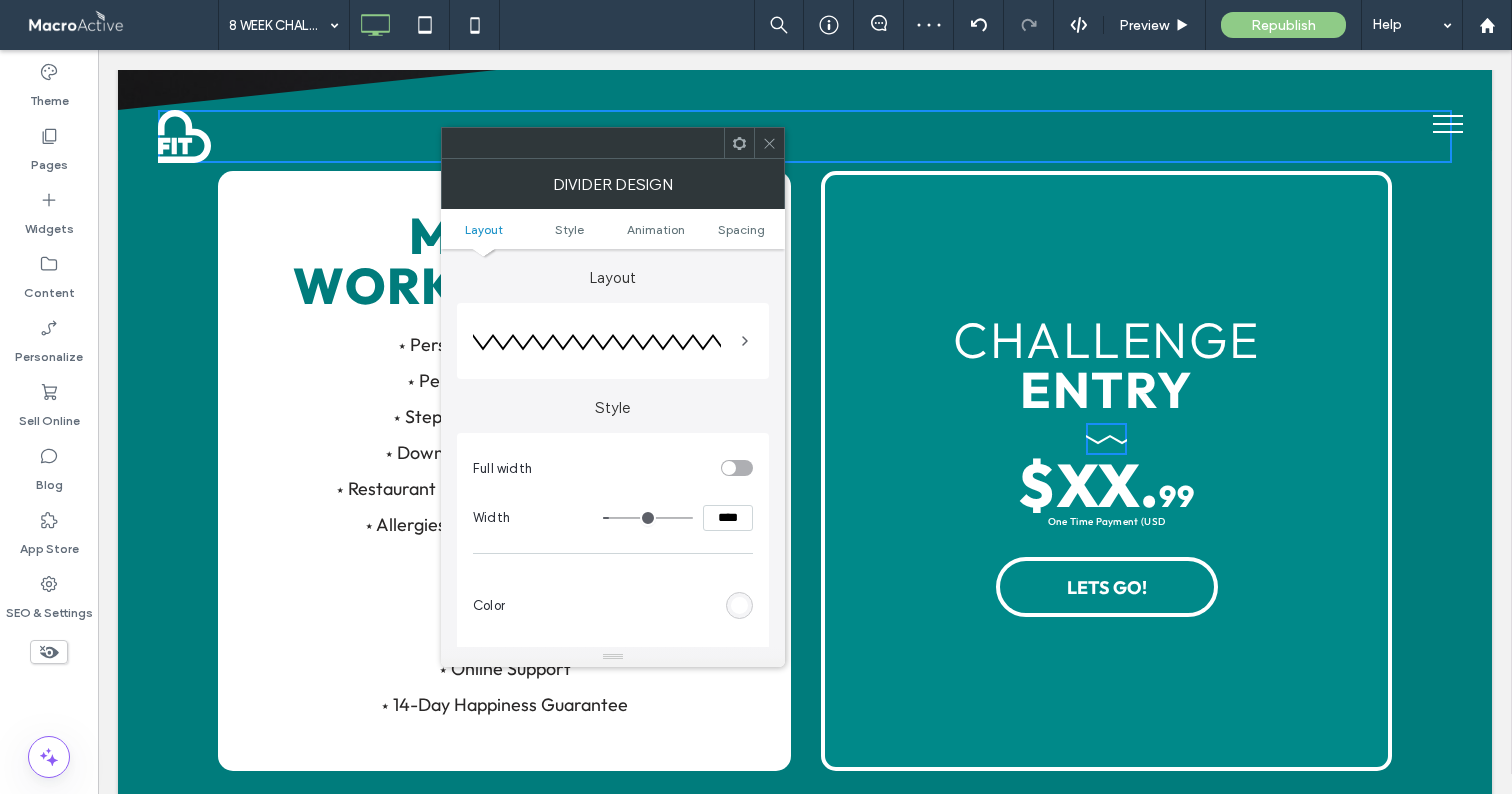 click 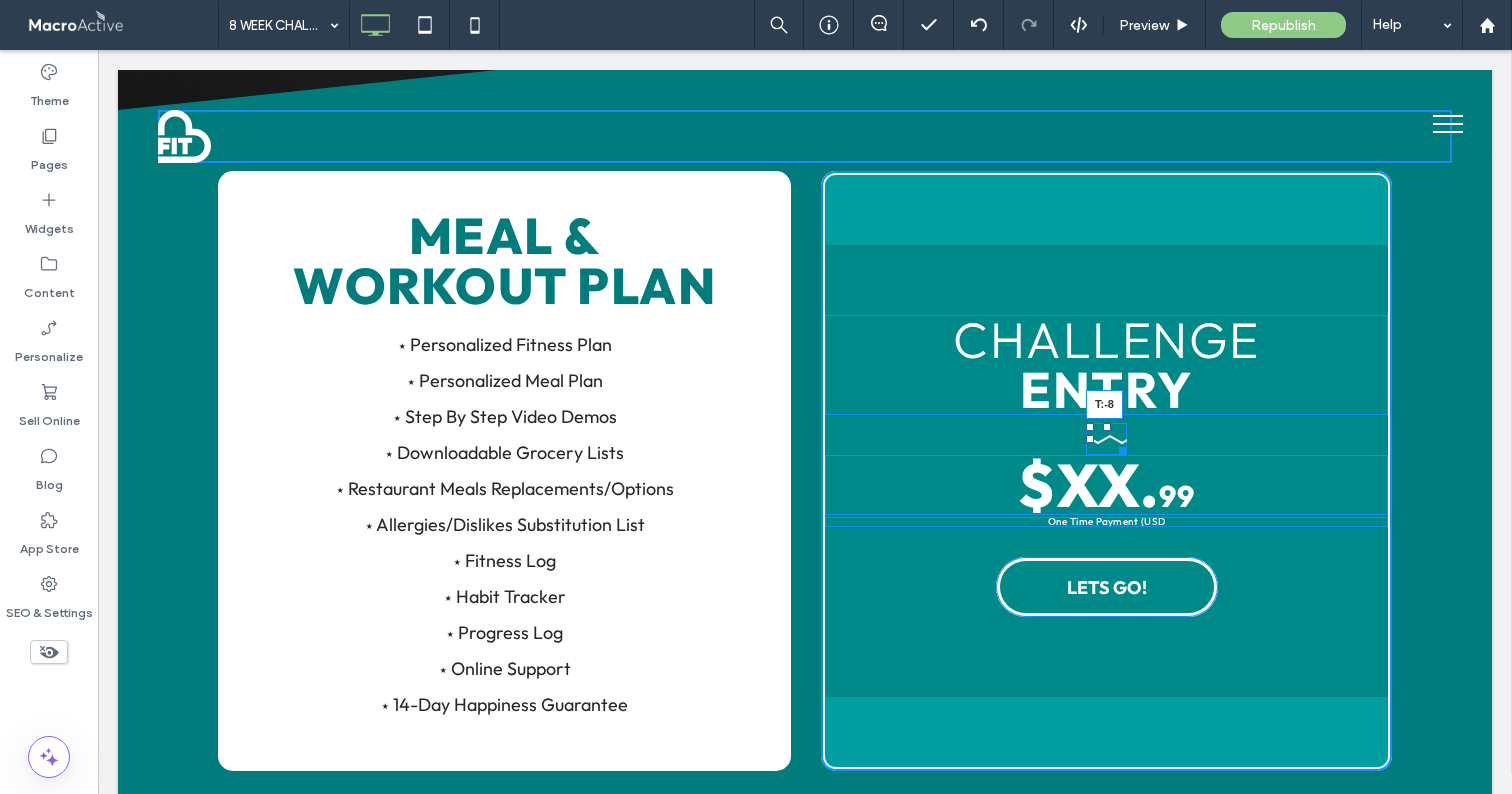 drag, startPoint x: 1108, startPoint y: 428, endPoint x: 1108, endPoint y: 400, distance: 28 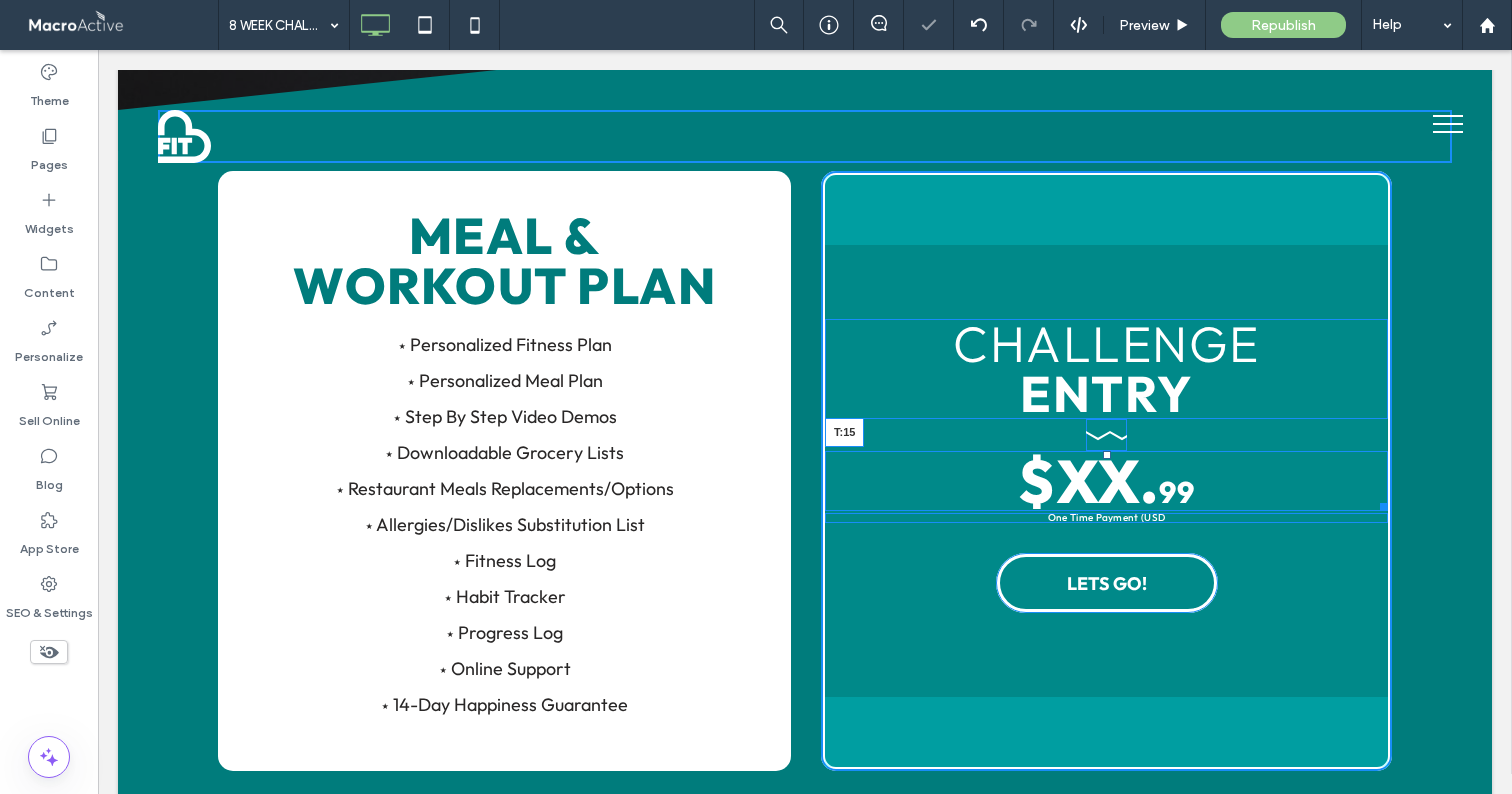 drag, startPoint x: 1107, startPoint y: 454, endPoint x: 1109, endPoint y: 469, distance: 15.132746 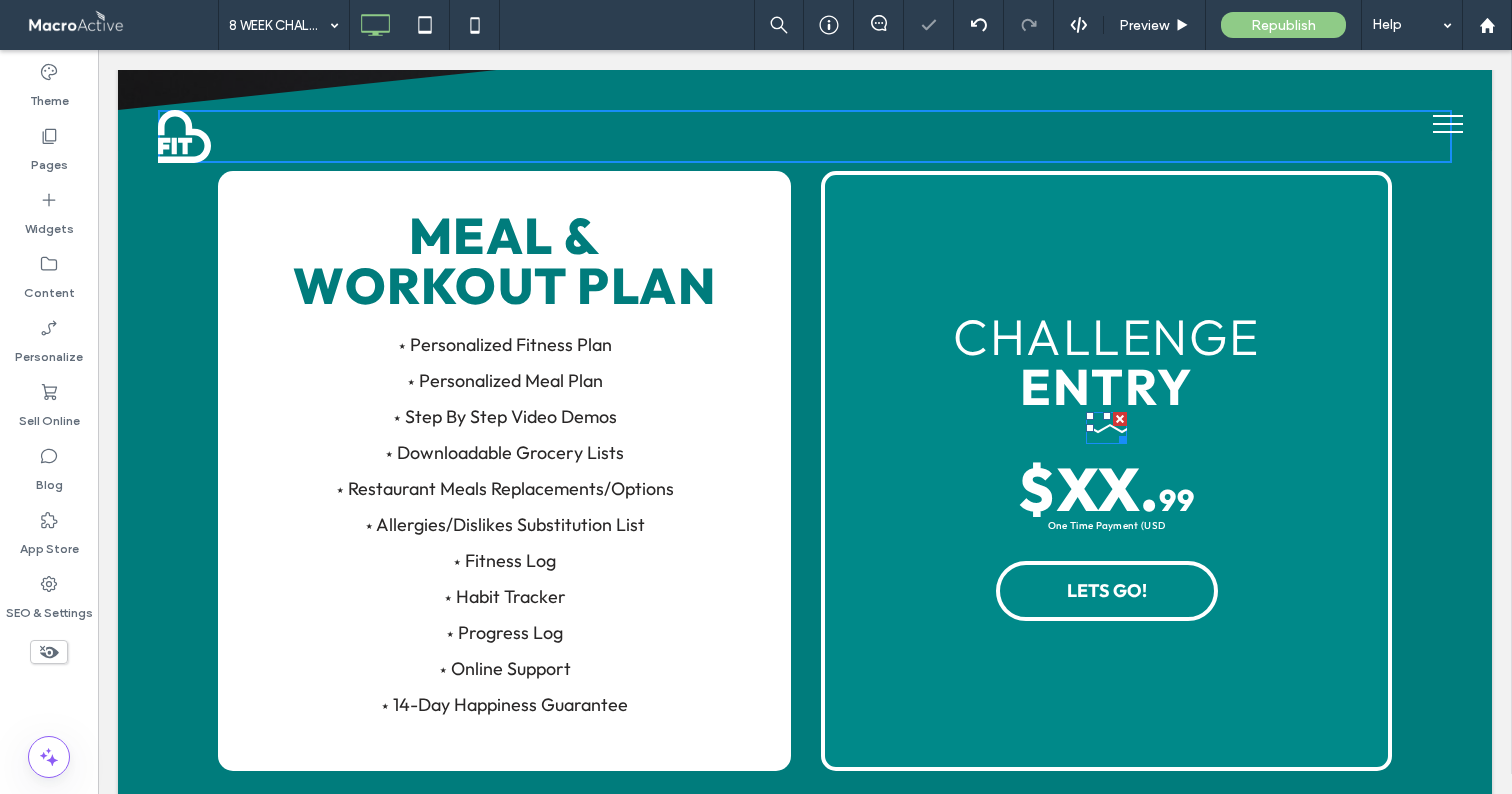 click at bounding box center (1119, 436) 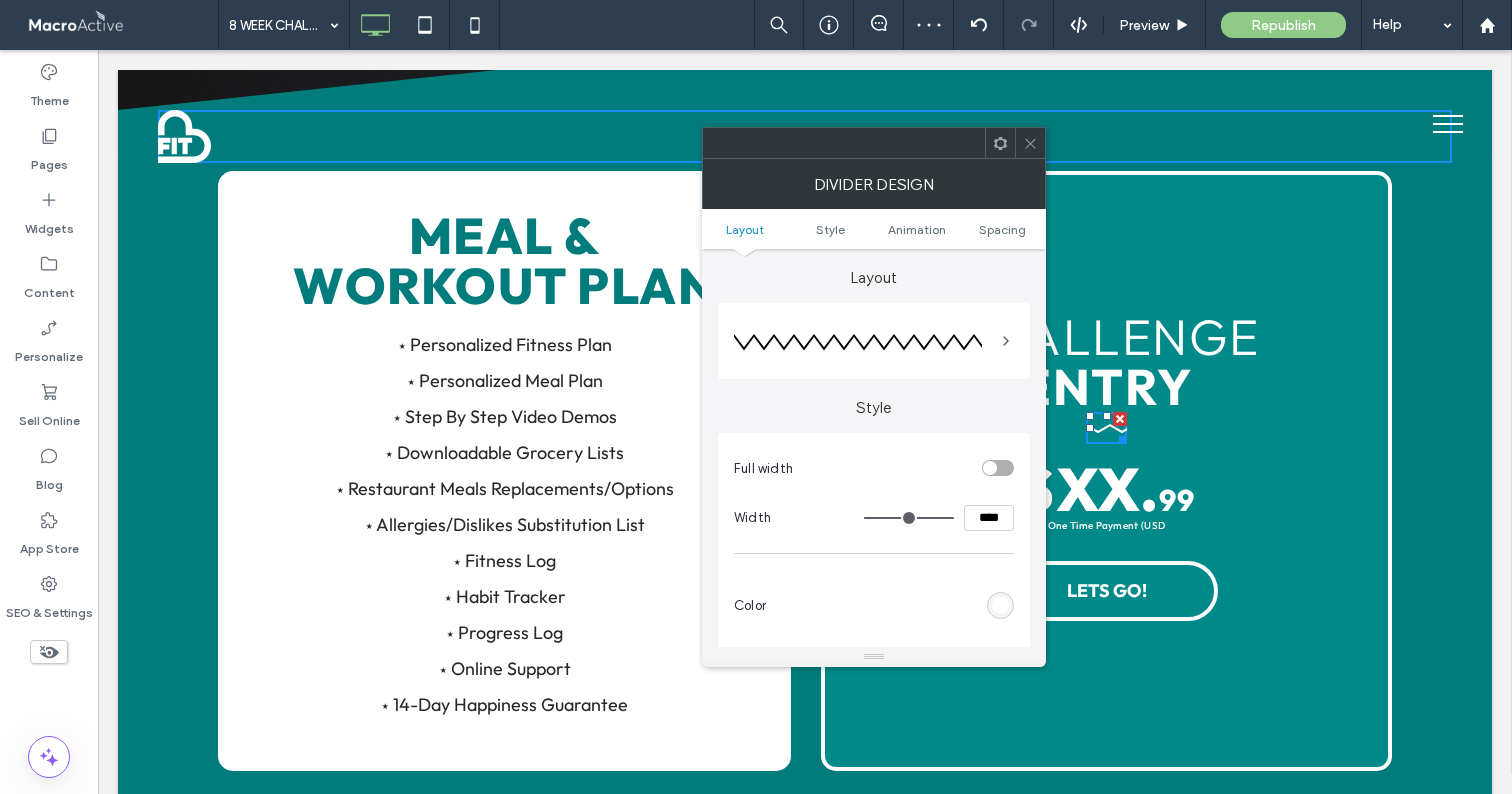 click on "****" at bounding box center [989, 518] 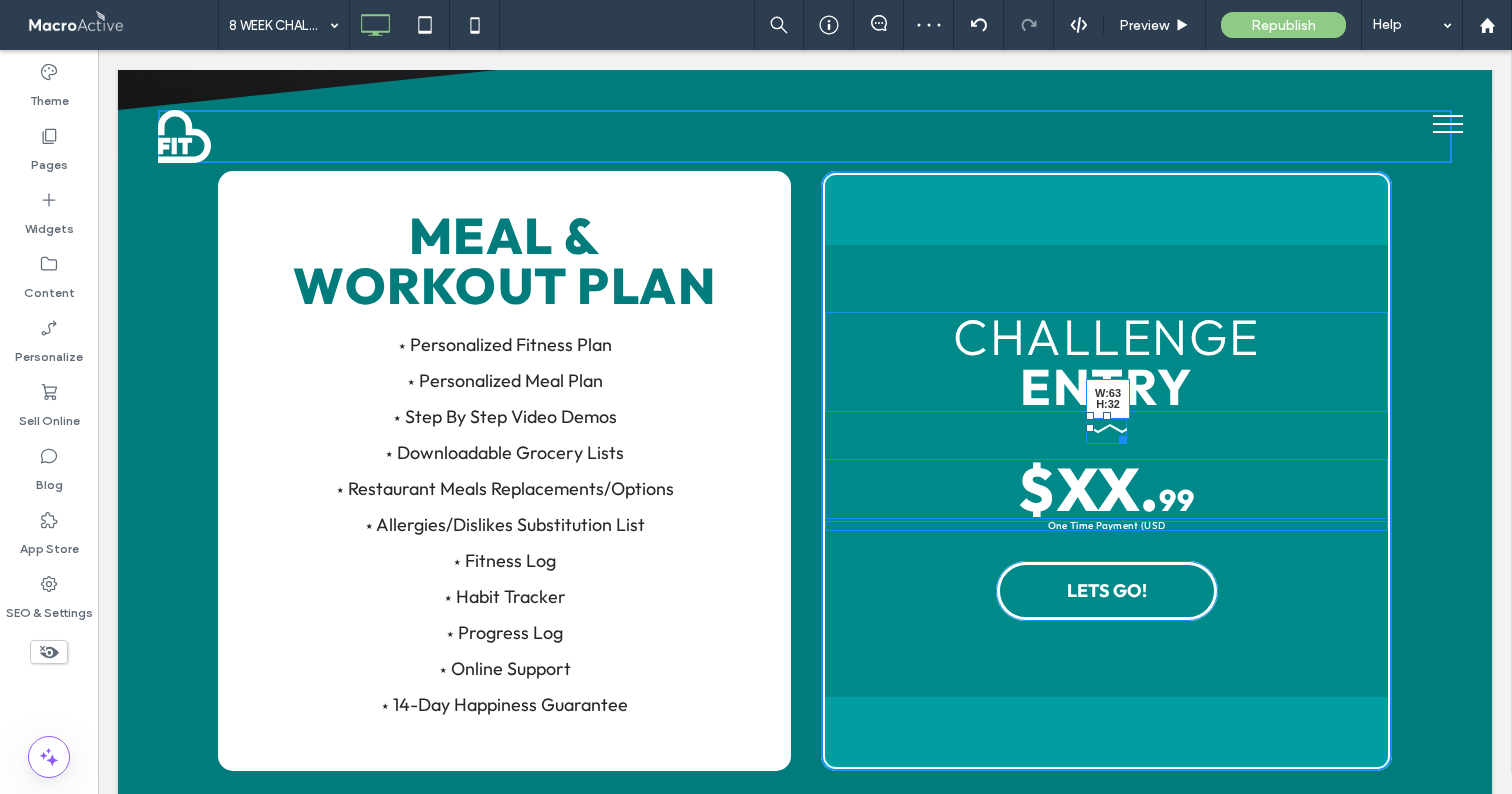 drag, startPoint x: 1122, startPoint y: 433, endPoint x: 1133, endPoint y: 431, distance: 11.18034 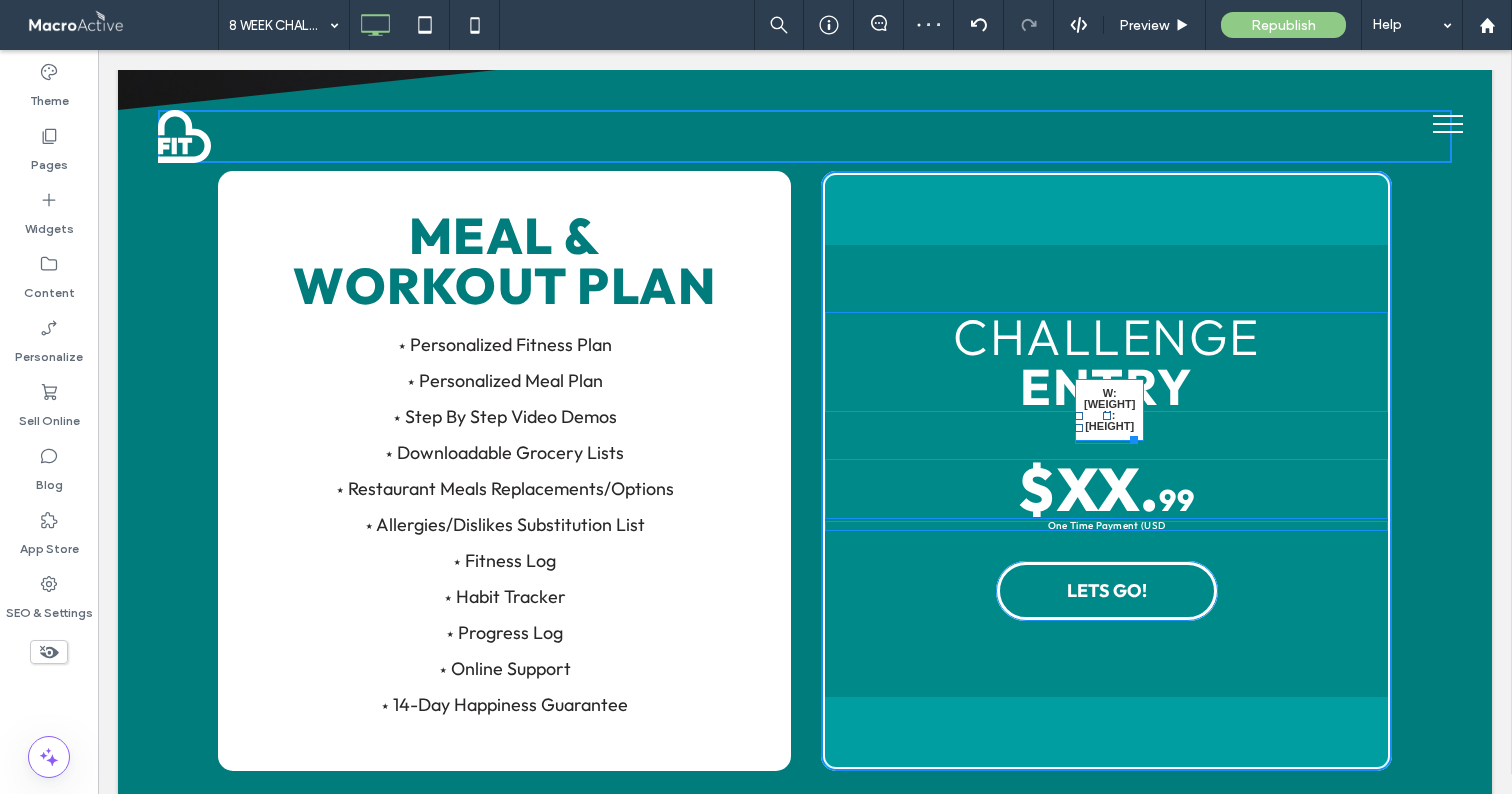 click at bounding box center [1130, 436] 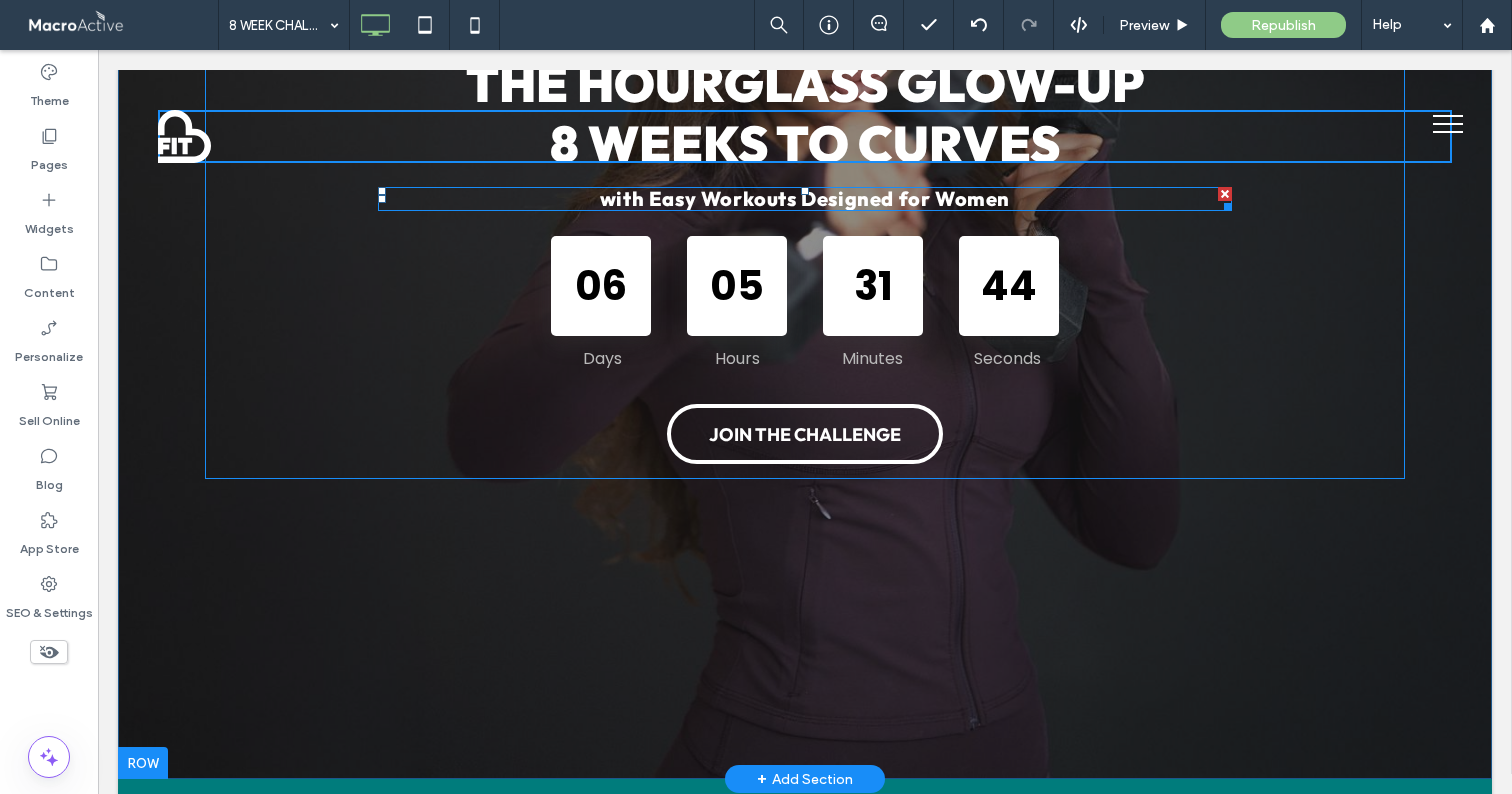 scroll, scrollTop: 0, scrollLeft: 0, axis: both 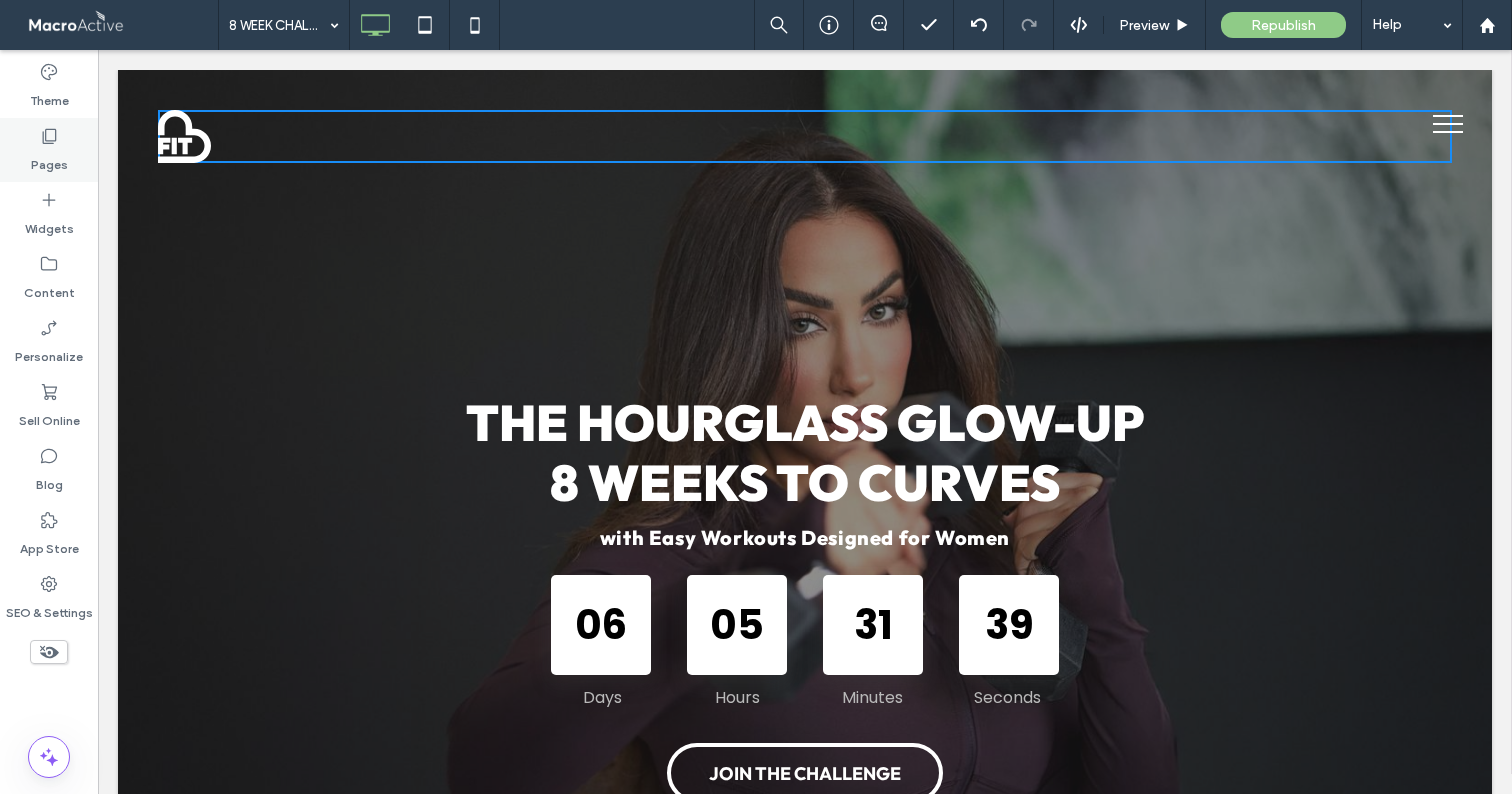 click 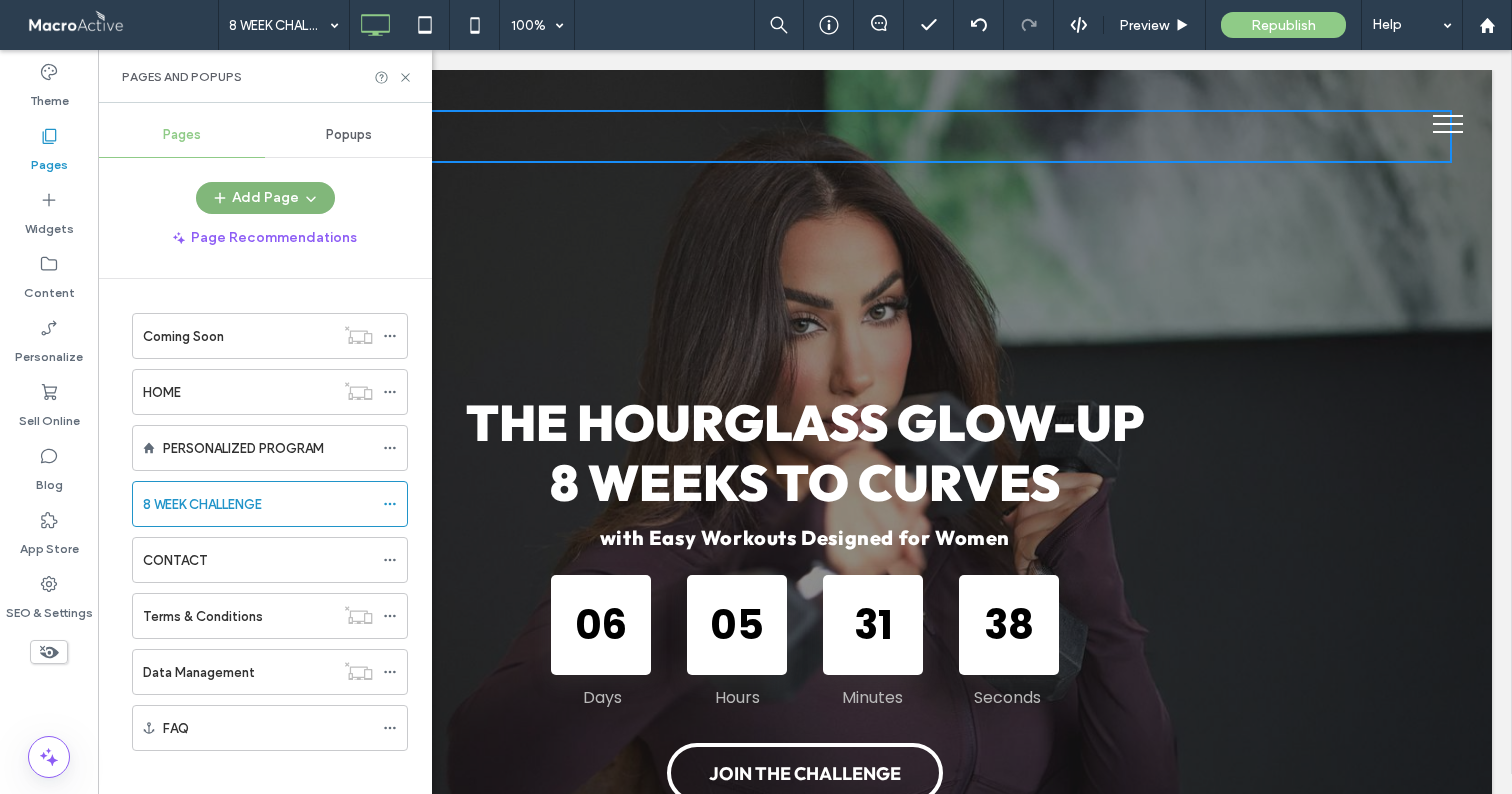 click on "Add Page" at bounding box center [265, 198] 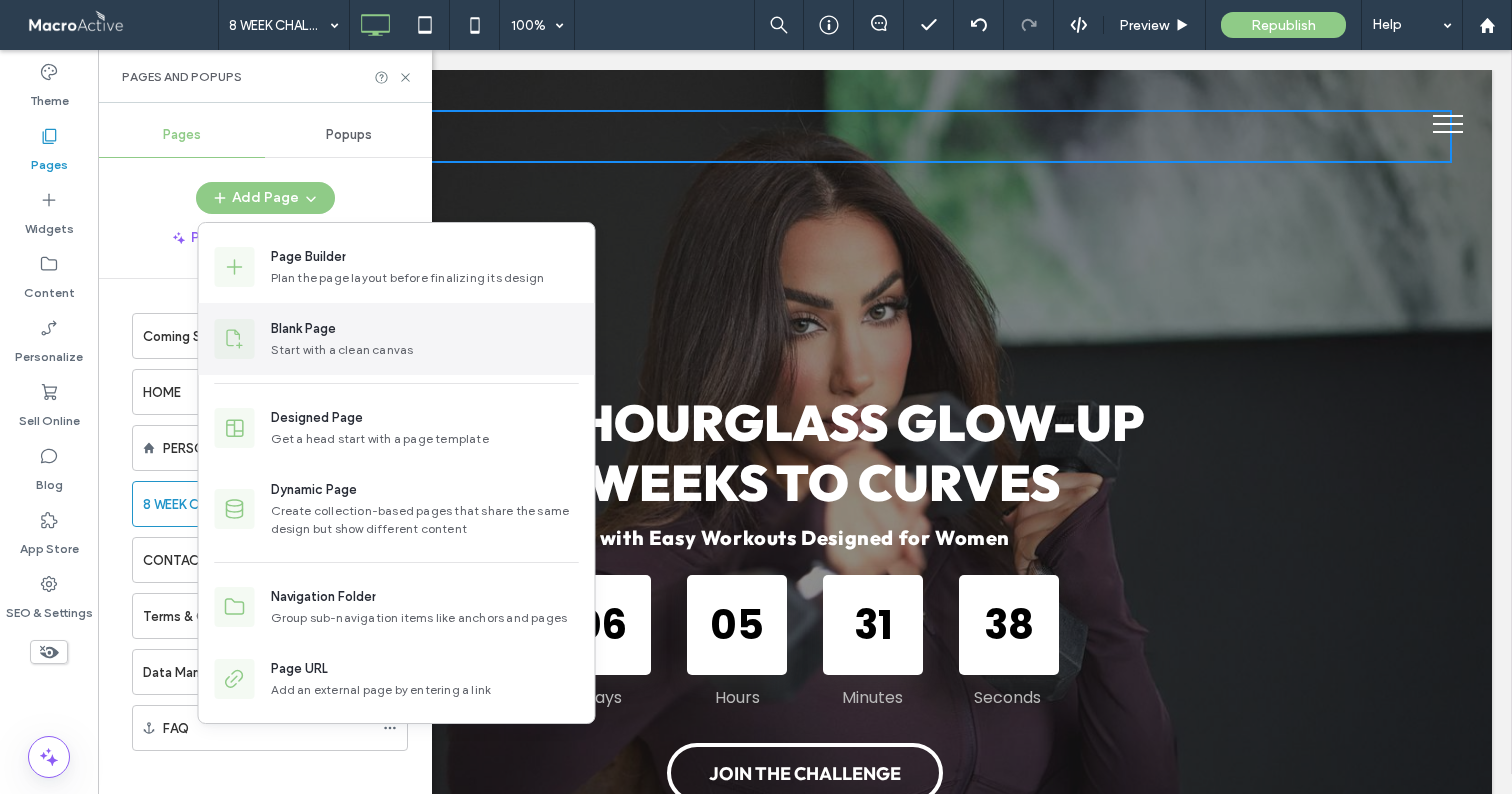click on "Start with a clean canvas" at bounding box center (425, 350) 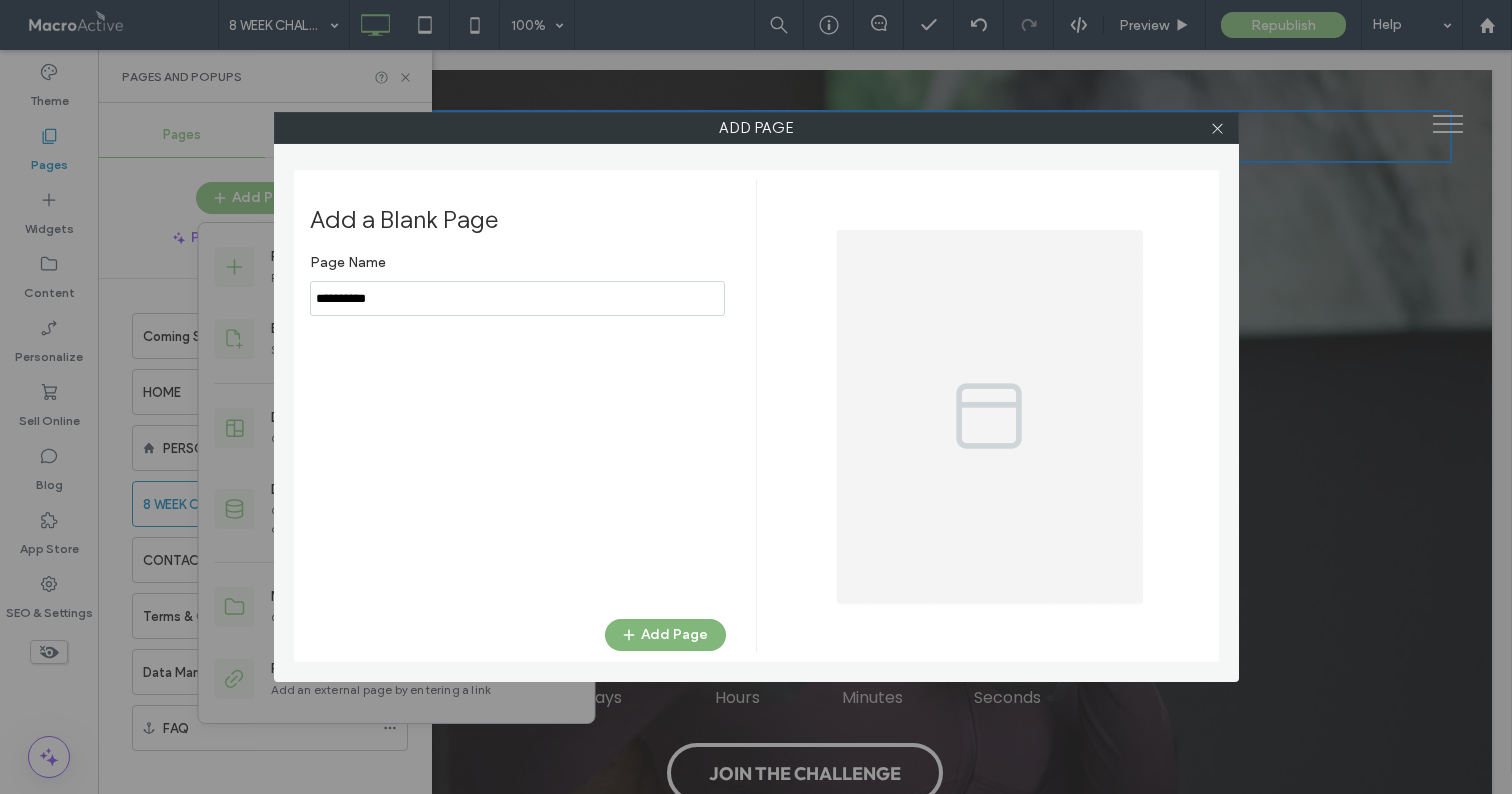 click on "Add Page" at bounding box center (665, 635) 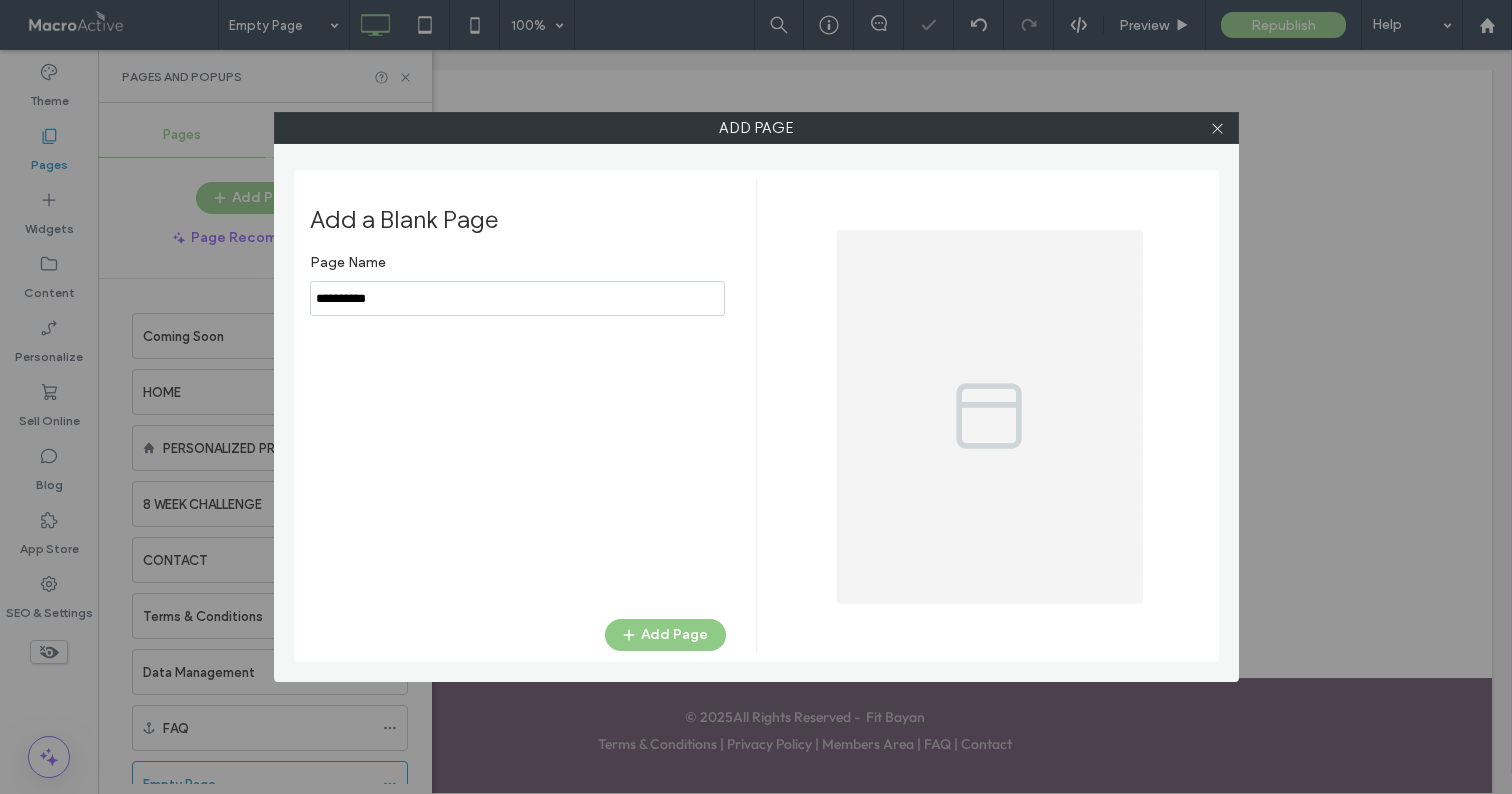 scroll, scrollTop: 0, scrollLeft: 0, axis: both 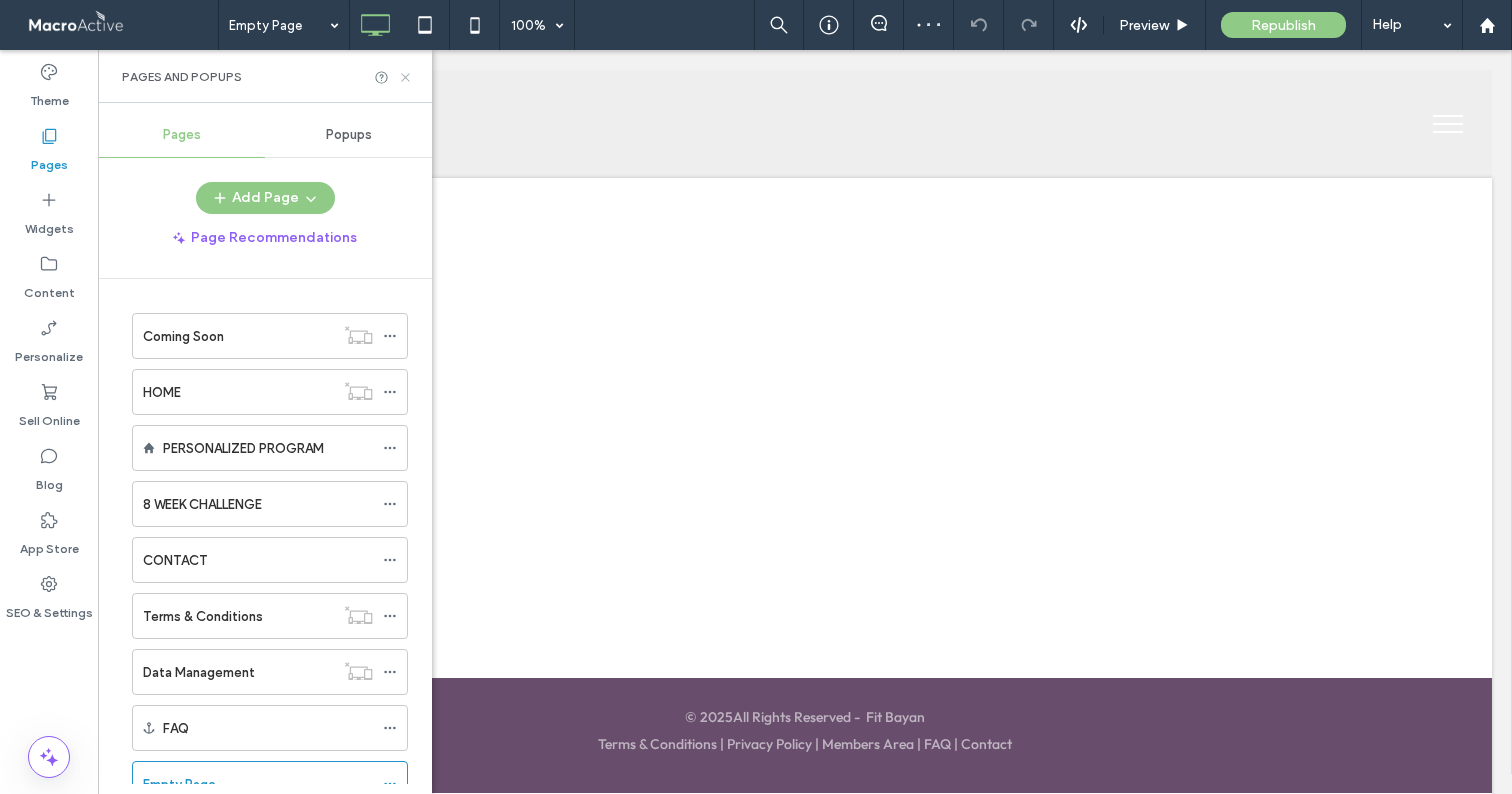click 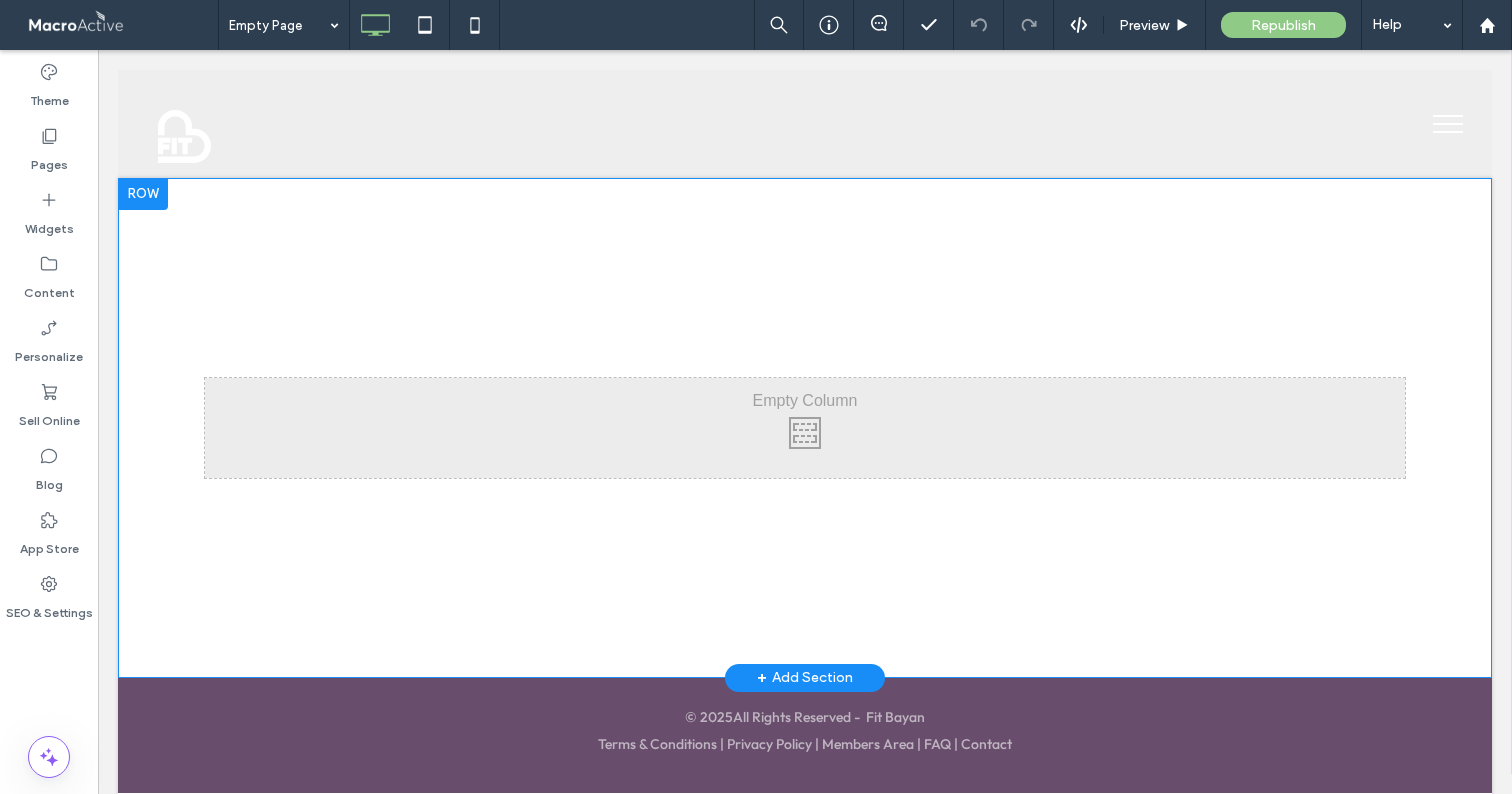 click on "+ Add Section" at bounding box center [805, 678] 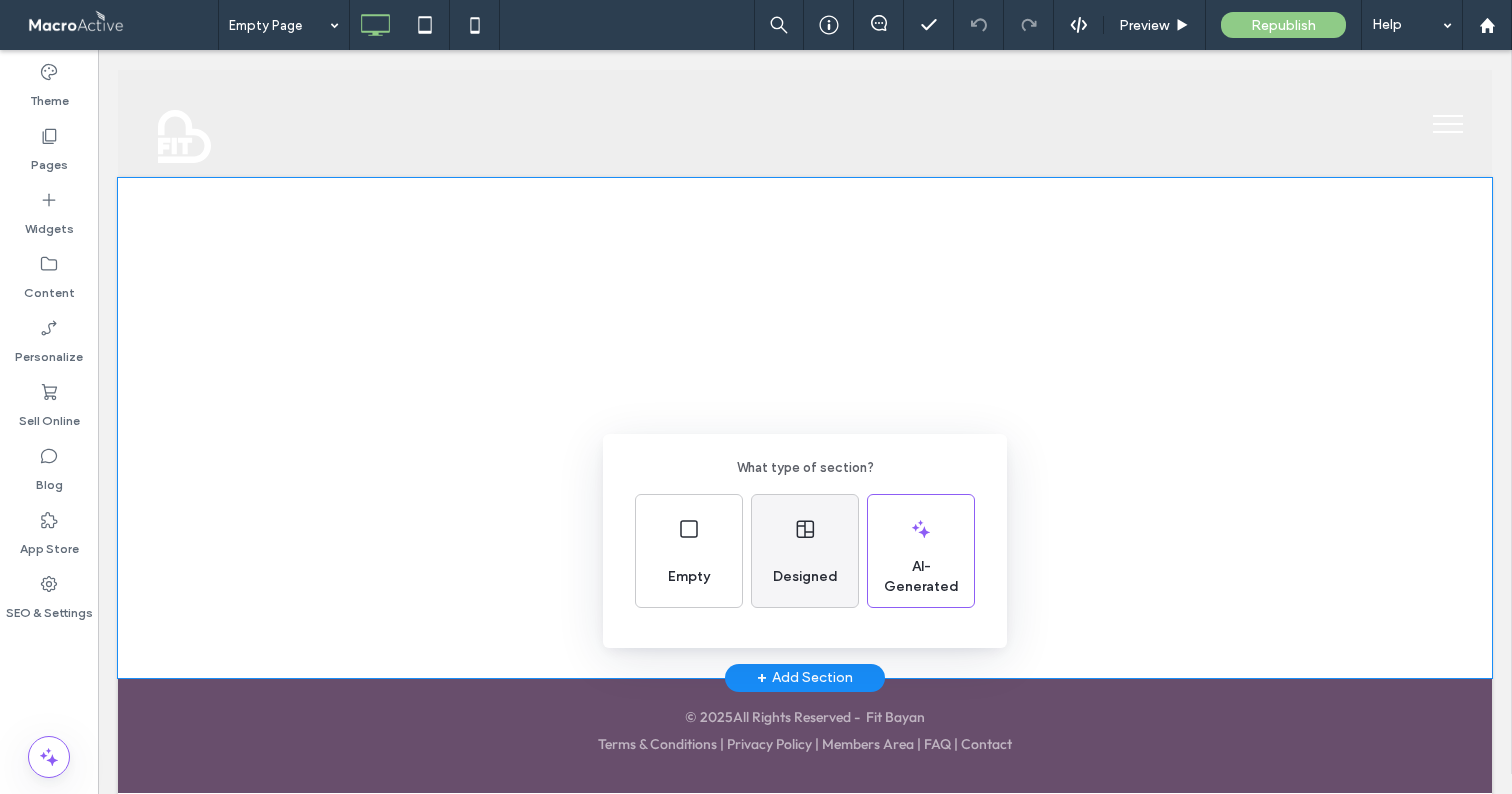 click on "Designed" at bounding box center [805, 551] 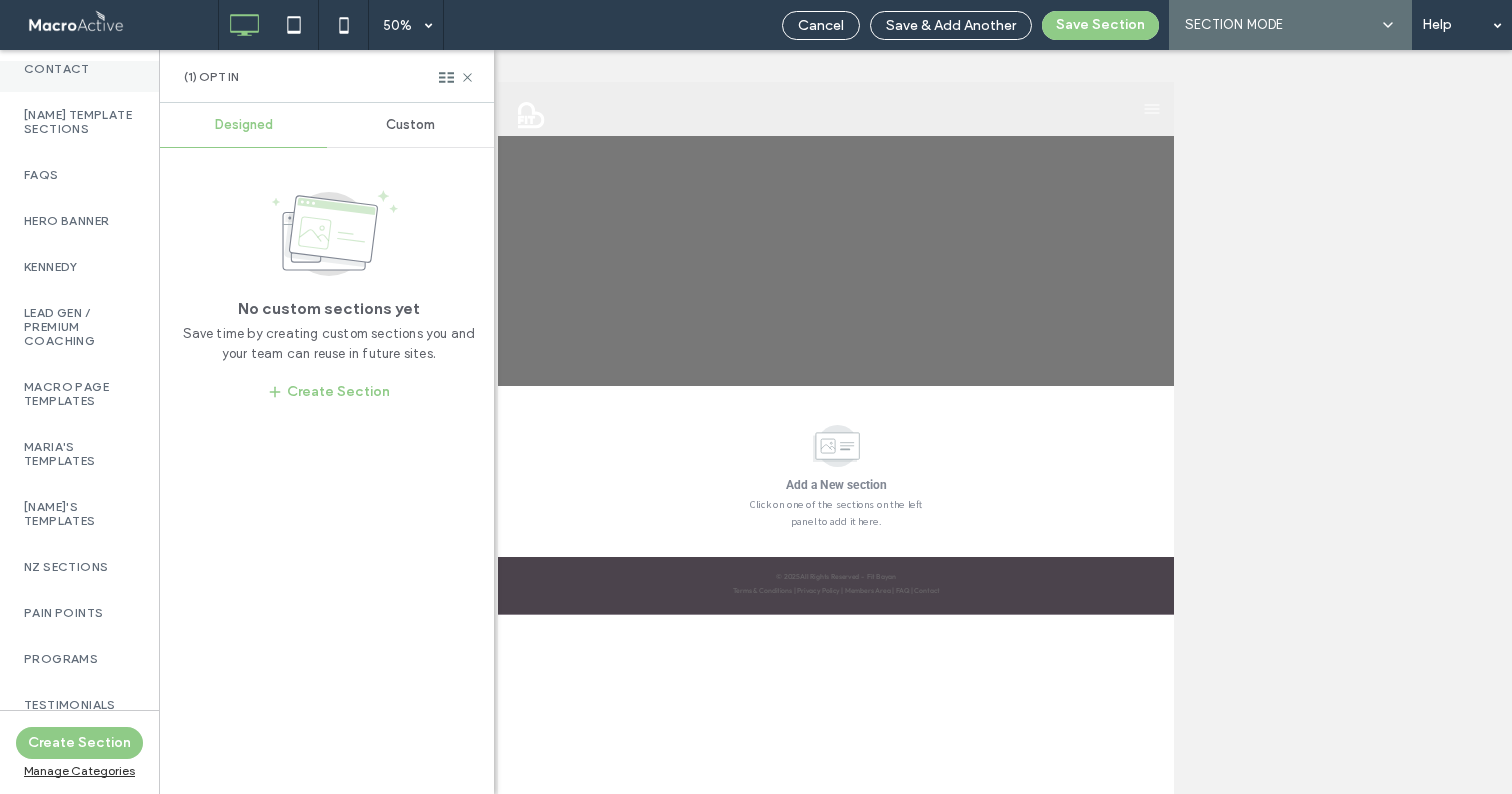 scroll, scrollTop: 530, scrollLeft: 0, axis: vertical 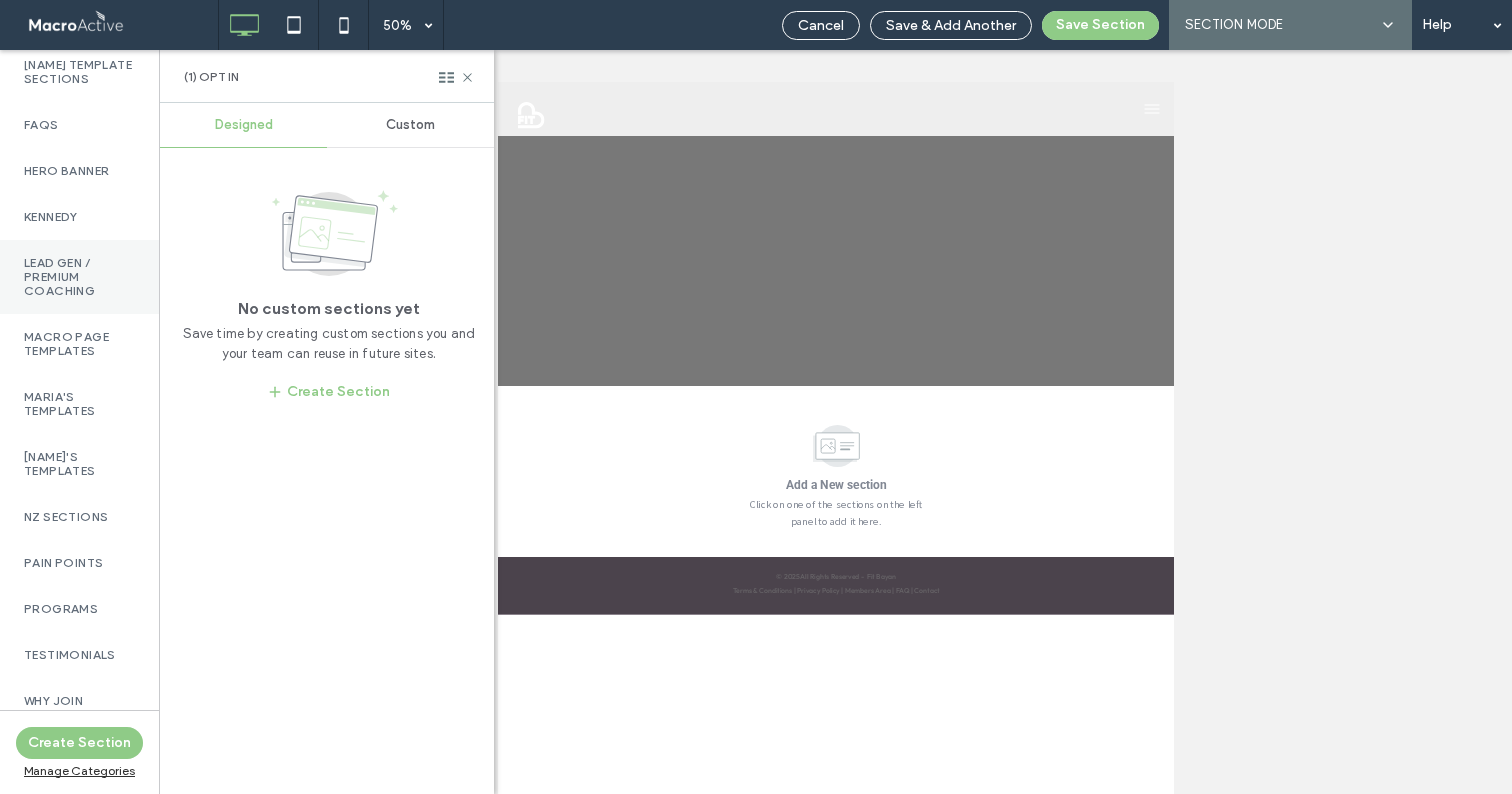 click on "LEAD GEN / PREMIUM COACHING" at bounding box center [79, 277] 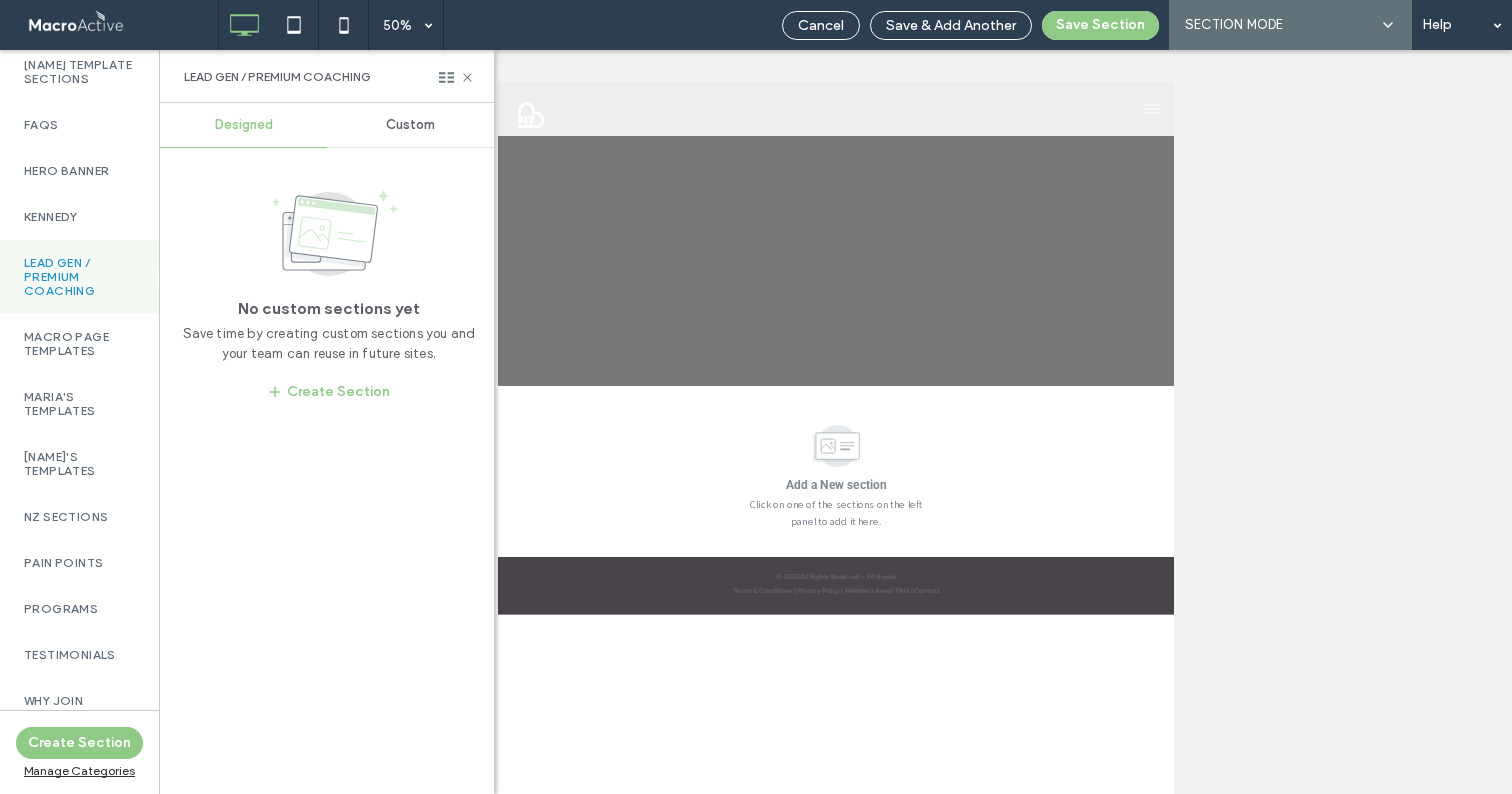 click on "Custom" at bounding box center [410, 125] 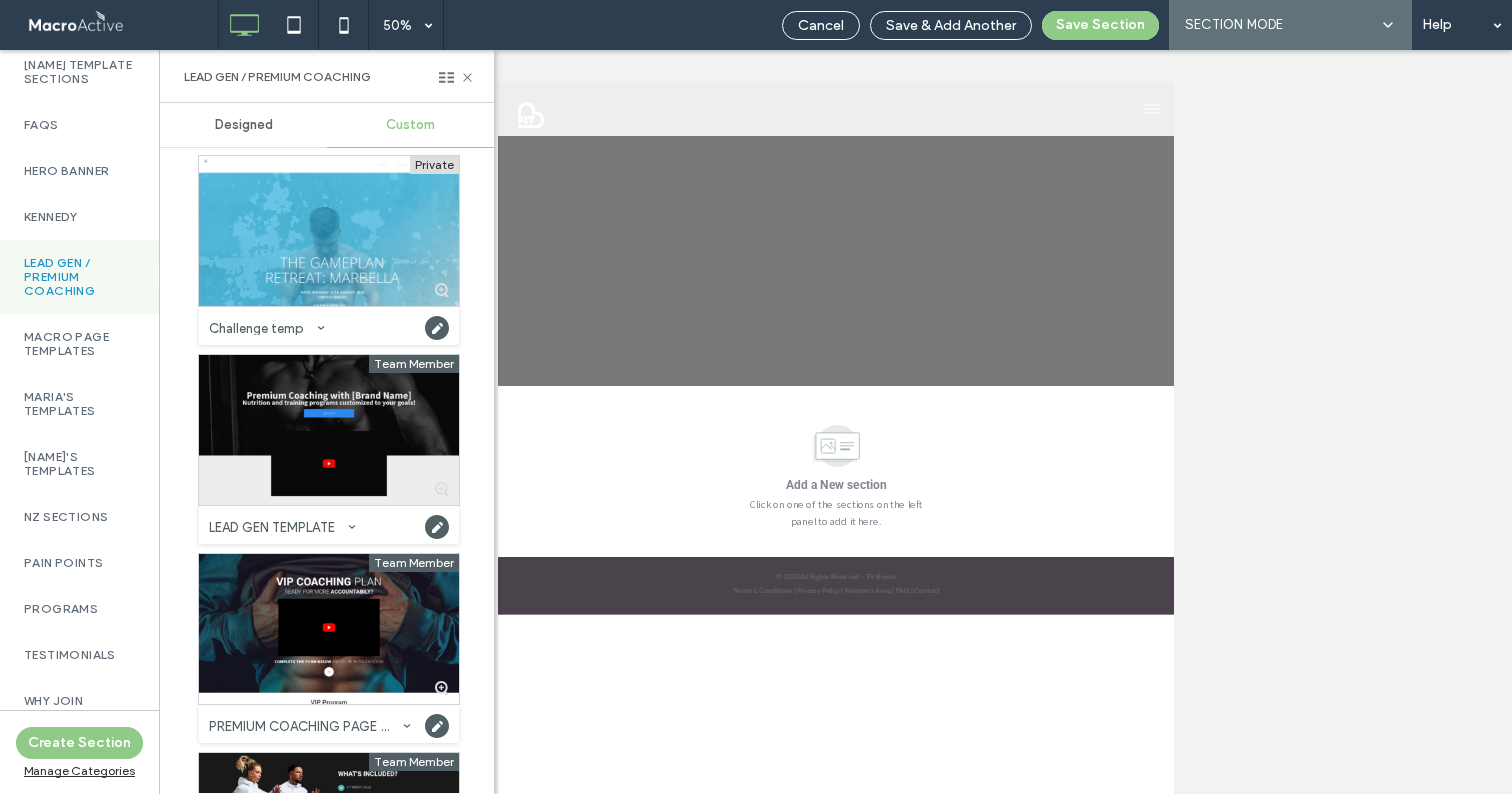 scroll, scrollTop: 0, scrollLeft: 0, axis: both 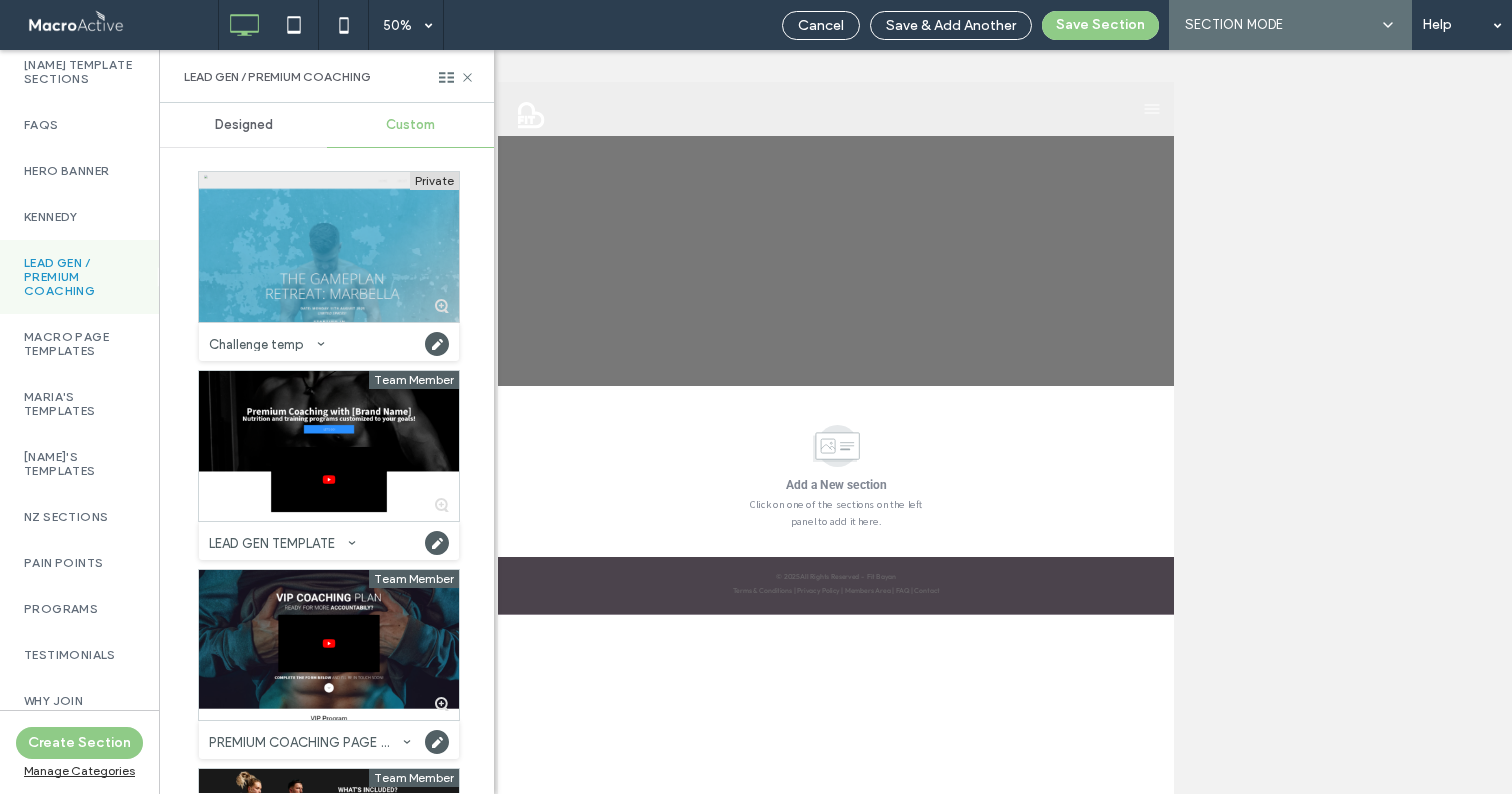 click at bounding box center [329, 247] 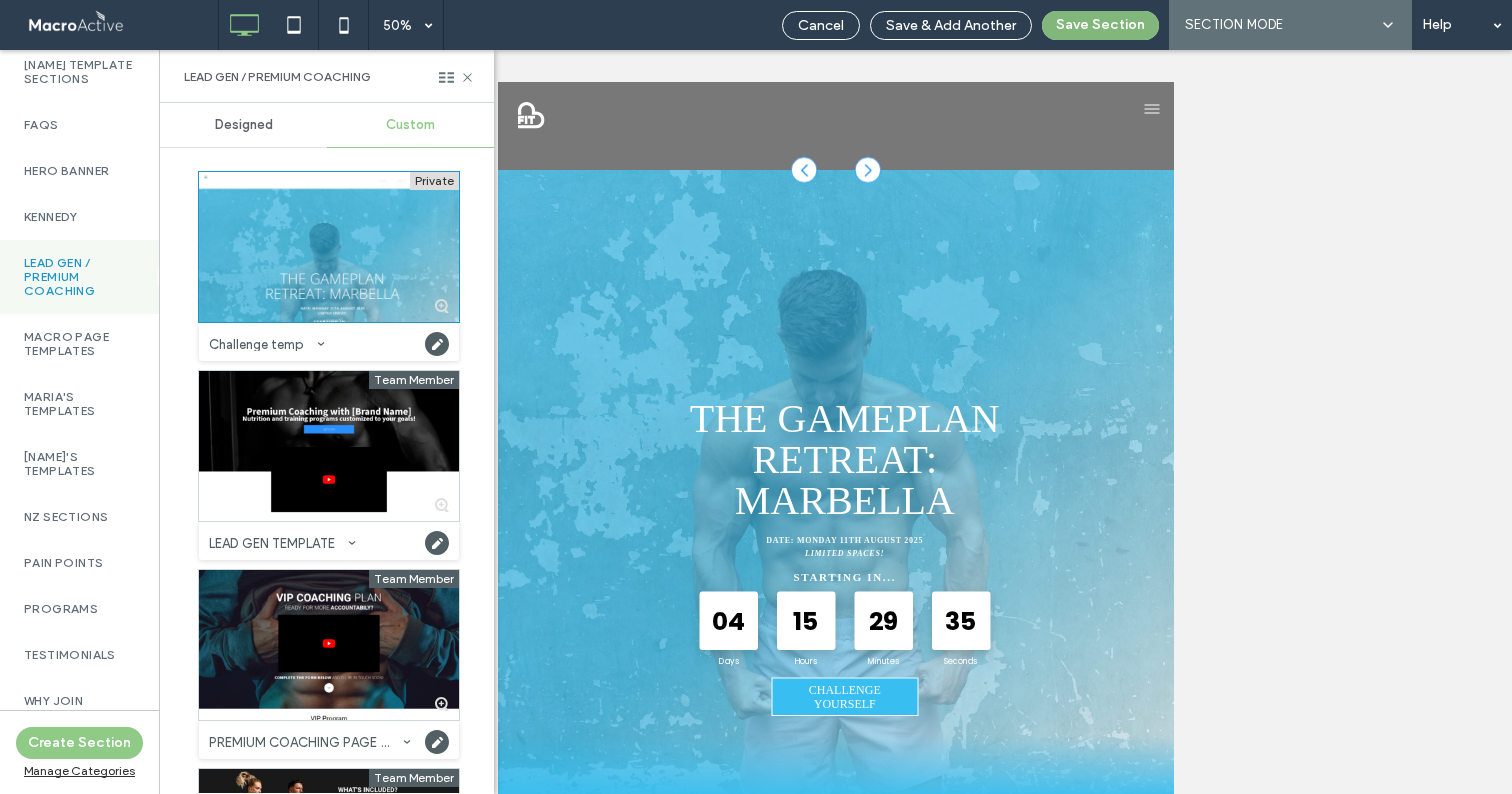 scroll, scrollTop: 448, scrollLeft: 0, axis: vertical 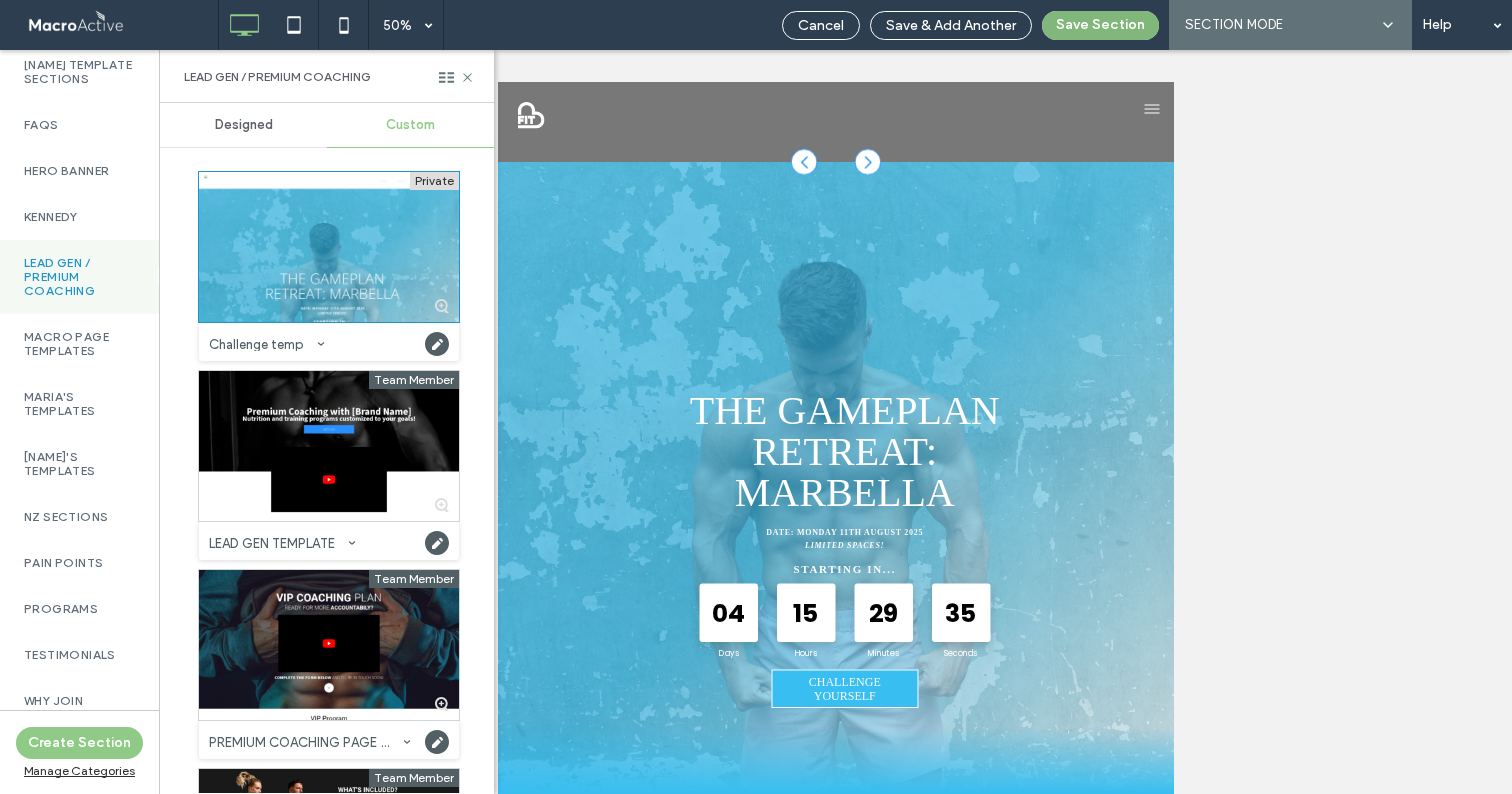 click on "Save Section" at bounding box center [1100, 25] 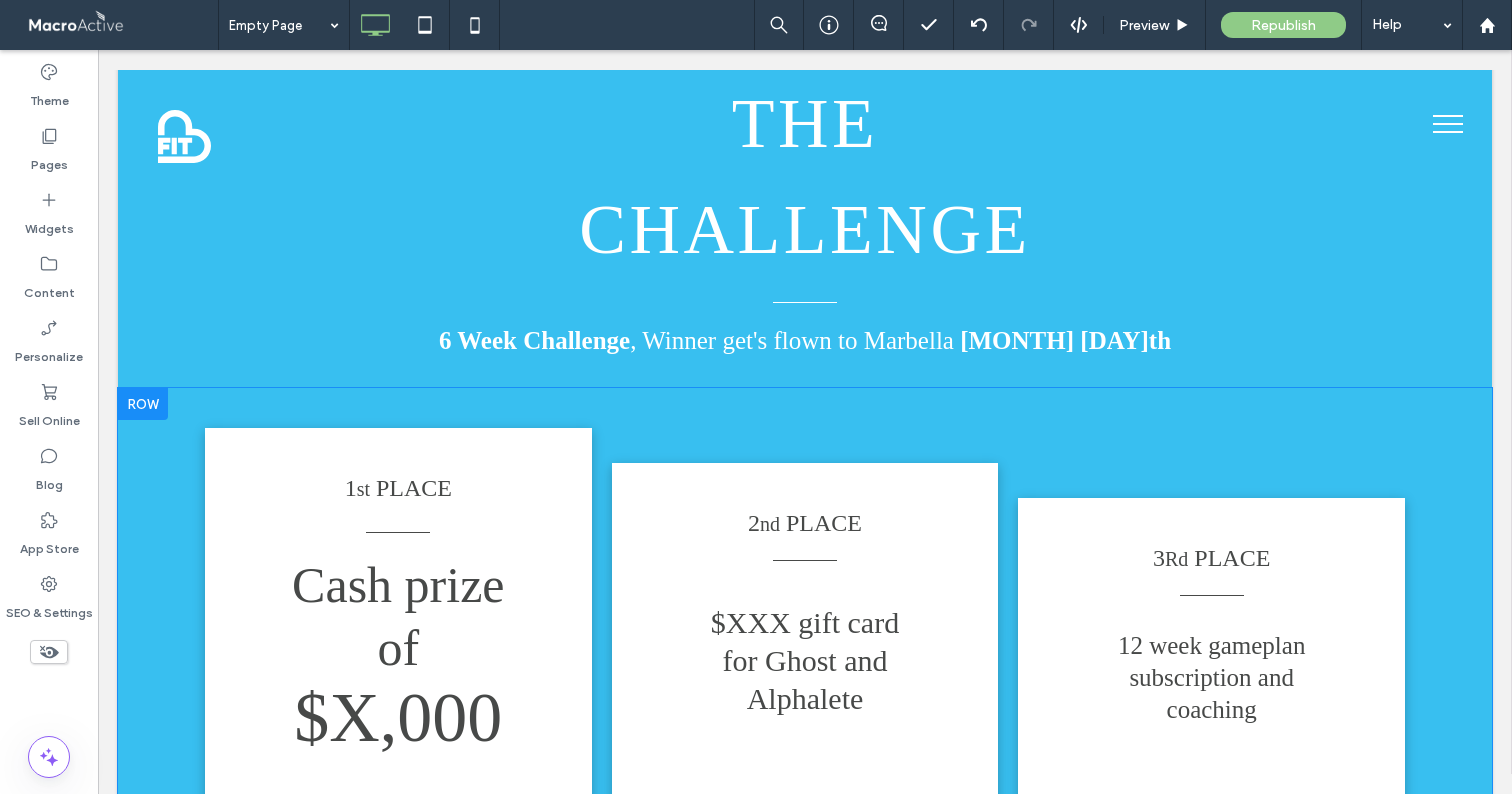 scroll, scrollTop: 1866, scrollLeft: 0, axis: vertical 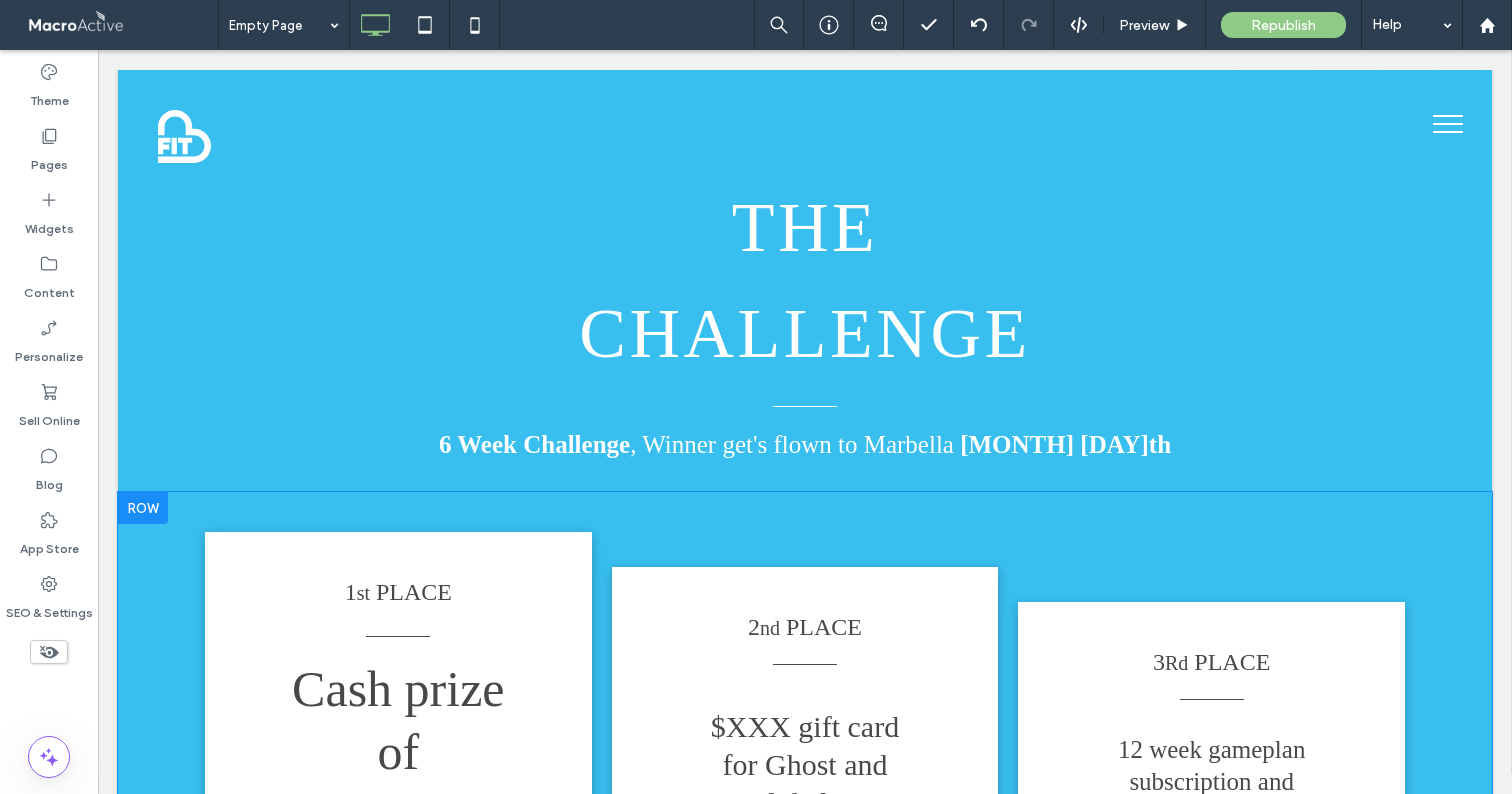 click at bounding box center (143, 508) 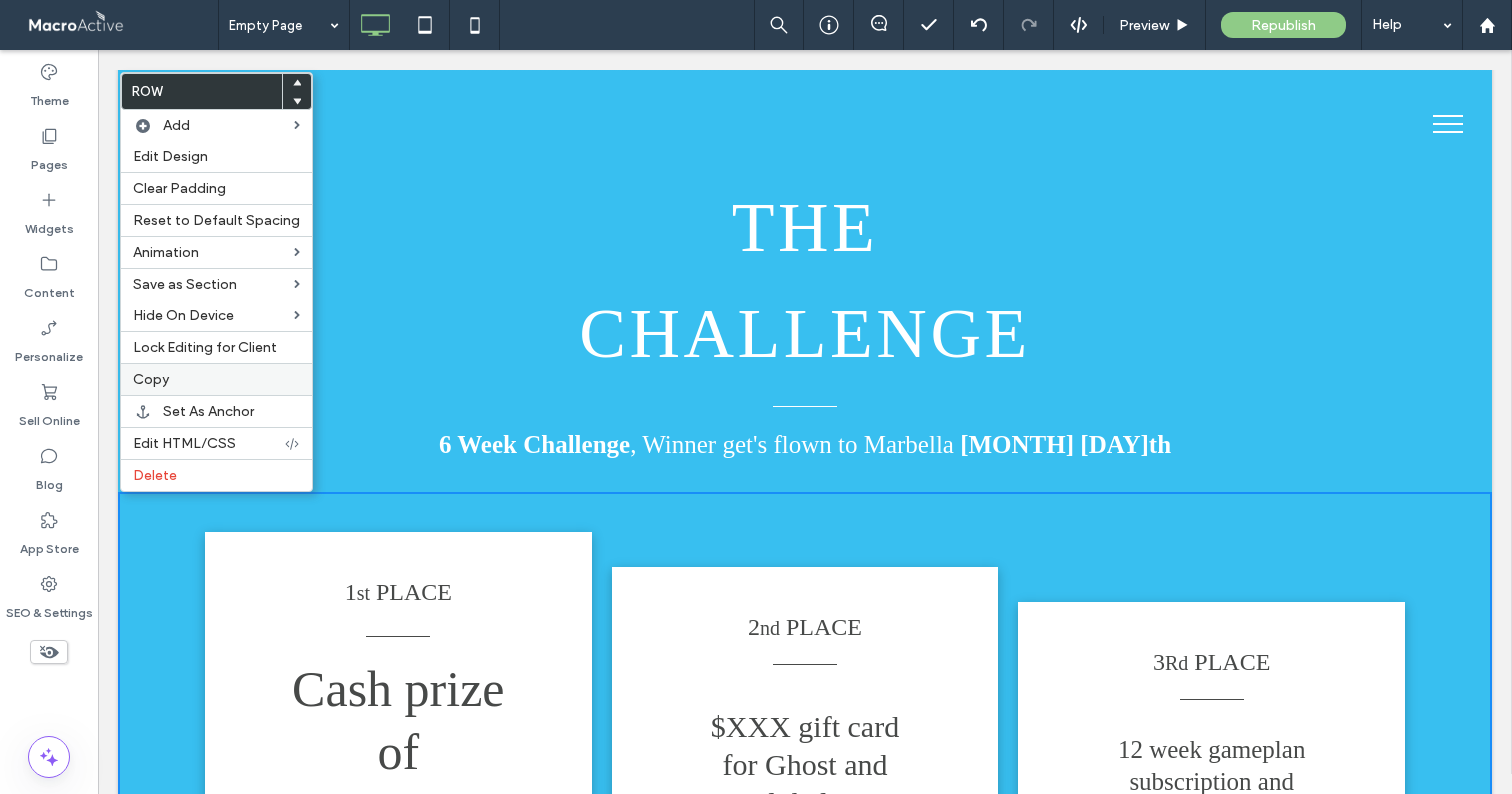 click on "Copy" at bounding box center [216, 379] 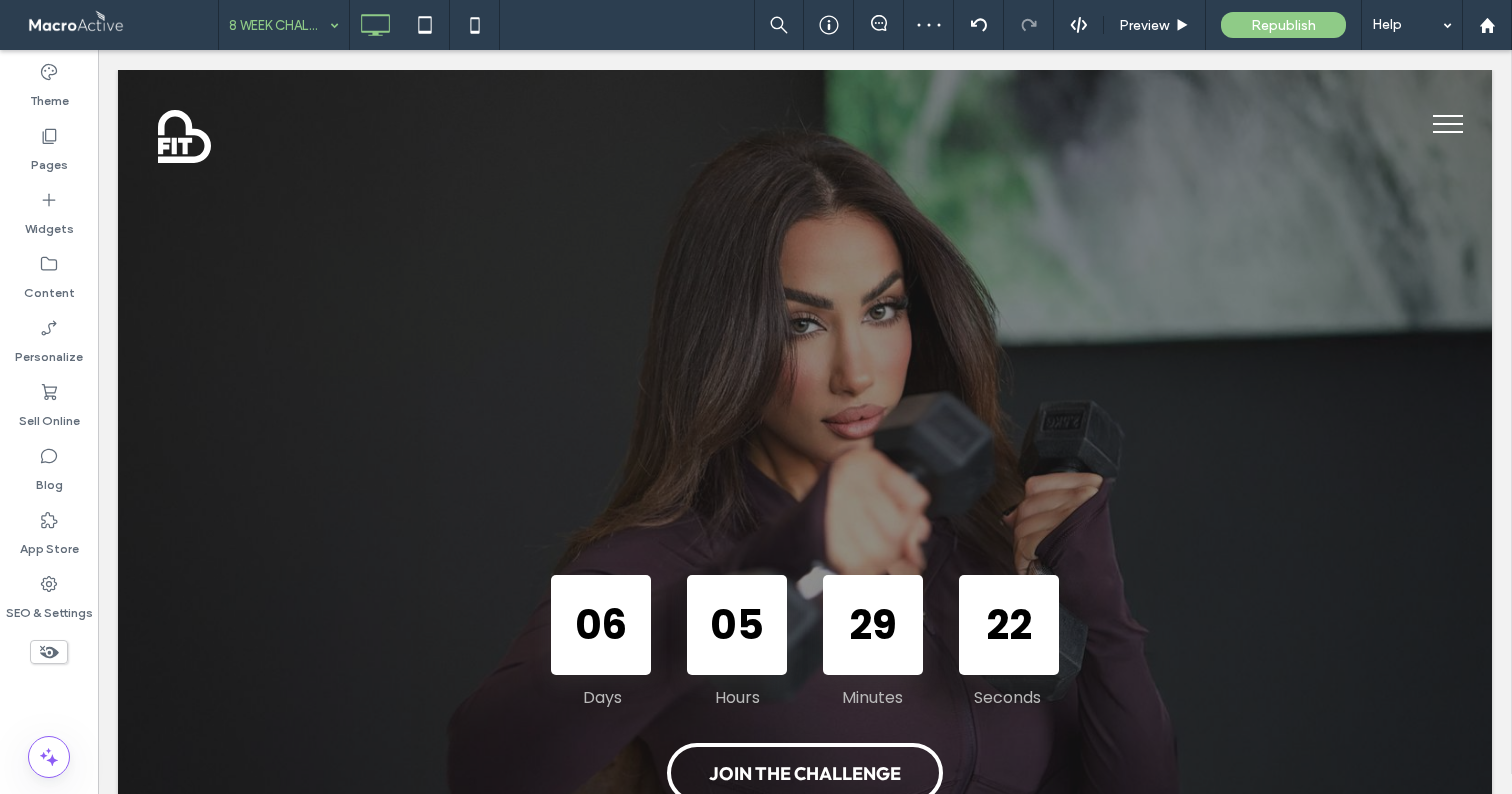 scroll, scrollTop: 0, scrollLeft: 0, axis: both 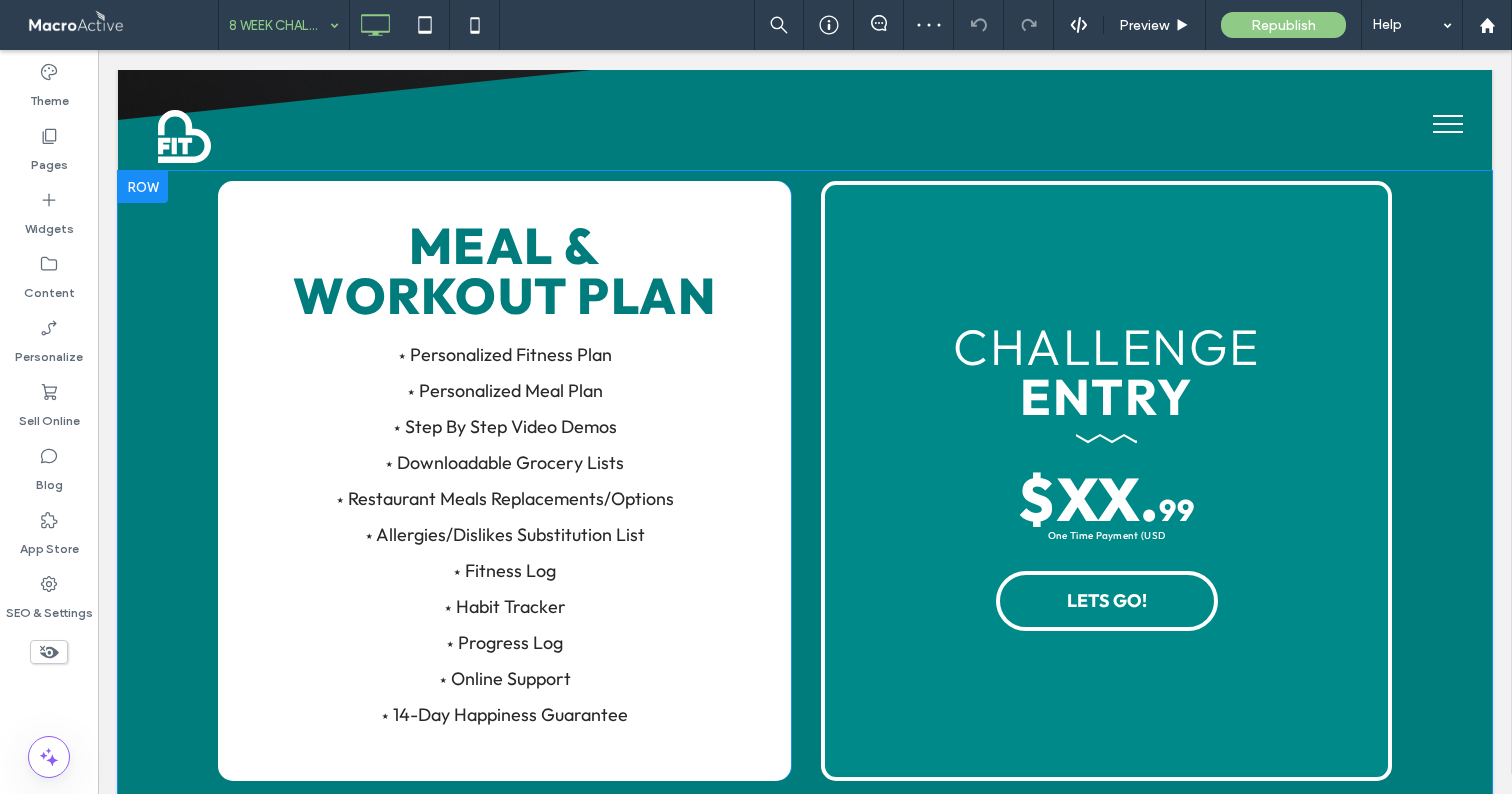 click at bounding box center [143, 187] 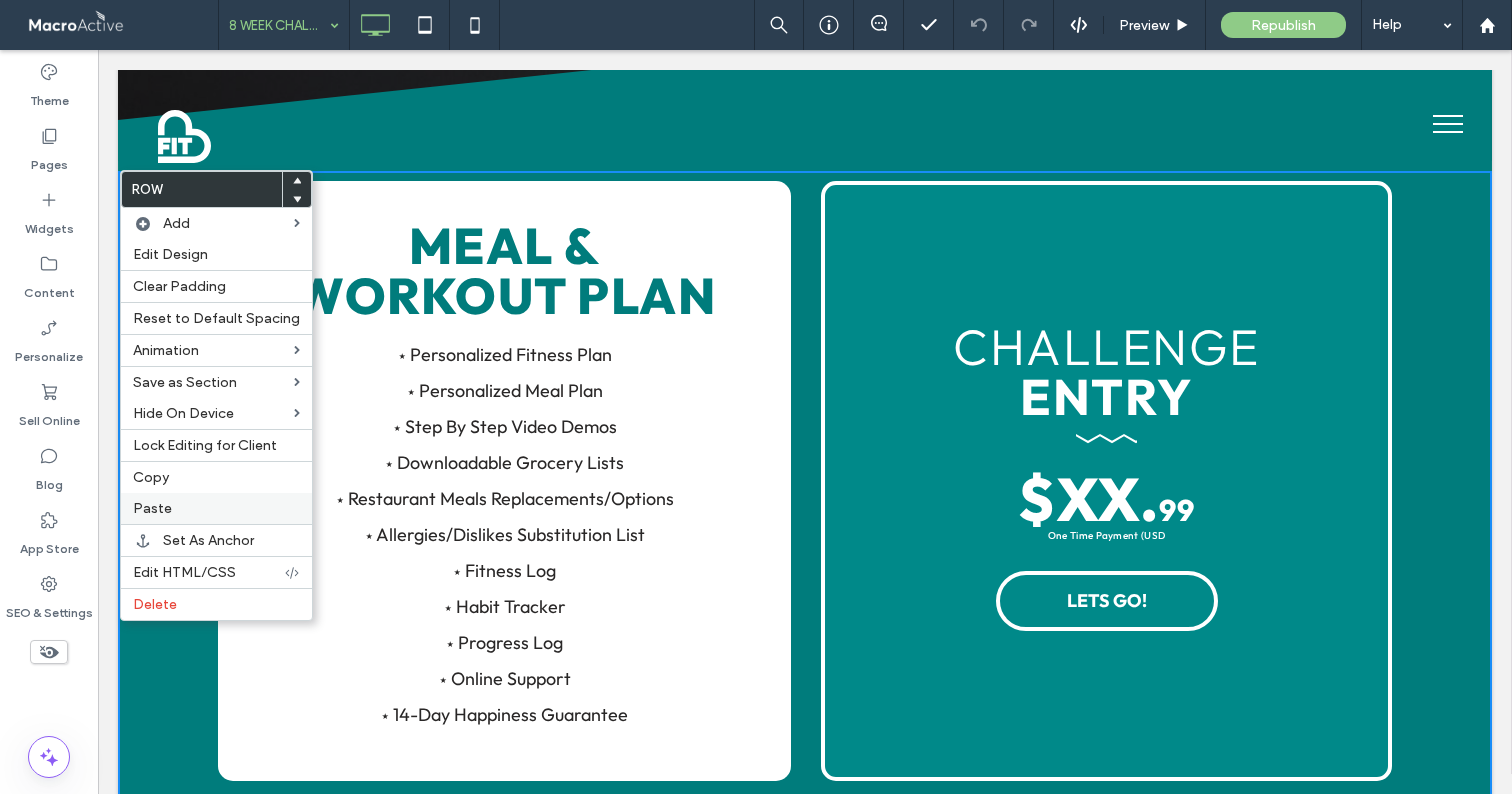 click on "Paste" at bounding box center [216, 508] 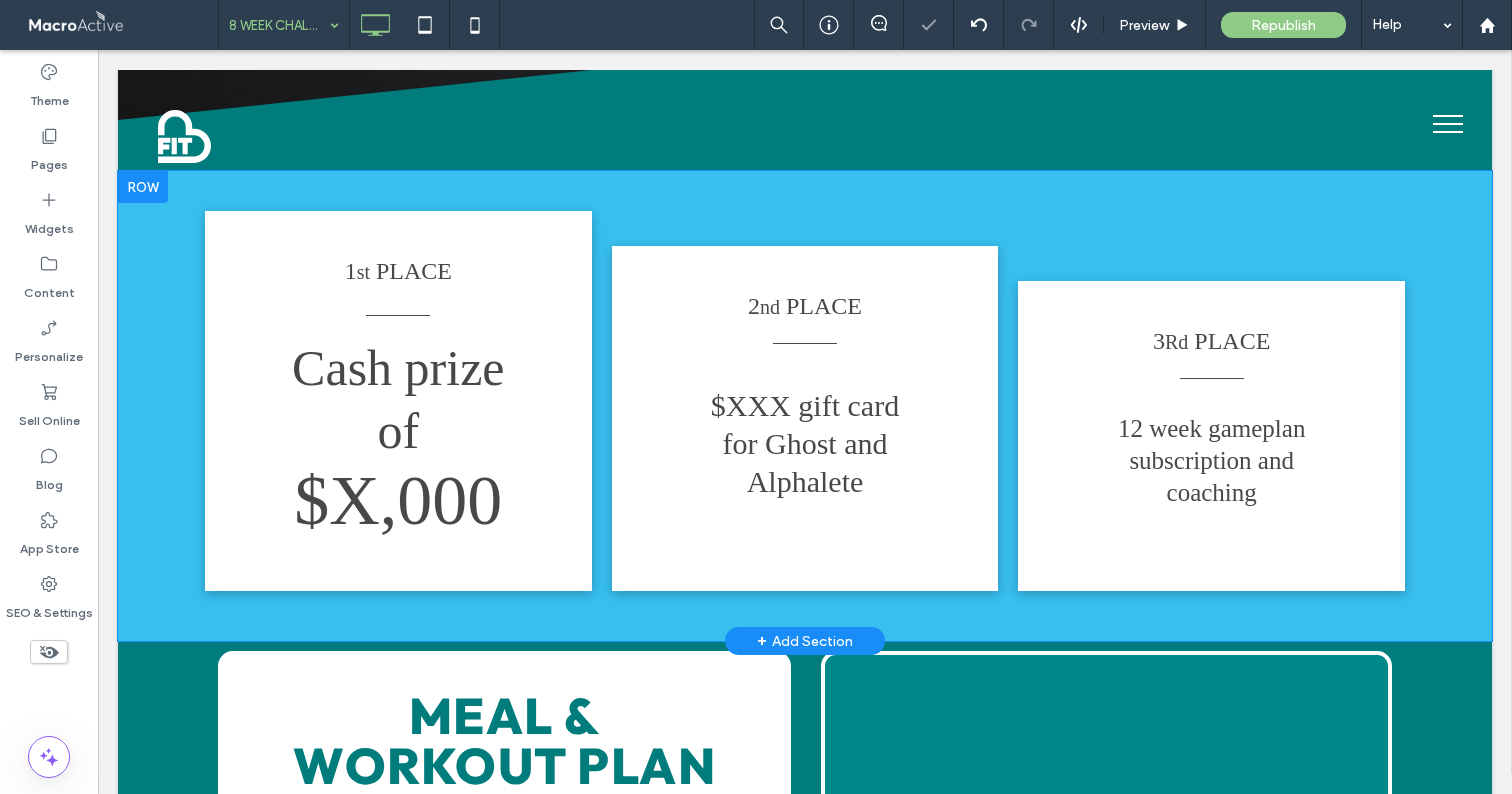 click on "1 st   PLACE
Cash prize of
$X,000 Click To Paste     Click To Paste
2 nd   PLACE
$XXX   gift card for Ghost and Alphalete Click To Paste     Click To Paste
3 Rd   PLACE
12 week
gameplan   subscription and coaching Click To Paste     Click To Paste
Row + Add Section" at bounding box center [805, 406] 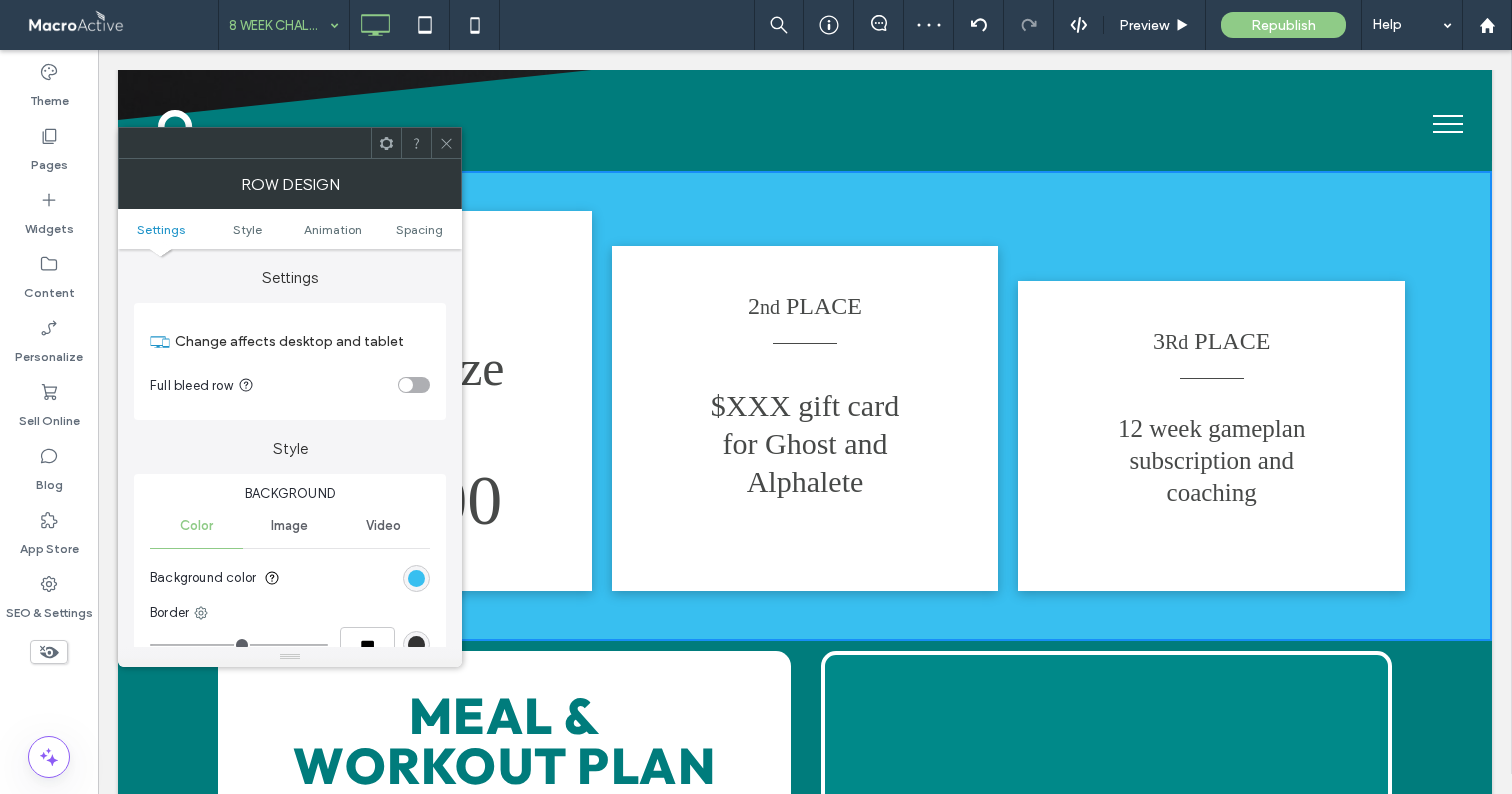 click at bounding box center [416, 578] 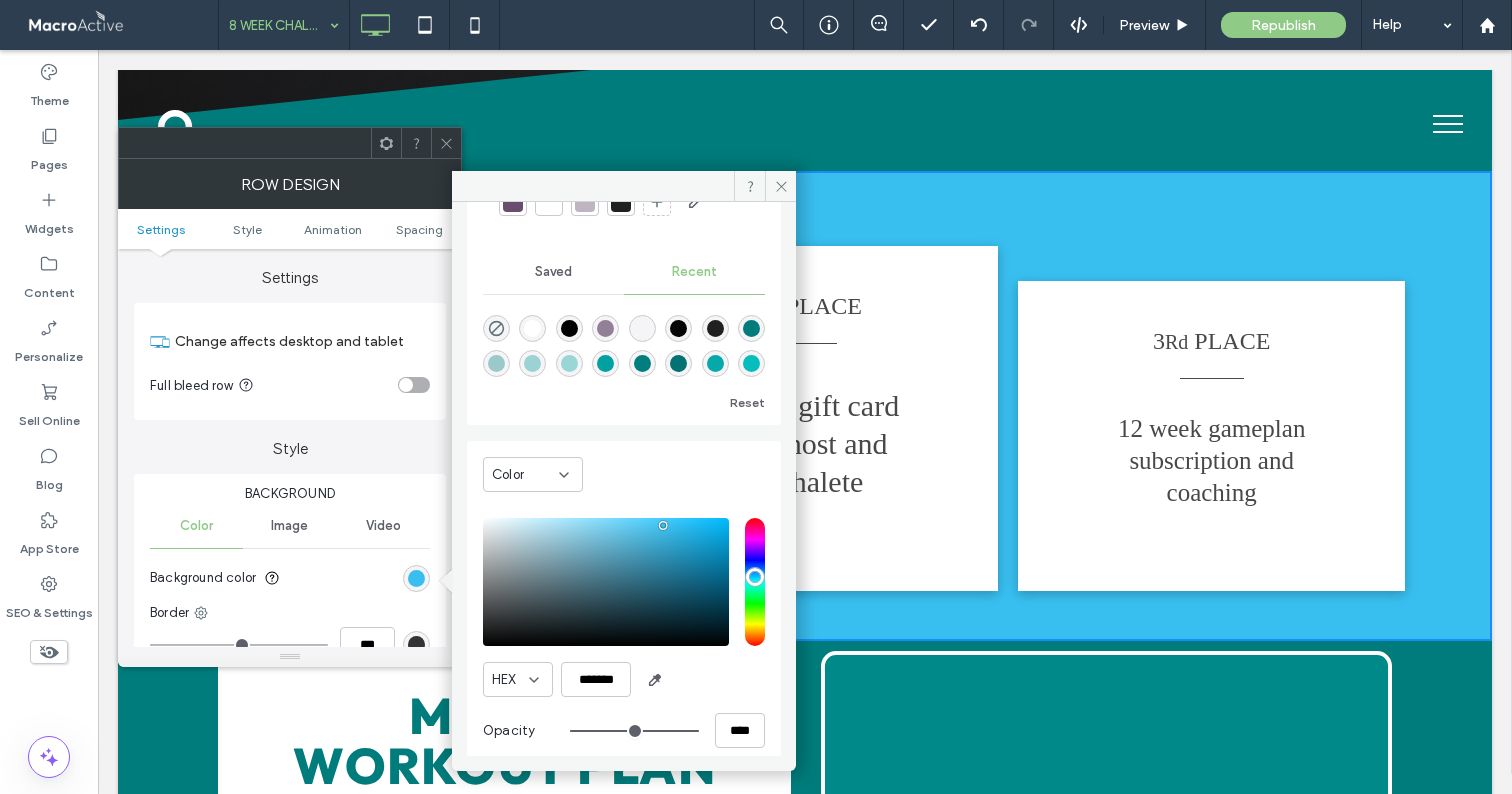 scroll, scrollTop: 123, scrollLeft: 0, axis: vertical 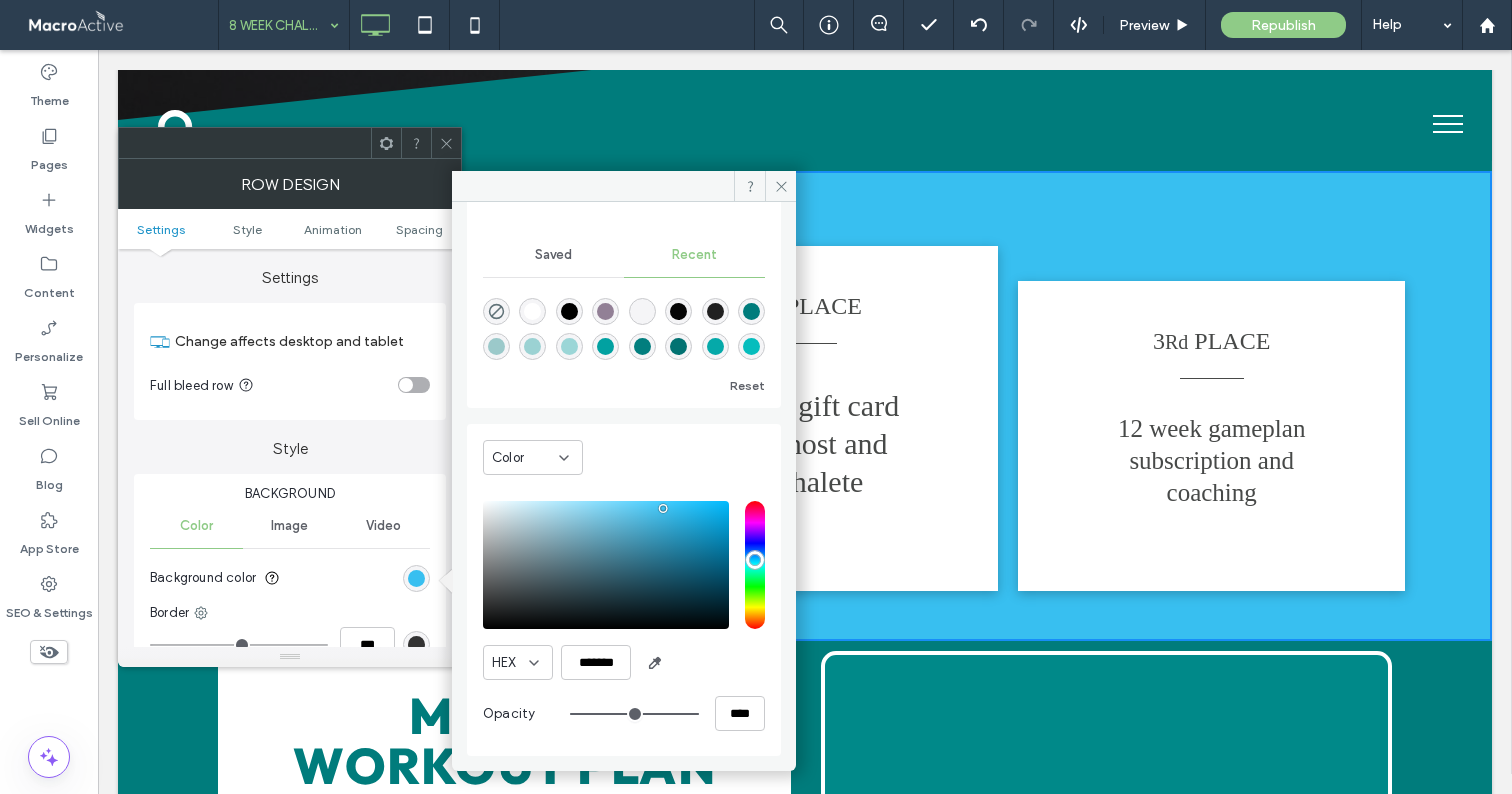 click at bounding box center [605, 346] 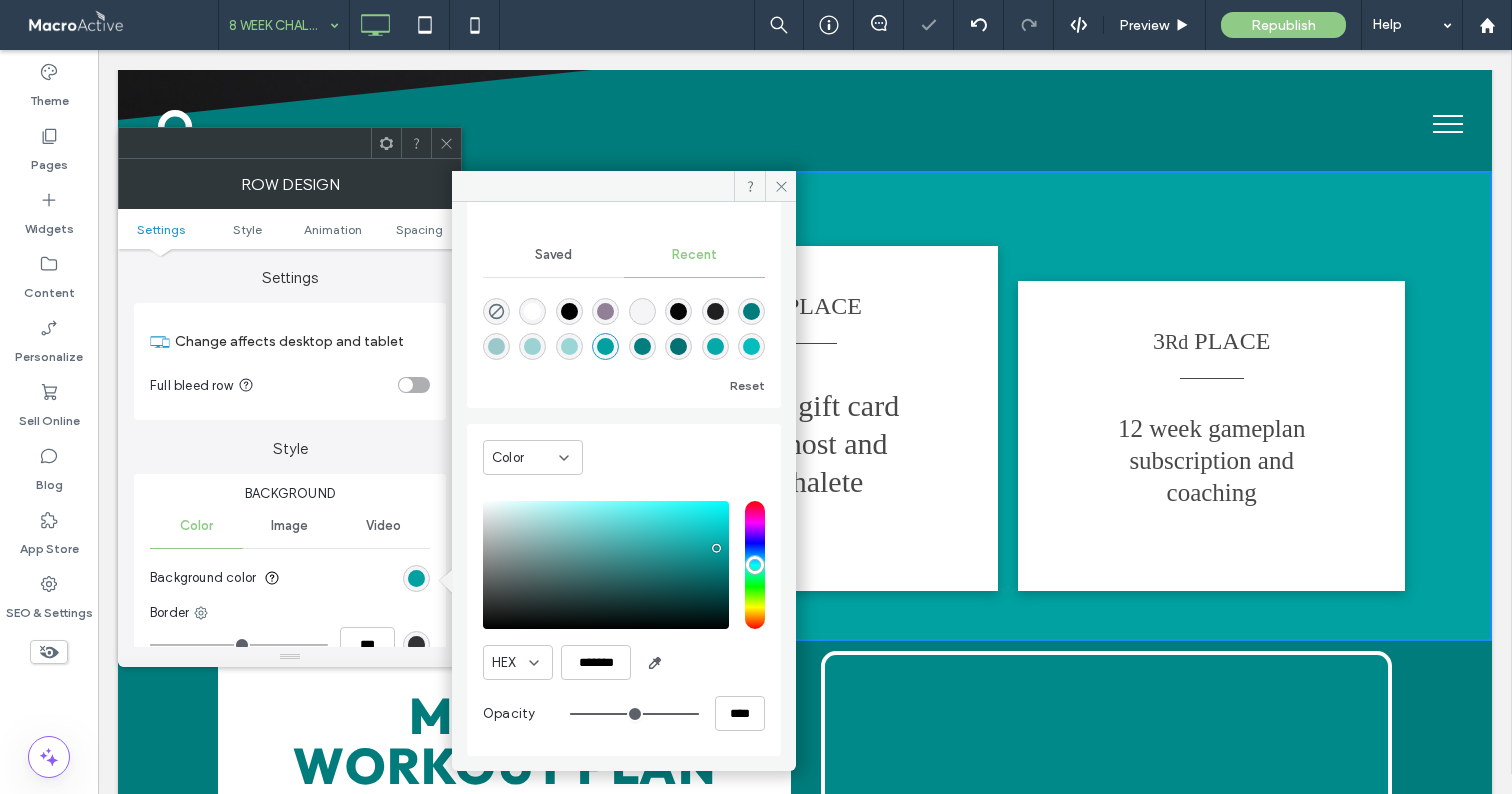 click at bounding box center (642, 346) 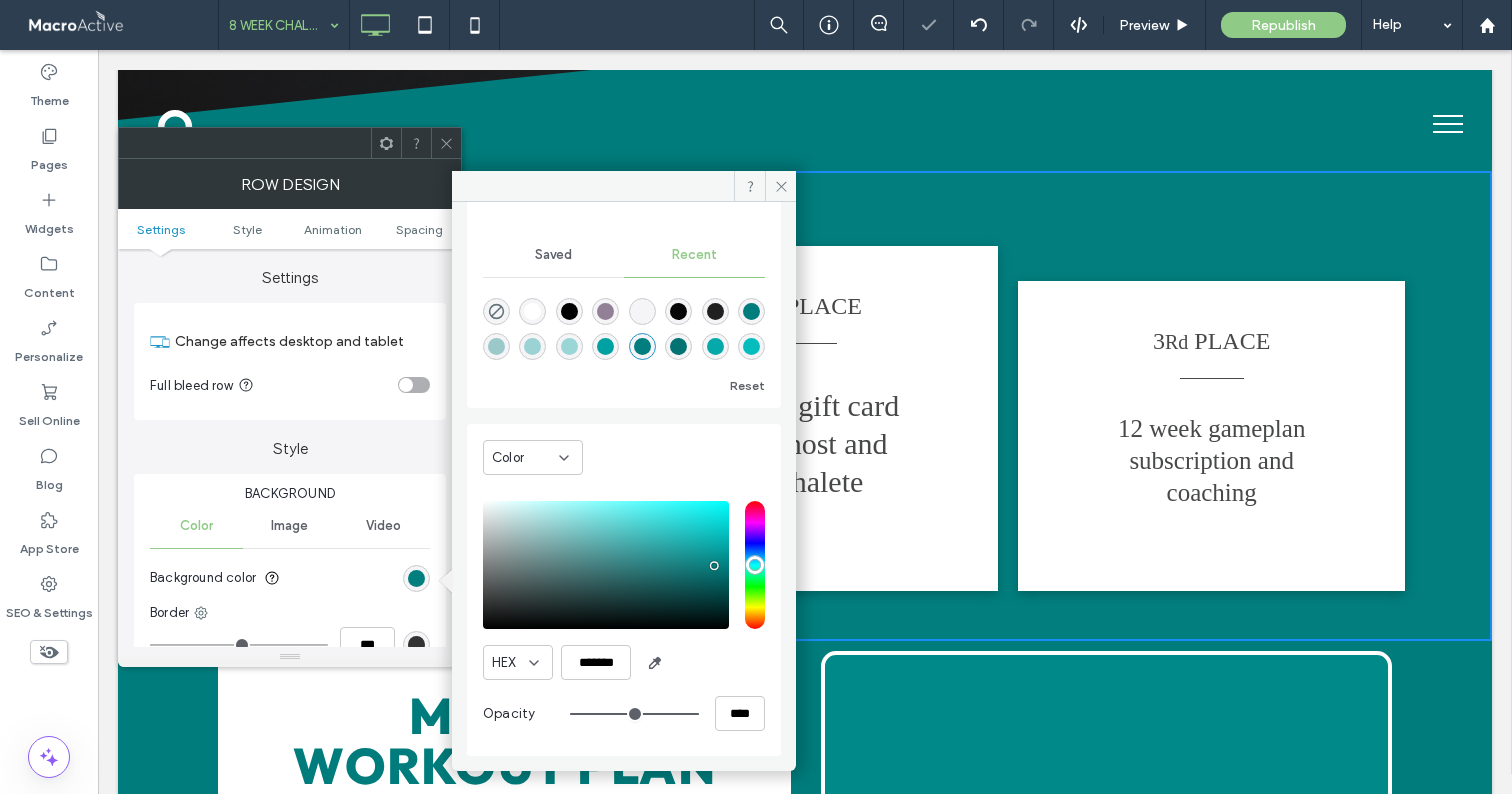 click 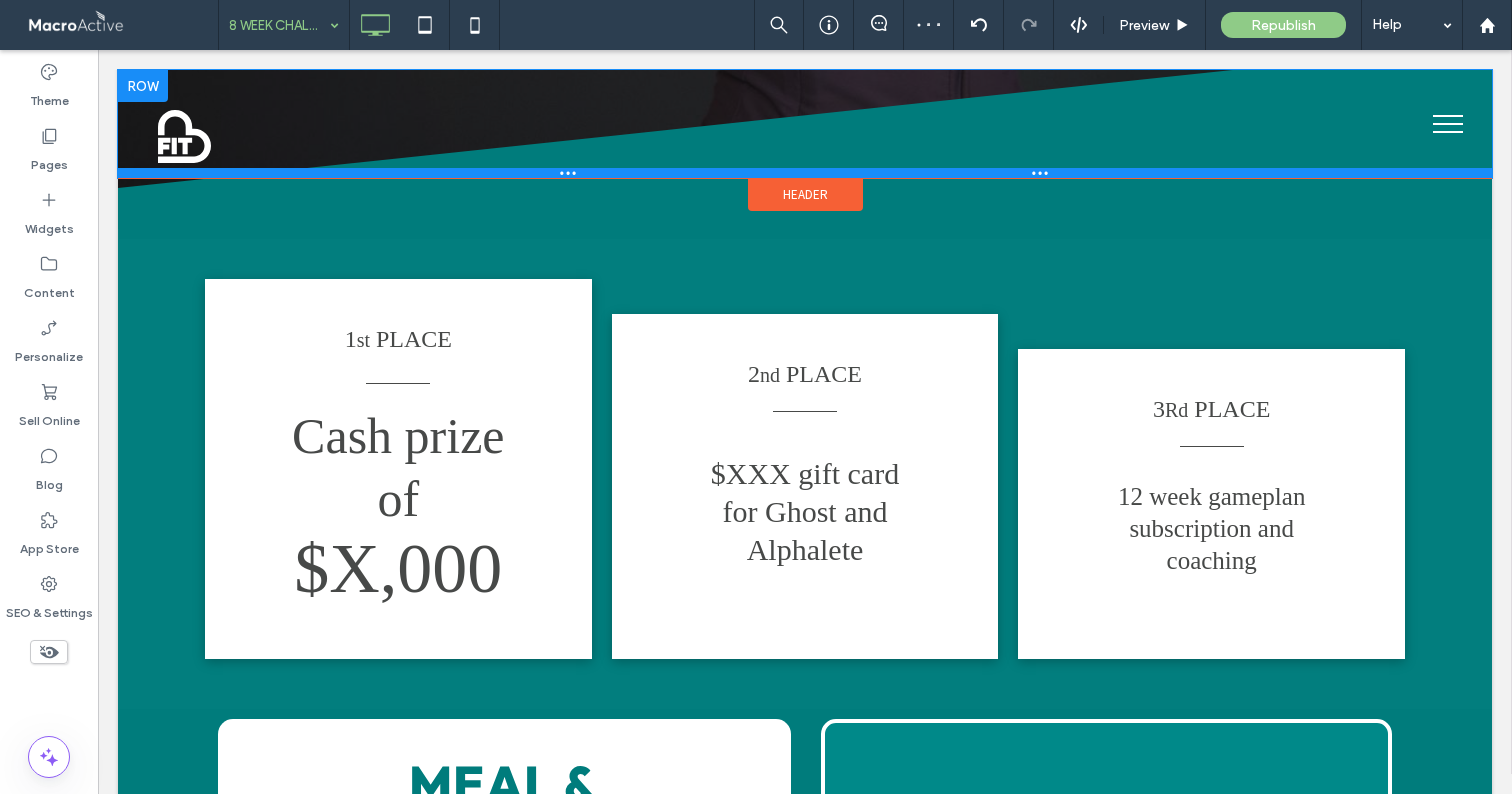 scroll, scrollTop: 899, scrollLeft: 0, axis: vertical 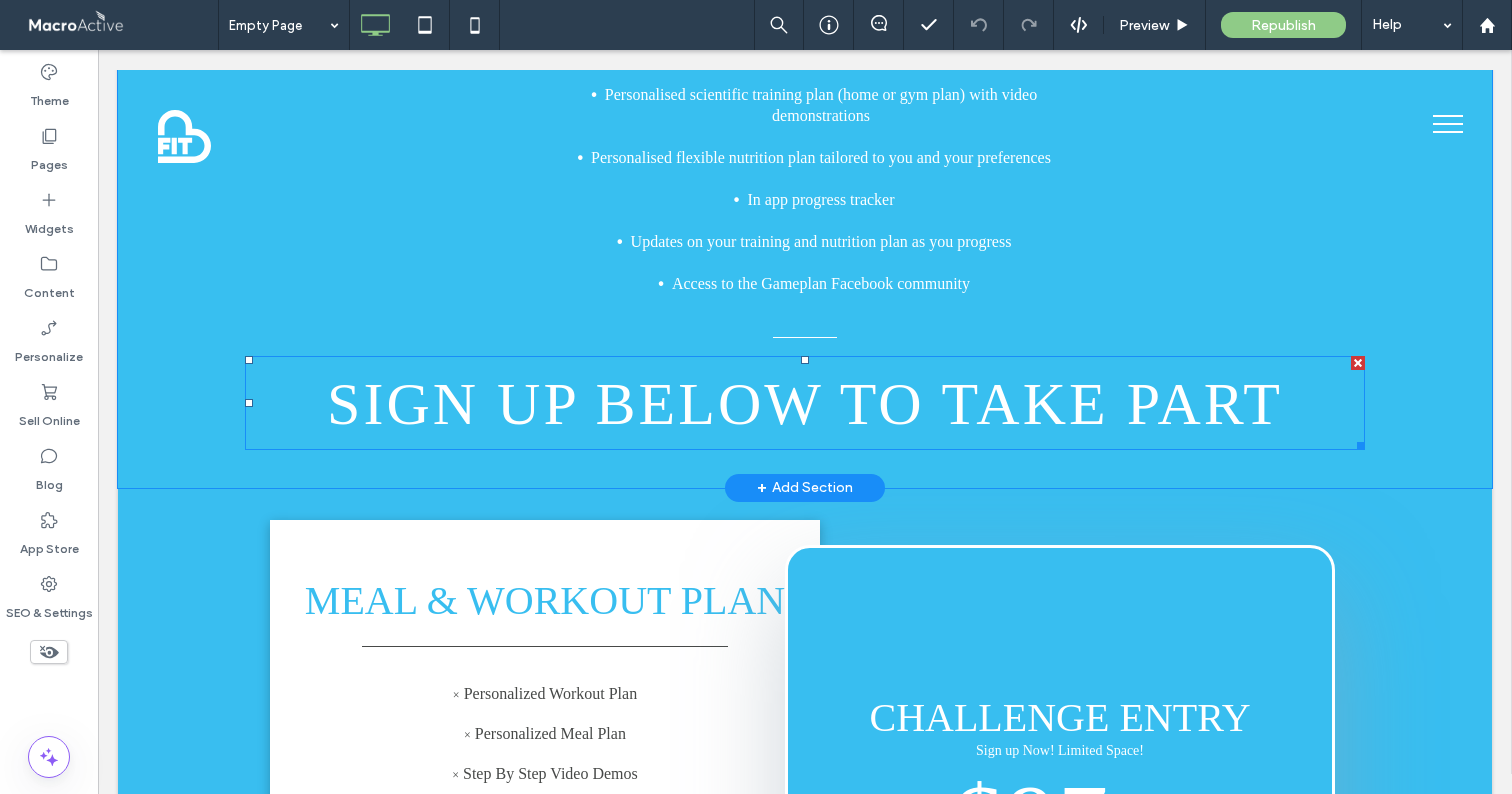 click on "SIGN UP BELOW TO TAKE PART" at bounding box center [805, 404] 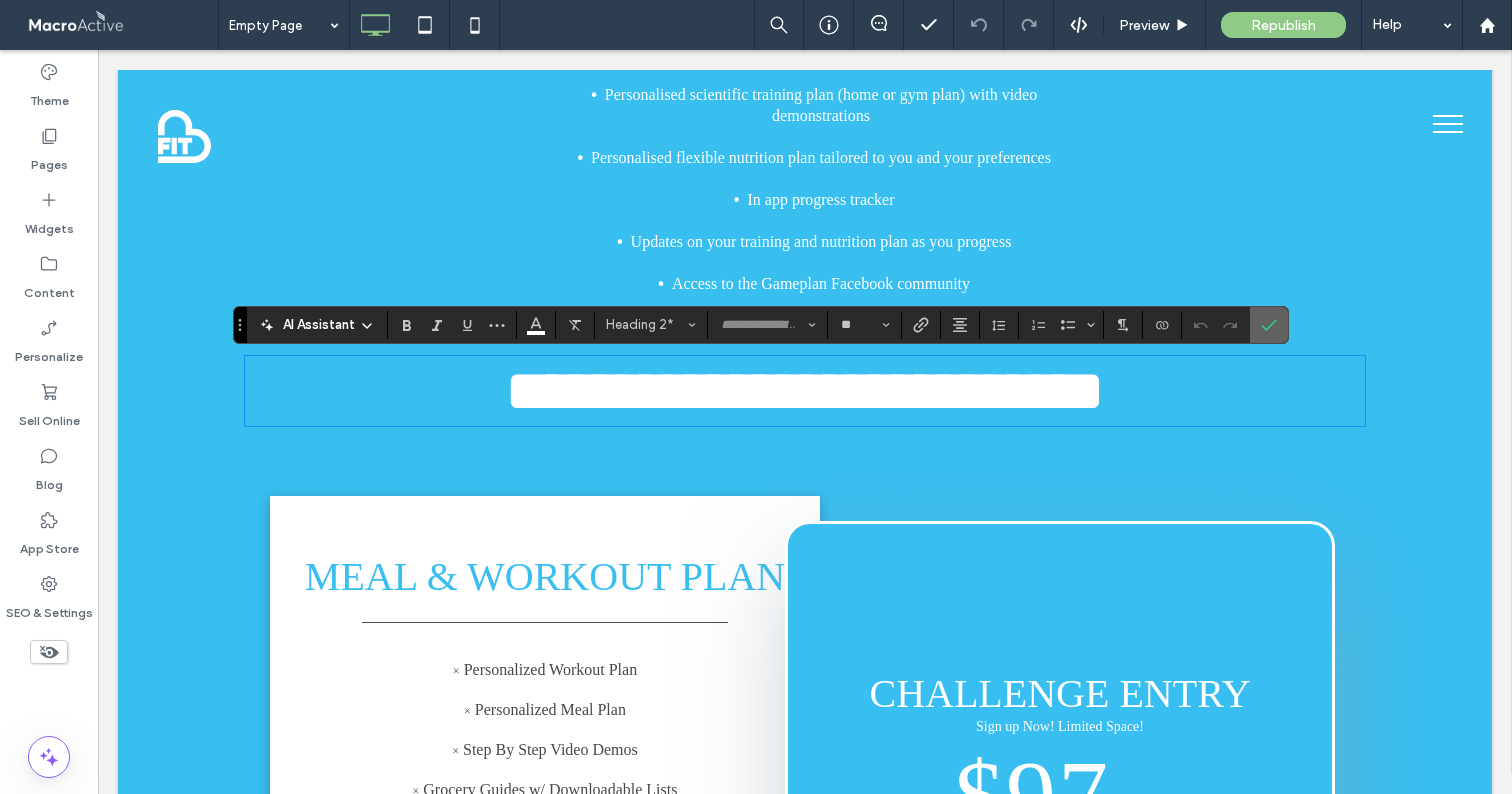 click 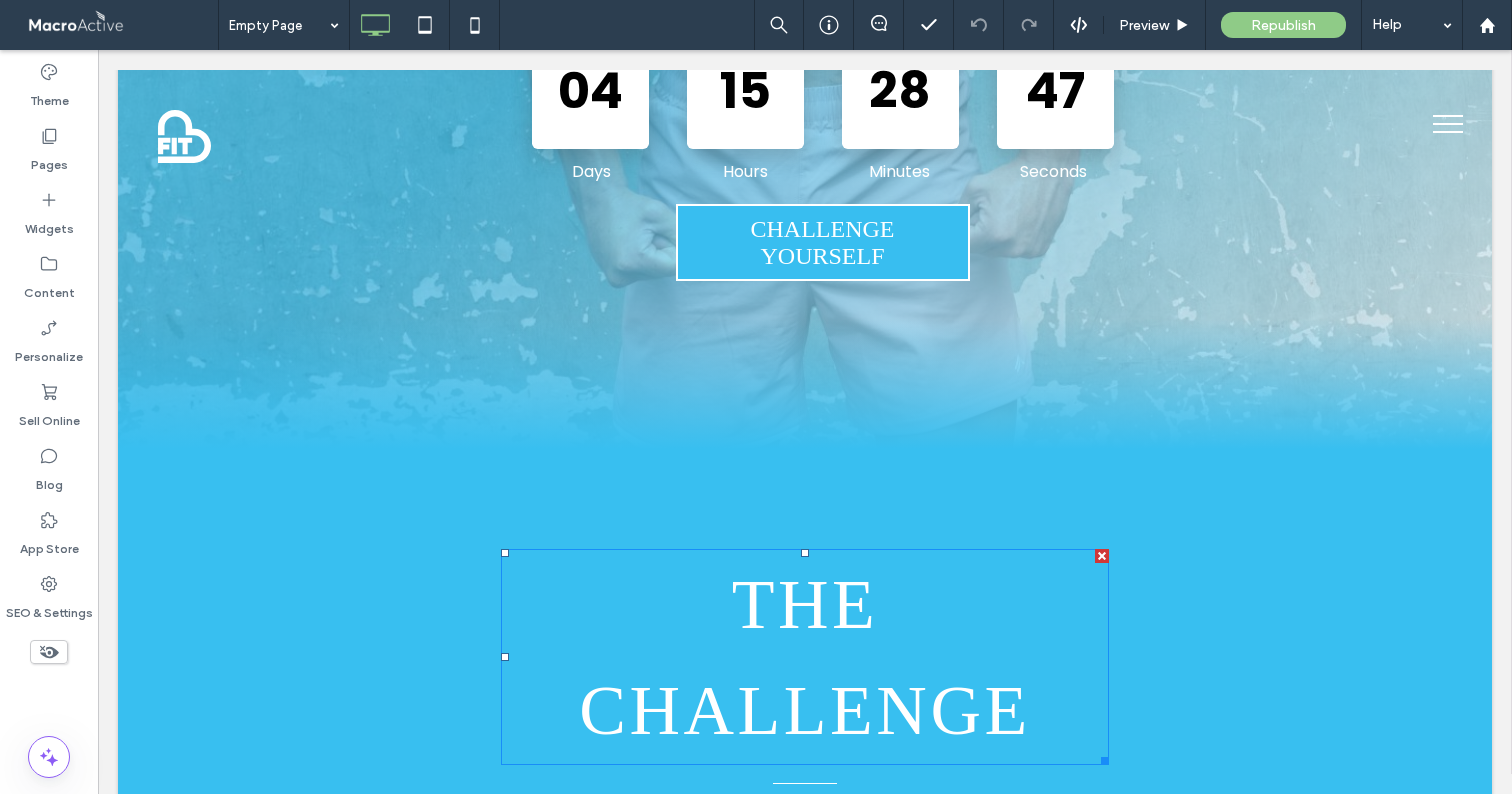 scroll, scrollTop: 1459, scrollLeft: 0, axis: vertical 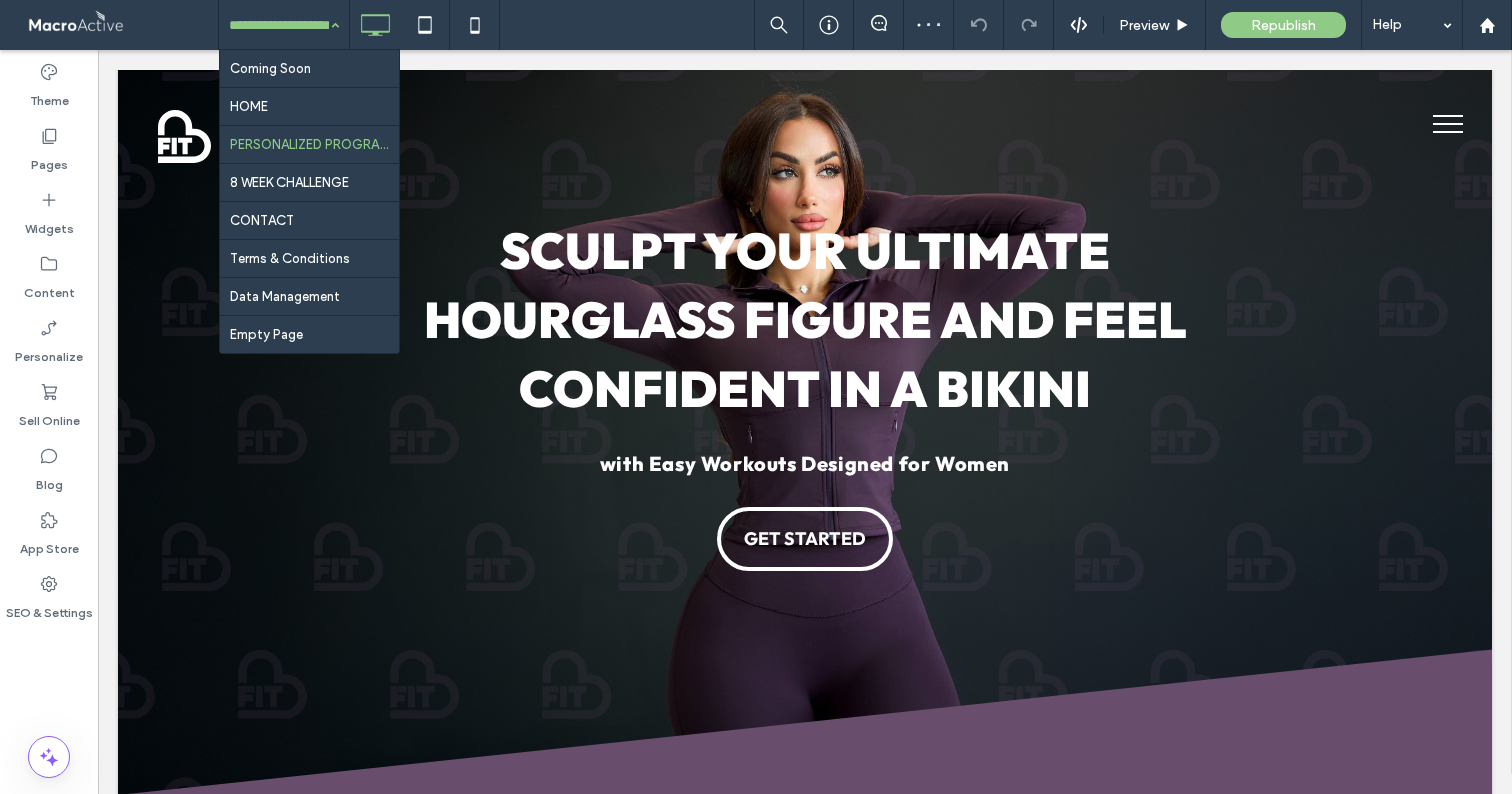 click at bounding box center [279, 25] 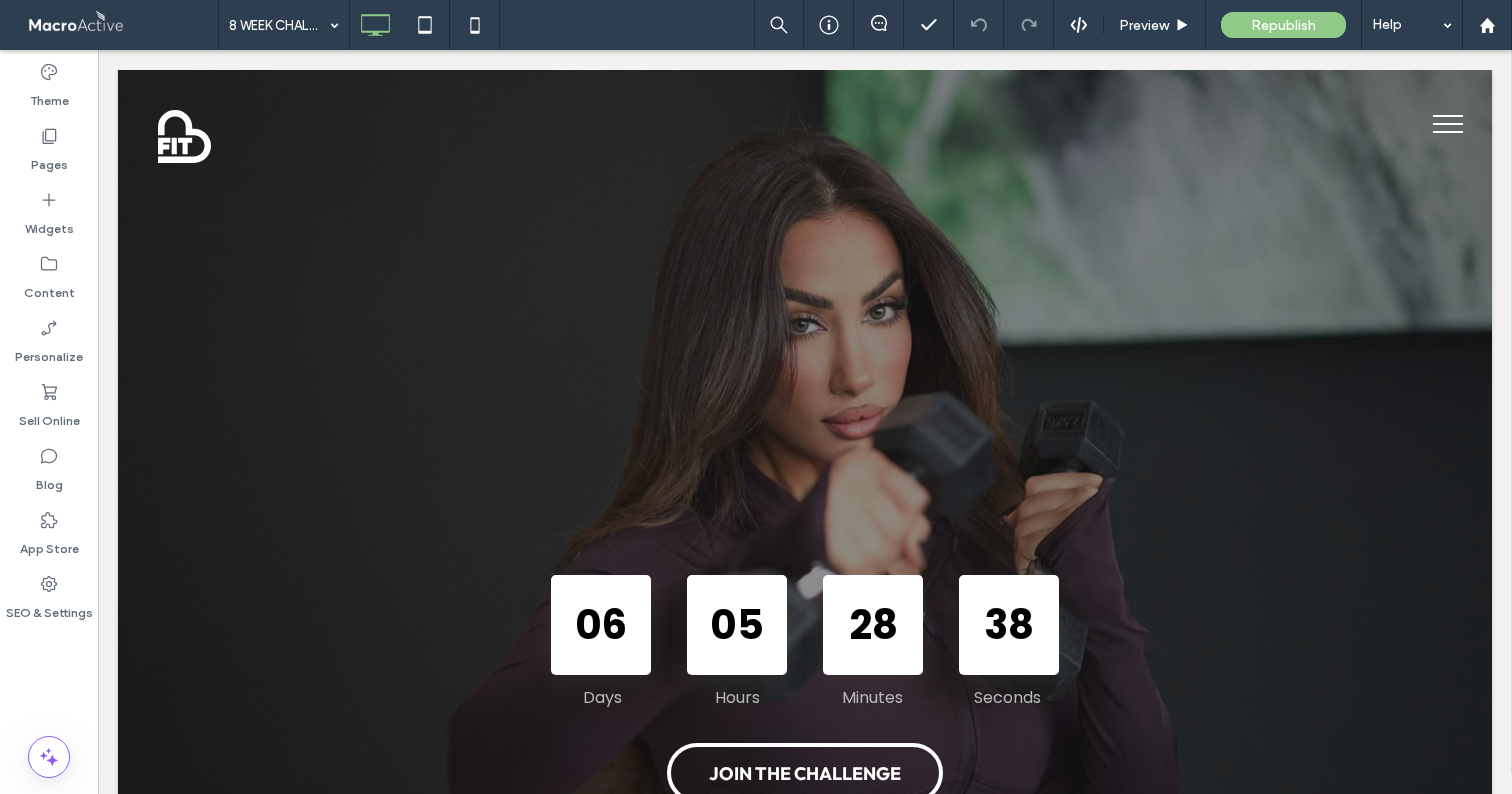 scroll, scrollTop: 0, scrollLeft: 0, axis: both 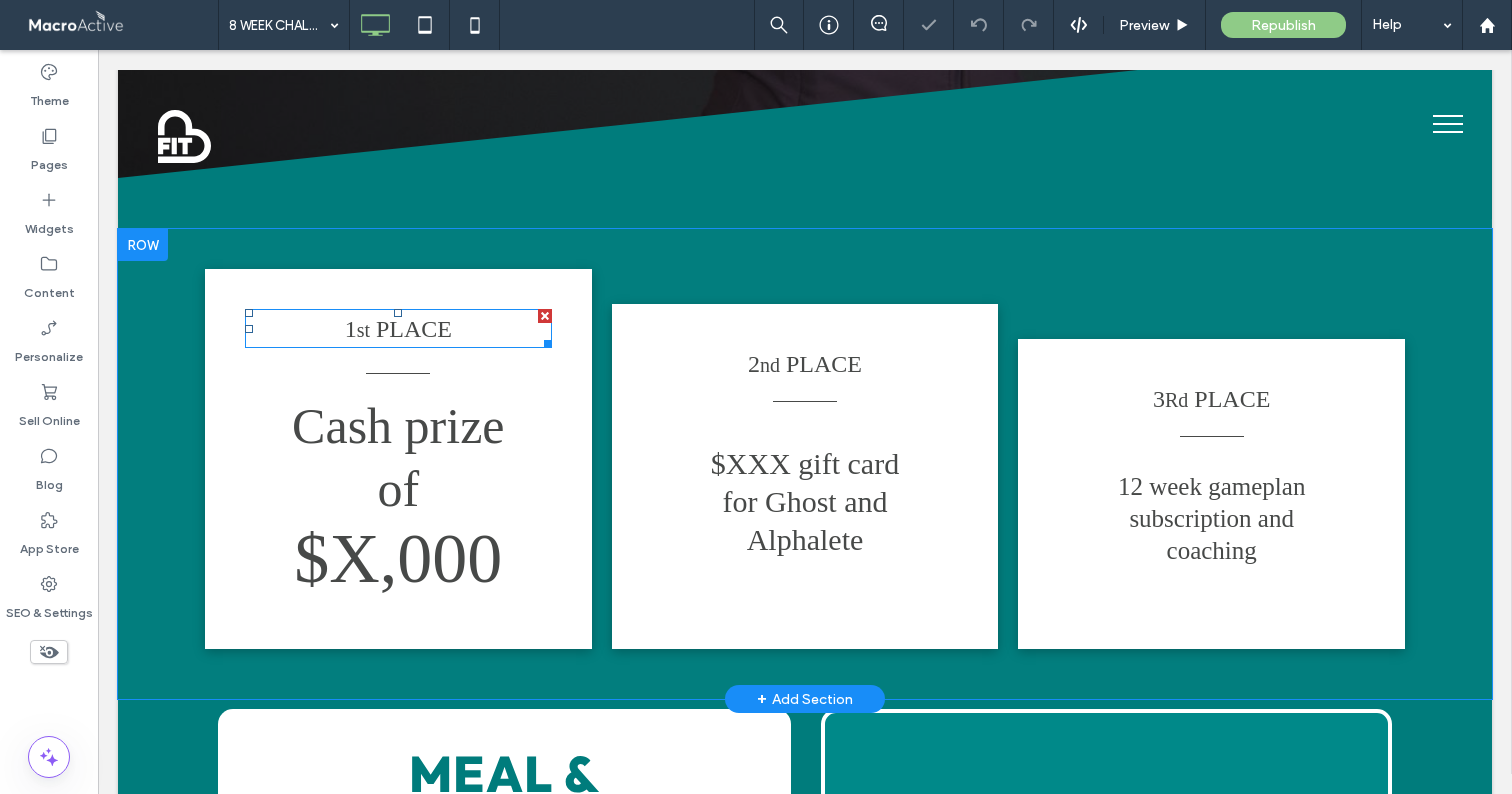 click on "PLACE" at bounding box center (414, 329) 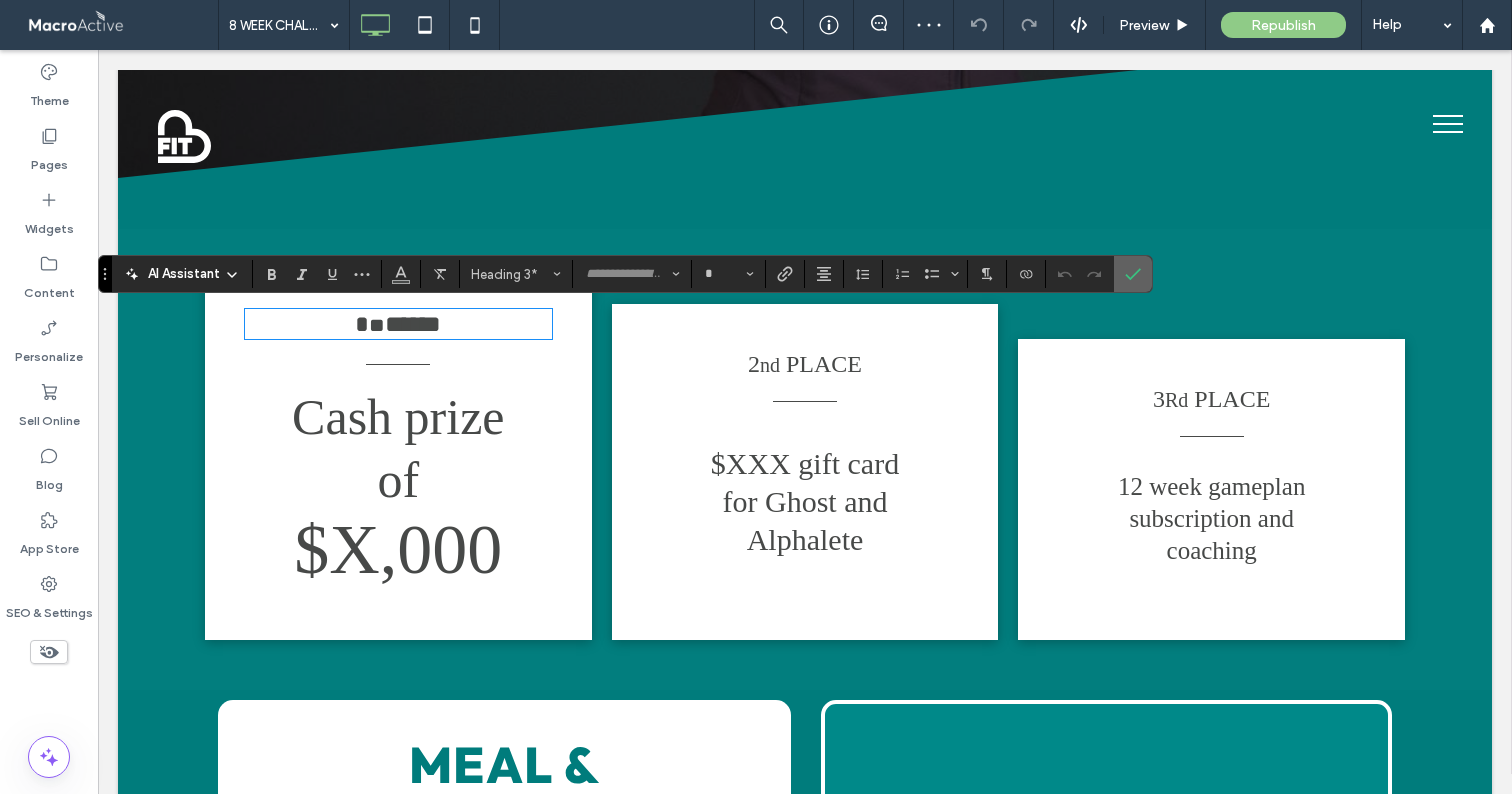 click 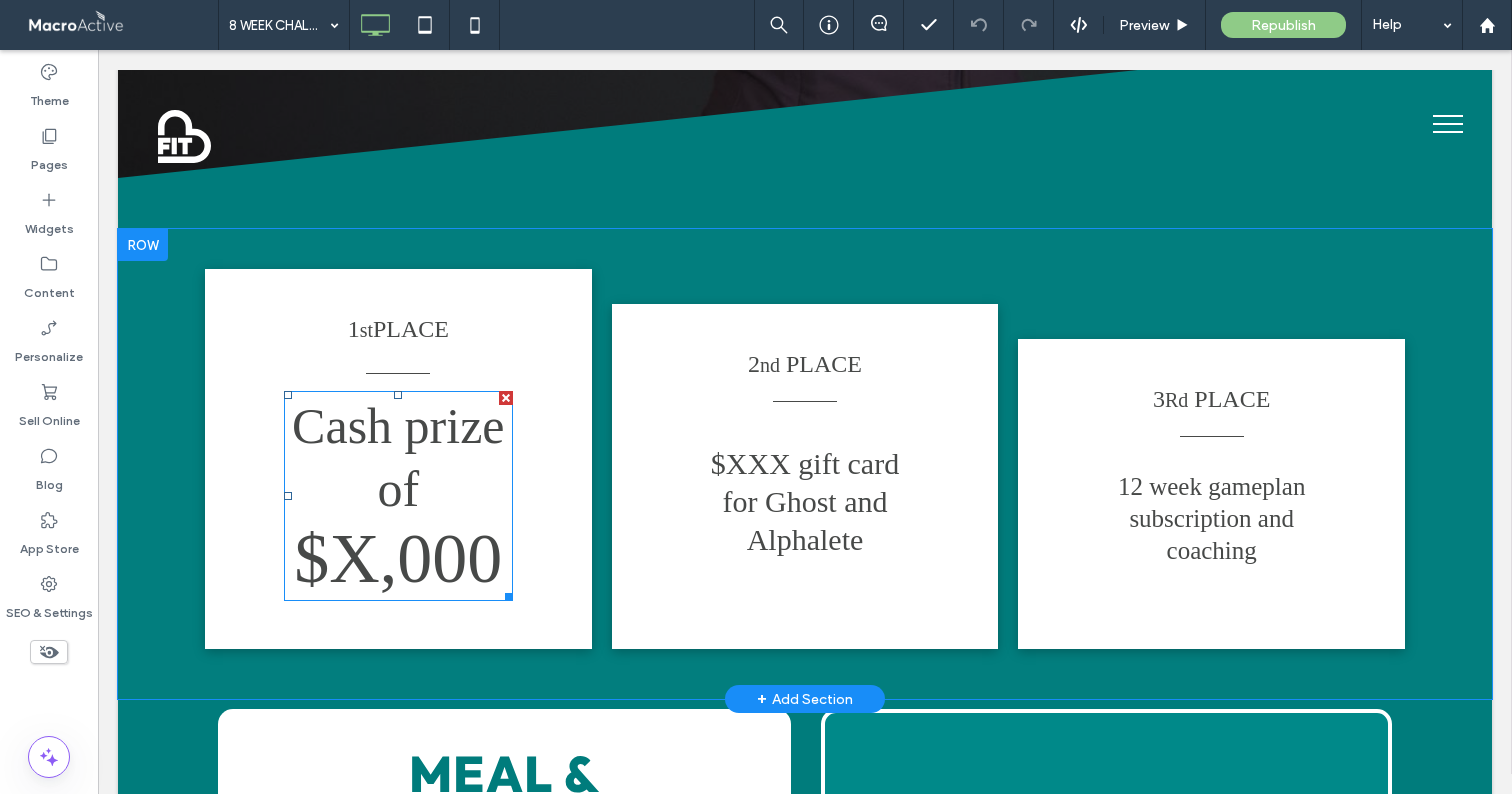 click on "Cash prize of" at bounding box center (398, 457) 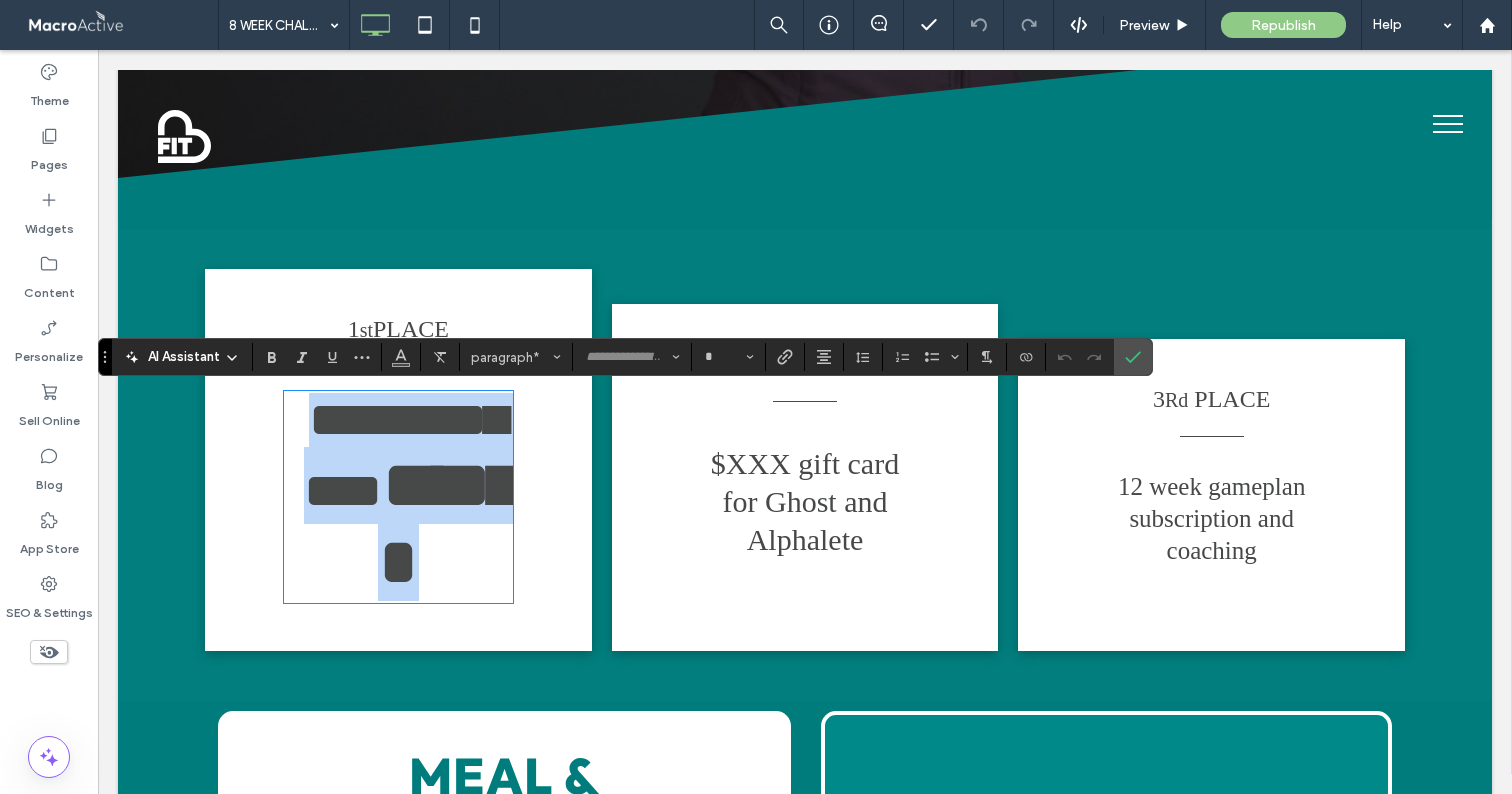 click on "**********" at bounding box center (405, 455) 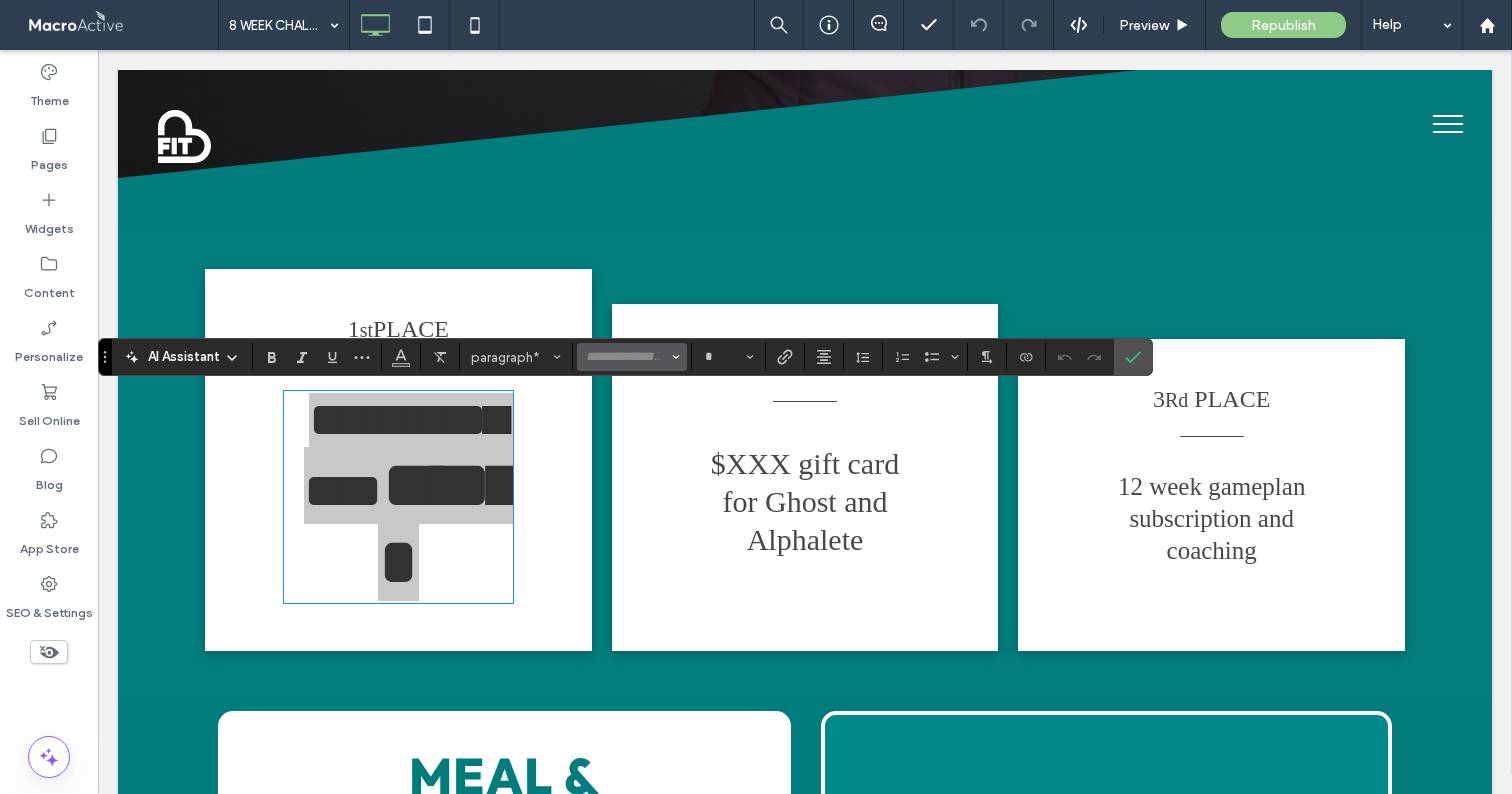 click at bounding box center (626, 357) 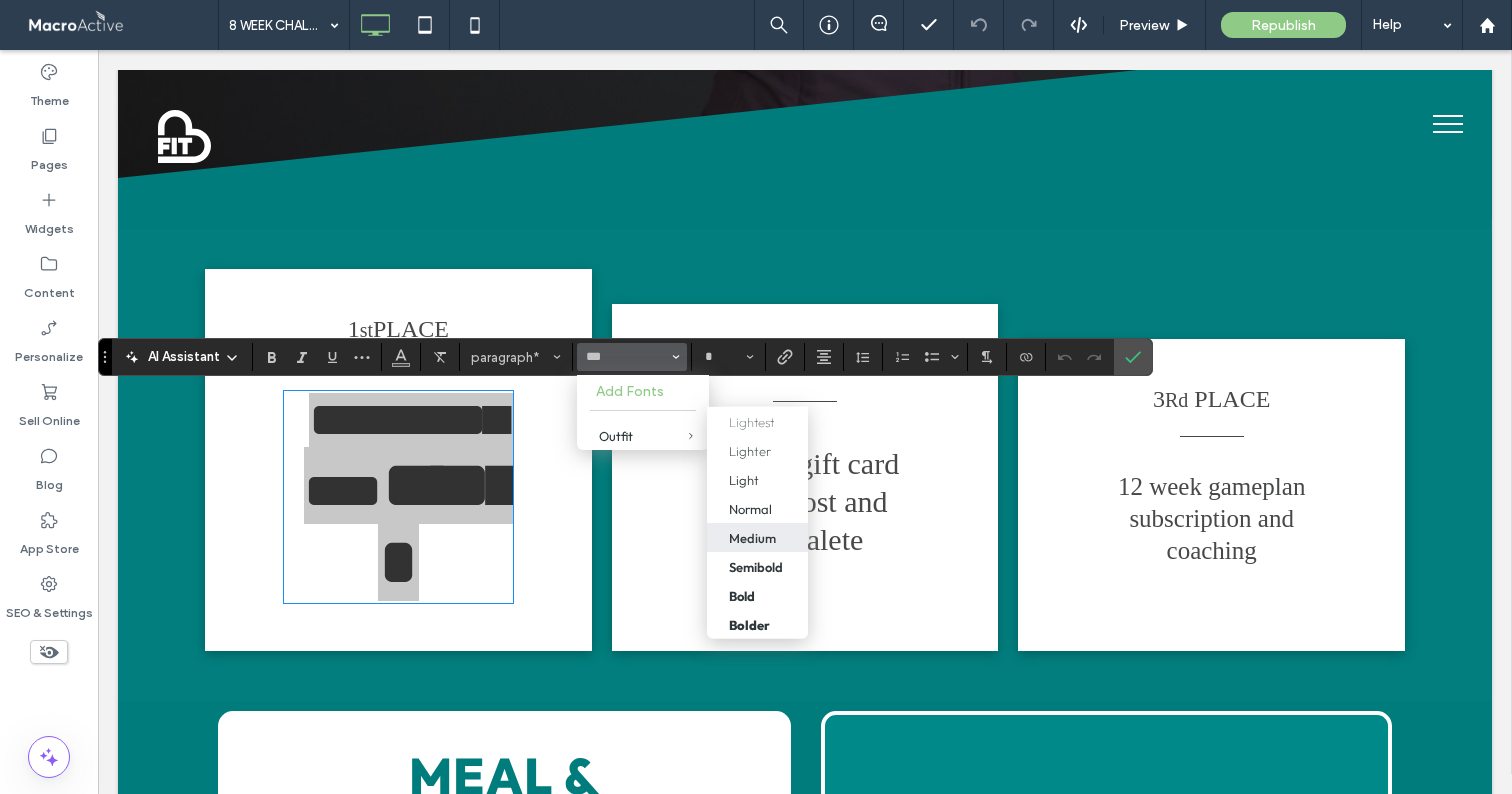 click on "Medium" at bounding box center (757, 537) 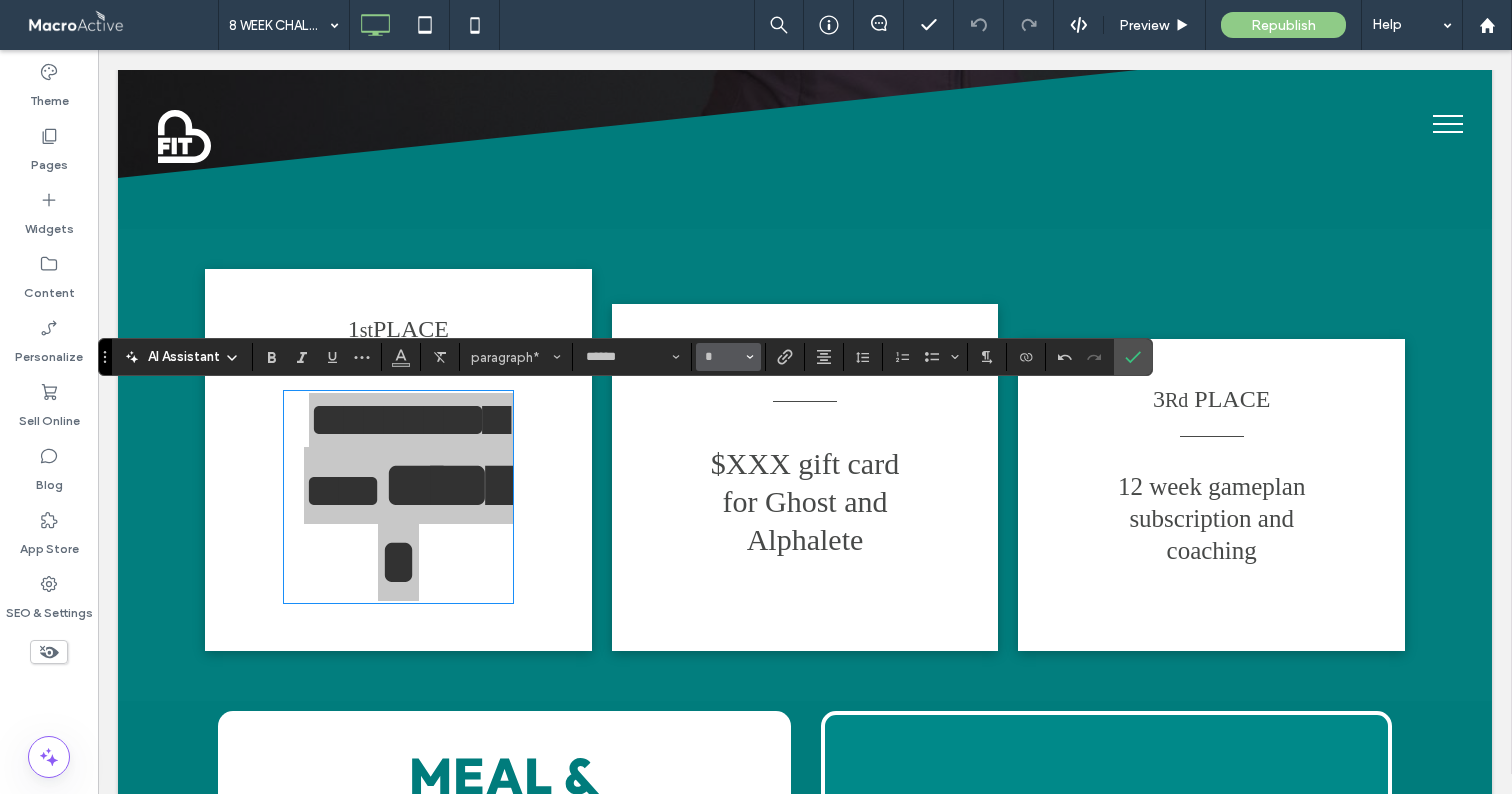 click on "*" at bounding box center [722, 357] 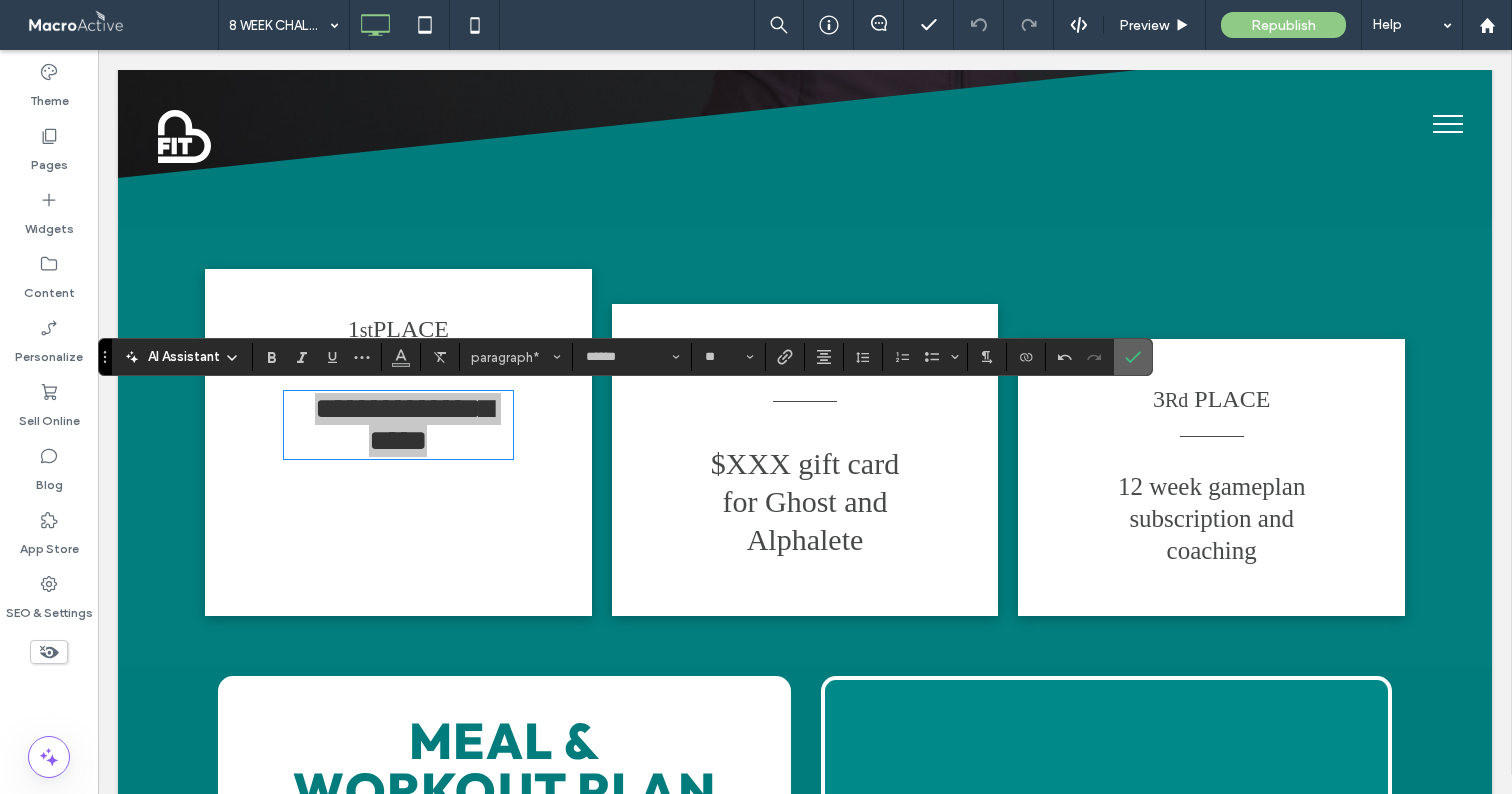 click at bounding box center (1129, 357) 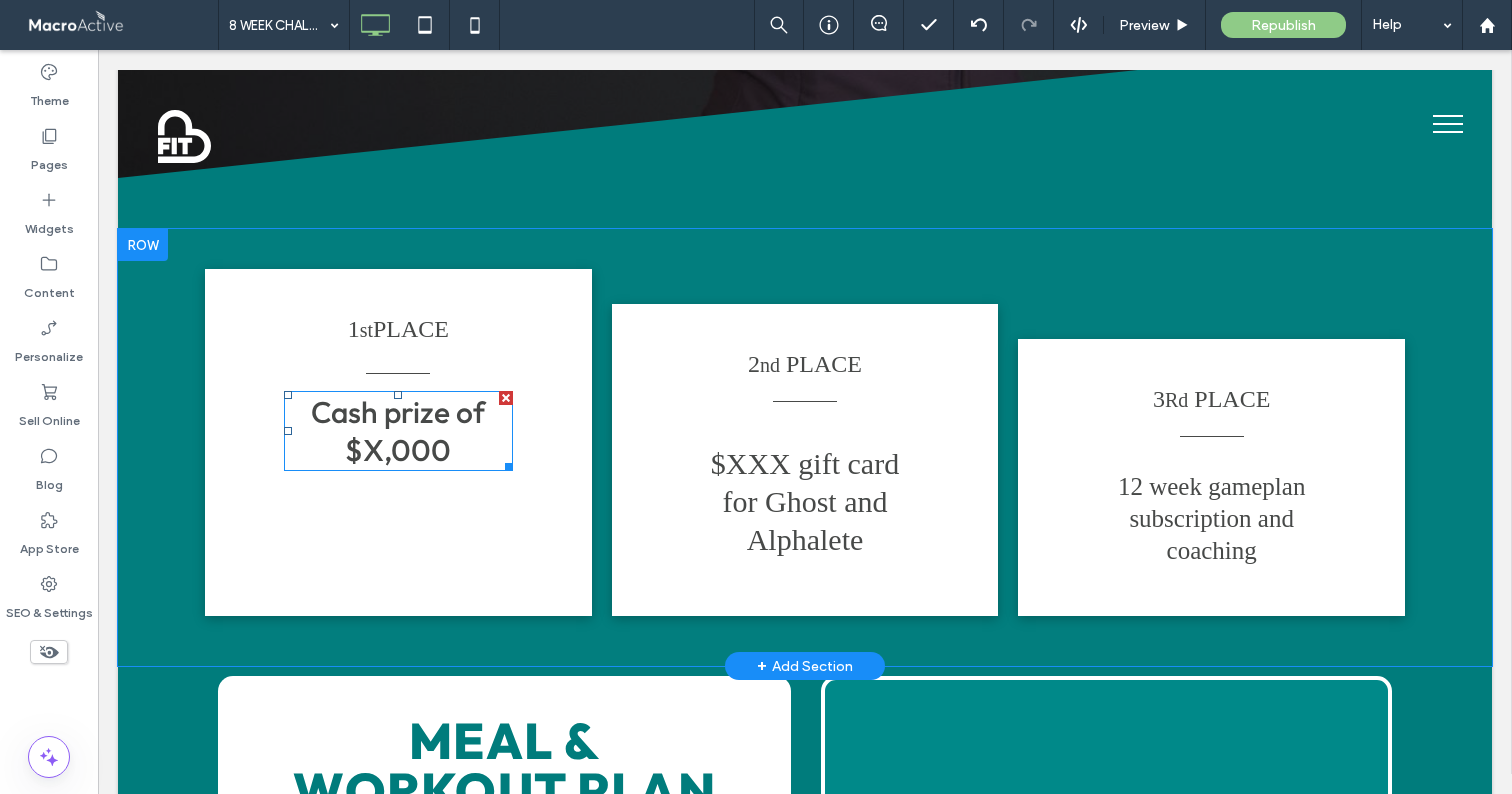 click on "Cash prize of $X,000" at bounding box center [398, 431] 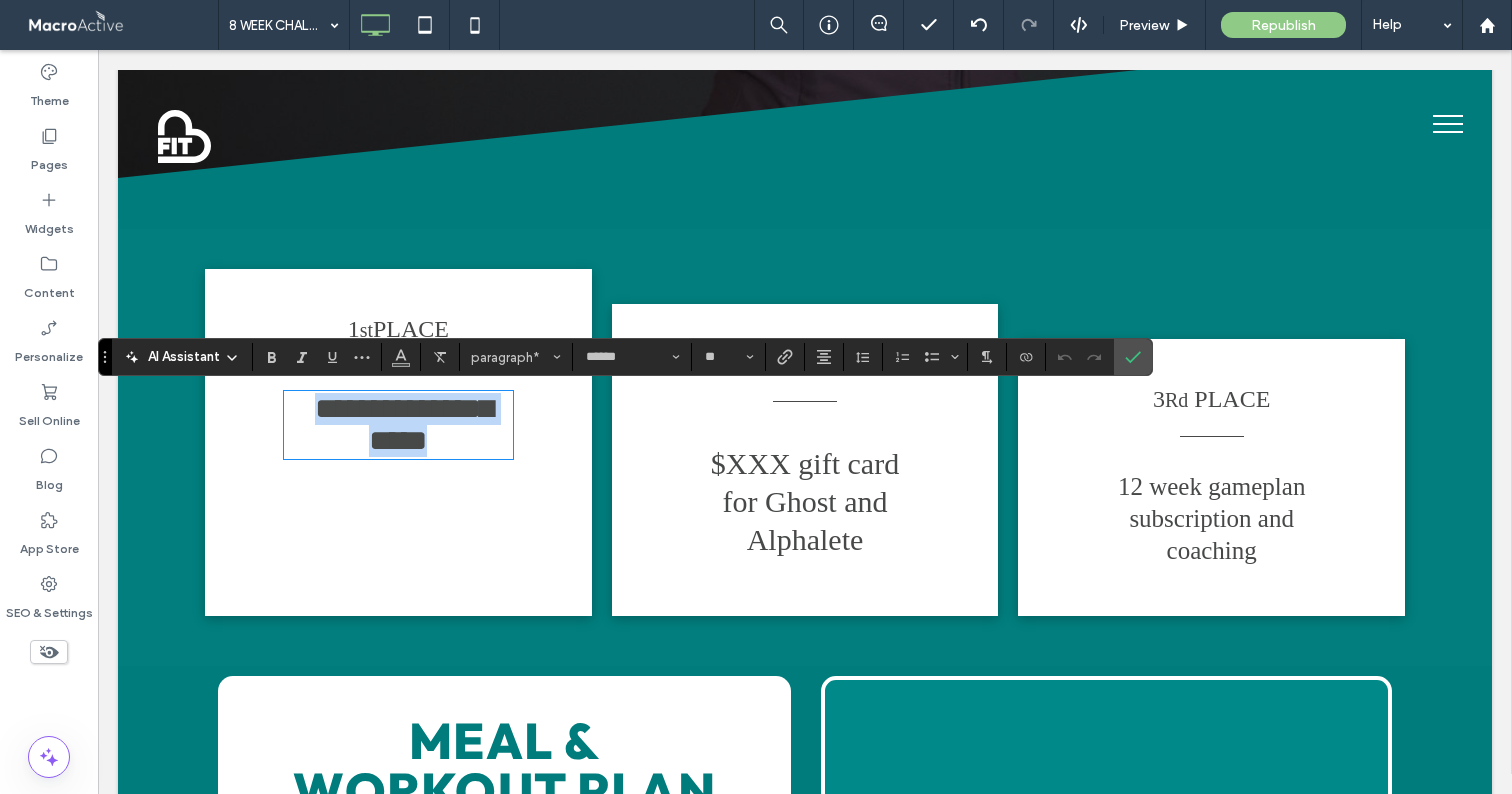 click on "**********" at bounding box center (398, 425) 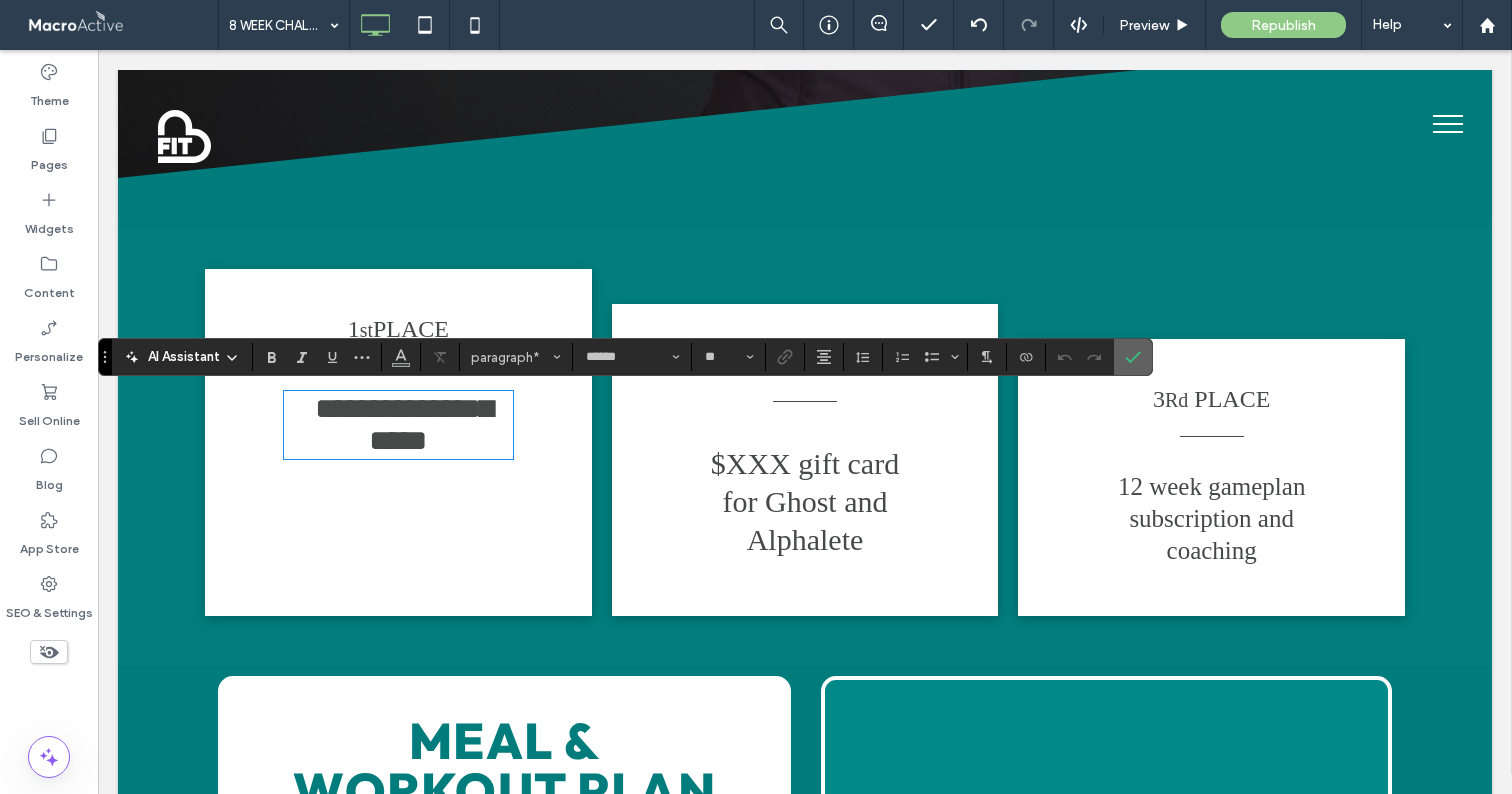 click at bounding box center [1133, 357] 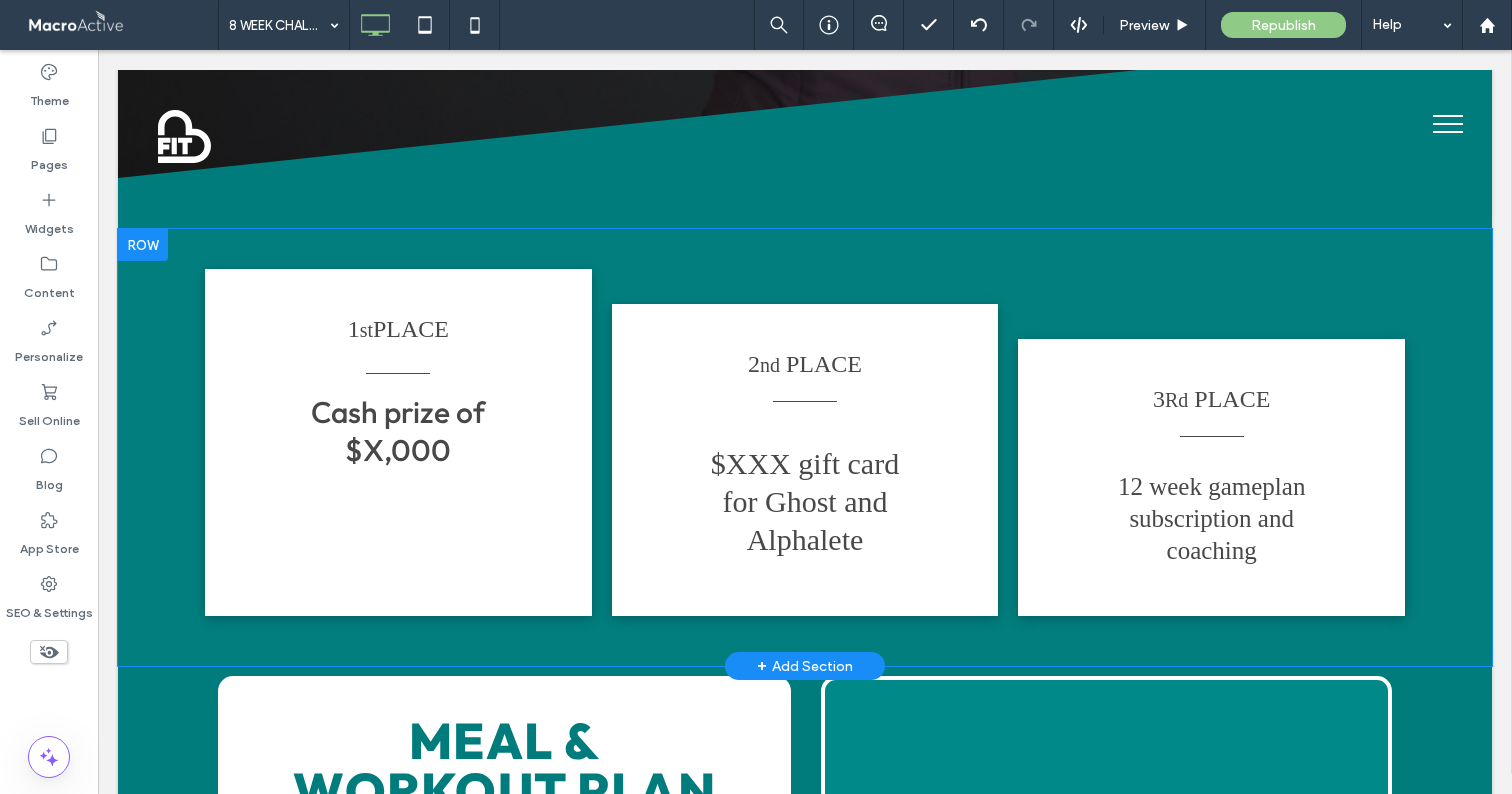 click on "Cash prize of $X,000" at bounding box center [398, 431] 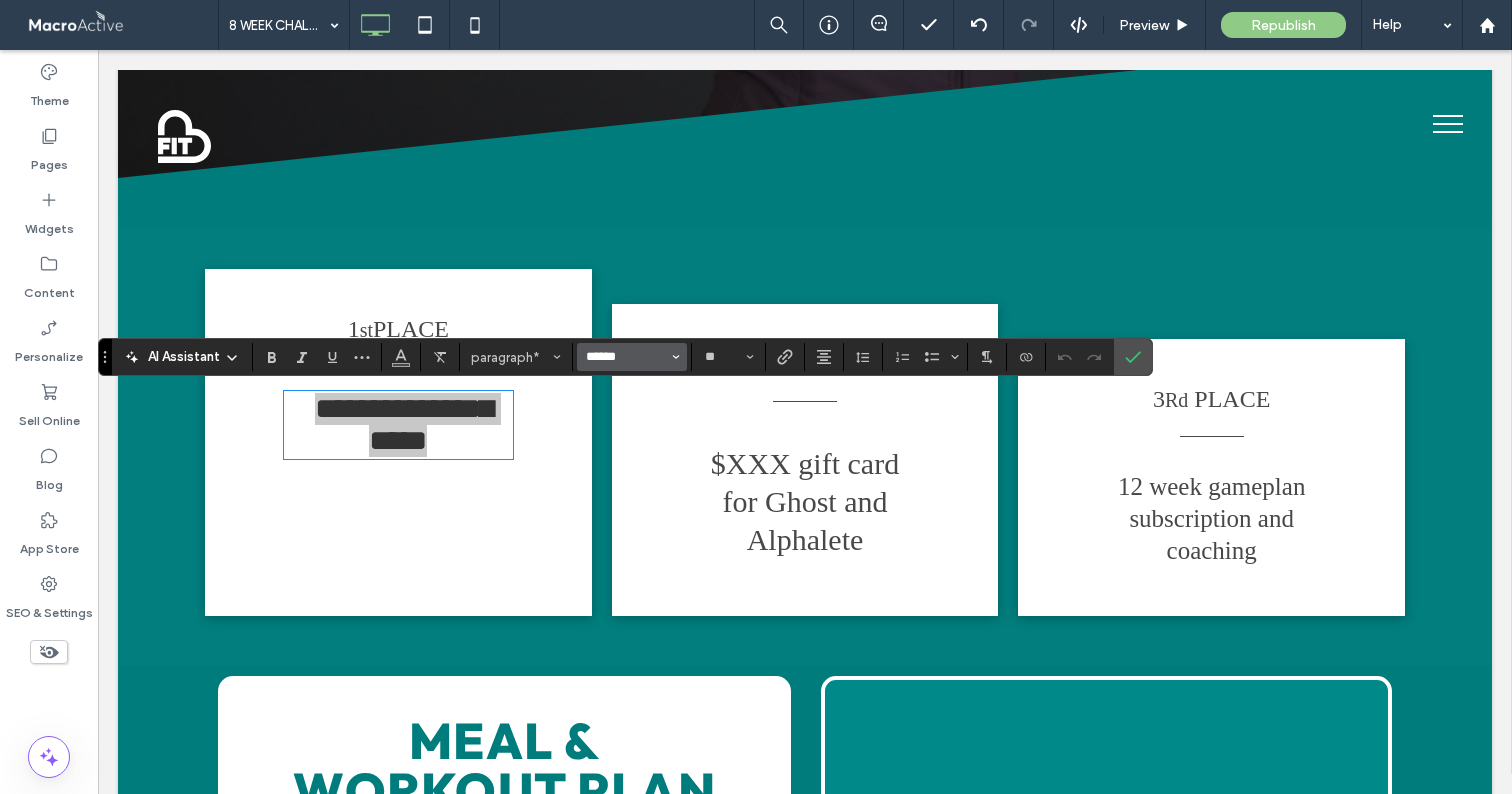 click on "******" at bounding box center (626, 357) 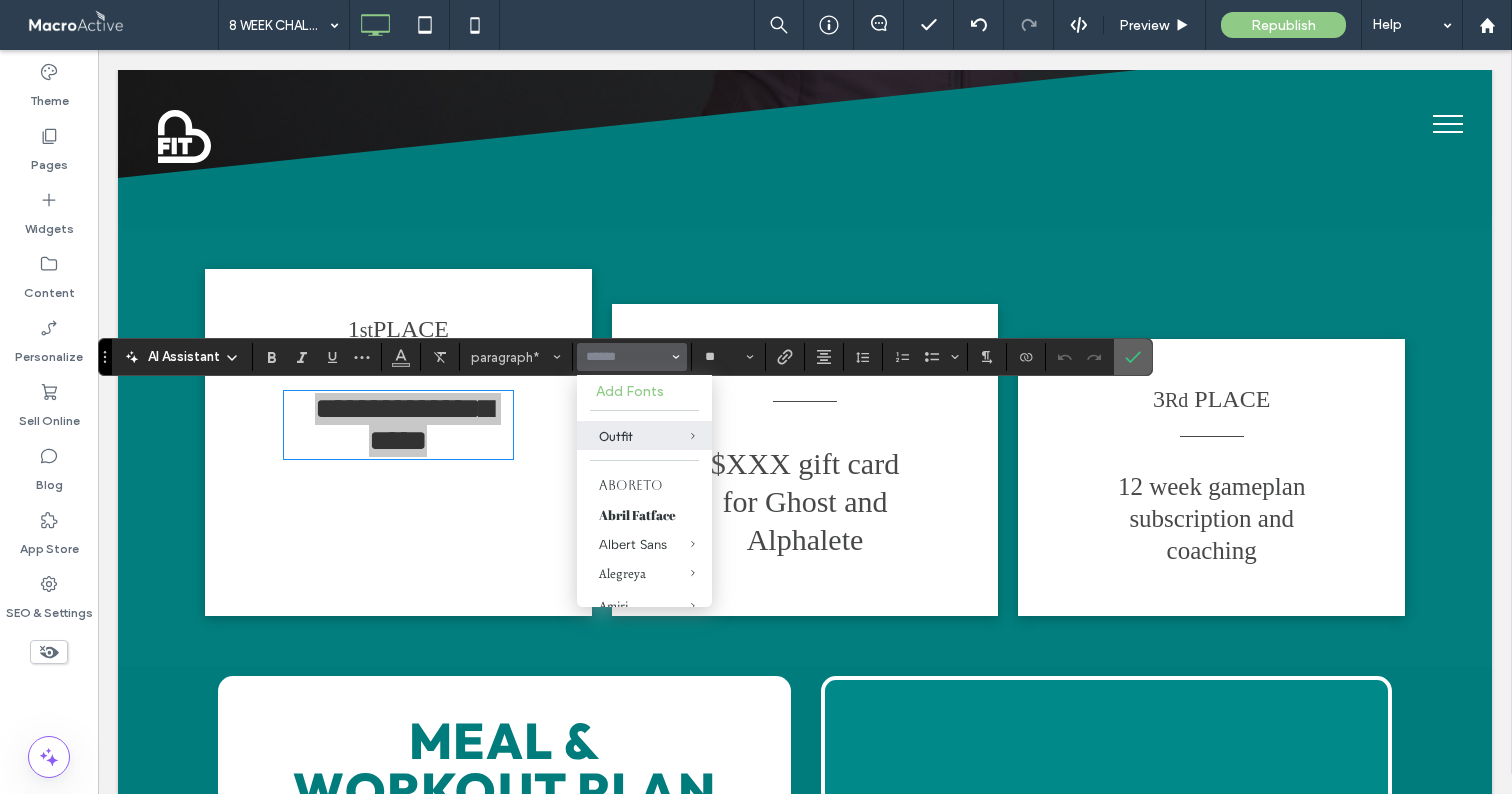 click at bounding box center [1133, 357] 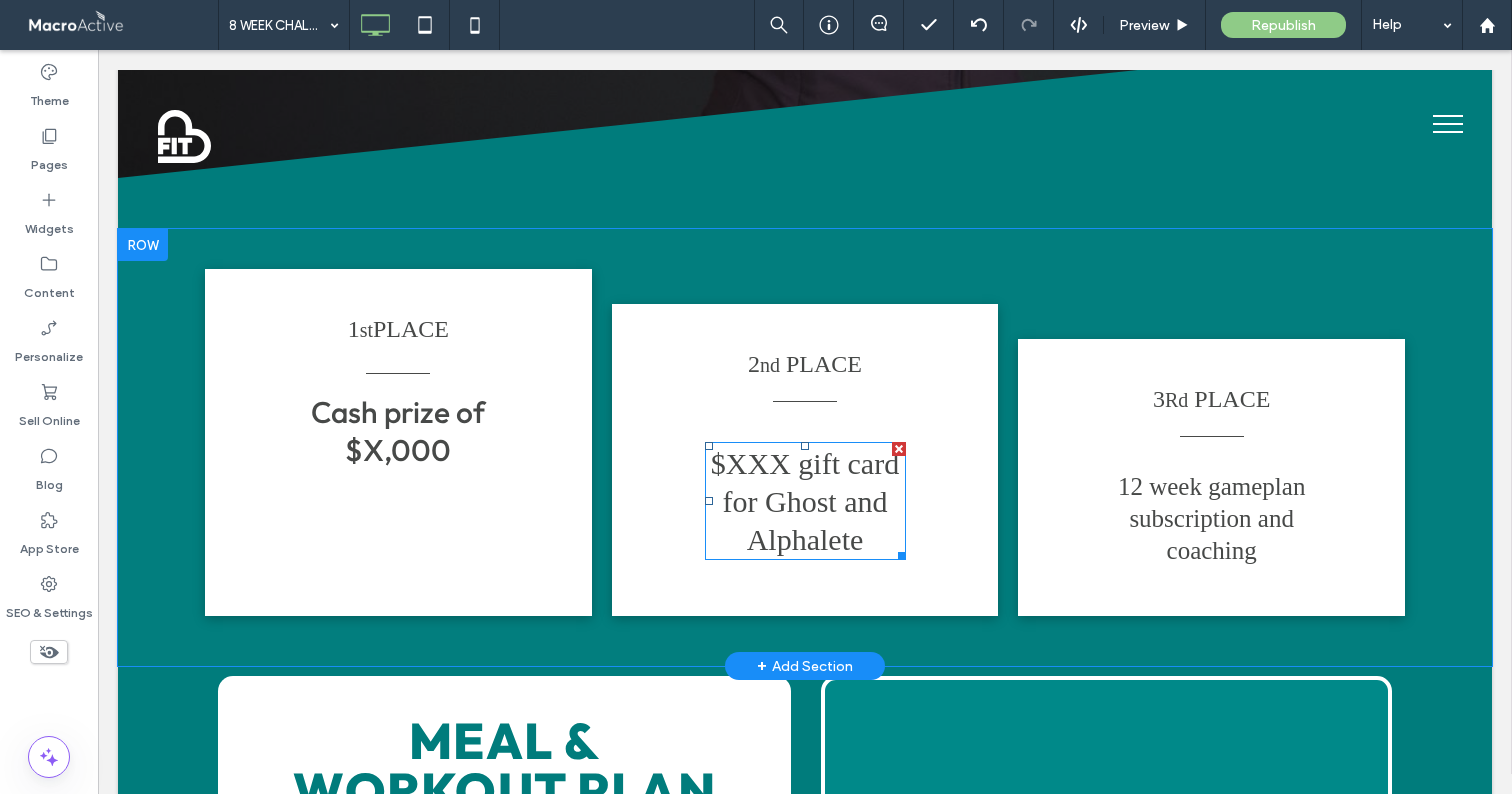click on "gift card for Ghost and Alphalete" at bounding box center [811, 501] 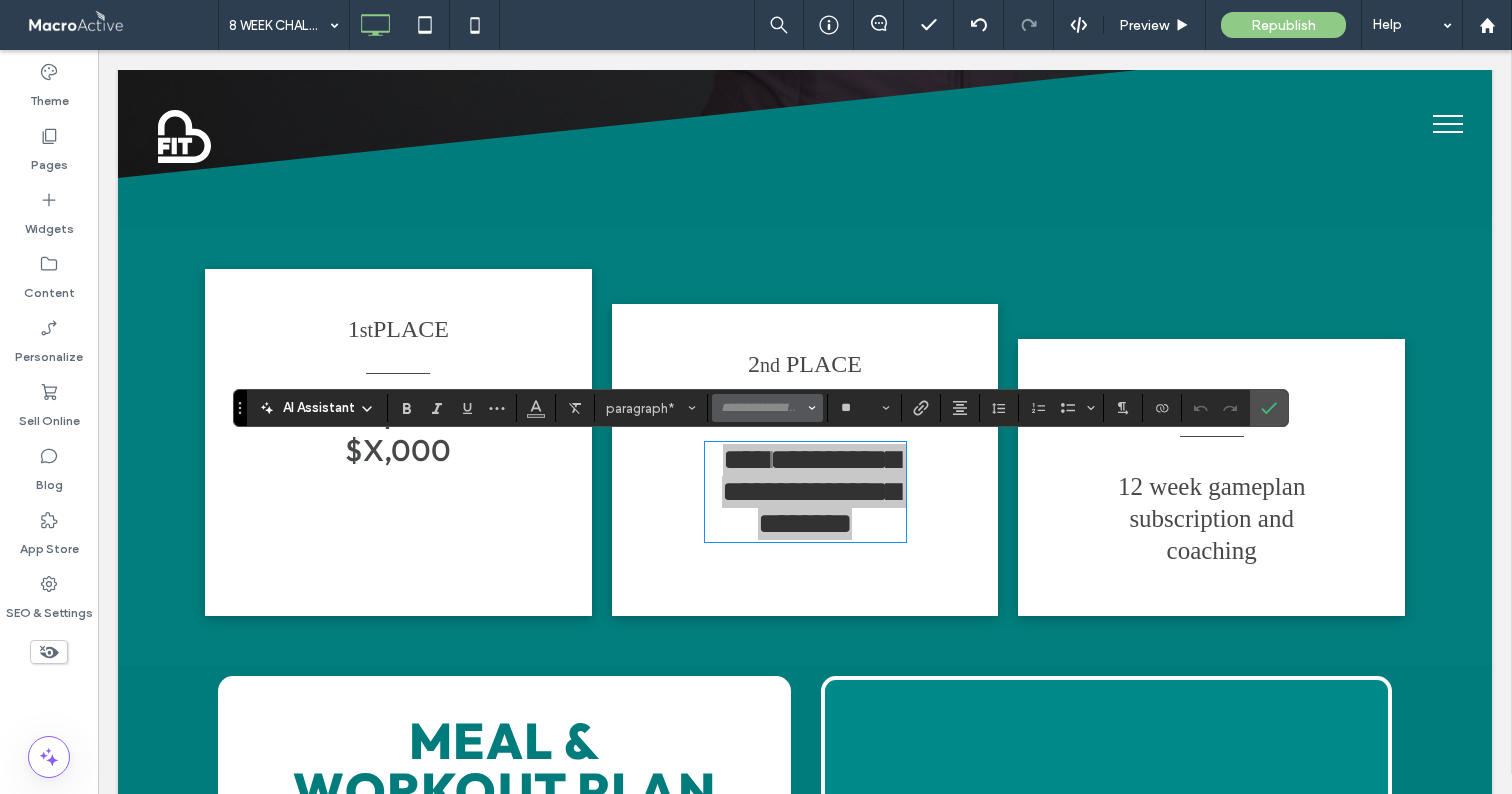click at bounding box center (761, 408) 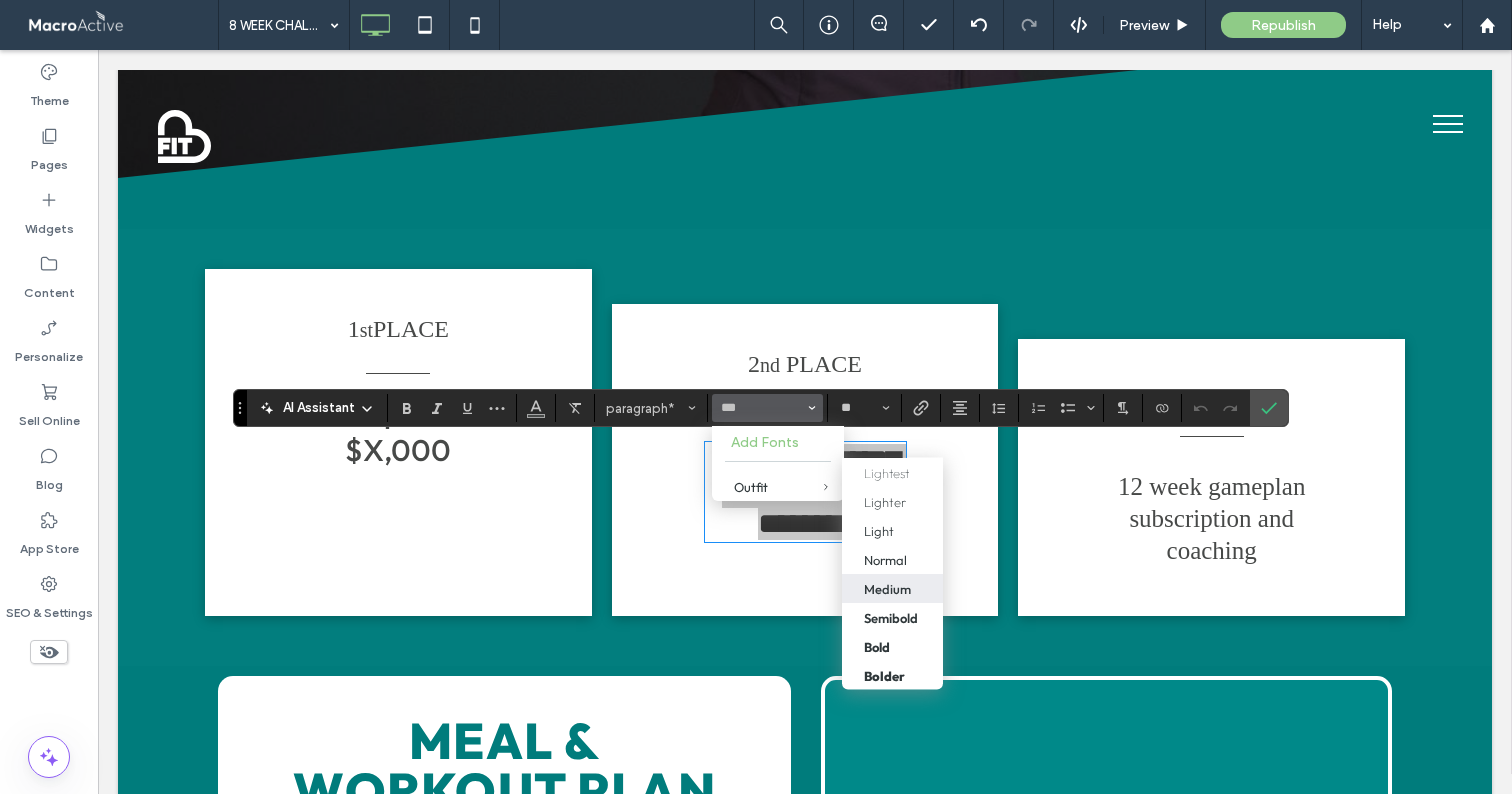 drag, startPoint x: 894, startPoint y: 594, endPoint x: 791, endPoint y: 529, distance: 121.79491 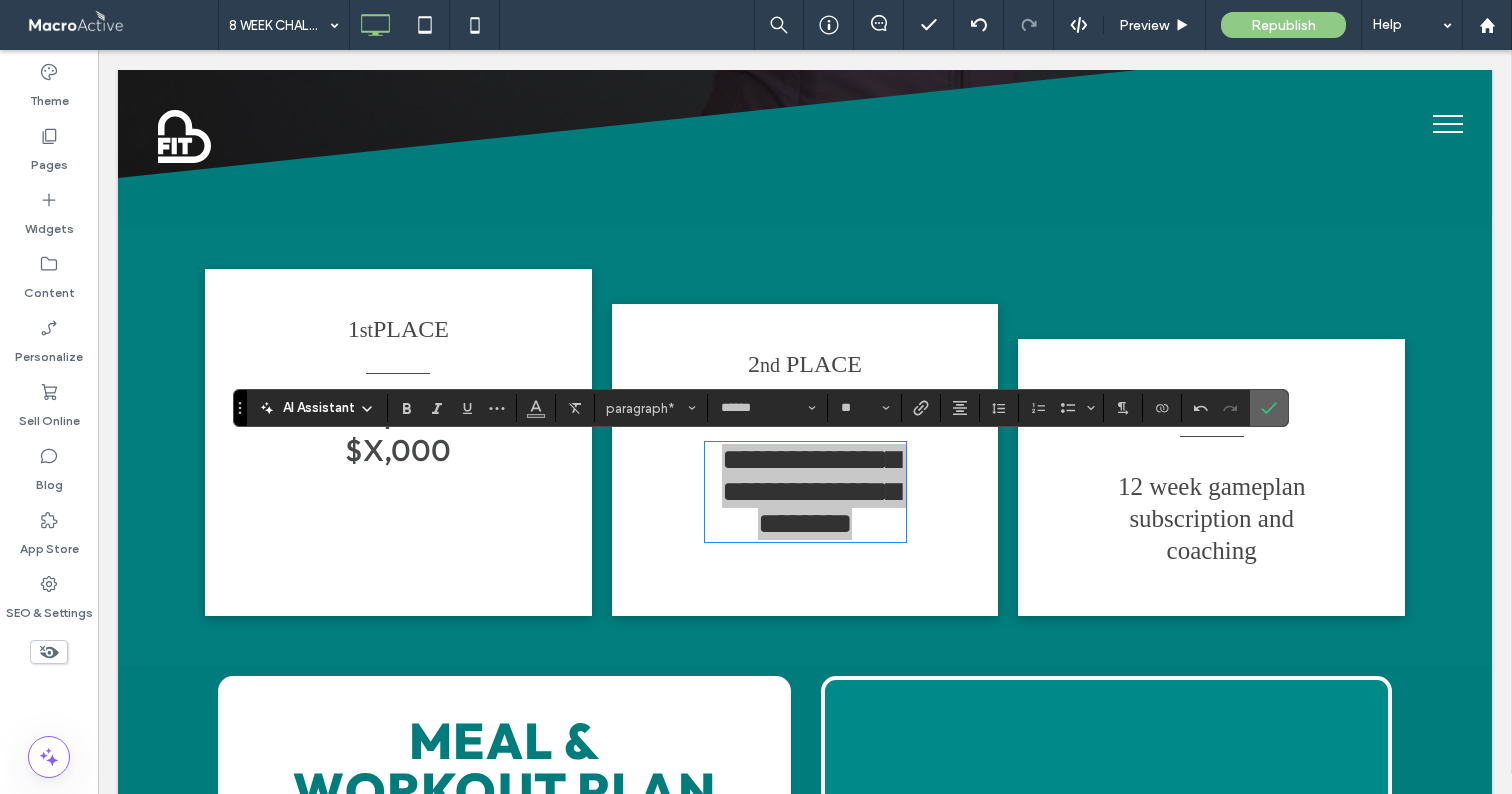 click at bounding box center [1269, 408] 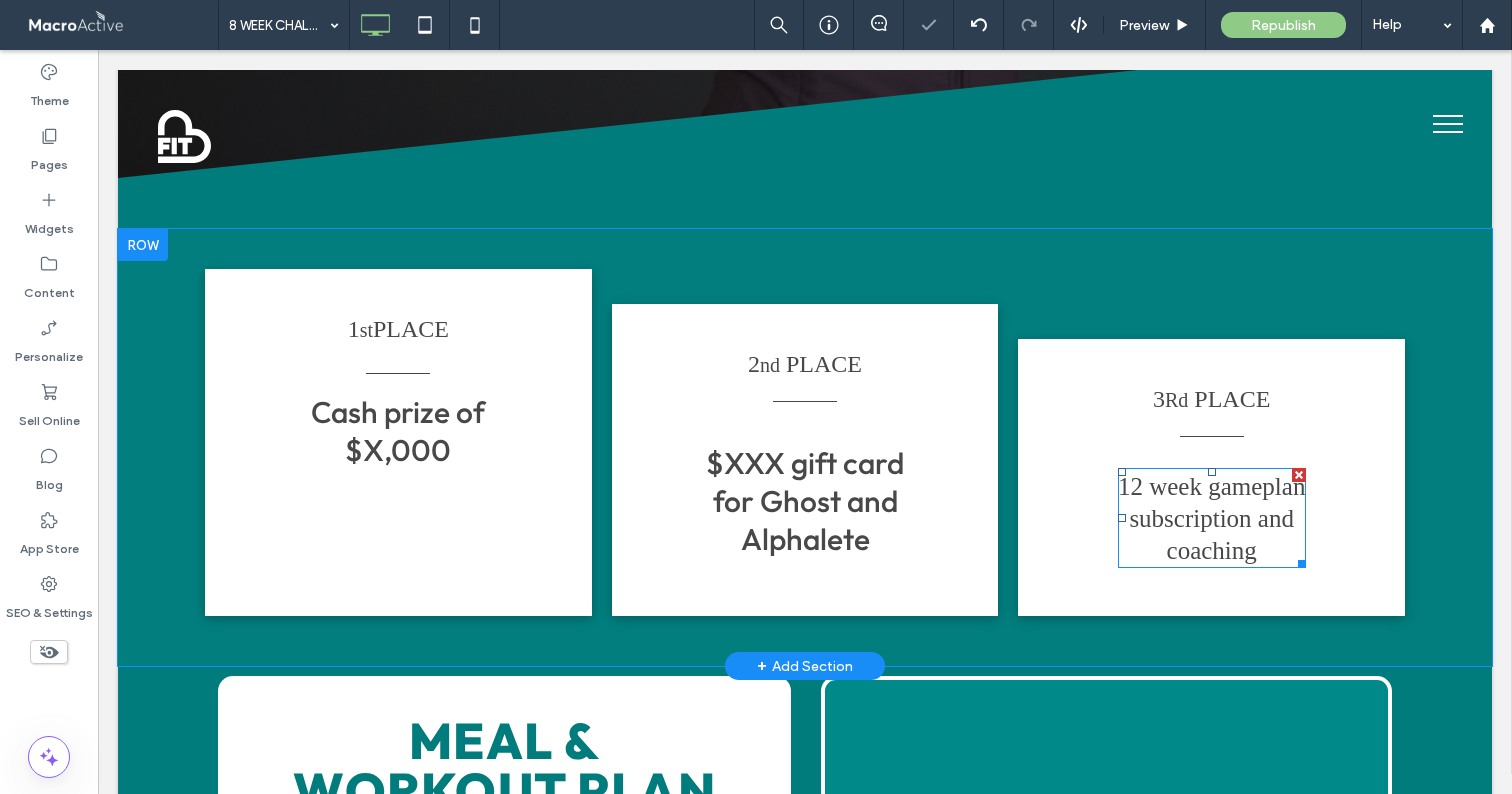click on "12 week" at bounding box center (1160, 486) 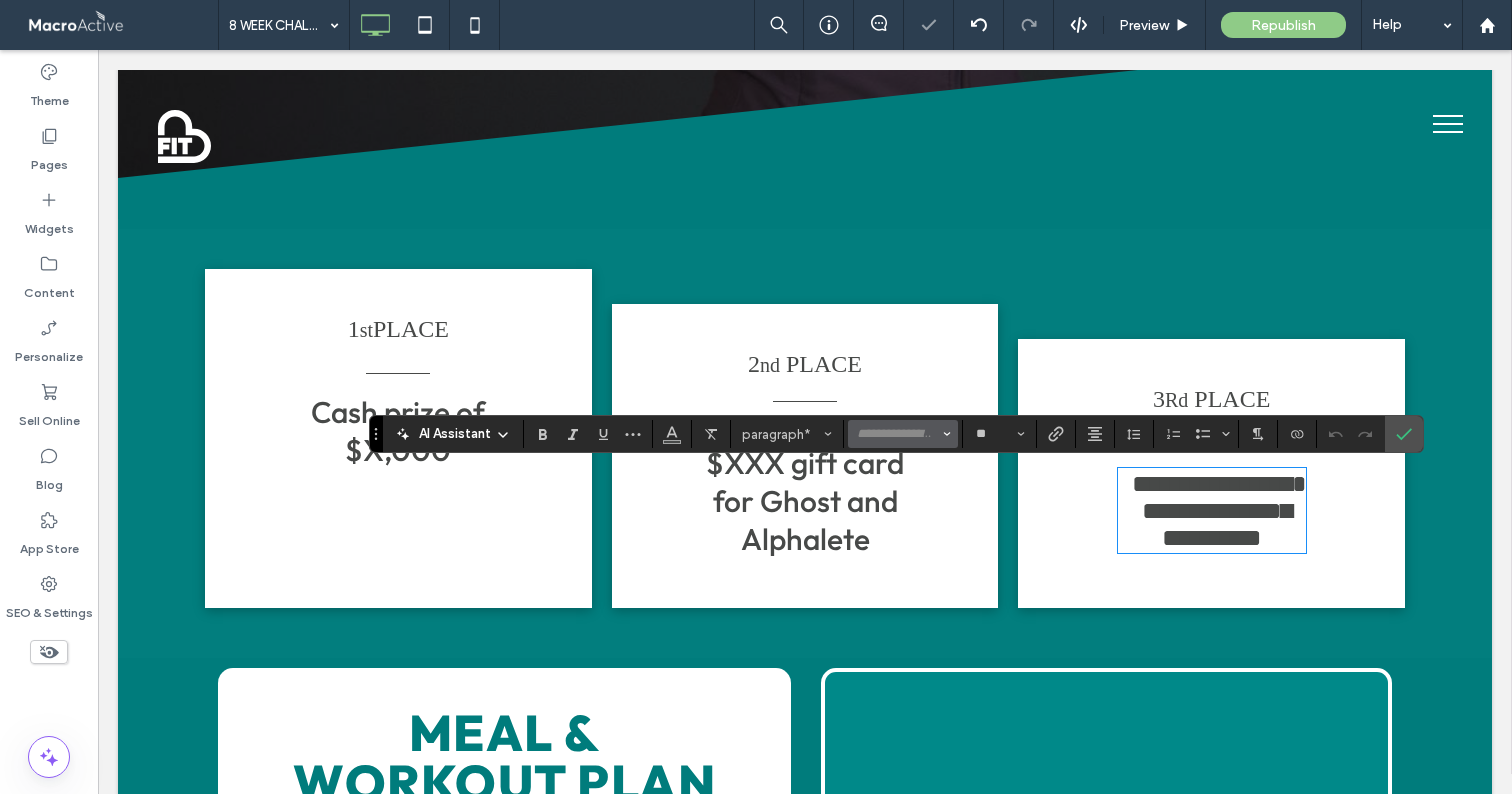 click at bounding box center (897, 434) 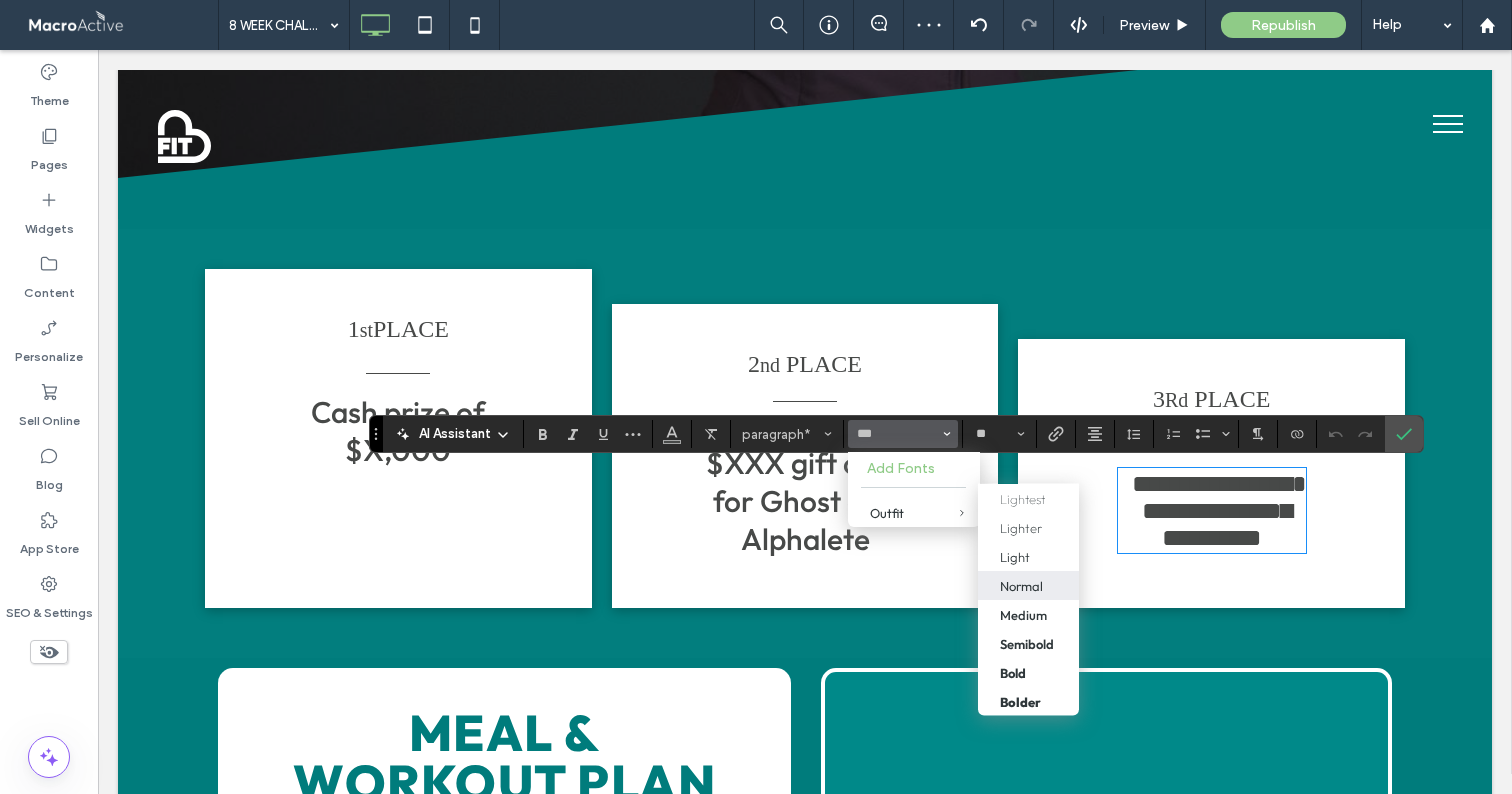 click on "Normal" at bounding box center (1028, 585) 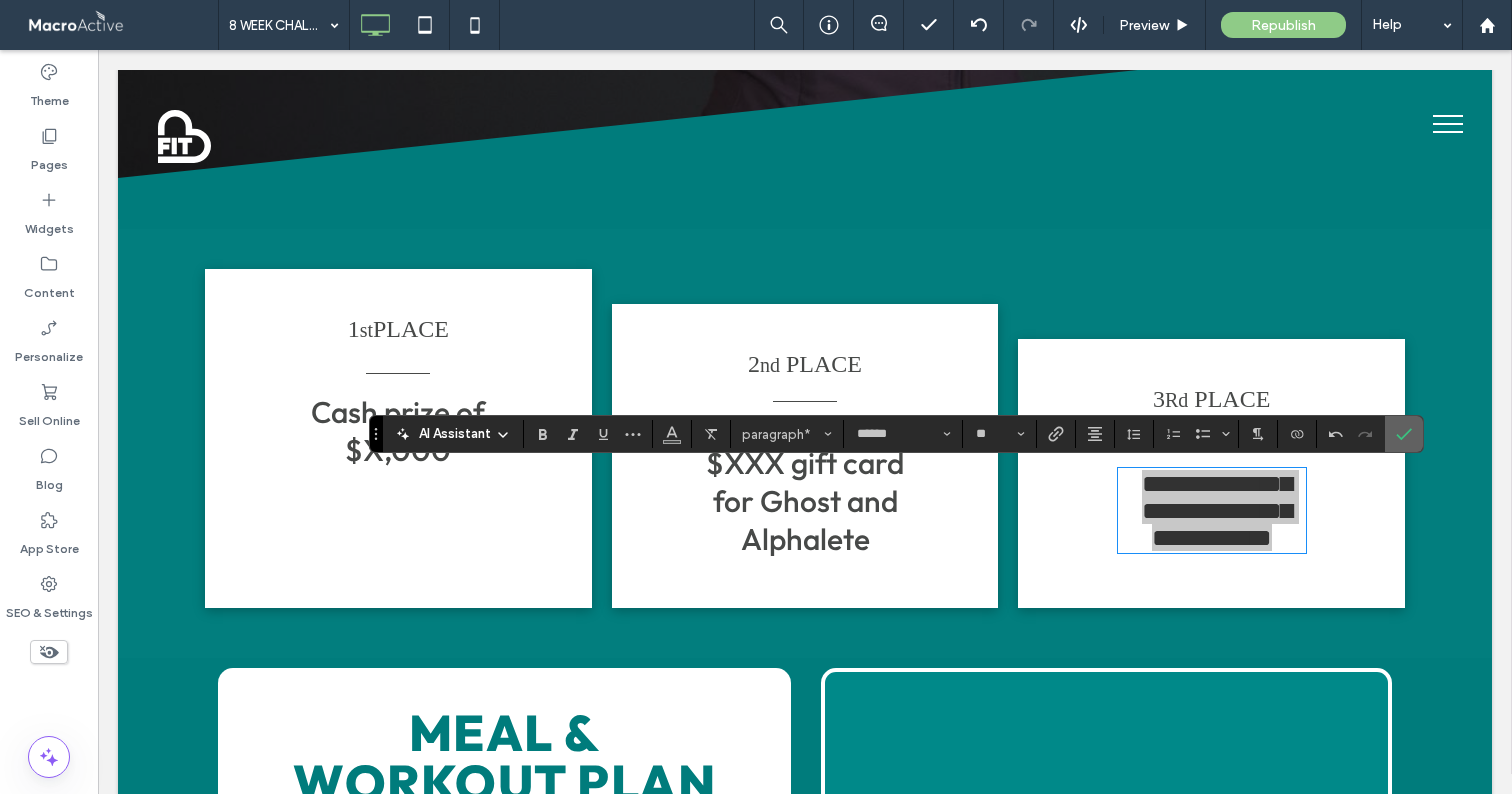 click 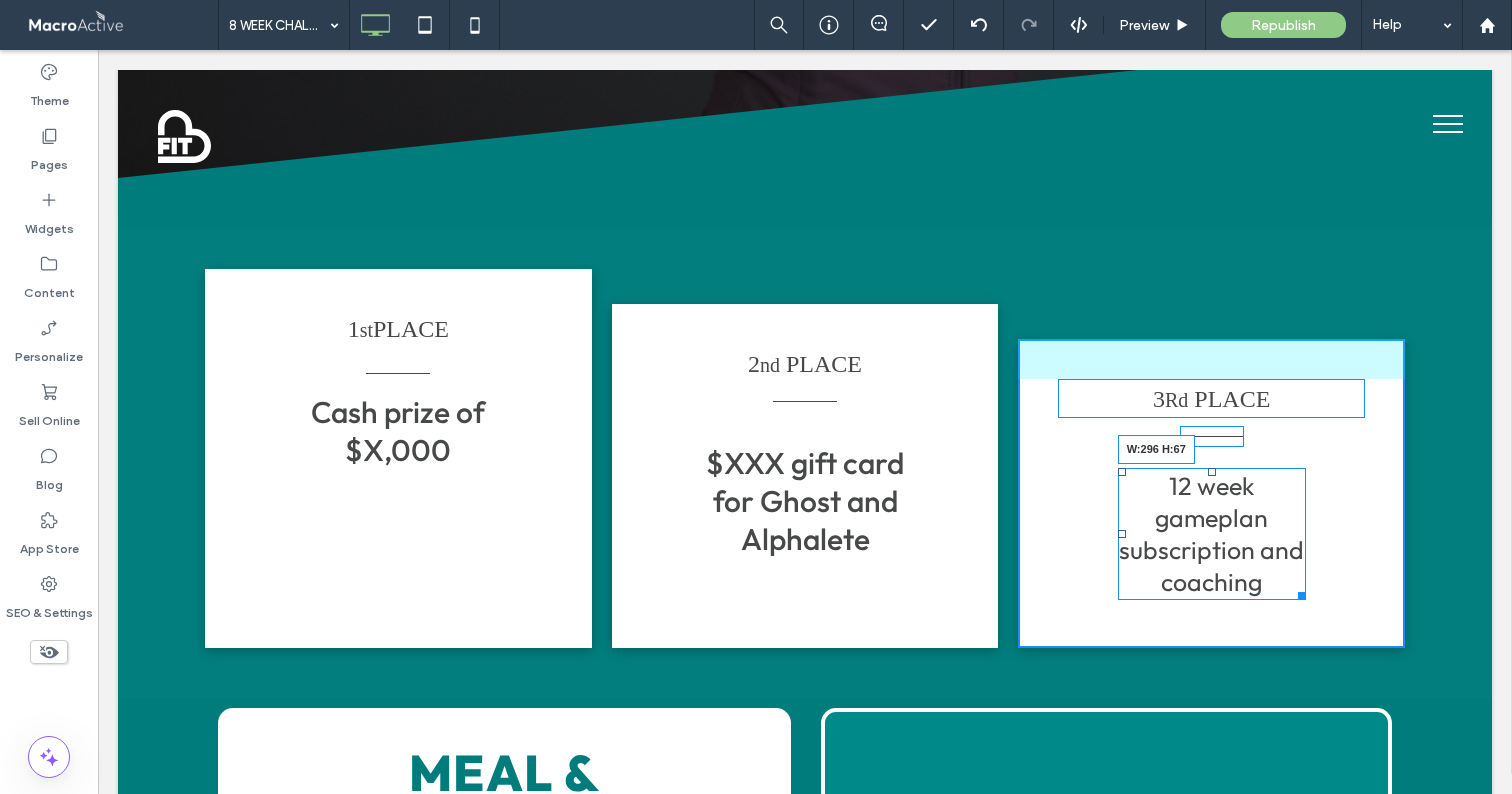 drag, startPoint x: 1301, startPoint y: 596, endPoint x: 1355, endPoint y: 577, distance: 57.245087 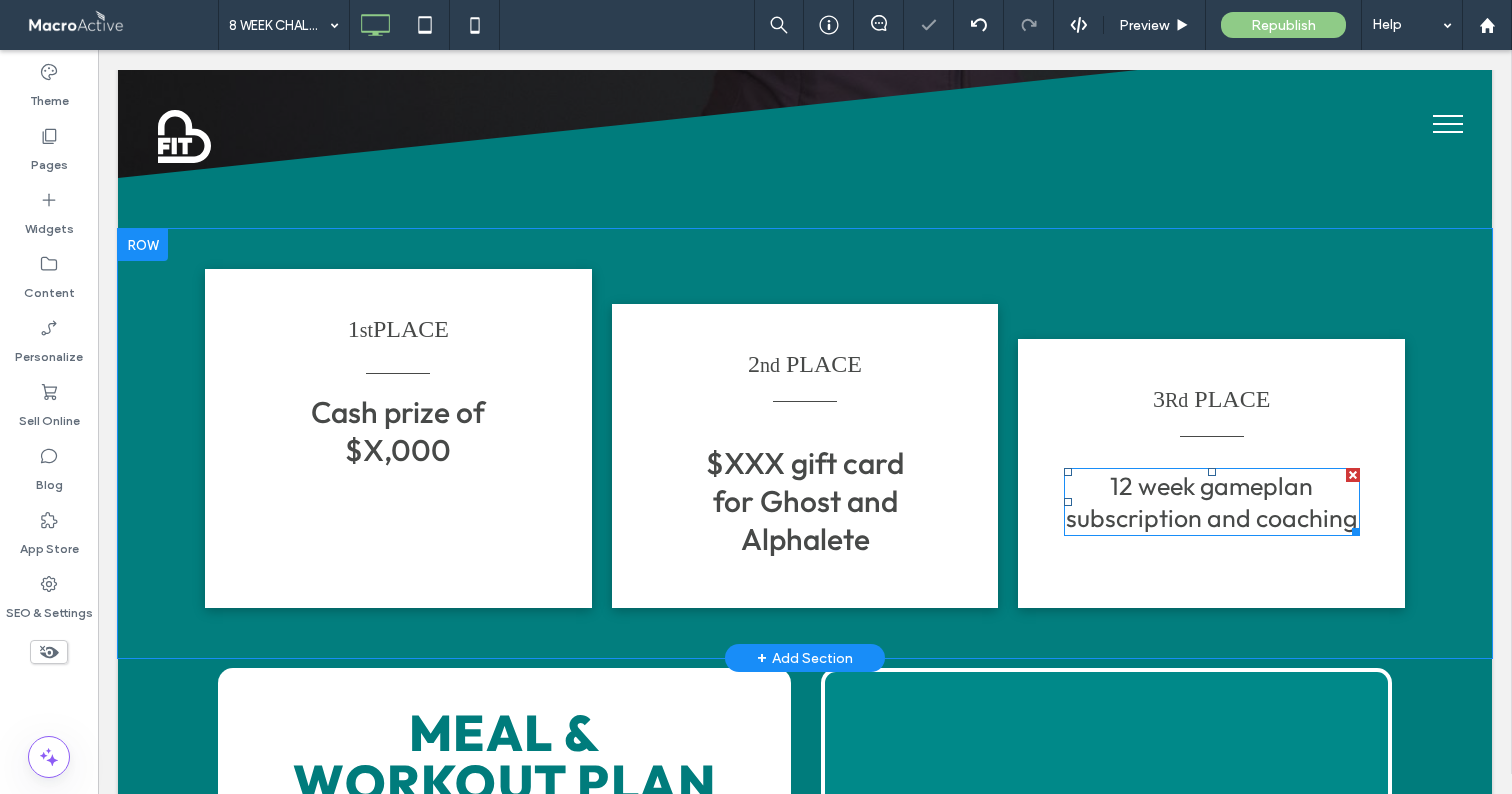 click on "12 week gameplan subscription and coaching" at bounding box center (1211, 502) 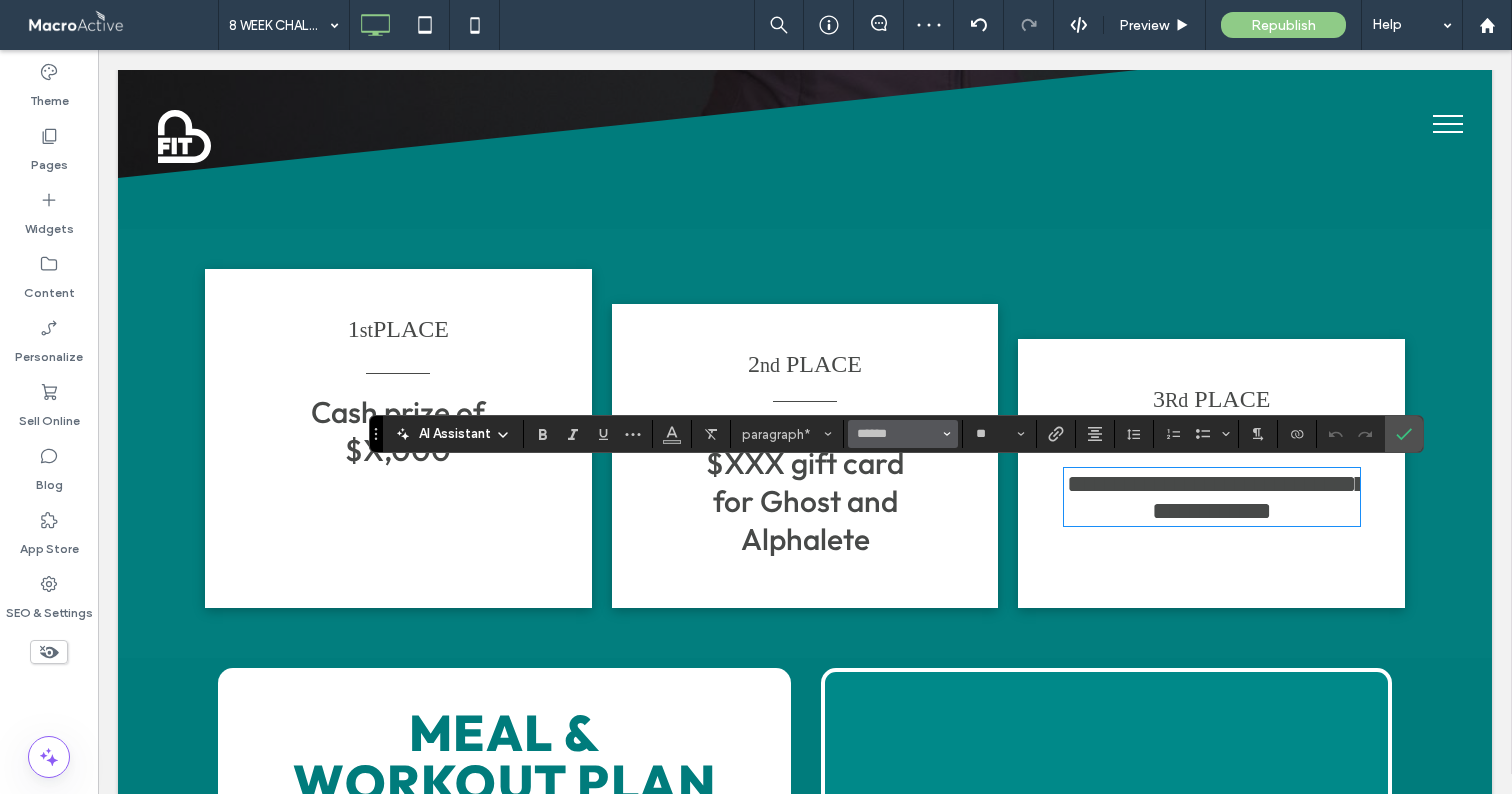 click on "******" at bounding box center [903, 434] 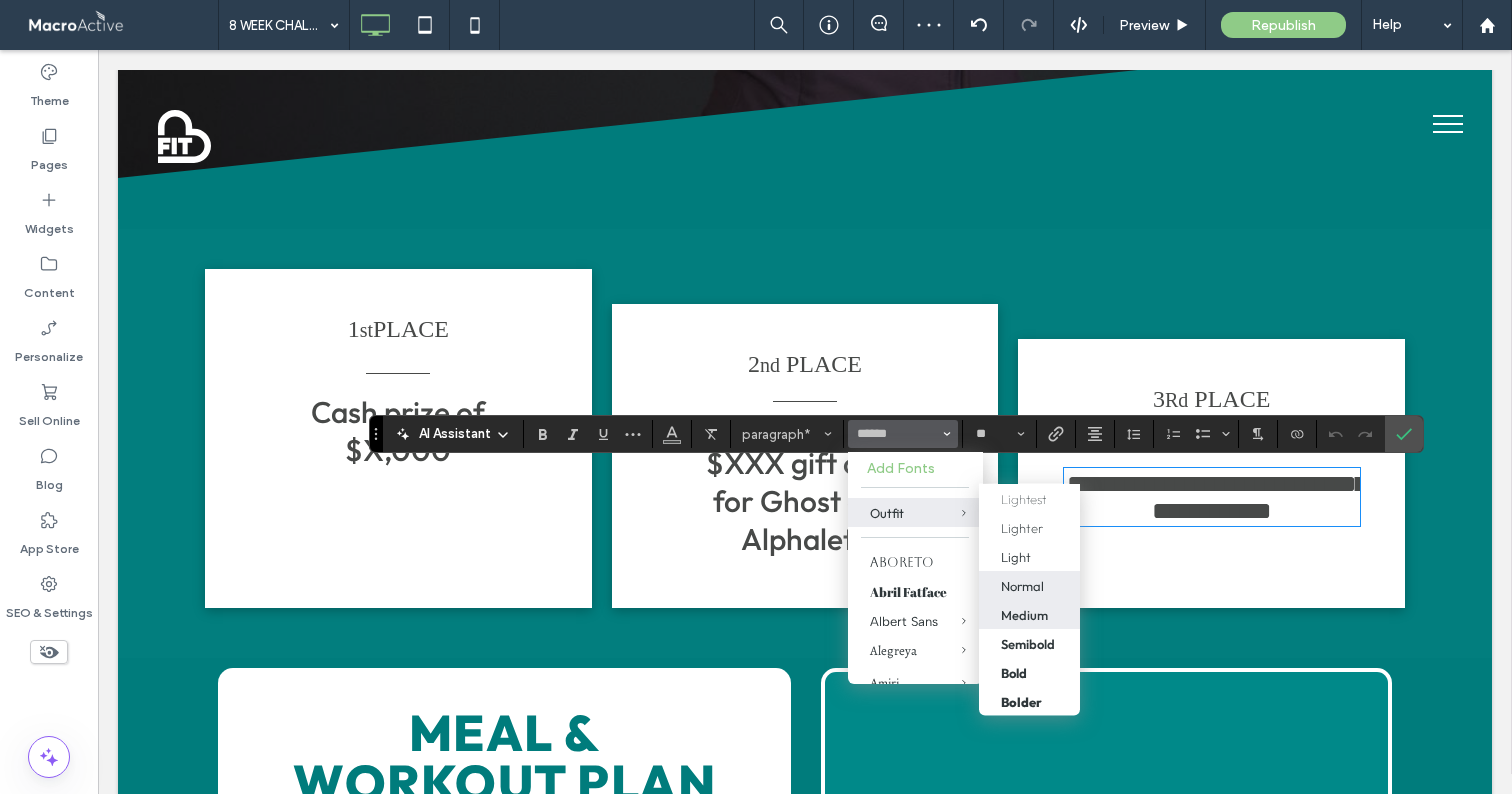 click on "Medium" at bounding box center [1024, 614] 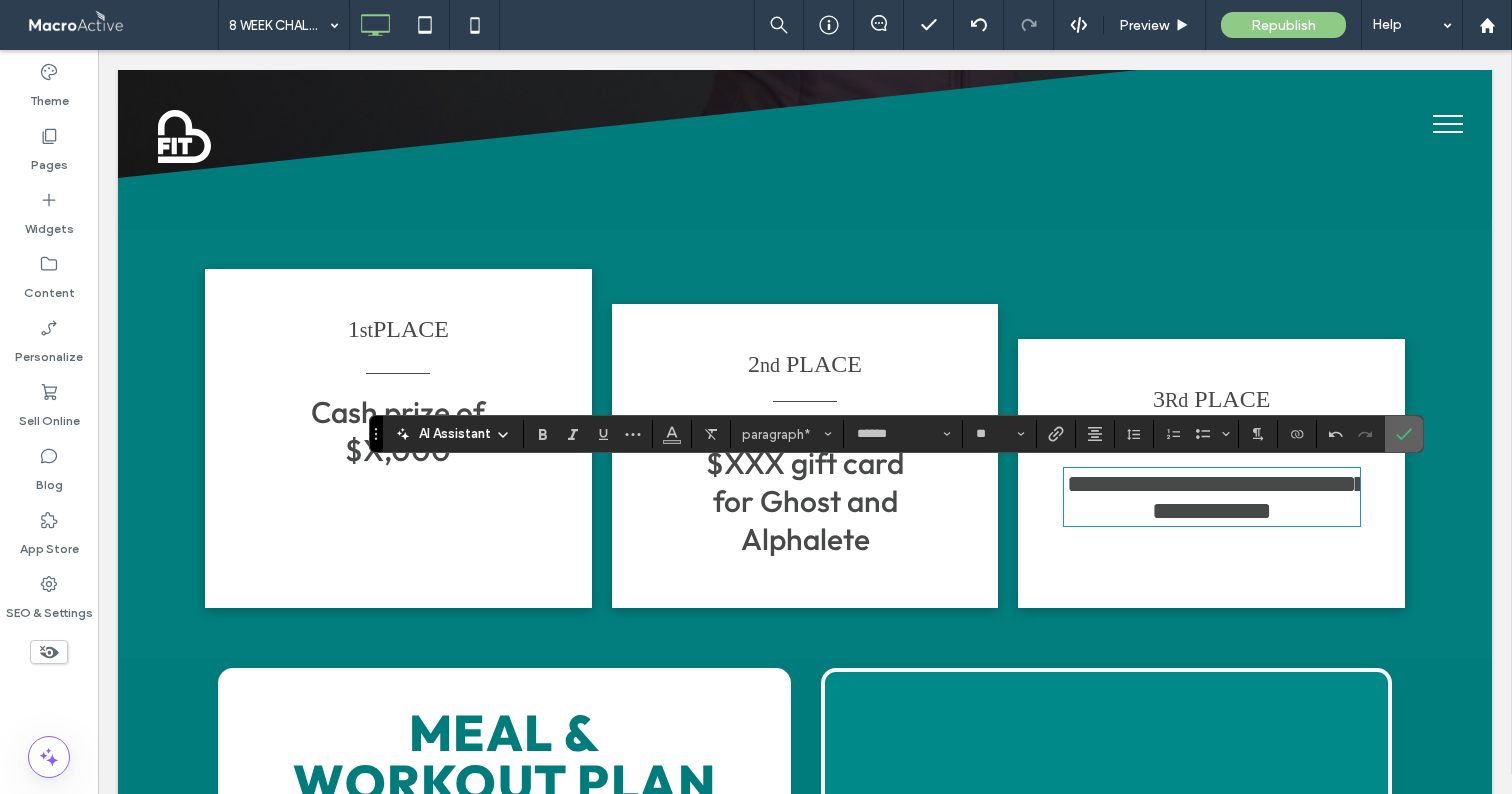 click at bounding box center [1404, 434] 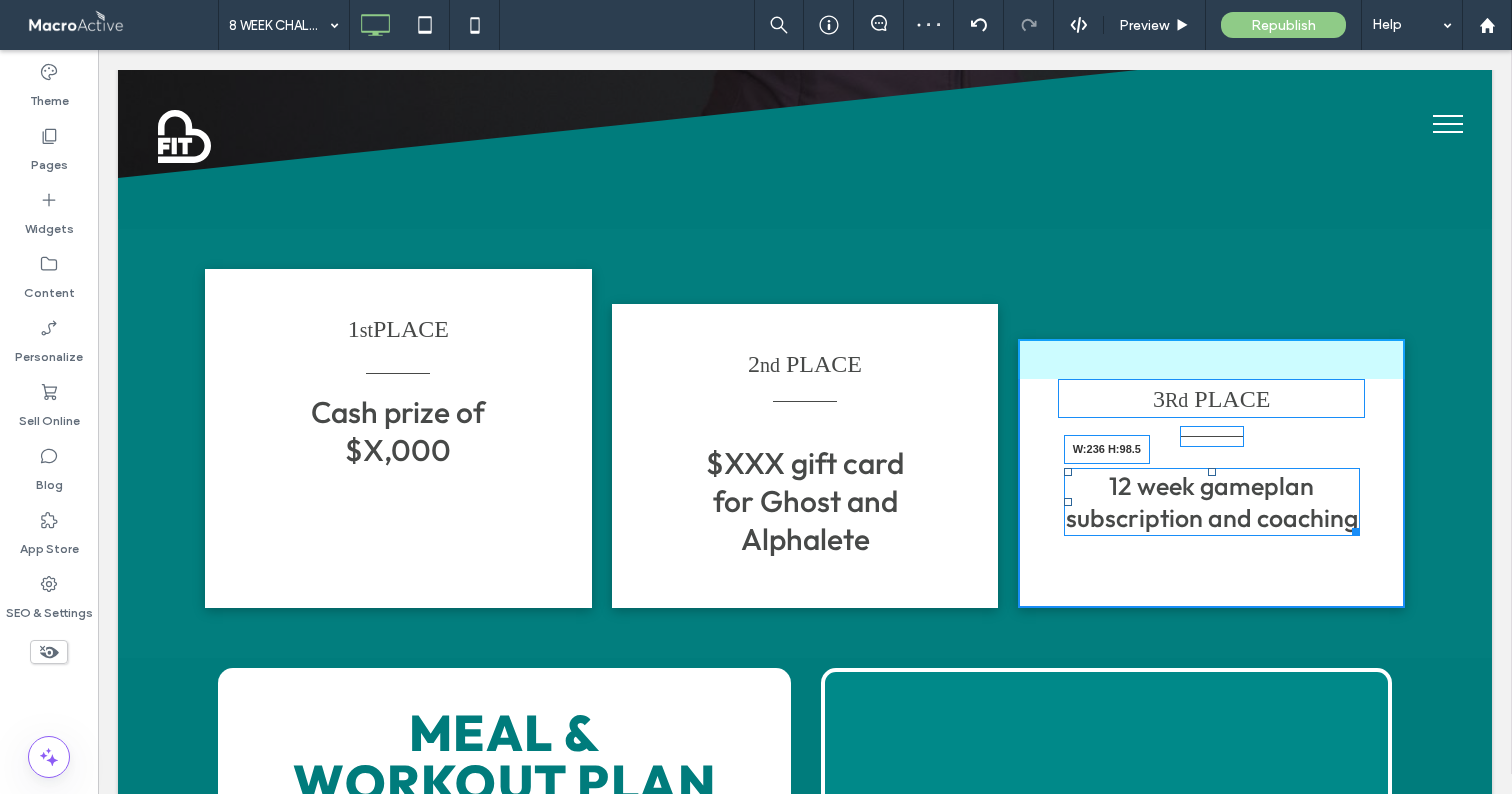 drag, startPoint x: 1350, startPoint y: 525, endPoint x: 1320, endPoint y: 527, distance: 30.066593 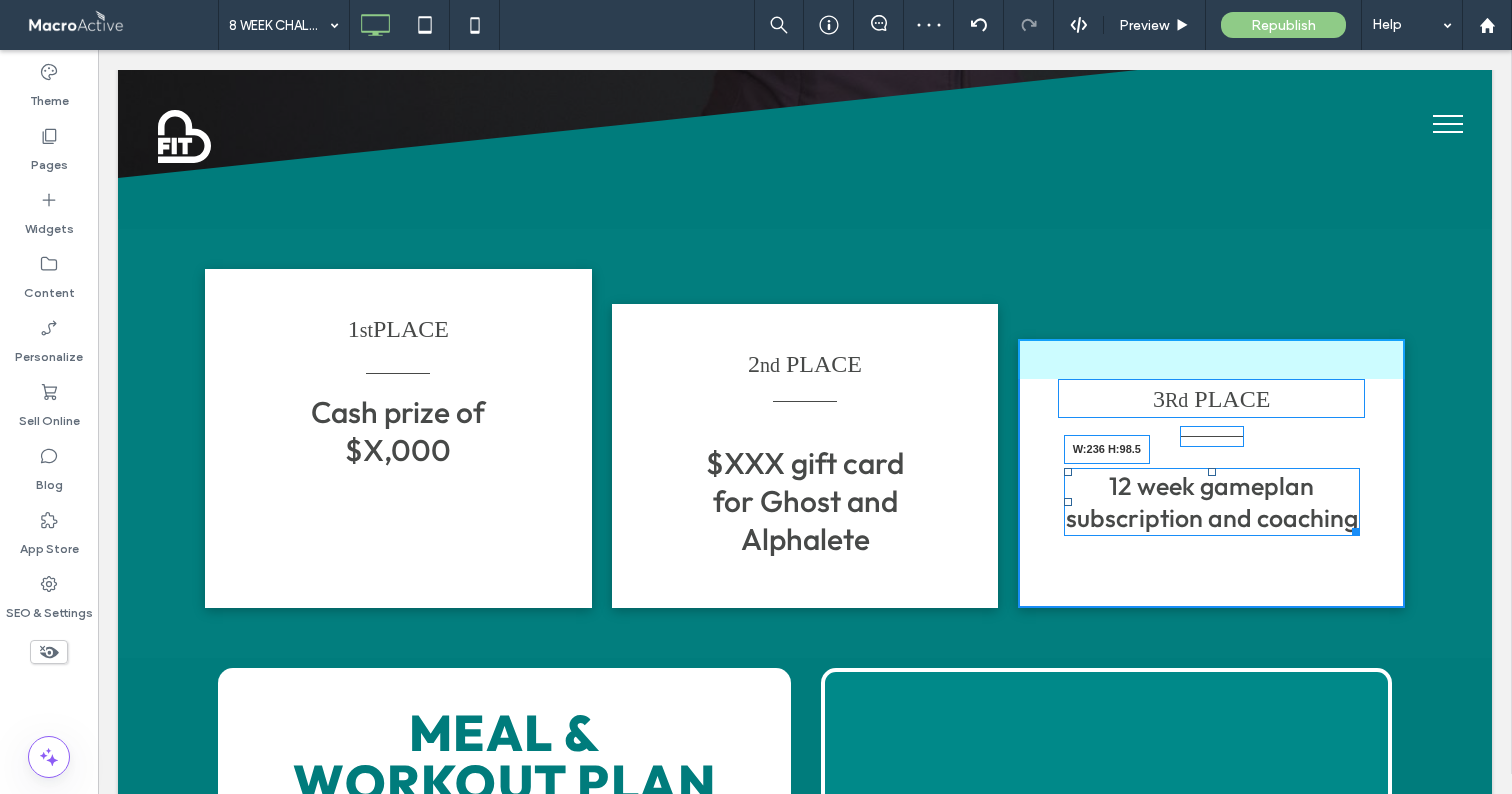 click on "12 week gameplan subscription and coaching W:236 H:98.5" at bounding box center (1212, 502) 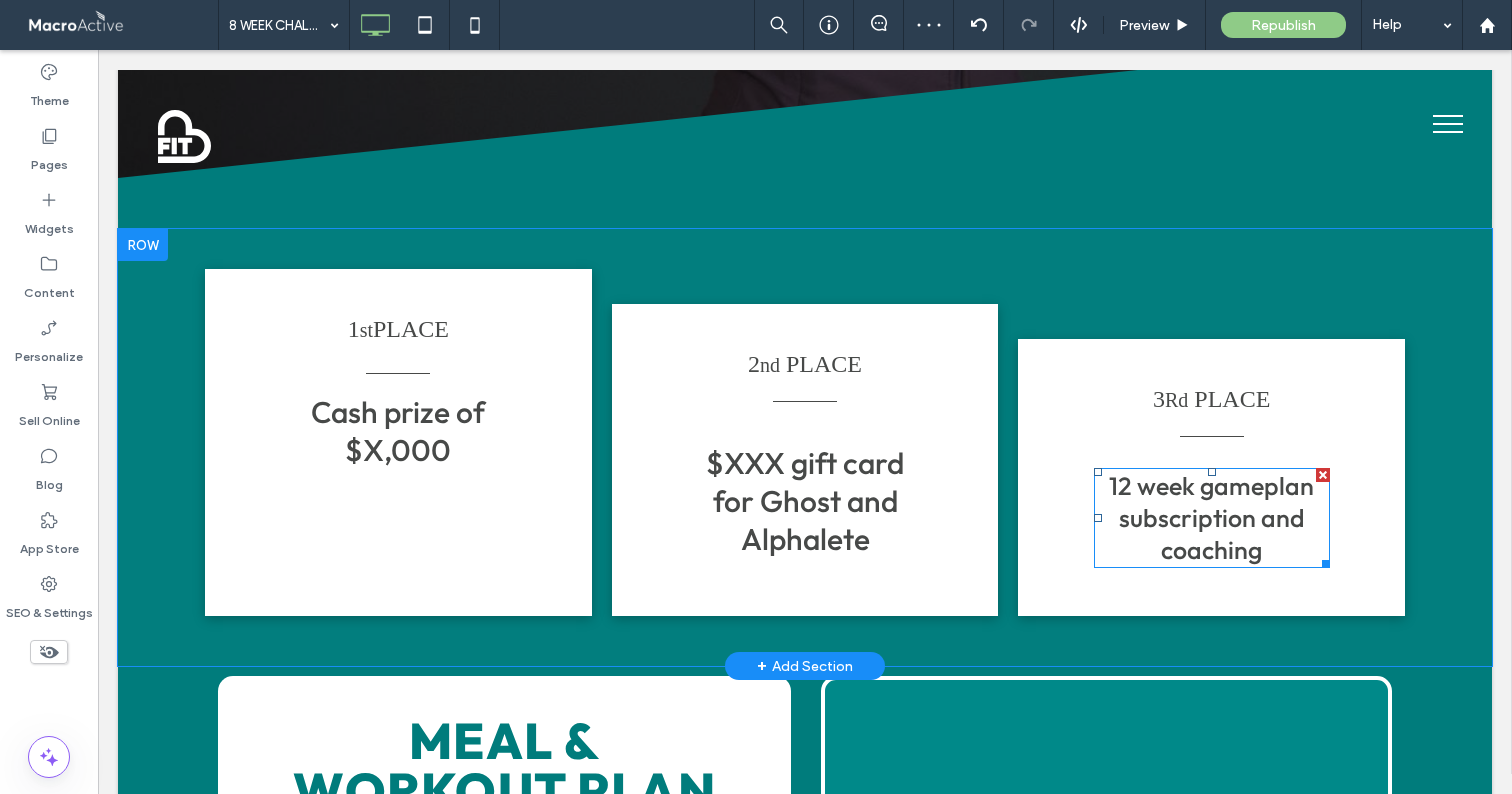 click on "12 week gameplan subscription and coaching" at bounding box center [1211, 518] 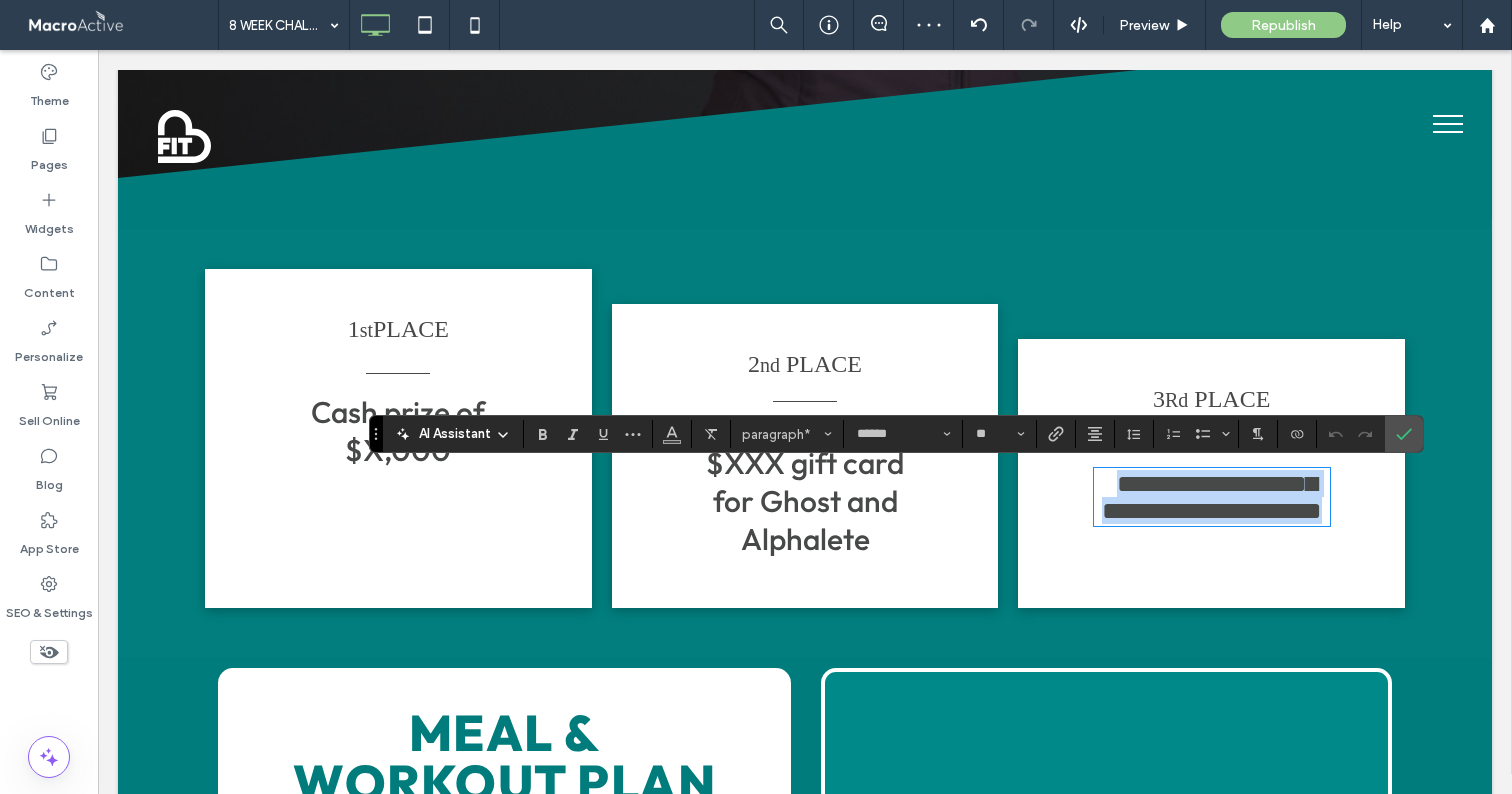 click on "**********" at bounding box center (1212, 497) 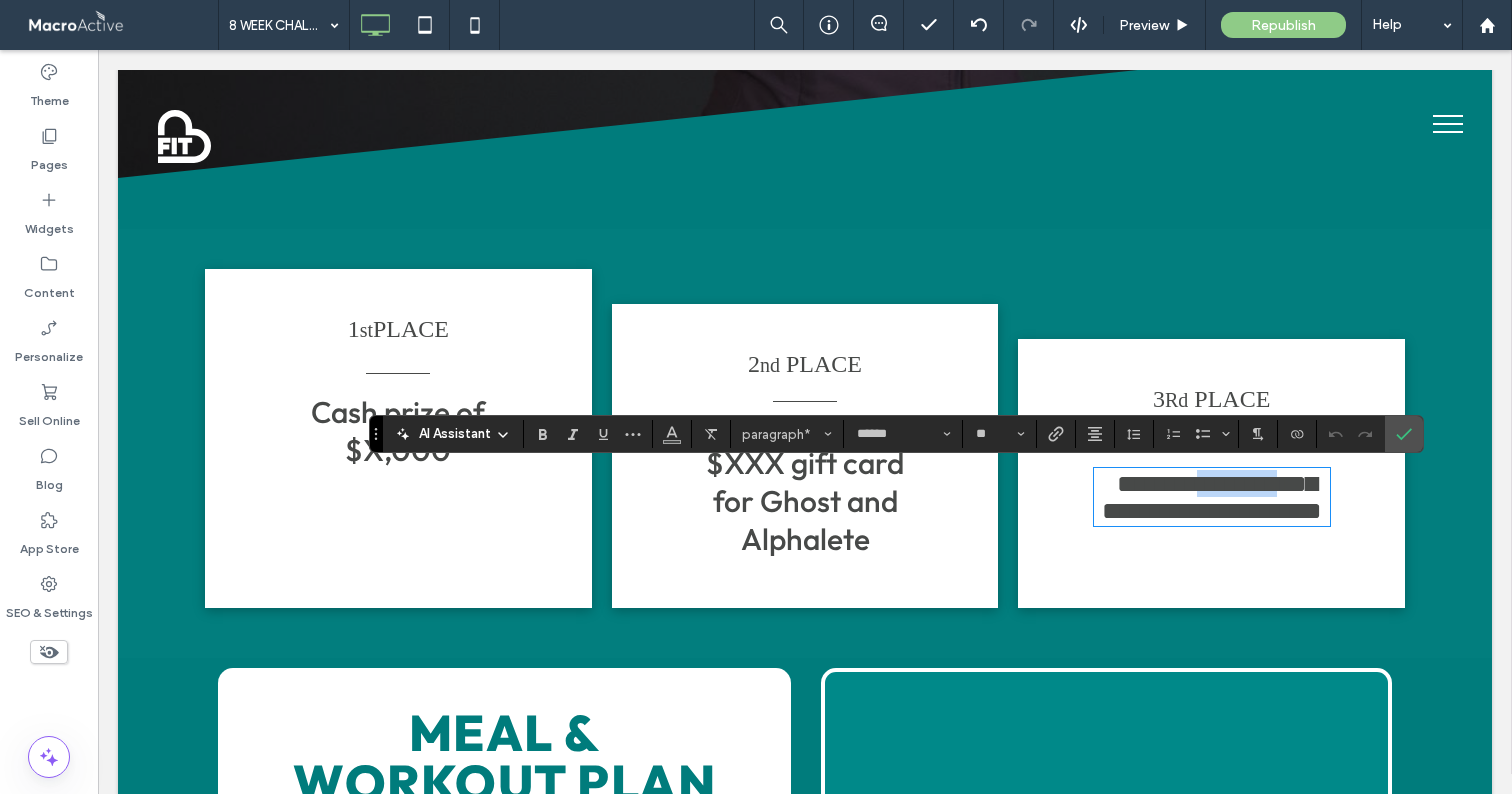 drag, startPoint x: 1204, startPoint y: 488, endPoint x: 1311, endPoint y: 490, distance: 107.01869 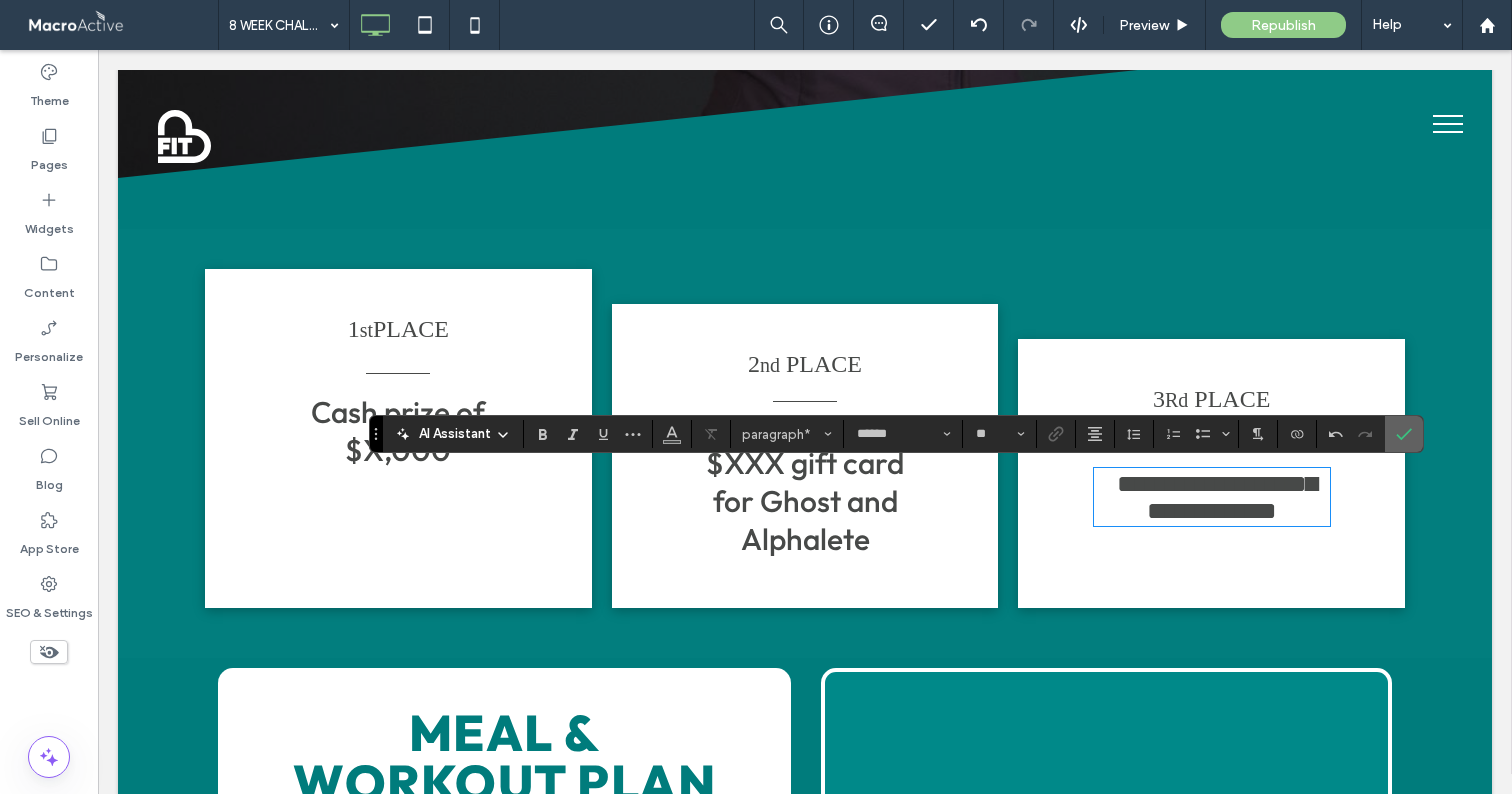 click 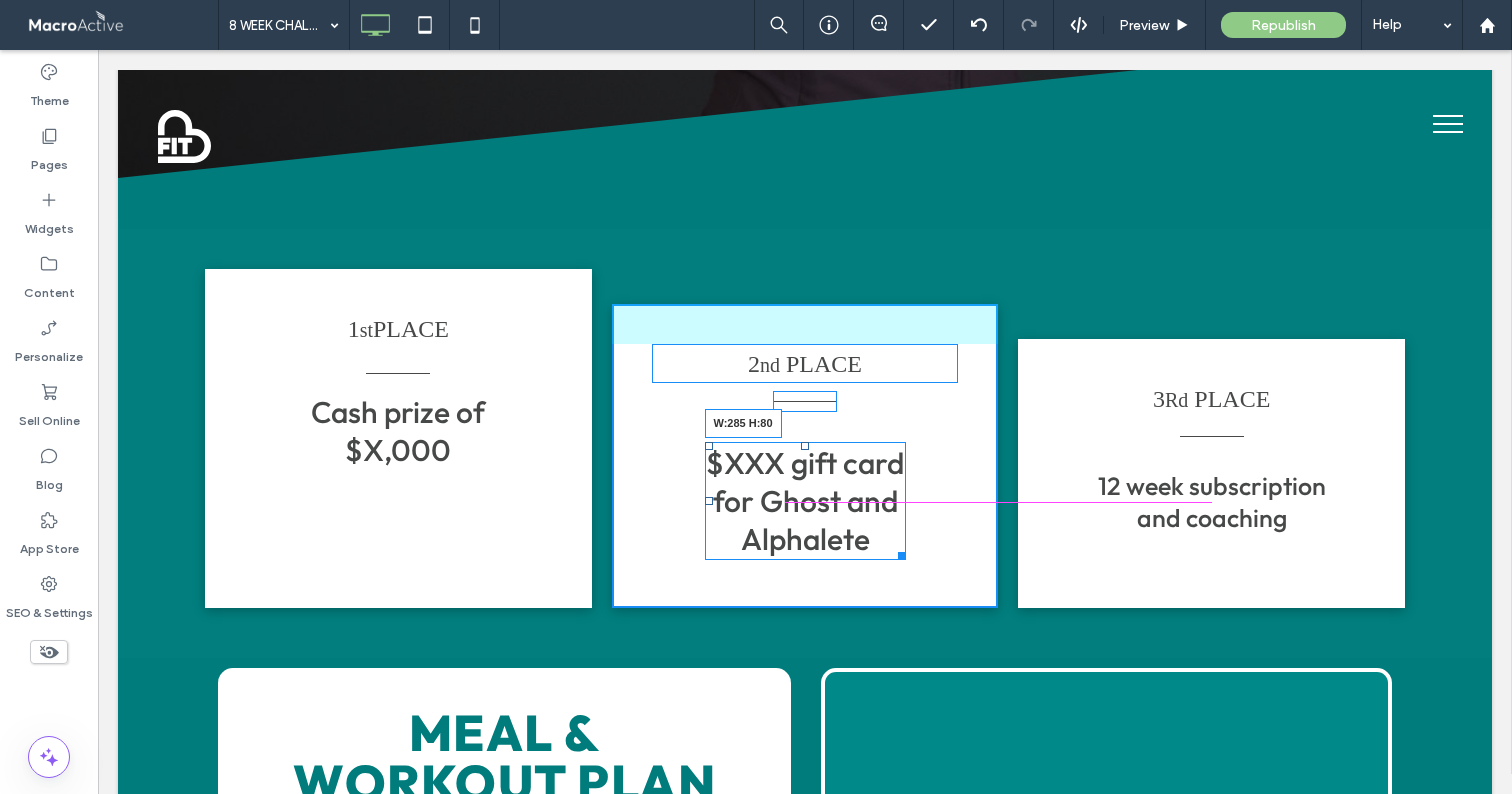 drag, startPoint x: 899, startPoint y: 554, endPoint x: 941, endPoint y: 547, distance: 42.579338 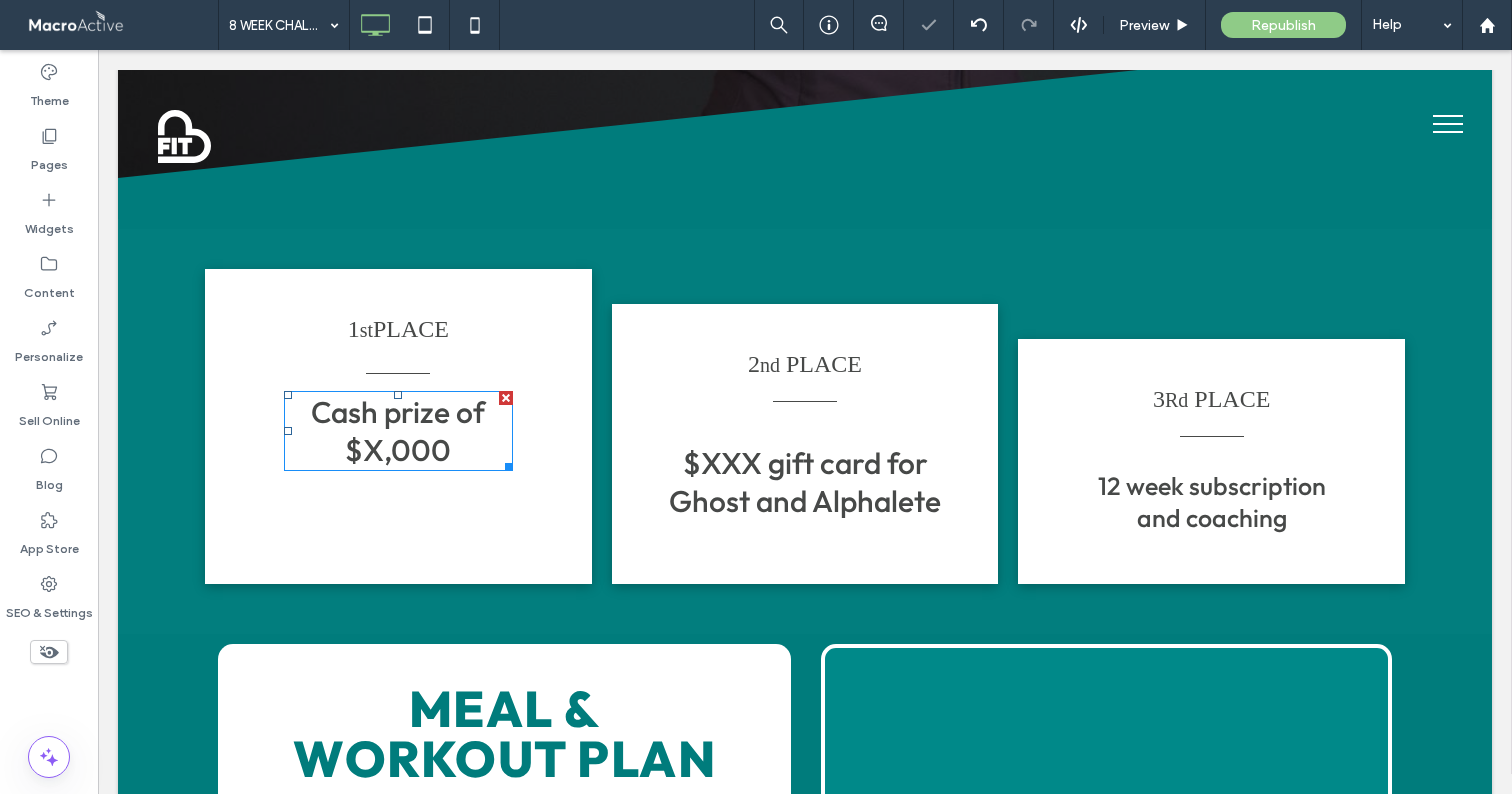 click on "Cash prize of $X,000" at bounding box center (398, 431) 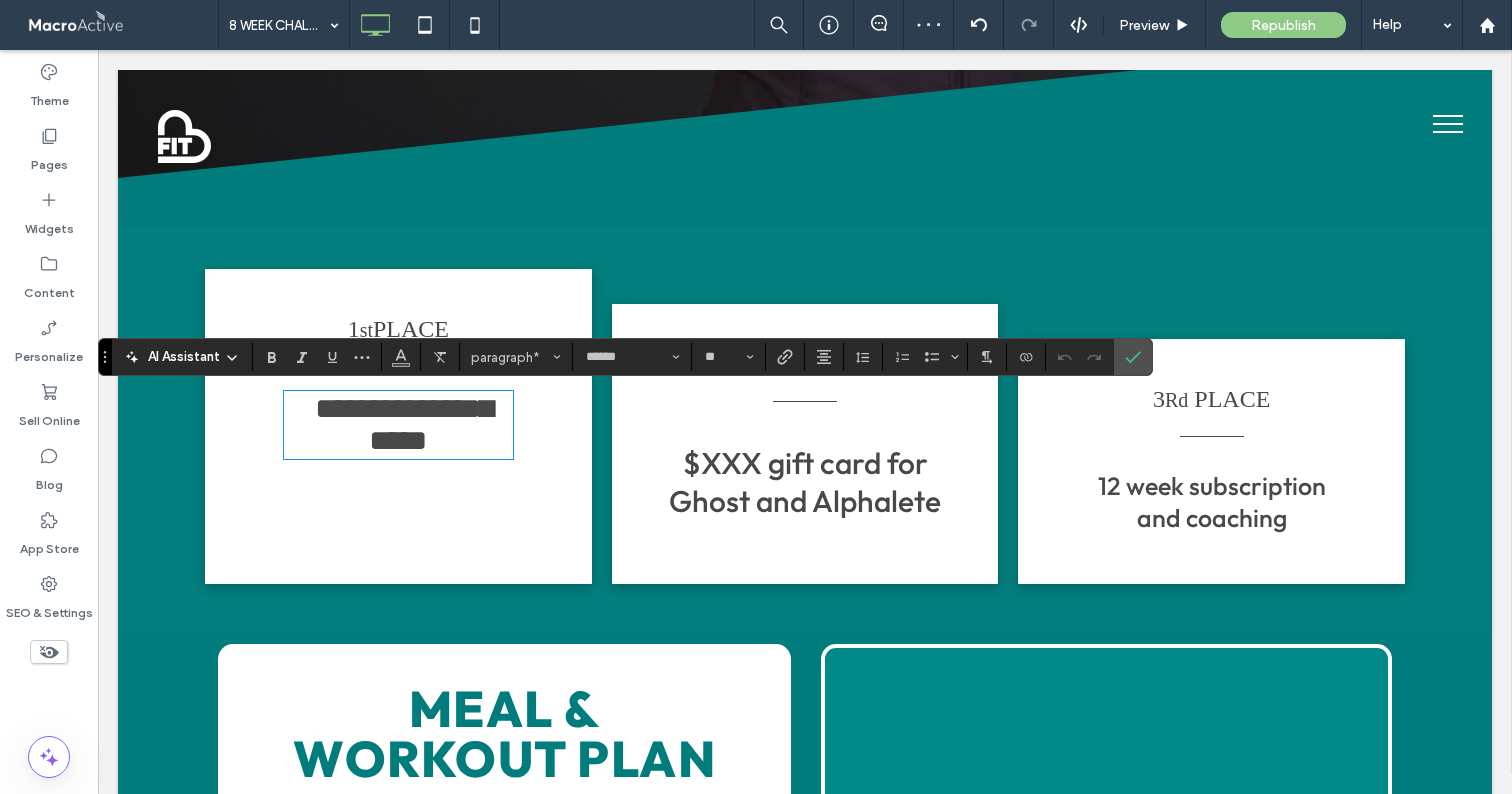 click on "$XXX gift card for Ghost and Alphalete" at bounding box center [805, 482] 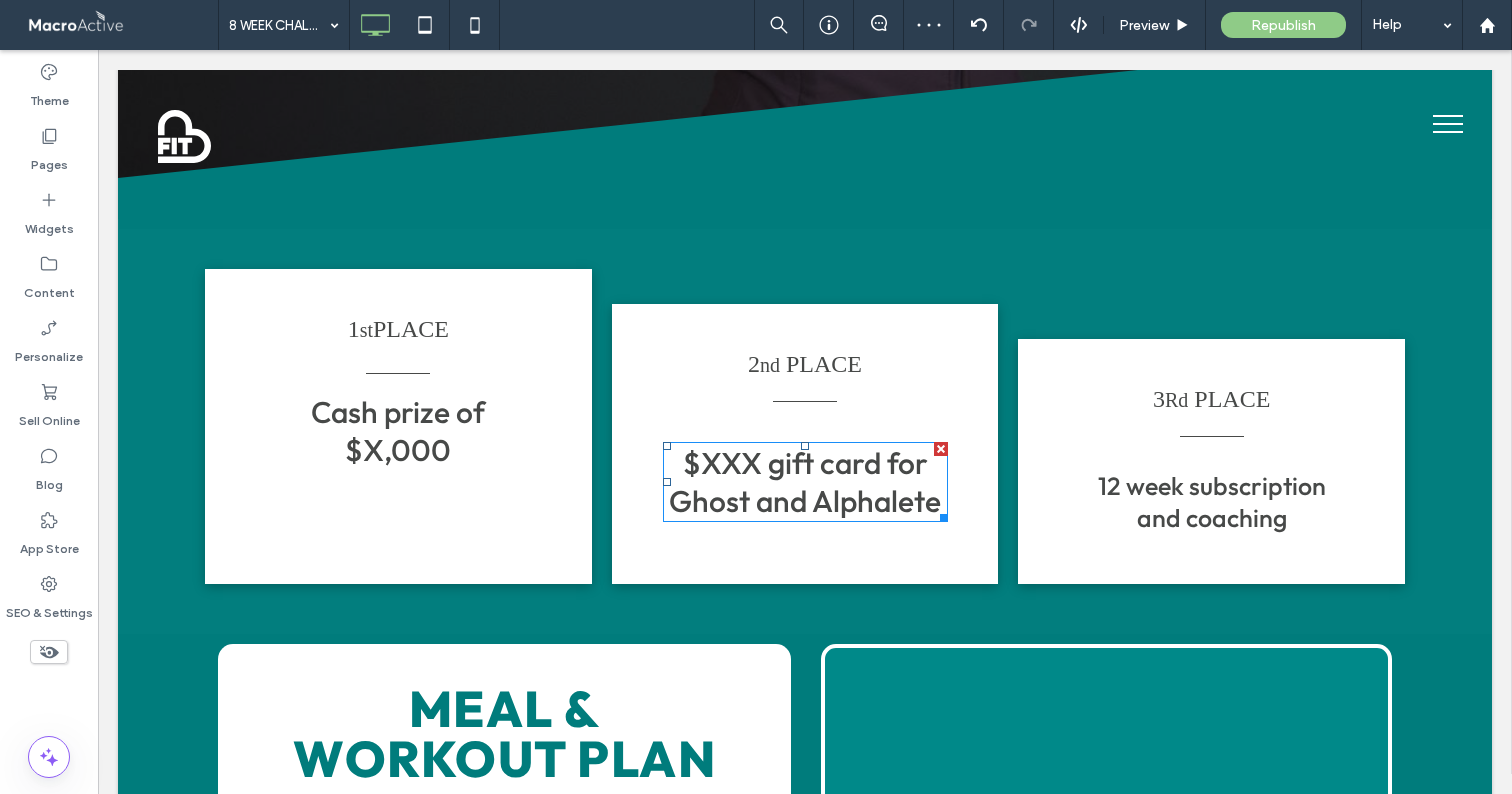 click on "$XXX gift card for Ghost and Alphalete" at bounding box center [805, 482] 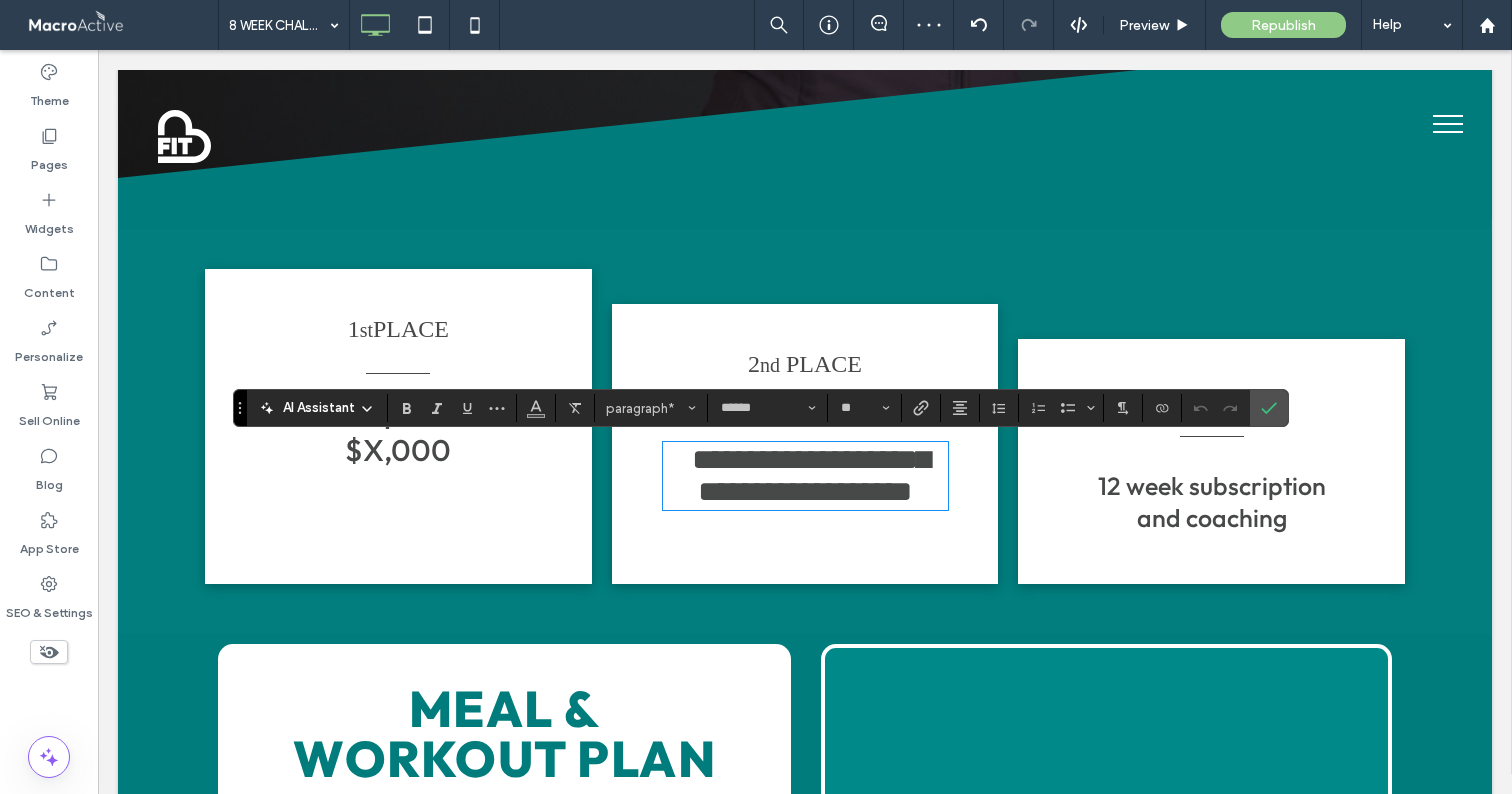 click on "12 week subscription and coaching" at bounding box center (1212, 502) 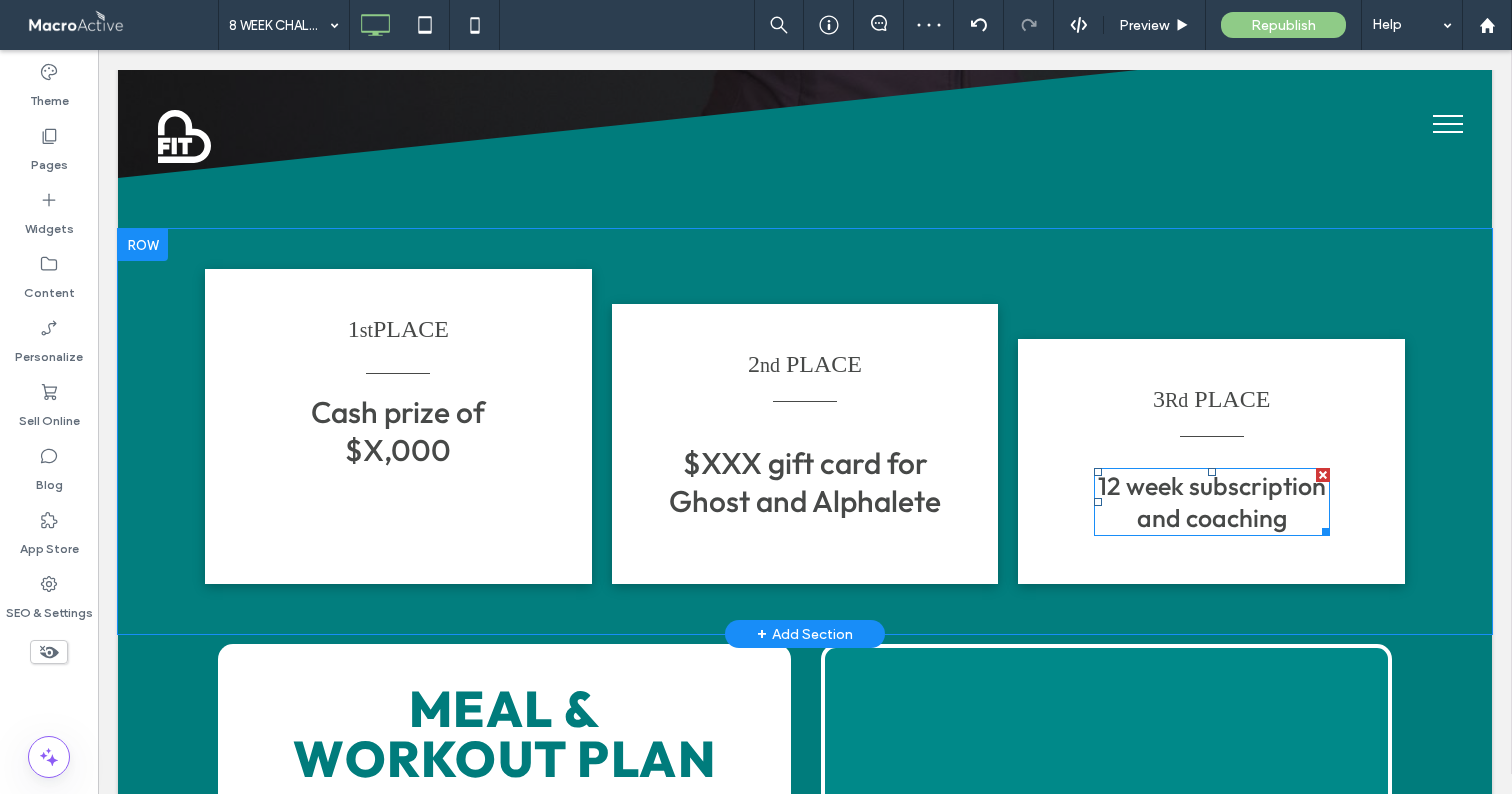 click on "12 week subscription and coaching" at bounding box center [1212, 502] 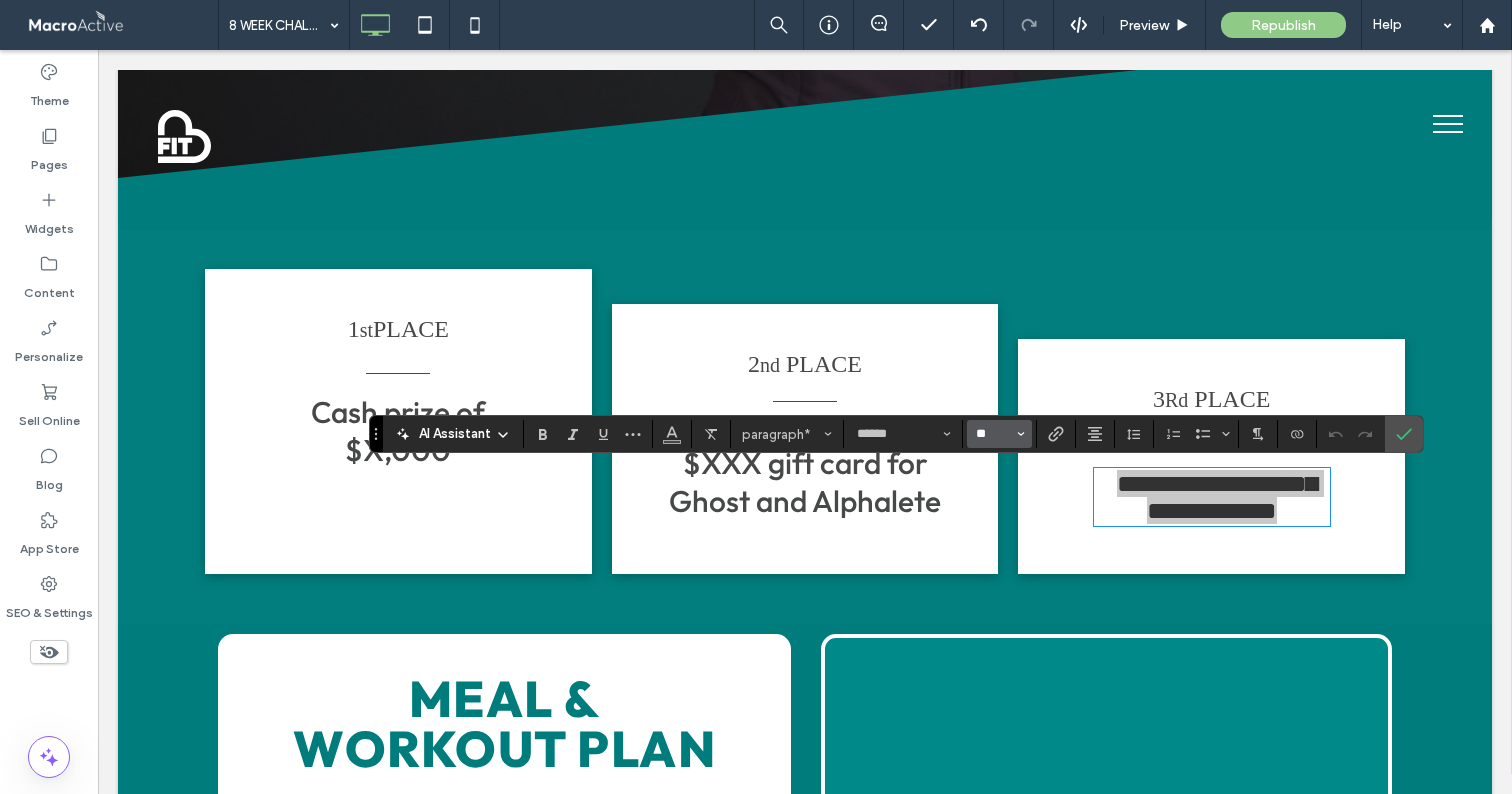 click on "**" at bounding box center [993, 434] 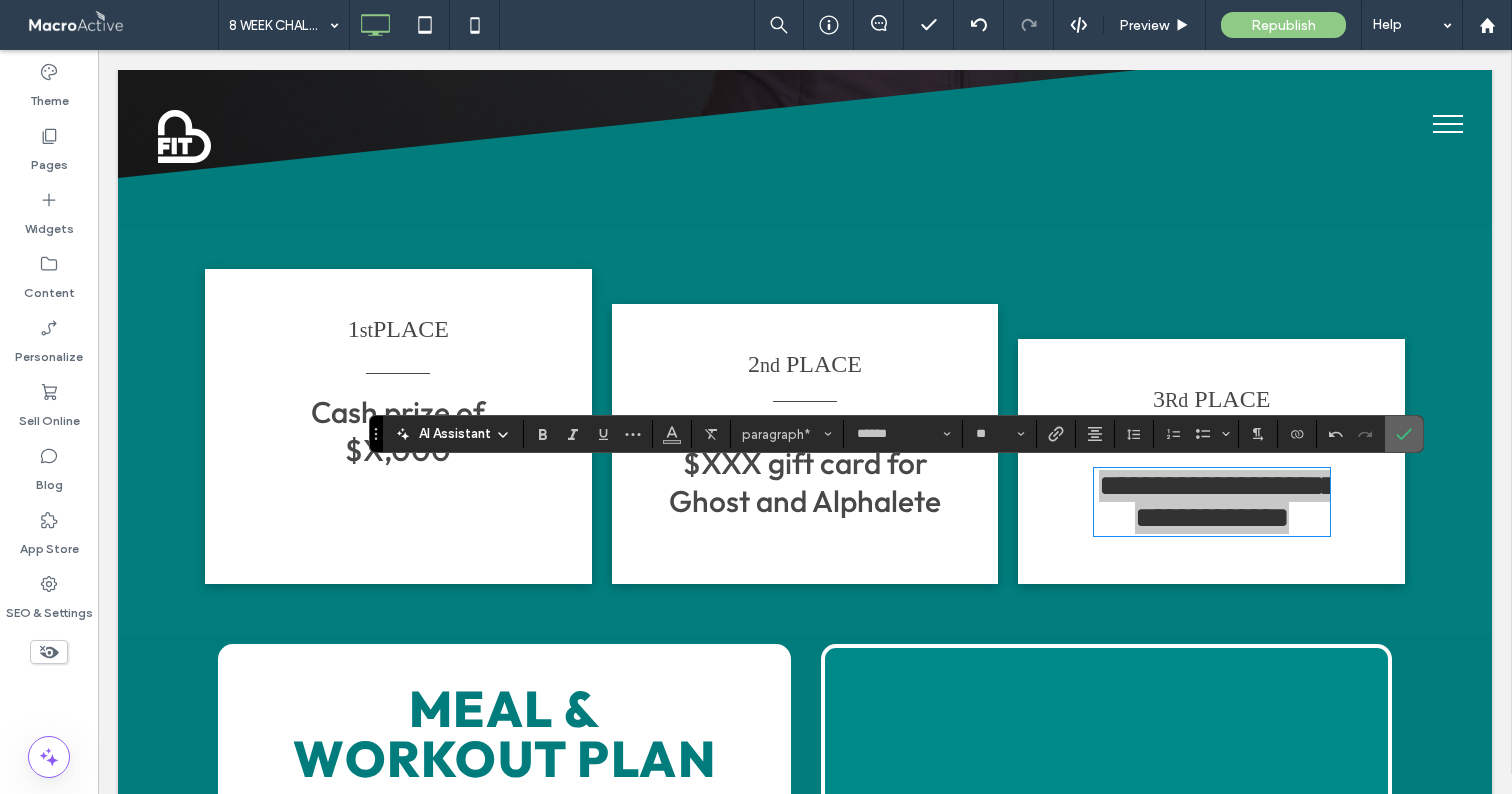click at bounding box center (1404, 434) 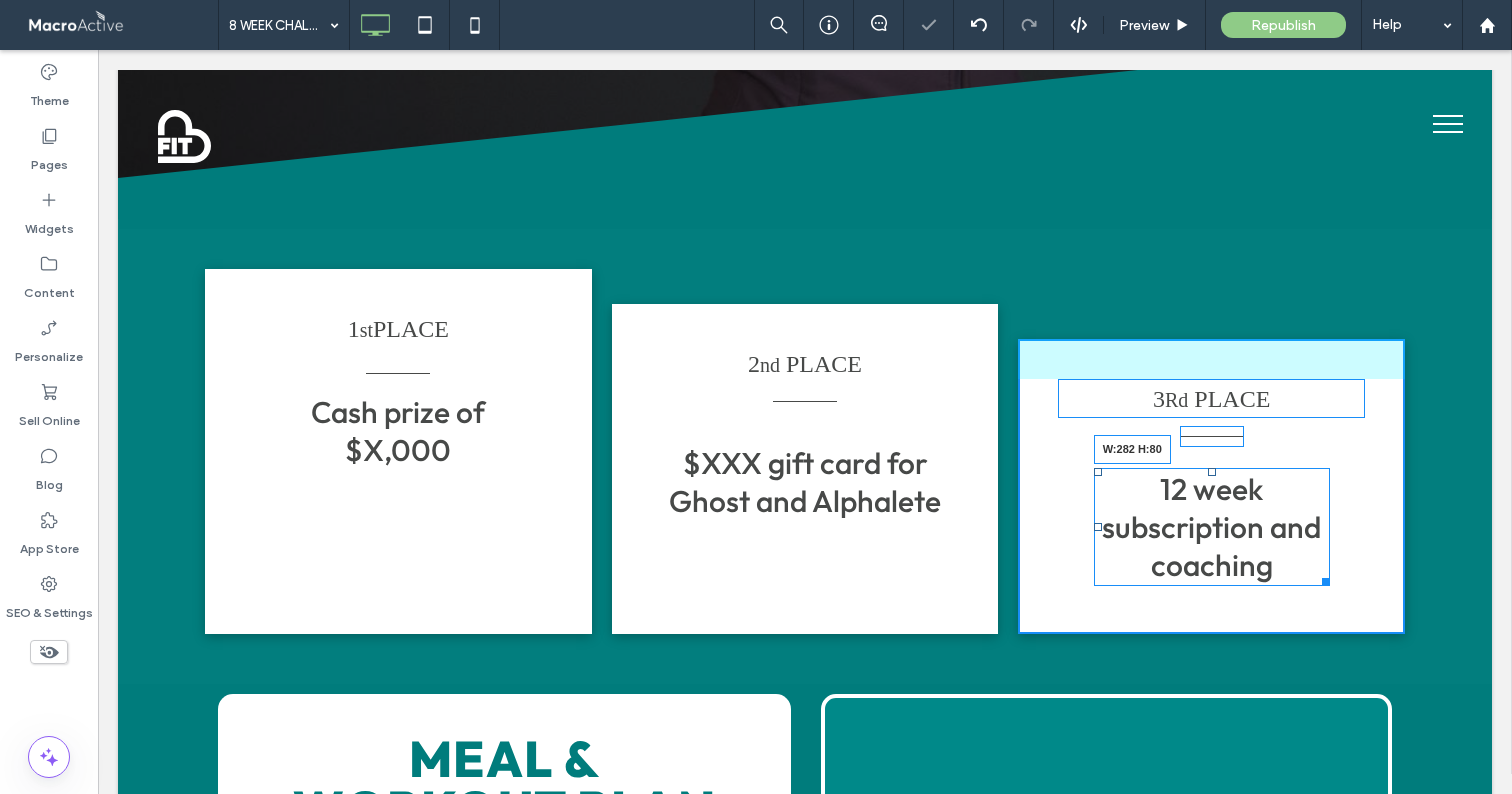 drag, startPoint x: 1322, startPoint y: 579, endPoint x: 1345, endPoint y: 579, distance: 23 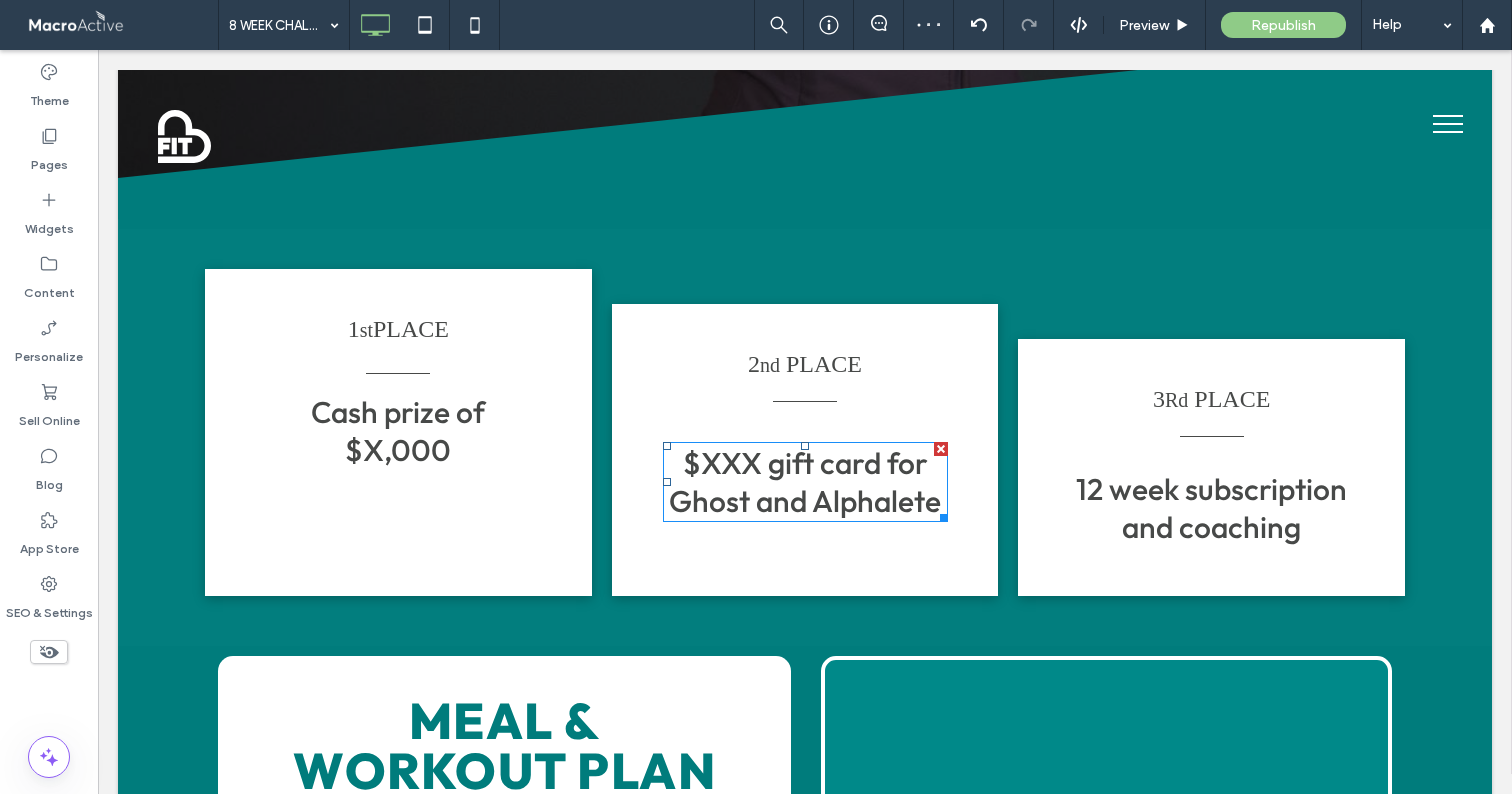 click on "$XXX gift card for Ghost and Alphalete" at bounding box center [805, 482] 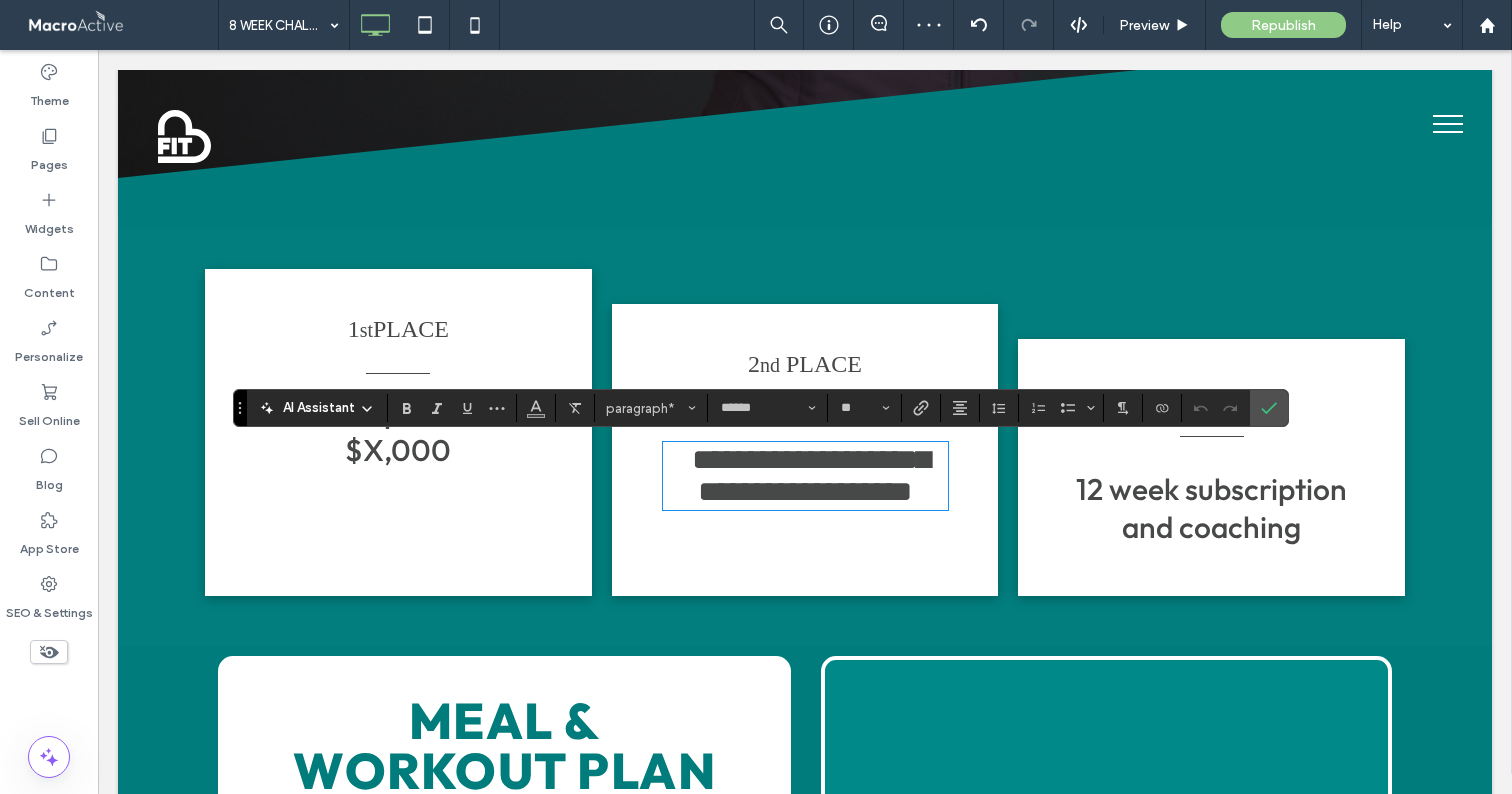 click on "**********" at bounding box center (811, 475) 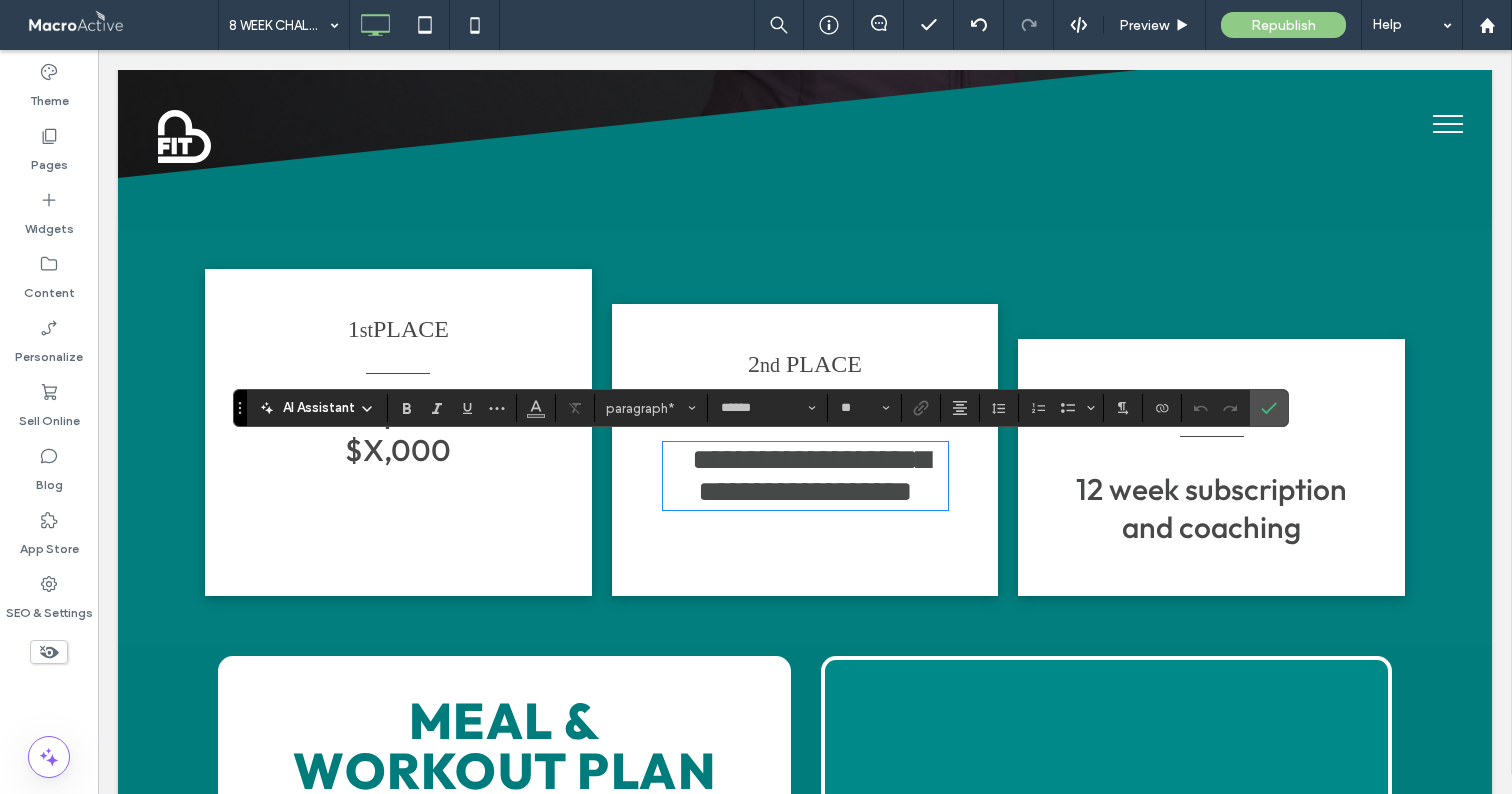 click on "**********" at bounding box center (811, 475) 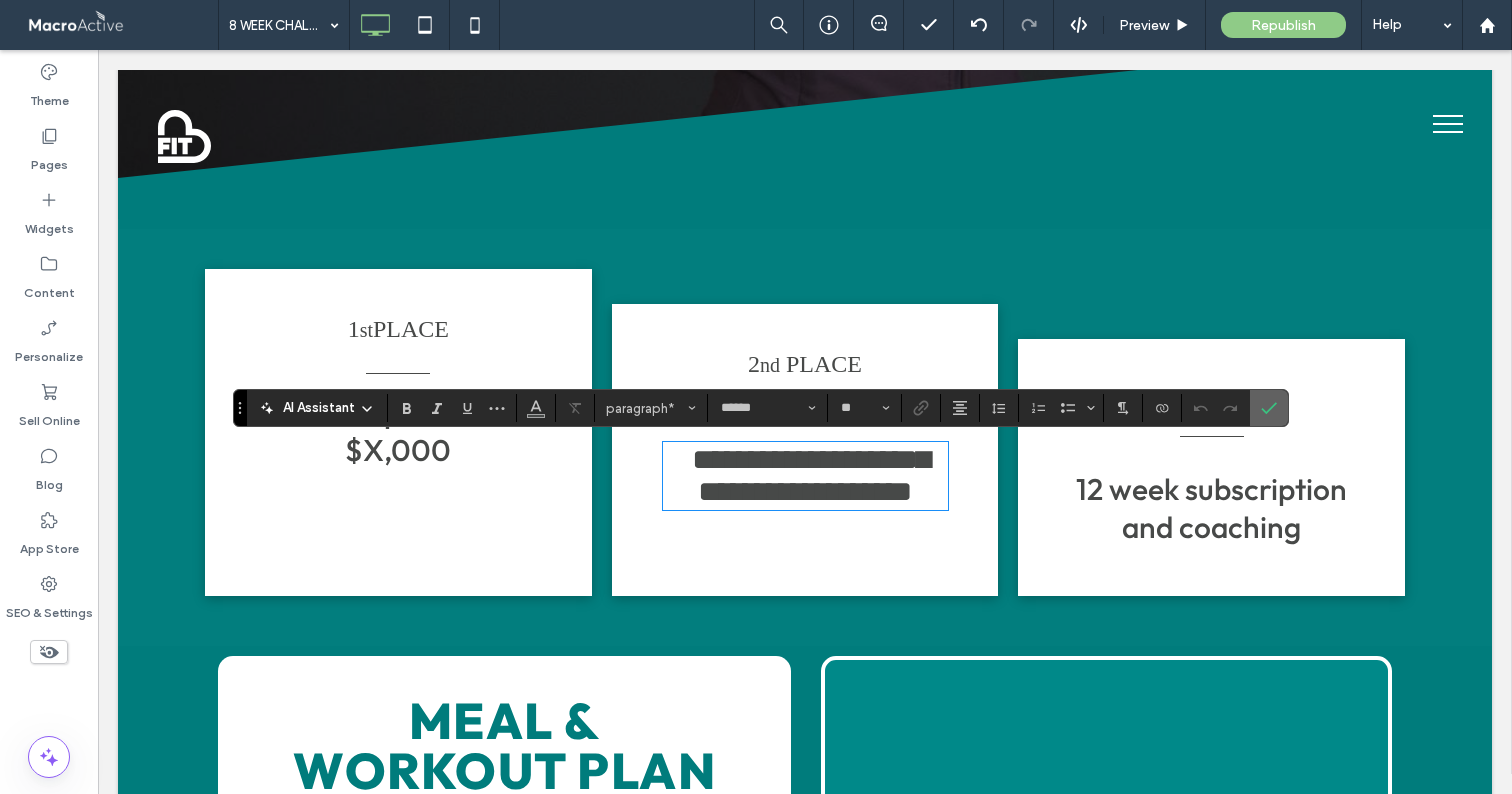 click at bounding box center [1269, 408] 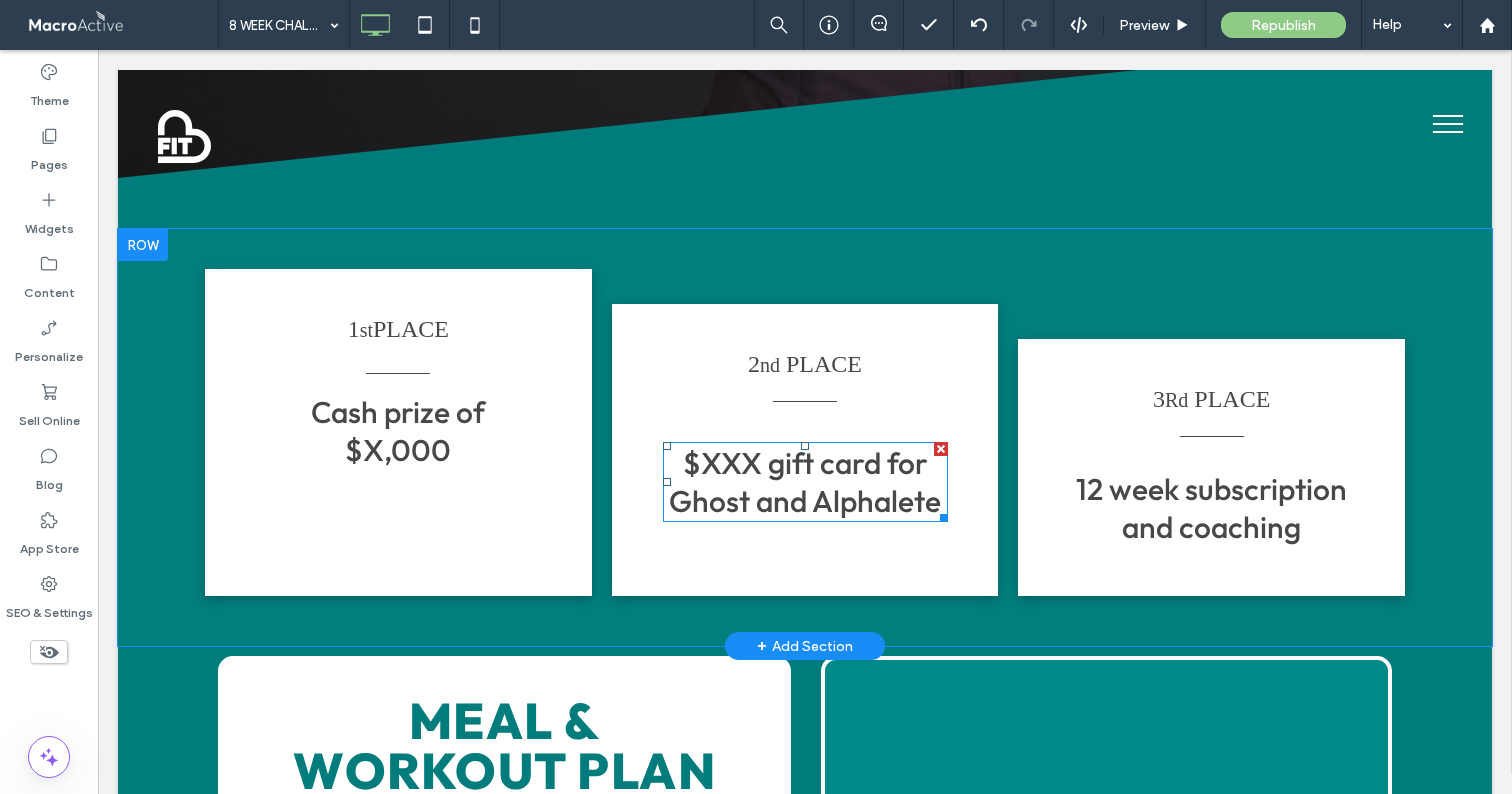 click on "$XXX gift card for Ghost and Alphalete" at bounding box center [805, 482] 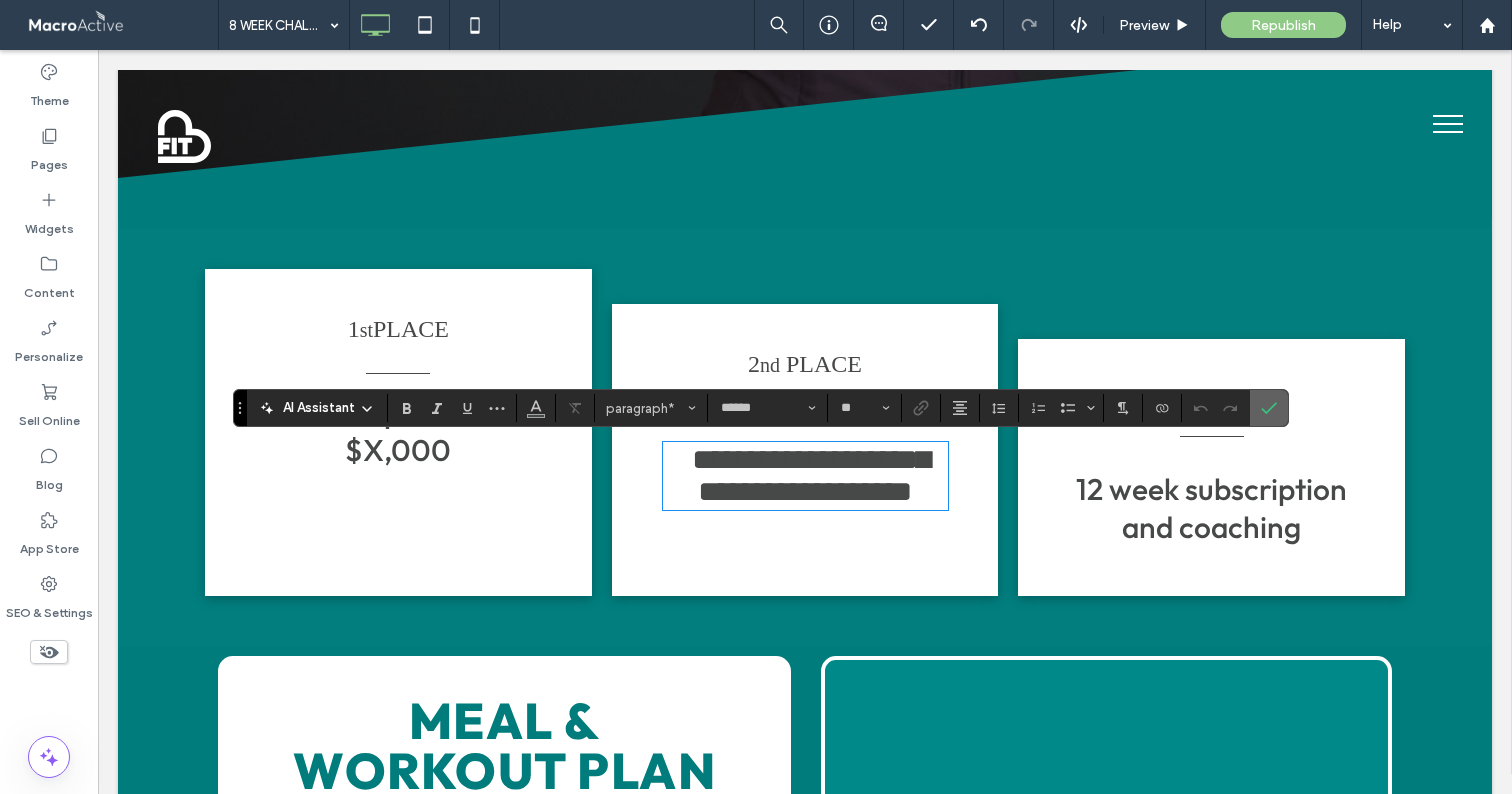 click 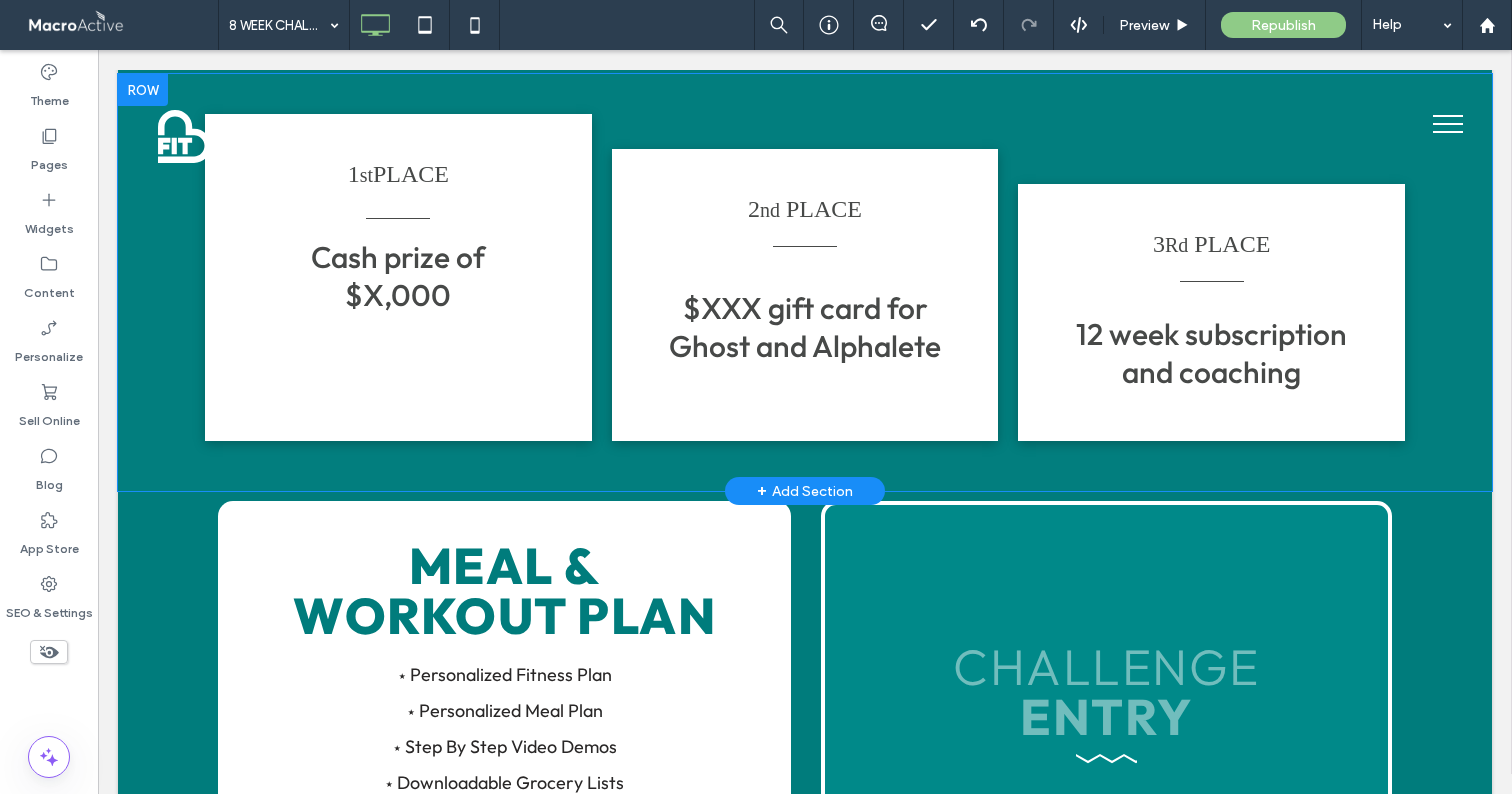 scroll, scrollTop: 1074, scrollLeft: 0, axis: vertical 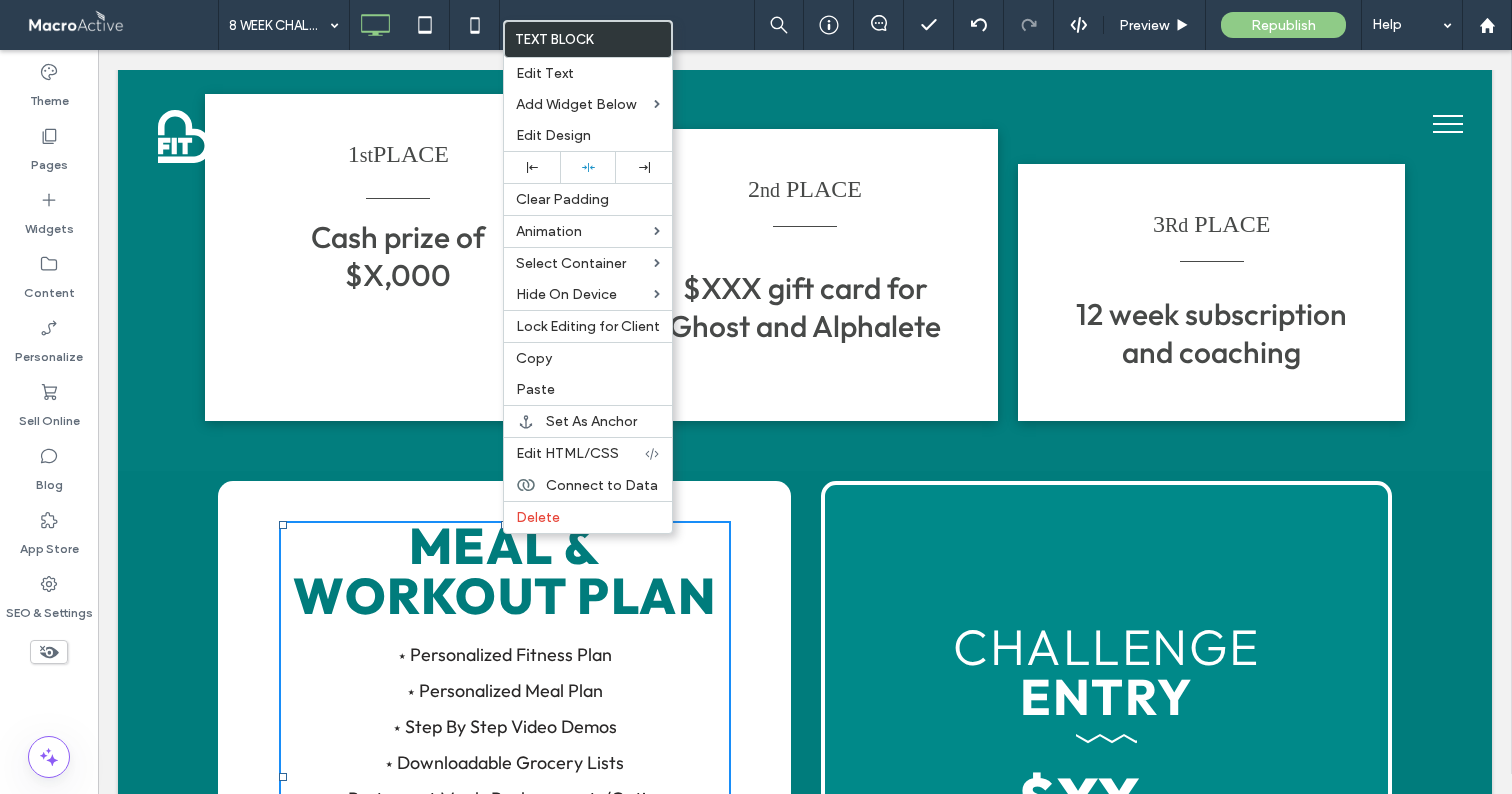 click on "CHALLENGE" at bounding box center [1106, 647] 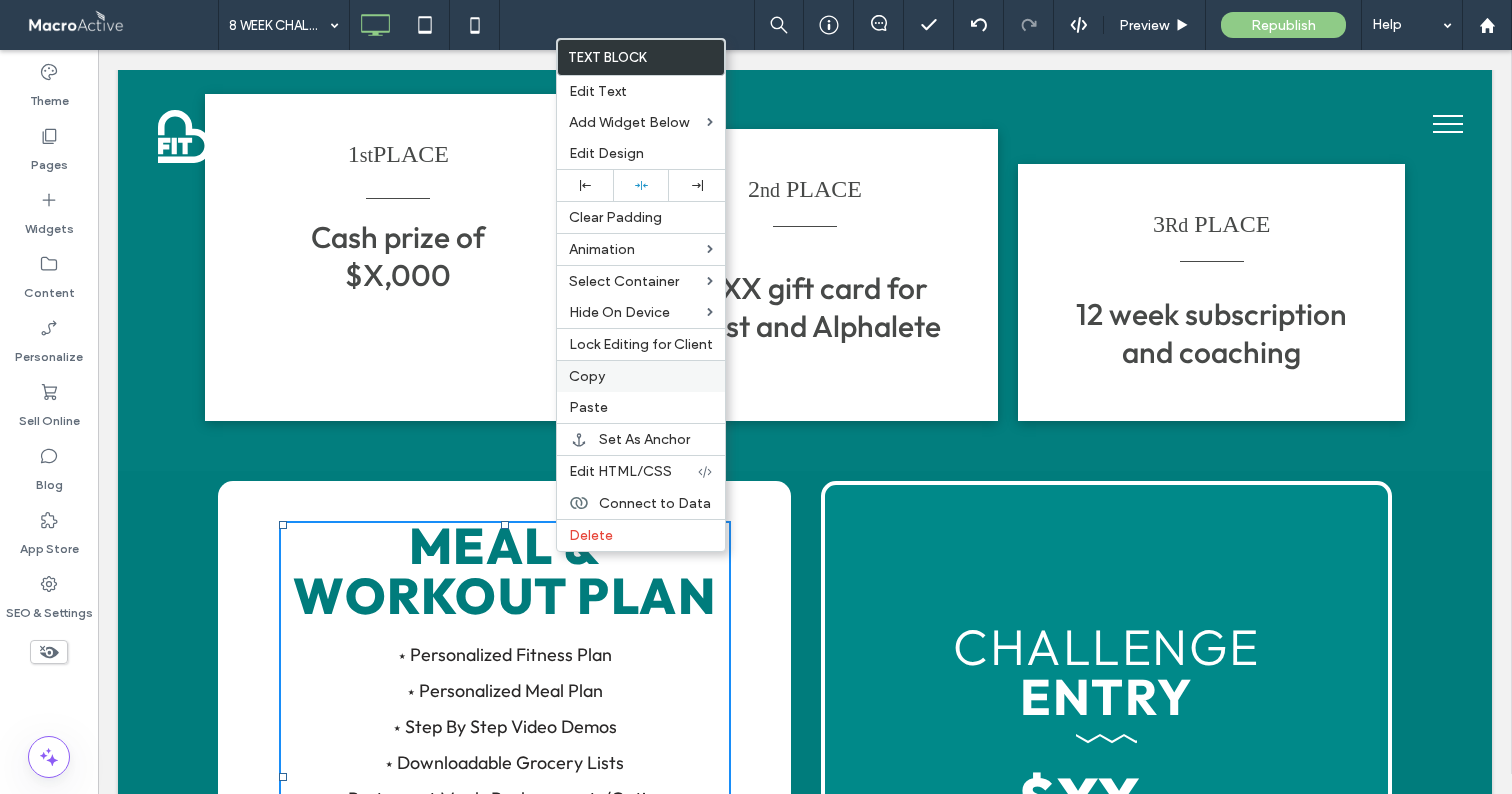 click on "Copy" at bounding box center [587, 376] 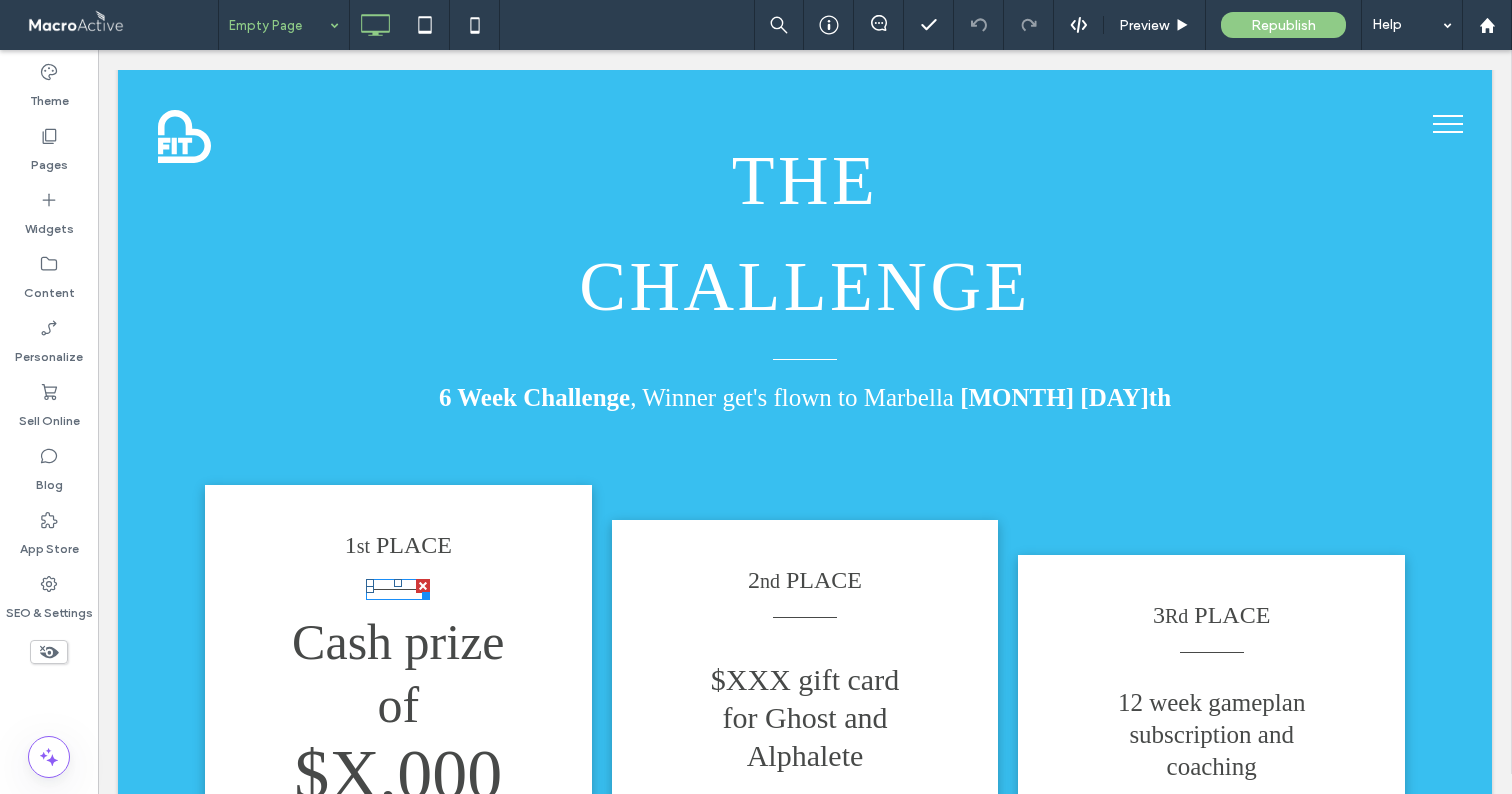 scroll, scrollTop: 1812, scrollLeft: 0, axis: vertical 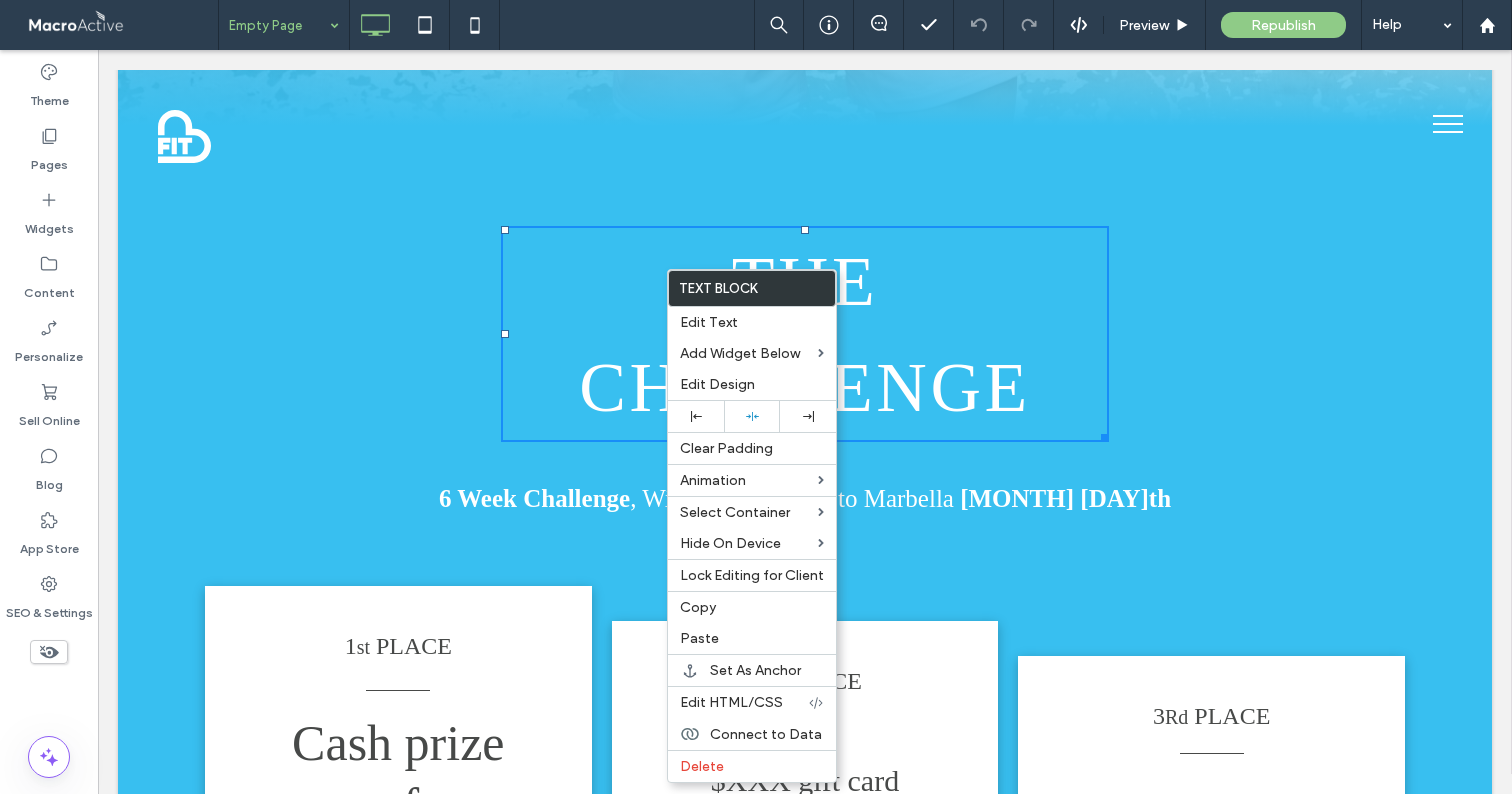 click on "THE CHALLENGE
6 Week Challenge , Winner get's flown to Marbella
September 19th Click To Paste" at bounding box center (805, 336) 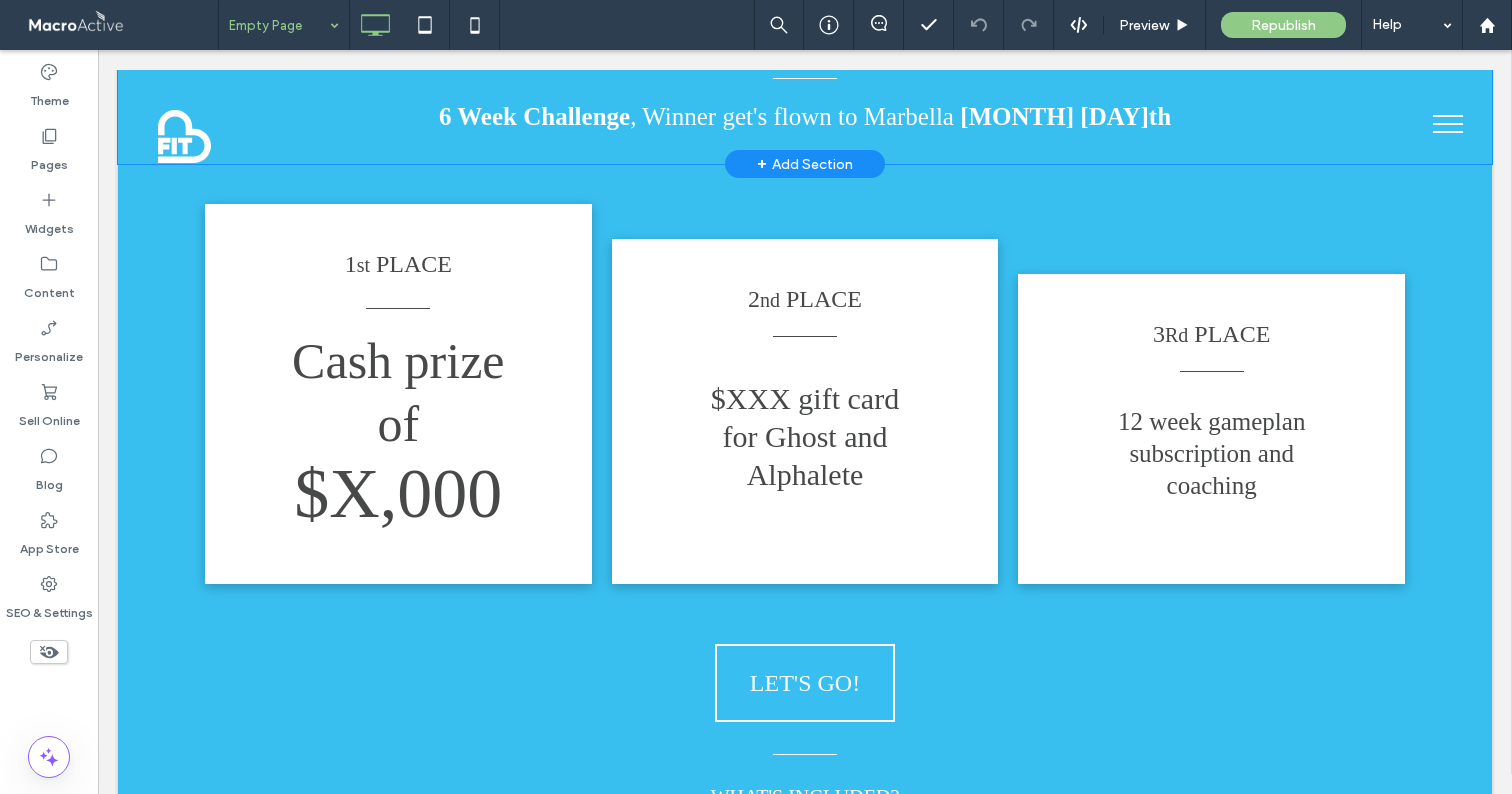 scroll, scrollTop: 2209, scrollLeft: 0, axis: vertical 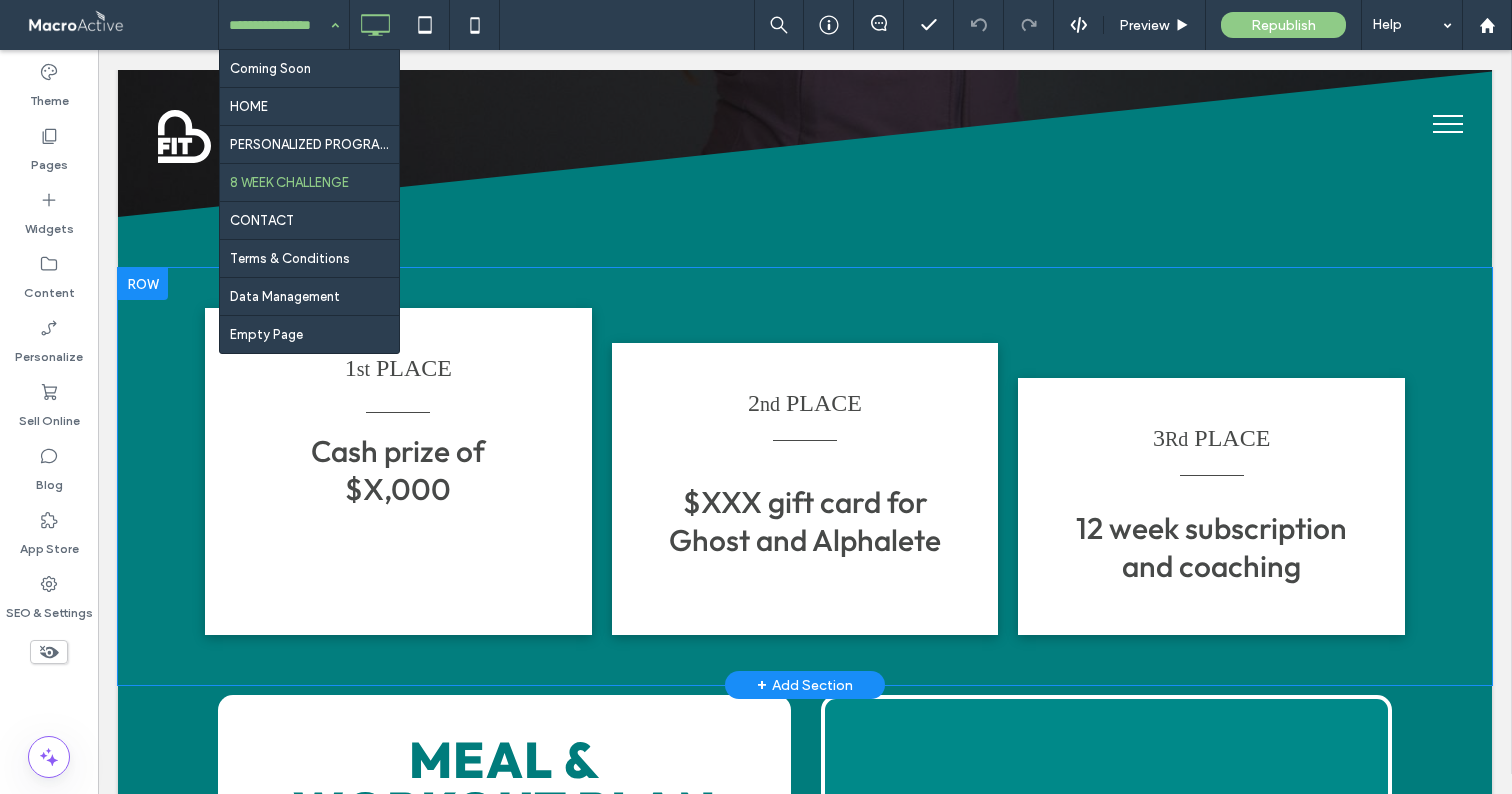 click at bounding box center (143, 284) 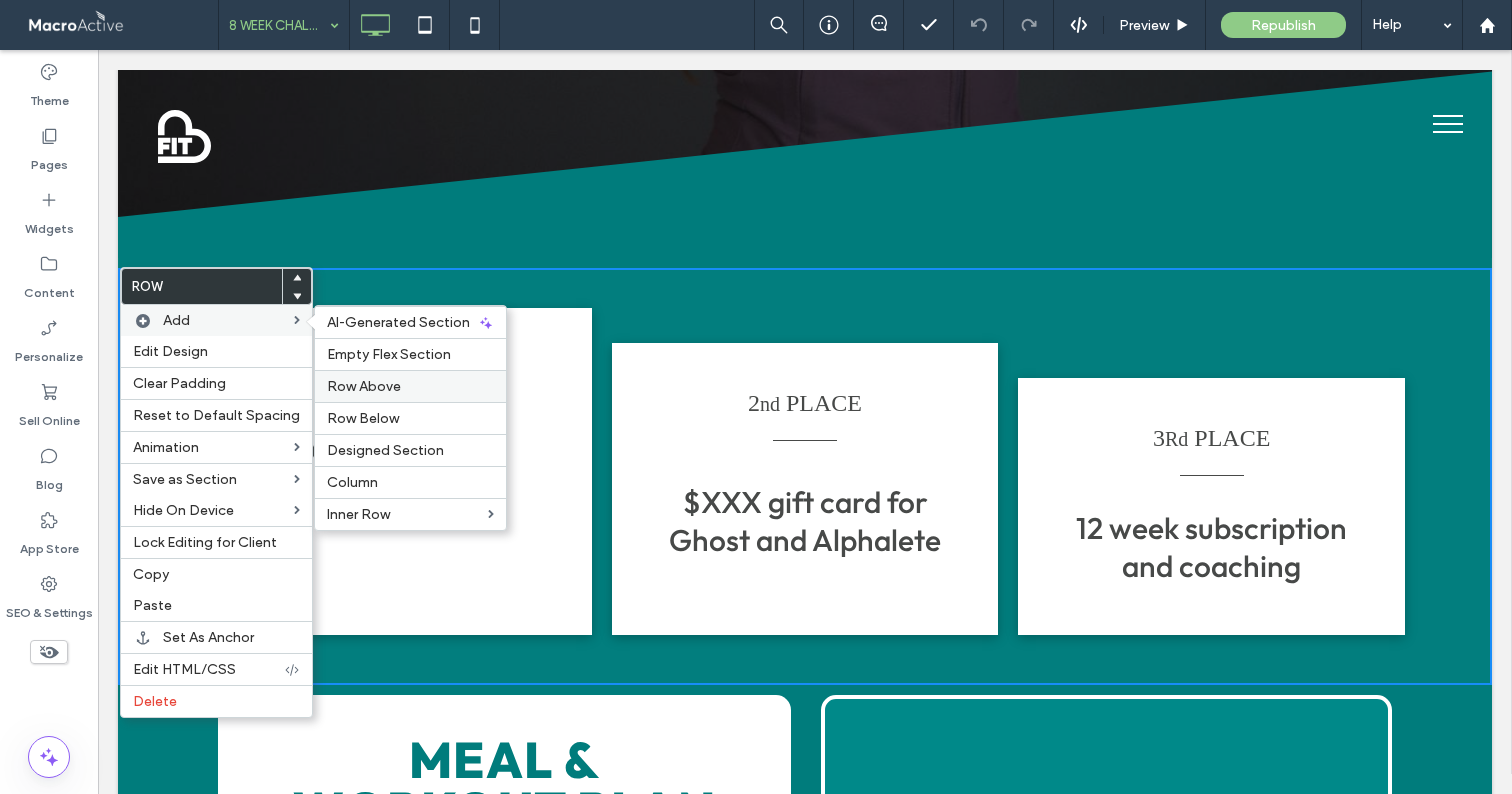 click on "Row Above" at bounding box center [364, 386] 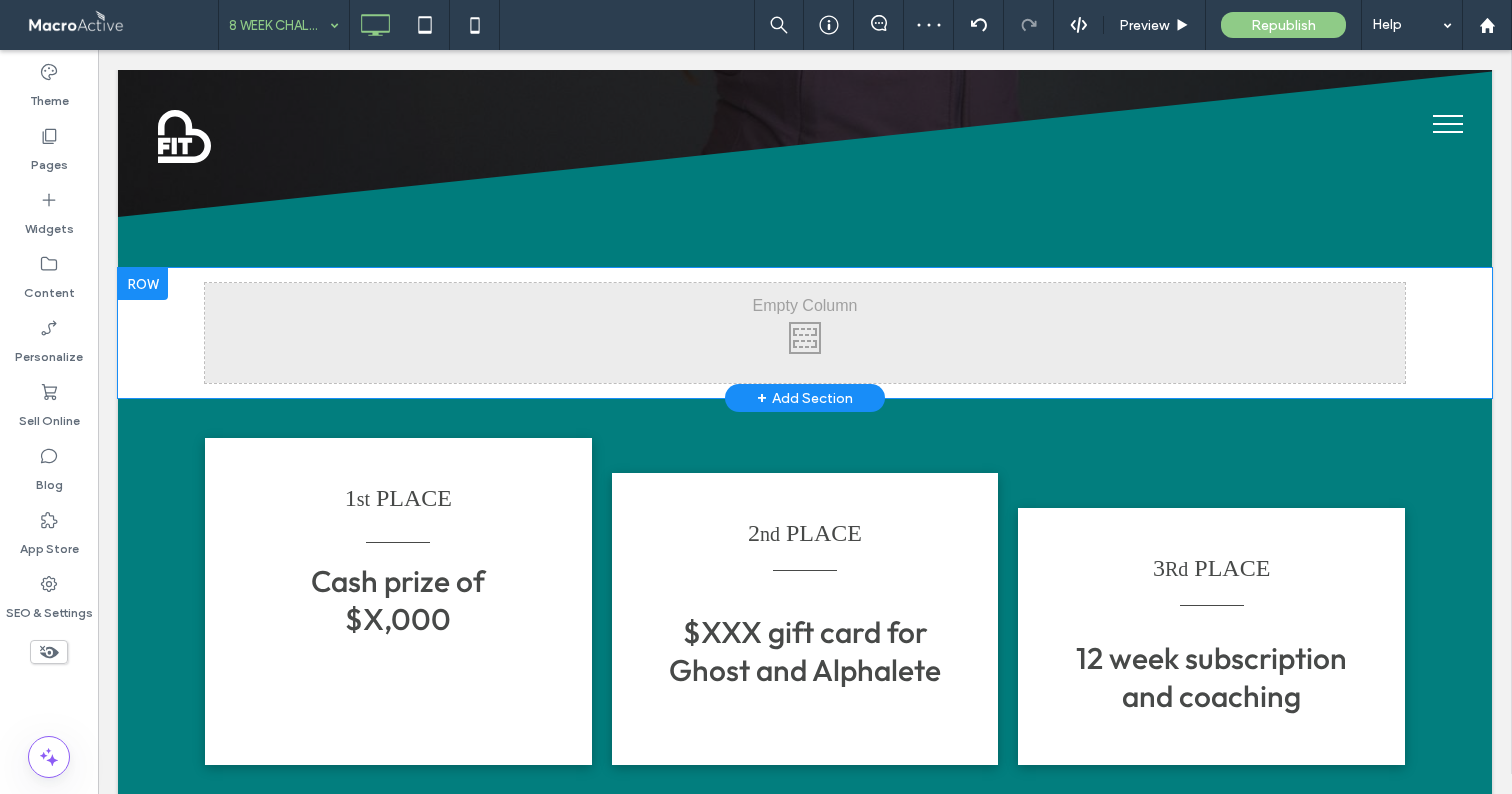 click on "Click To Paste     Click To Paste
Row + Add Section" at bounding box center (805, 333) 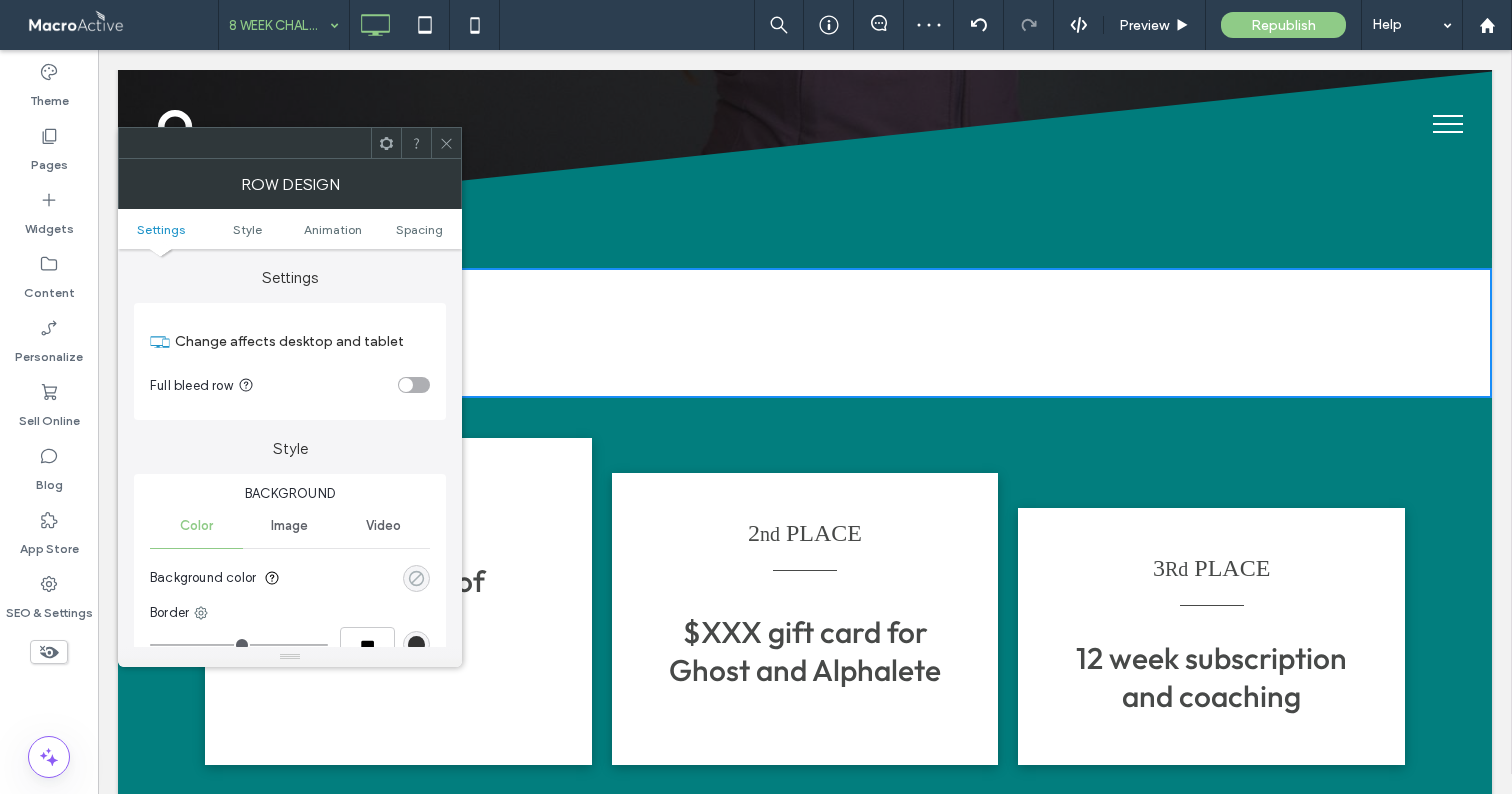 click 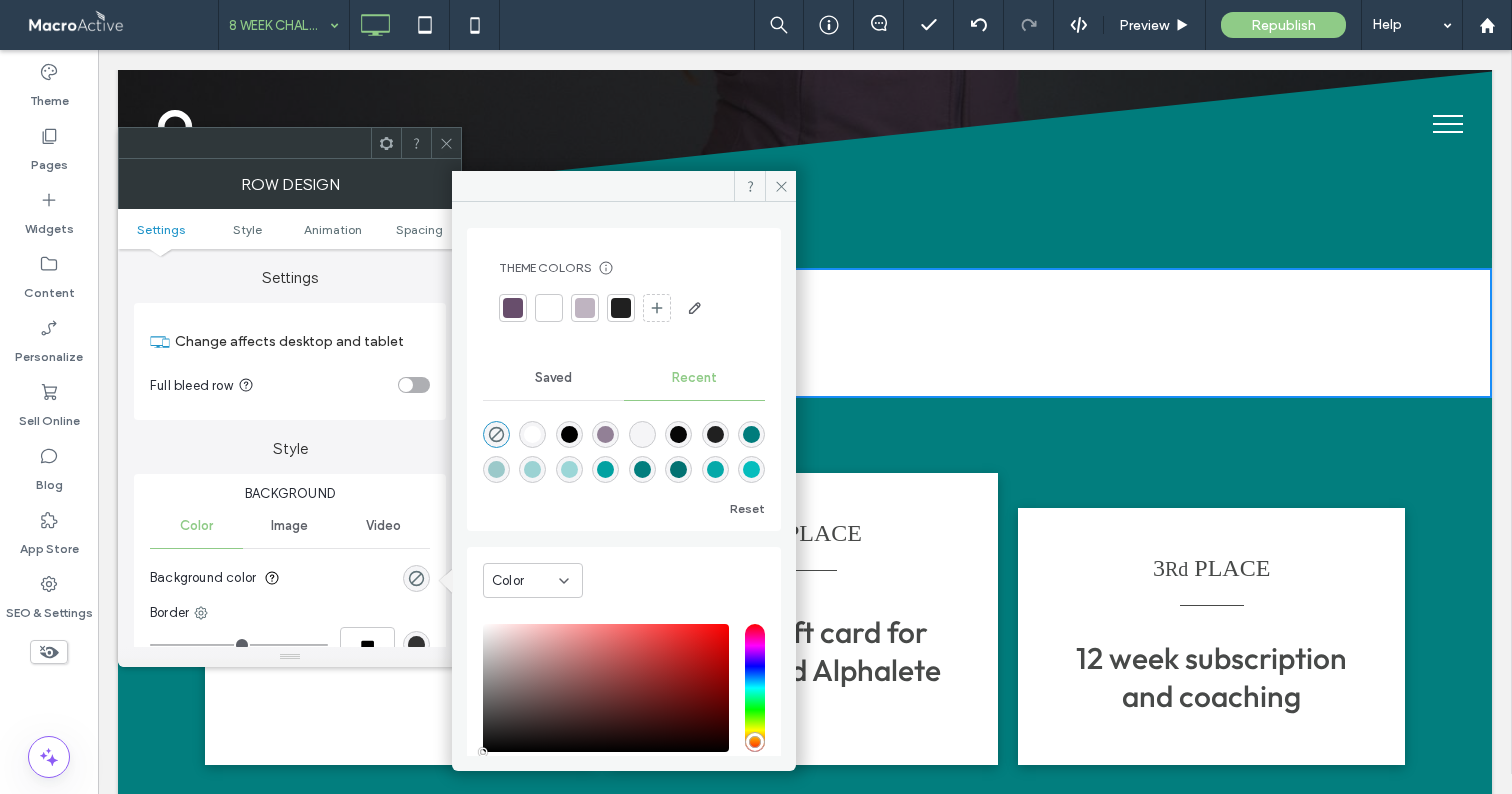 click at bounding box center (642, 469) 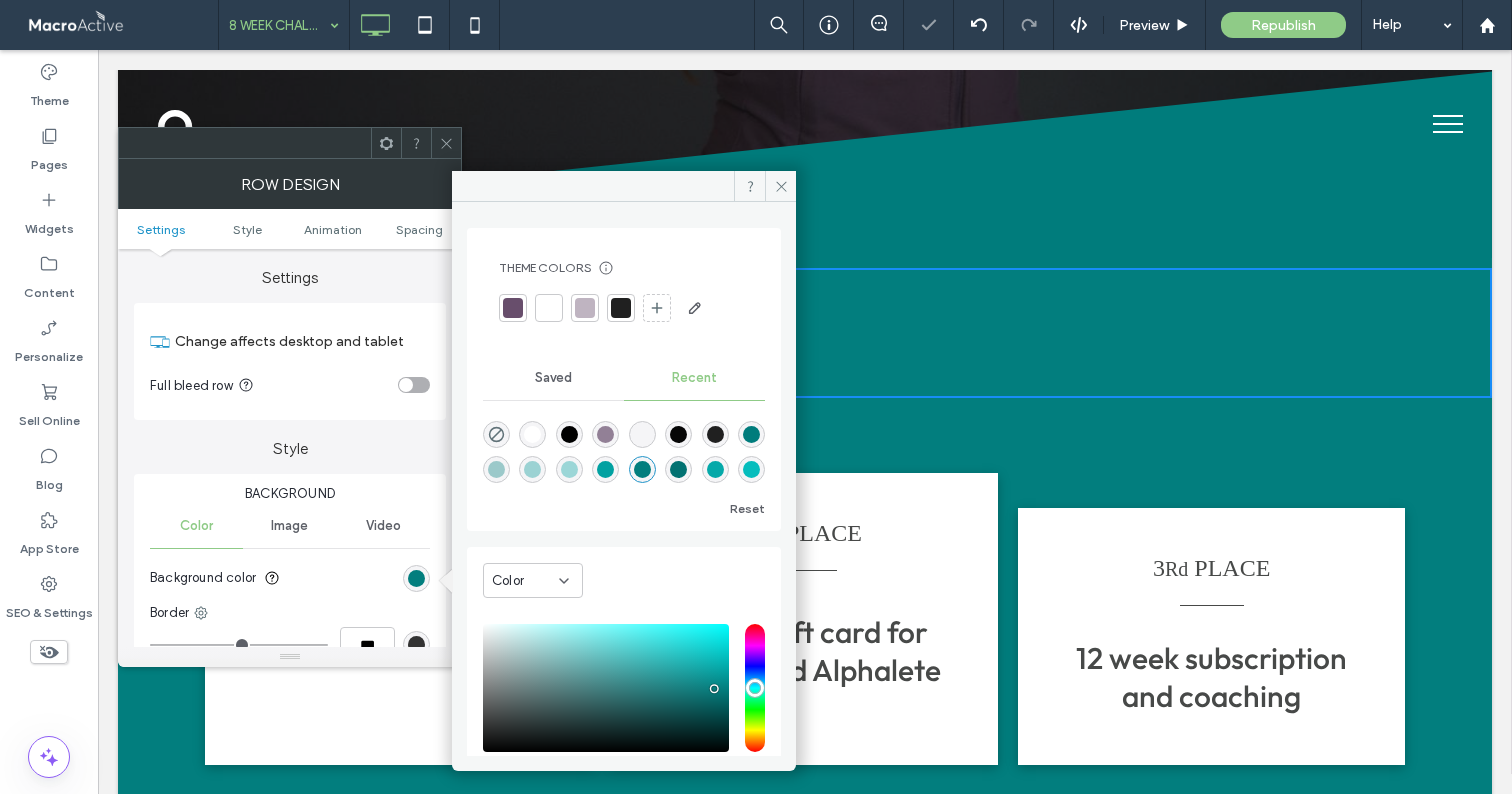 click 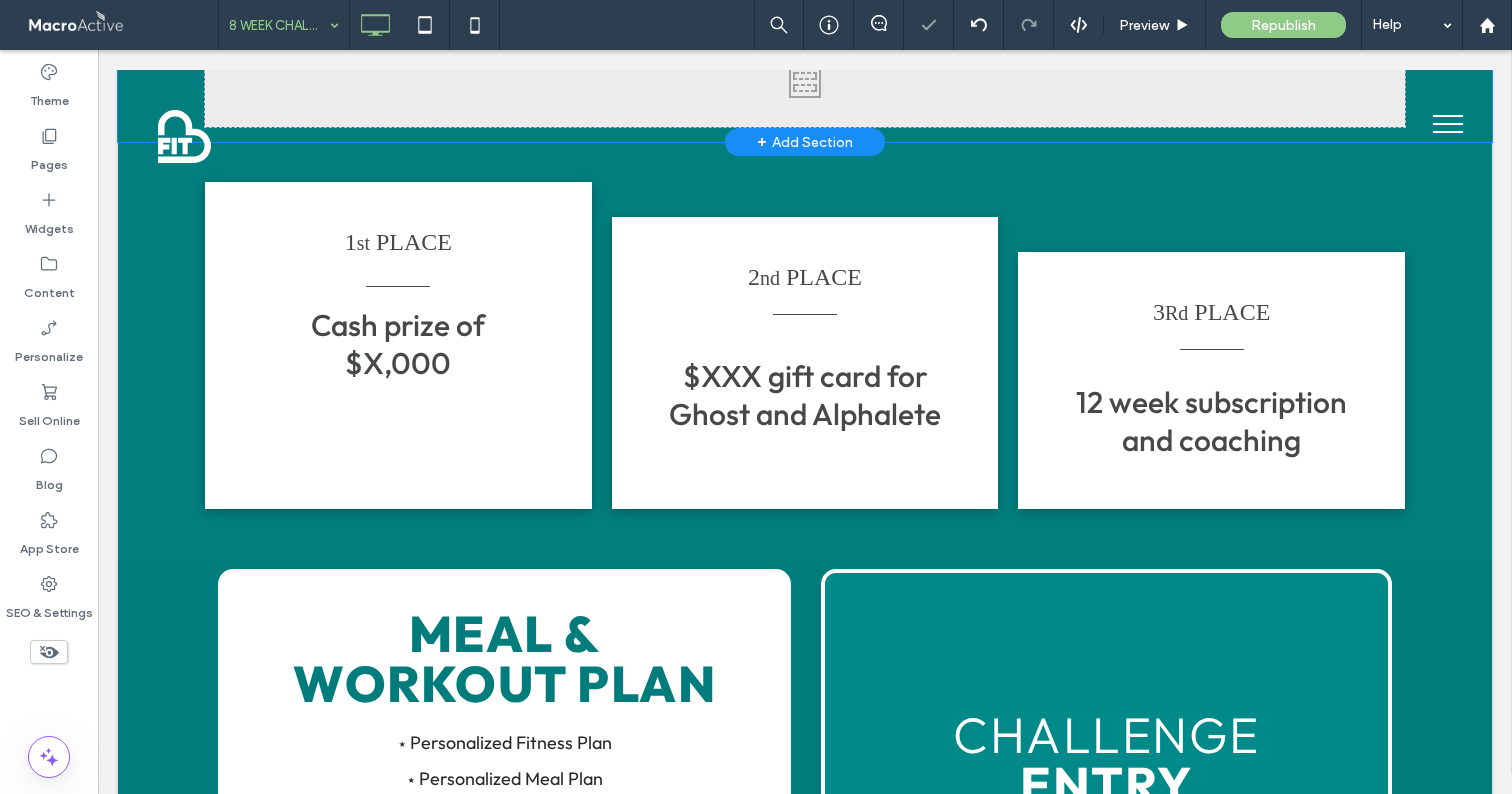 scroll, scrollTop: 1408, scrollLeft: 0, axis: vertical 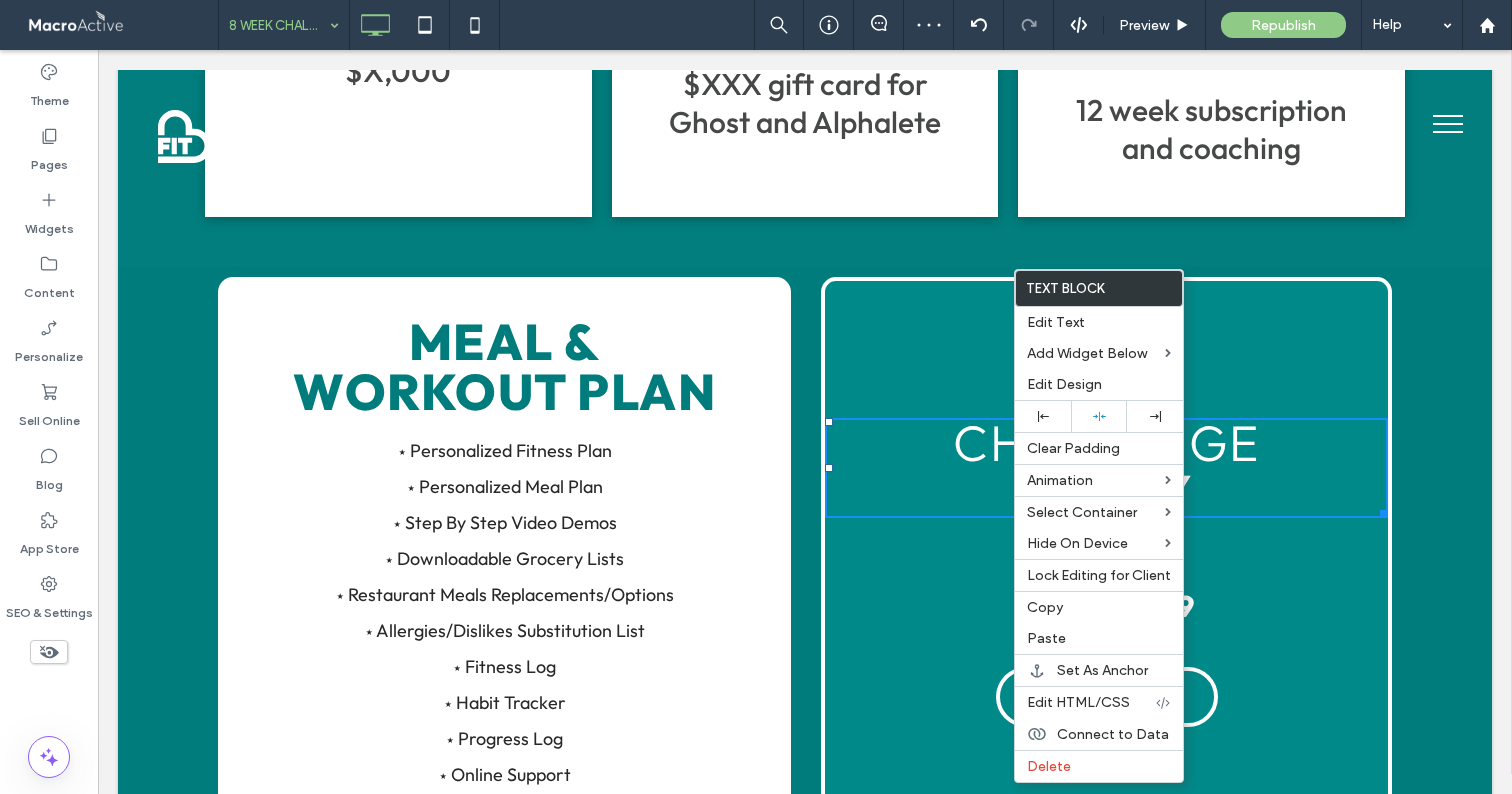 click on "MEAL & WORKOUT PLAN" at bounding box center (504, 366) 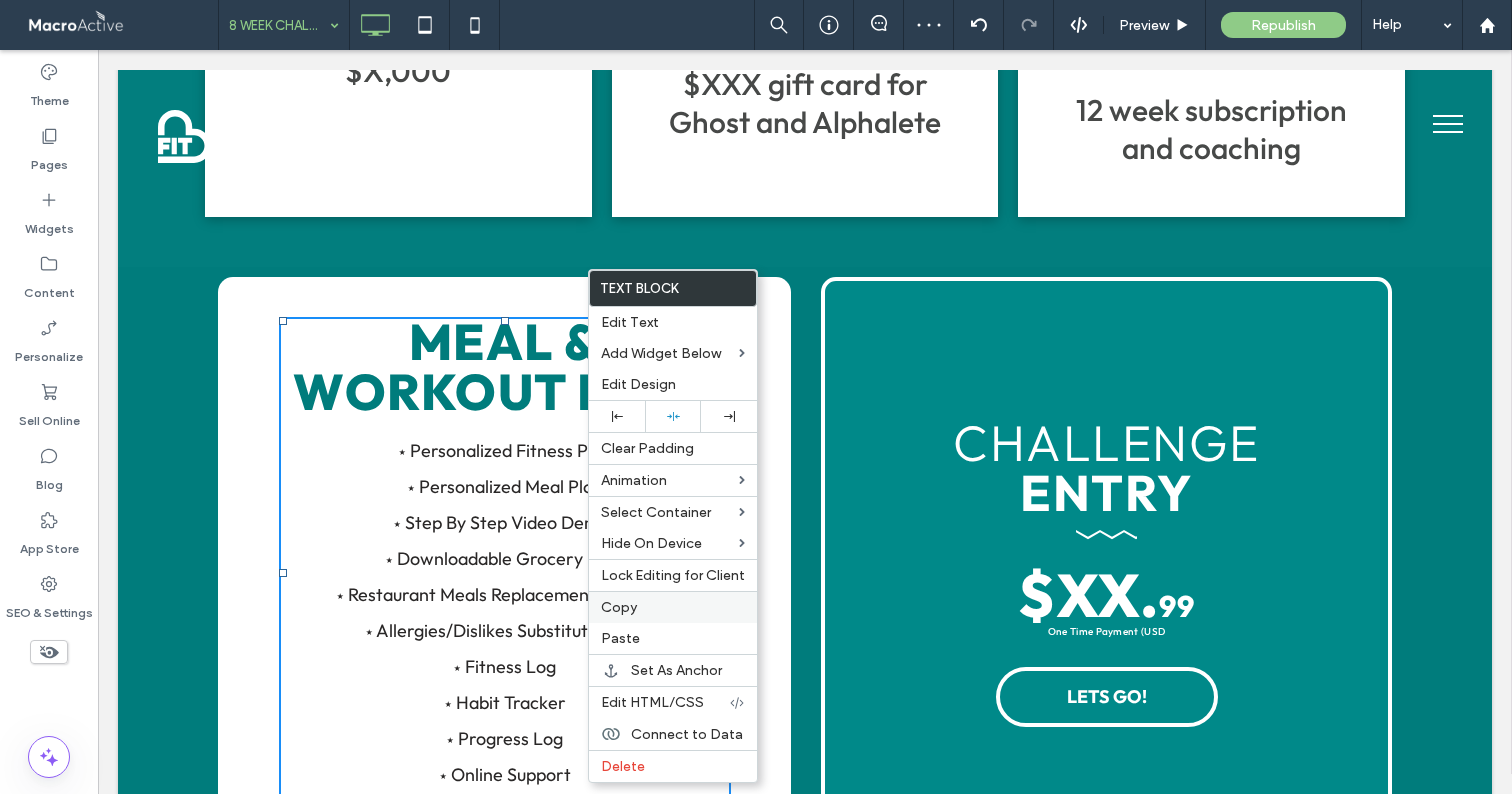 click on "Copy" at bounding box center [619, 607] 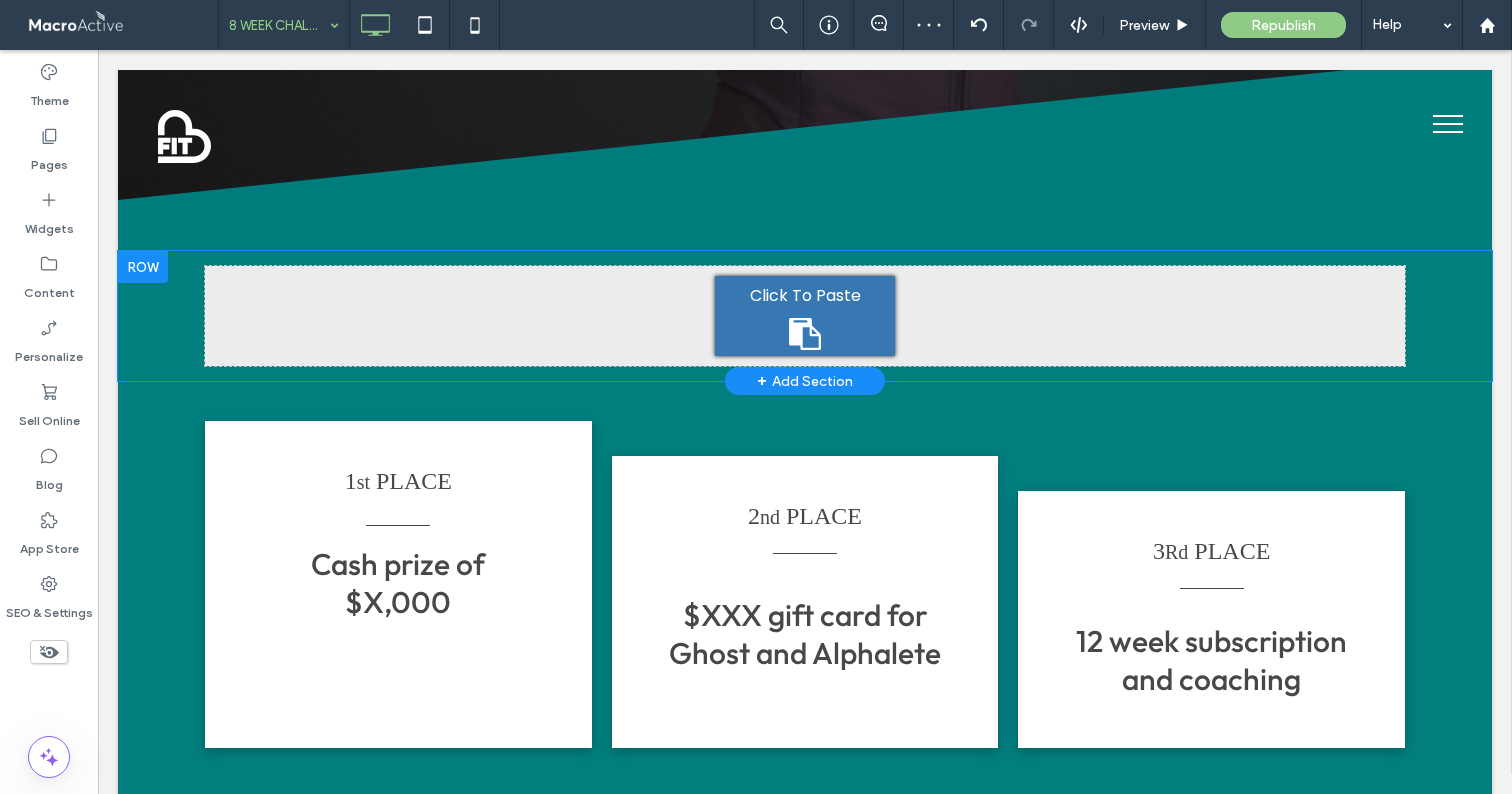 scroll, scrollTop: 763, scrollLeft: 0, axis: vertical 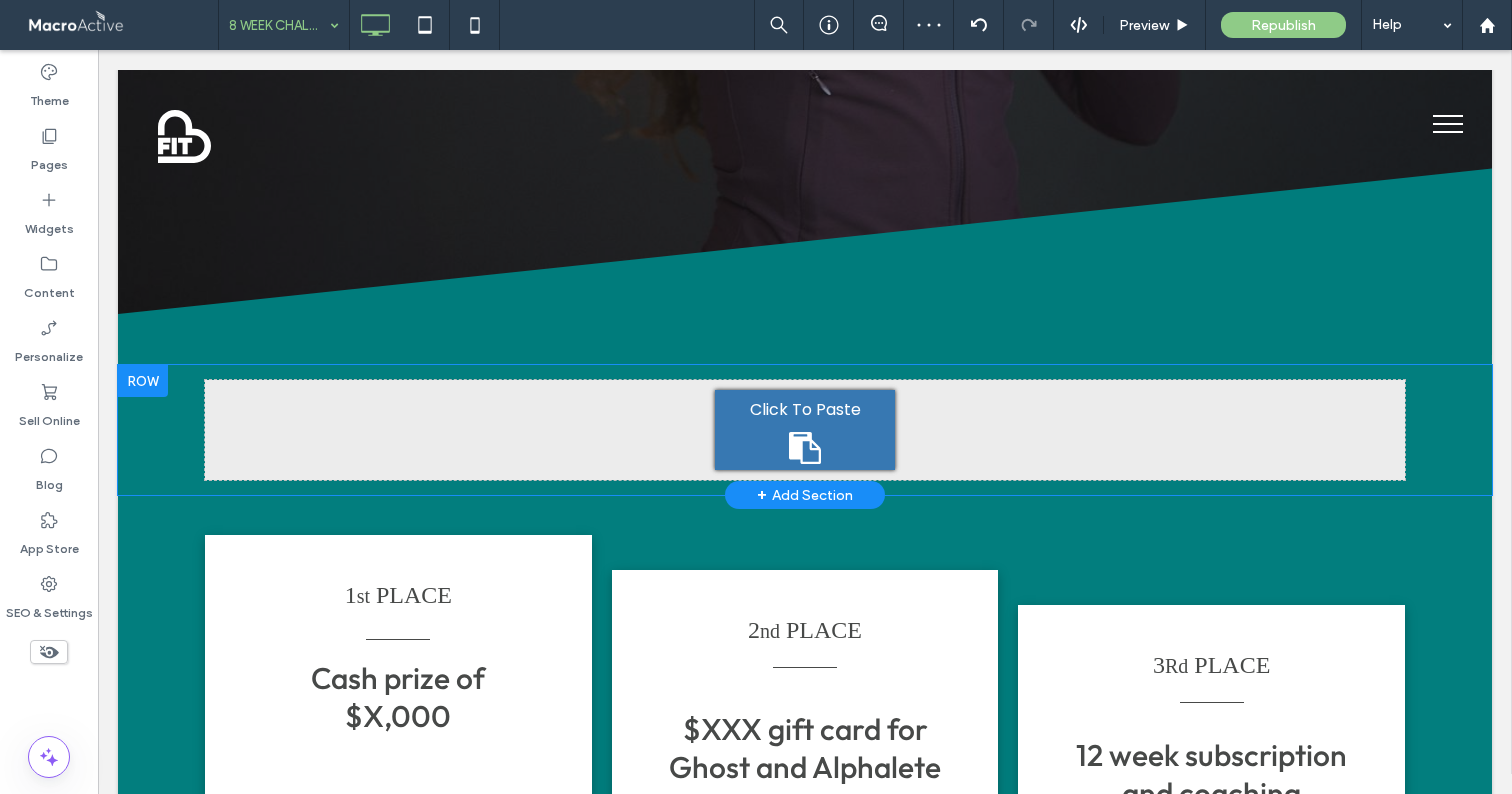 click on "Click To Paste" at bounding box center (805, 430) 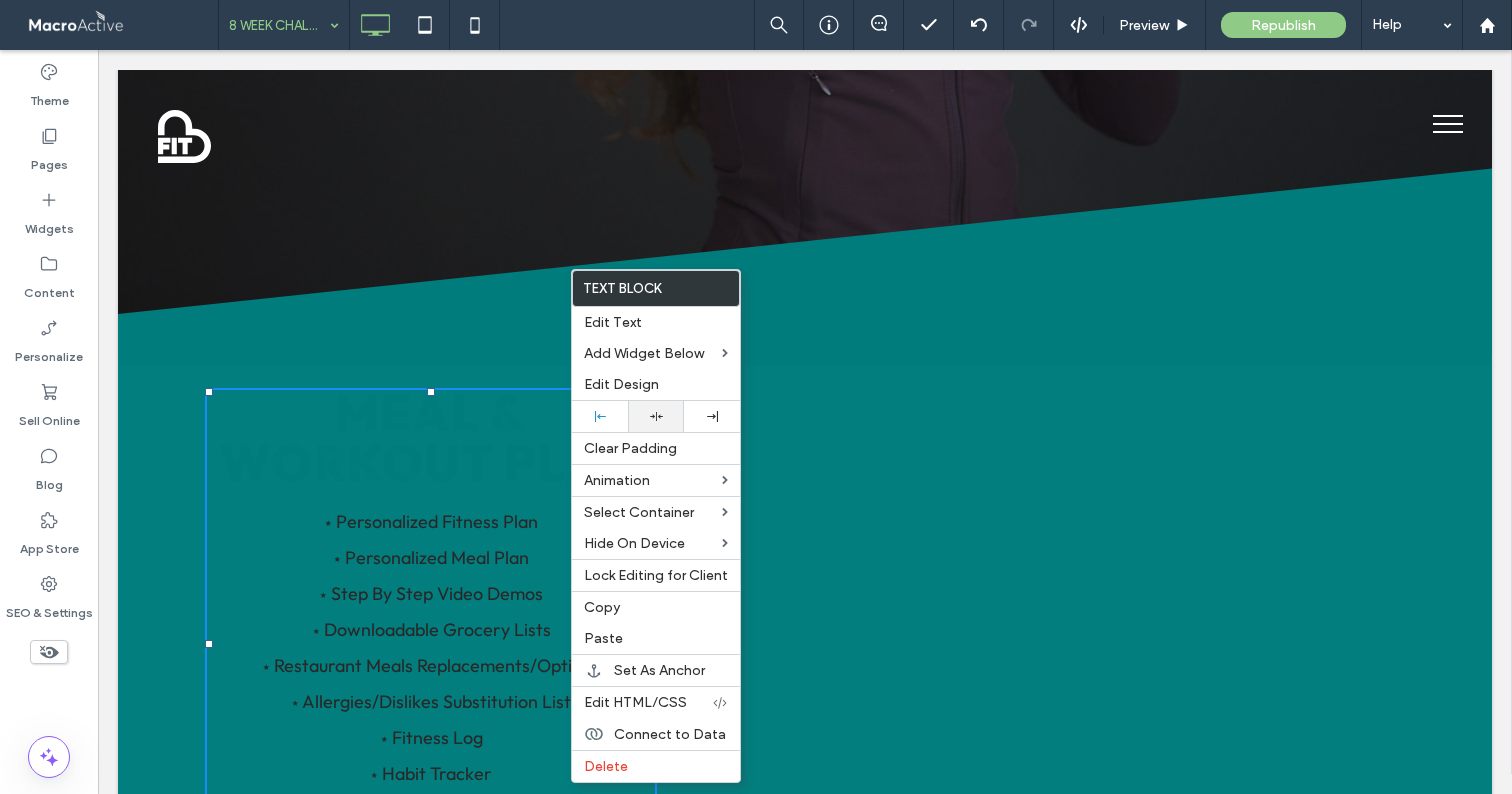 click at bounding box center [656, 416] 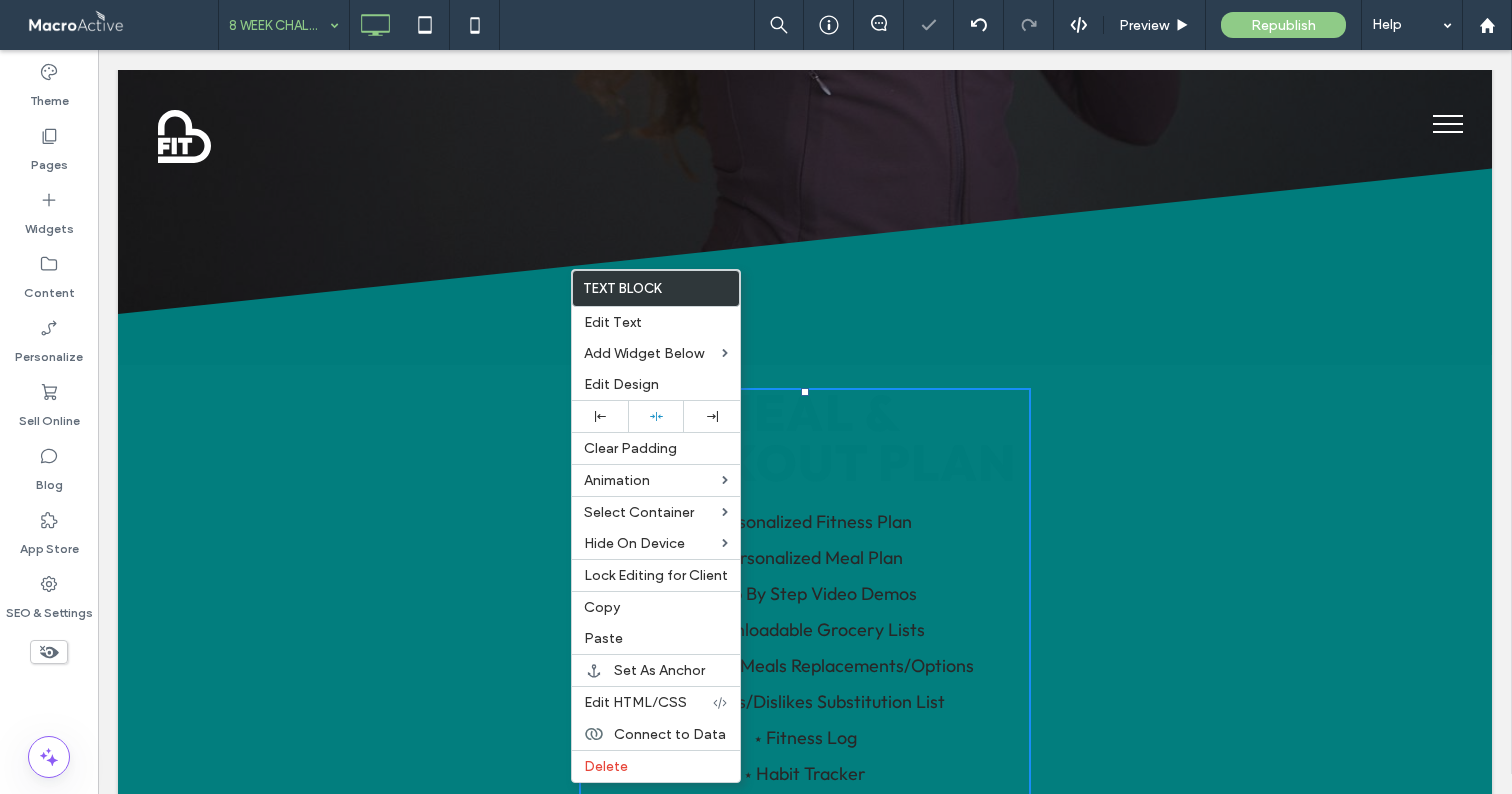 click on "Click To Paste
Row + Add Section" at bounding box center (805, 260) 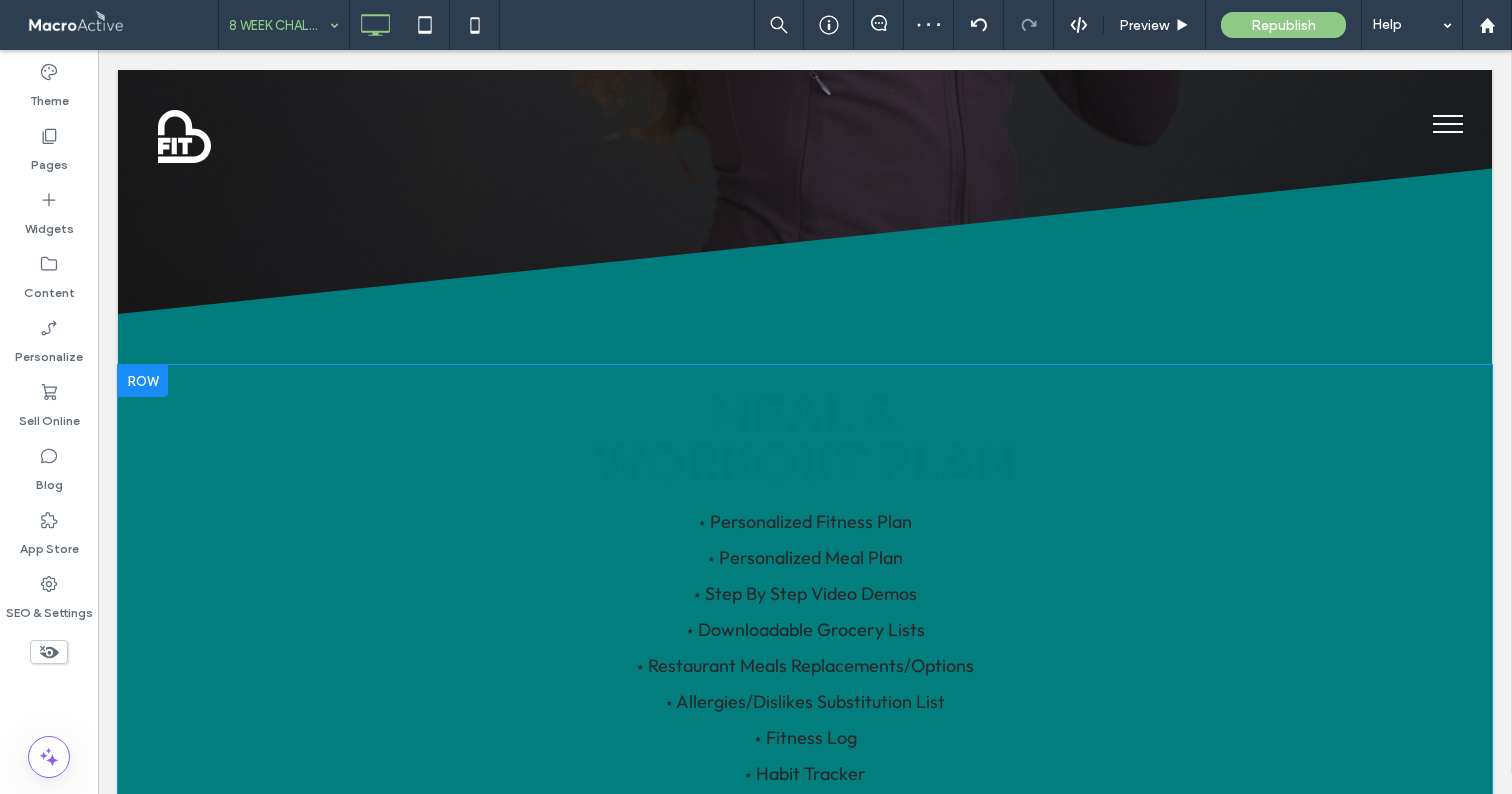 click on "Click To Paste     Click To Paste     MEAL & WORKOUT PLAN ⋆ Personalized Fitness Plan ⋆ Personalized Meal Plan ⋆ Step By Step Video Demos ⋆ Downloadable Grocery Lists ⋆ Restaurant Meals Replacements/Options ⋆ Allergies/Dislikes Substitution List ⋆ Fitness Log ⋆ Habit Tracker ⋆ Progress Log ⋆ Online Support ⋆ 14-Day Happiness Guarantee" at bounding box center (805, 644) 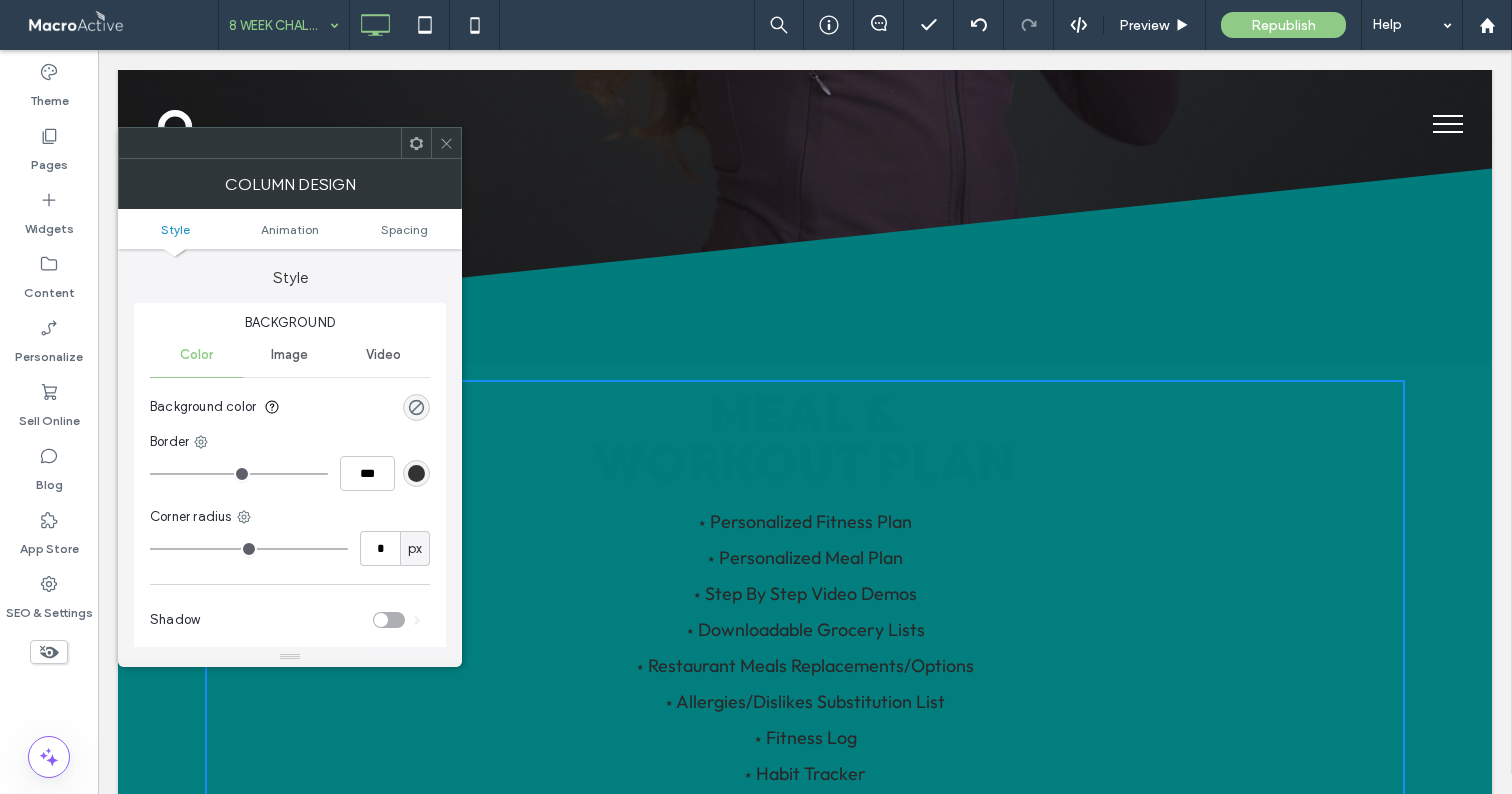 click 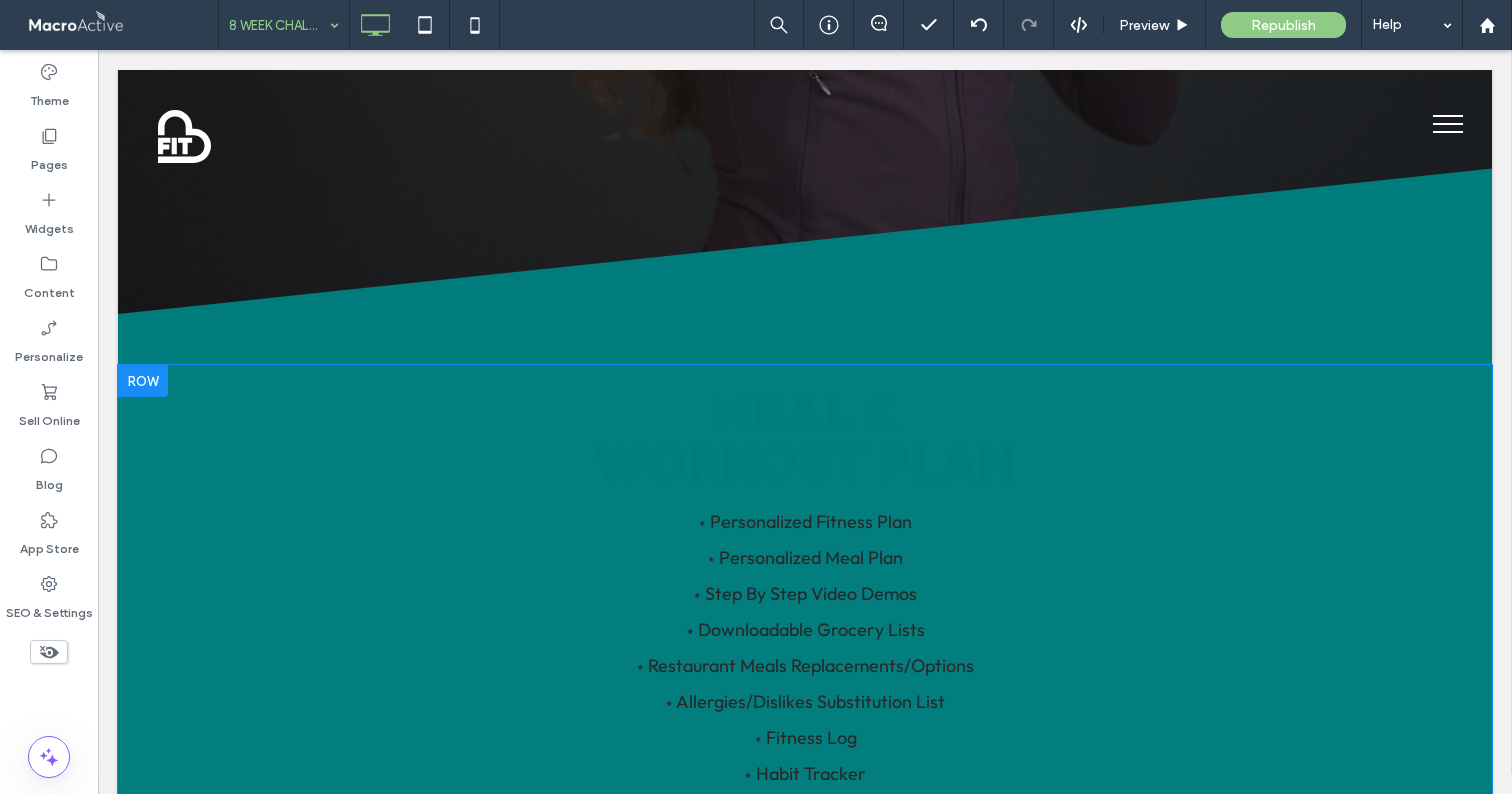 click on "Click To Paste     Click To Paste     MEAL & WORKOUT PLAN ⋆ Personalized Fitness Plan ⋆ Personalized Meal Plan ⋆ Step By Step Video Demos ⋆ Downloadable Grocery Lists ⋆ Restaurant Meals Replacements/Options ⋆ Allergies/Dislikes Substitution List ⋆ Fitness Log ⋆ Habit Tracker ⋆ Progress Log ⋆ Online Support ⋆ 14-Day Happiness Guarantee
Row + Add Section" at bounding box center (805, 644) 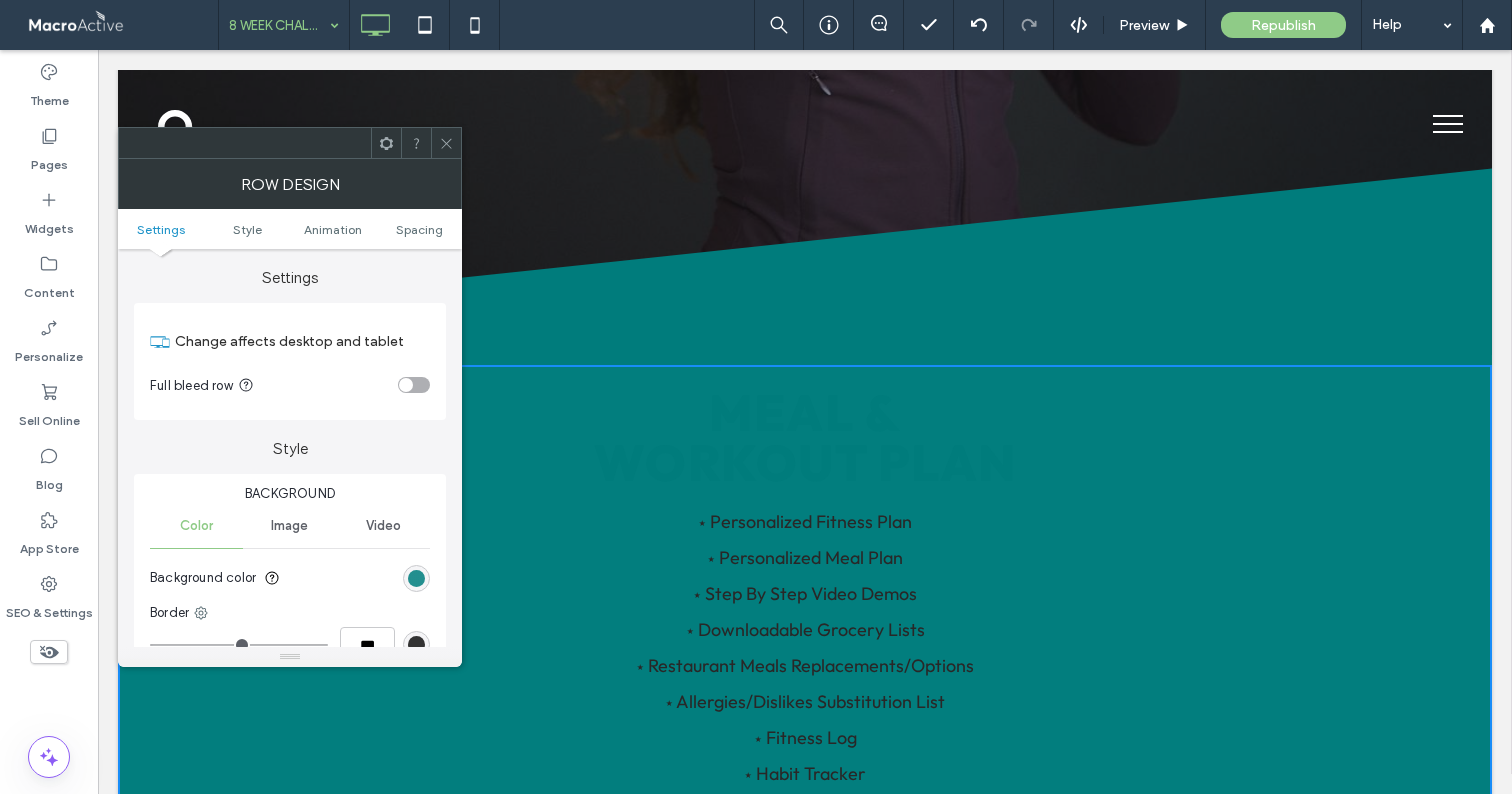 click at bounding box center (416, 578) 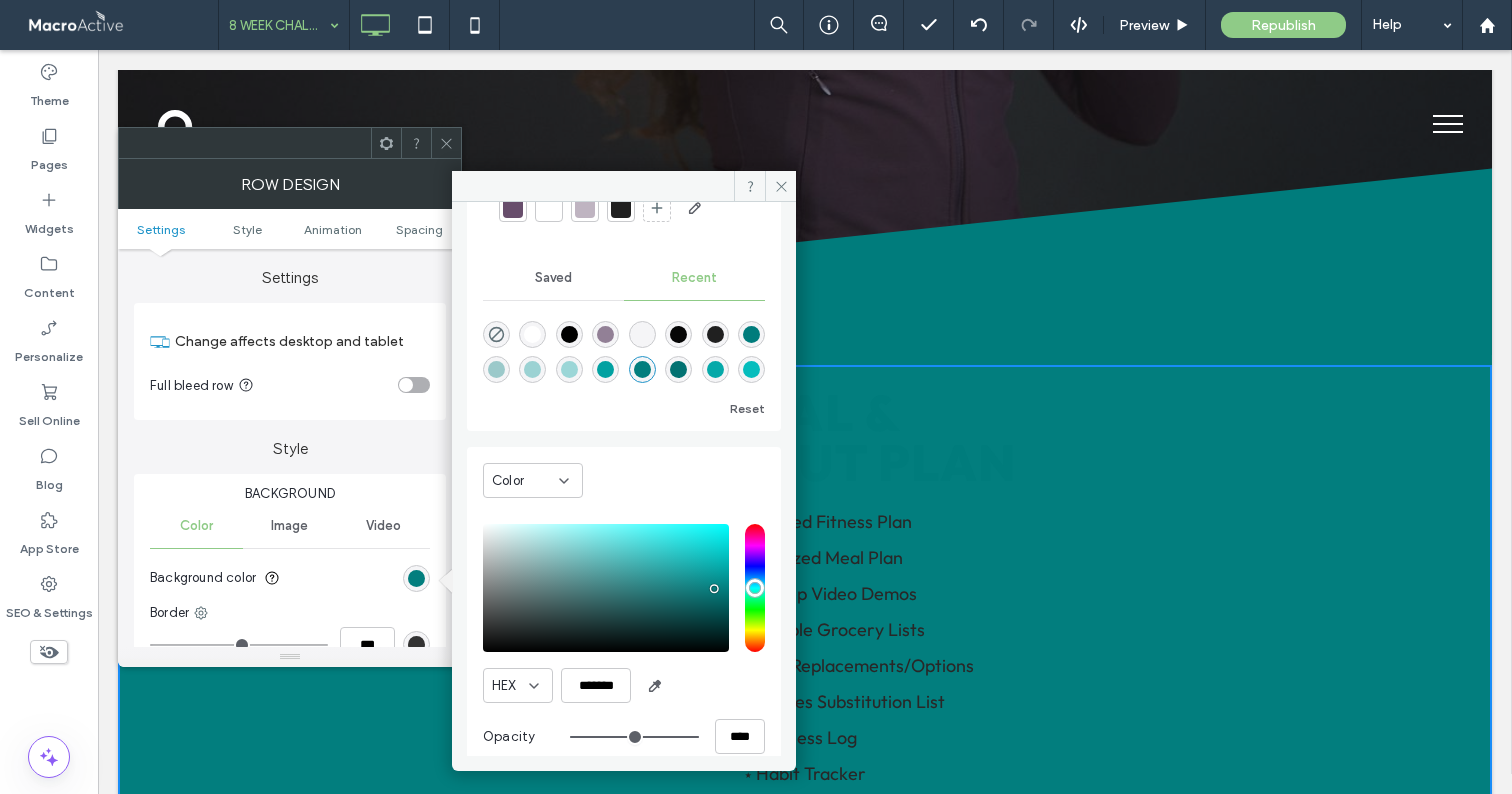 scroll, scrollTop: 123, scrollLeft: 0, axis: vertical 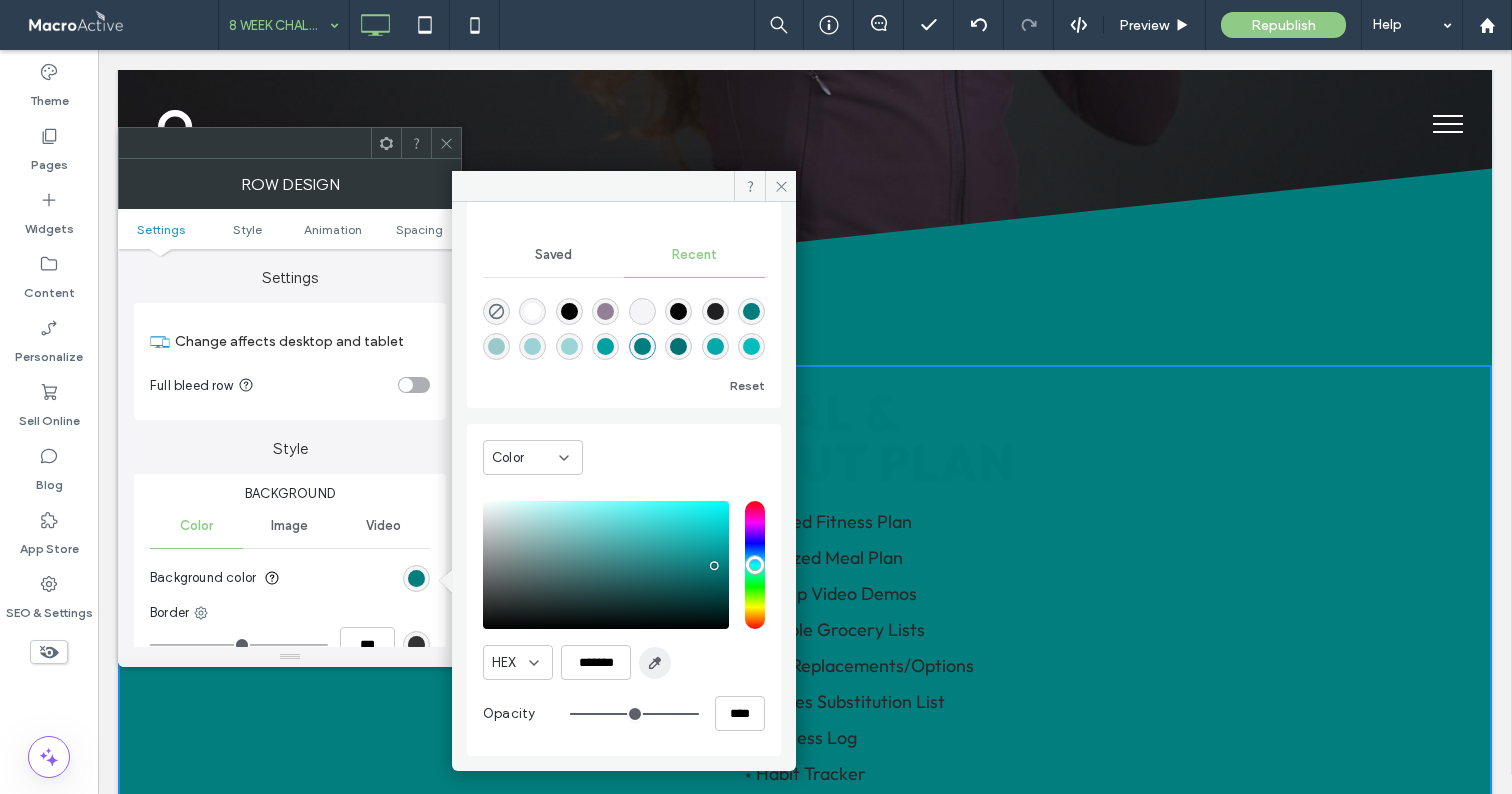 click 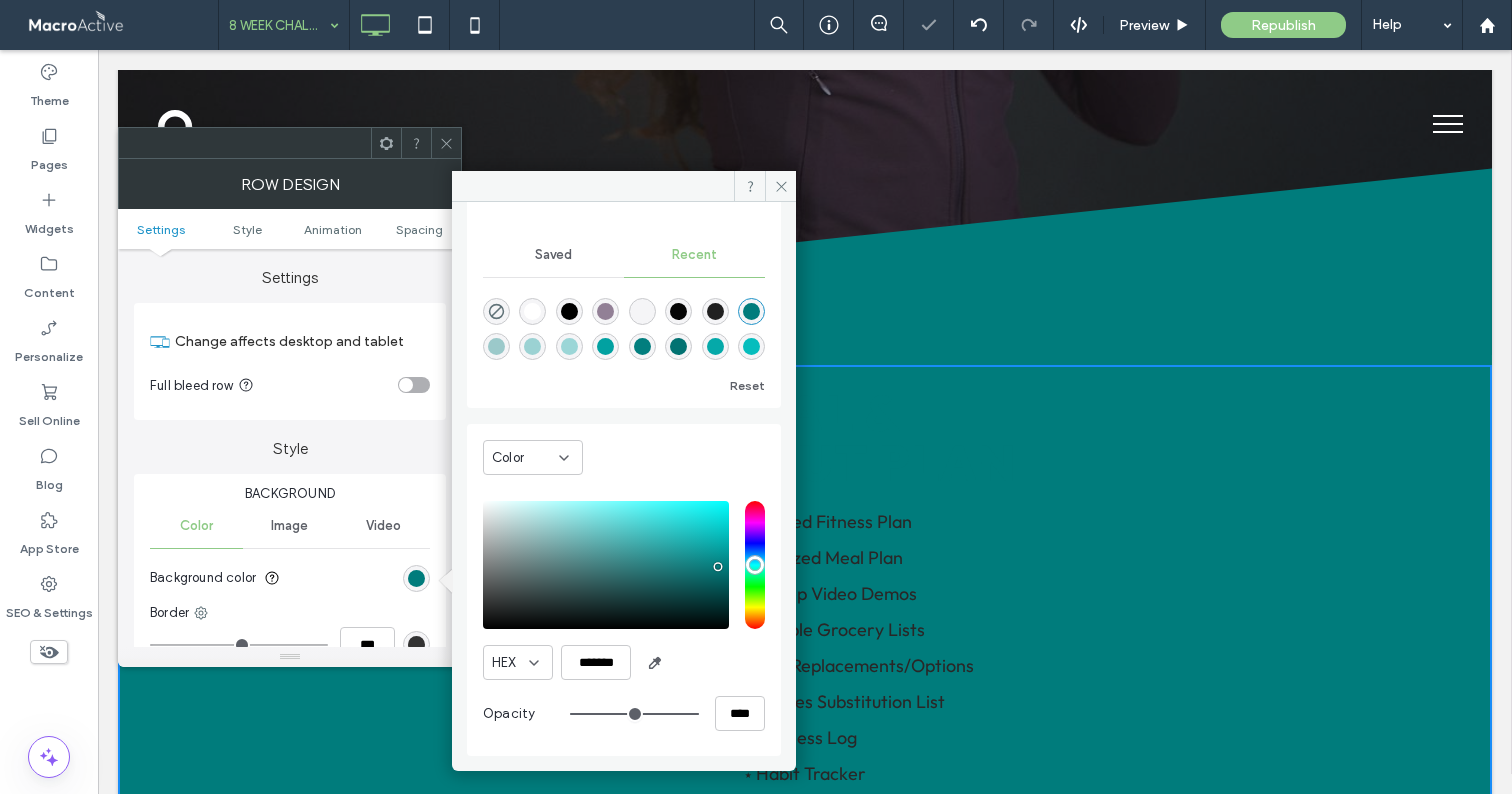 click 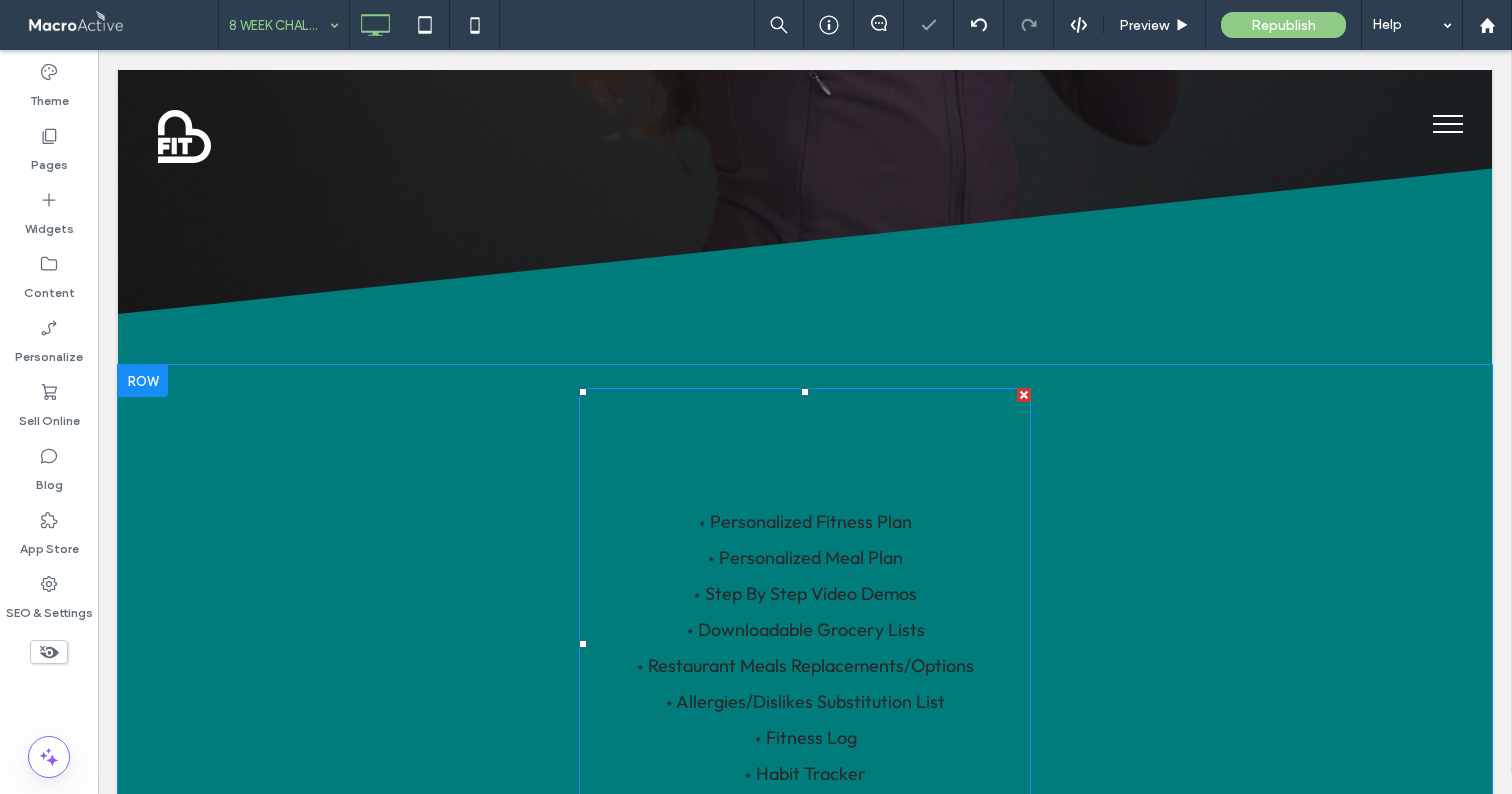 click on "MEAL & WORKOUT PLAN" at bounding box center (805, 437) 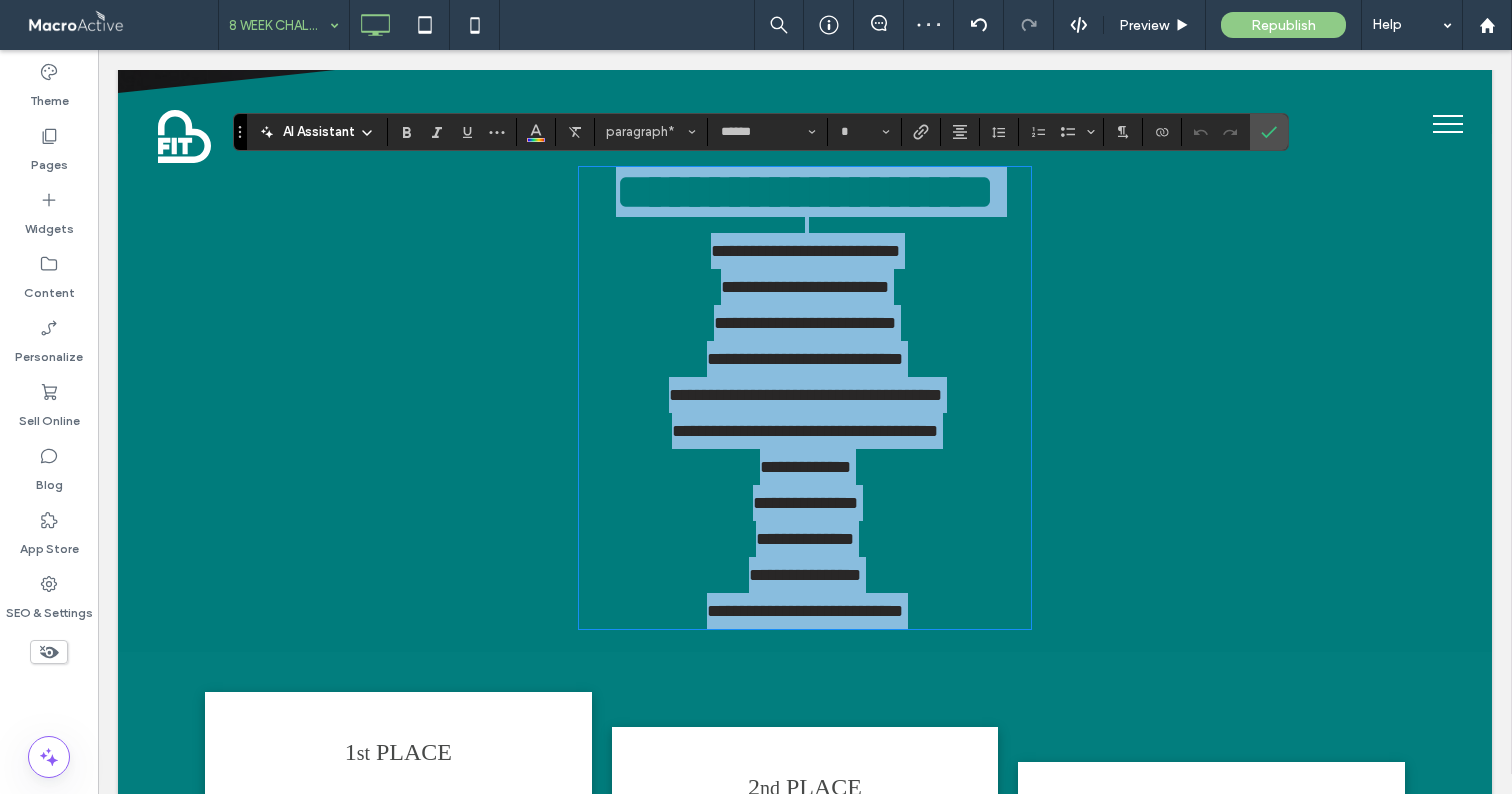 click on "**********" at bounding box center [805, 395] 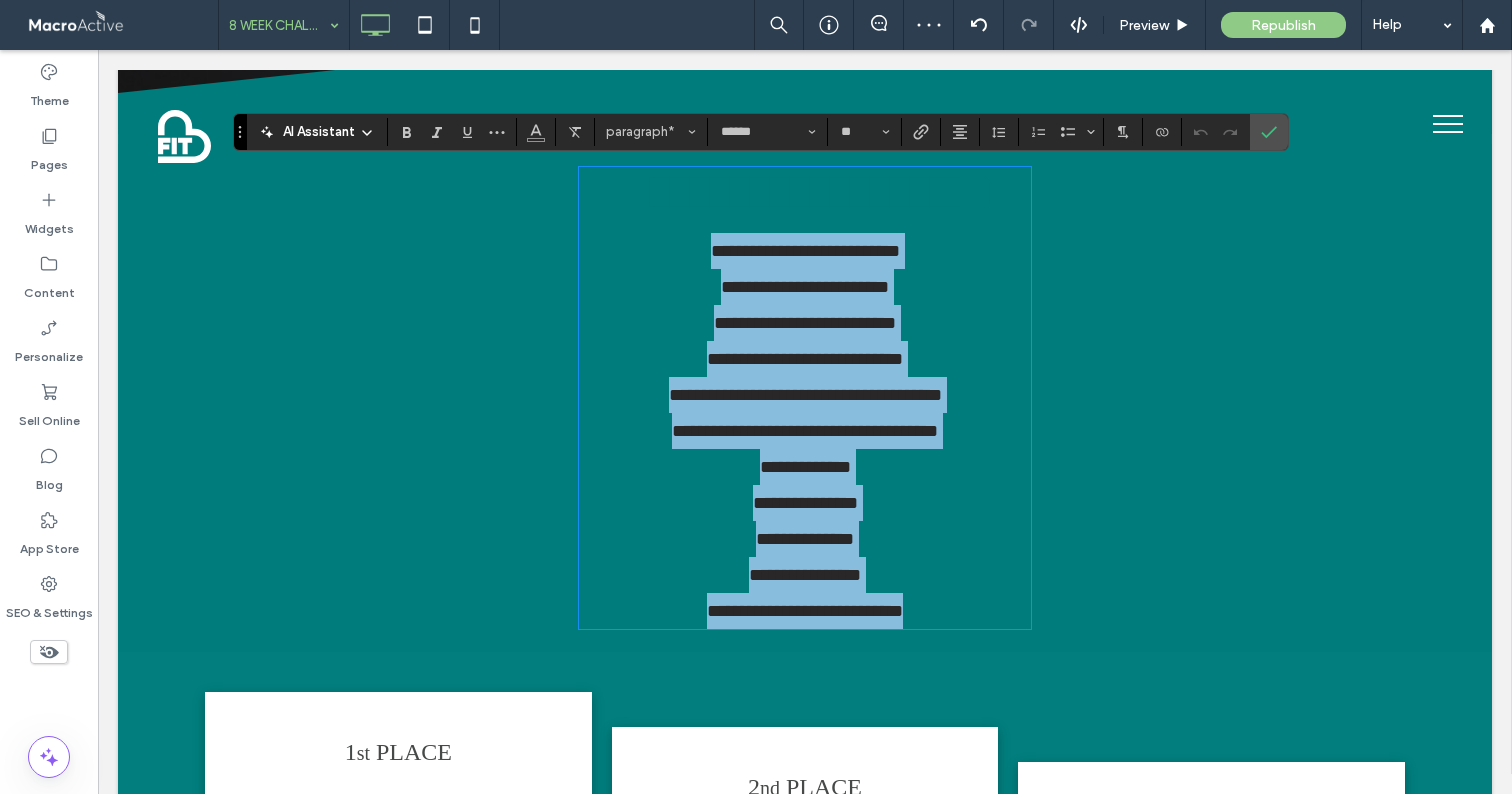 drag, startPoint x: 743, startPoint y: 339, endPoint x: 1021, endPoint y: 758, distance: 502.83694 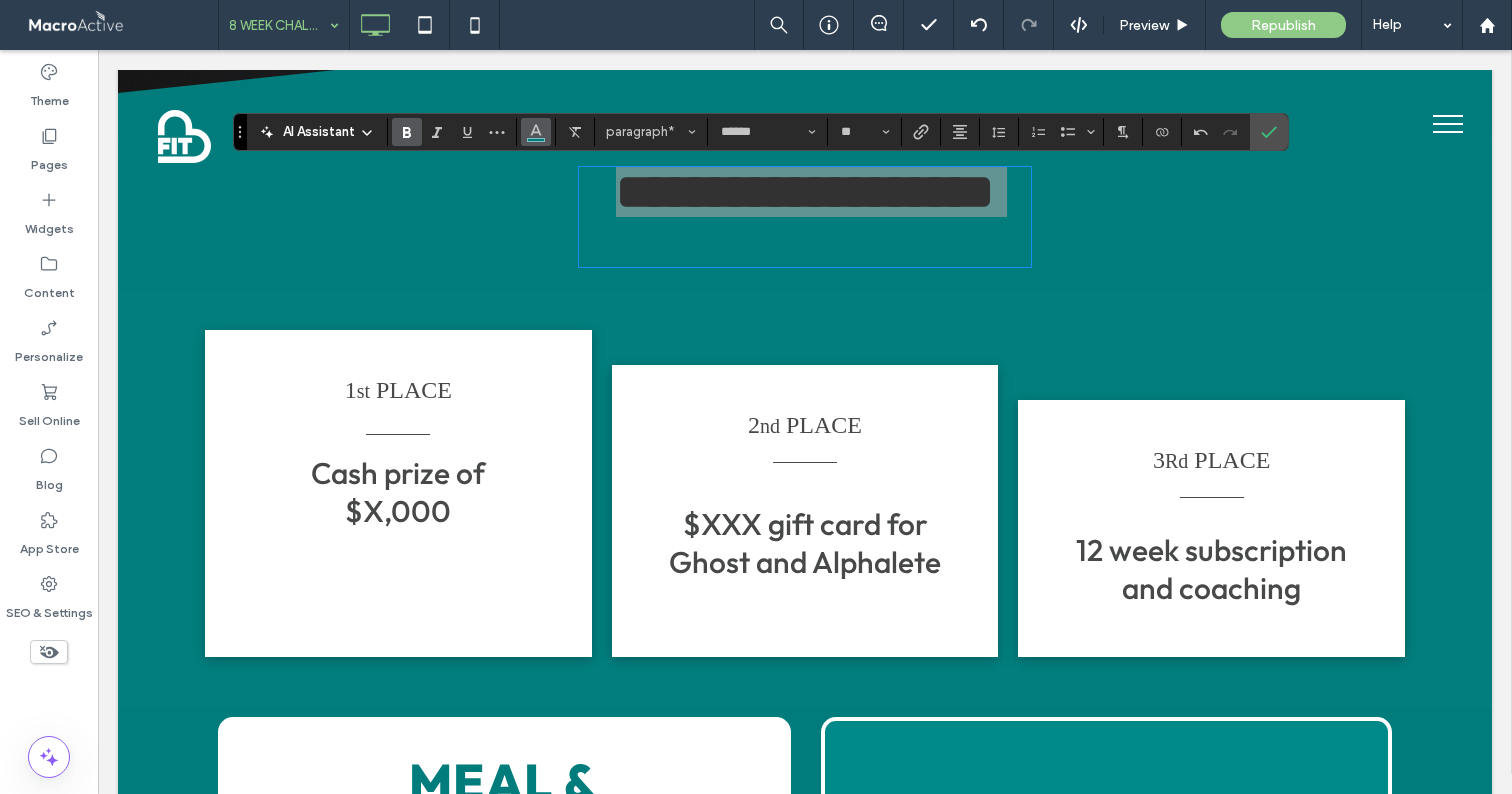 click at bounding box center [536, 132] 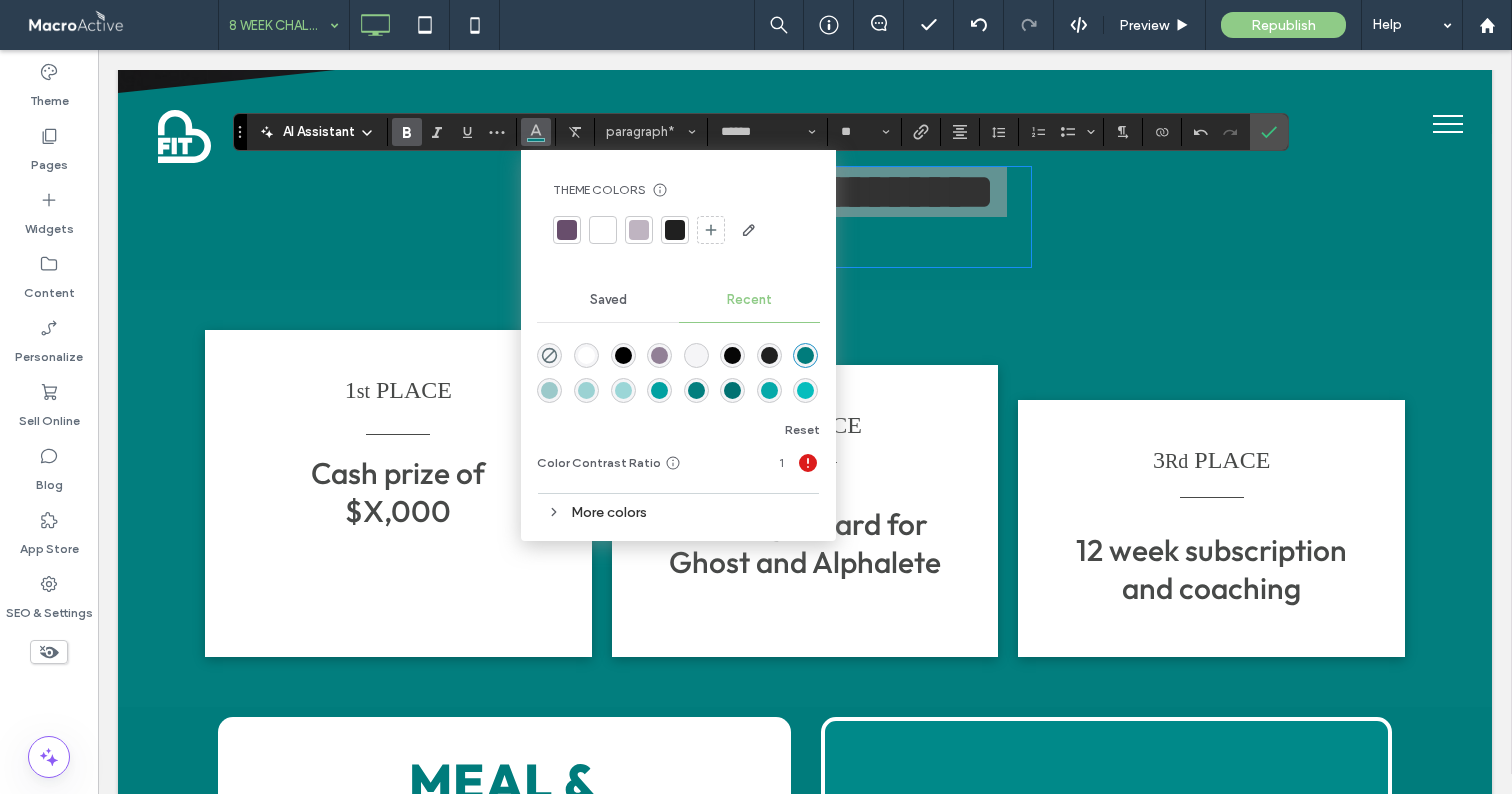click at bounding box center (603, 230) 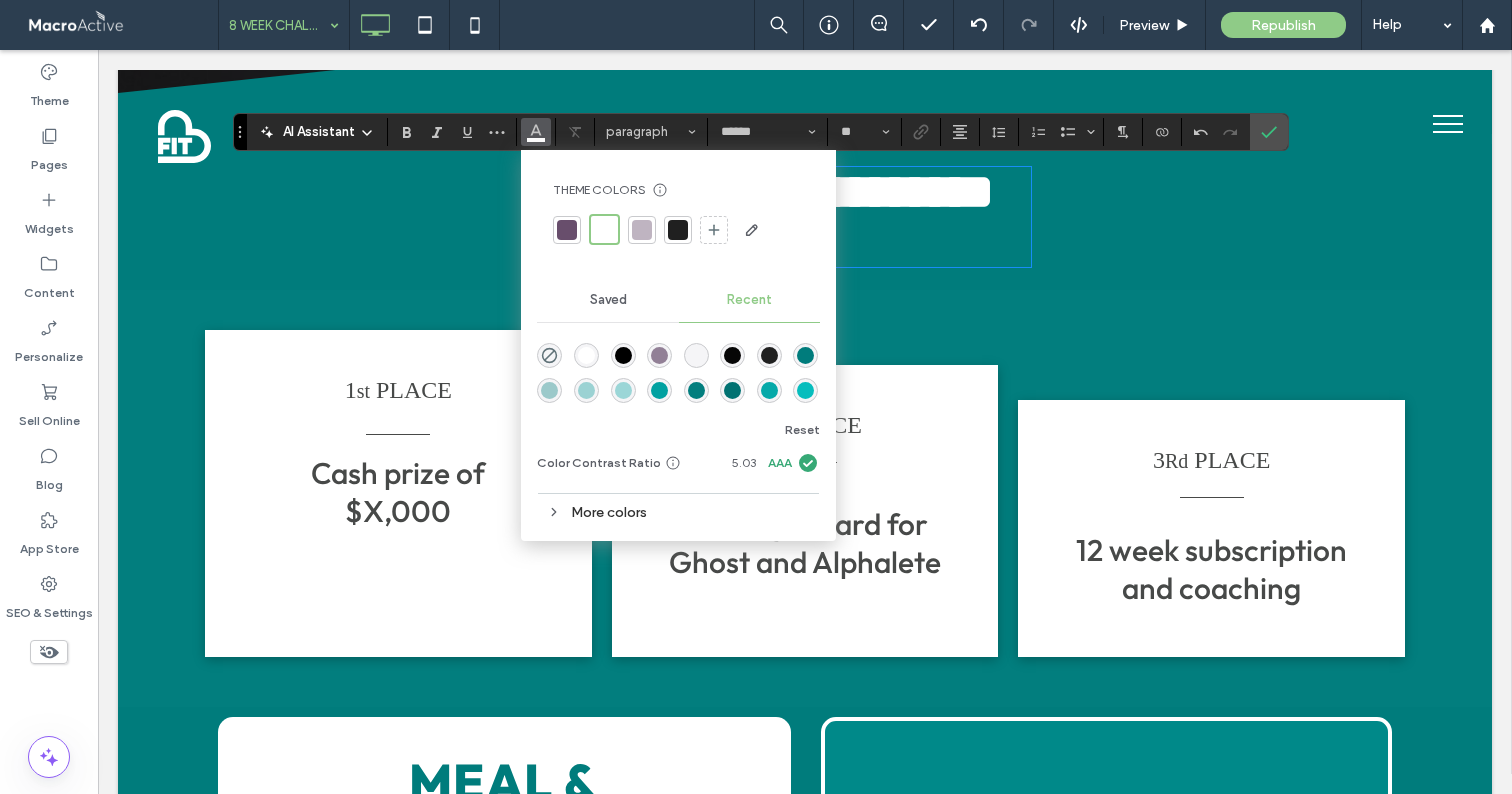 click on "**********" at bounding box center (805, 217) 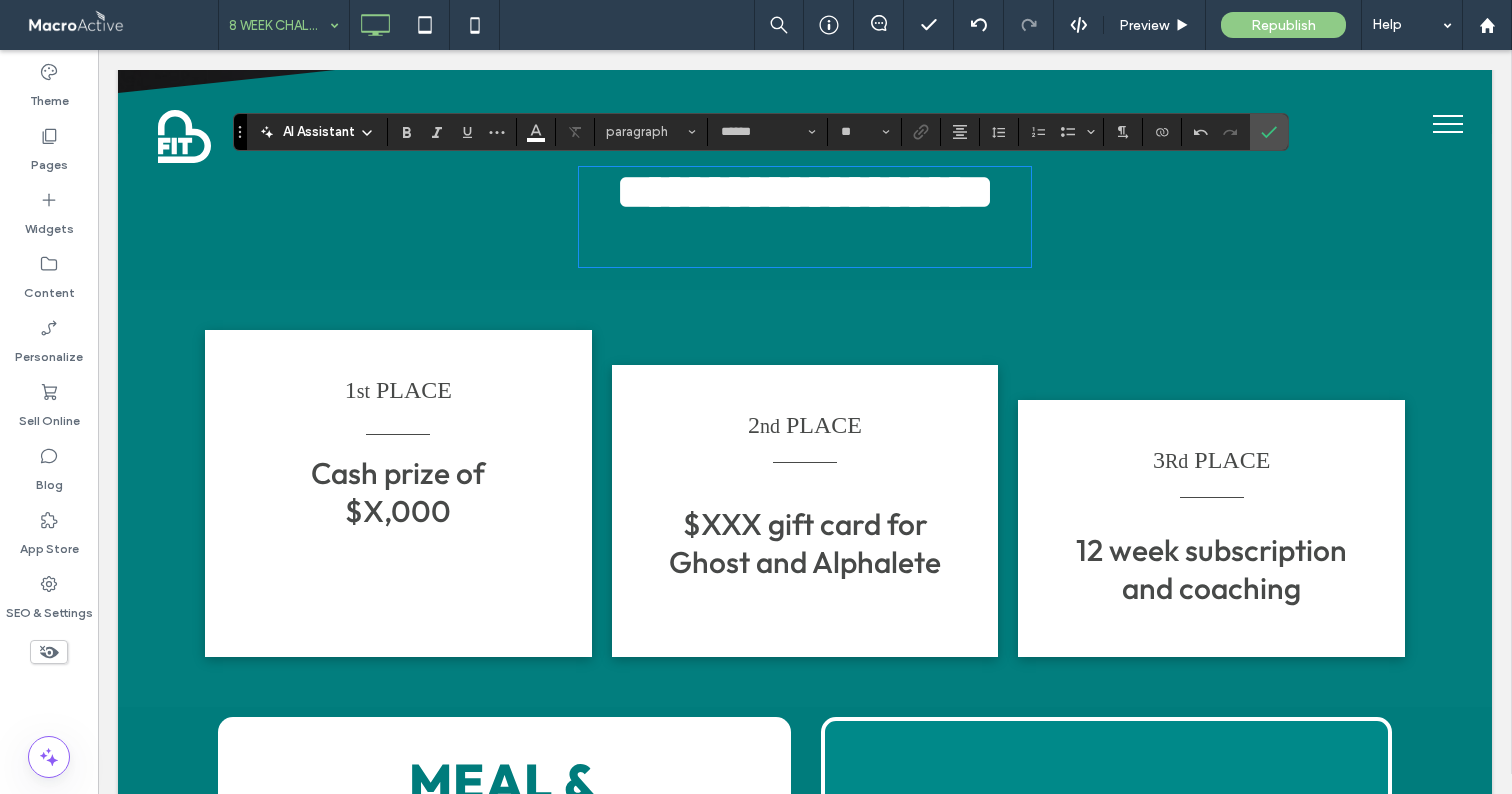 click on "**********" at bounding box center [805, 217] 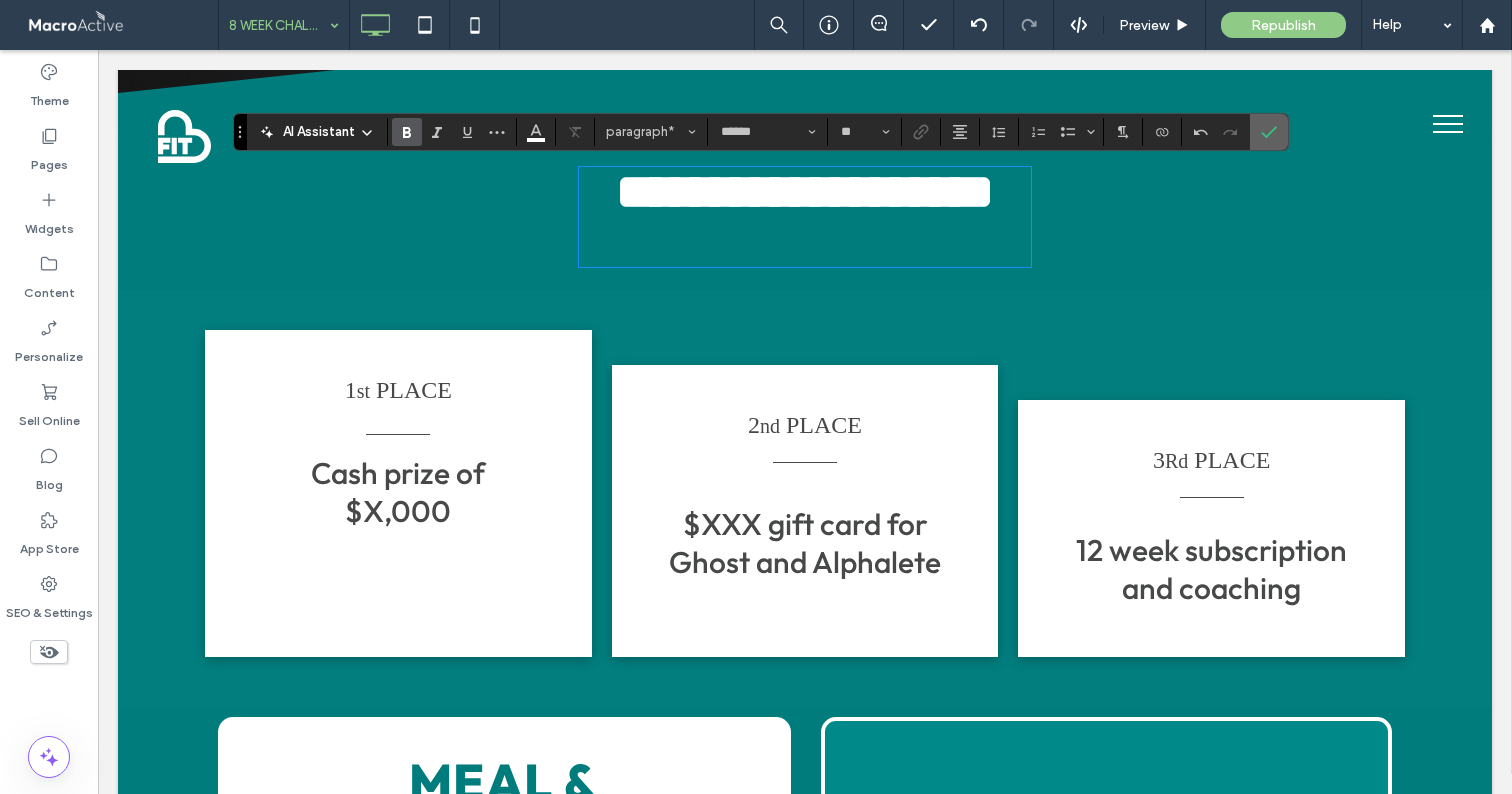 click 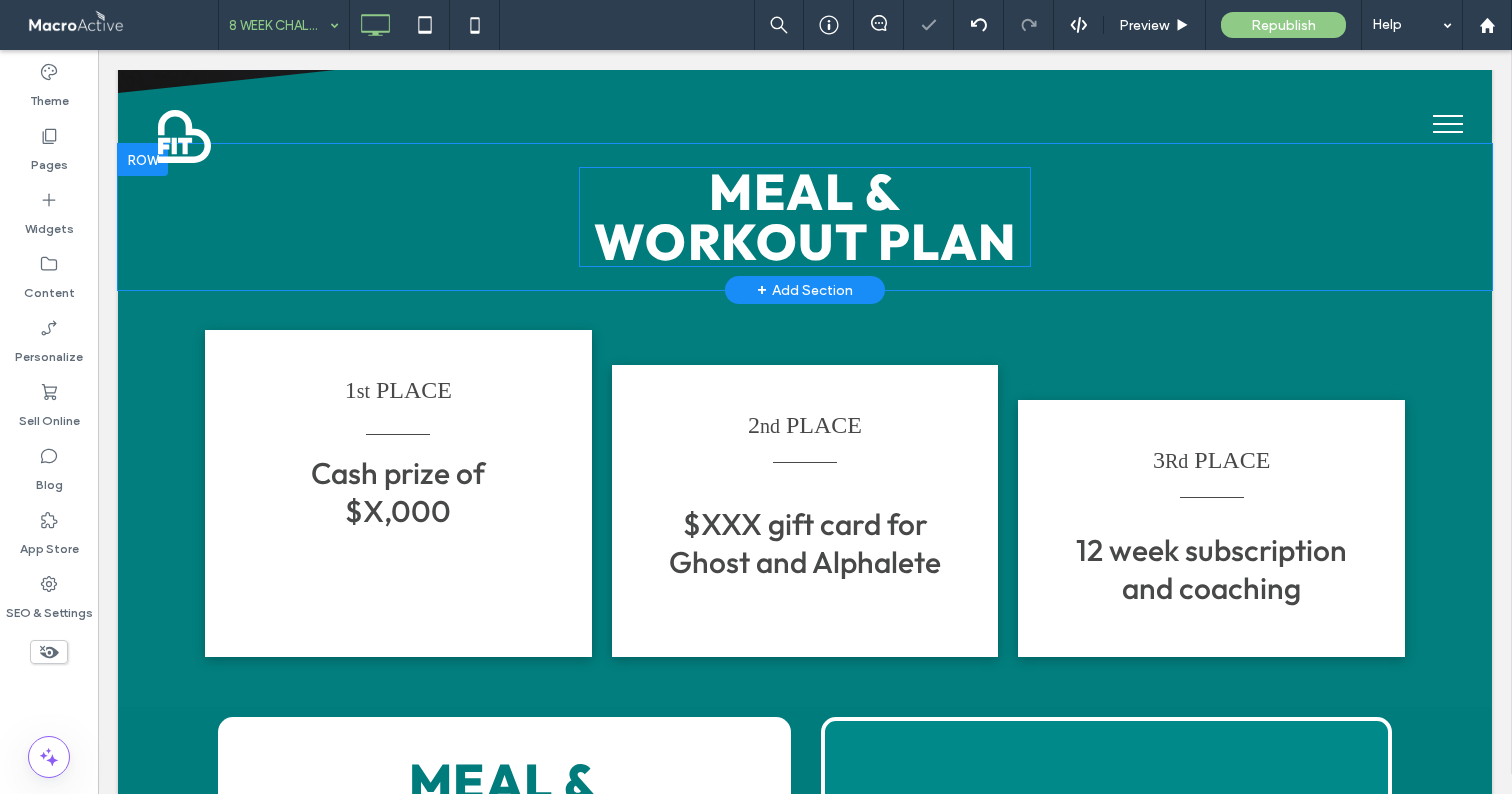 click on "MEAL & WORKOUT PLAN" at bounding box center (805, 216) 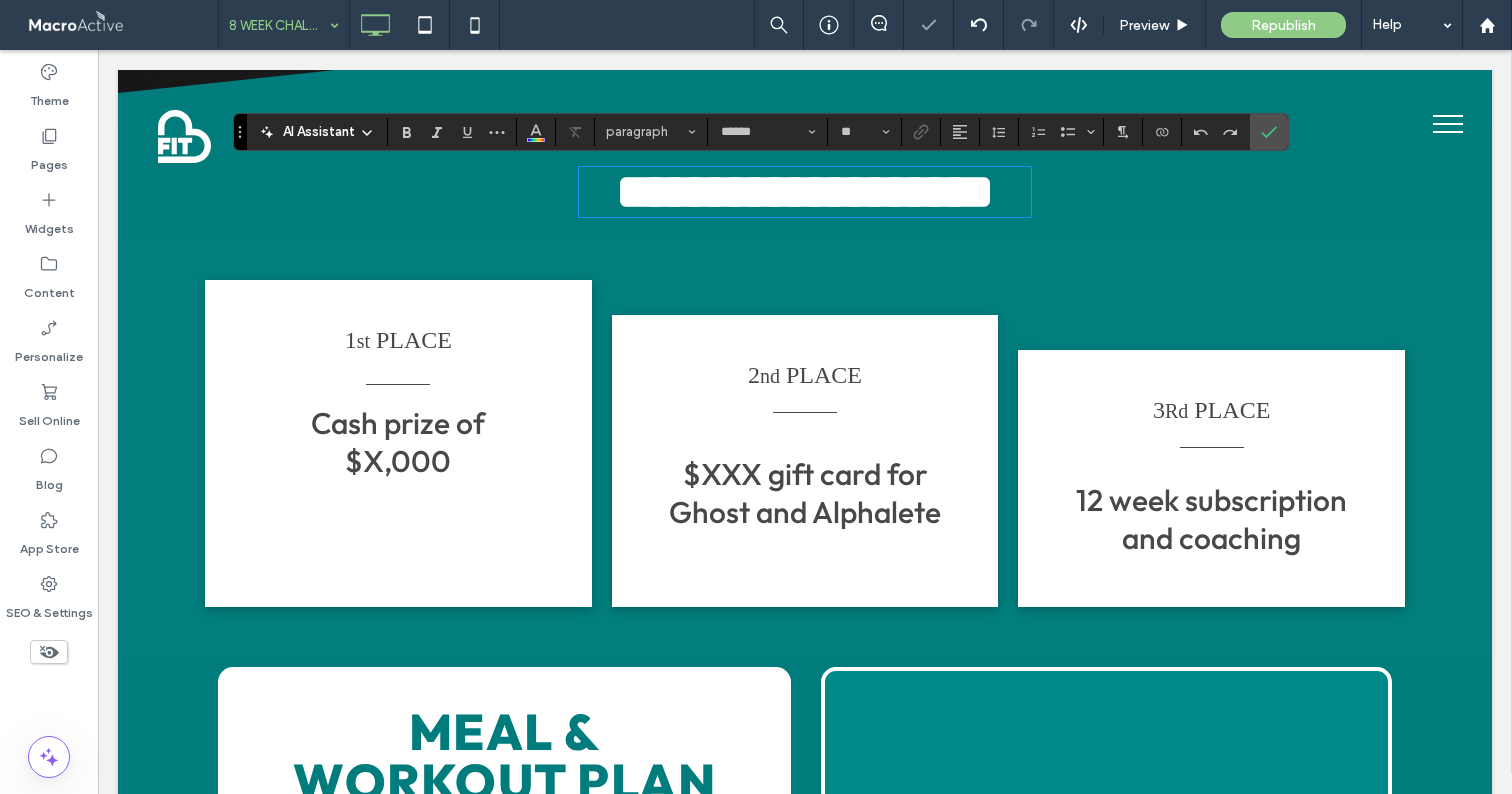 scroll, scrollTop: 6, scrollLeft: 0, axis: vertical 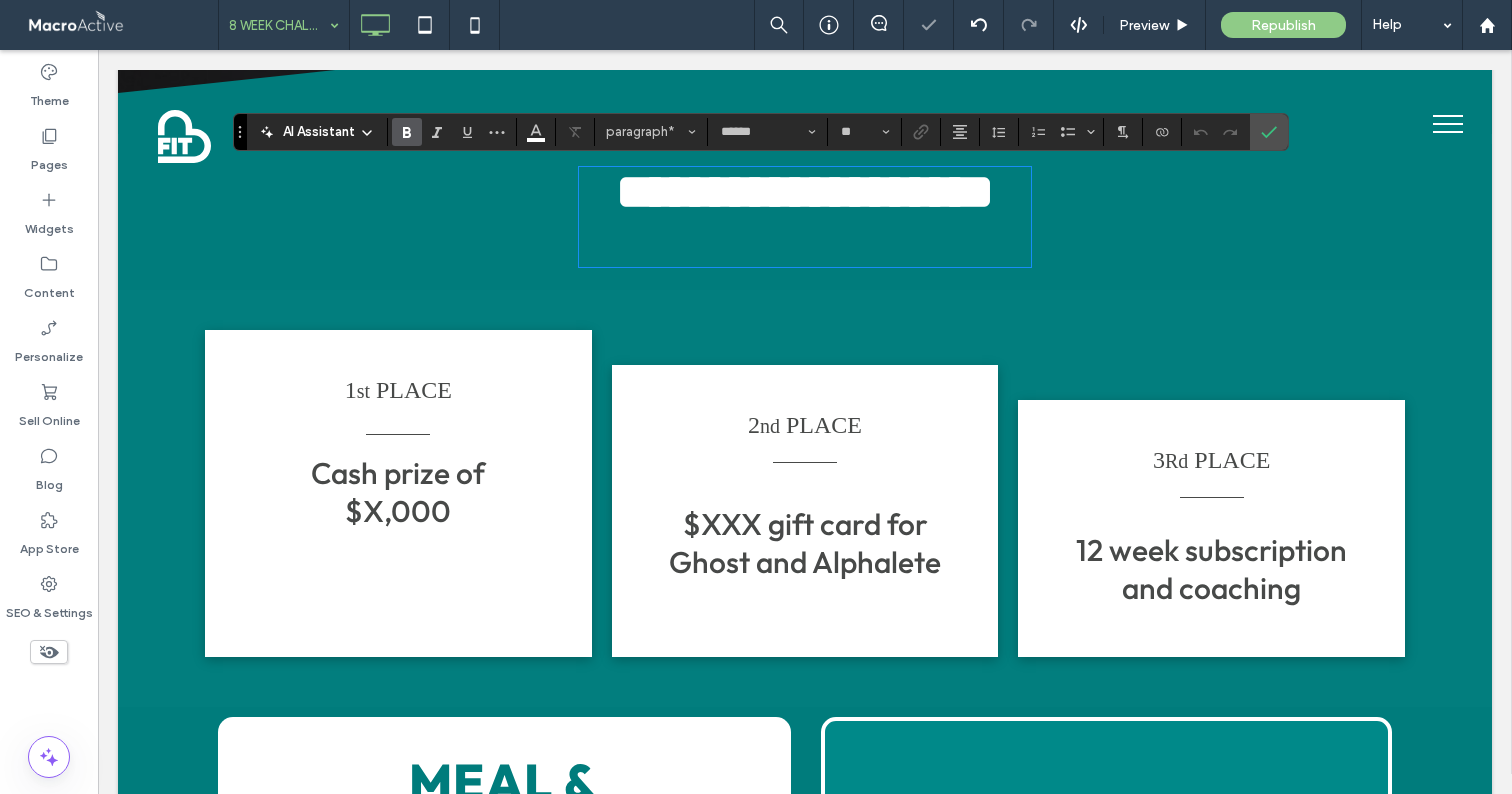 click on "**********" at bounding box center (805, 191) 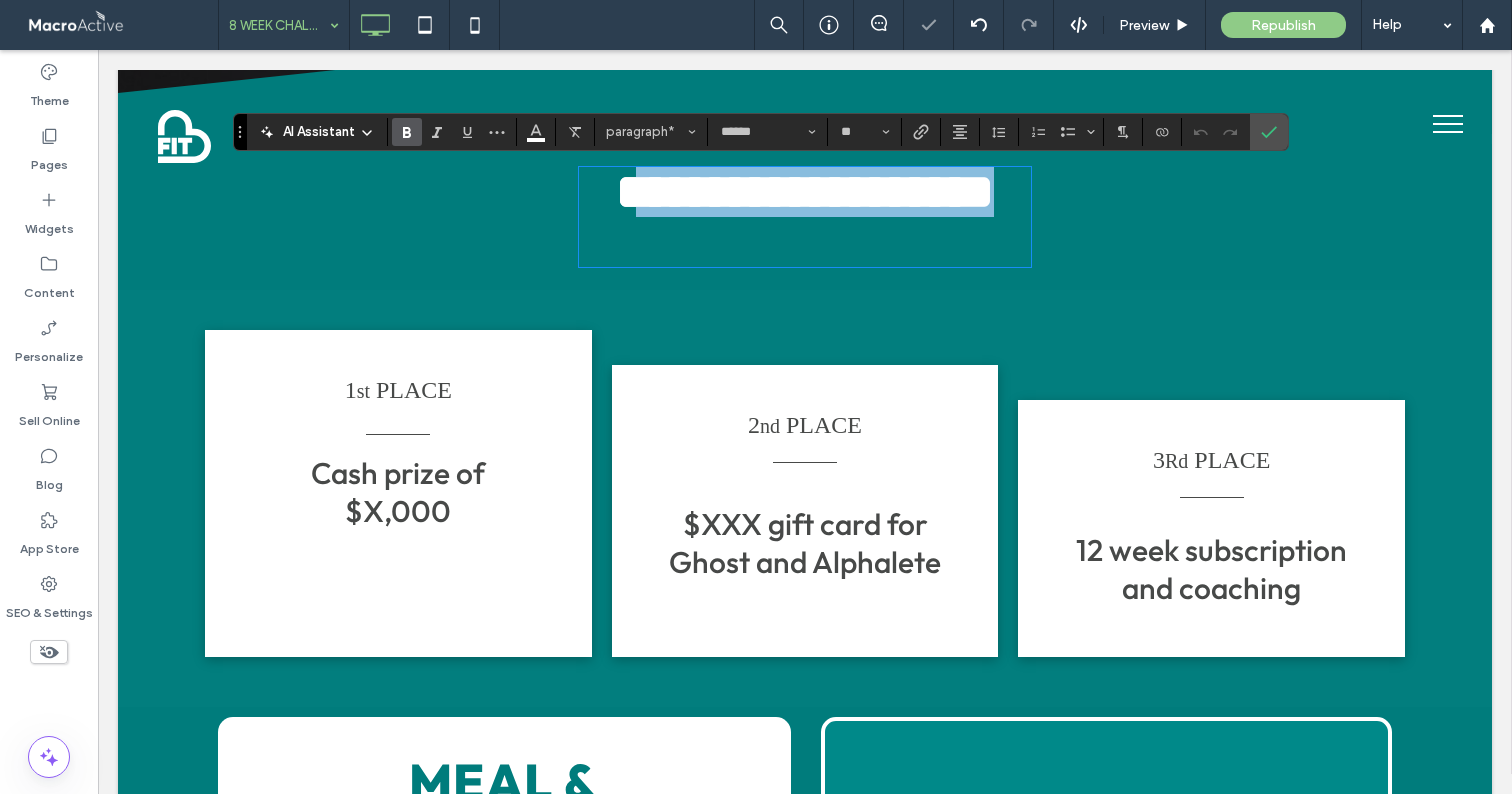 drag, startPoint x: 758, startPoint y: 186, endPoint x: 1063, endPoint y: 266, distance: 315.3173 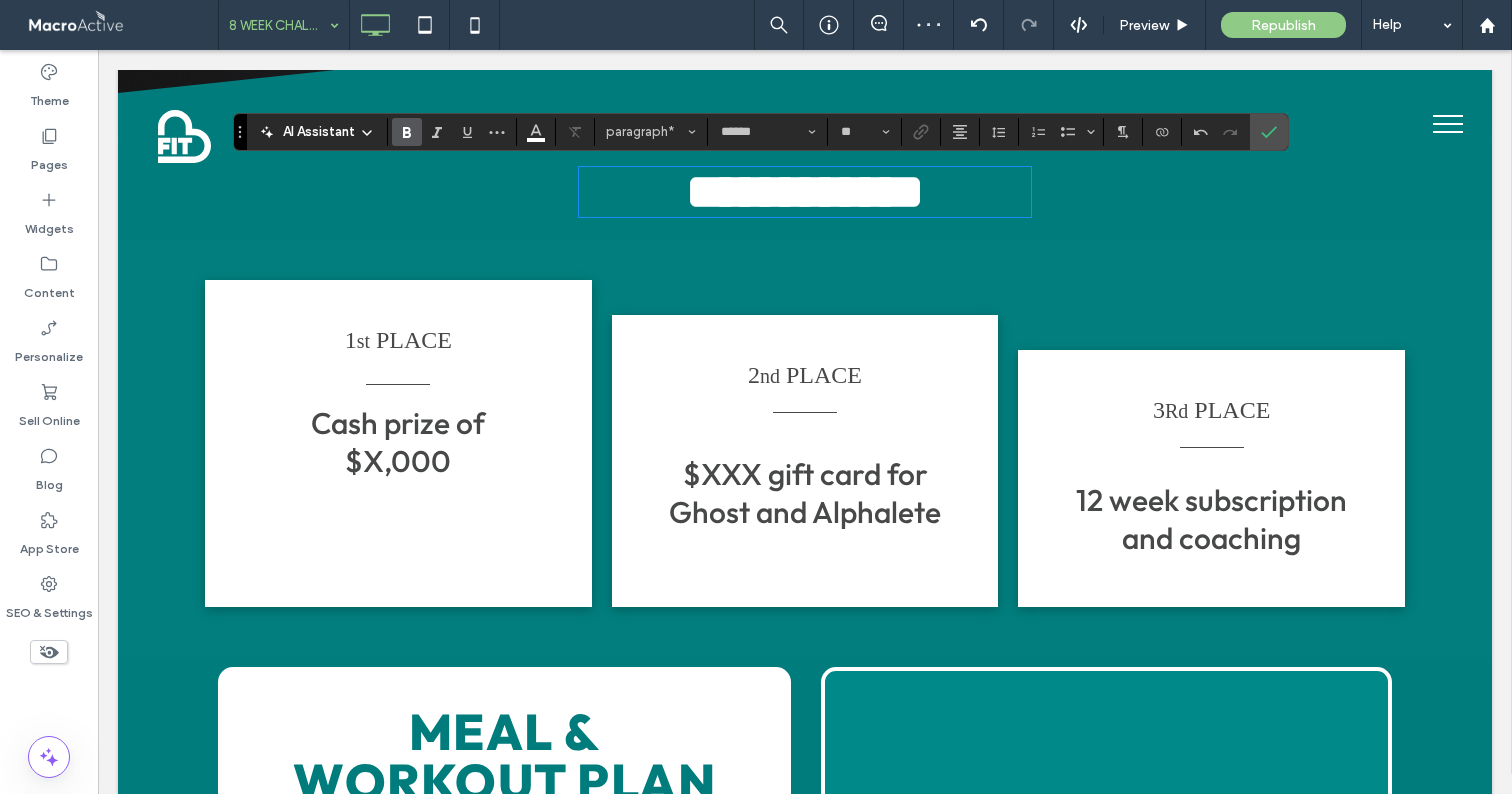 click on "**********" at bounding box center [805, 191] 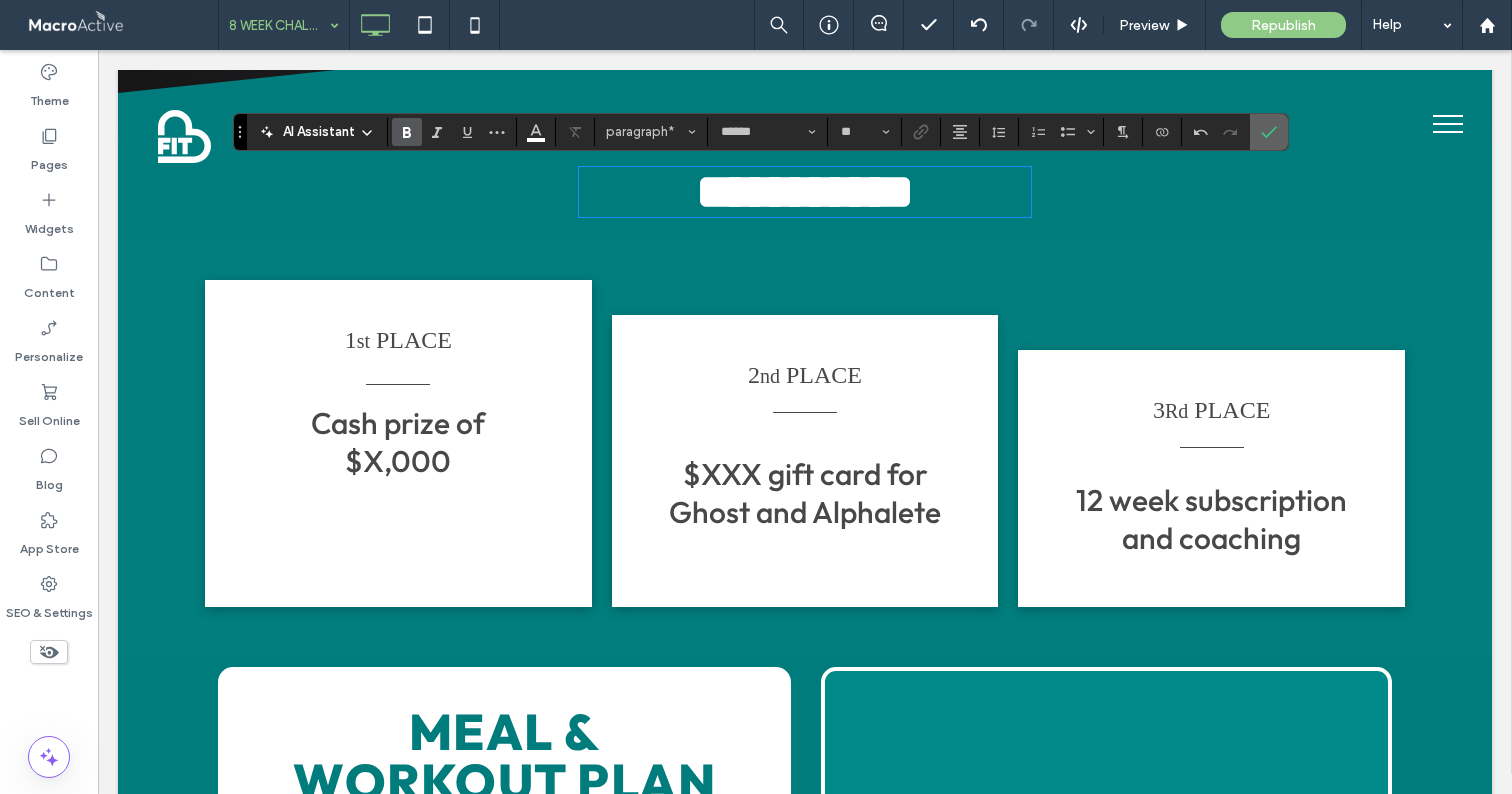 click at bounding box center (1269, 132) 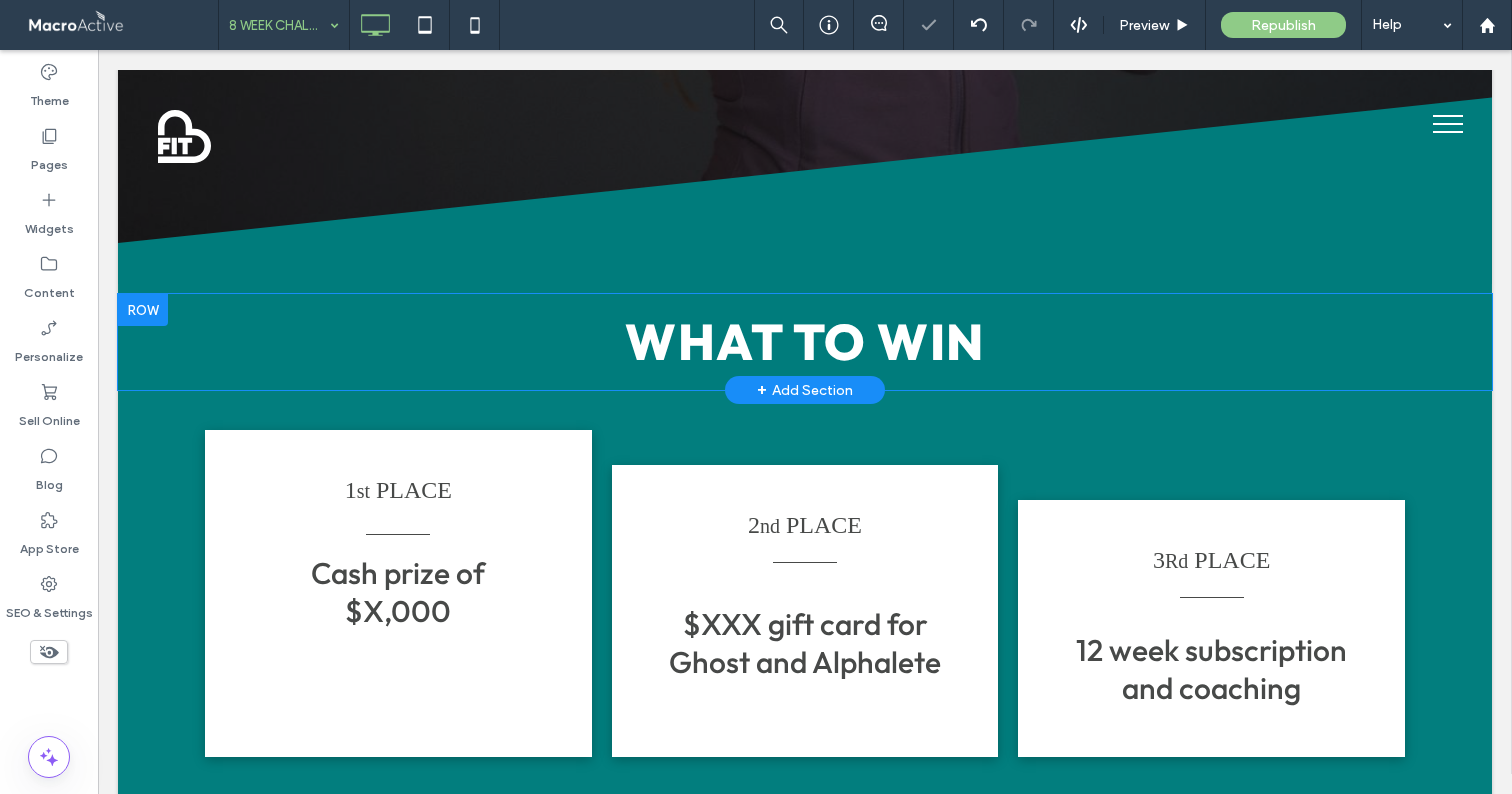 scroll, scrollTop: 826, scrollLeft: 0, axis: vertical 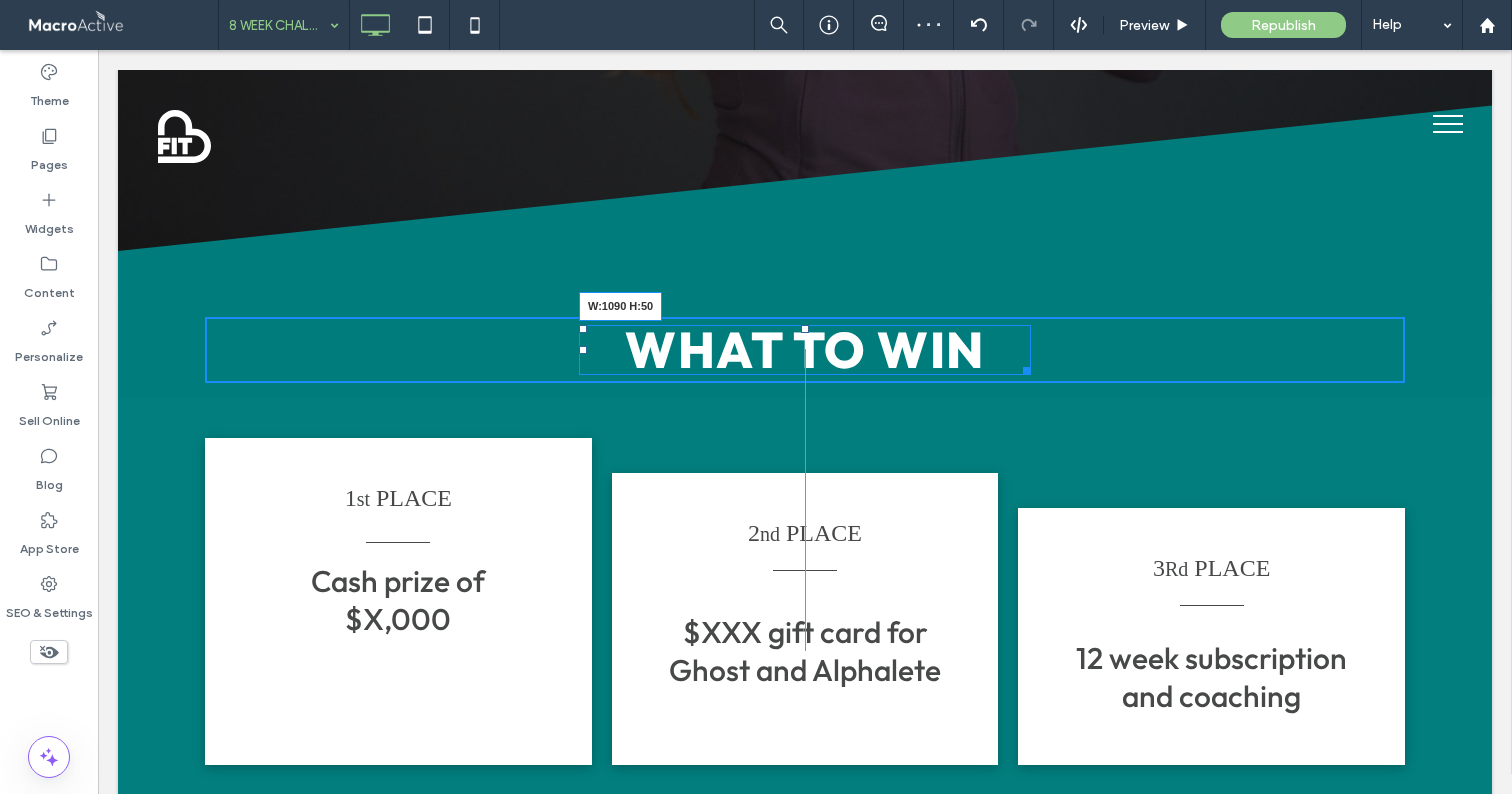 drag, startPoint x: 1025, startPoint y: 364, endPoint x: 1511, endPoint y: 387, distance: 486.54395 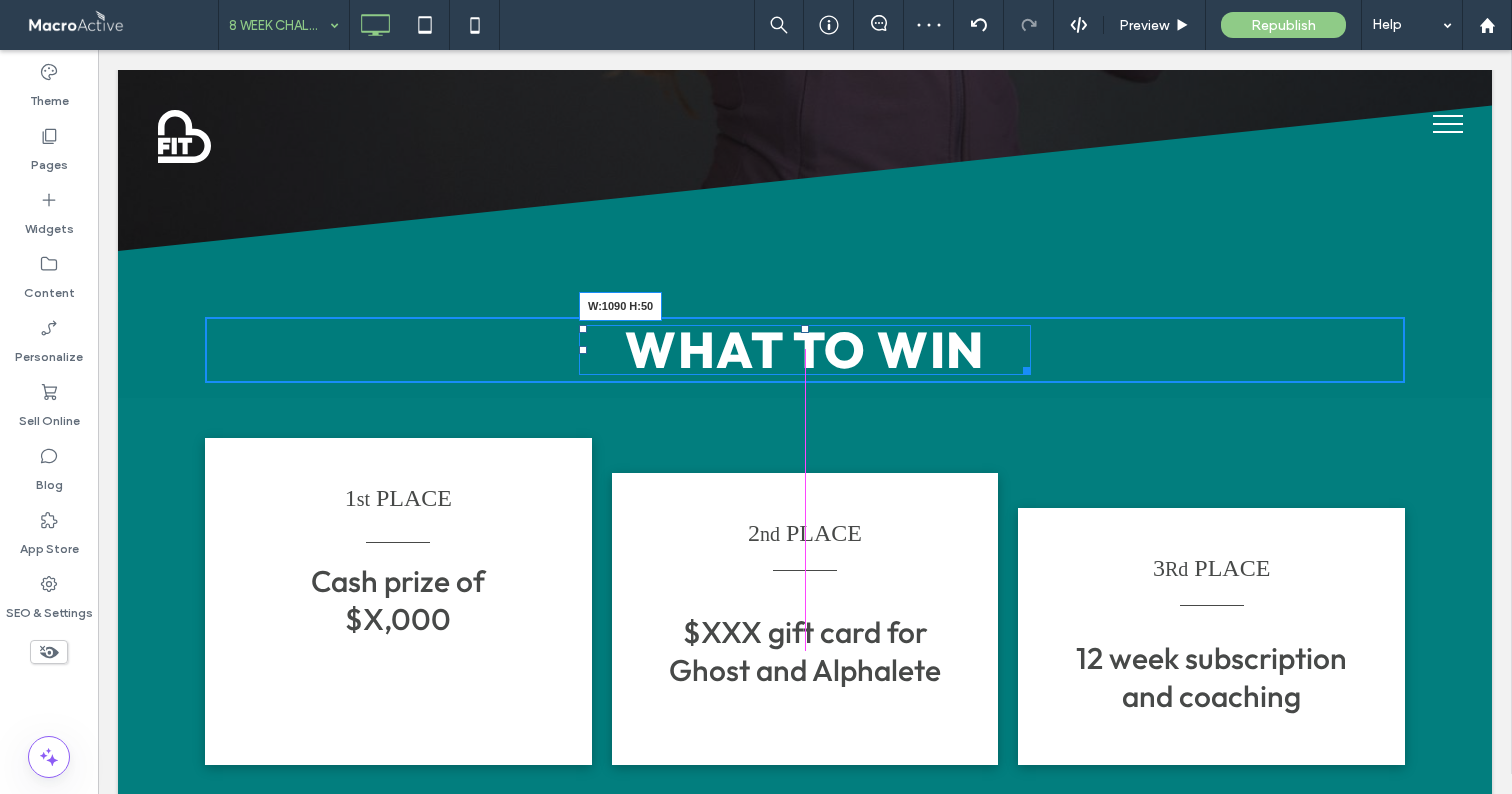click on "Click To Paste
Row
PERSONALIZED PROGRAM
8 WEEK CHALLENGE
CONTACT
FAQ
Empty Page
Click To Paste
Row
Terms & Conditions   |
Privacy Policy   |
Members Area   |
FAQ   |
Contact
Click To Paste
Row
Menu
Click To Paste
Header
The Hourglass Glow-Up 8 Weeks to Curves
with Easy Workouts Designed for Women
06
:
05
:
20
:
58
Days
Hours
Minutes
Seconds
Countdown finished!
JOIN THE CHALLENGE
Click To Paste
Click To Paste
Row + Add Section
Click To Paste
Row + Add Section
Click To Paste" at bounding box center (805, 497) 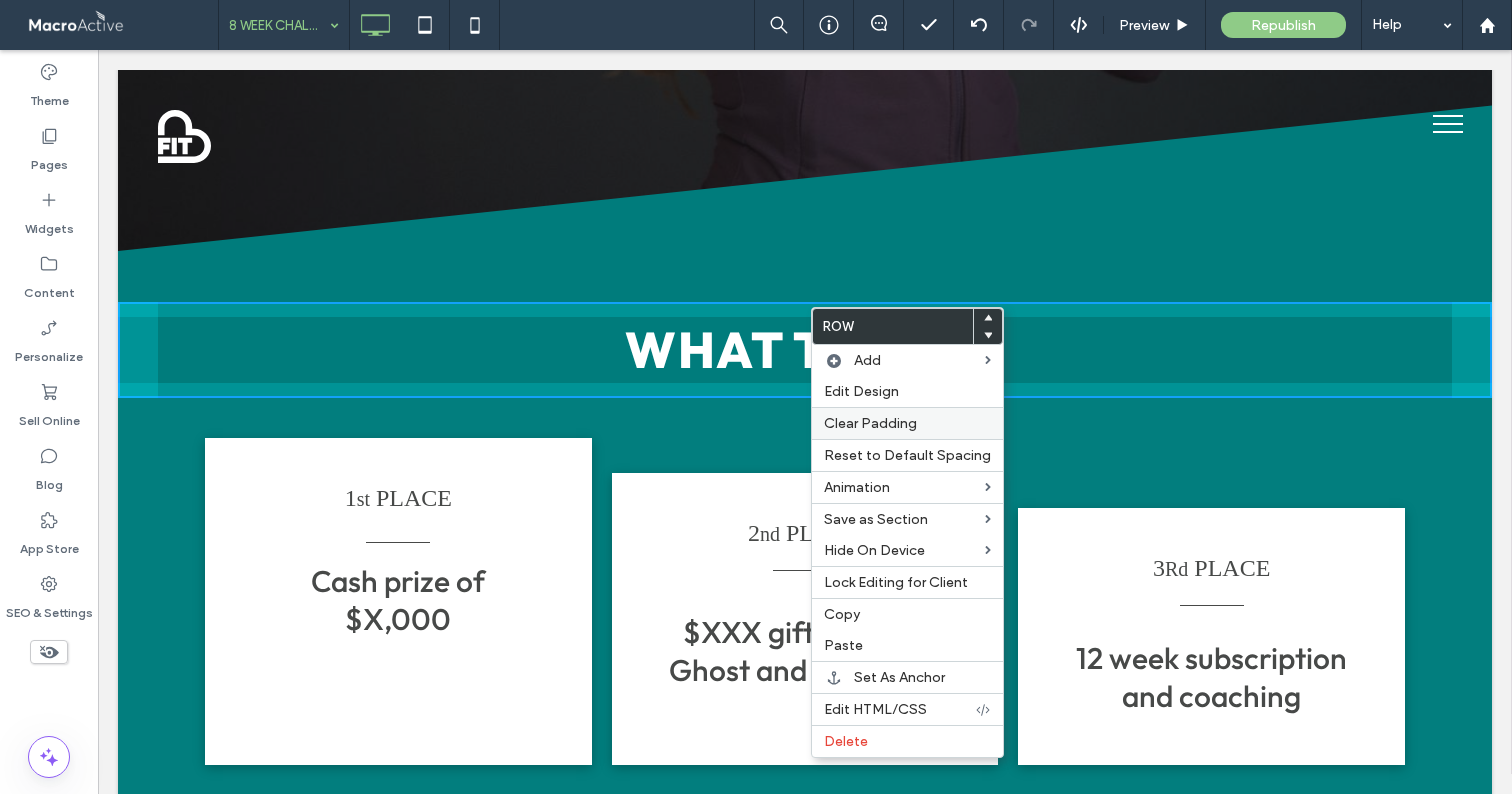 click on "Clear Padding" at bounding box center [870, 423] 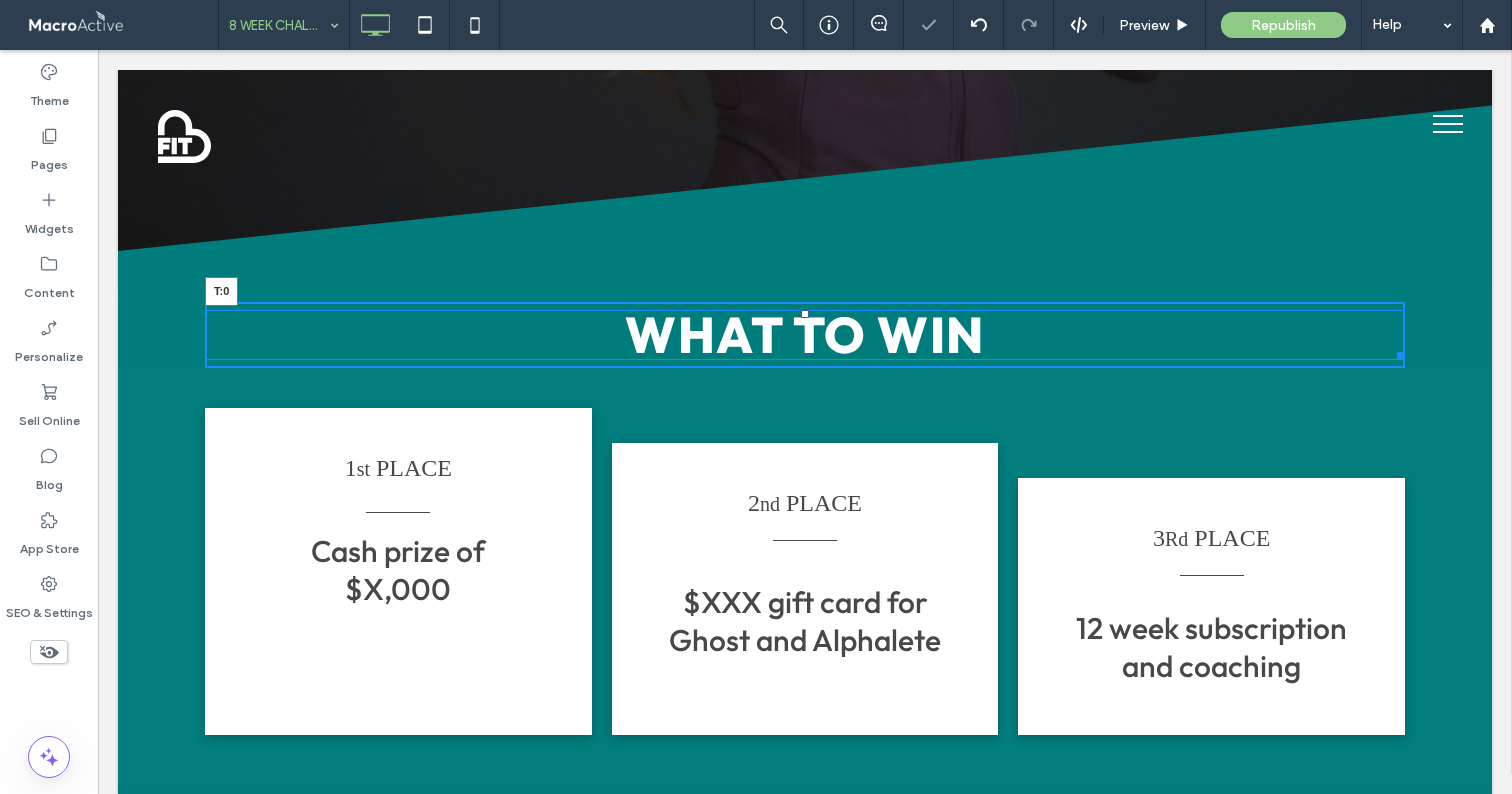 click at bounding box center (805, 314) 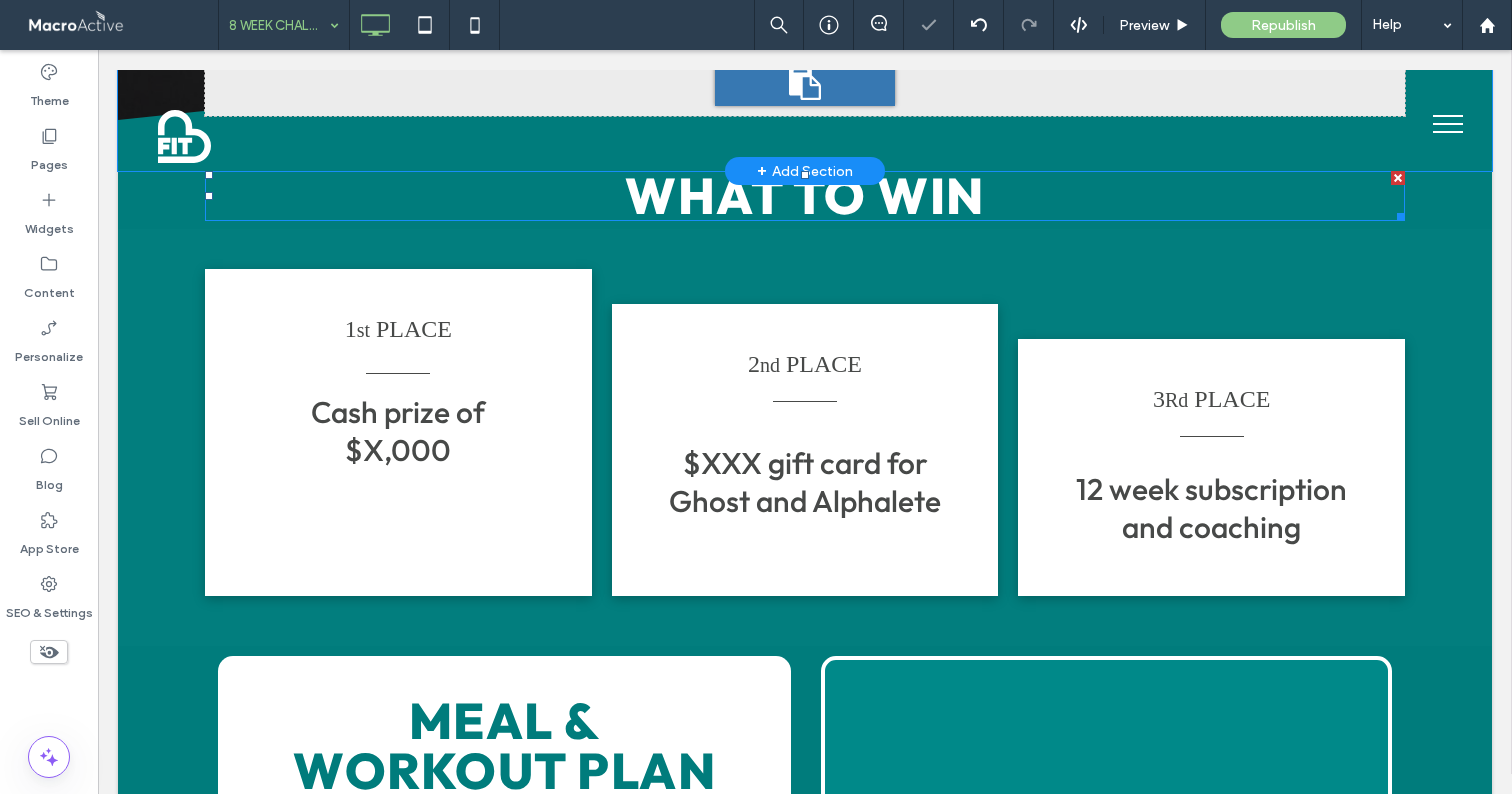 scroll, scrollTop: 981, scrollLeft: 0, axis: vertical 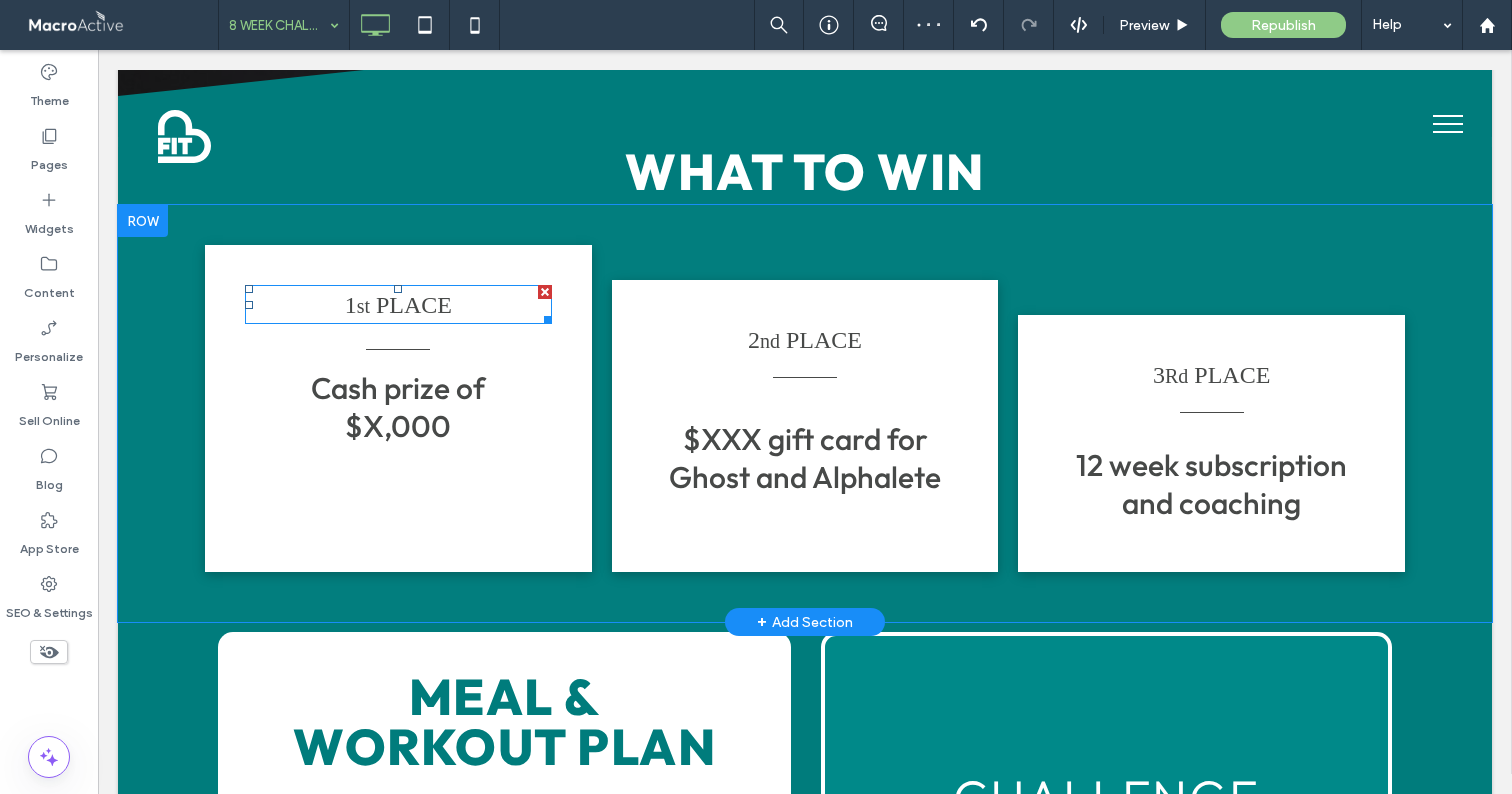 click on "PLACE" at bounding box center [414, 305] 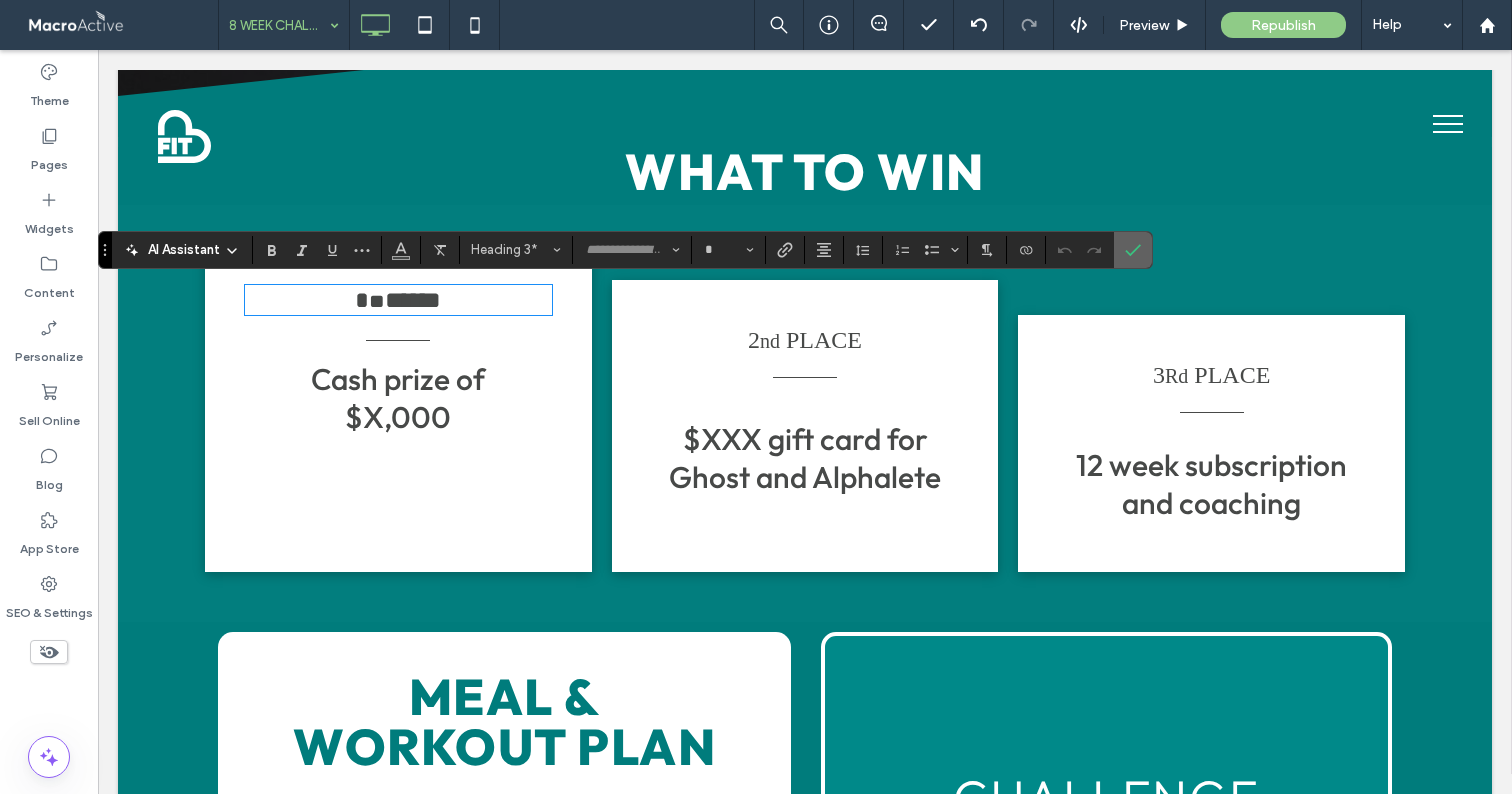 click at bounding box center (1133, 250) 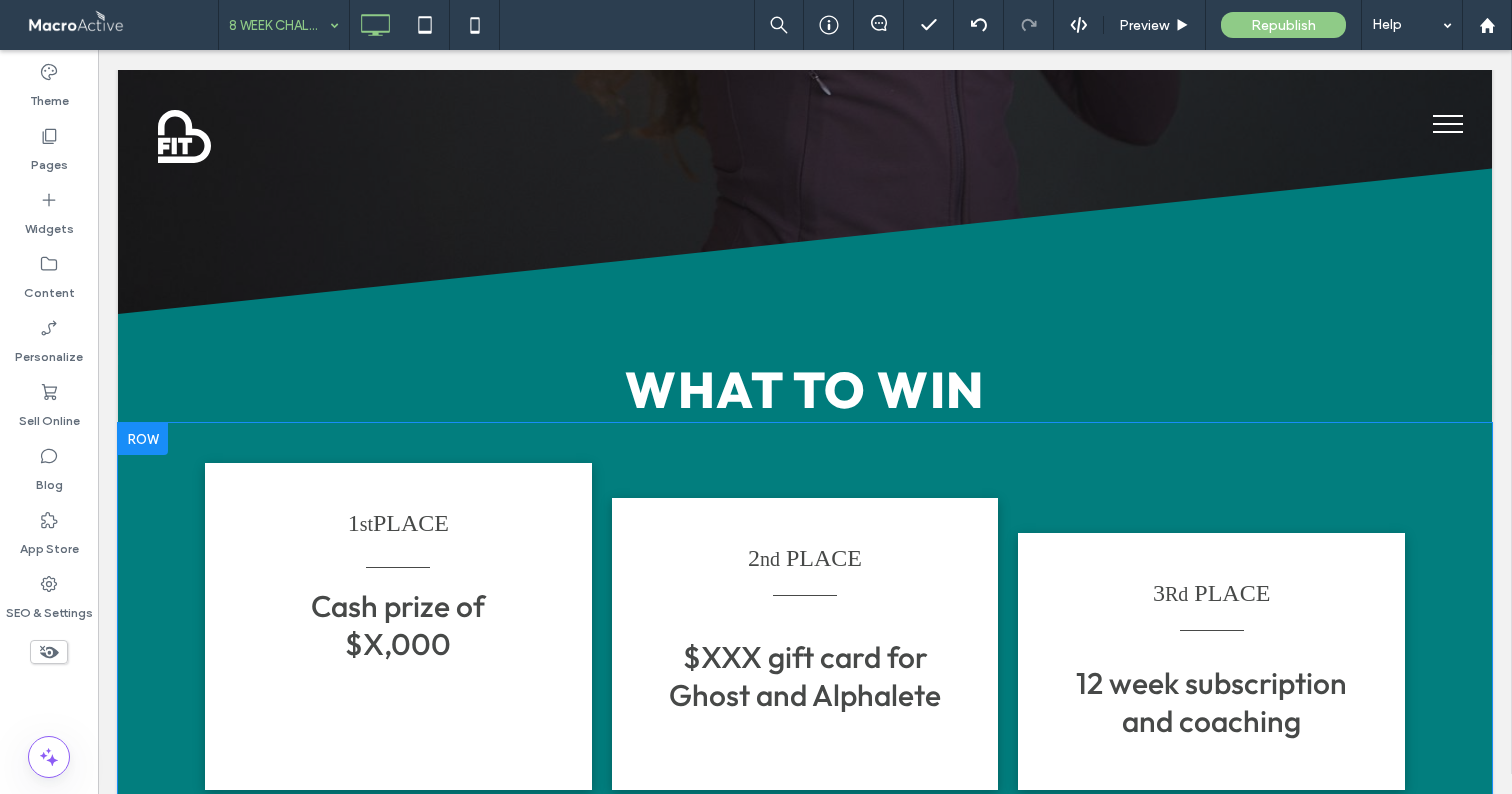 scroll, scrollTop: 751, scrollLeft: 0, axis: vertical 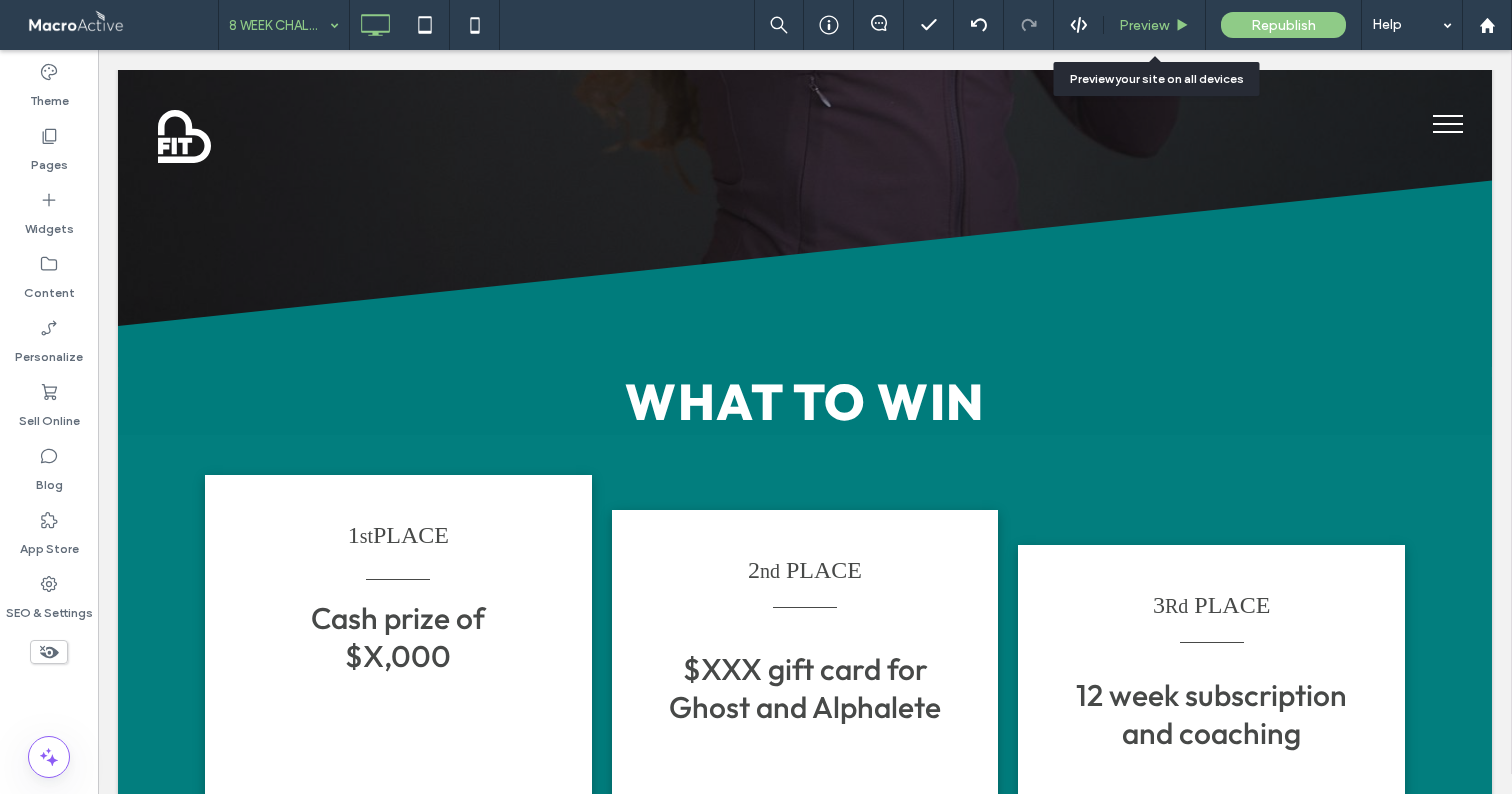 click on "Preview" at bounding box center (1155, 25) 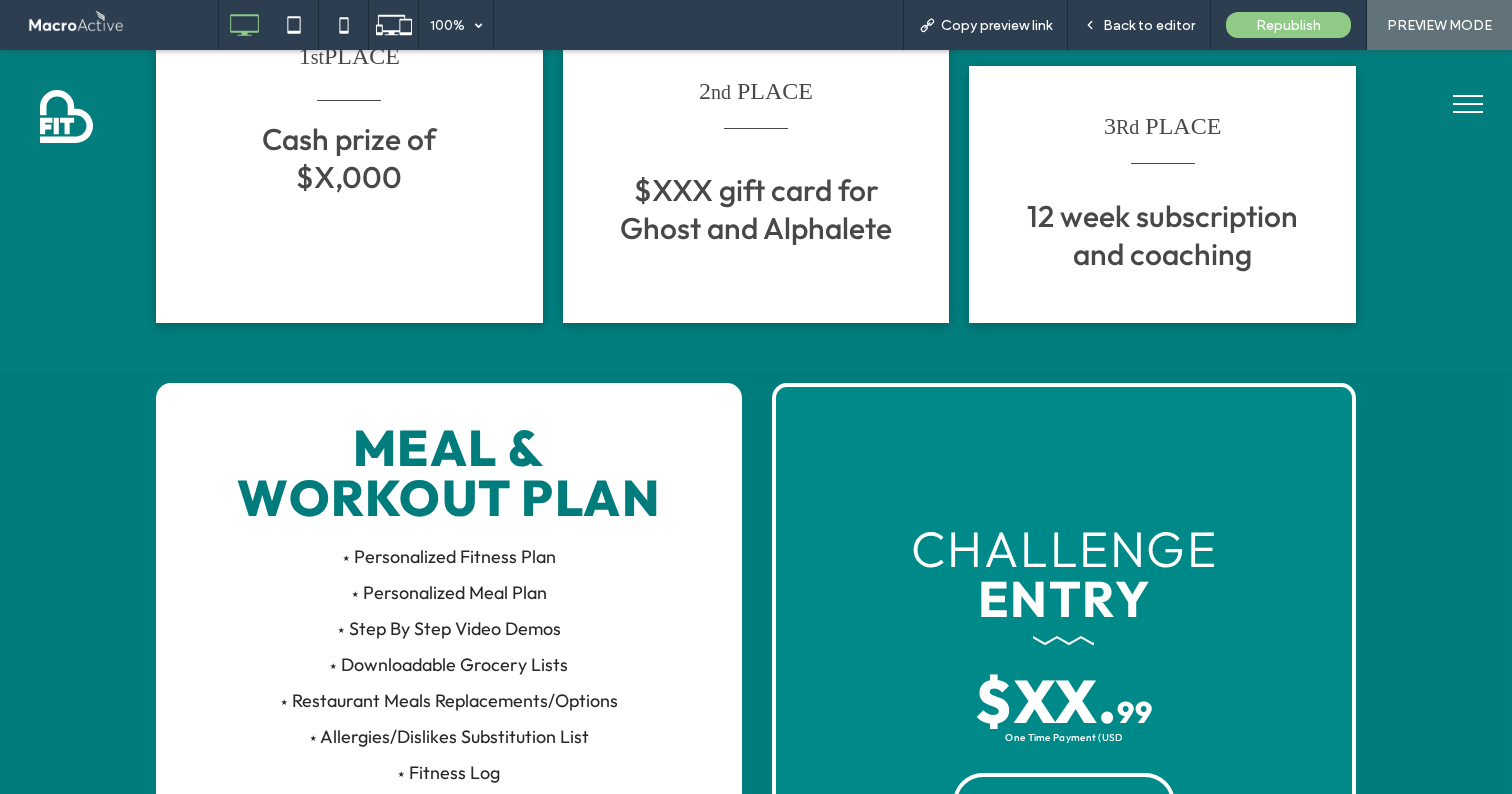 scroll, scrollTop: 678, scrollLeft: 0, axis: vertical 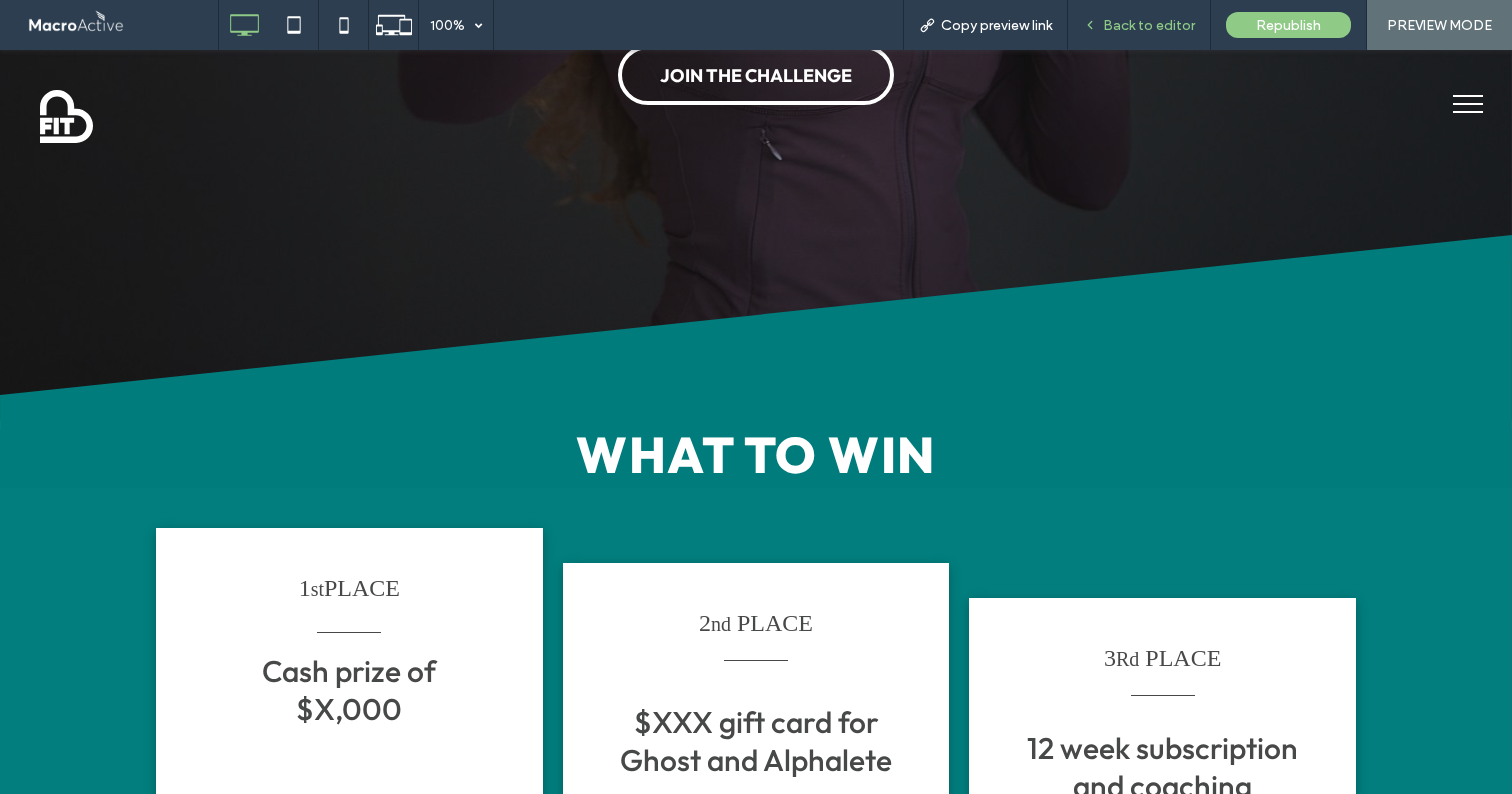 click on "Back to editor" at bounding box center (1139, 25) 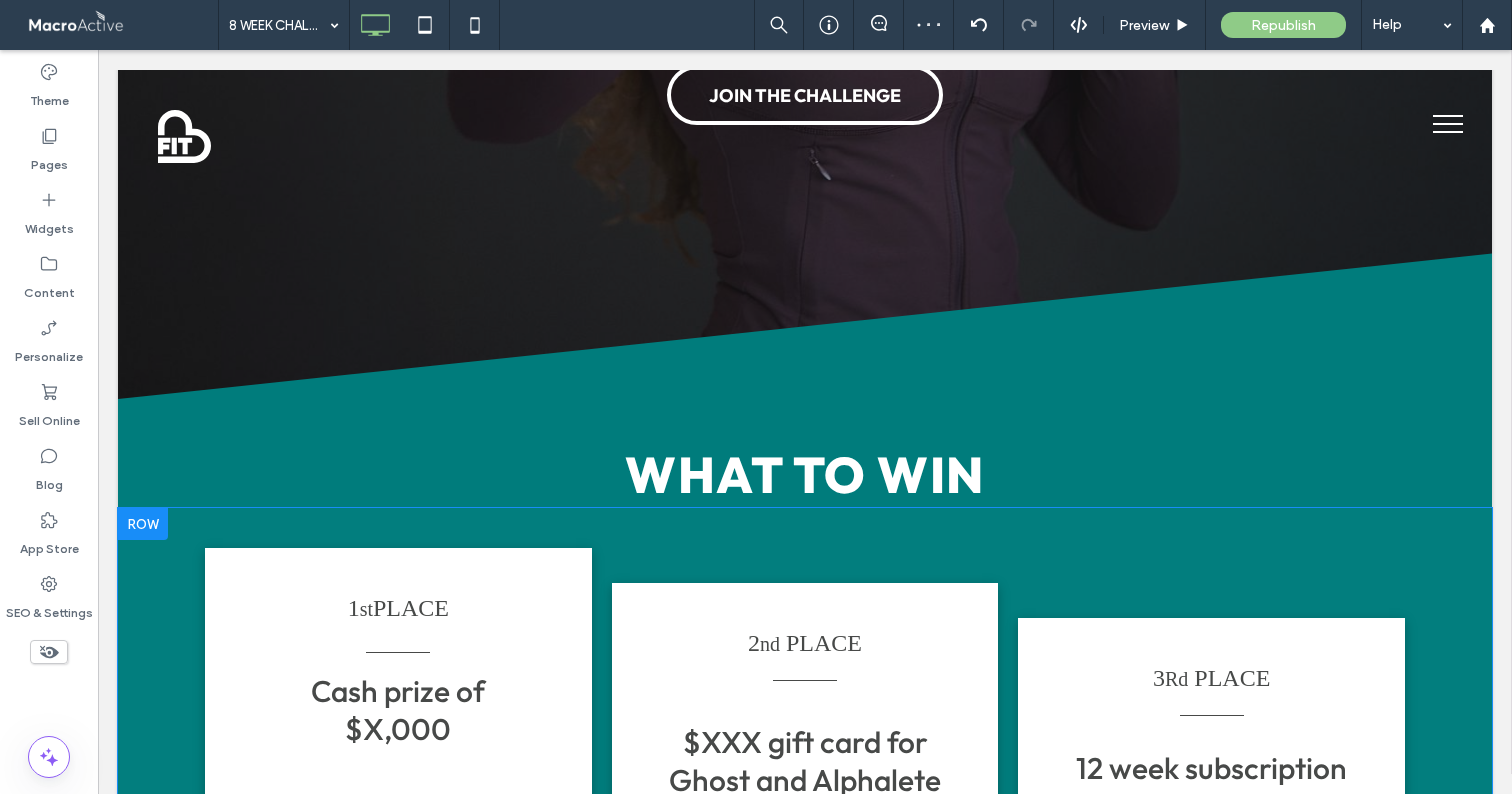 click on "1 st  PLACE
Cash prize of $X,000 Click To Paste
2 nd   PLACE
$XXX gift card for Ghost and Alphalete Click To Paste
3 Rd   PLACE
12 week subscription and coaching Click To Paste
Row + Add Section" at bounding box center (805, 716) 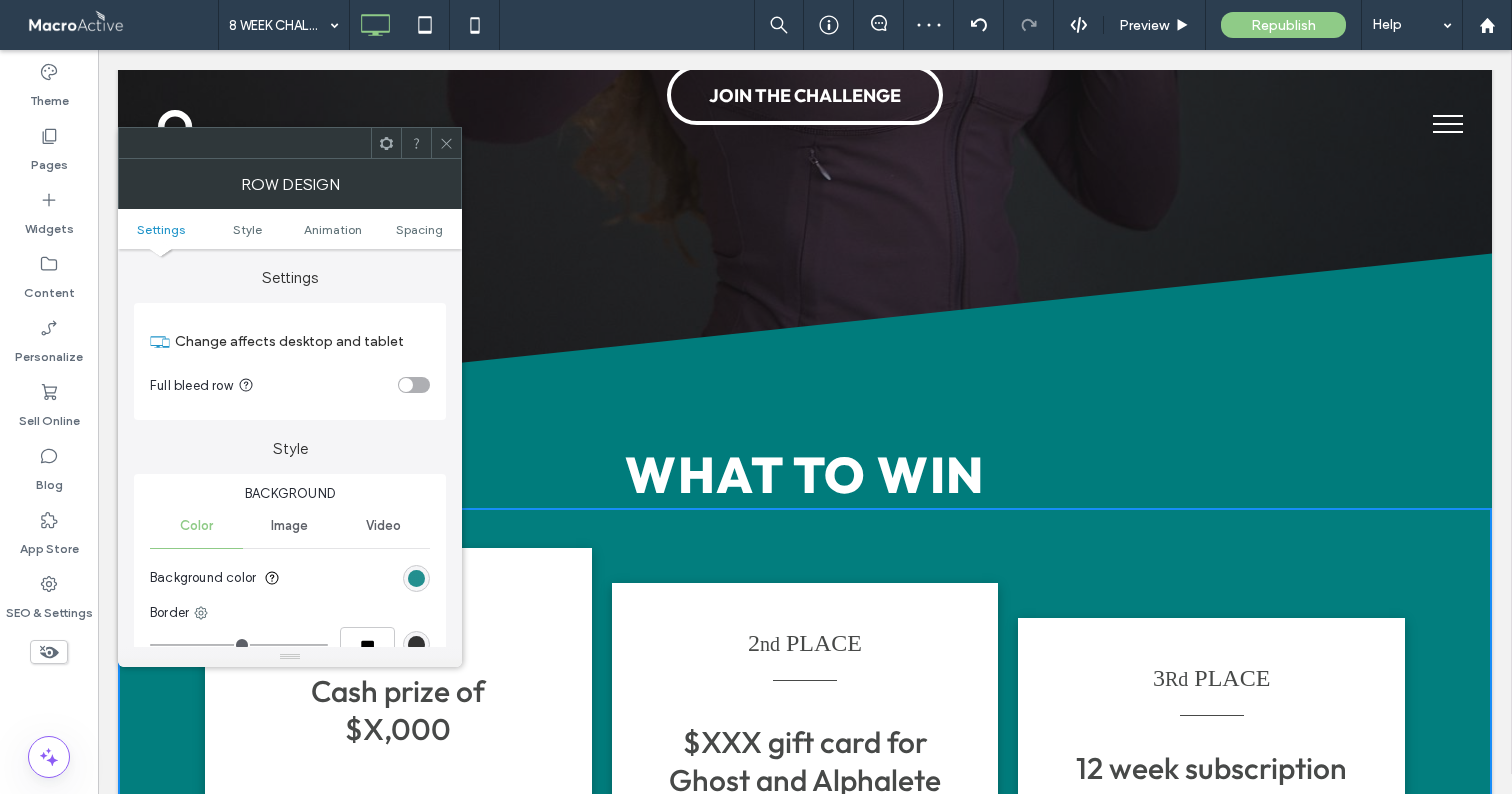 click at bounding box center [416, 578] 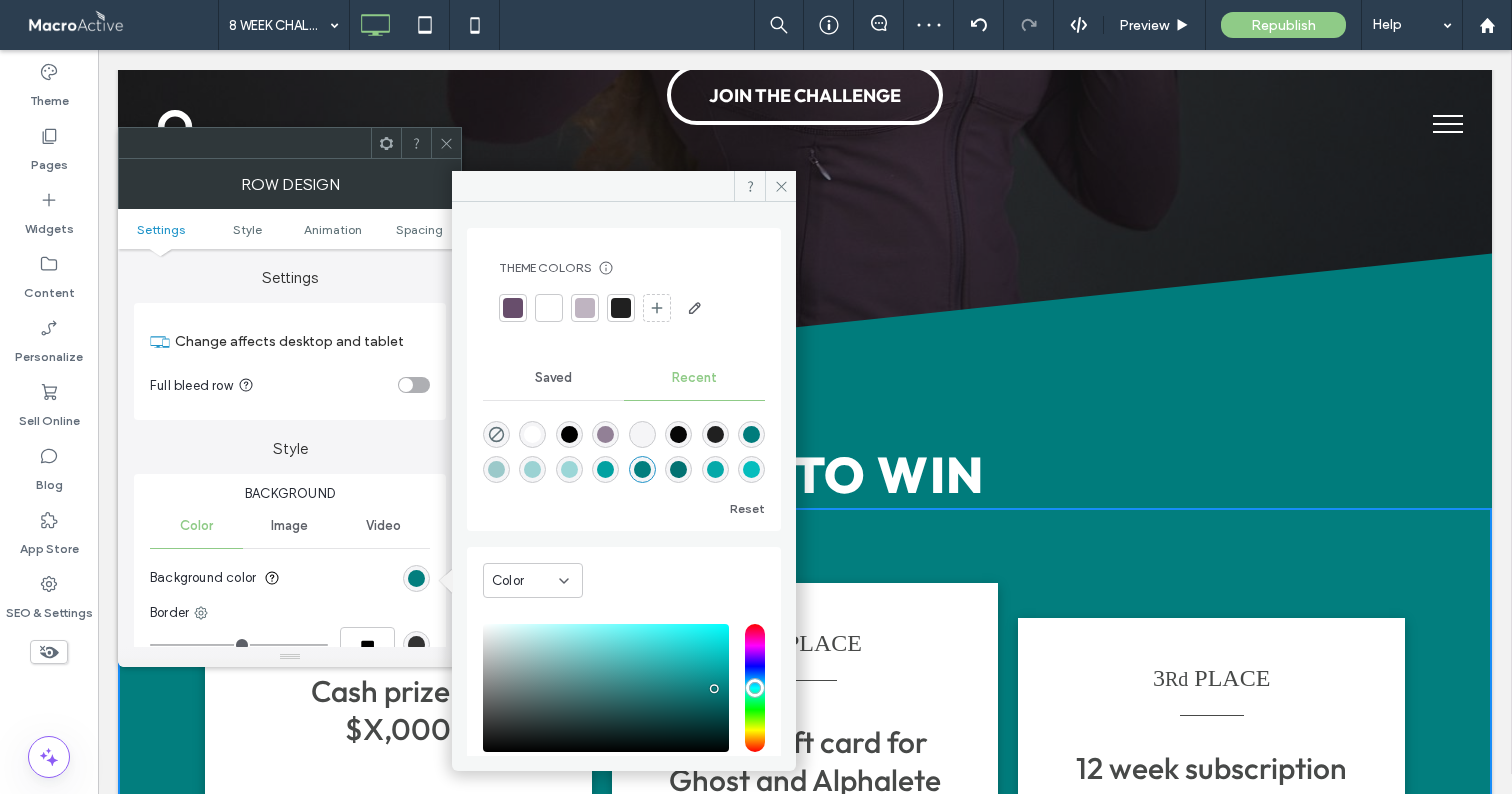 scroll, scrollTop: 123, scrollLeft: 0, axis: vertical 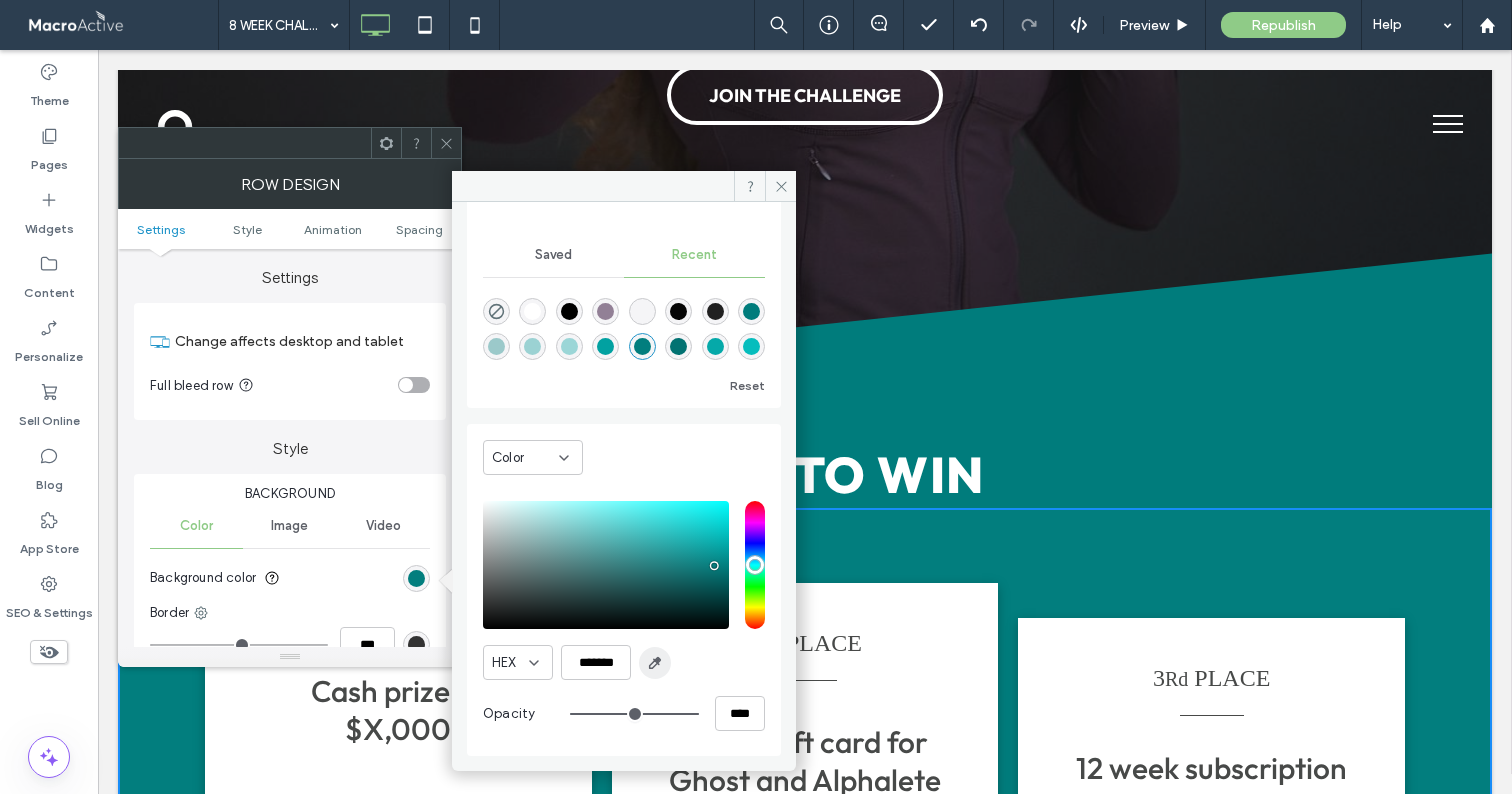 click 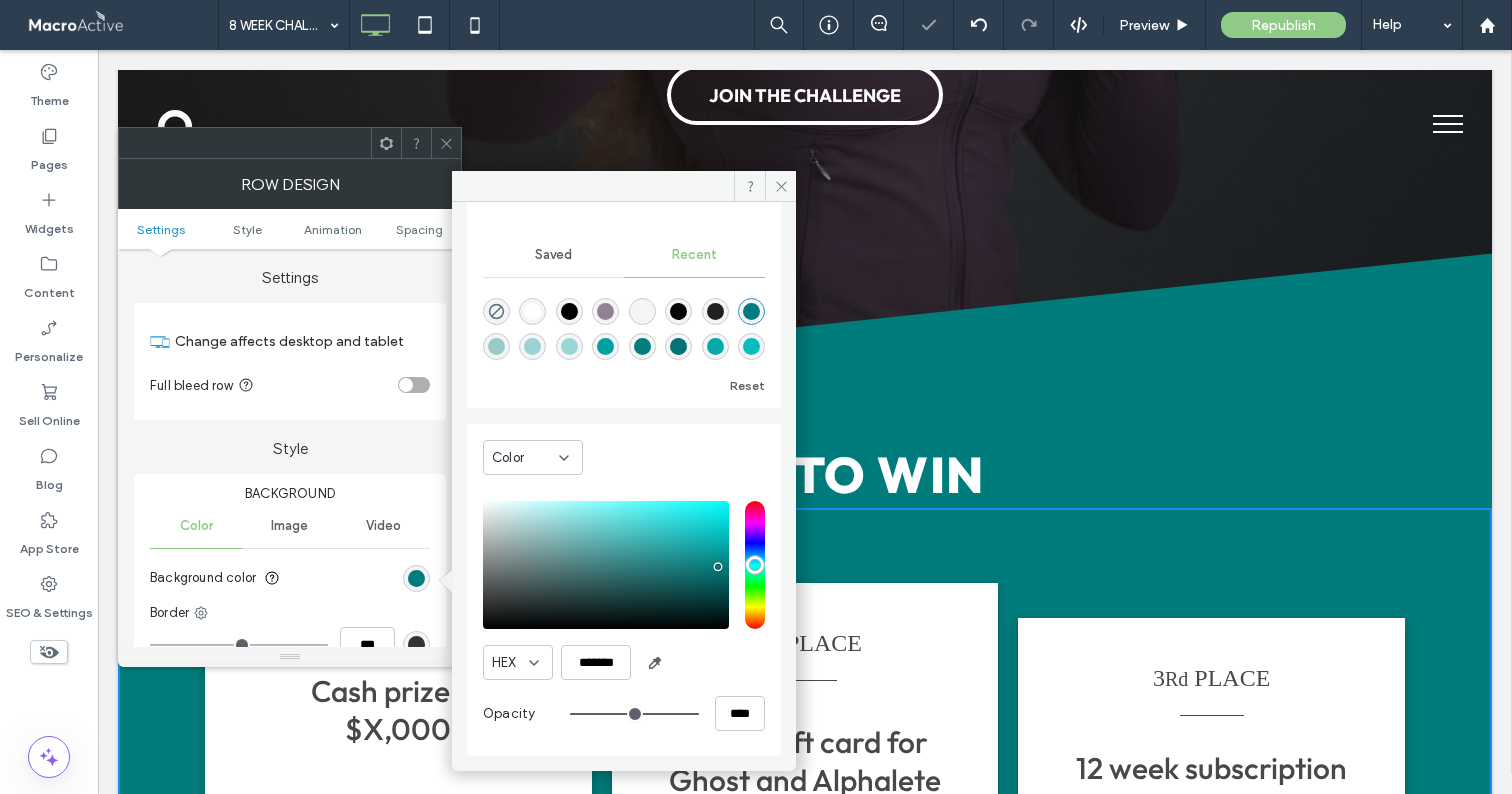 drag, startPoint x: 454, startPoint y: 132, endPoint x: 511, endPoint y: 0, distance: 143.78108 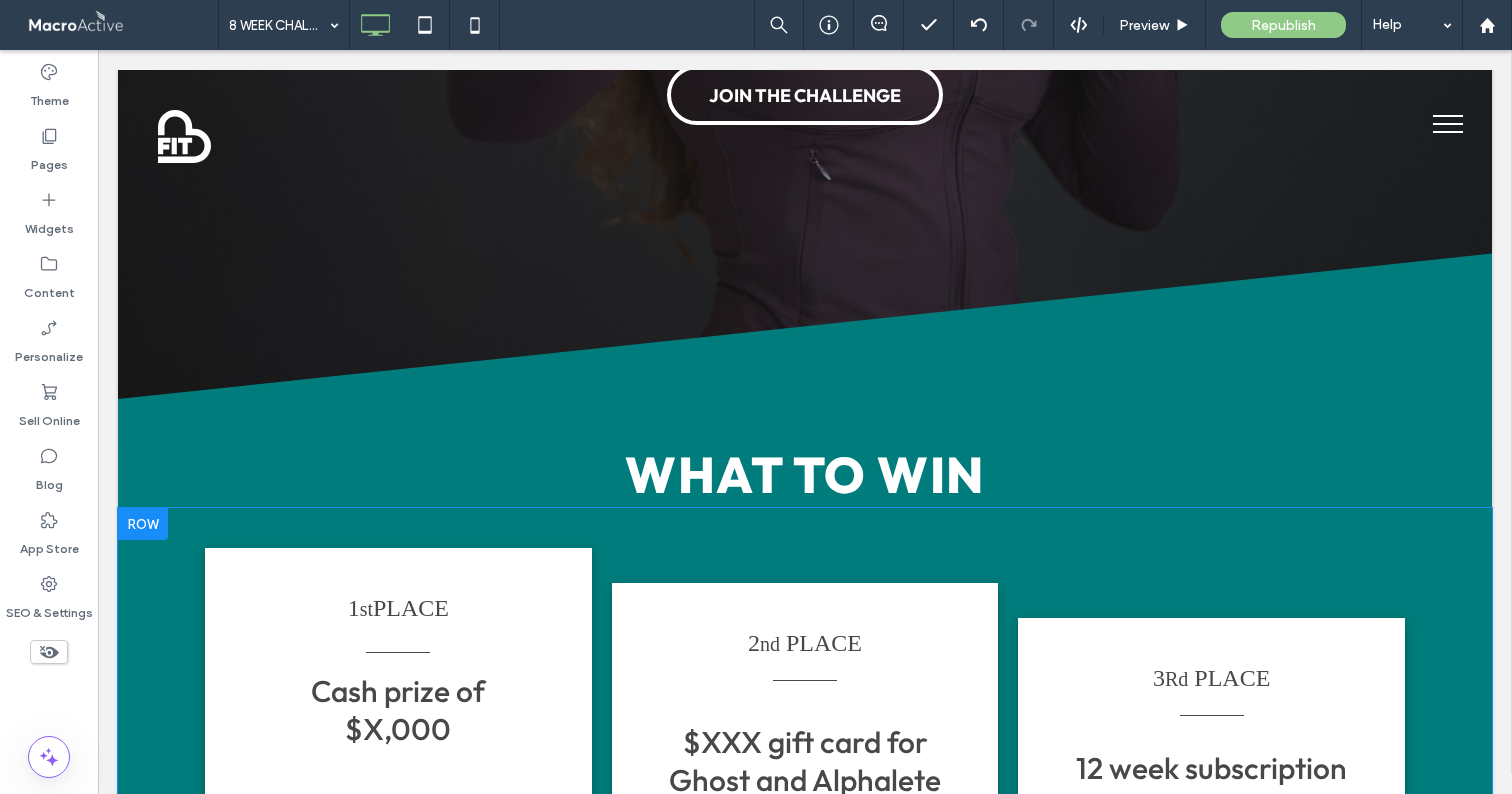 click on "1 st  PLACE
Cash prize of $X,000 Click To Paste
2 nd   PLACE
$XXX gift card for Ghost and Alphalete Click To Paste
3 Rd   PLACE
12 week subscription and coaching Click To Paste
Row + Add Section" at bounding box center (805, 716) 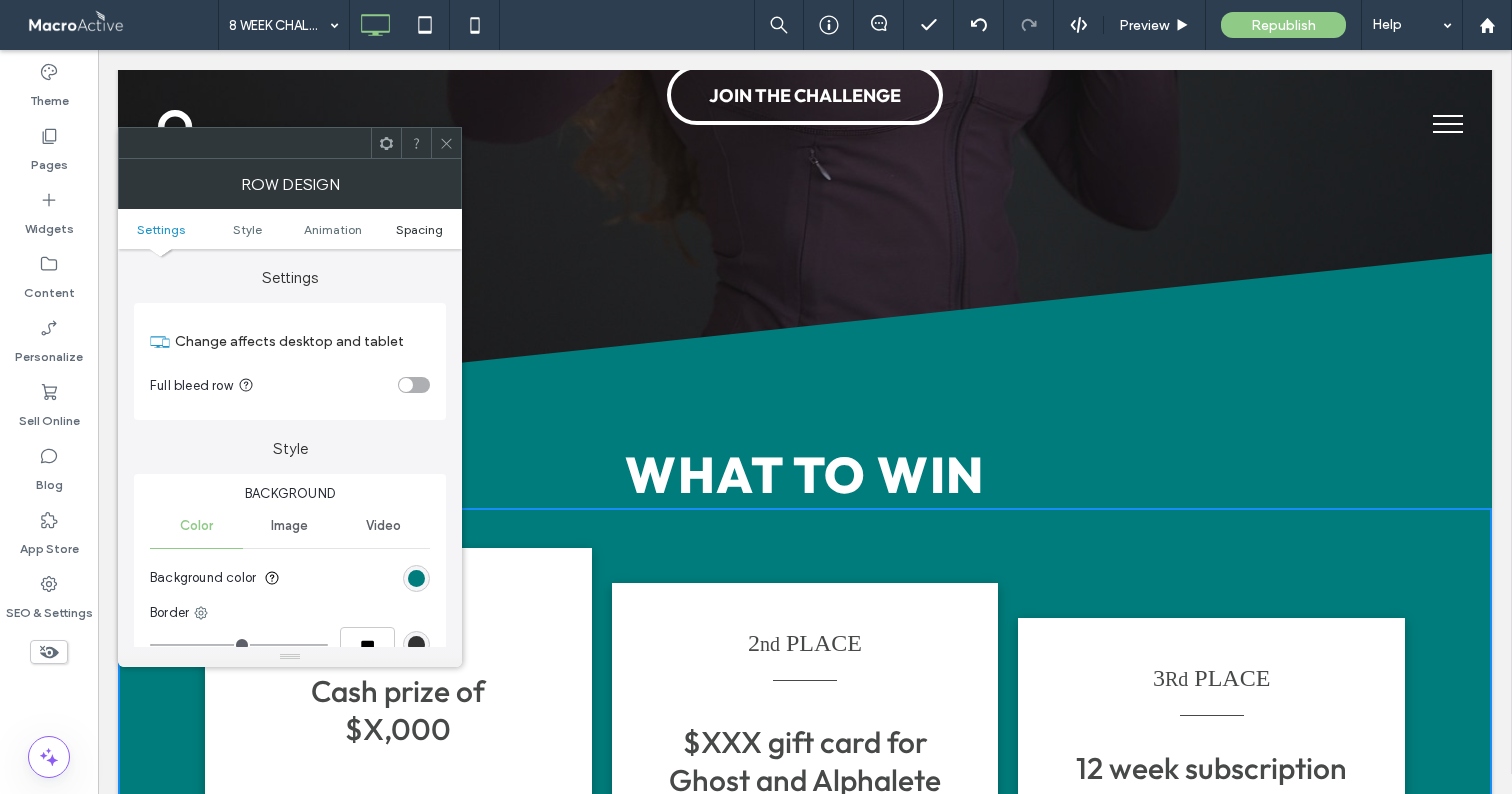 click on "Spacing" at bounding box center (419, 229) 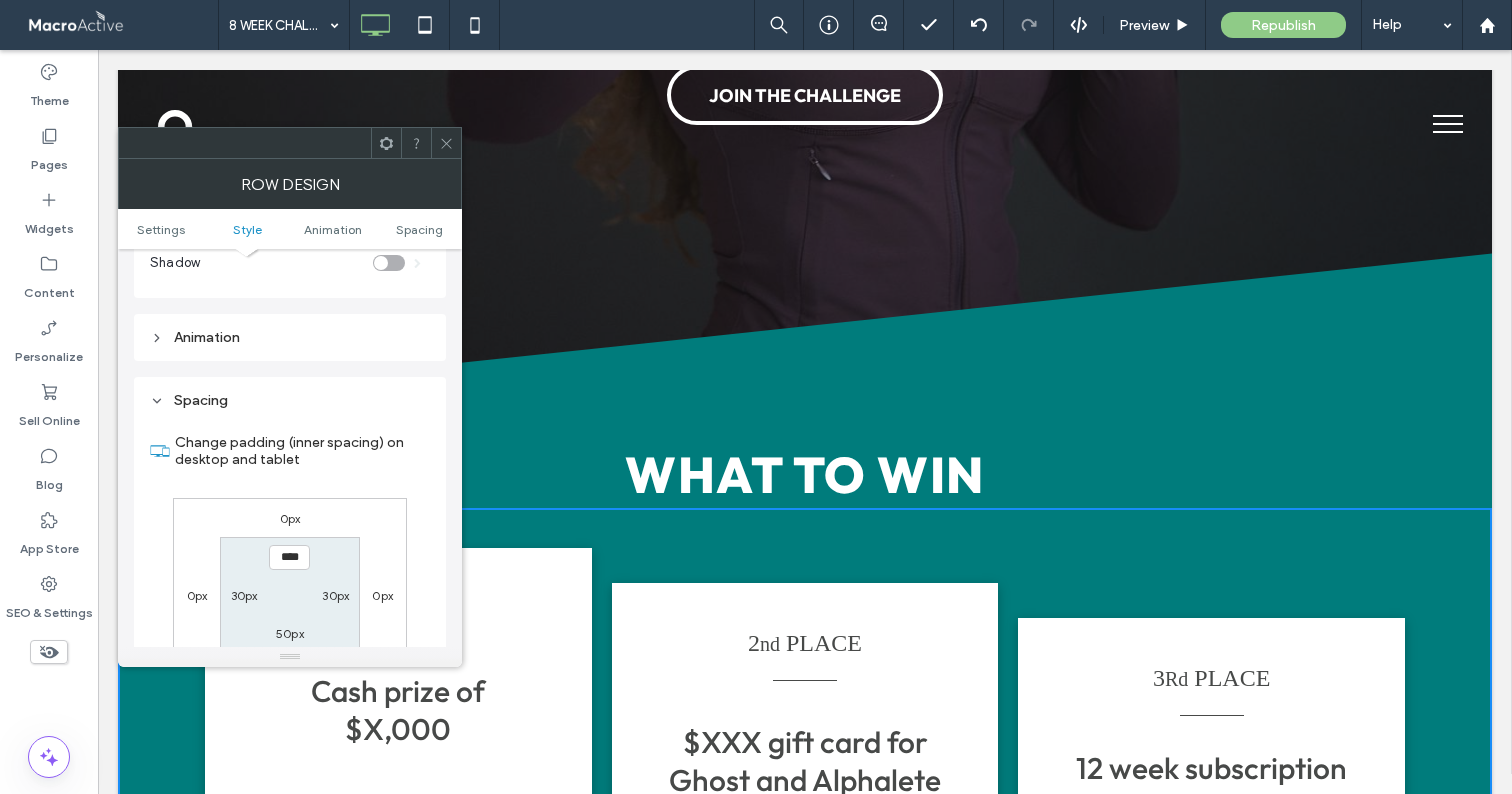 scroll, scrollTop: 566, scrollLeft: 0, axis: vertical 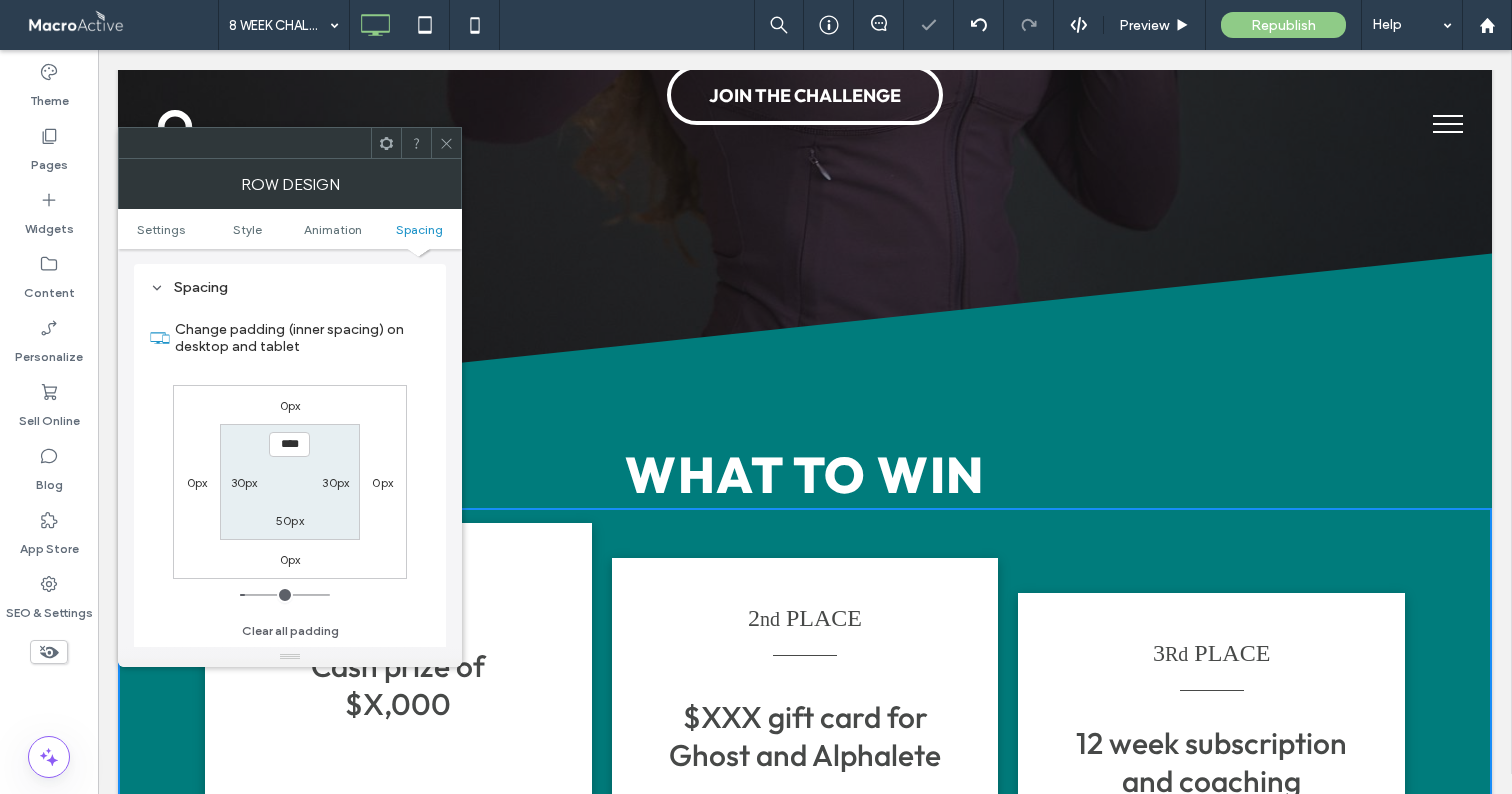 click at bounding box center [446, 143] 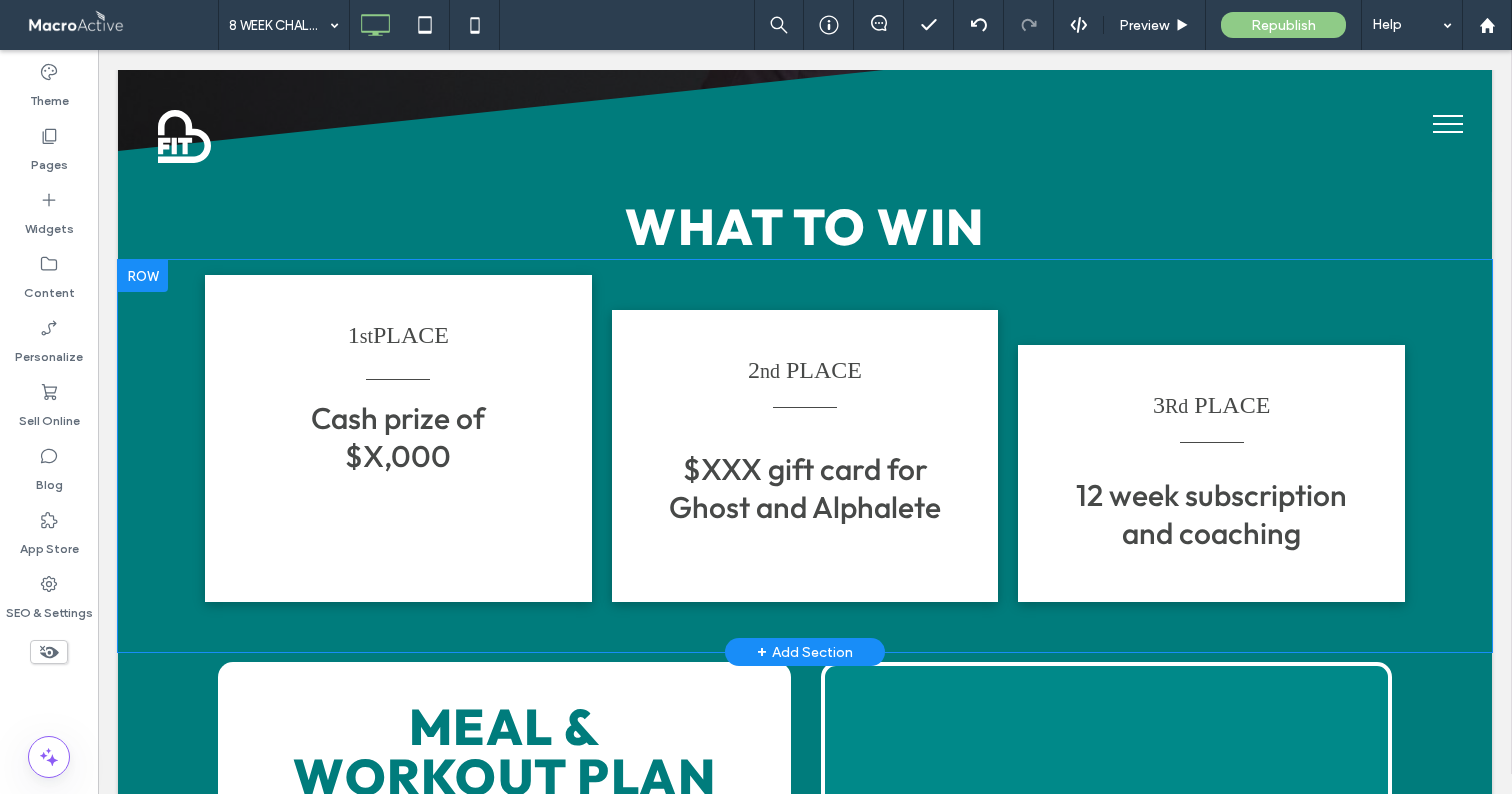 scroll, scrollTop: 918, scrollLeft: 0, axis: vertical 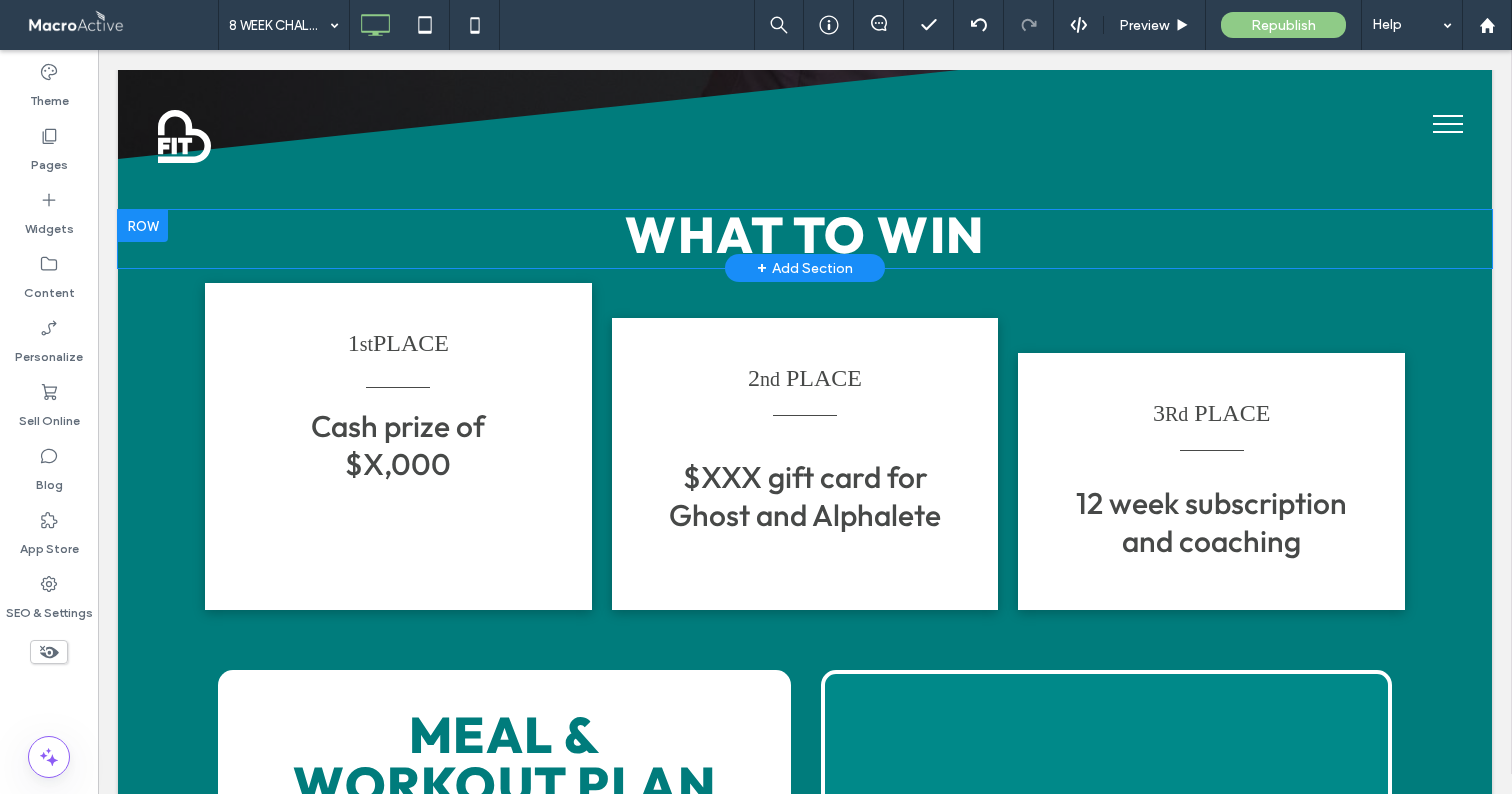 click at bounding box center [143, 226] 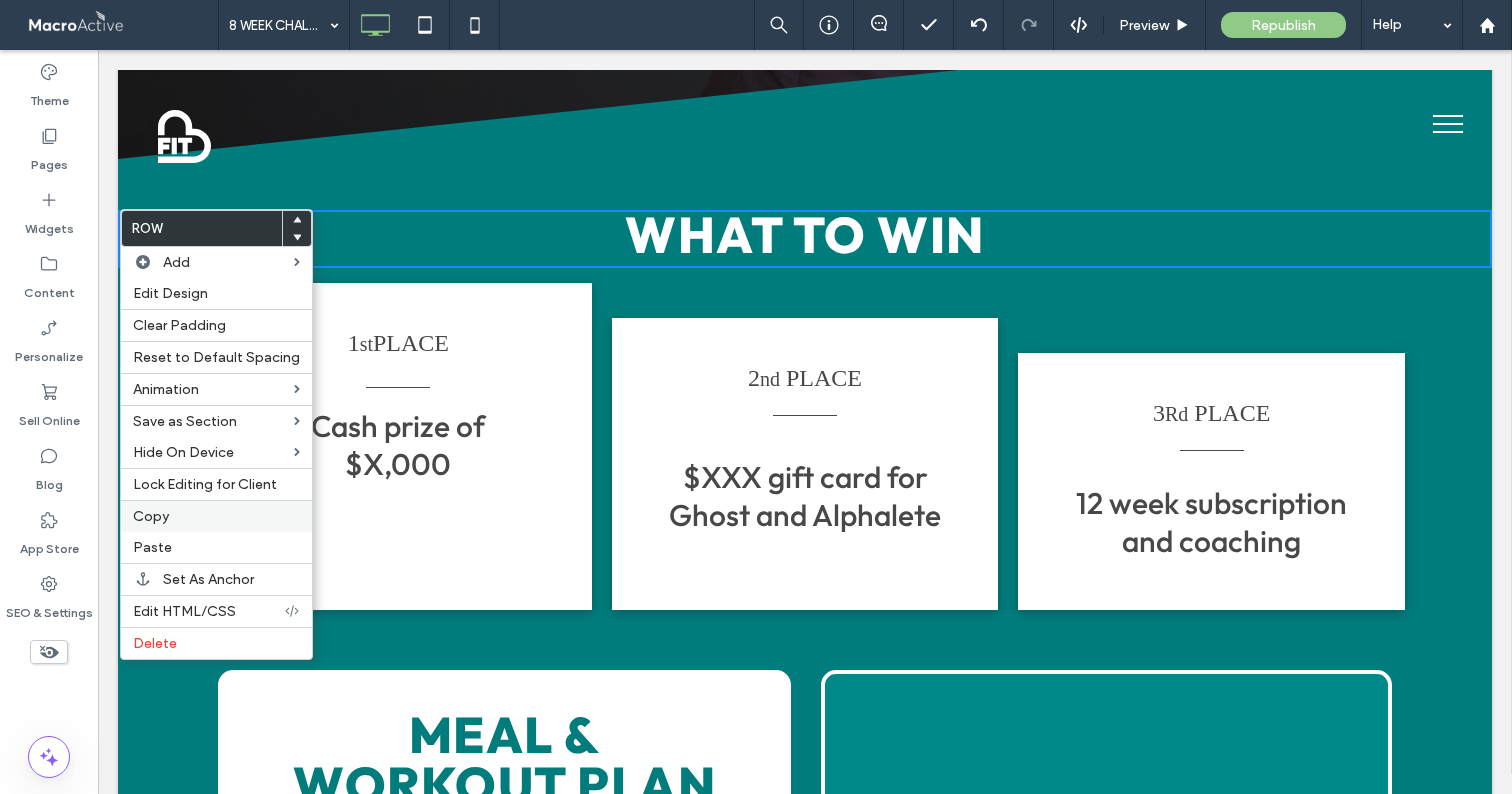click on "Copy" at bounding box center [151, 516] 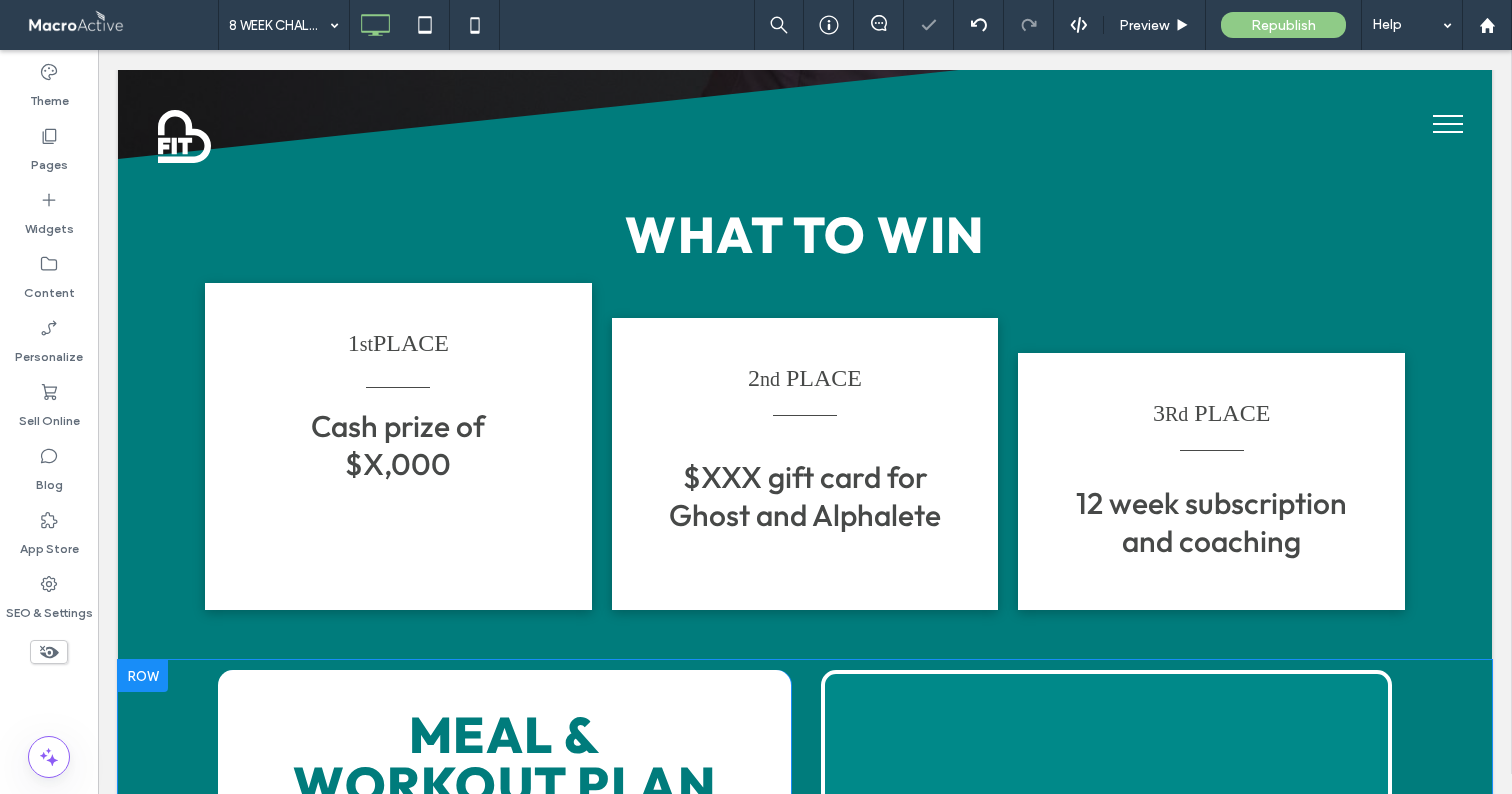 click at bounding box center (143, 676) 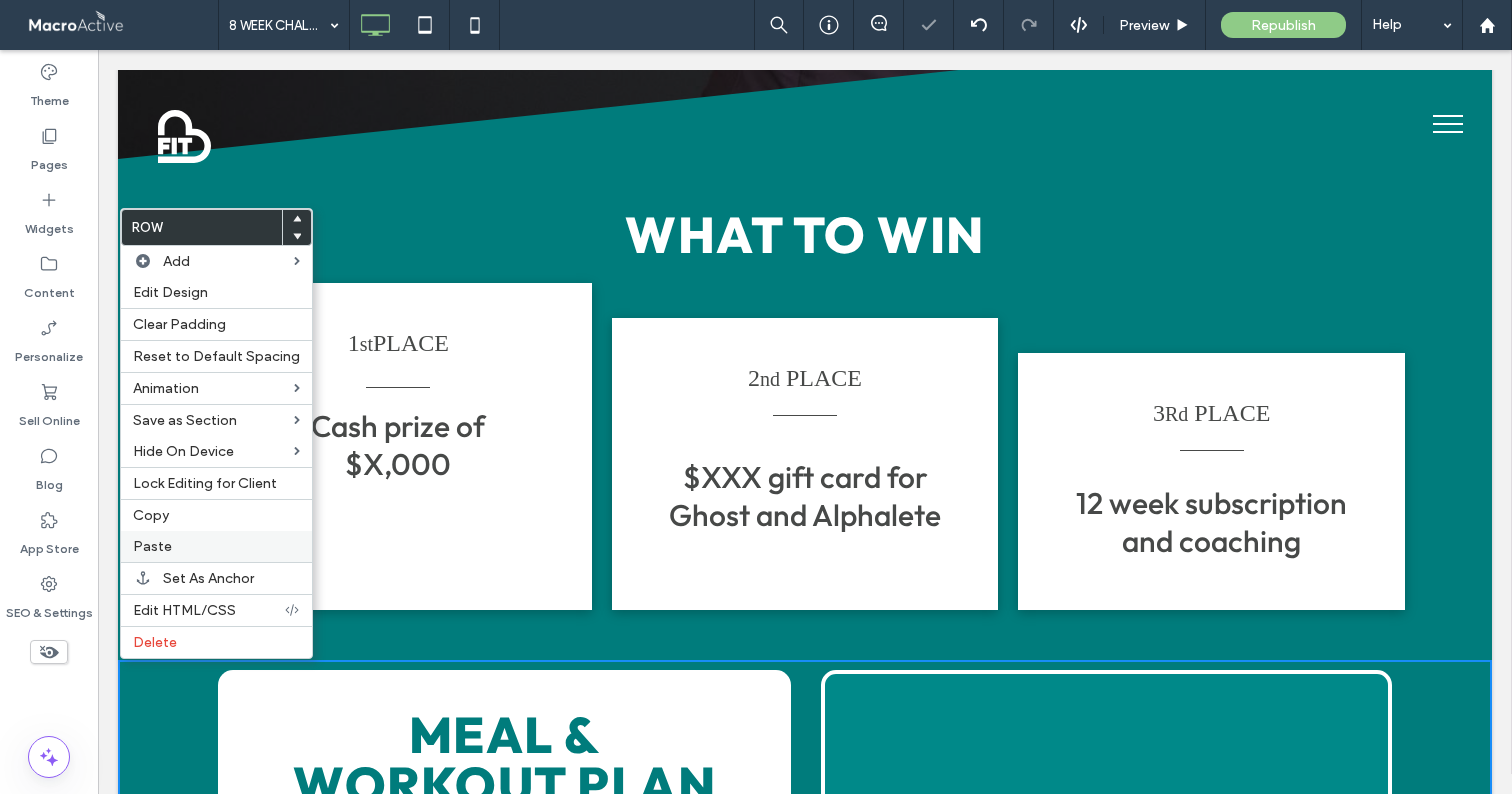 click on "Paste" at bounding box center [152, 546] 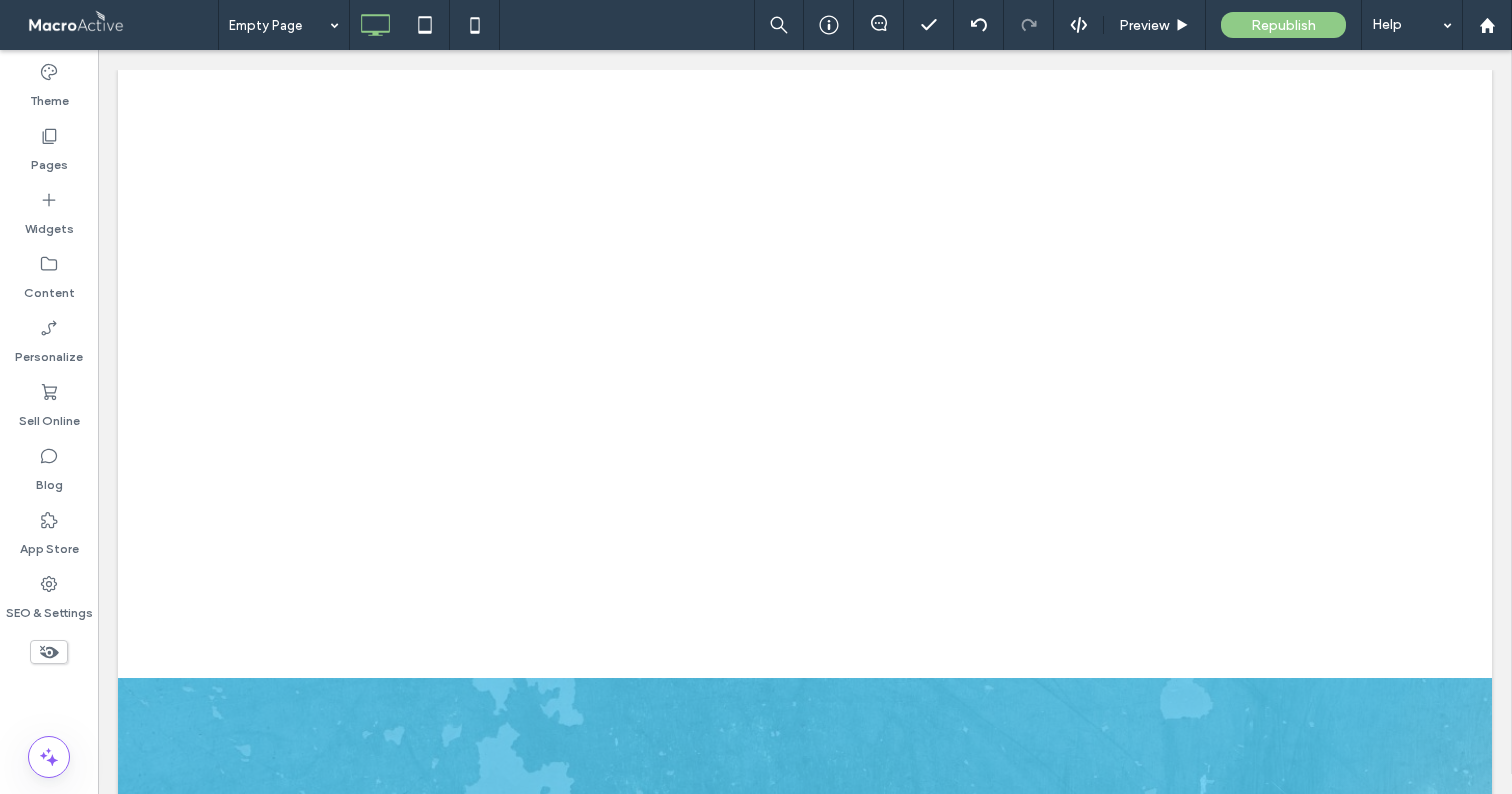 scroll, scrollTop: 0, scrollLeft: 0, axis: both 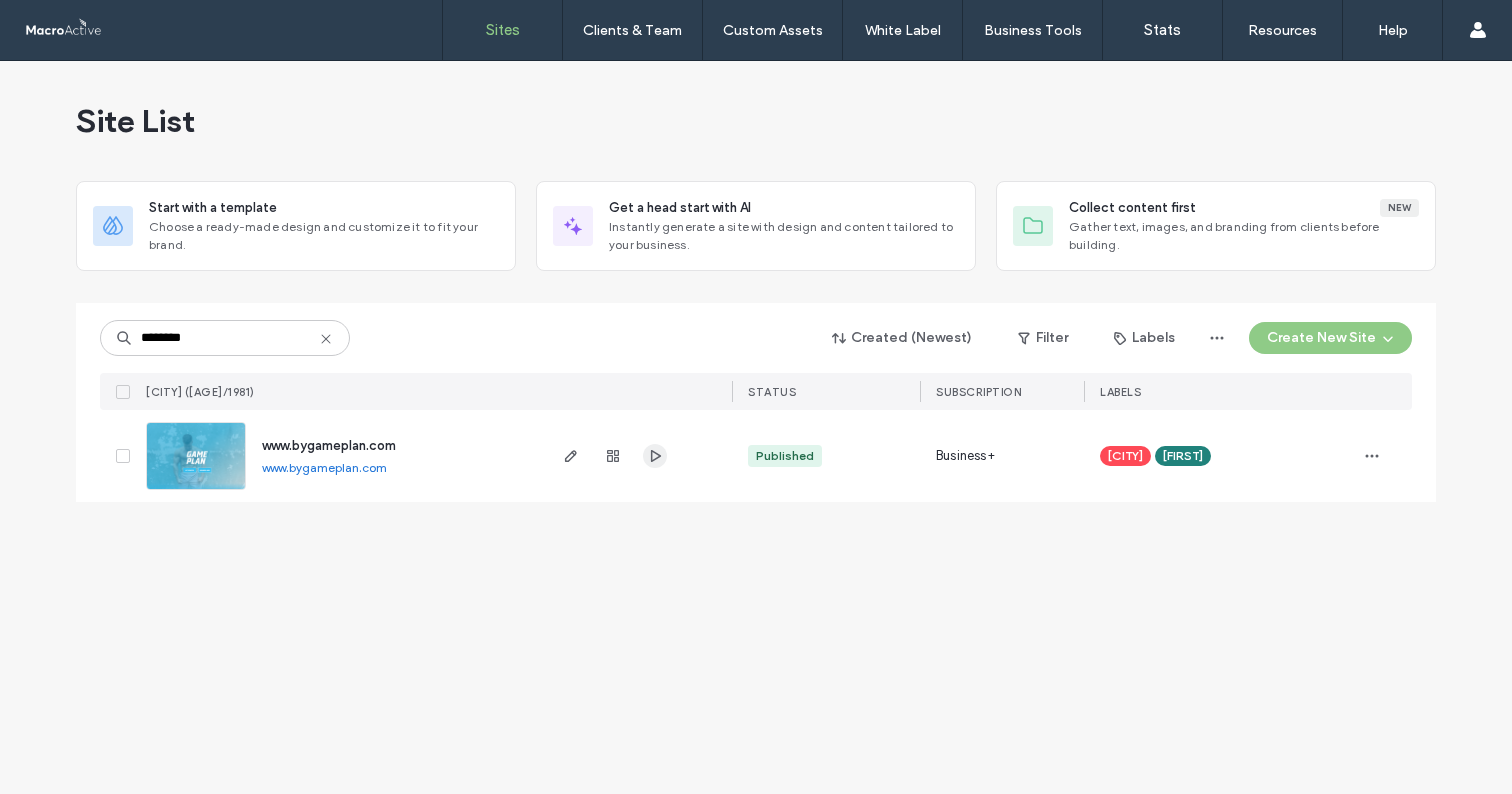click 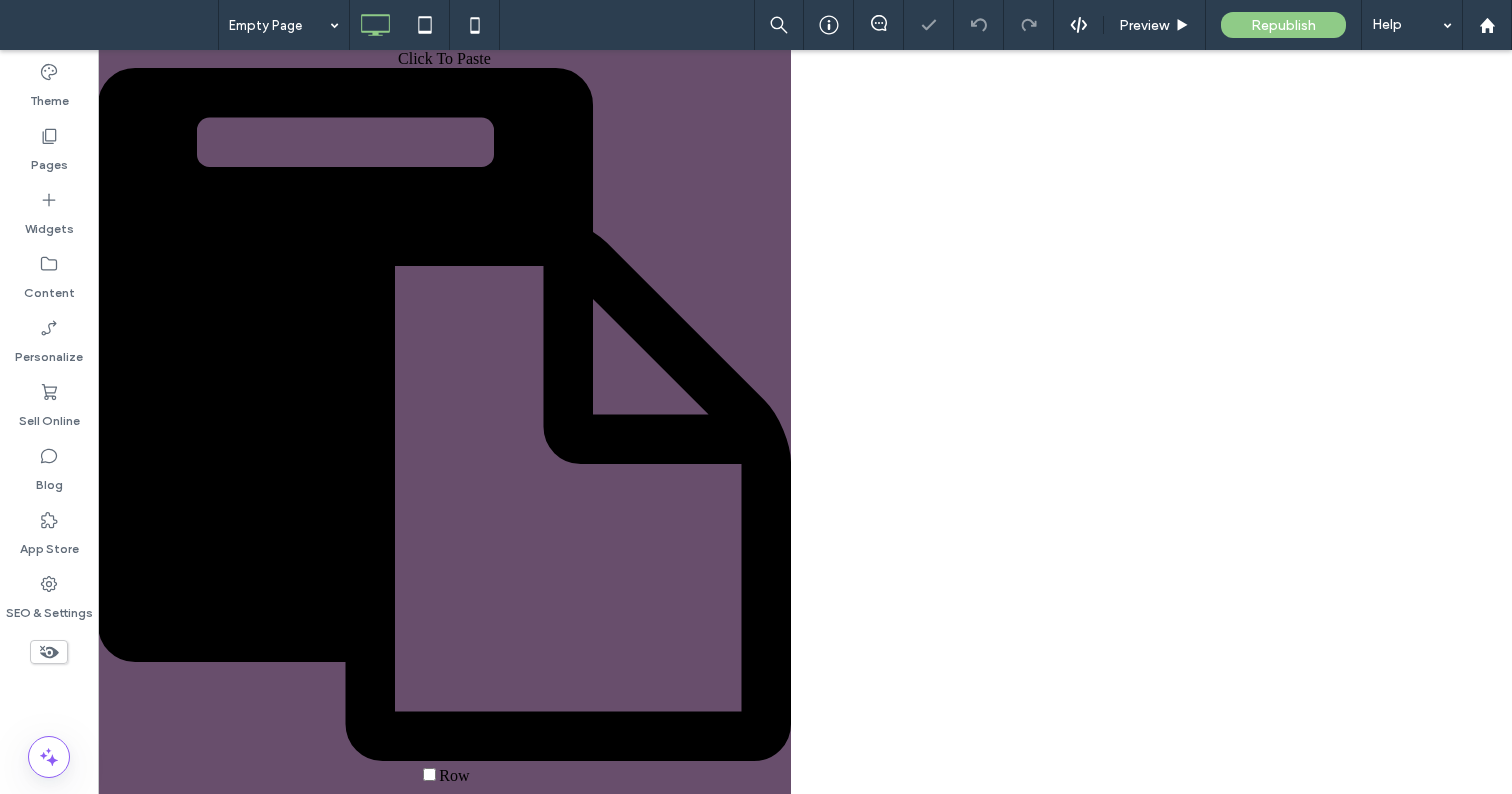 scroll, scrollTop: 2637, scrollLeft: 0, axis: vertical 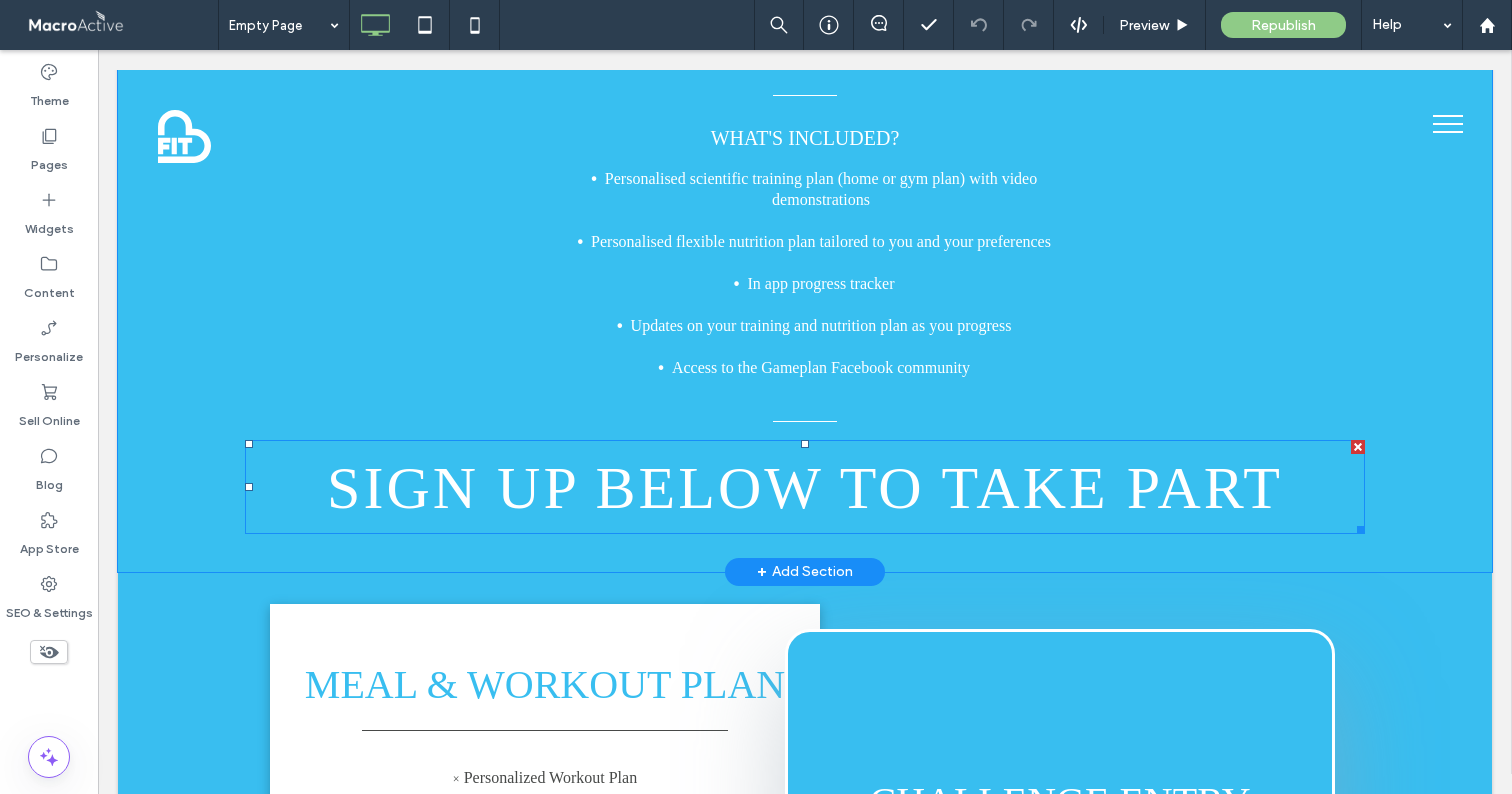 click on "SIGN UP BELOW TO TAKE PART" at bounding box center (805, 488) 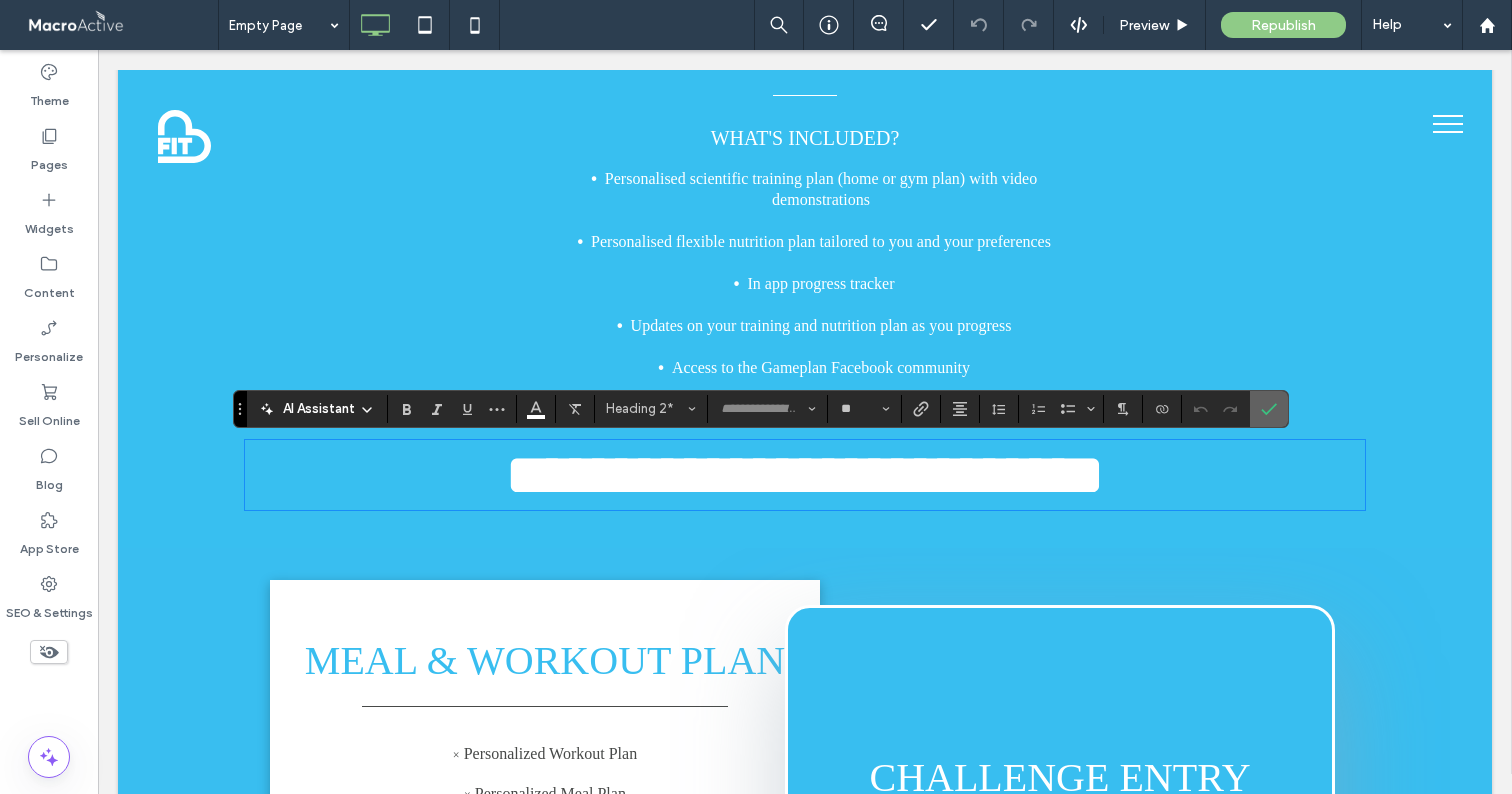 click at bounding box center (1269, 409) 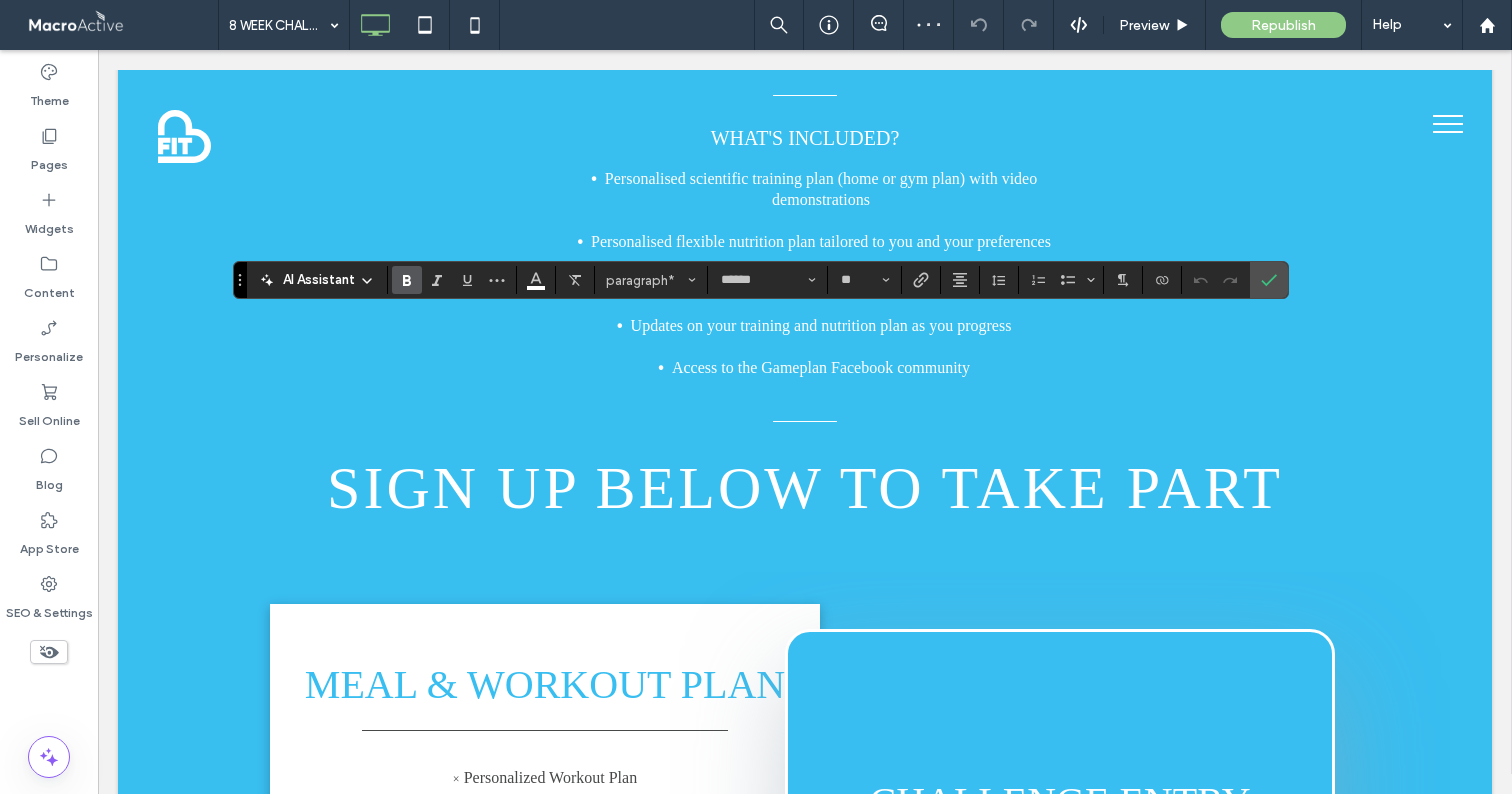 type on "*******" 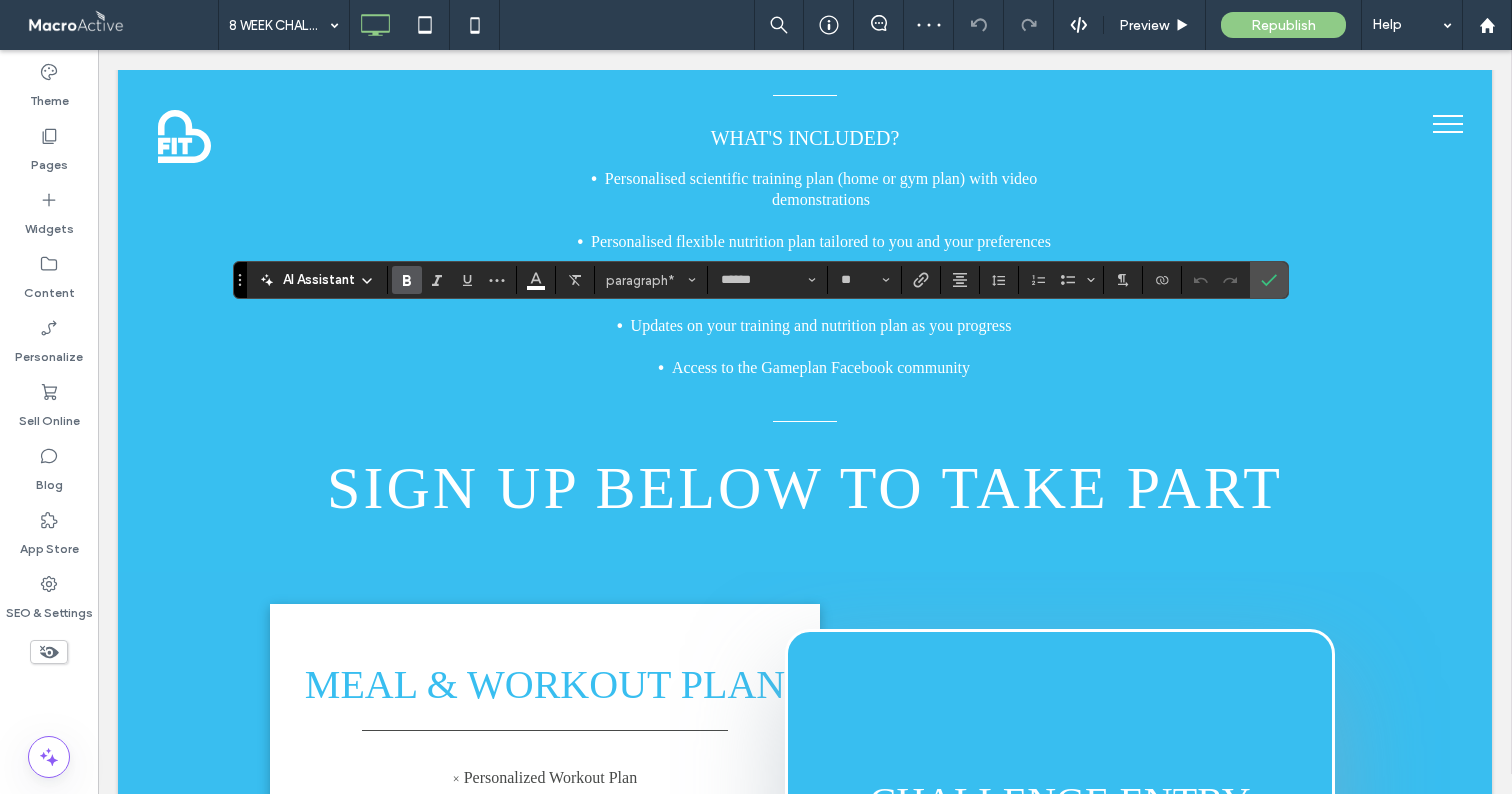type on "**" 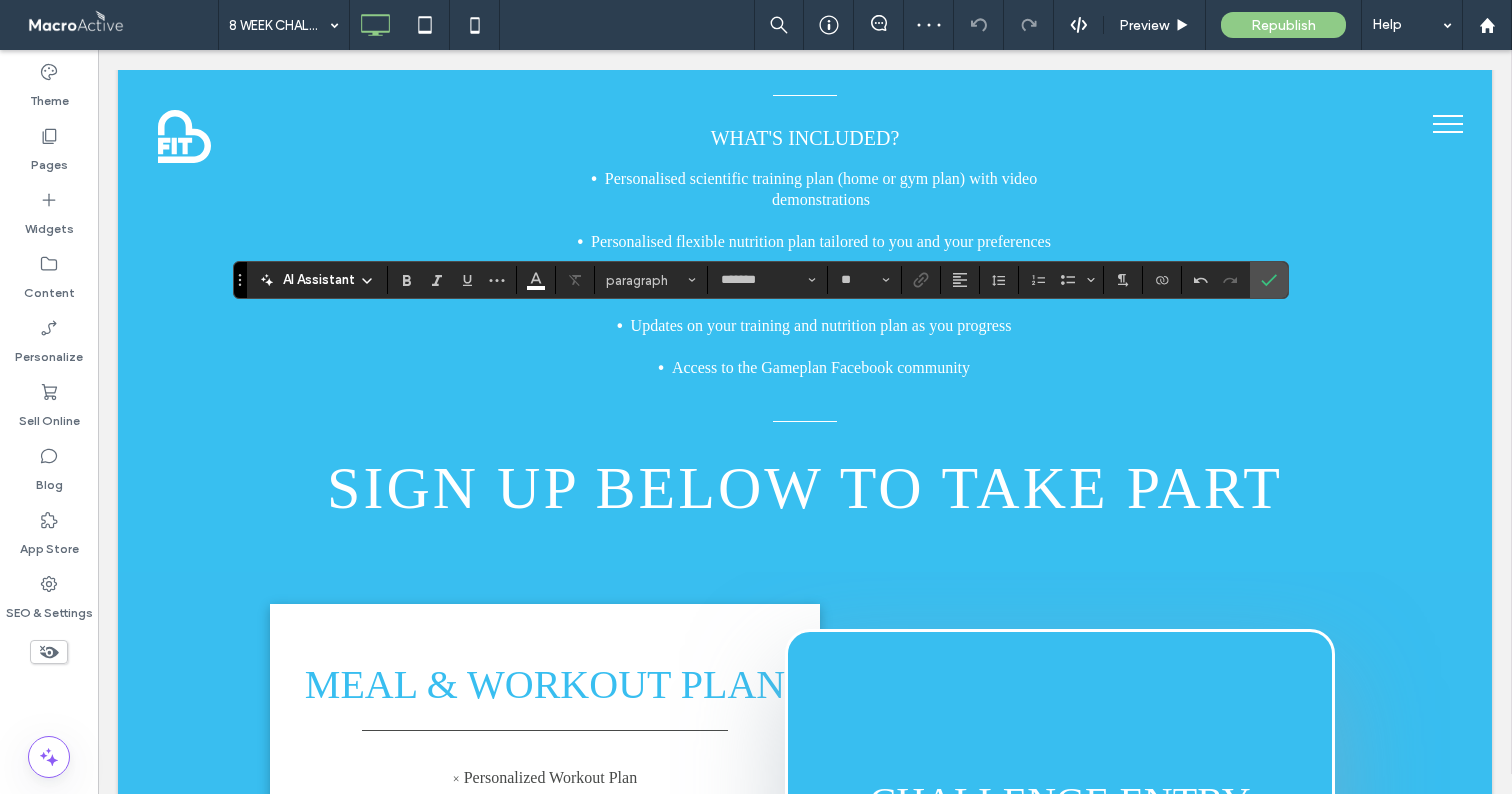 type on "******" 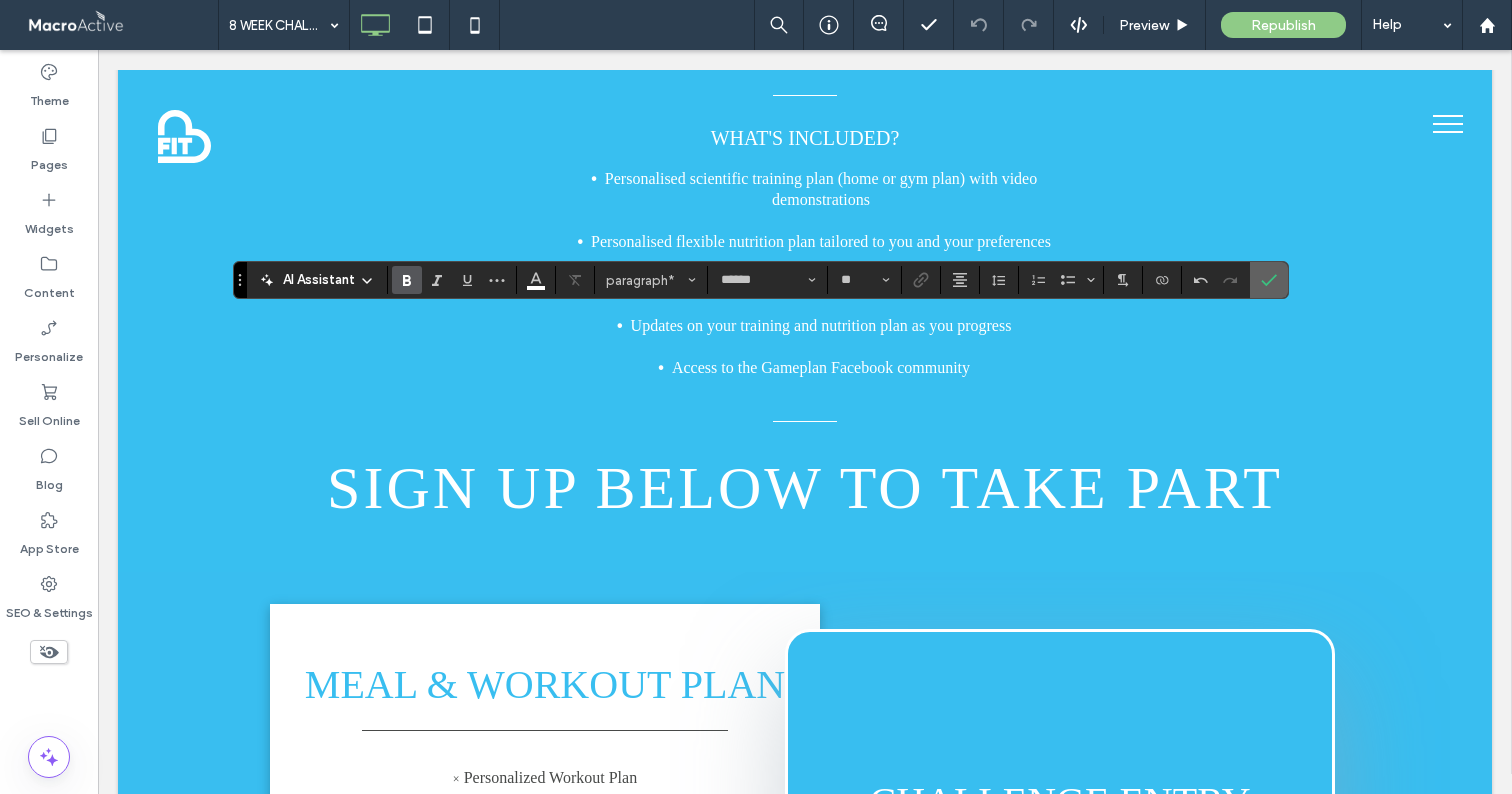 click 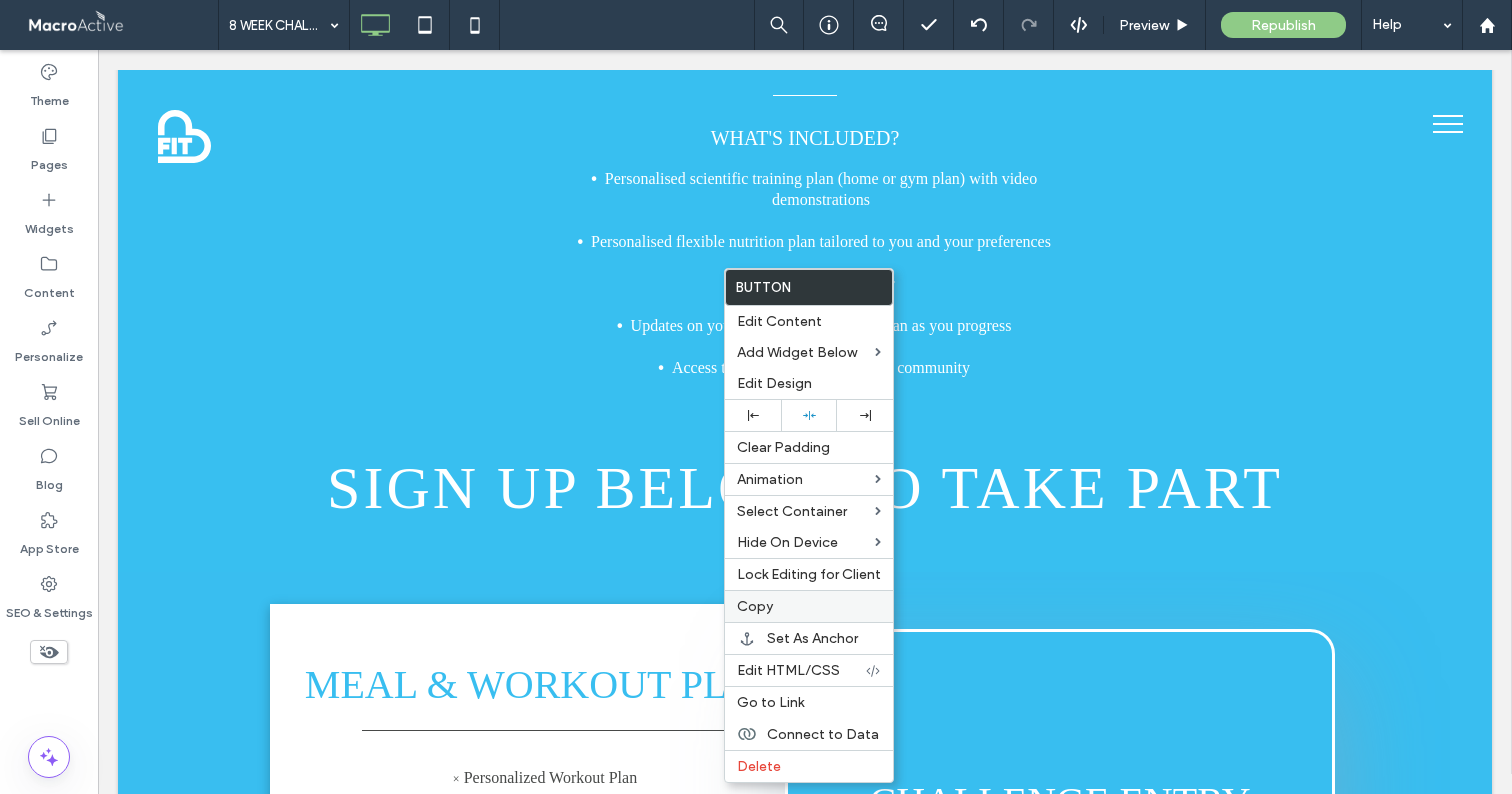 click on "Copy" at bounding box center (755, 606) 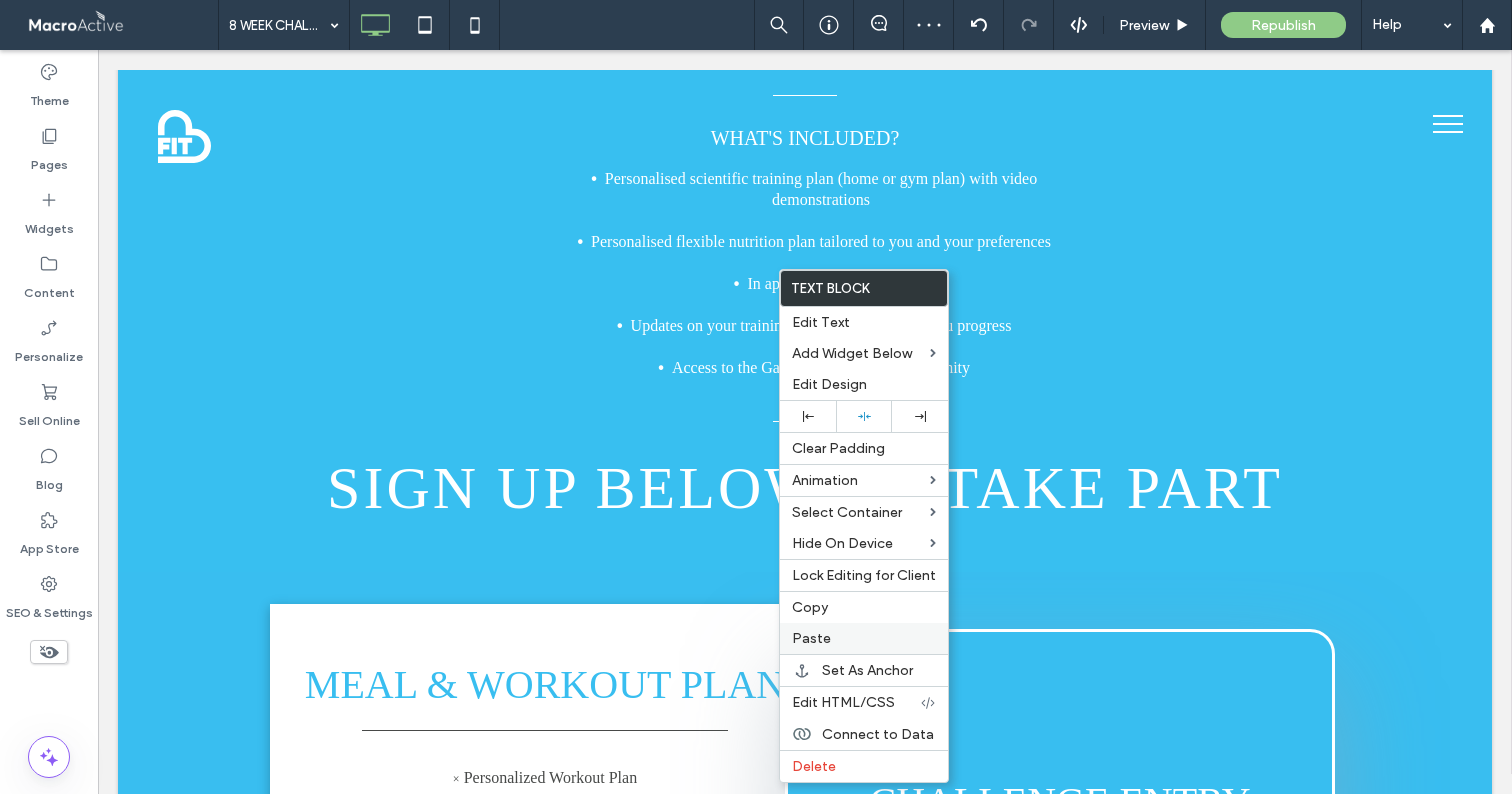 click on "Paste" at bounding box center (864, 638) 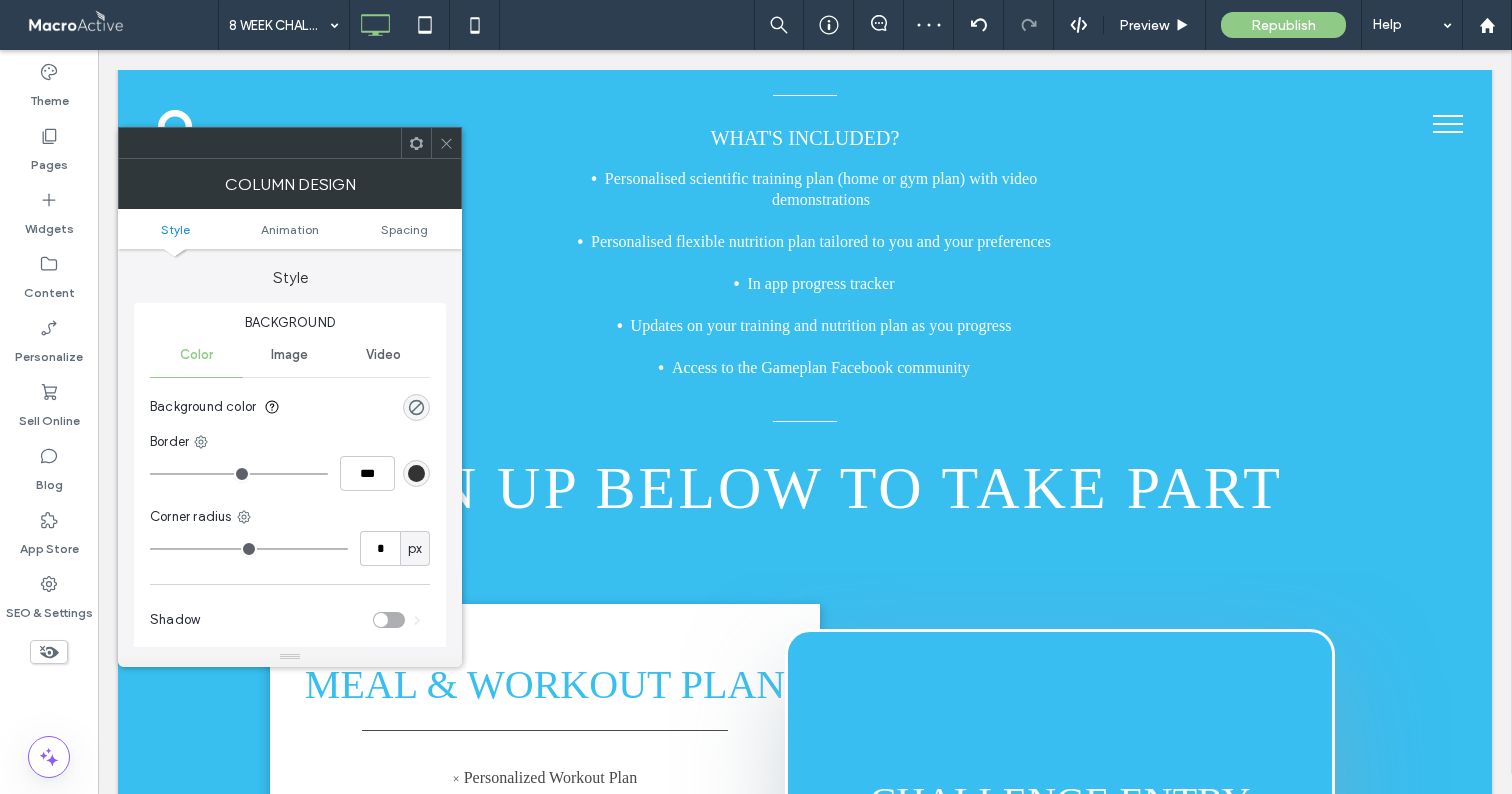 click on "Style Animation Spacing" at bounding box center [290, 229] 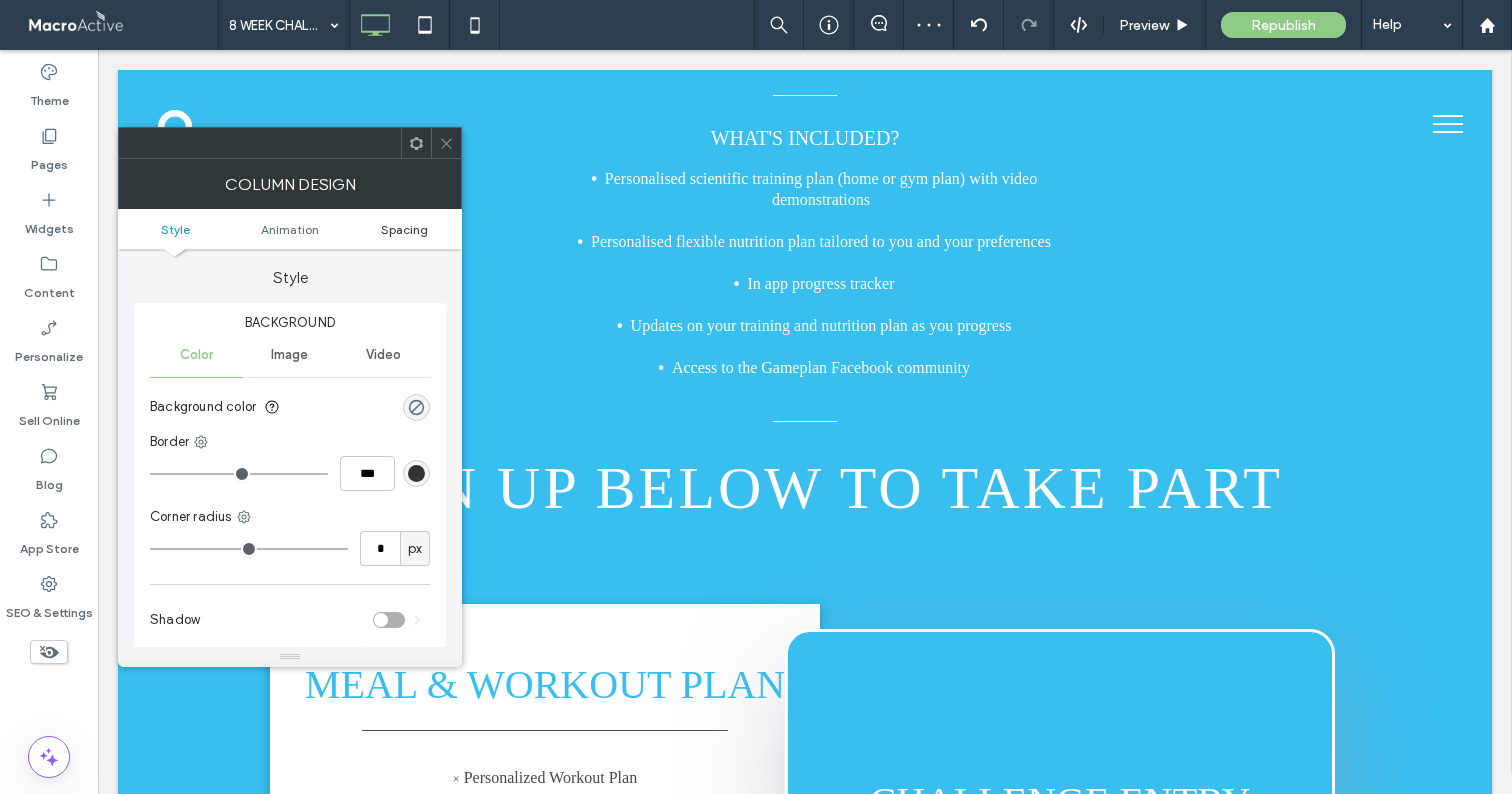 click on "Spacing" at bounding box center [404, 229] 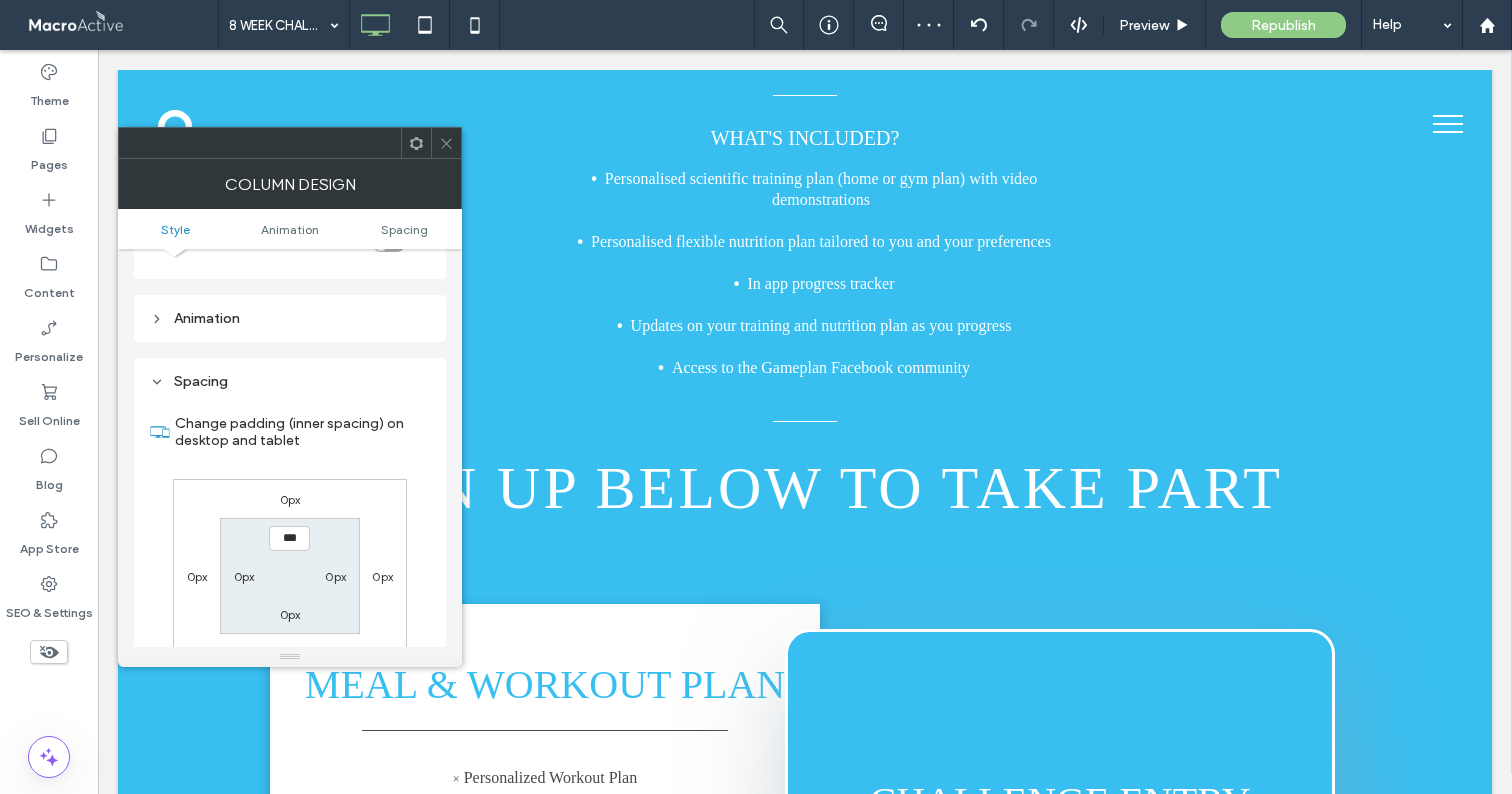 scroll, scrollTop: 470, scrollLeft: 0, axis: vertical 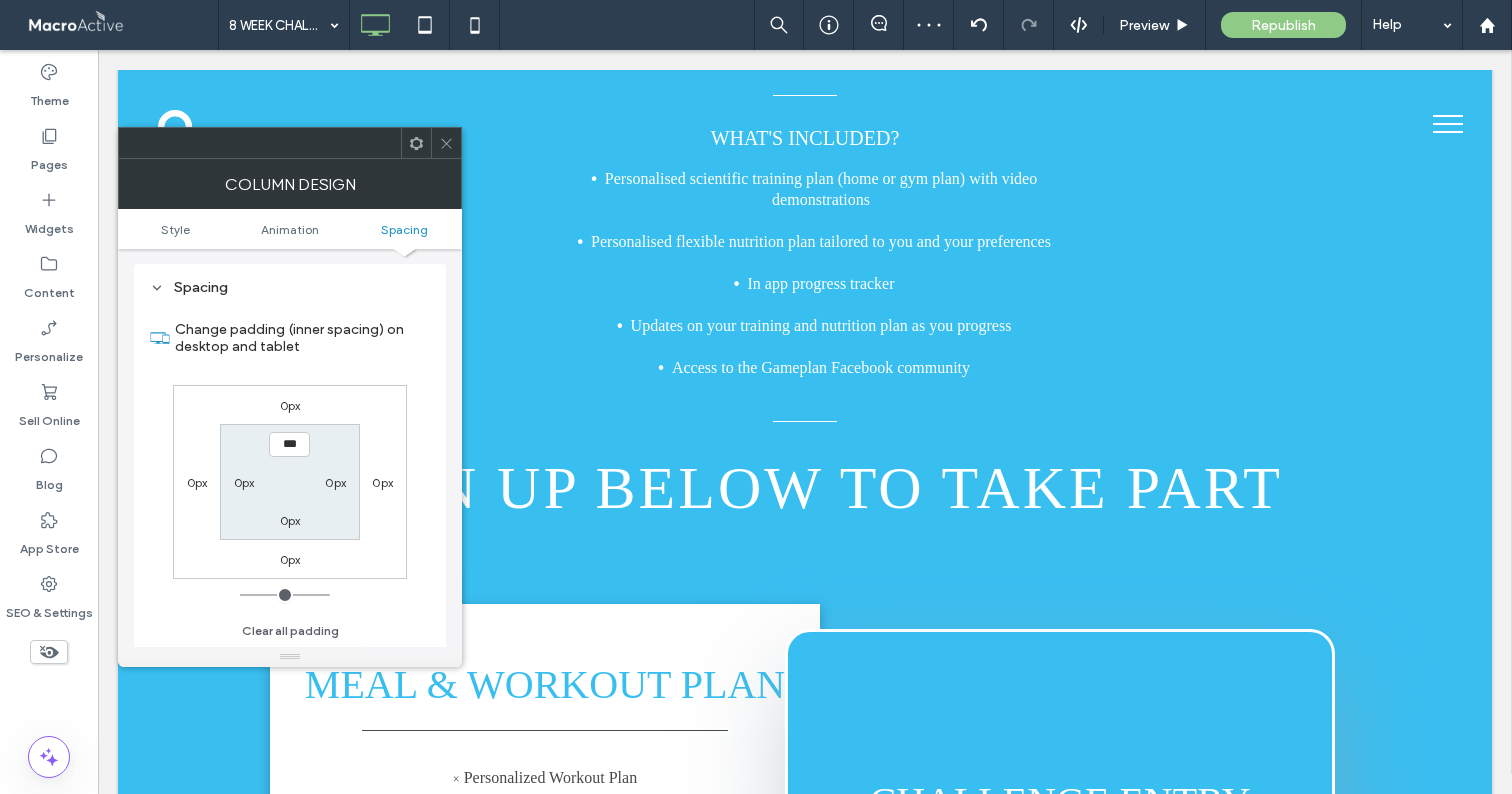 click at bounding box center [446, 143] 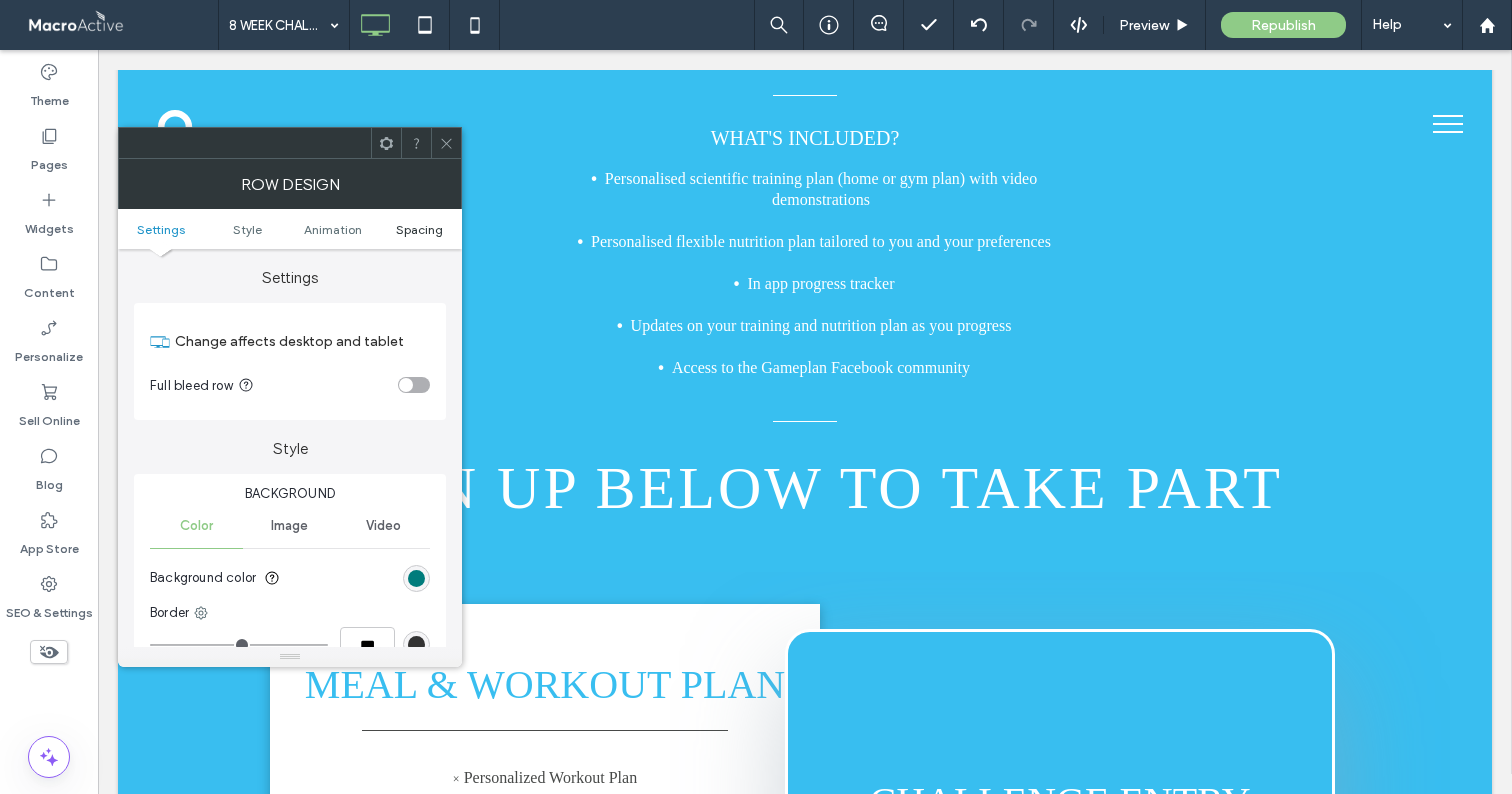click on "Spacing" at bounding box center [419, 229] 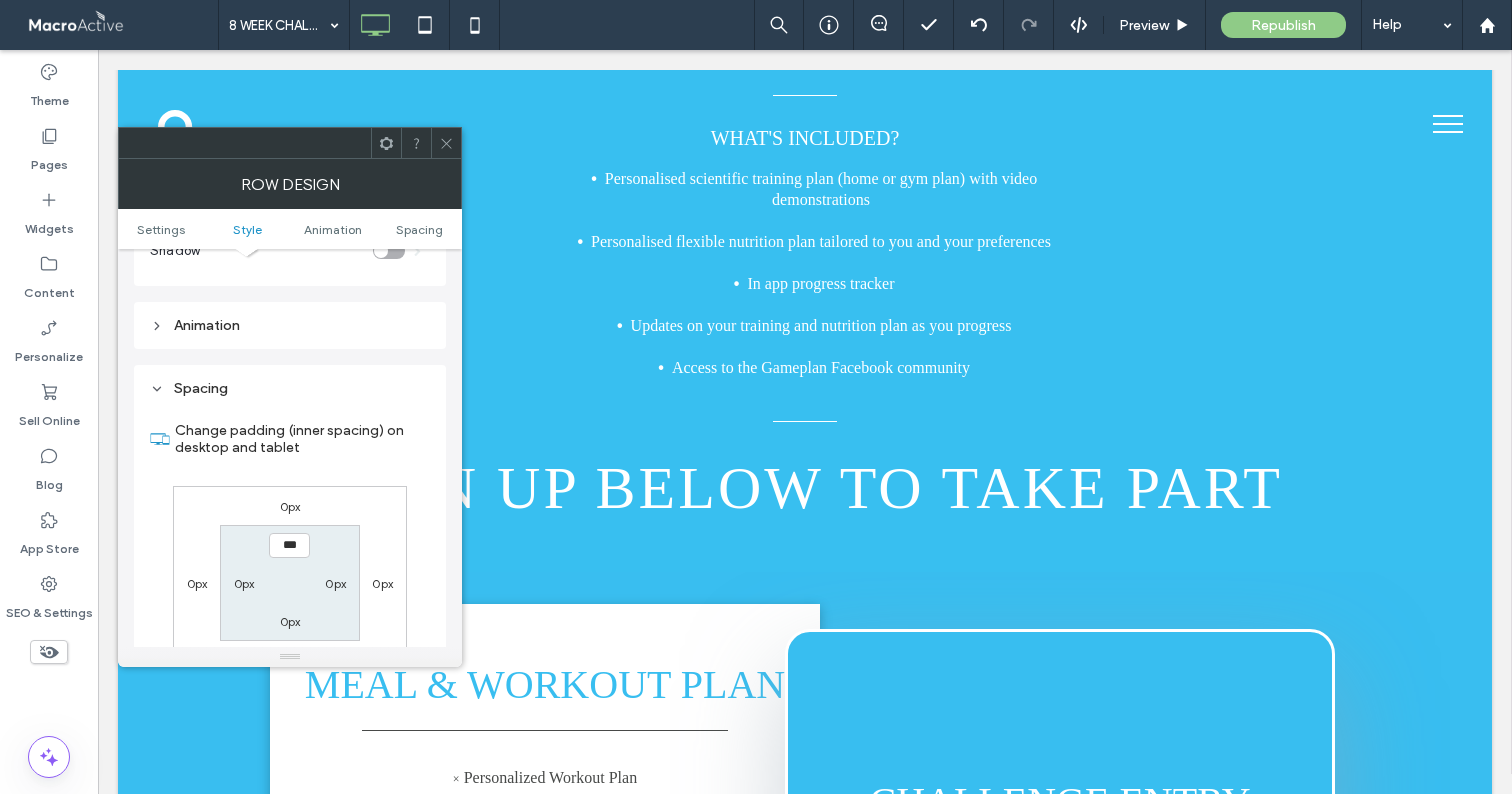 scroll, scrollTop: 566, scrollLeft: 0, axis: vertical 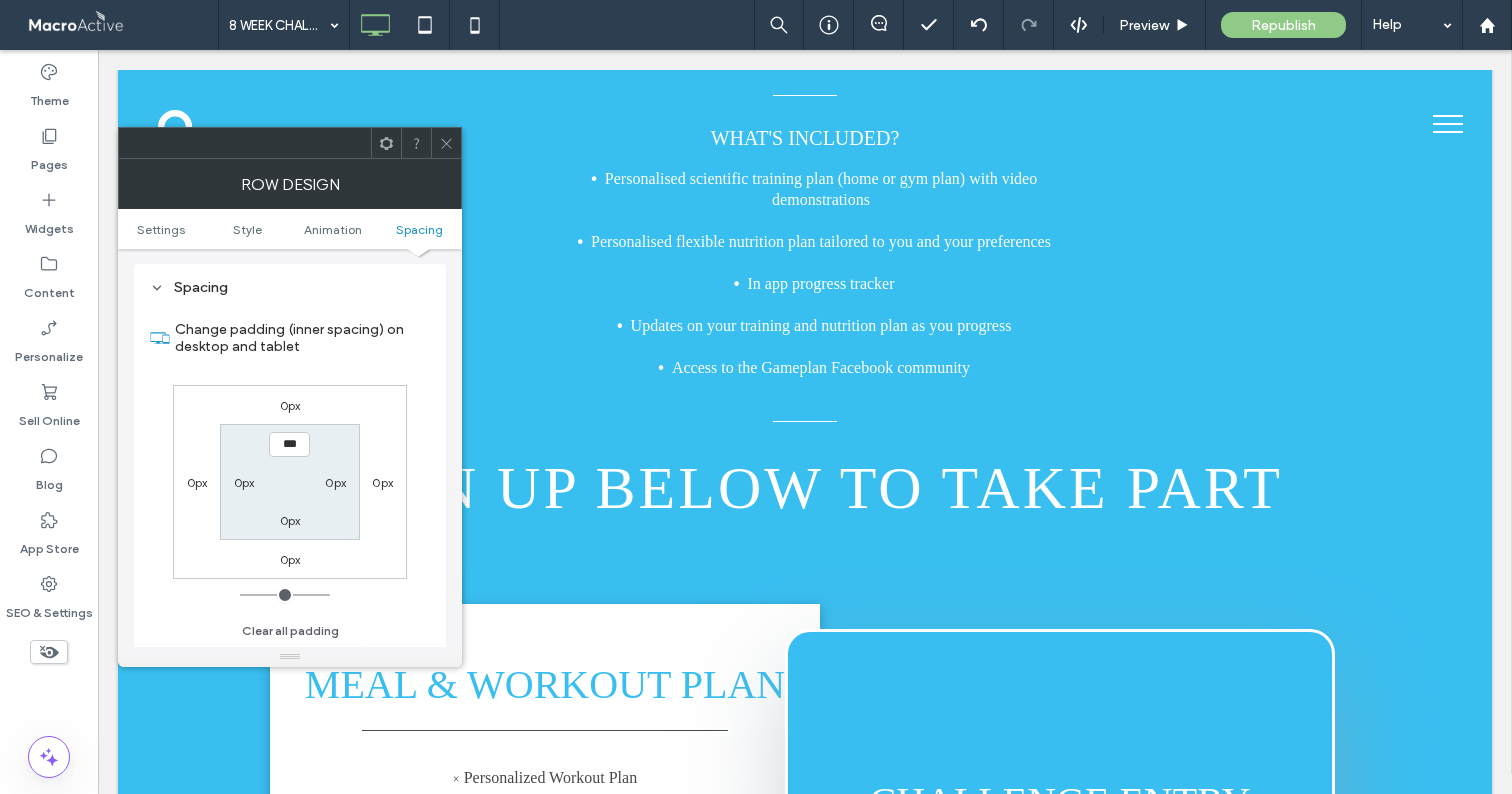 click on "0px" at bounding box center [290, 520] 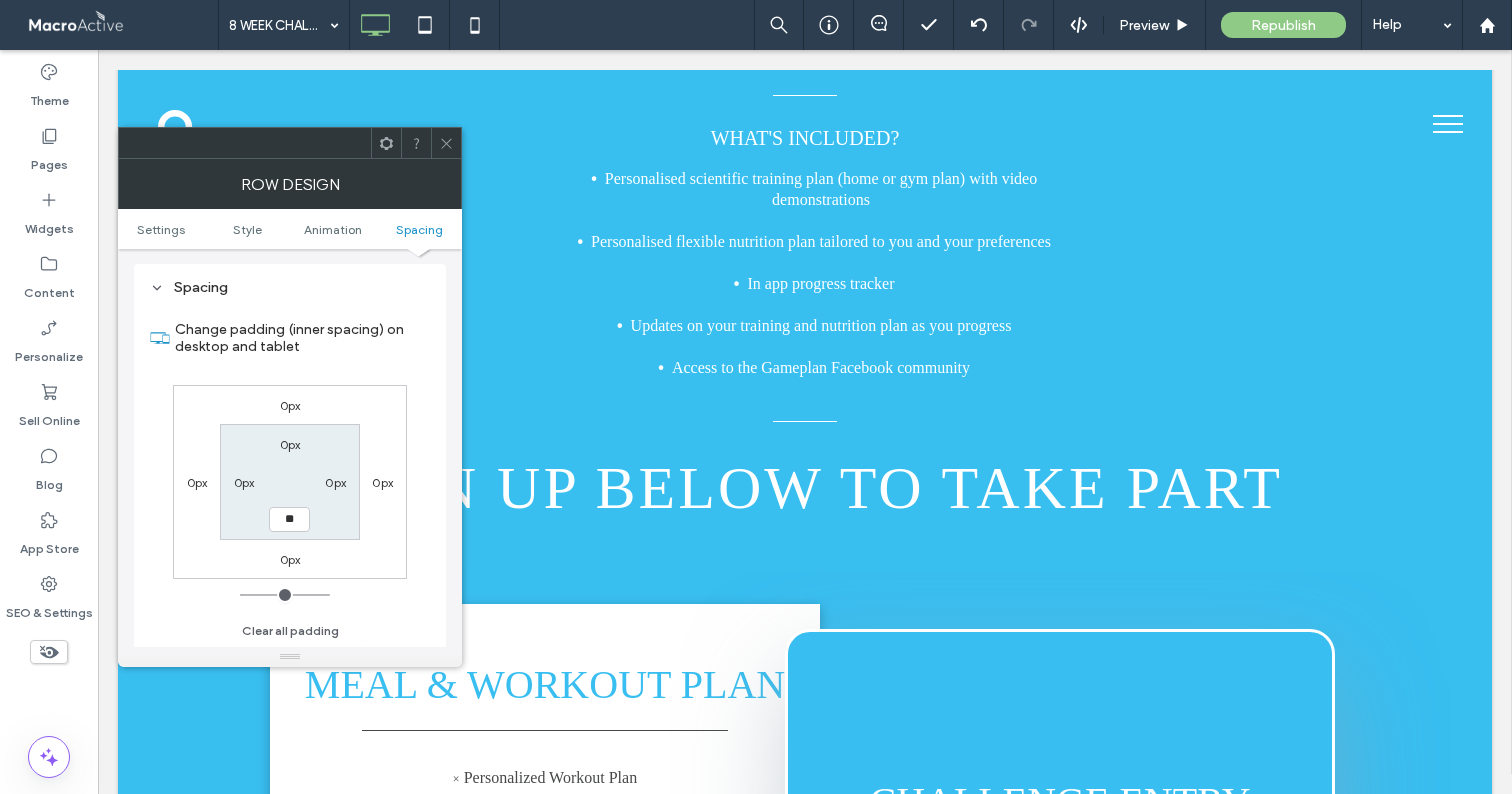 type on "**" 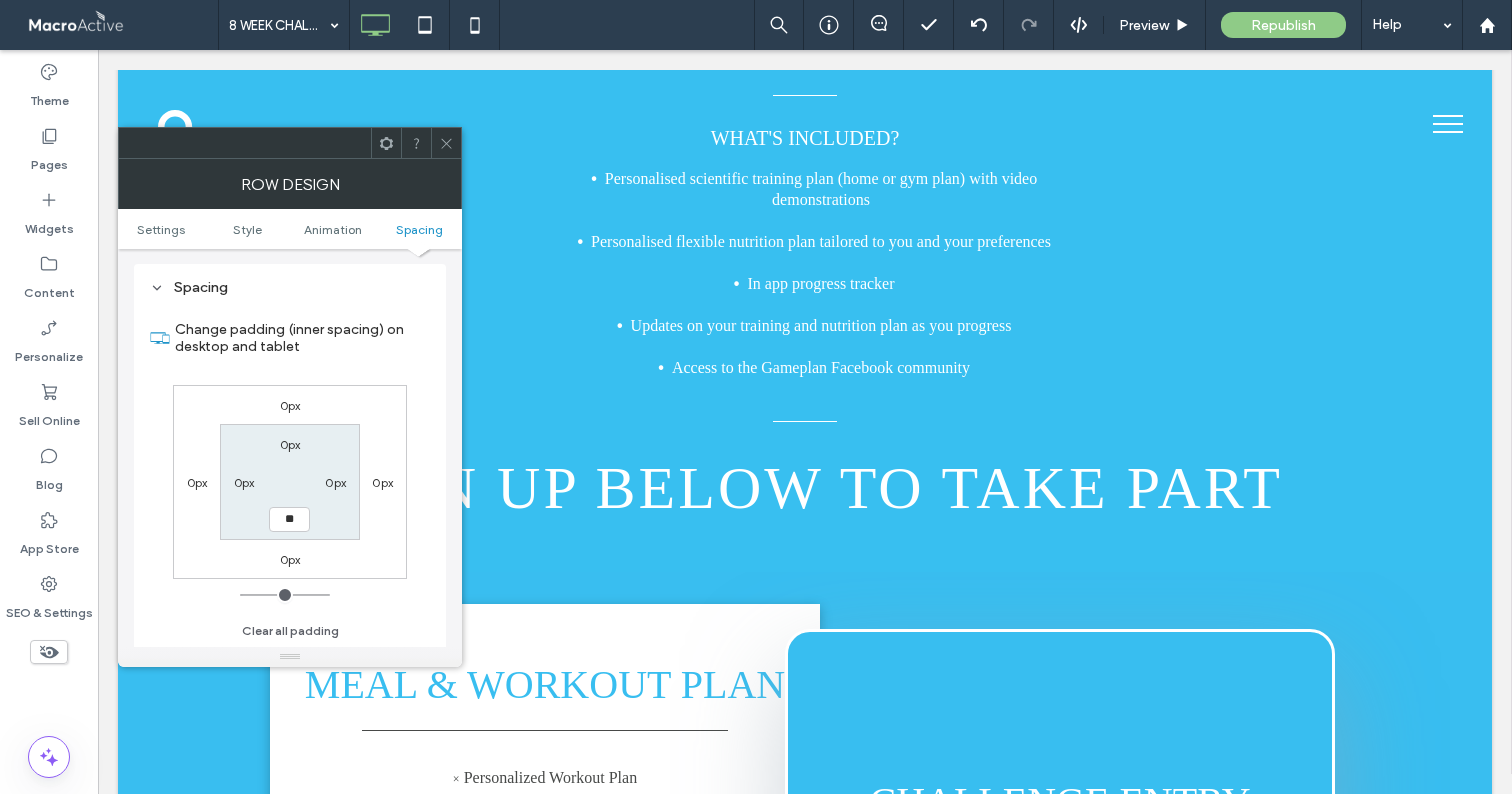 type on "**" 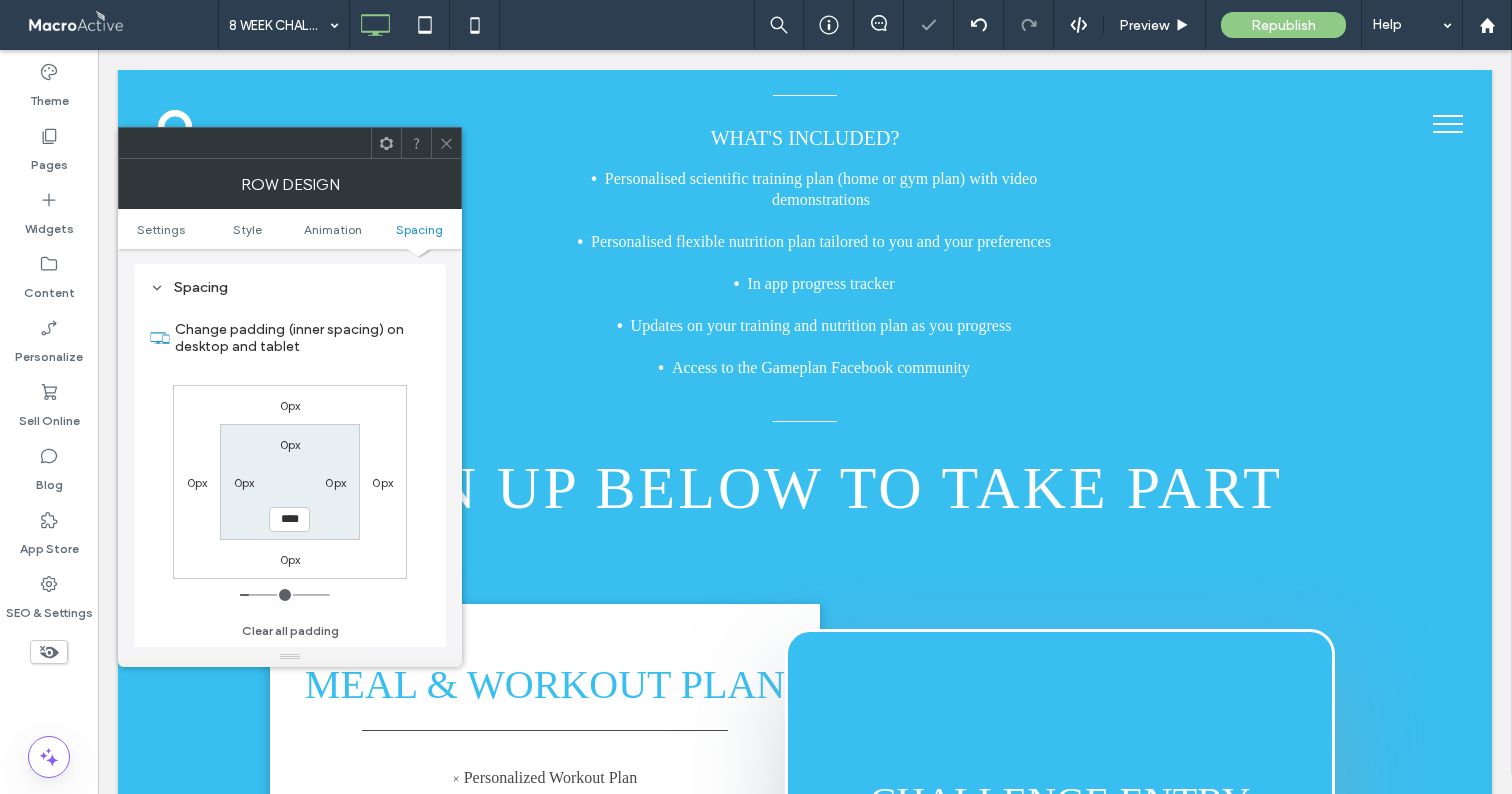 click on "****" at bounding box center (289, 519) 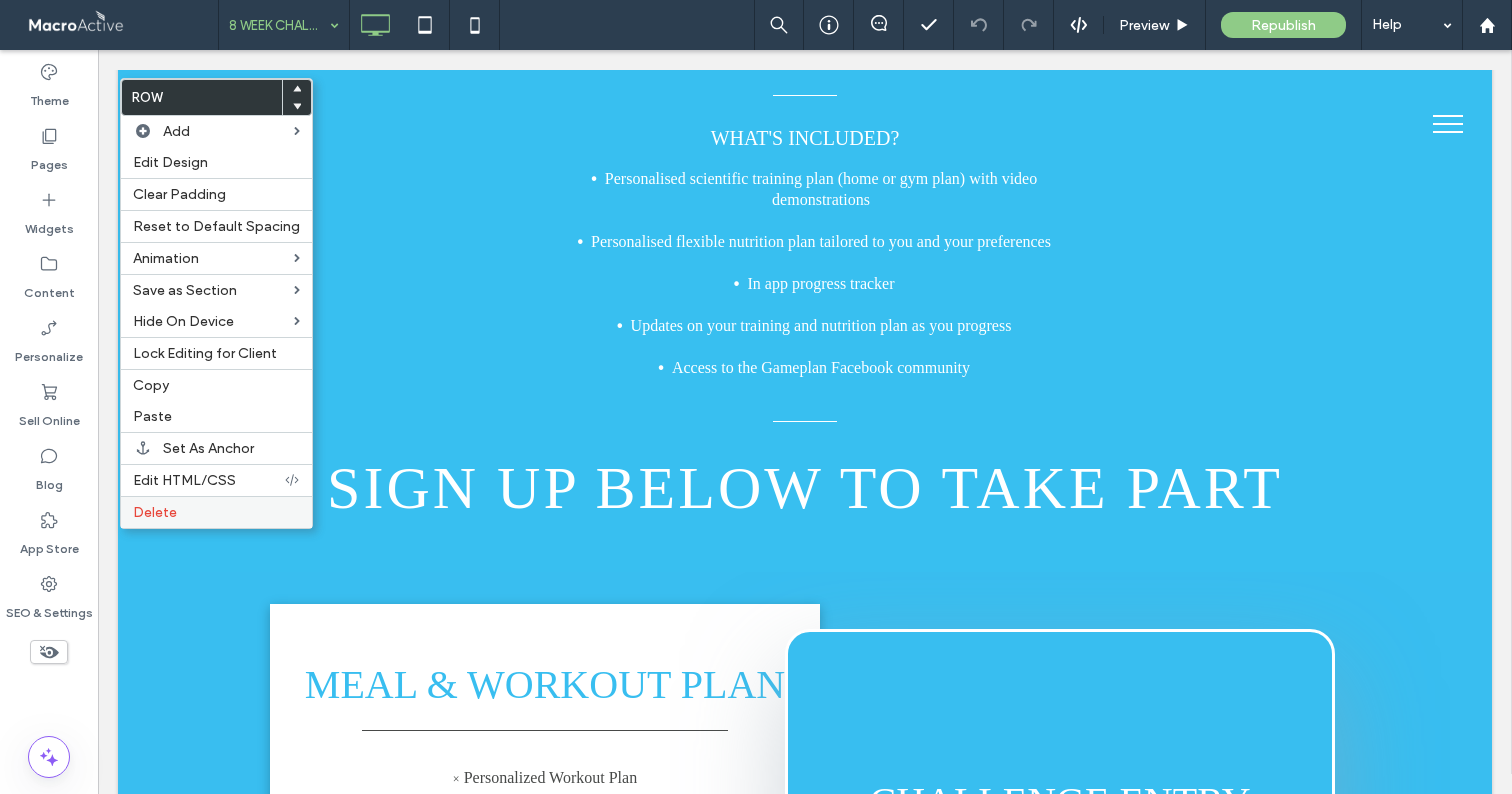 click on "Delete" at bounding box center [216, 512] 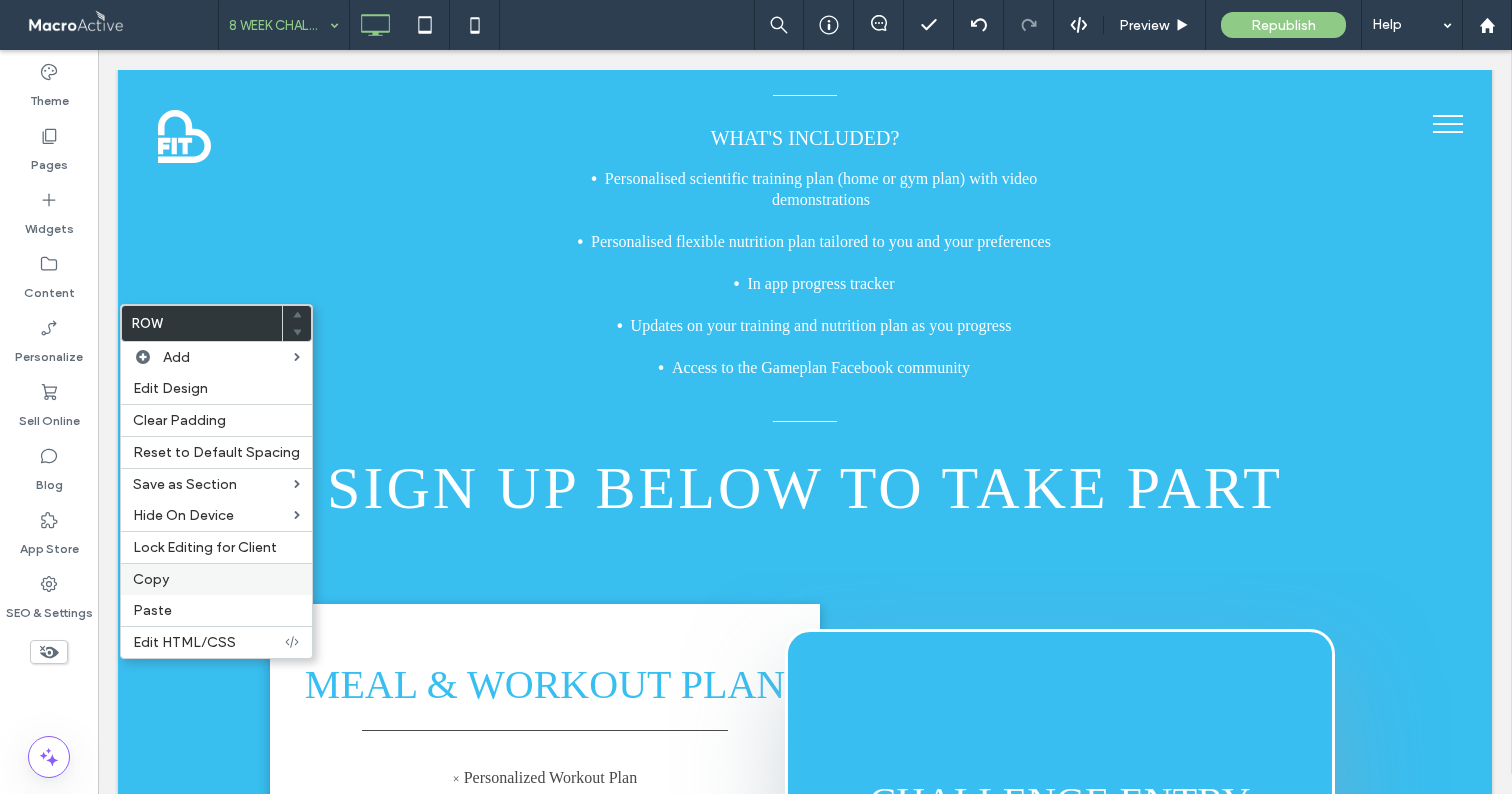 click on "Copy" at bounding box center [151, 579] 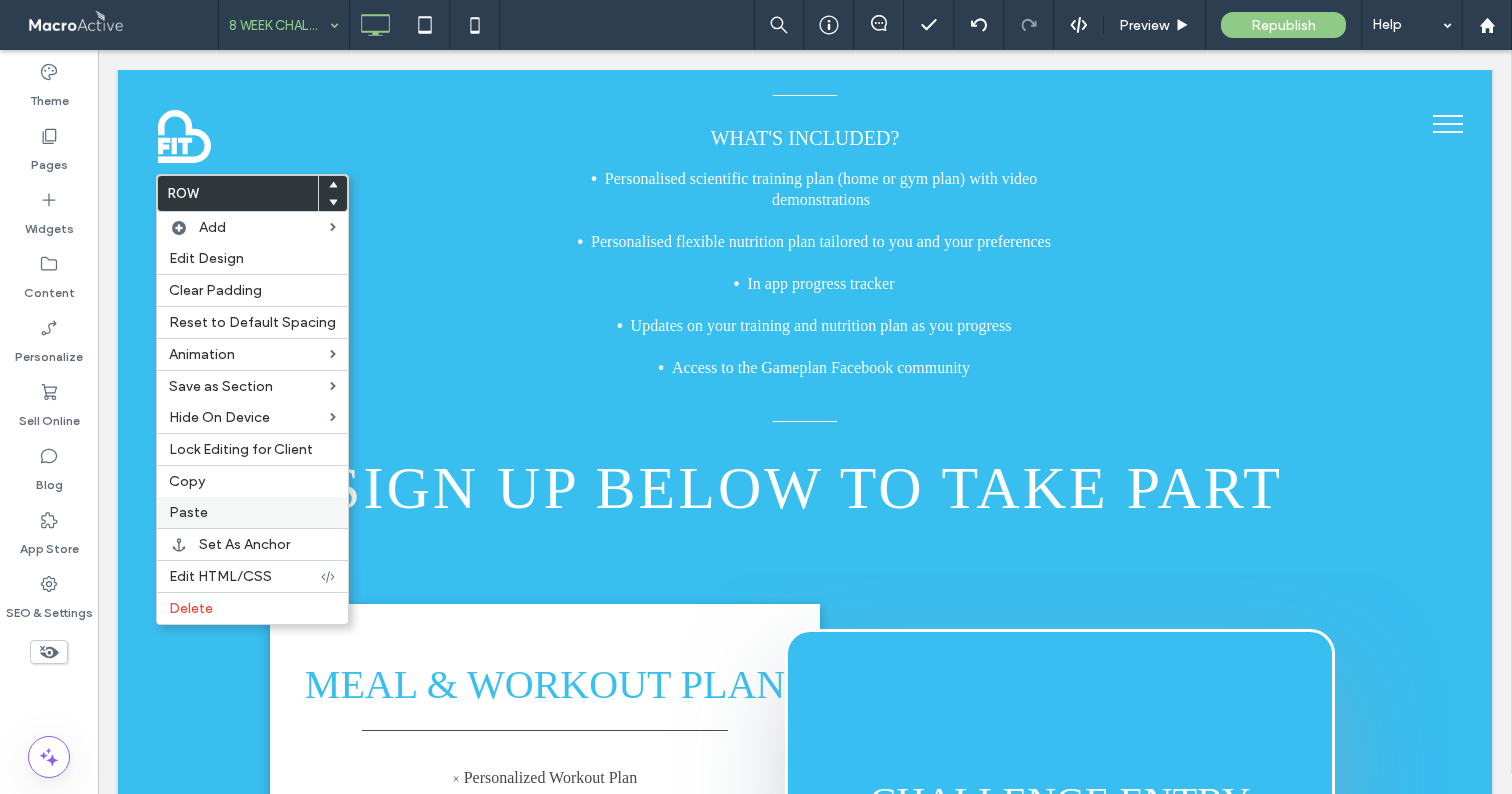 click on "Paste" at bounding box center [252, 512] 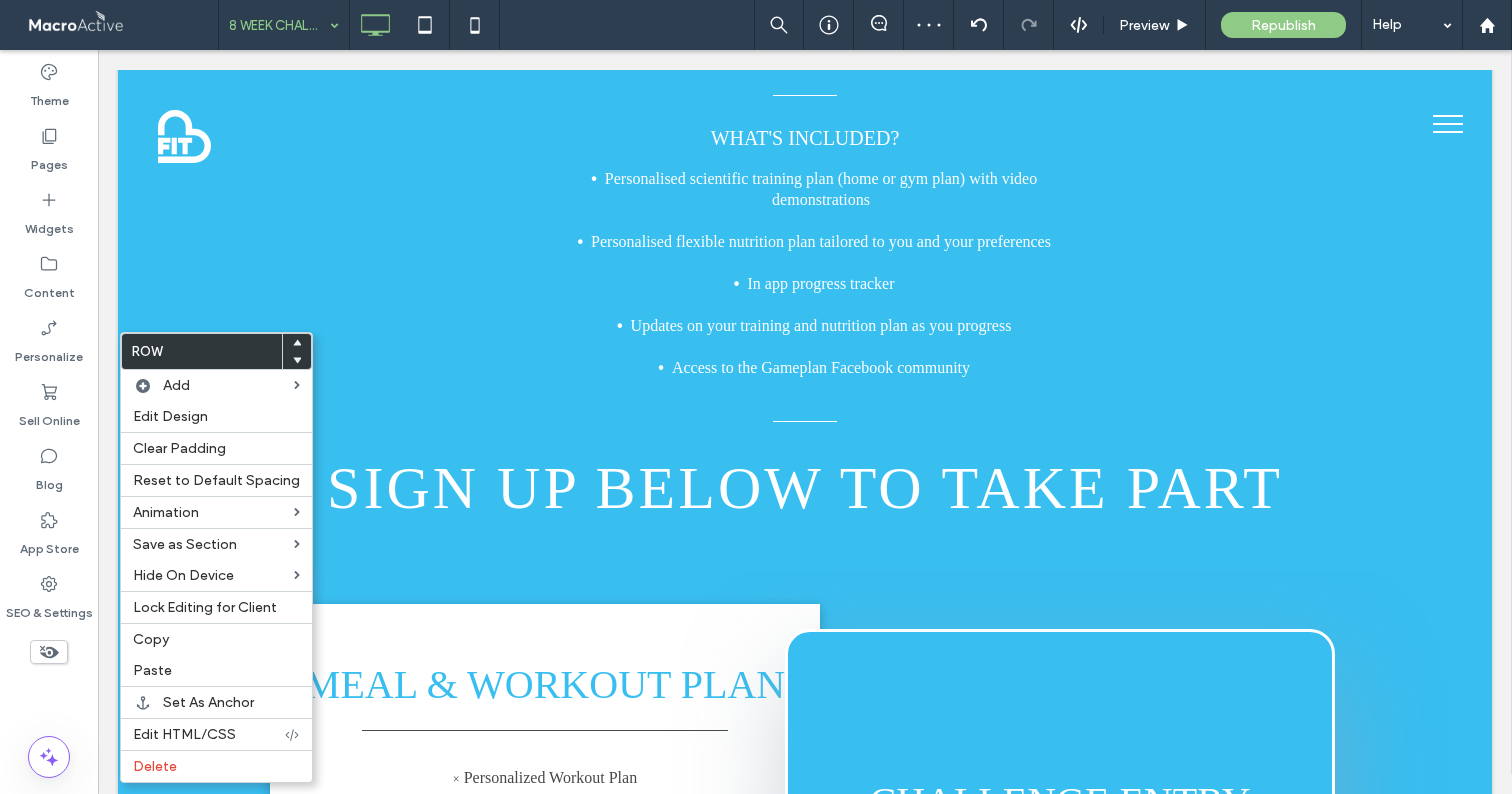 click 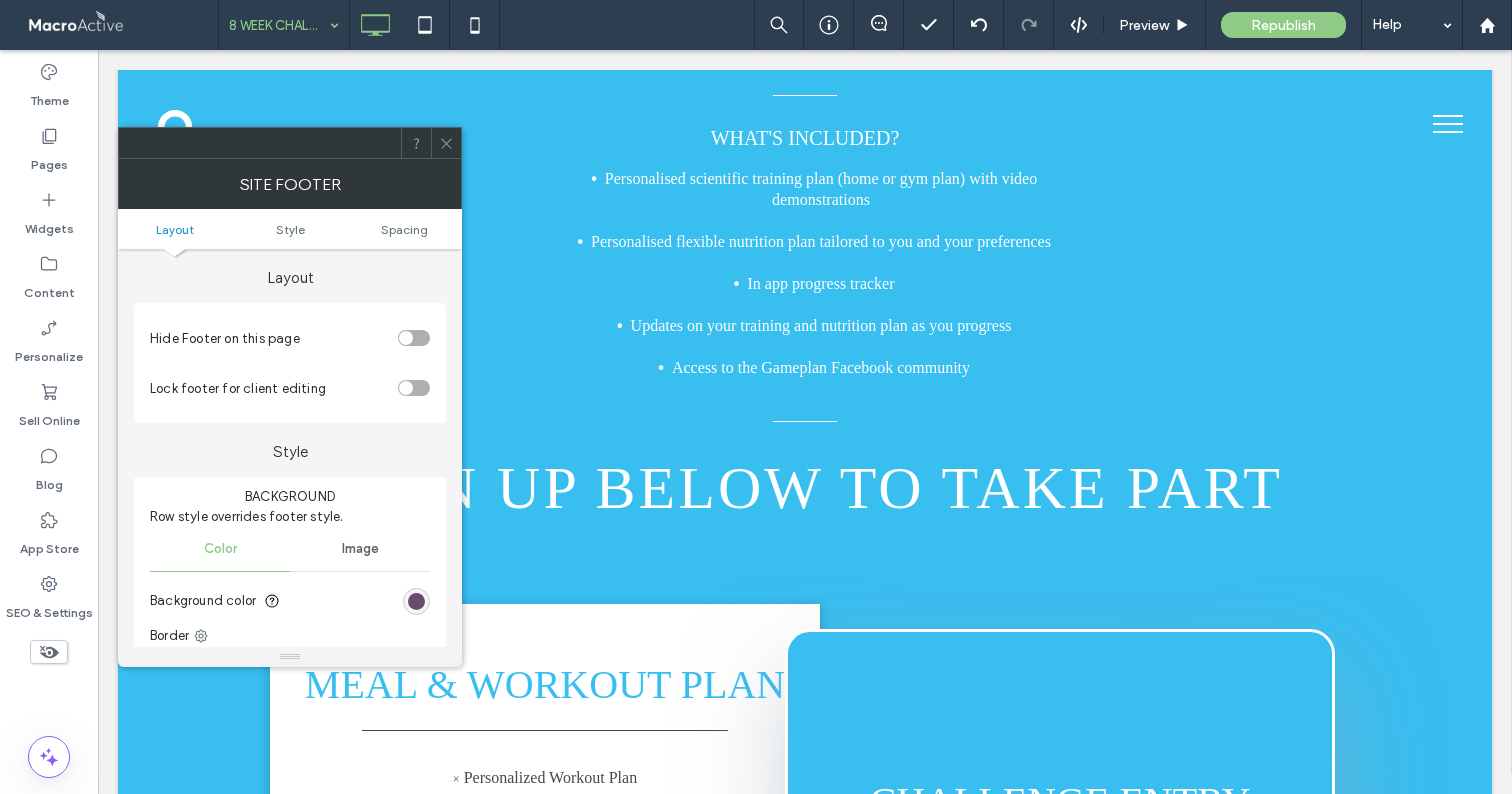 click at bounding box center [414, 338] 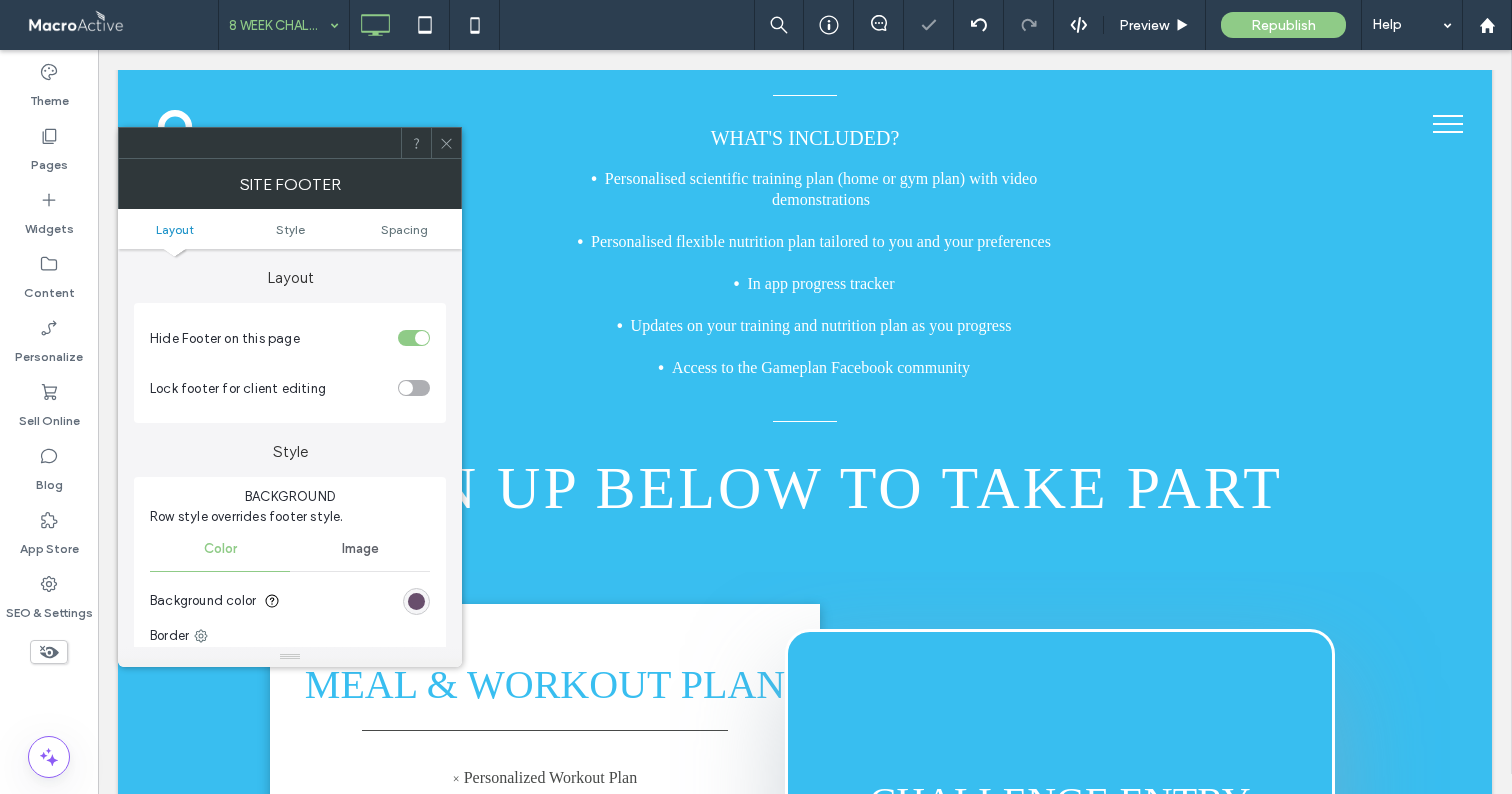 click at bounding box center (446, 143) 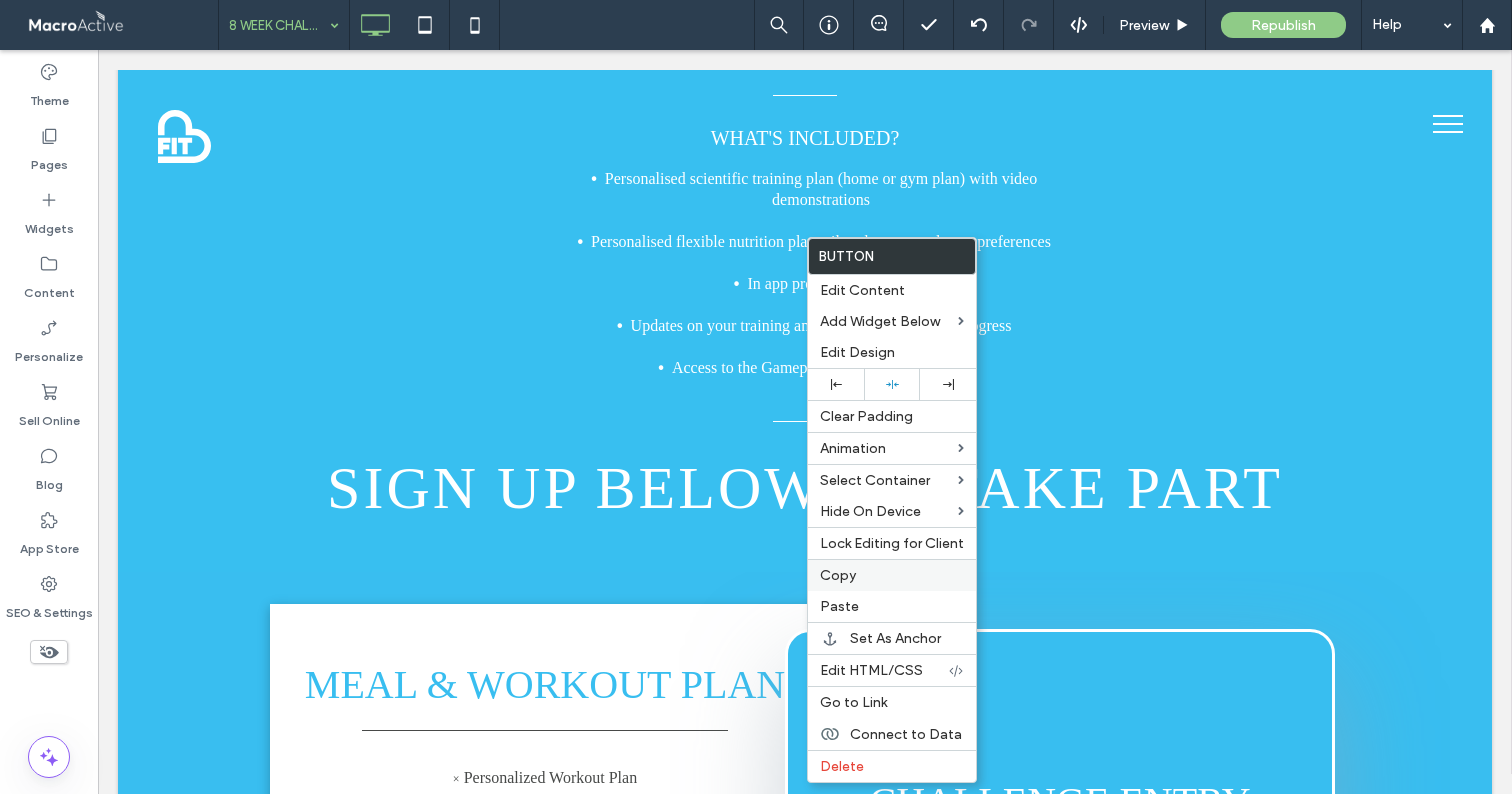 click on "Copy" at bounding box center [892, 575] 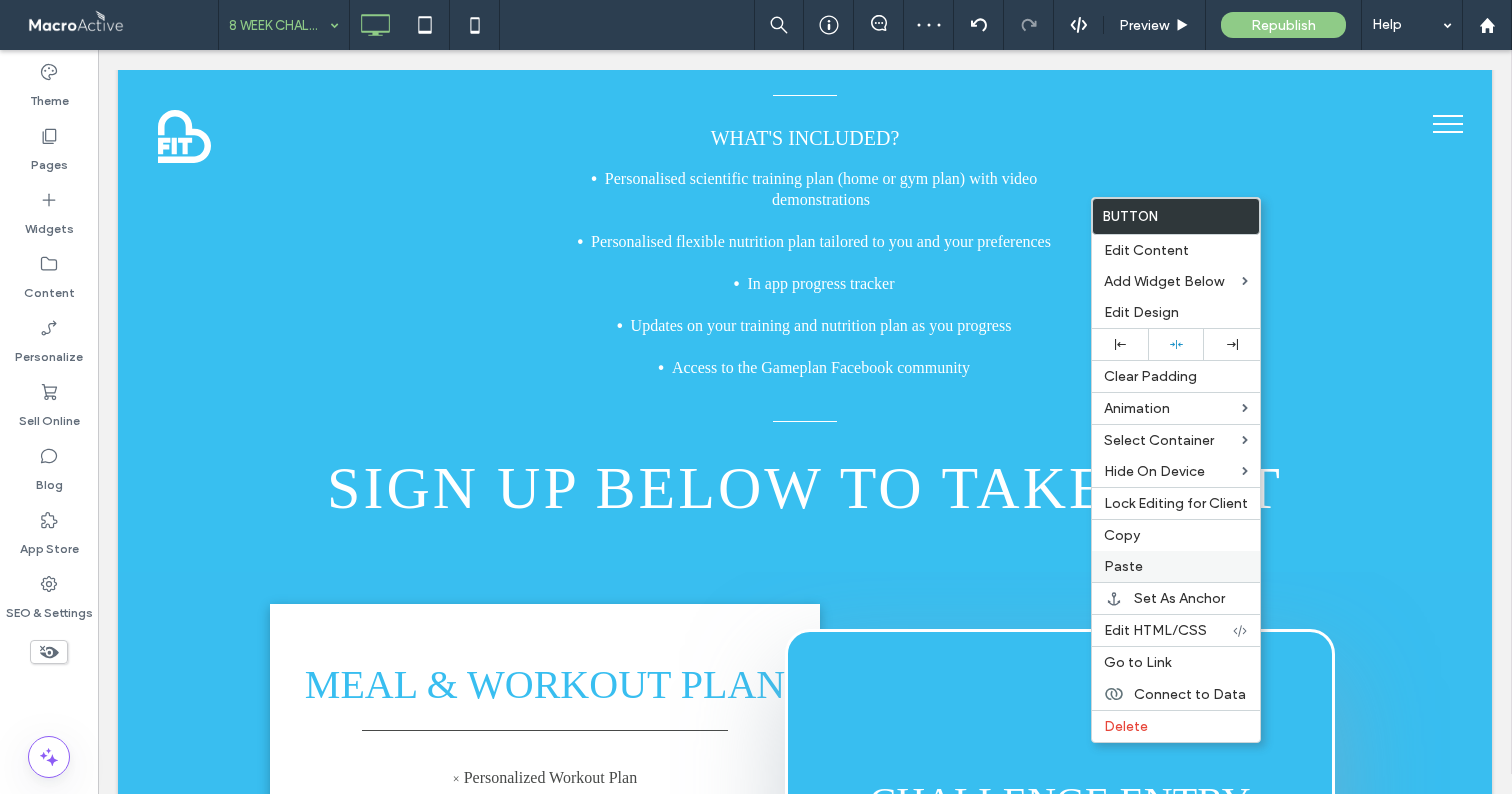 click on "Paste" at bounding box center [1123, 566] 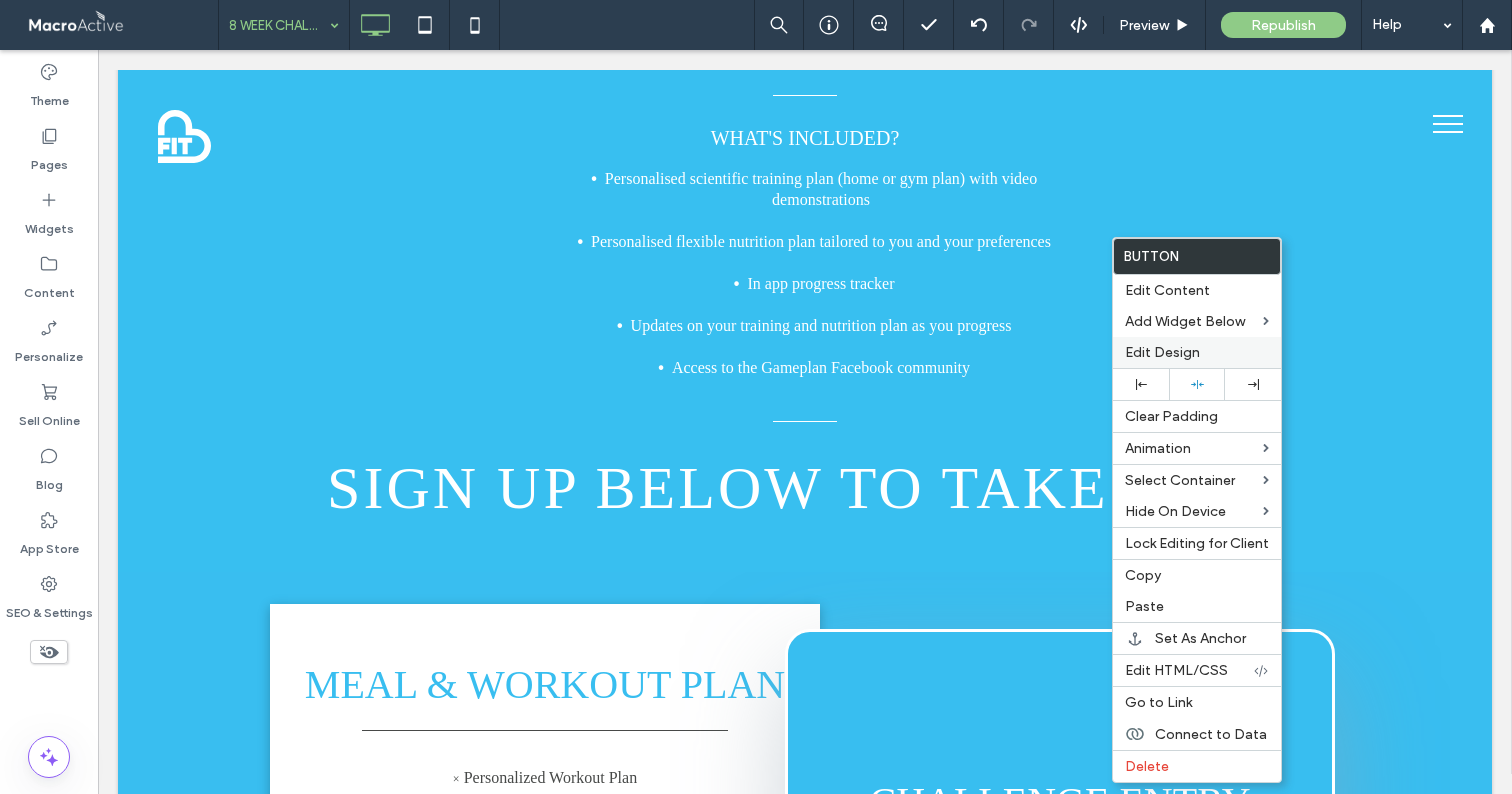 click on "Edit Design" at bounding box center [1162, 352] 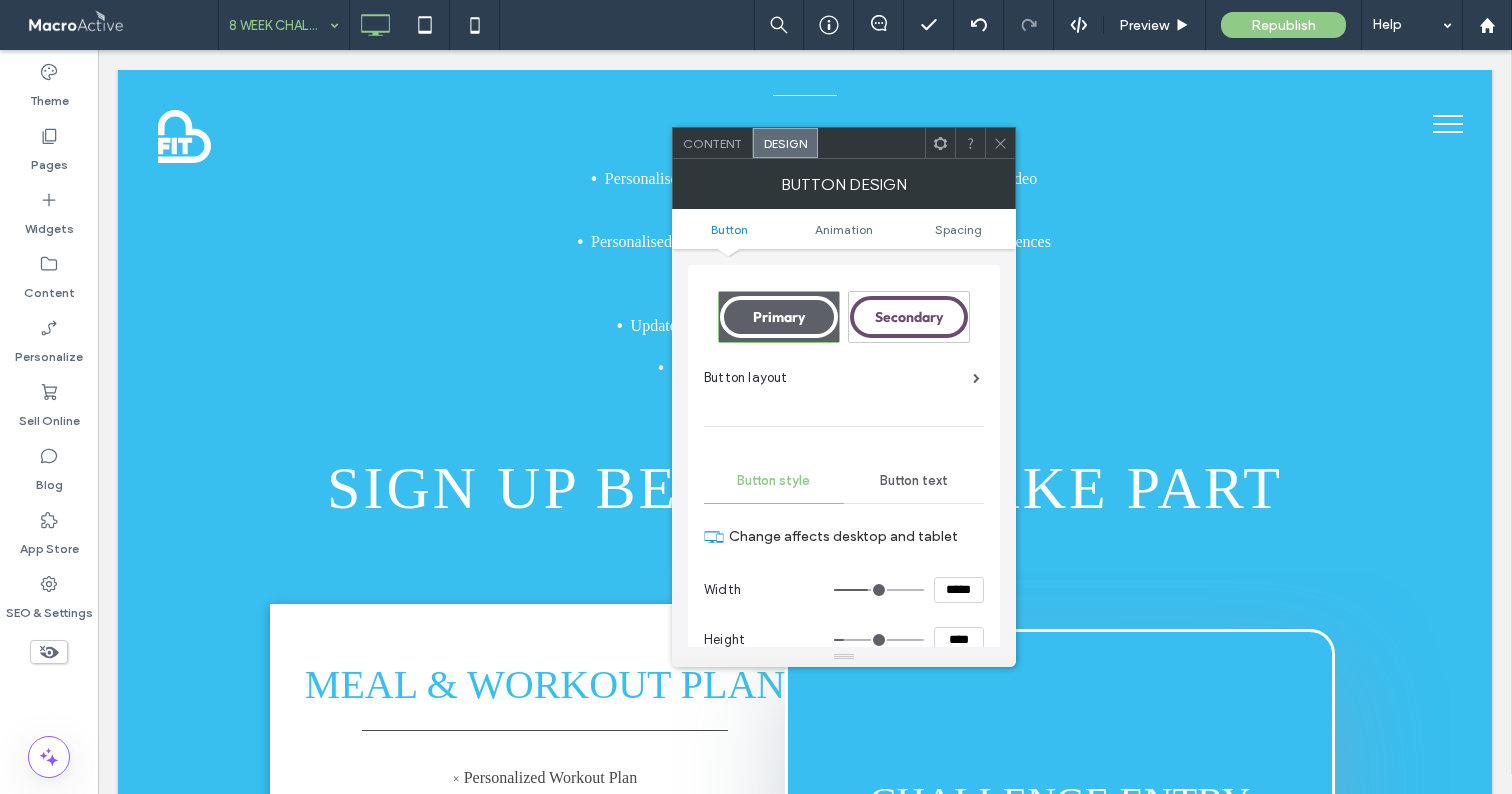 click on "*****" at bounding box center [959, 590] 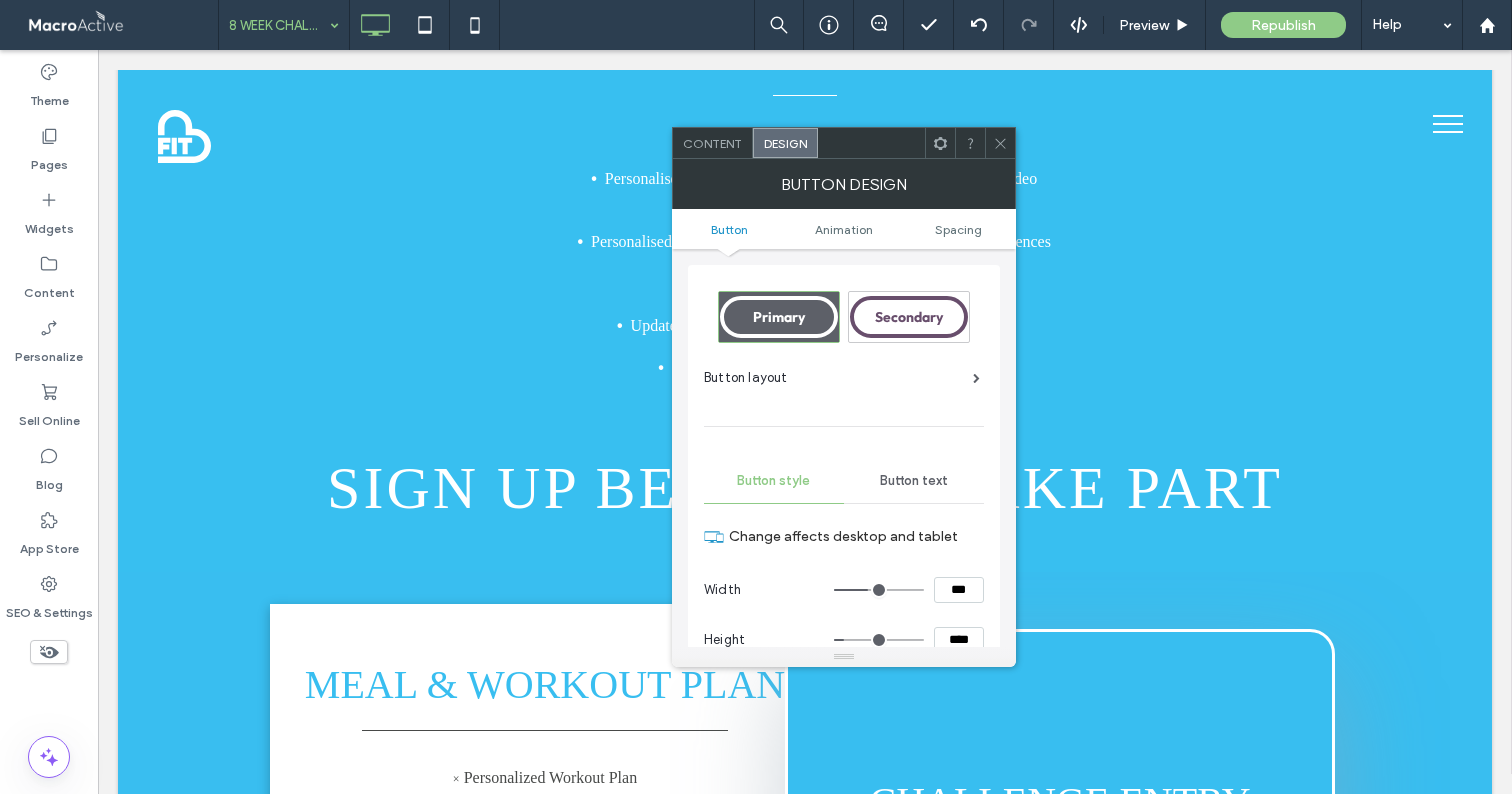 type on "*****" 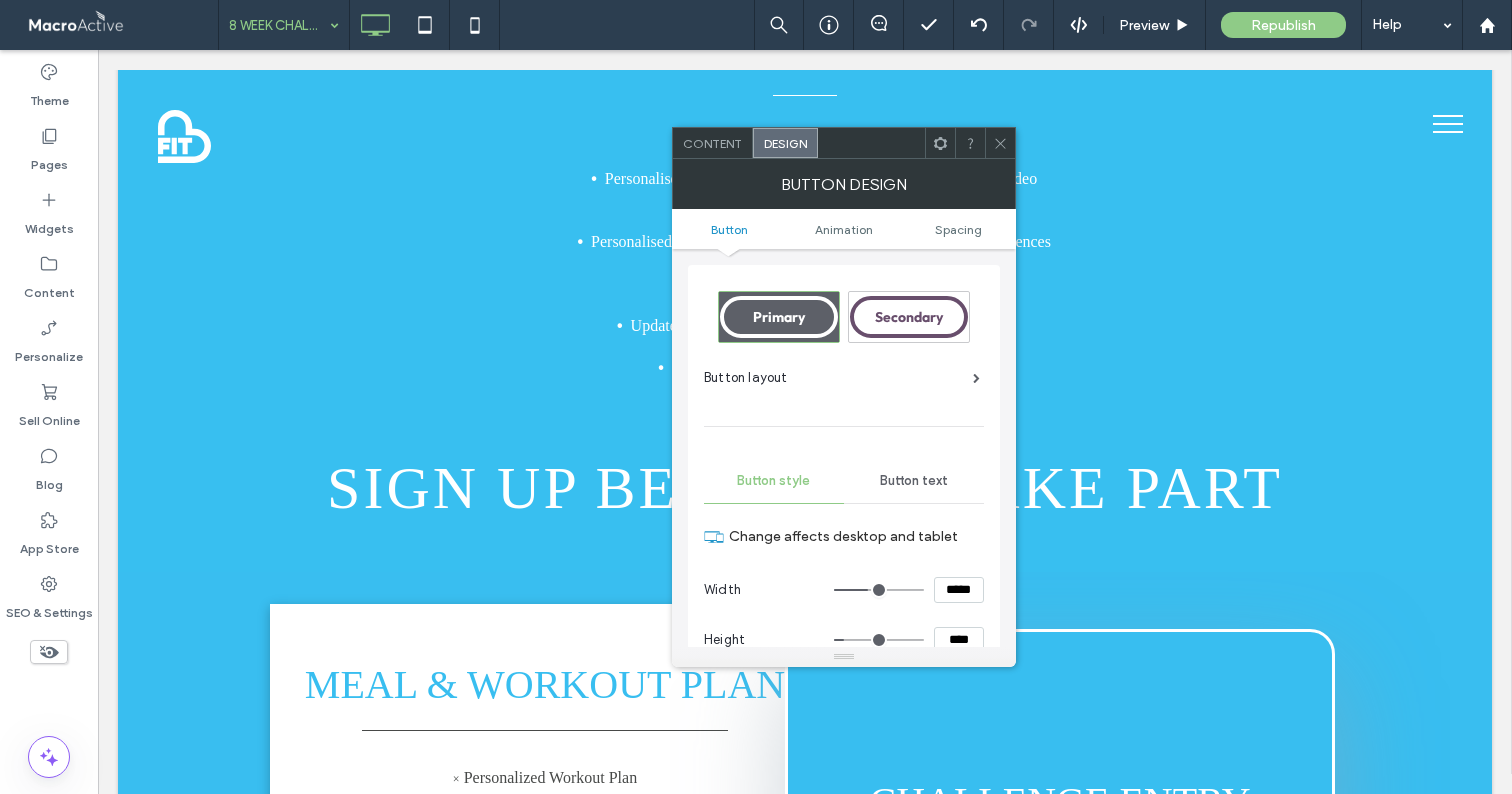 type on "***" 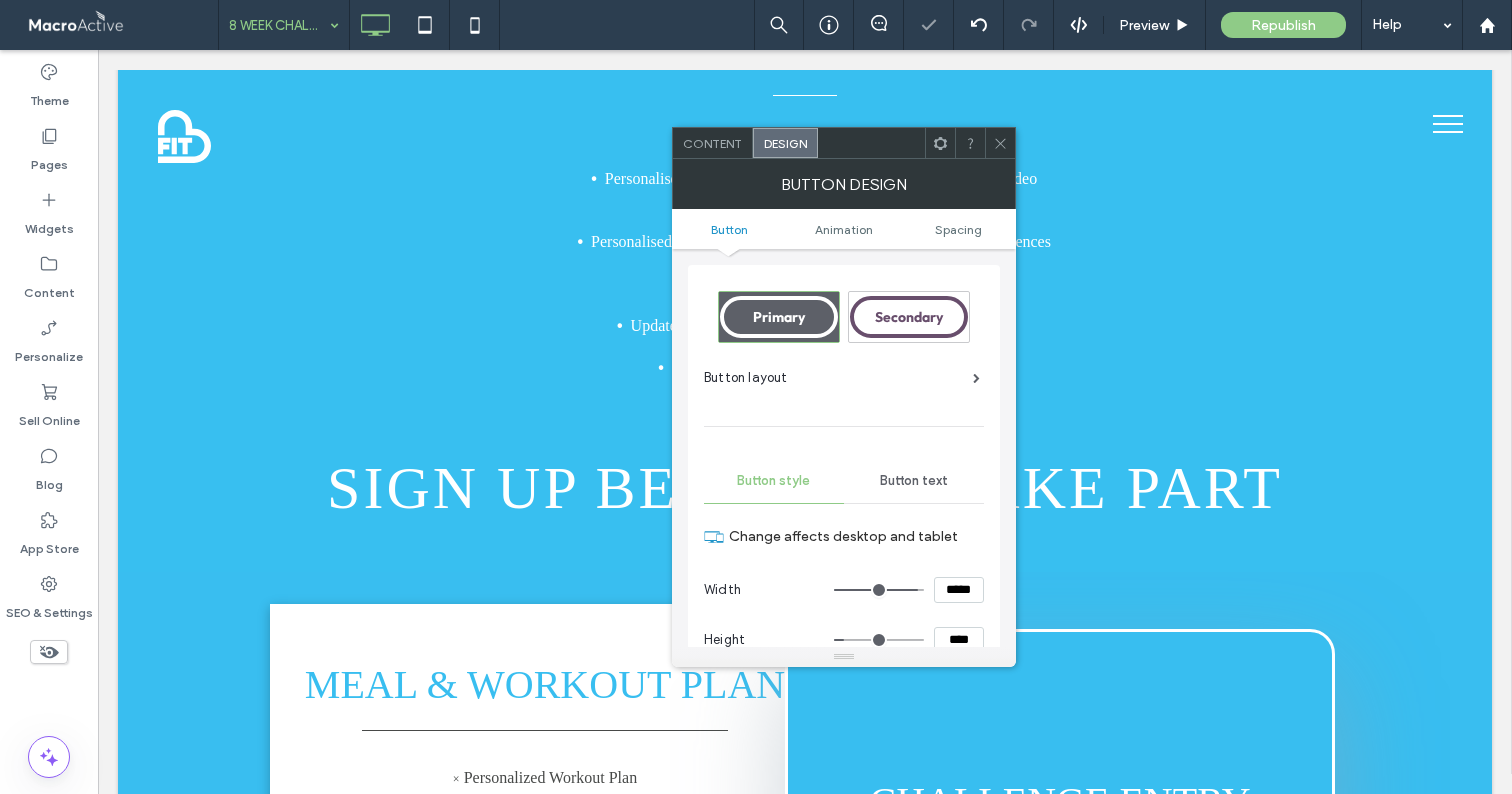 click 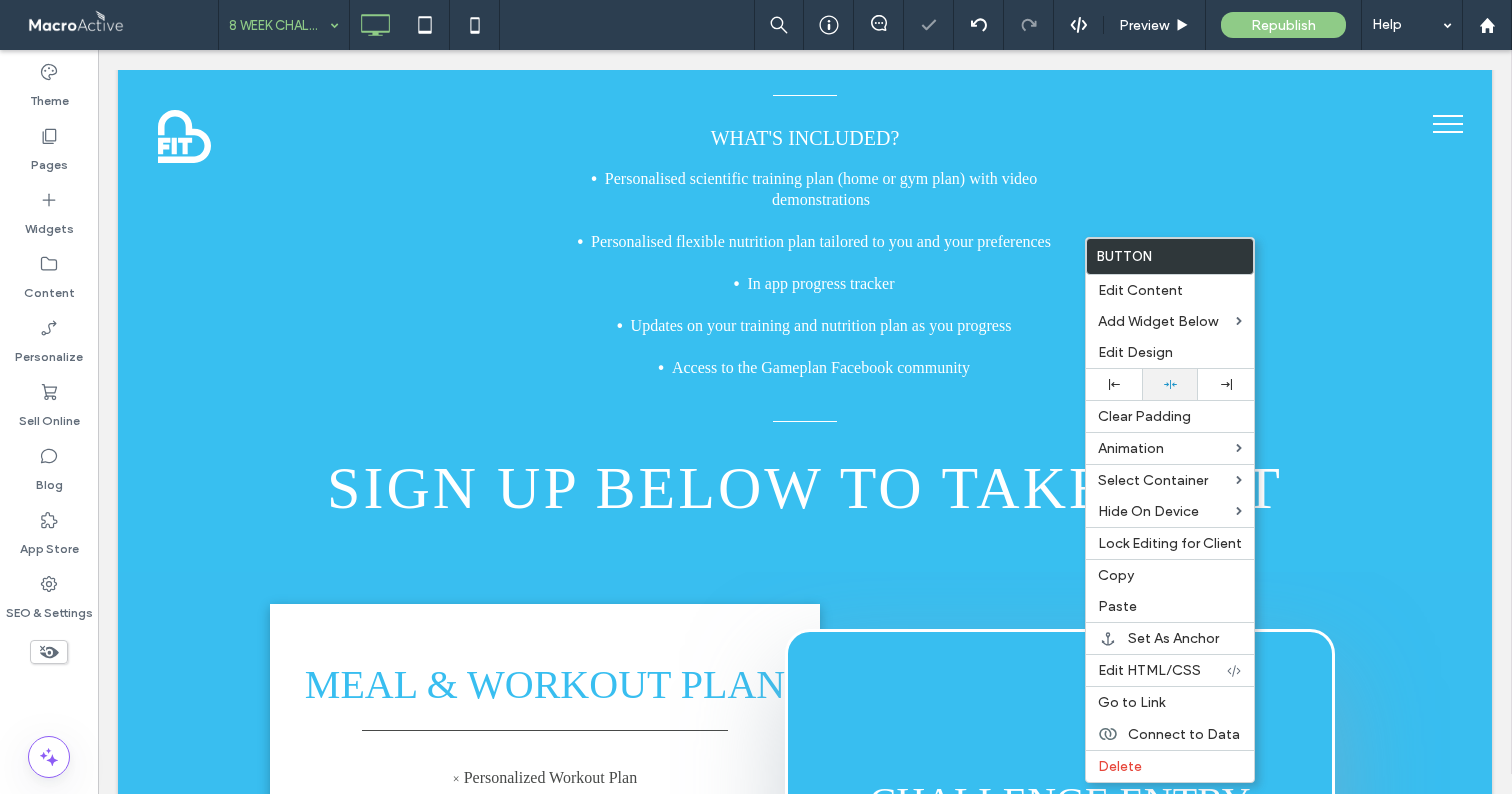 click at bounding box center [1170, 384] 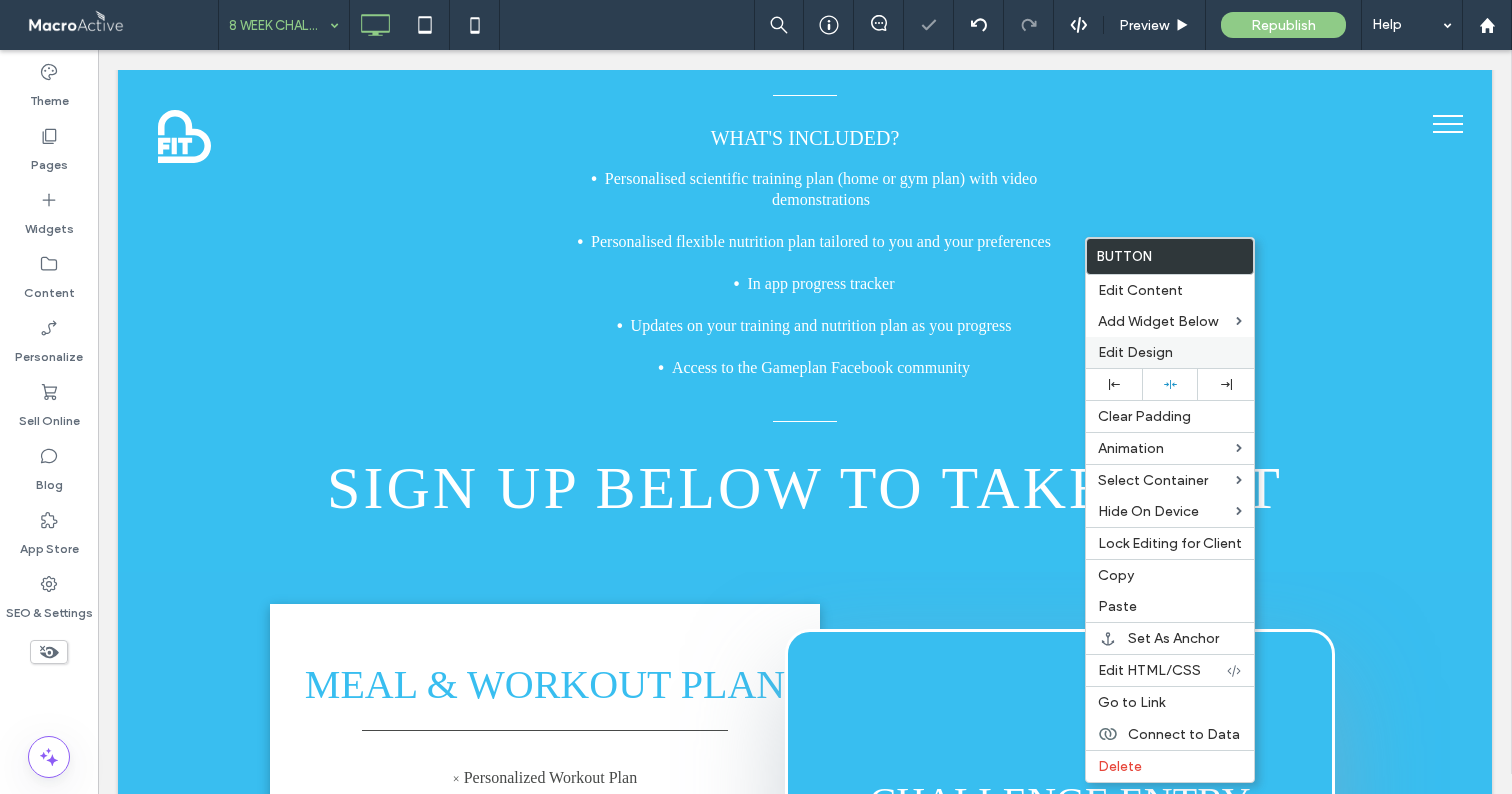 click on "Edit Design" at bounding box center [1135, 352] 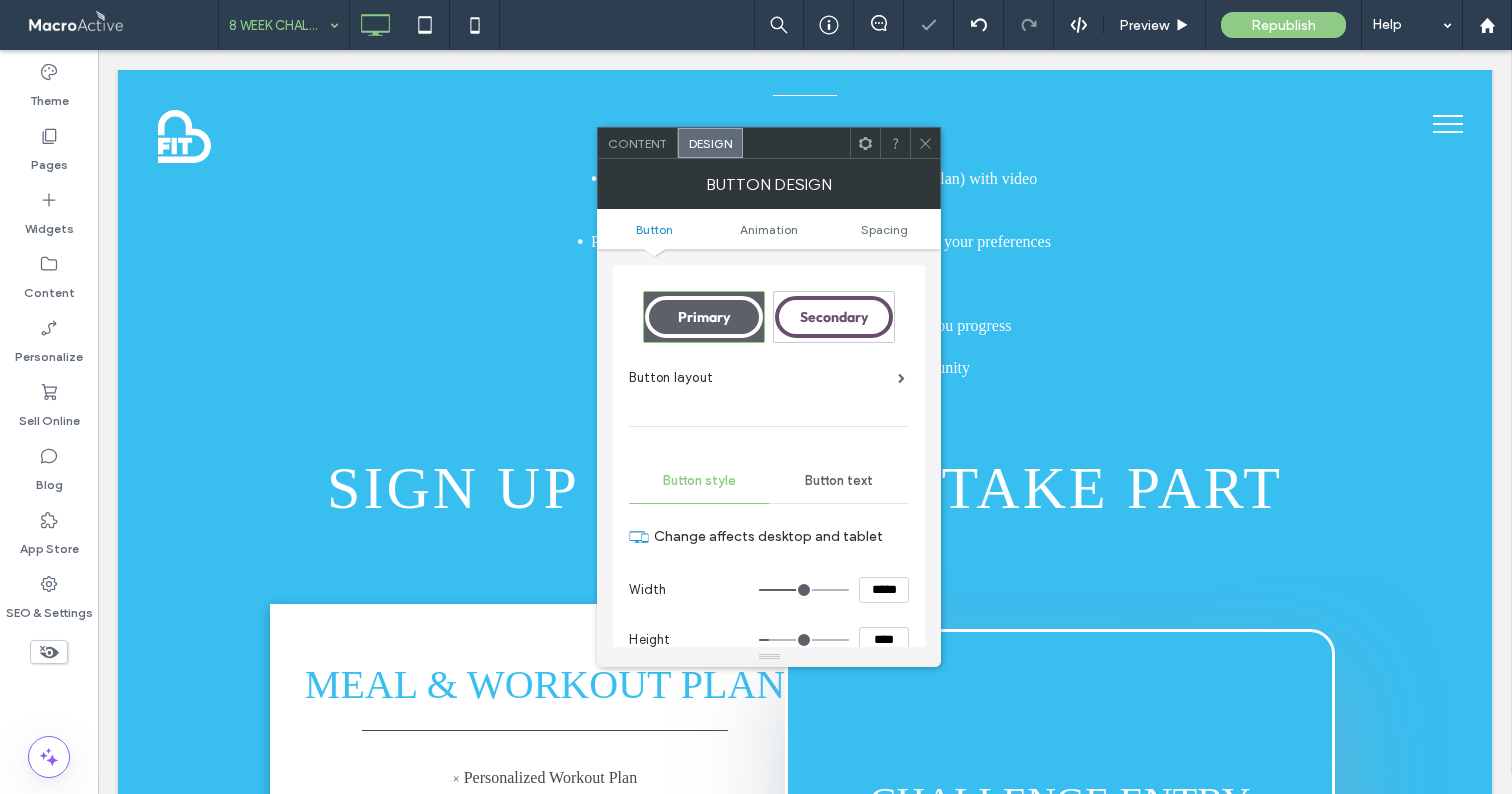 click on "*****" at bounding box center (884, 590) 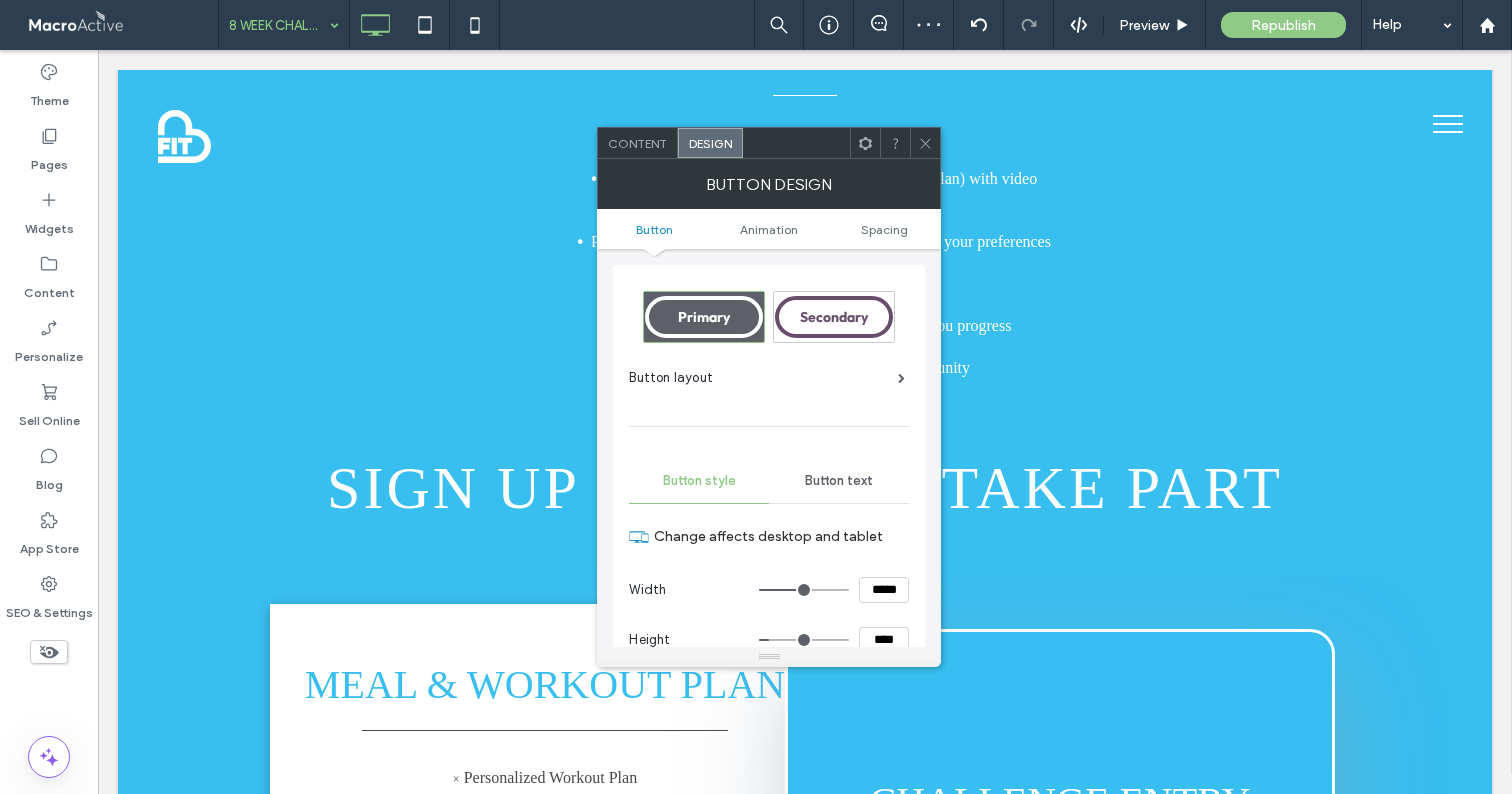 type on "*****" 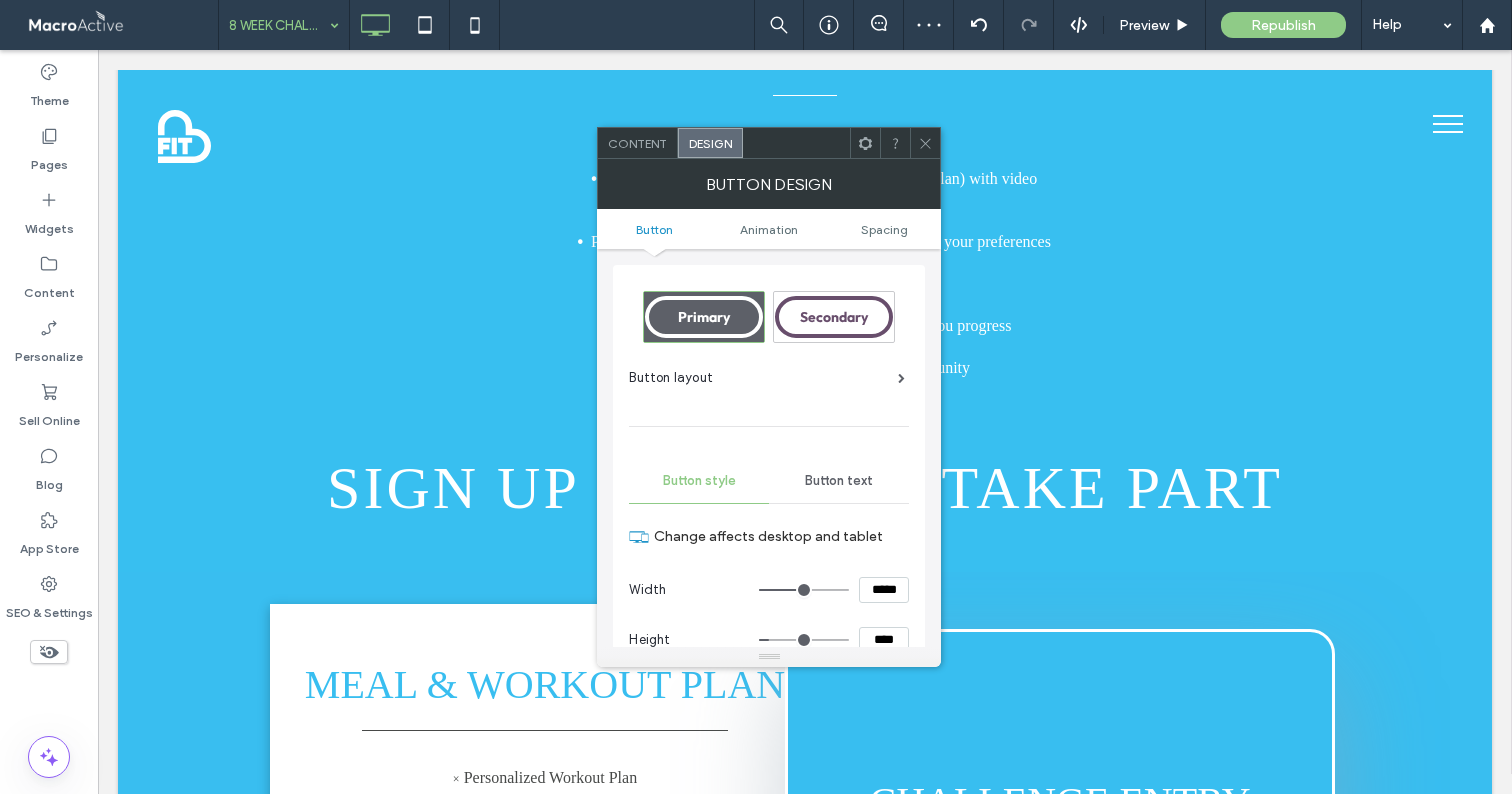type on "***" 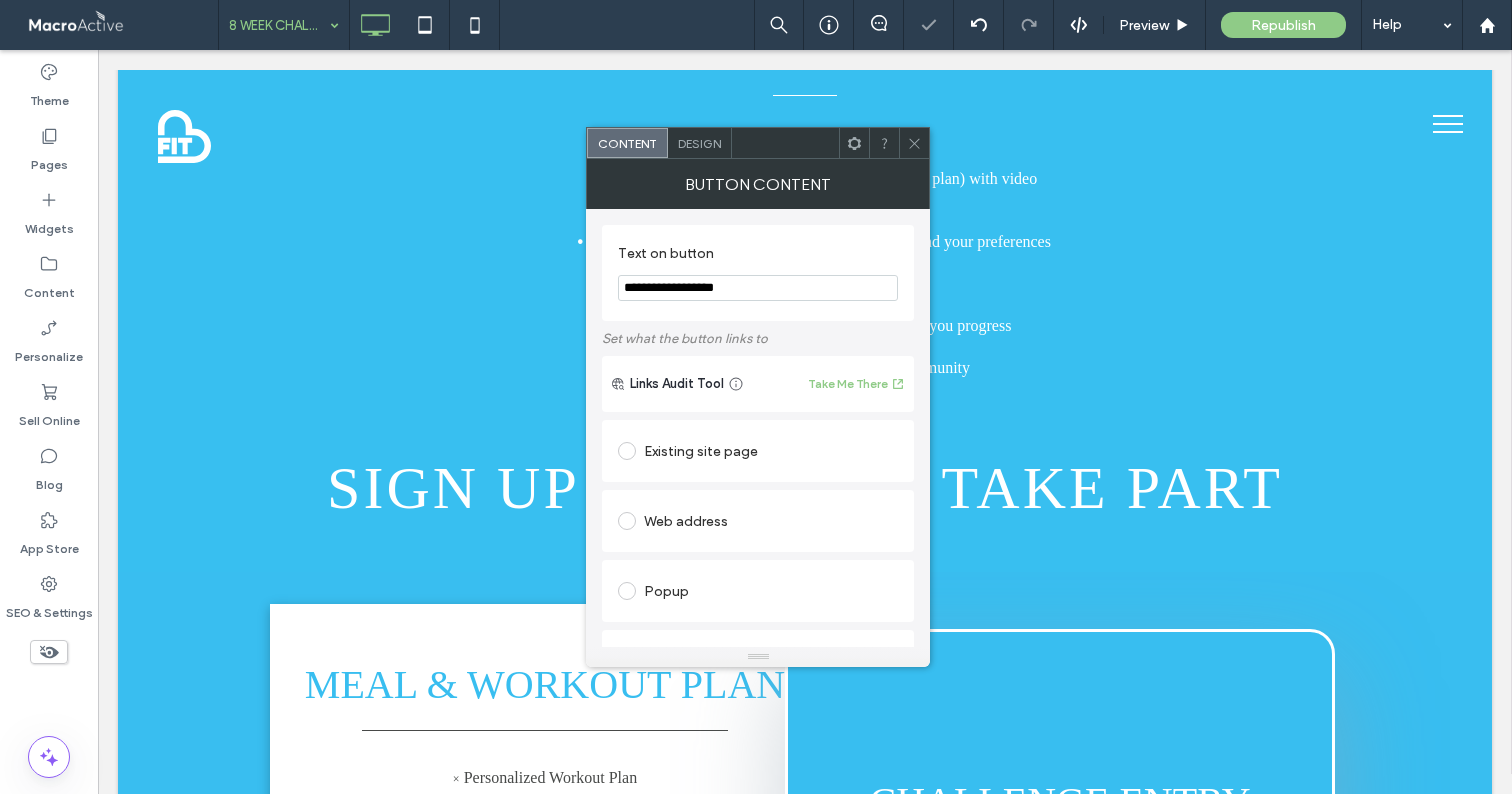click 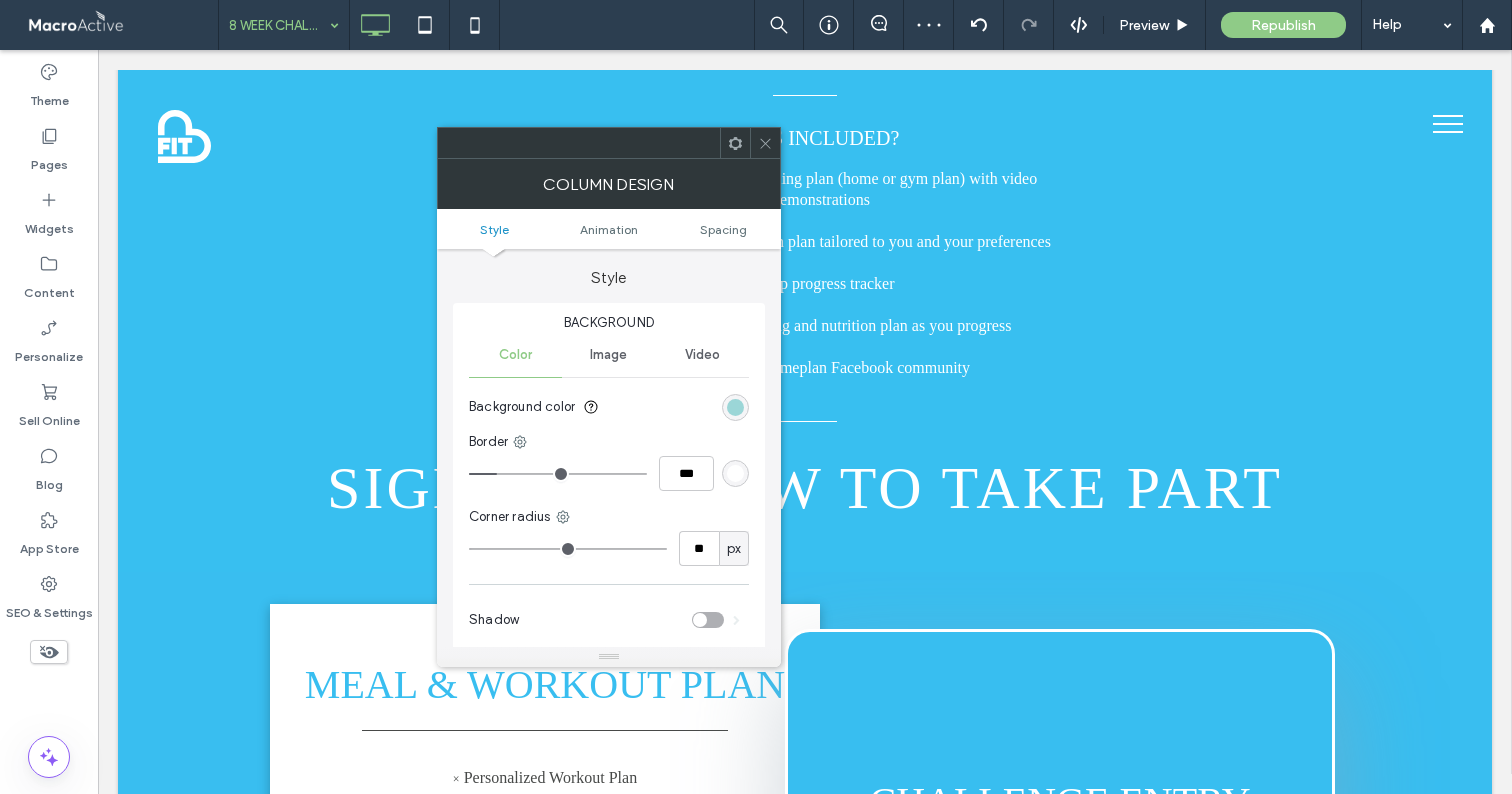 click 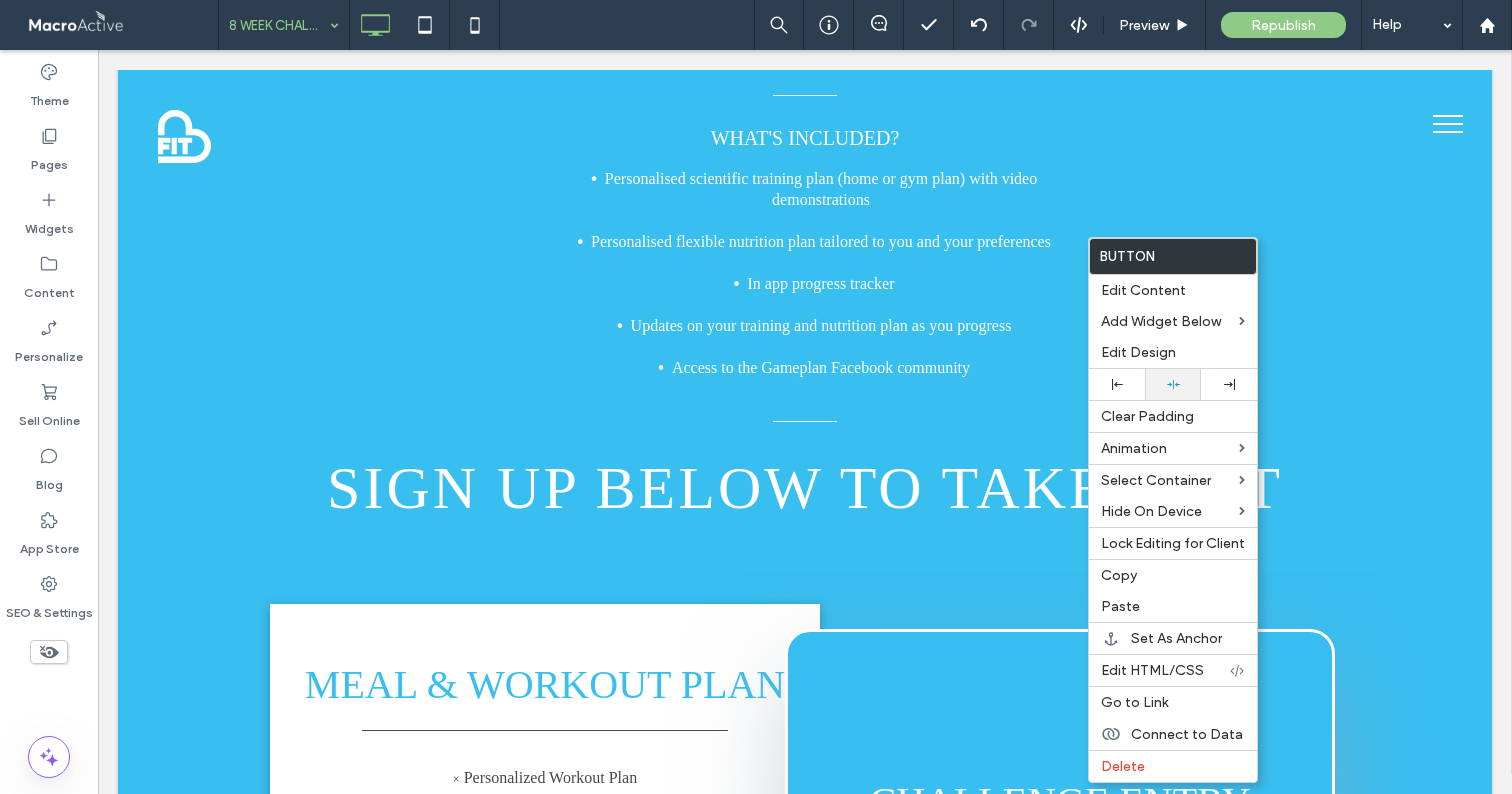 click at bounding box center [1173, 384] 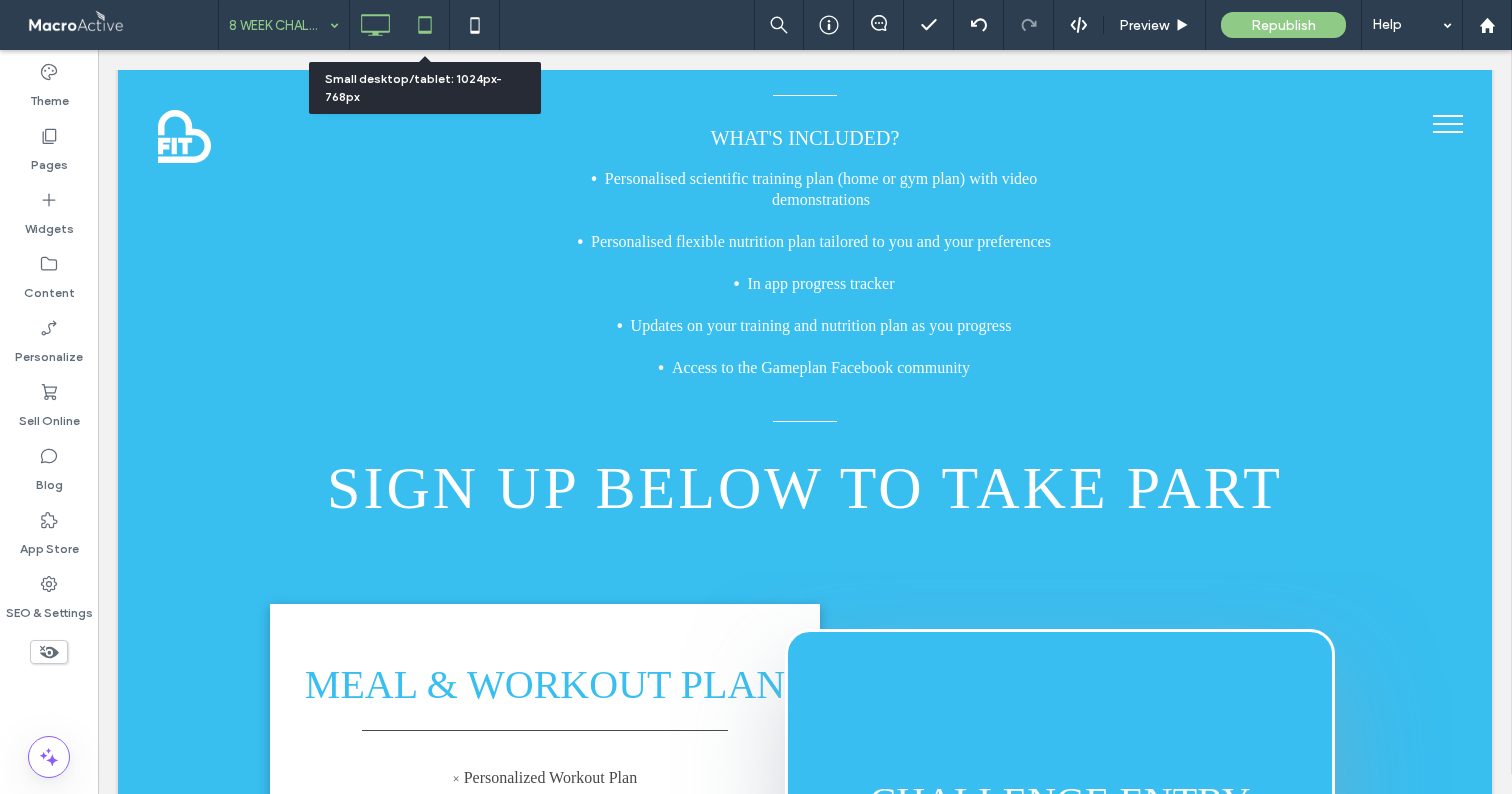 click 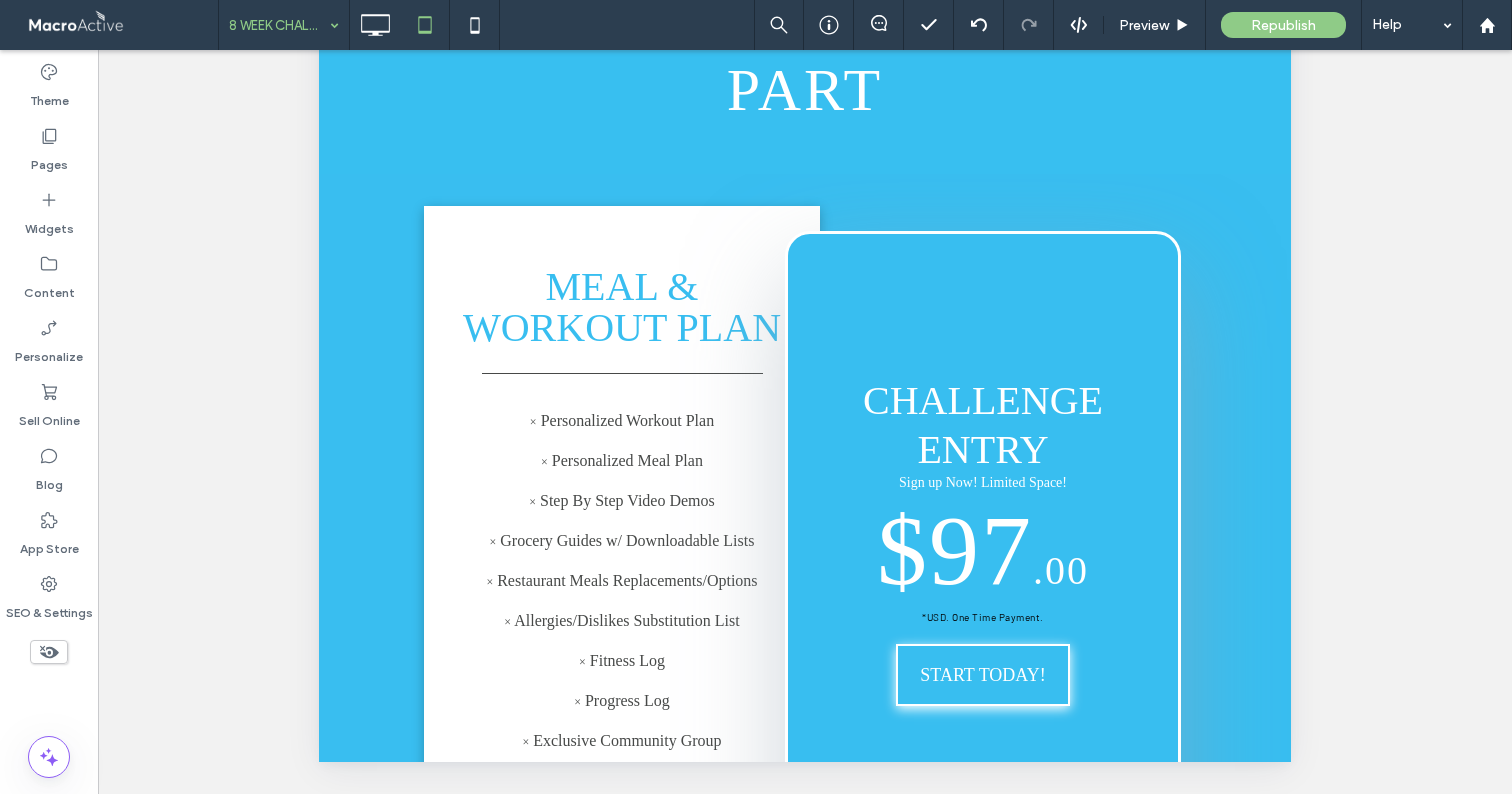 scroll, scrollTop: 600, scrollLeft: 0, axis: vertical 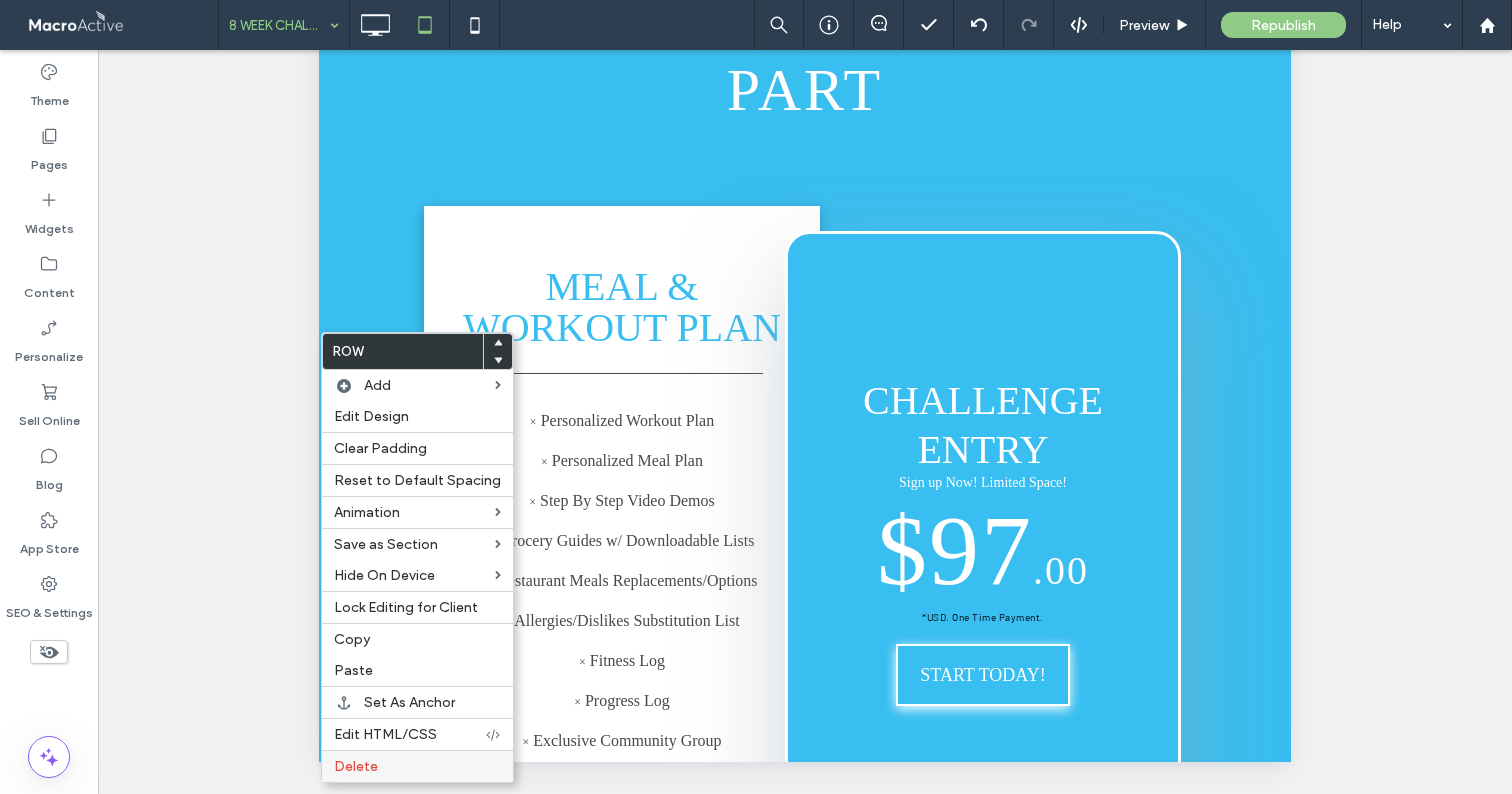 click on "Delete" at bounding box center [417, 766] 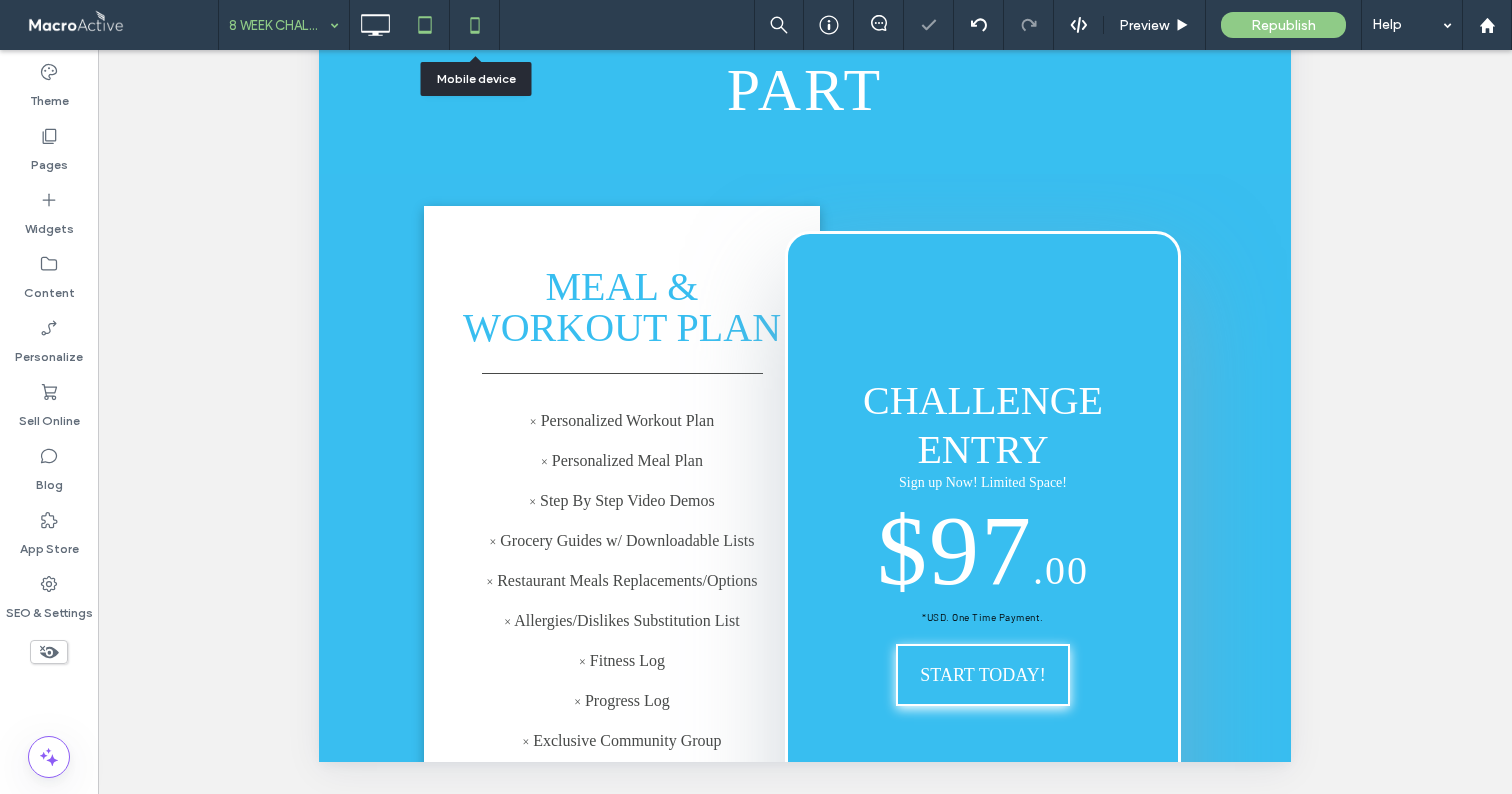 click 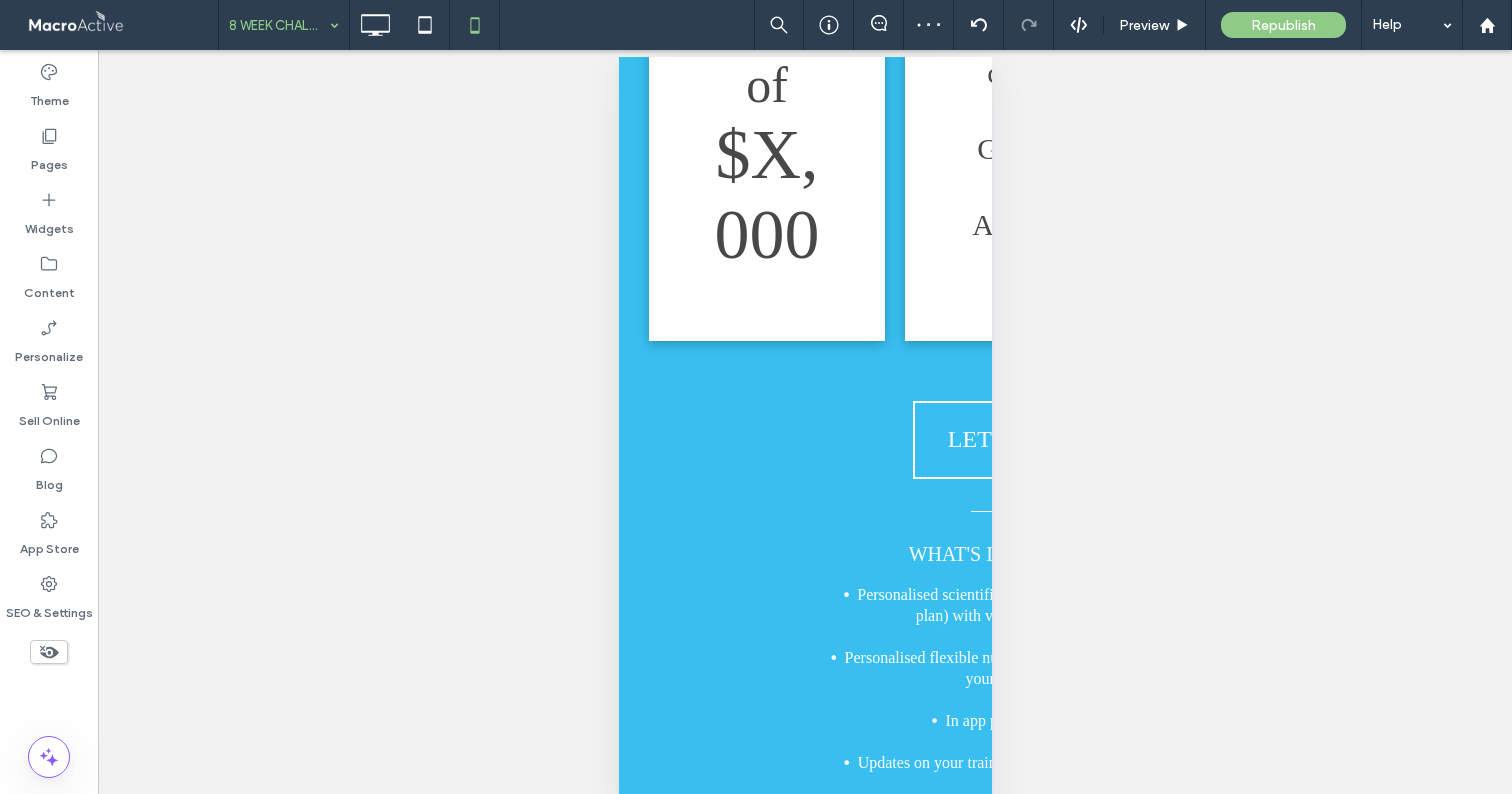 scroll, scrollTop: 33, scrollLeft: 0, axis: vertical 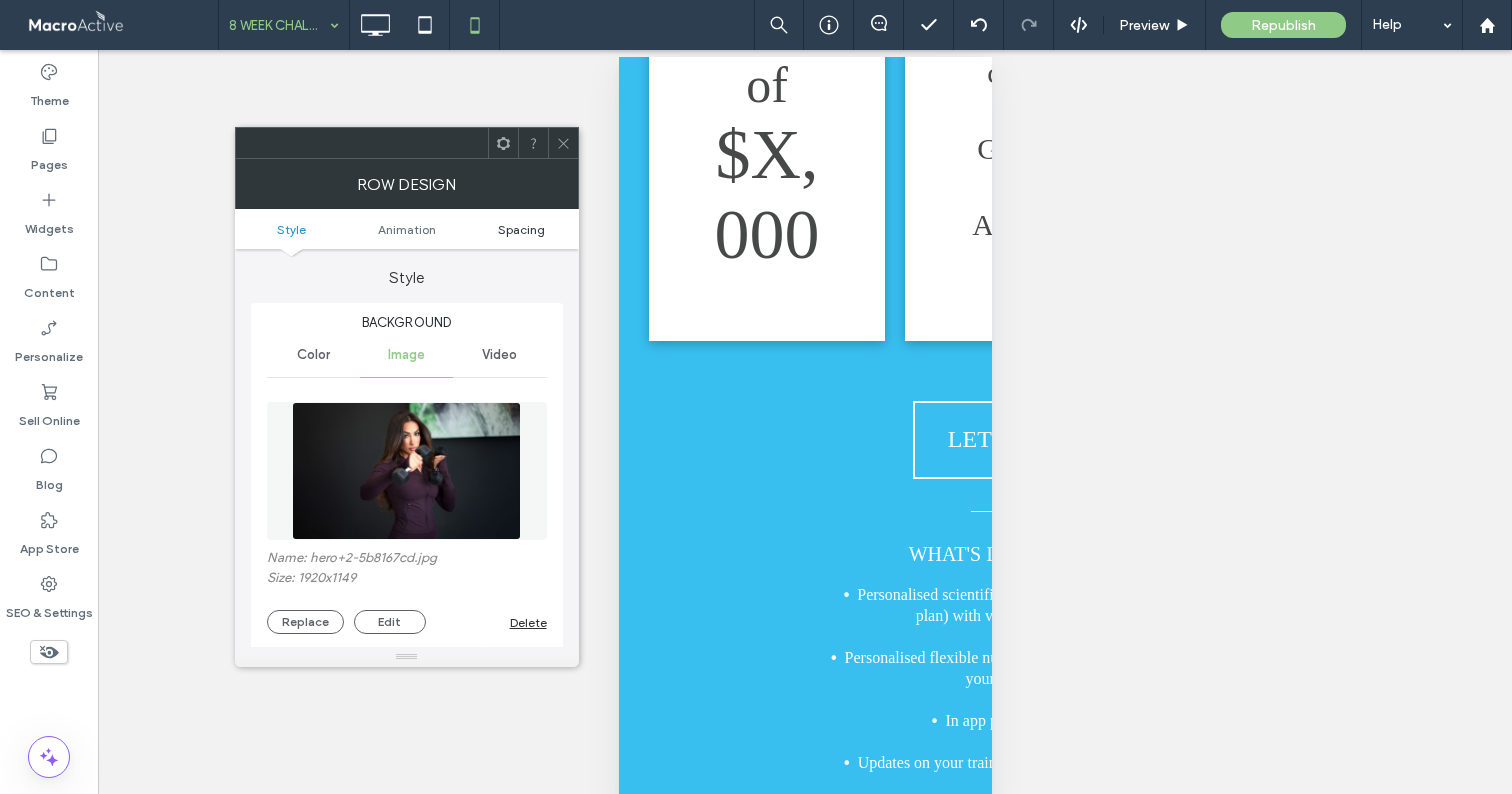 click on "Spacing" at bounding box center [521, 229] 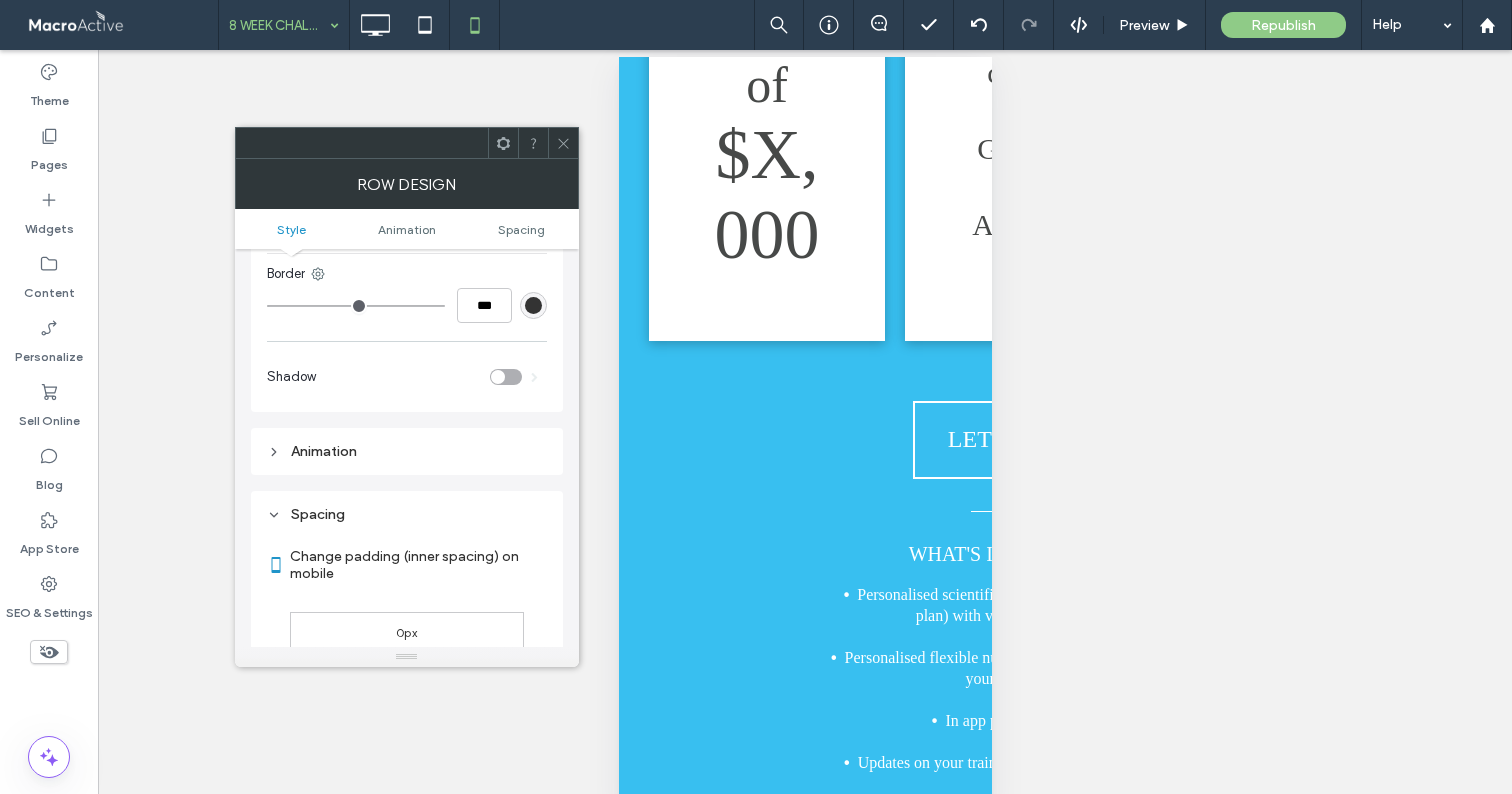 scroll, scrollTop: 1055, scrollLeft: 0, axis: vertical 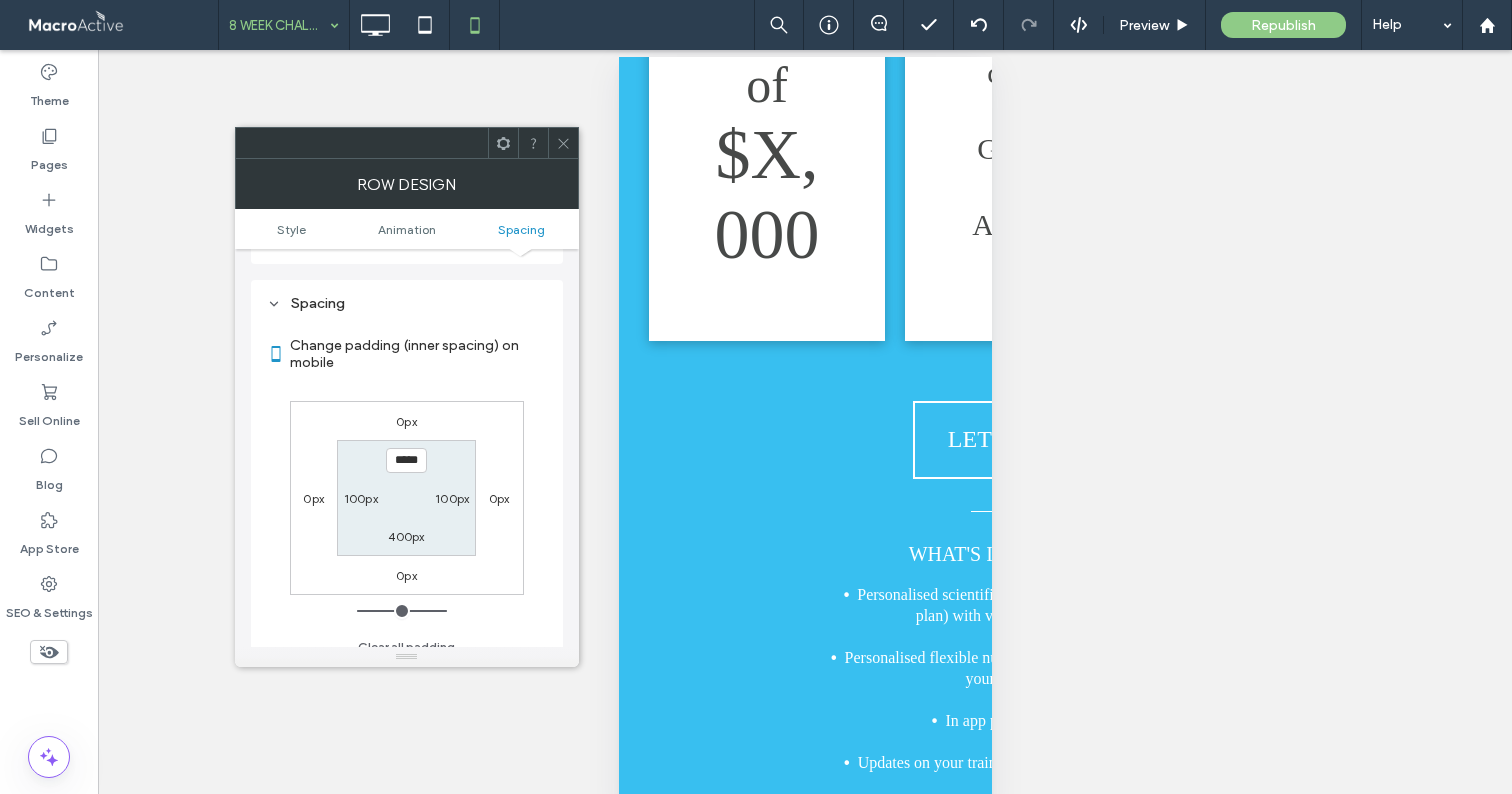 click on "100px" at bounding box center (361, 498) 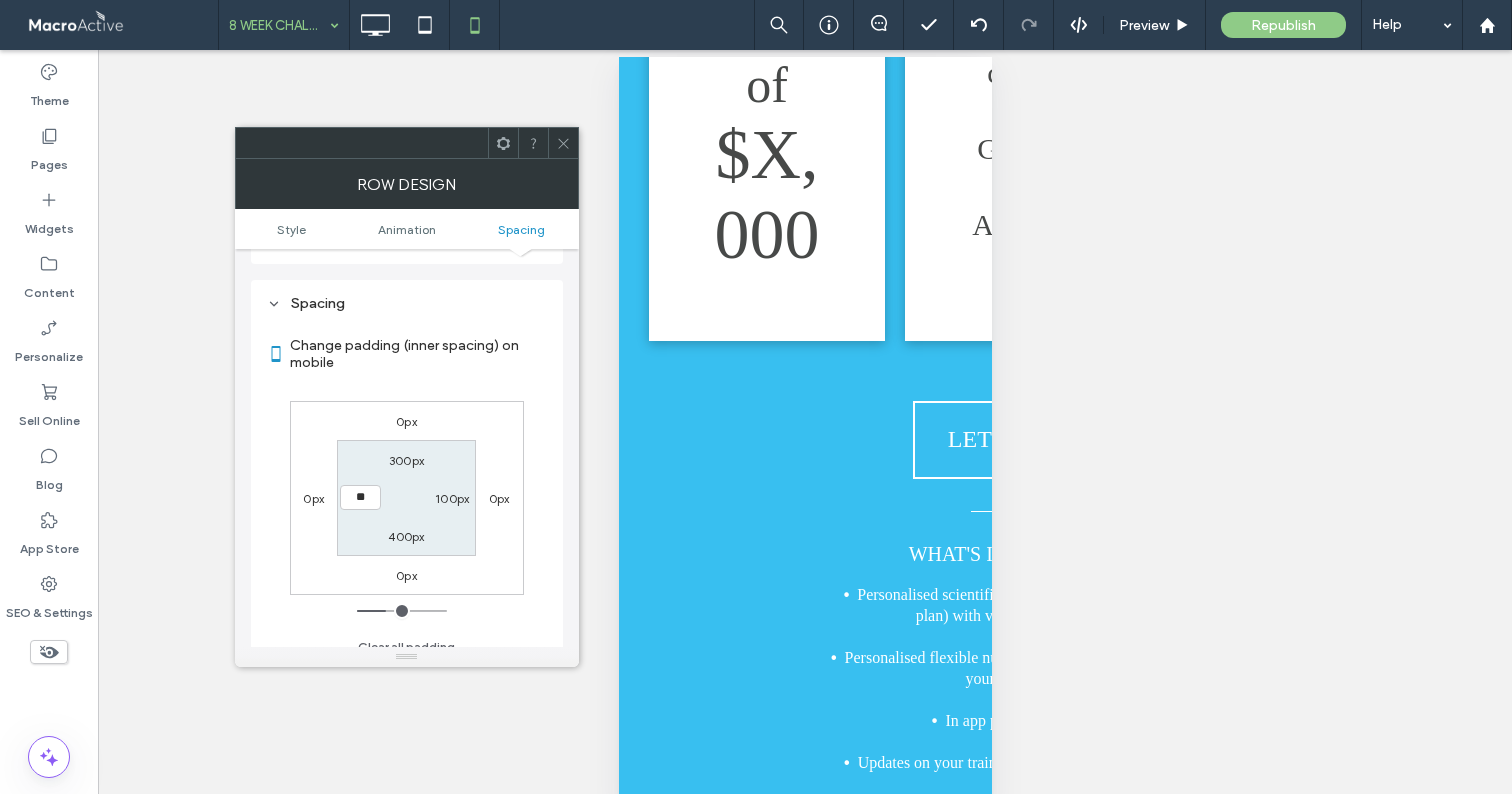 type on "**" 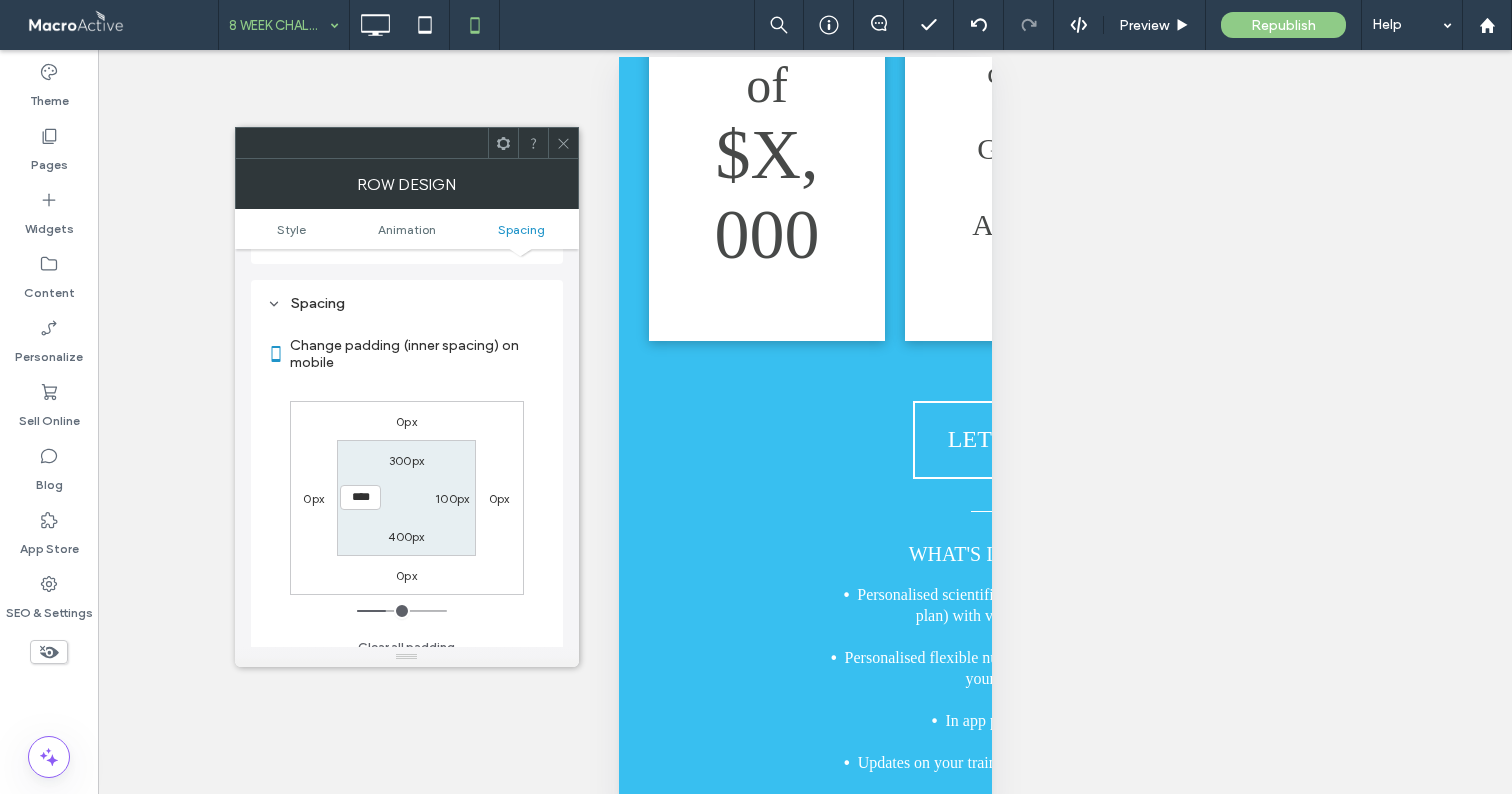 click on "100px" at bounding box center [452, 498] 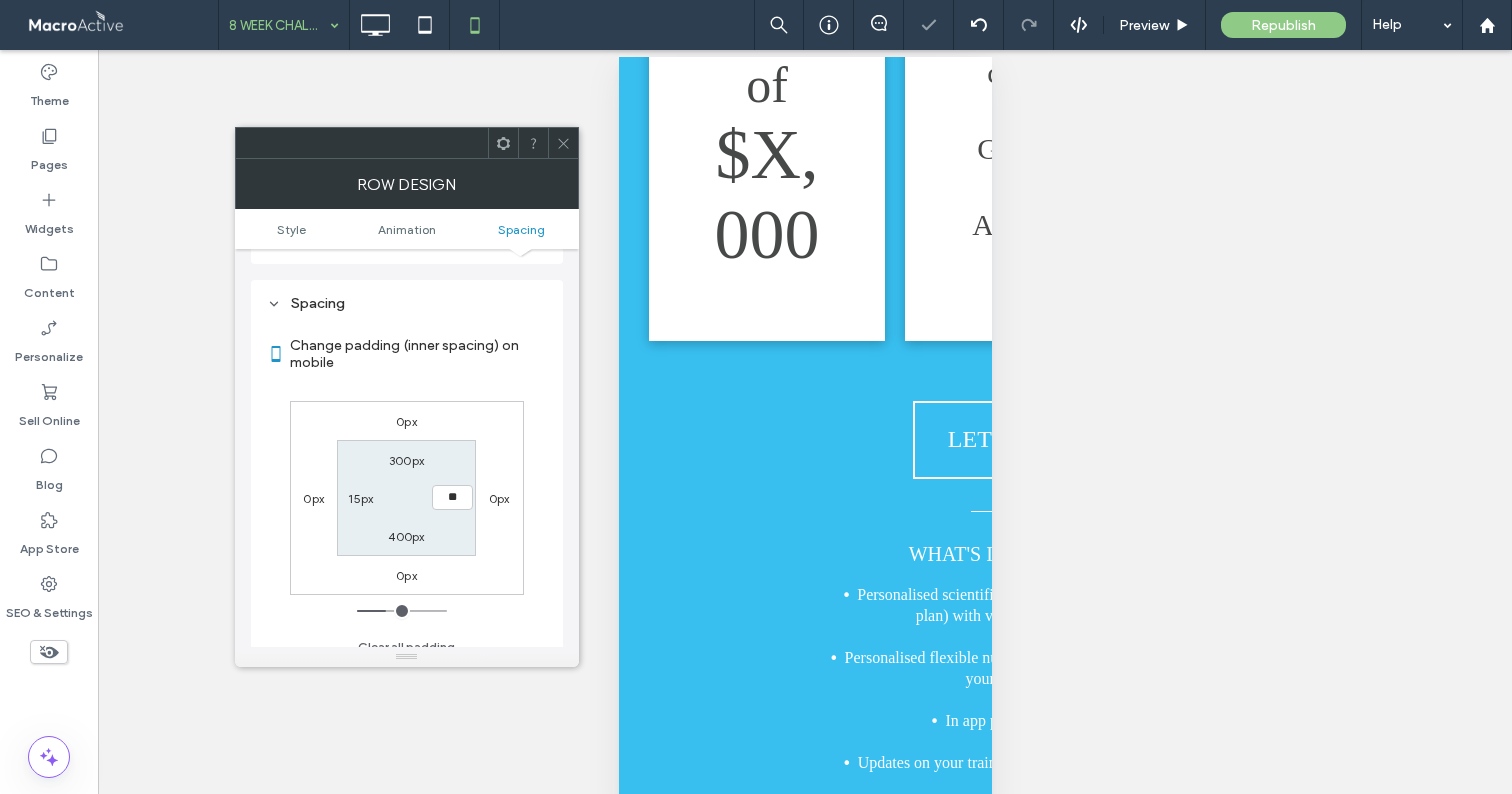 type on "**" 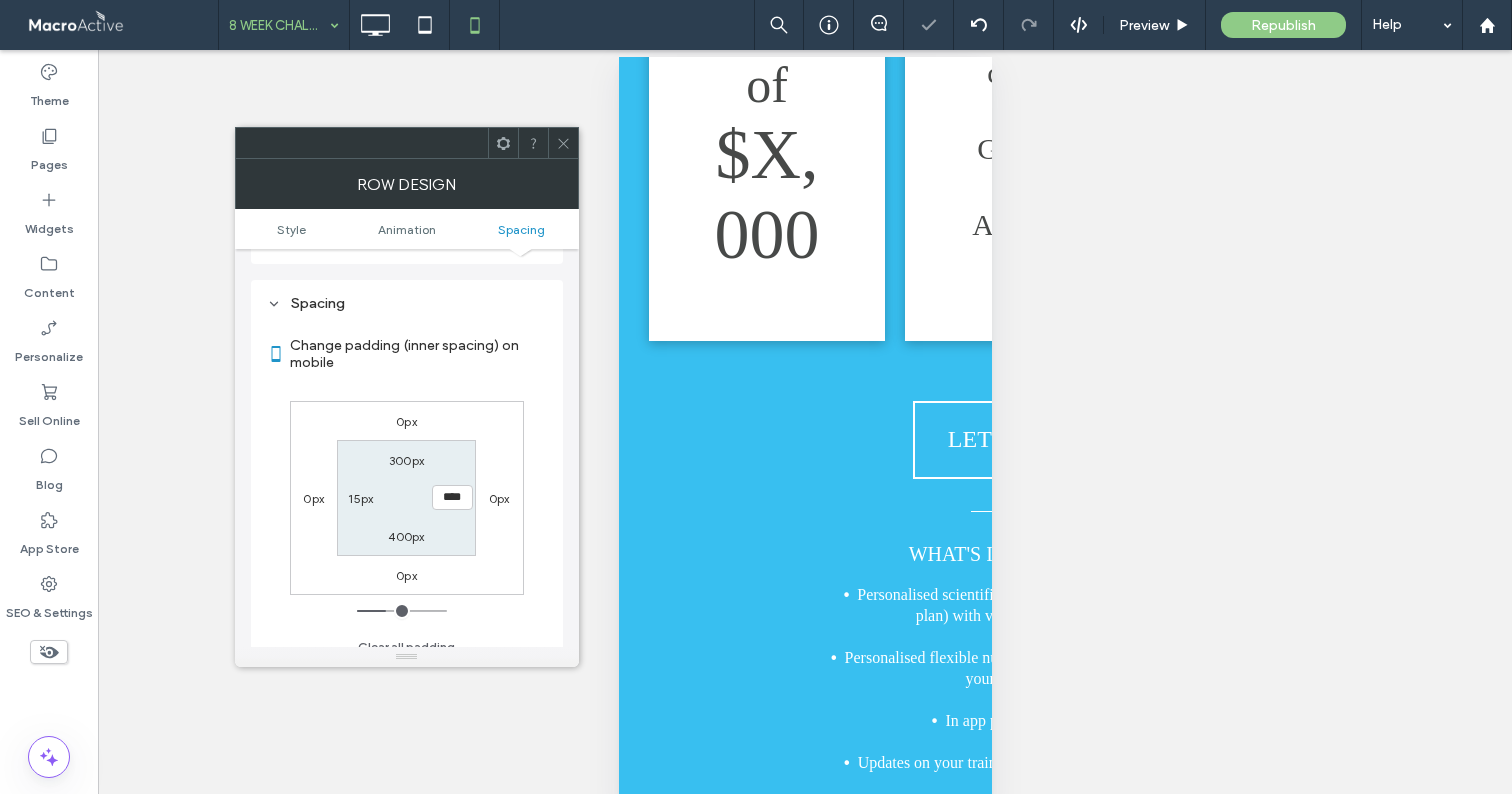 click on "0px 0px 0px 0px 300px **** 400px 15px" at bounding box center [407, 498] 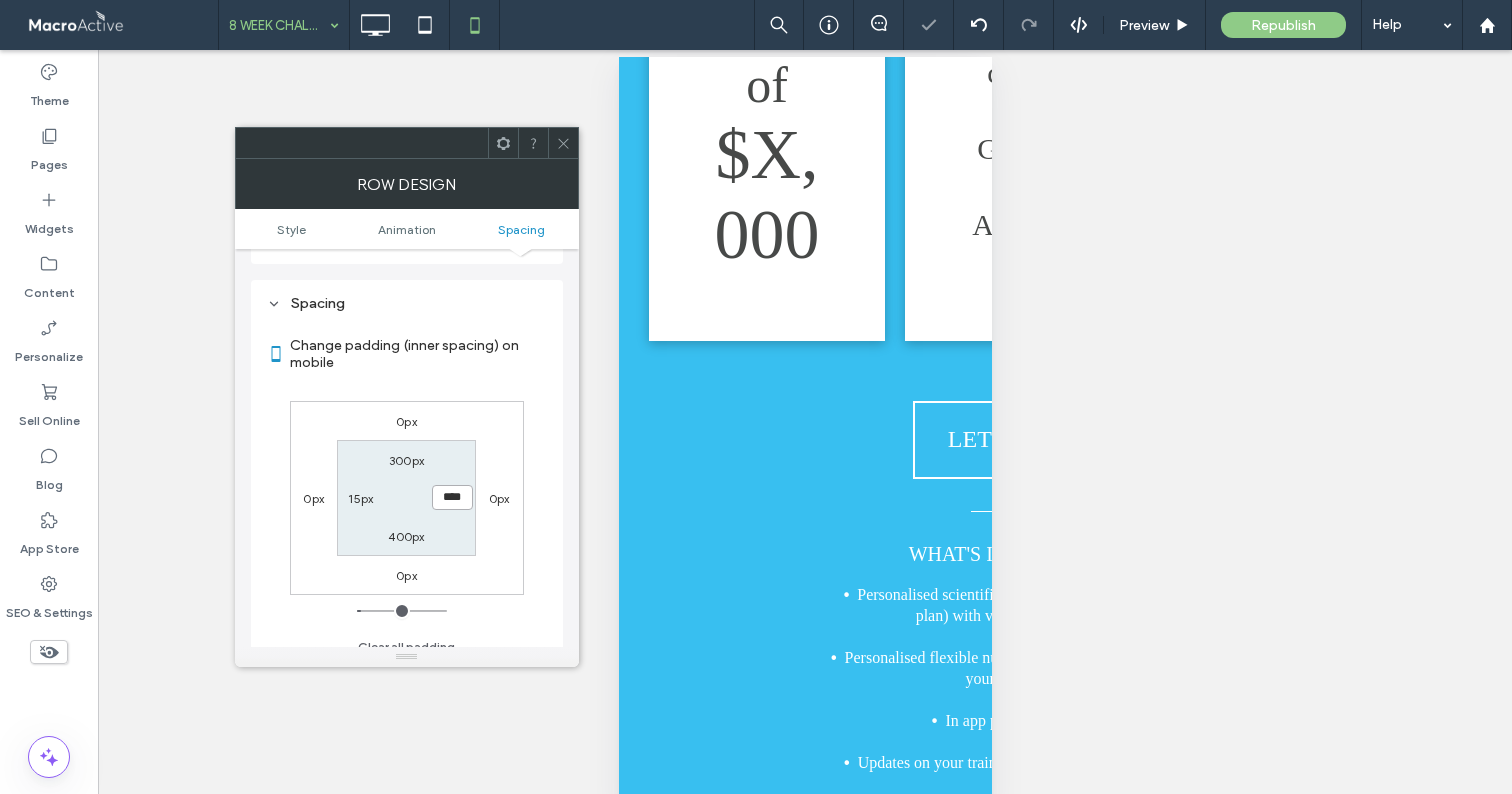 click on "****" at bounding box center (452, 497) 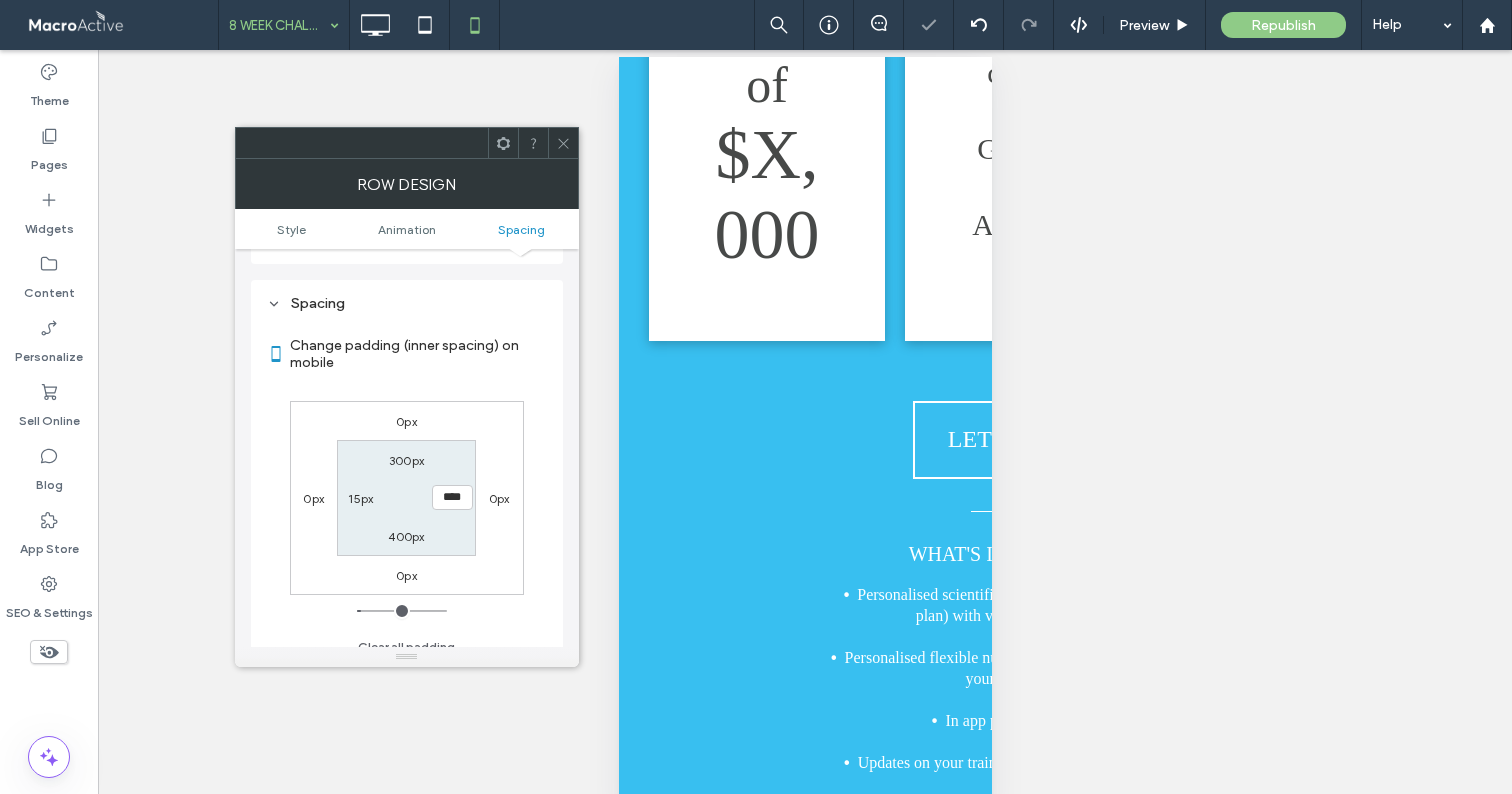 click on "400px" at bounding box center (406, 536) 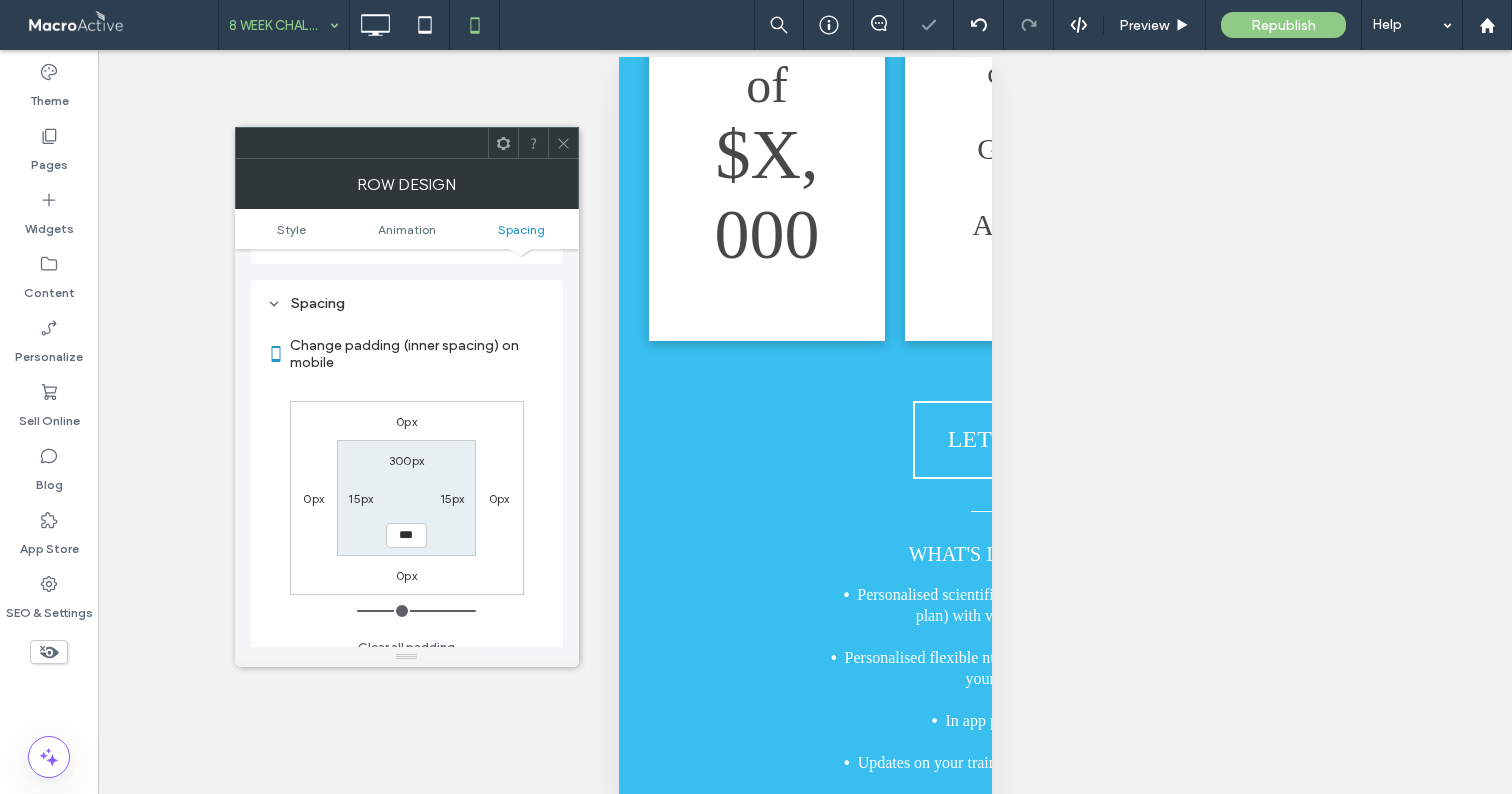 type on "***" 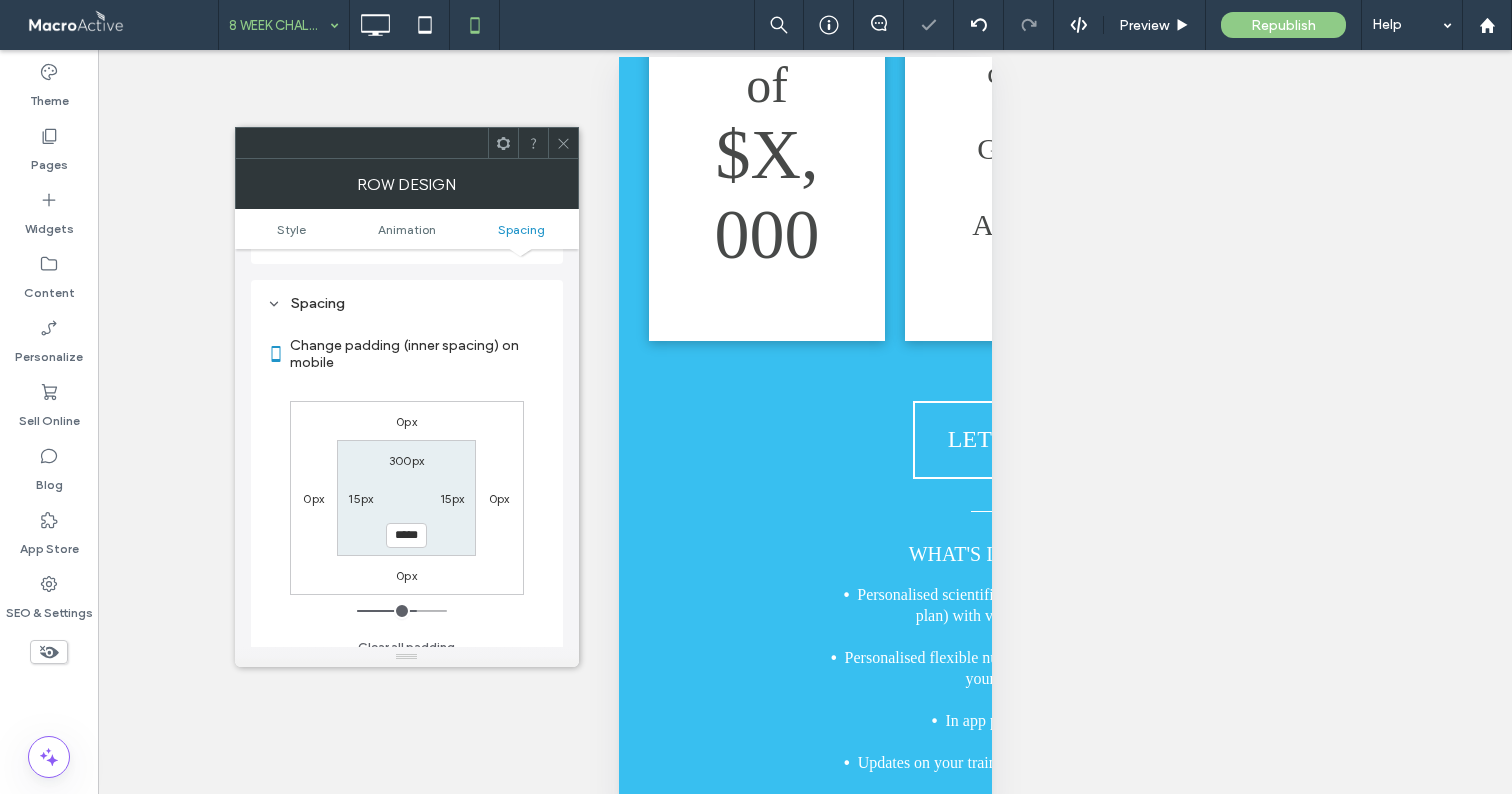 drag, startPoint x: 398, startPoint y: 518, endPoint x: 385, endPoint y: 518, distance: 13 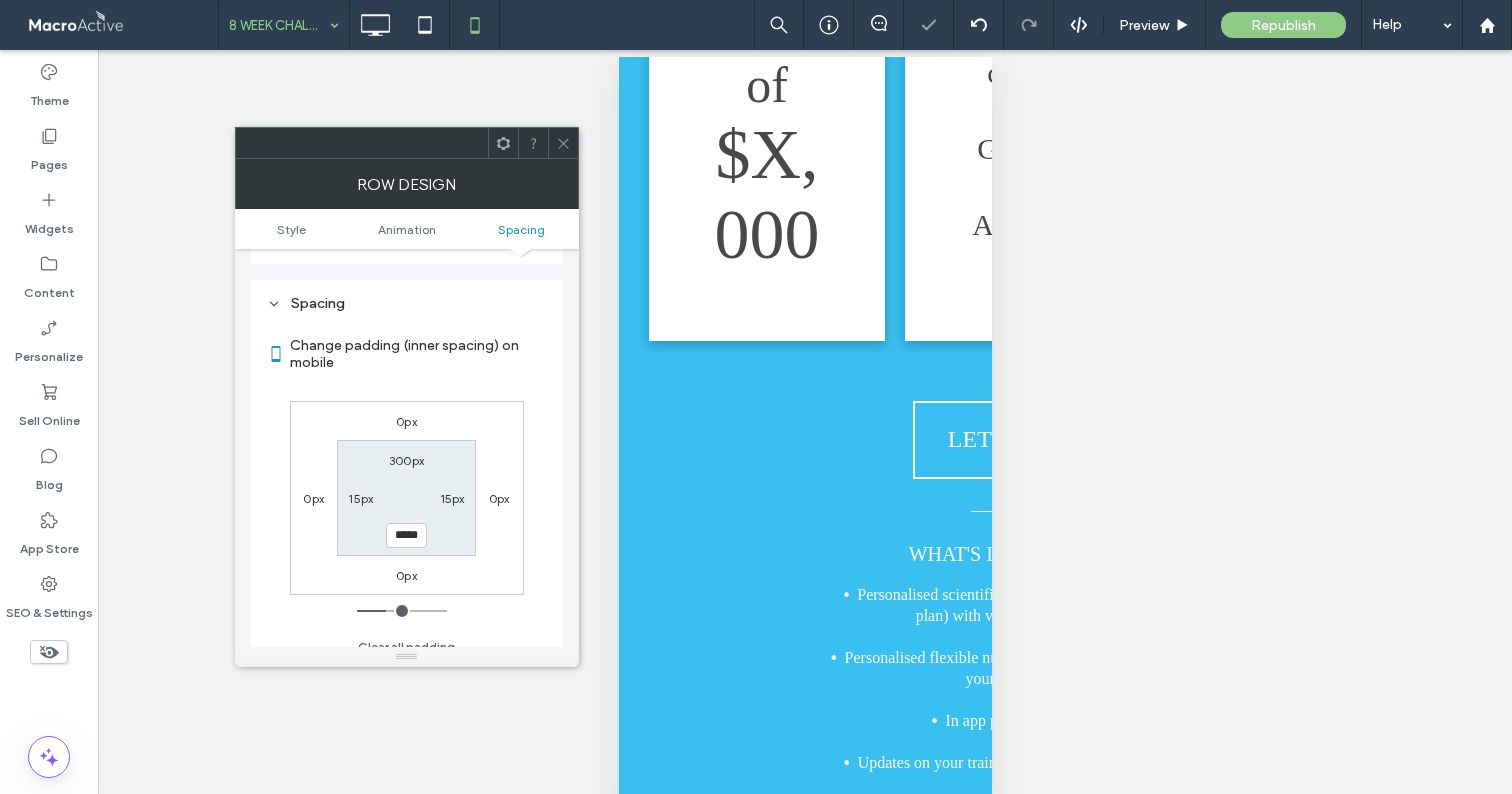 click 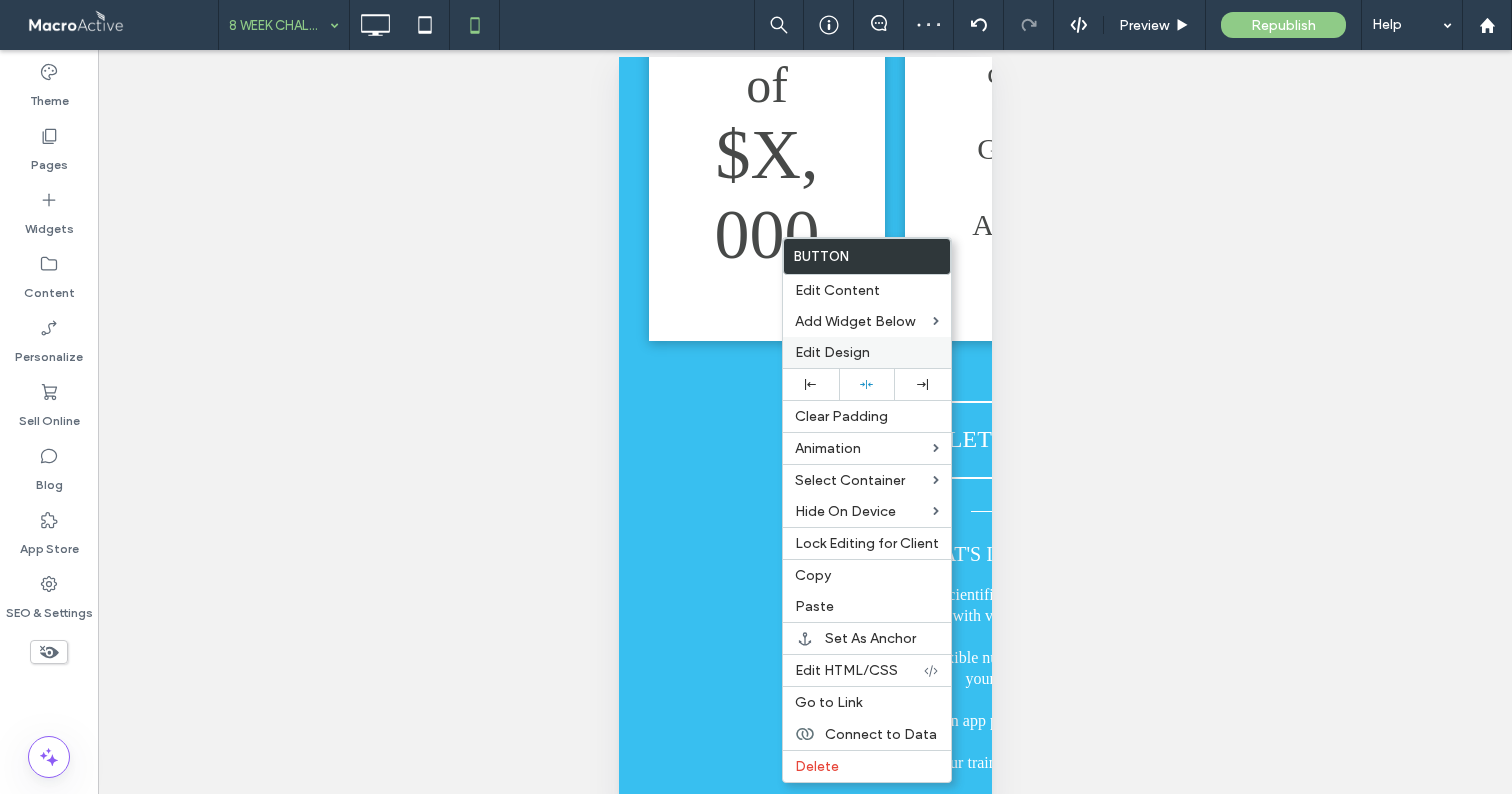 click on "Edit Design" at bounding box center [832, 352] 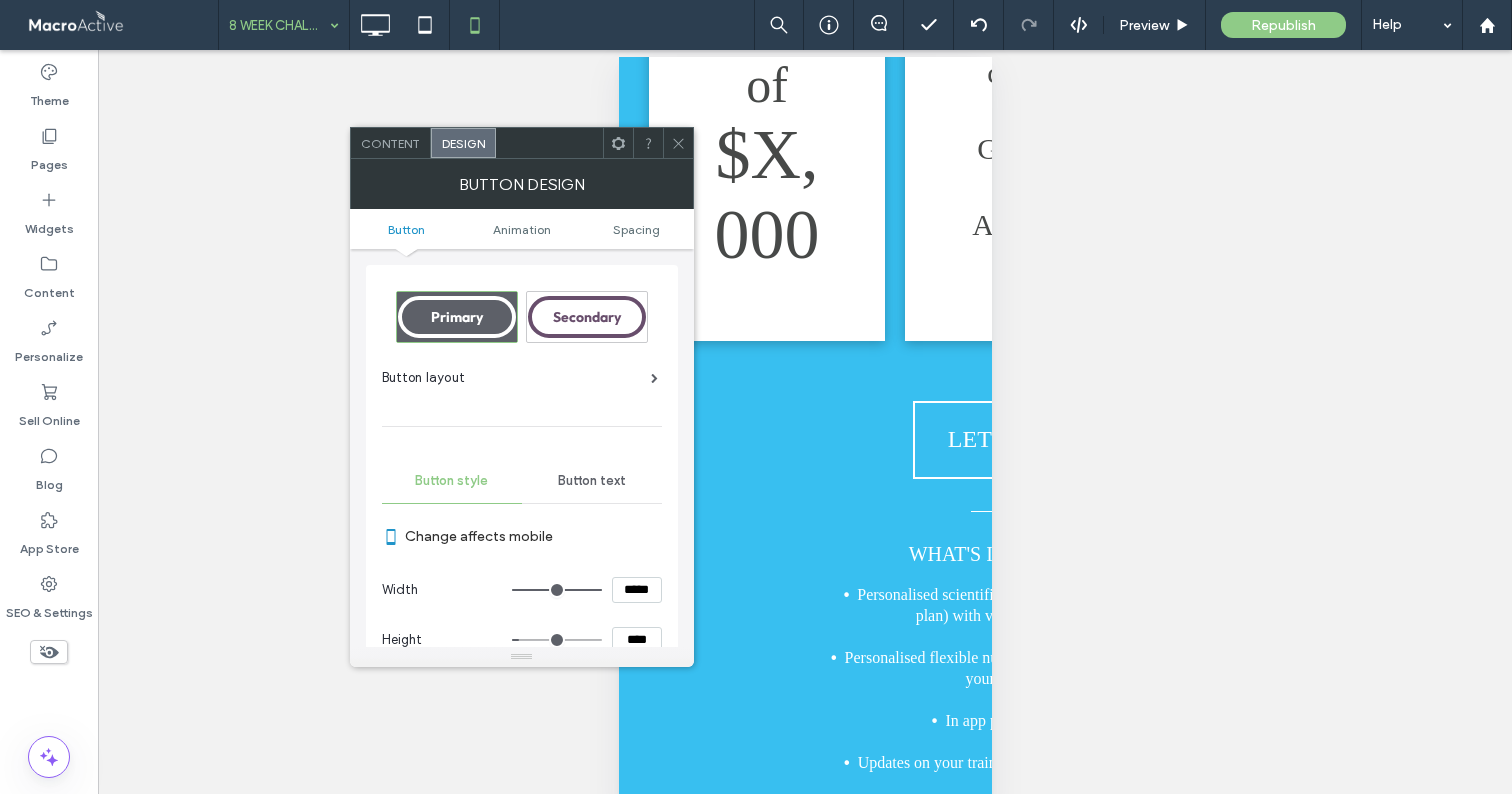 click 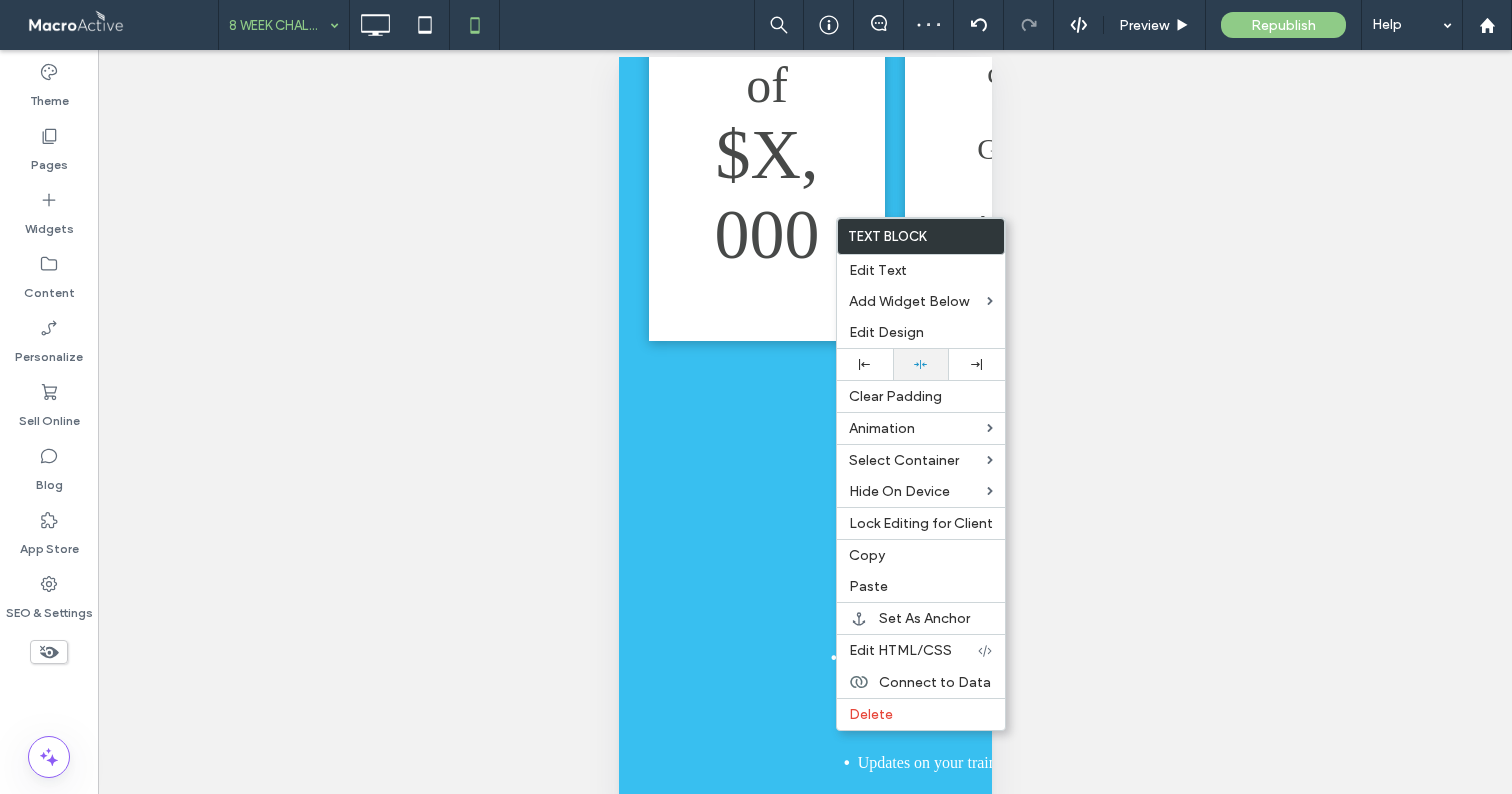 click at bounding box center (921, 364) 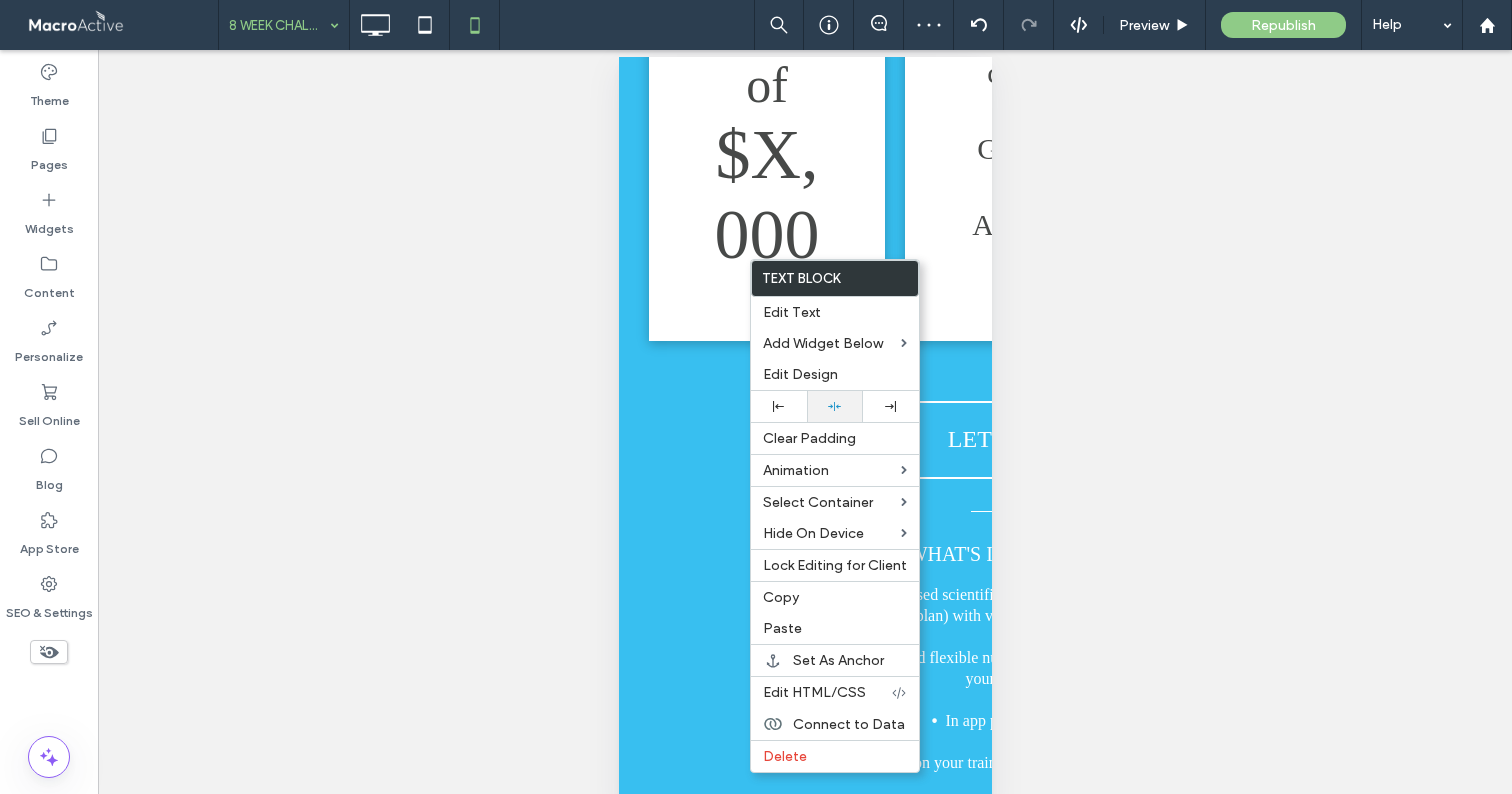 click 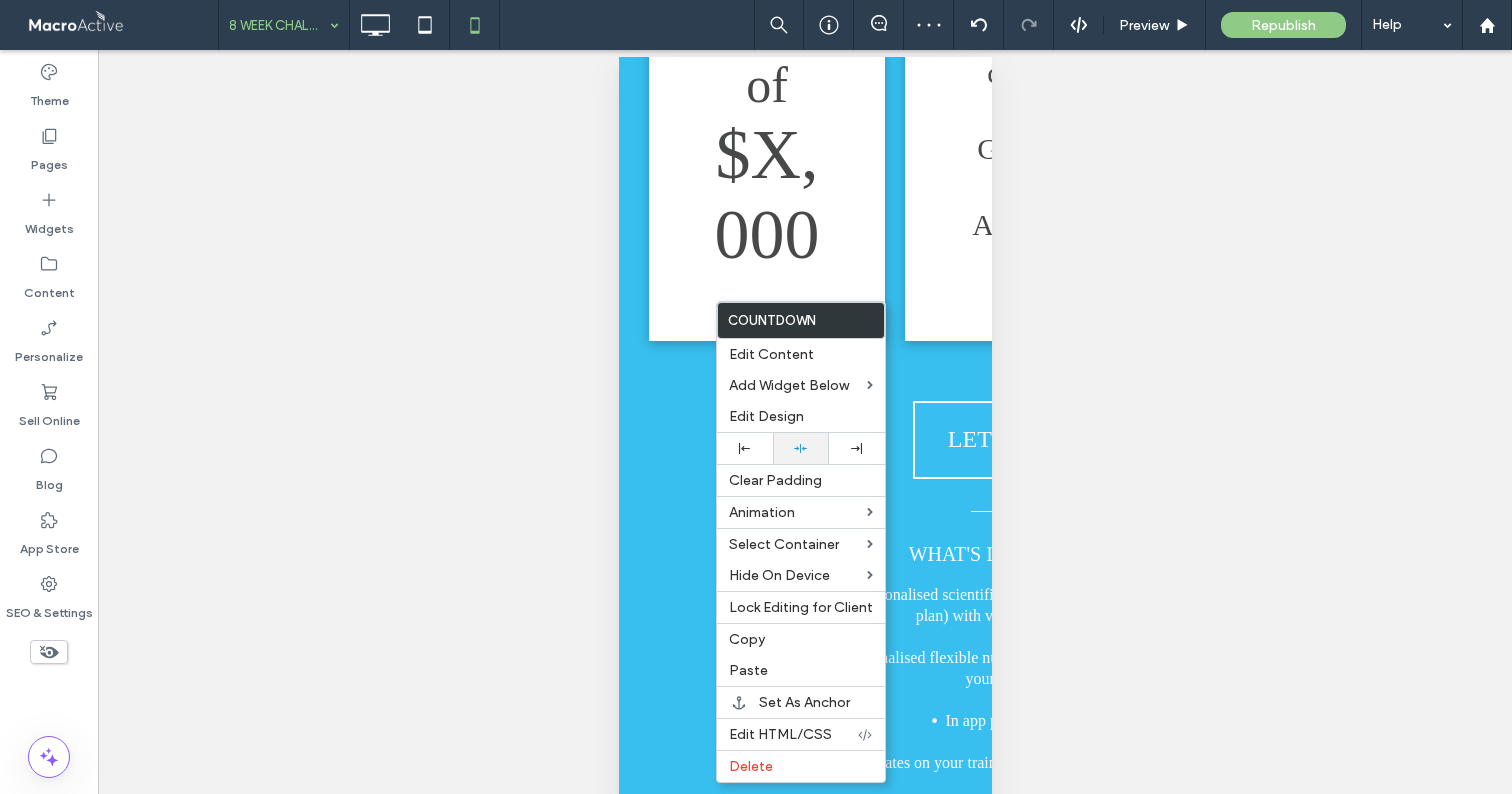 click 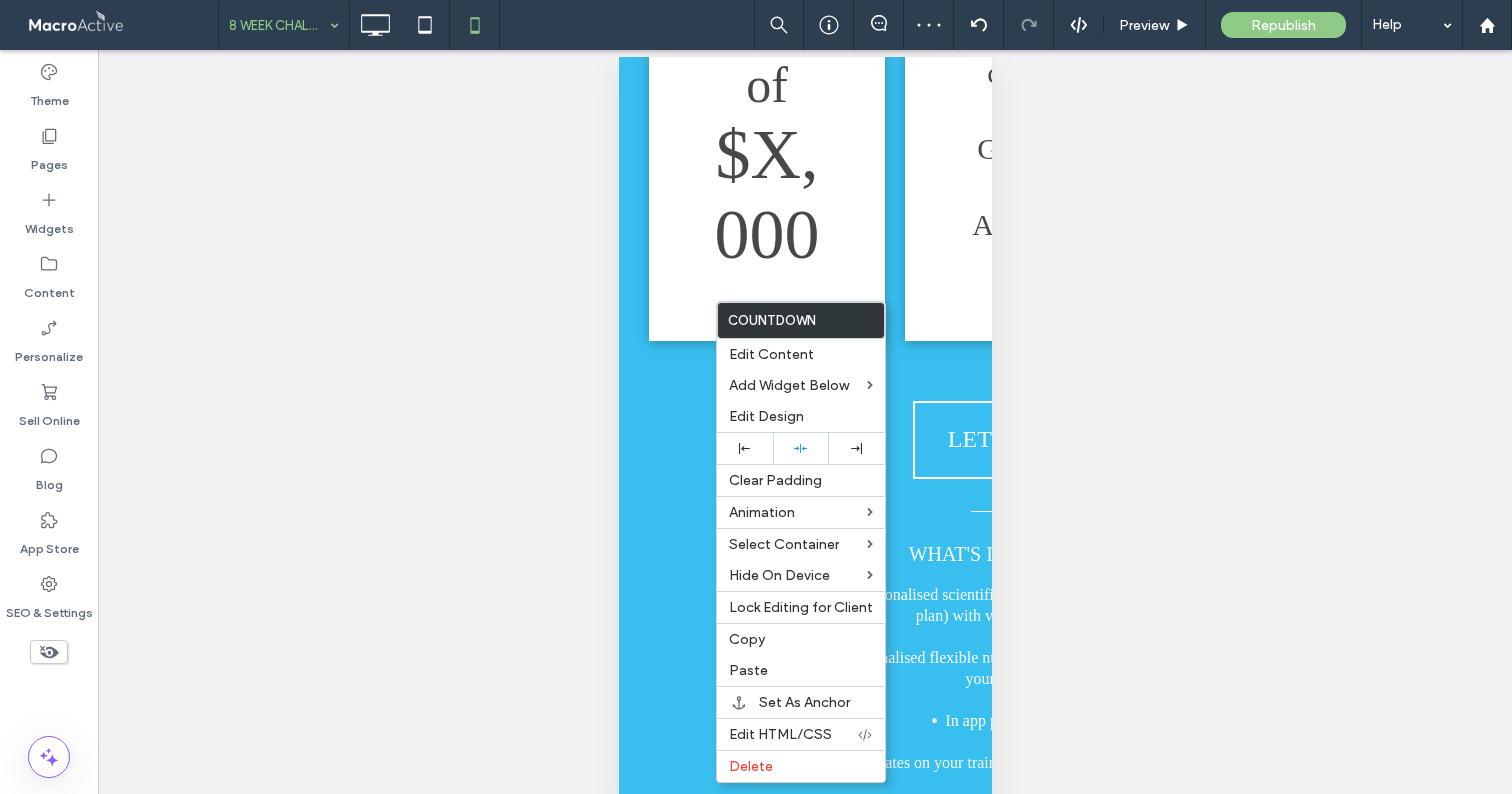 click at bounding box center [756, 397] 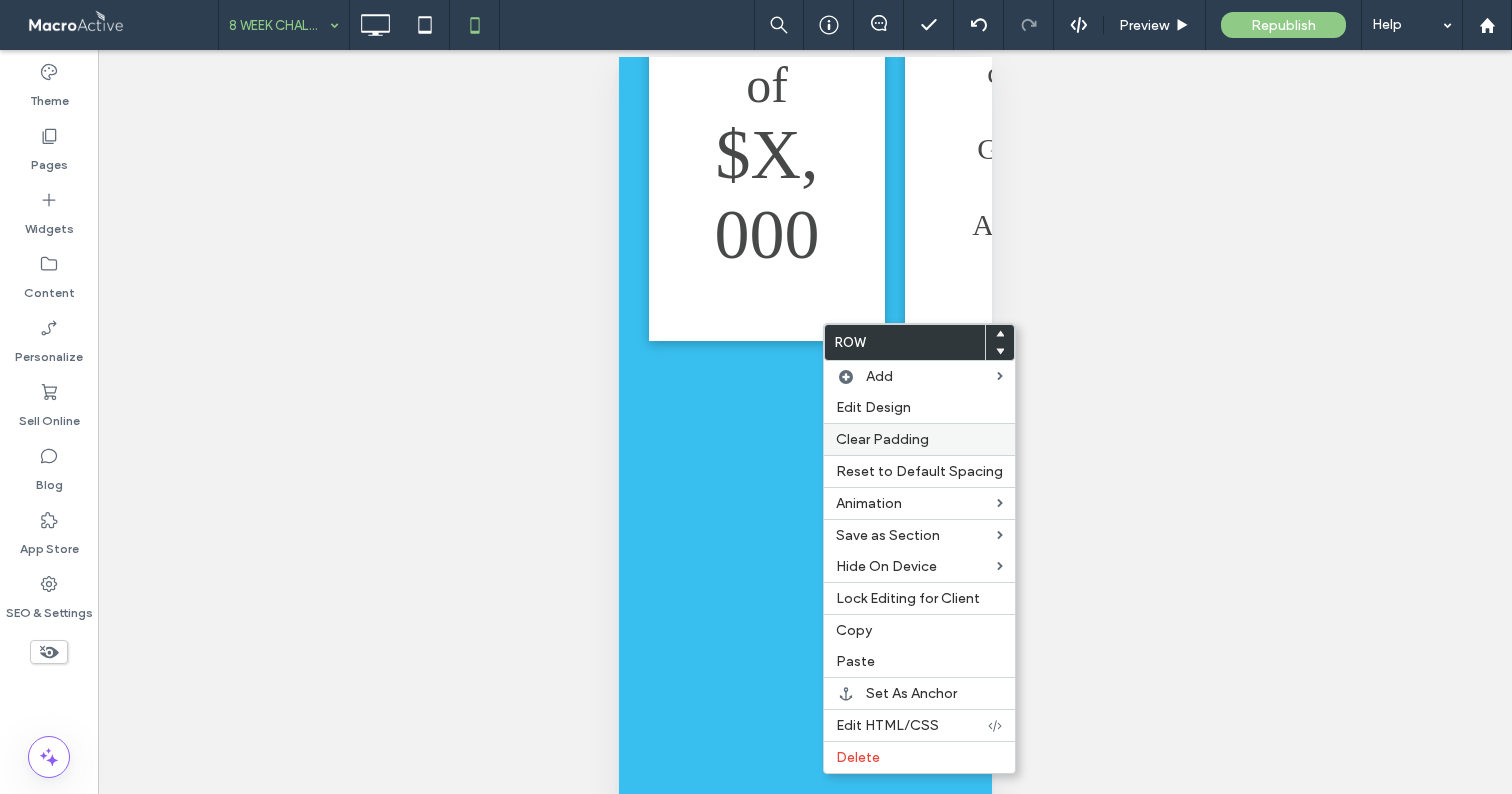 click on "Clear Padding" at bounding box center [882, 439] 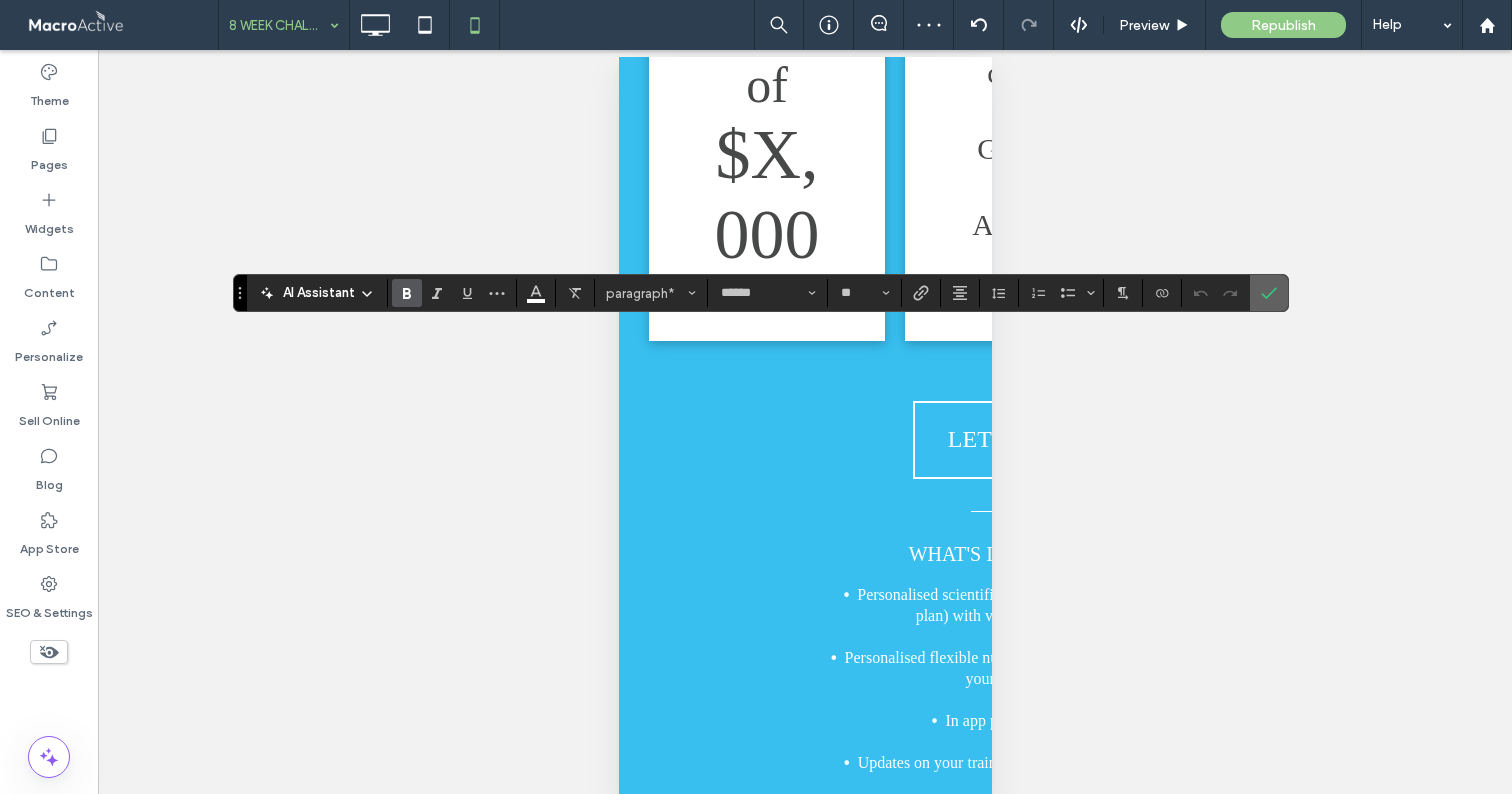 click at bounding box center (1265, 293) 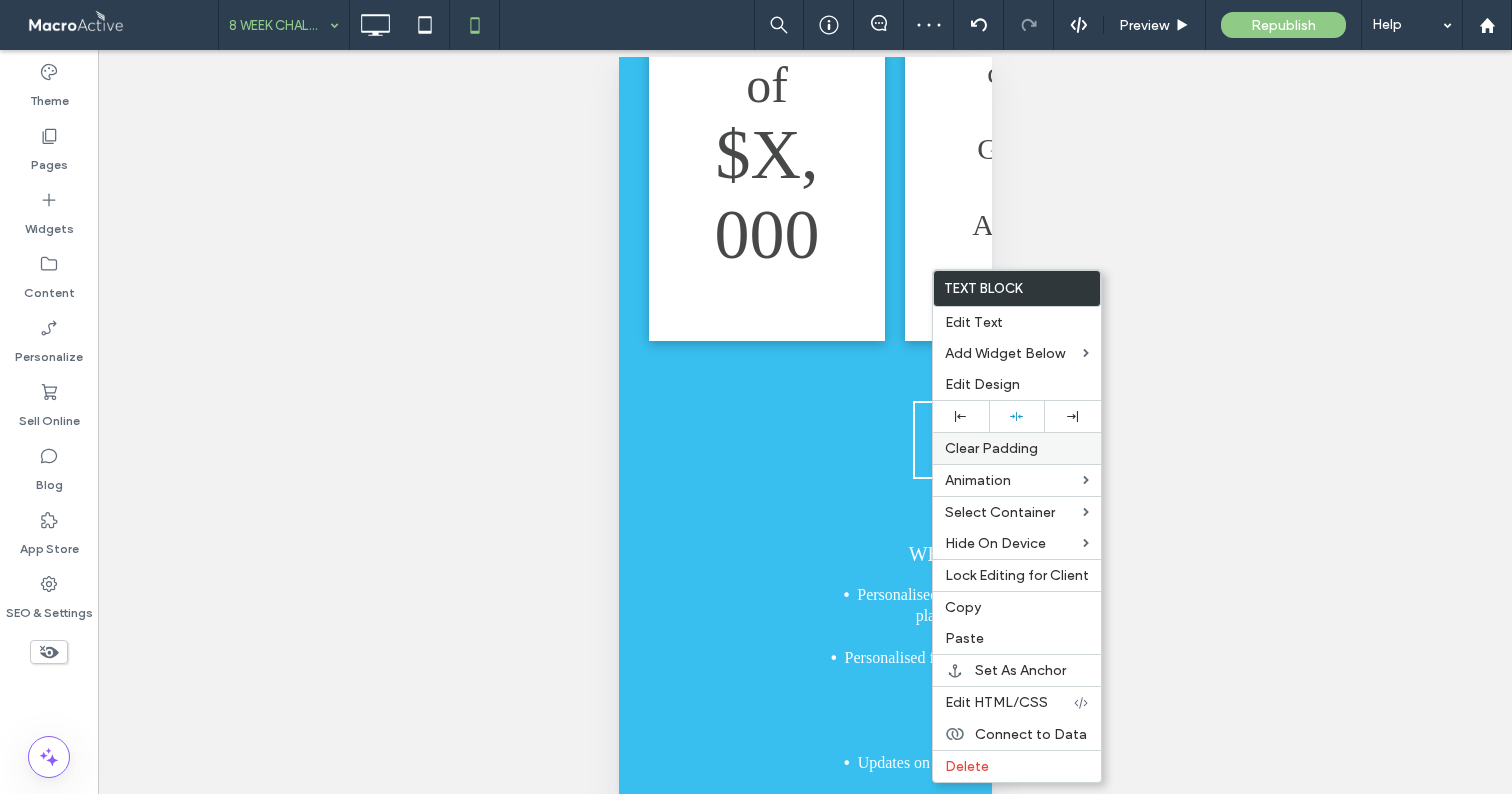 click on "Clear Padding" at bounding box center [991, 448] 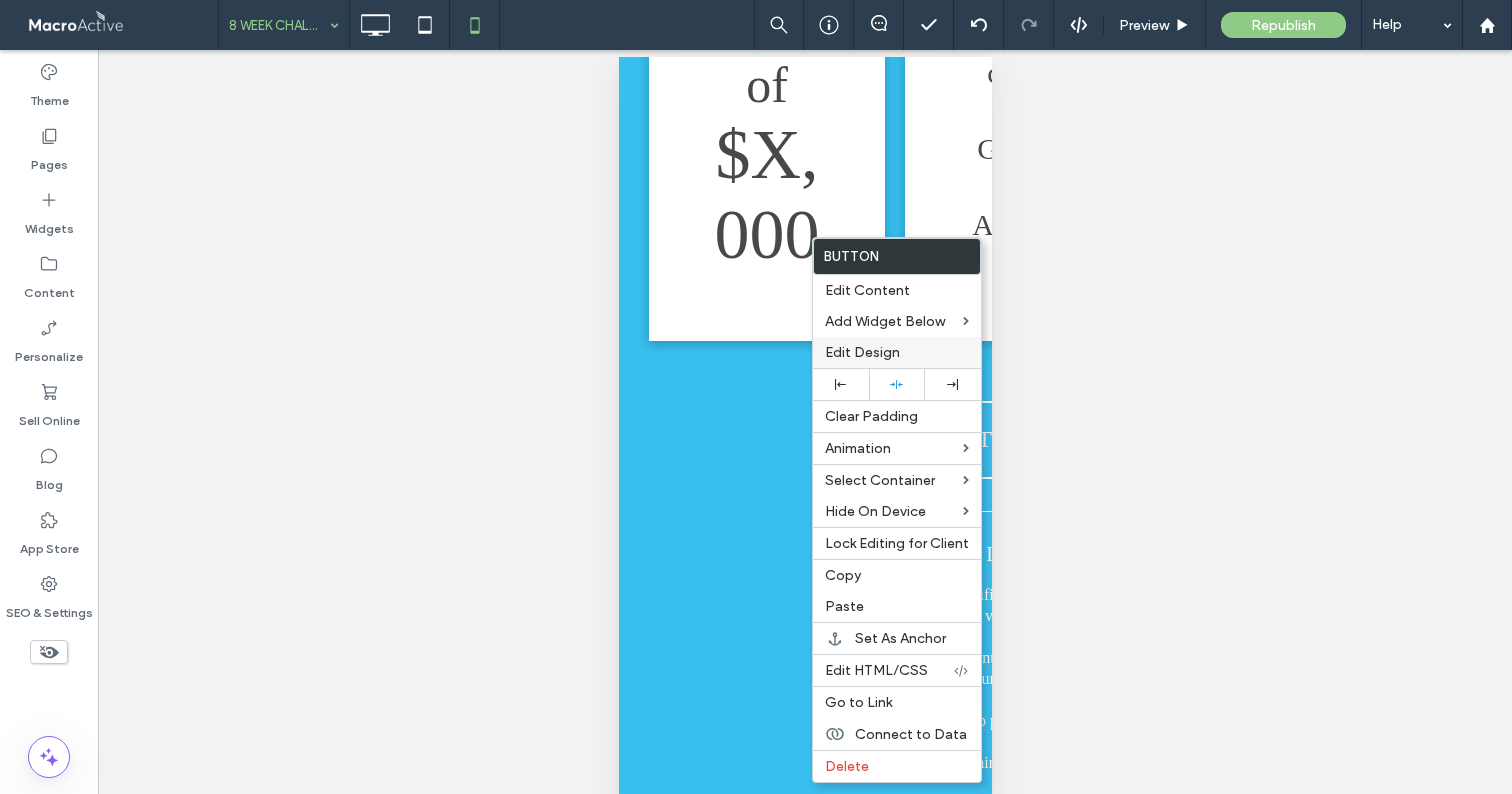 click on "Edit Design" at bounding box center (862, 352) 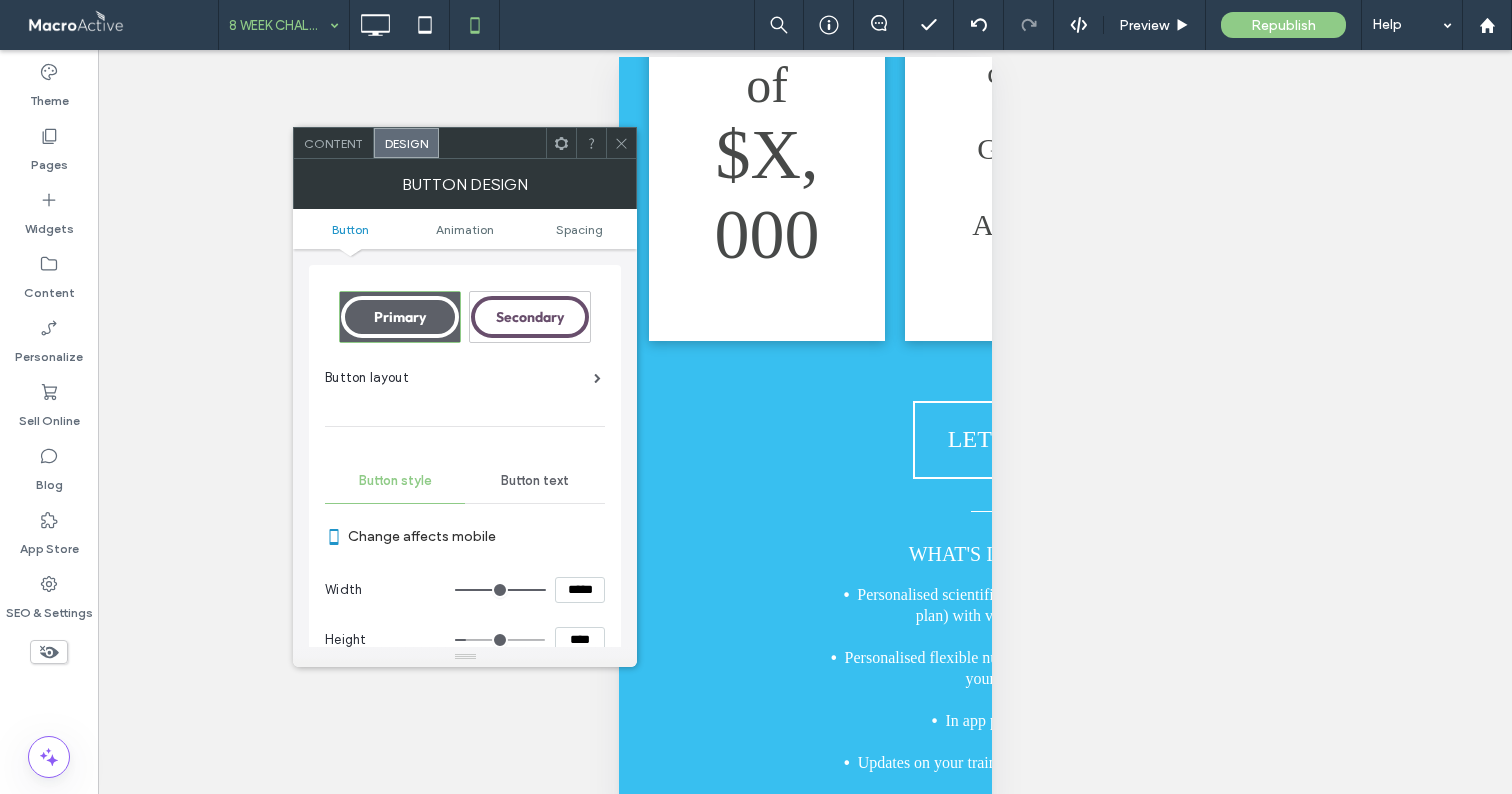 click 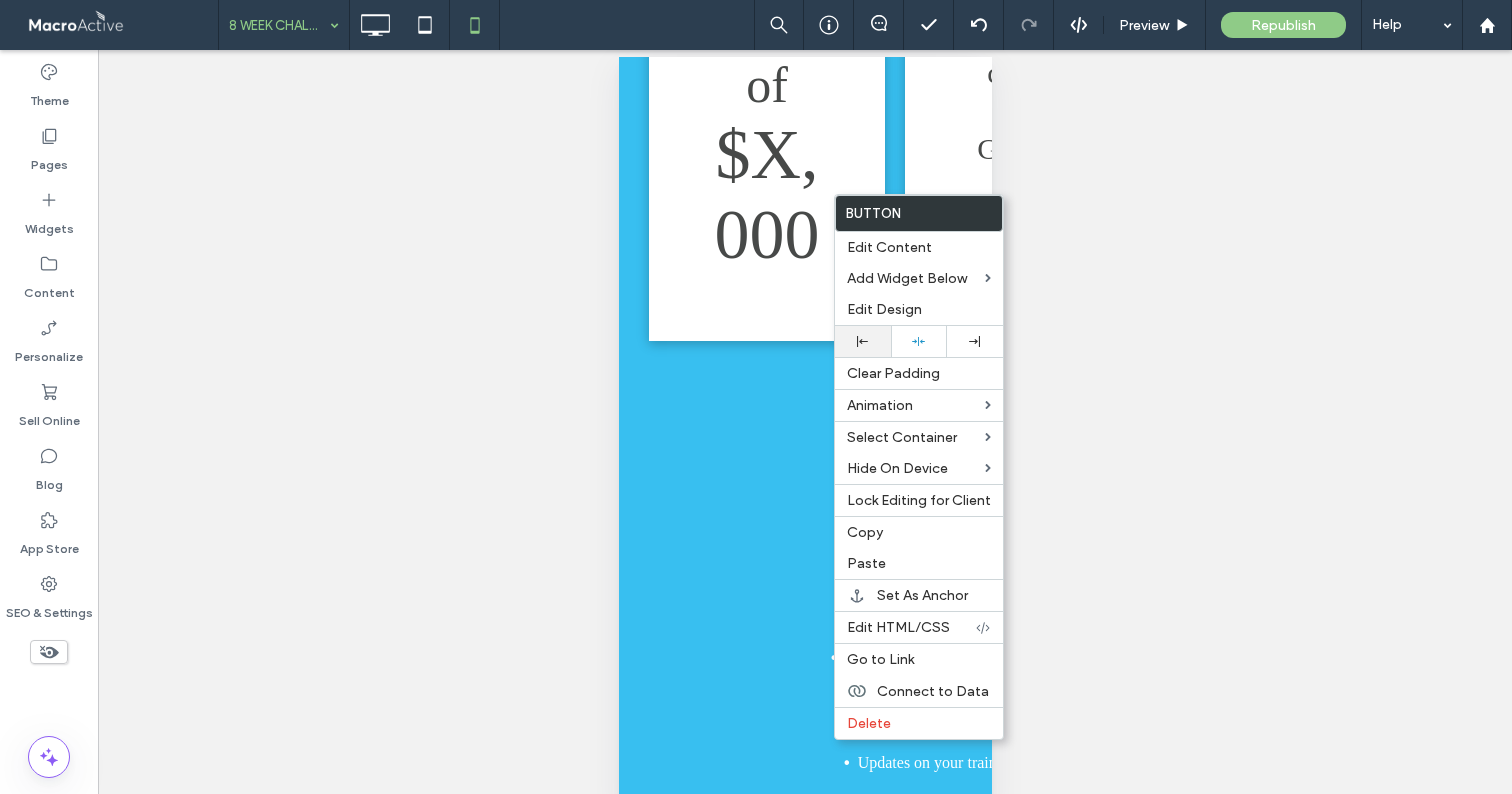 click at bounding box center [863, 341] 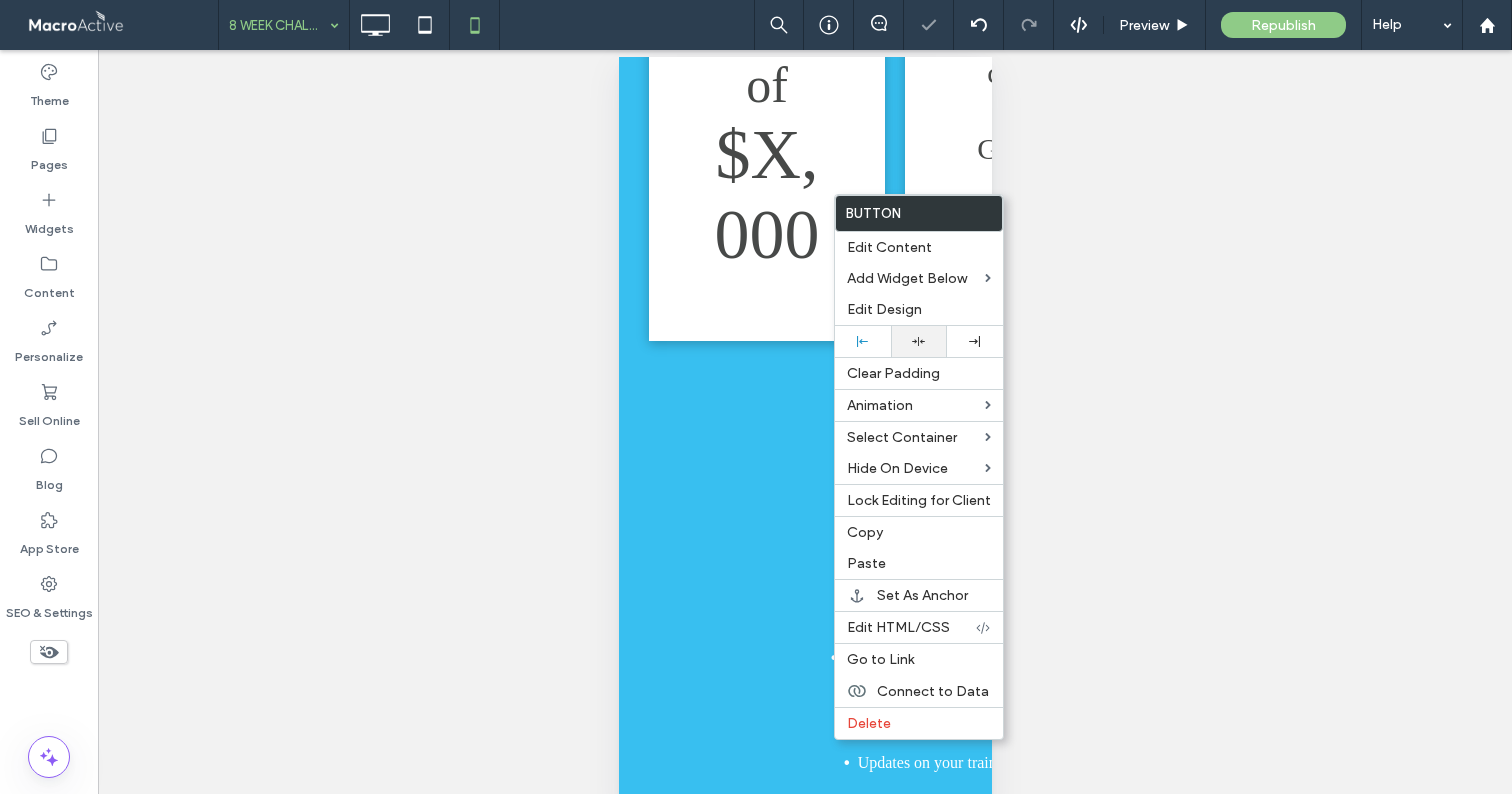 click 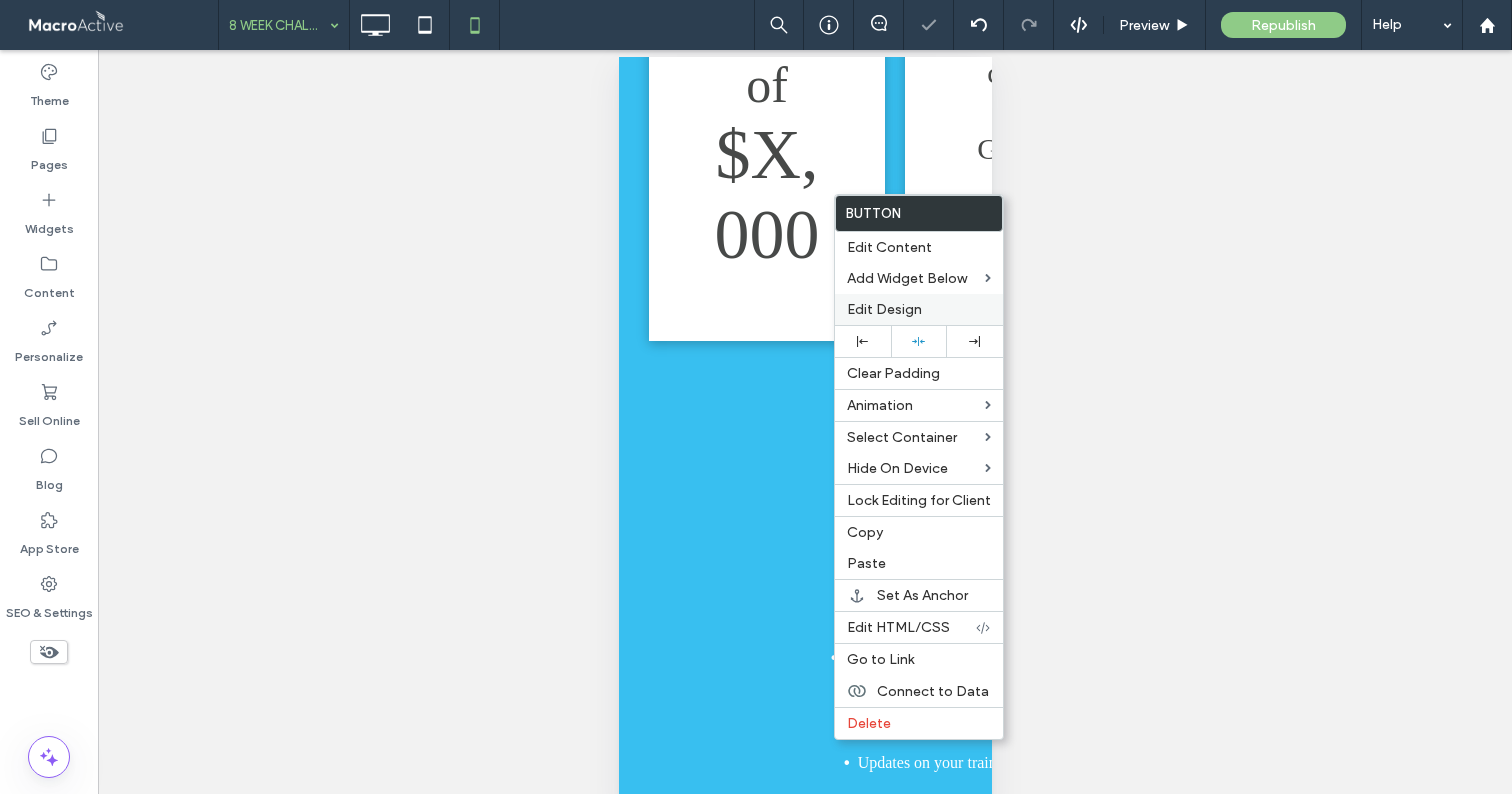 click on "Edit Design" at bounding box center (919, 309) 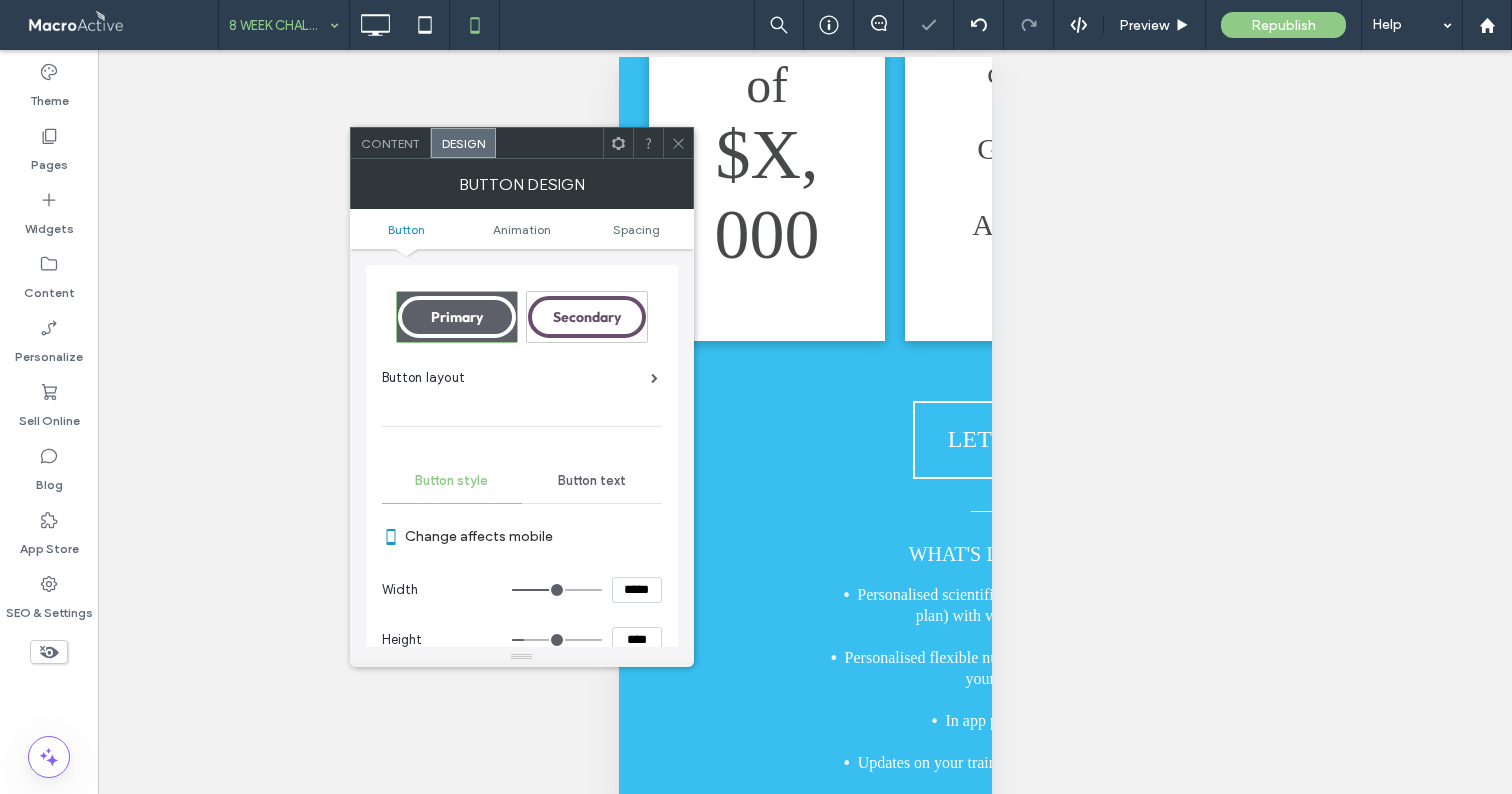 click on "*****" at bounding box center [637, 590] 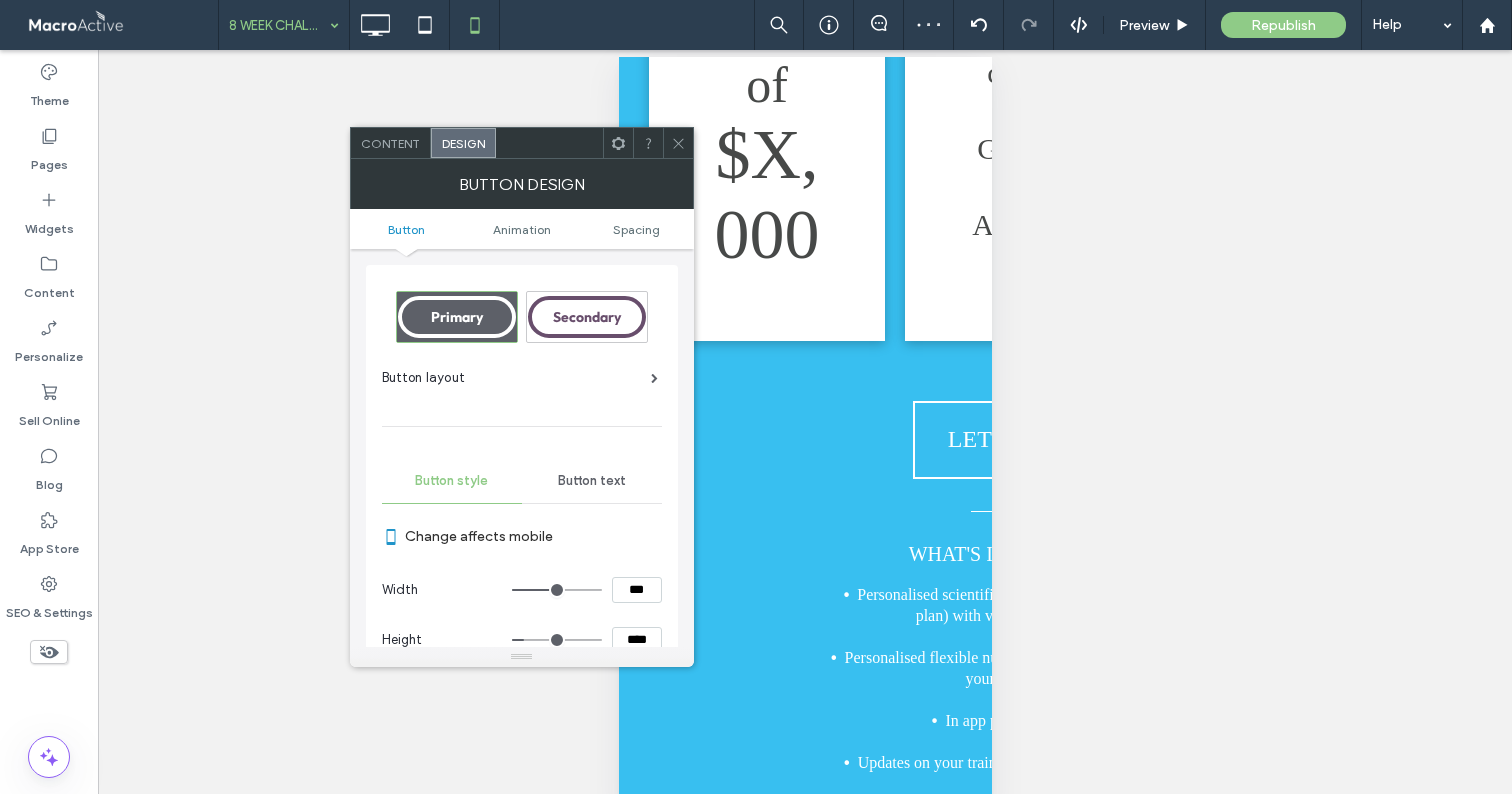 type on "*****" 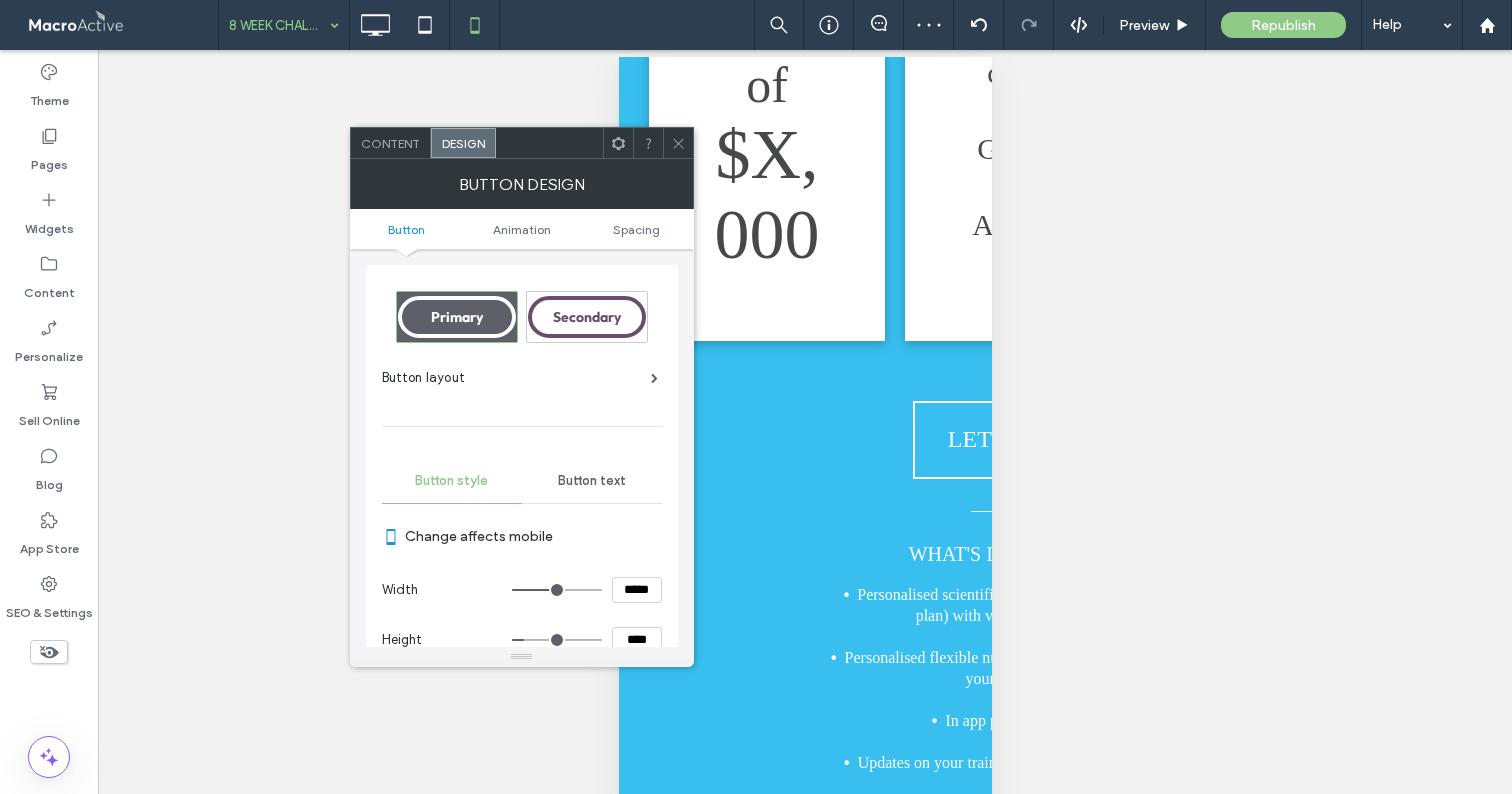 type on "***" 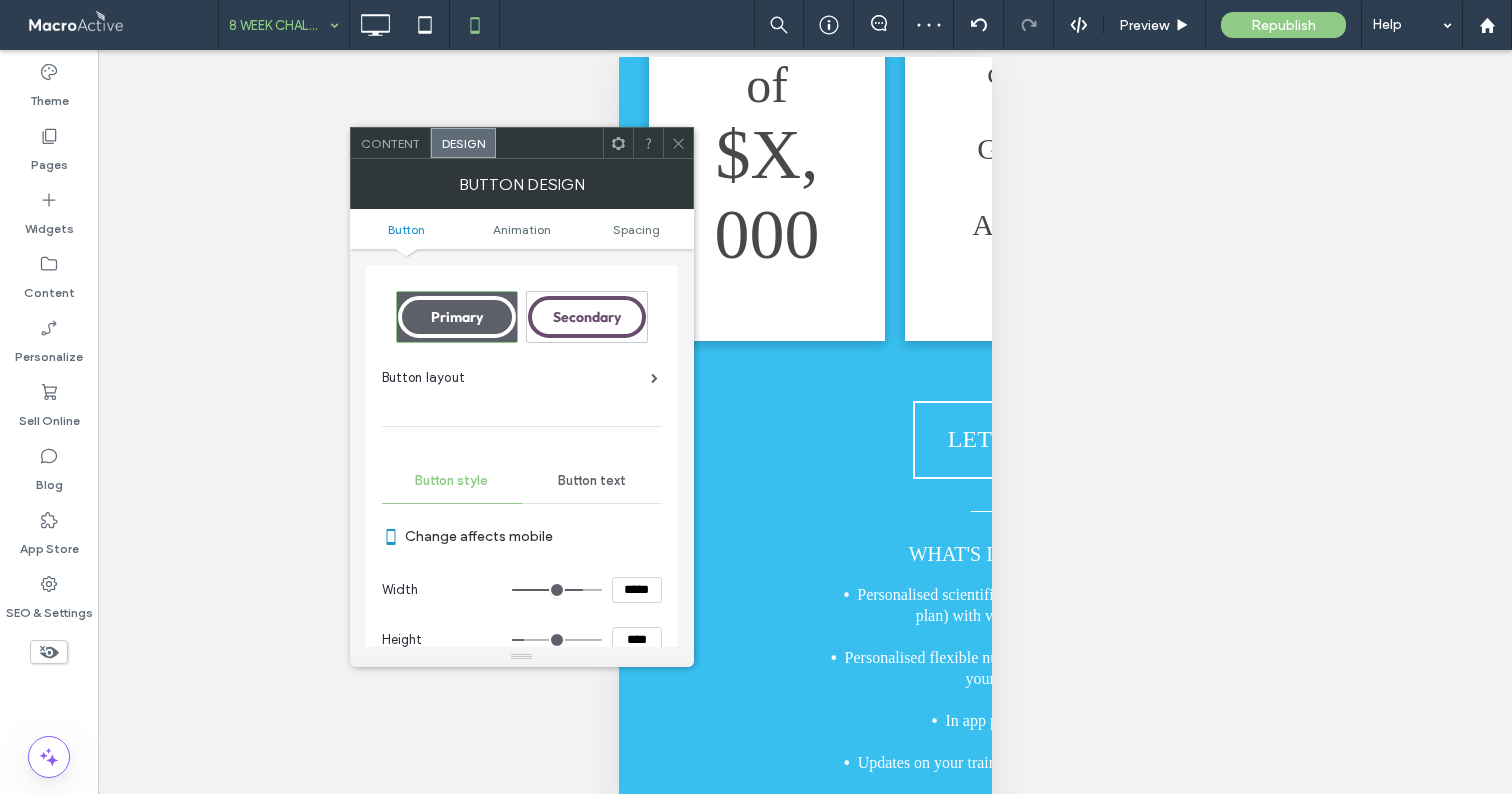 click 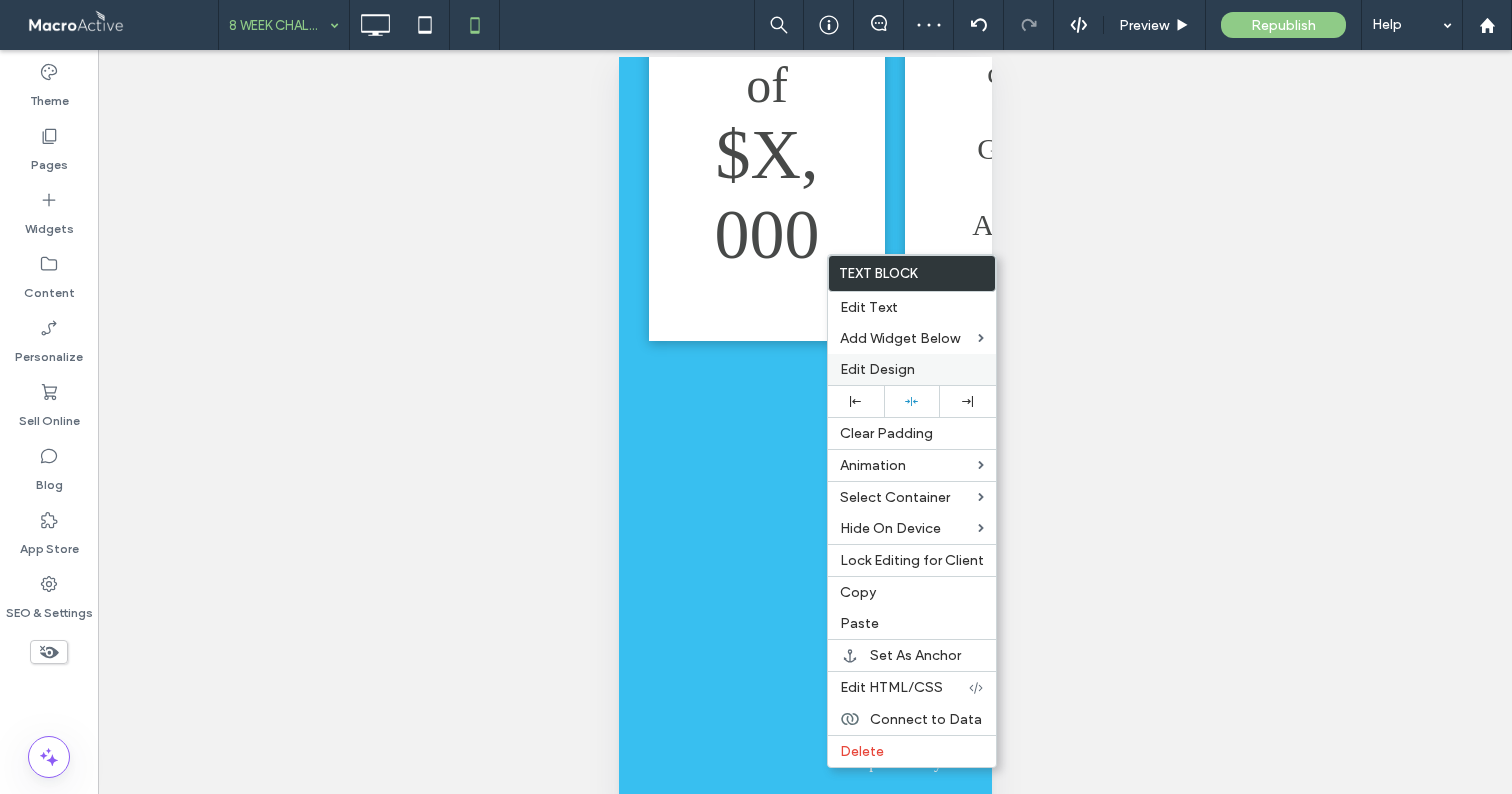 click on "Edit Design" at bounding box center [912, 369] 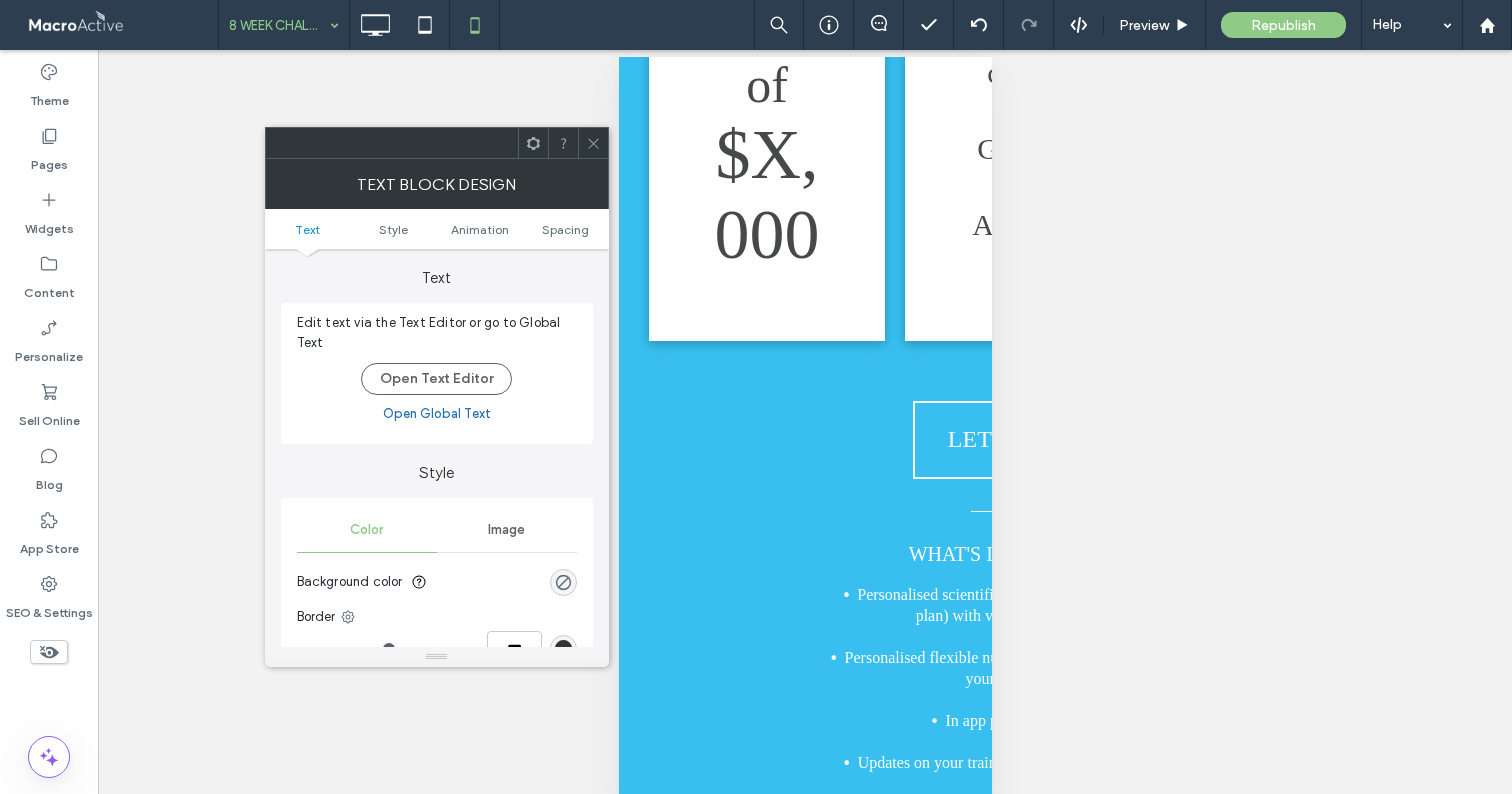 click at bounding box center (593, 143) 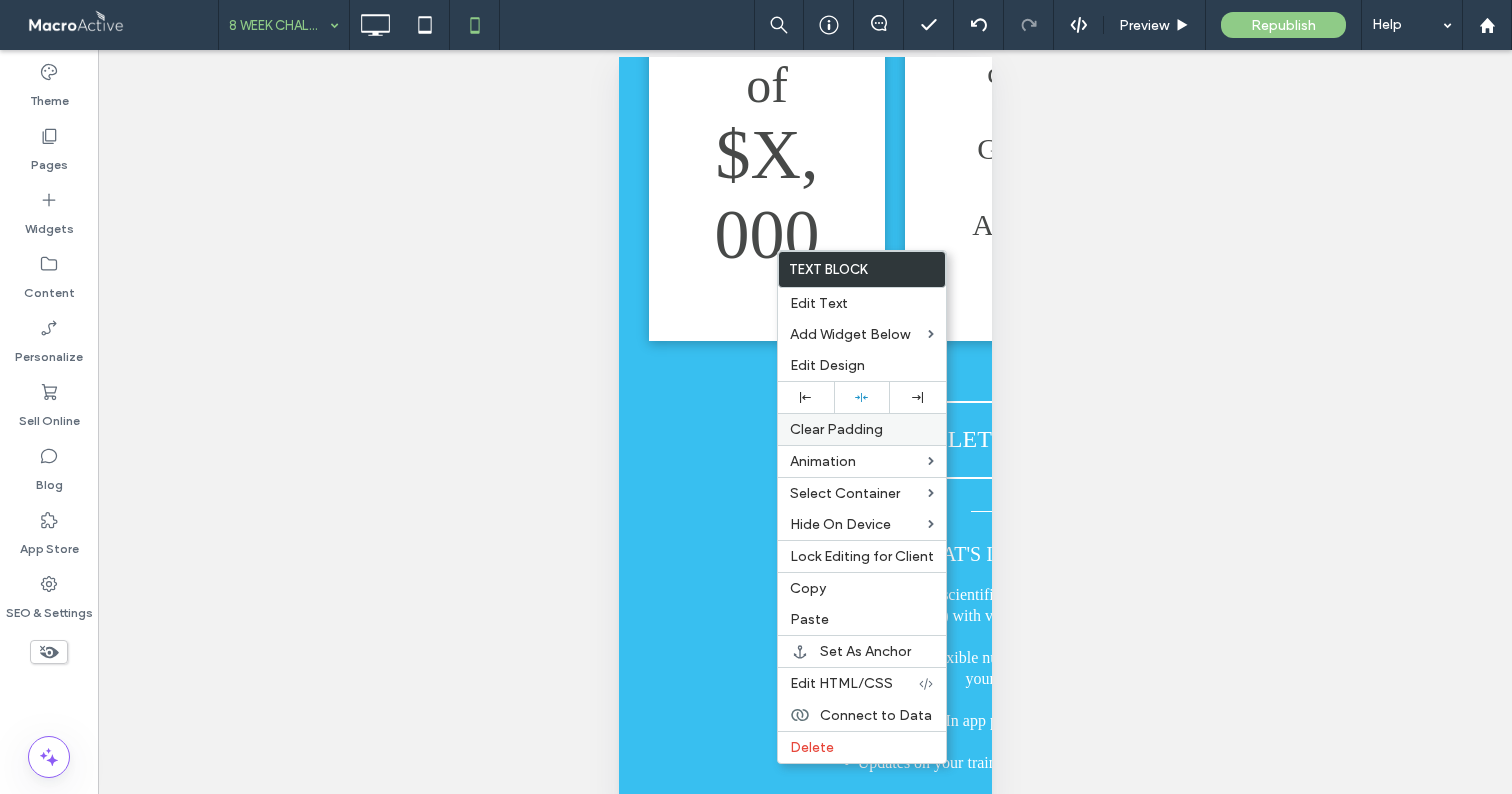 click on "Clear Padding" at bounding box center [836, 429] 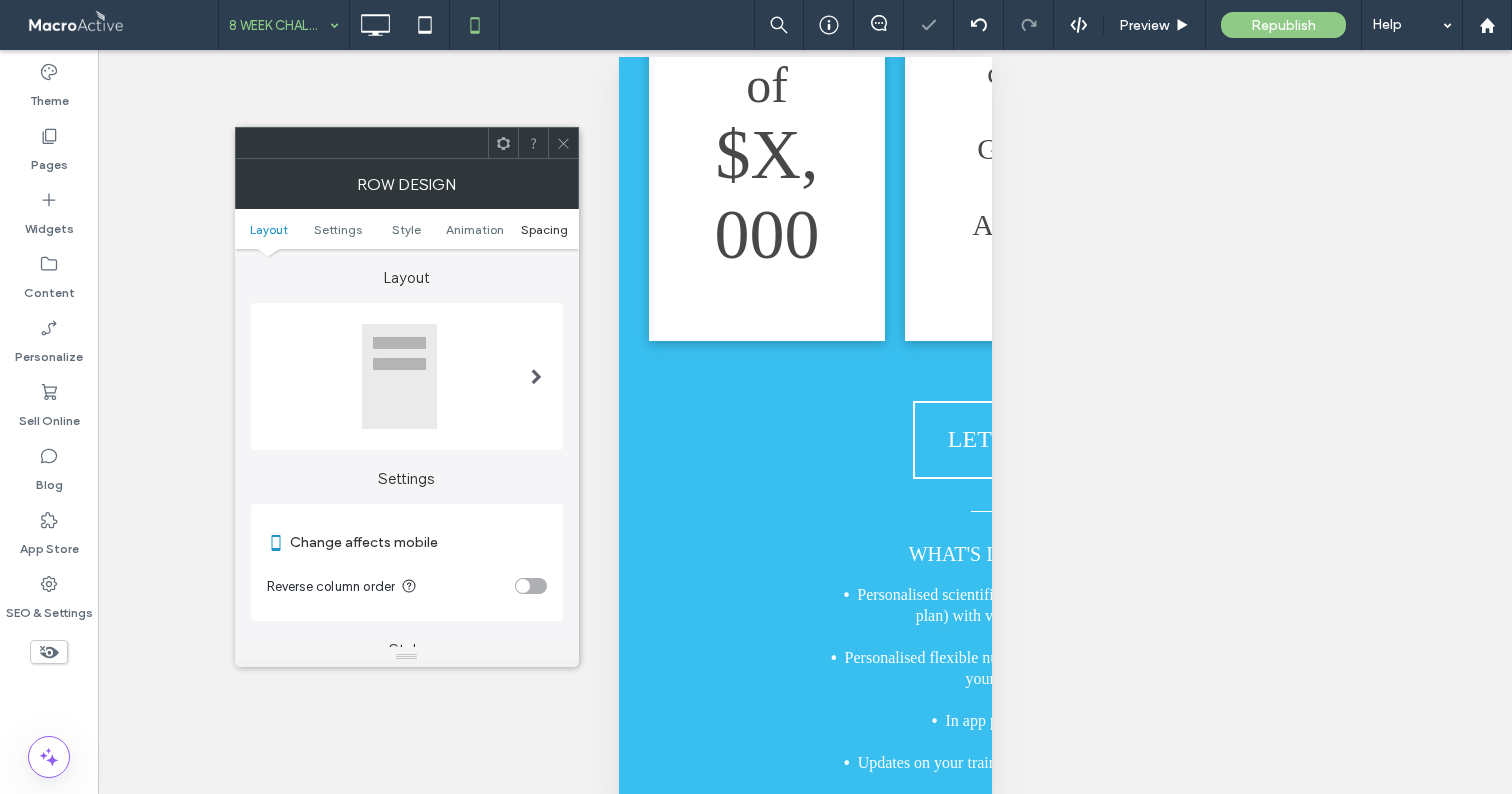 click on "Spacing" at bounding box center [544, 229] 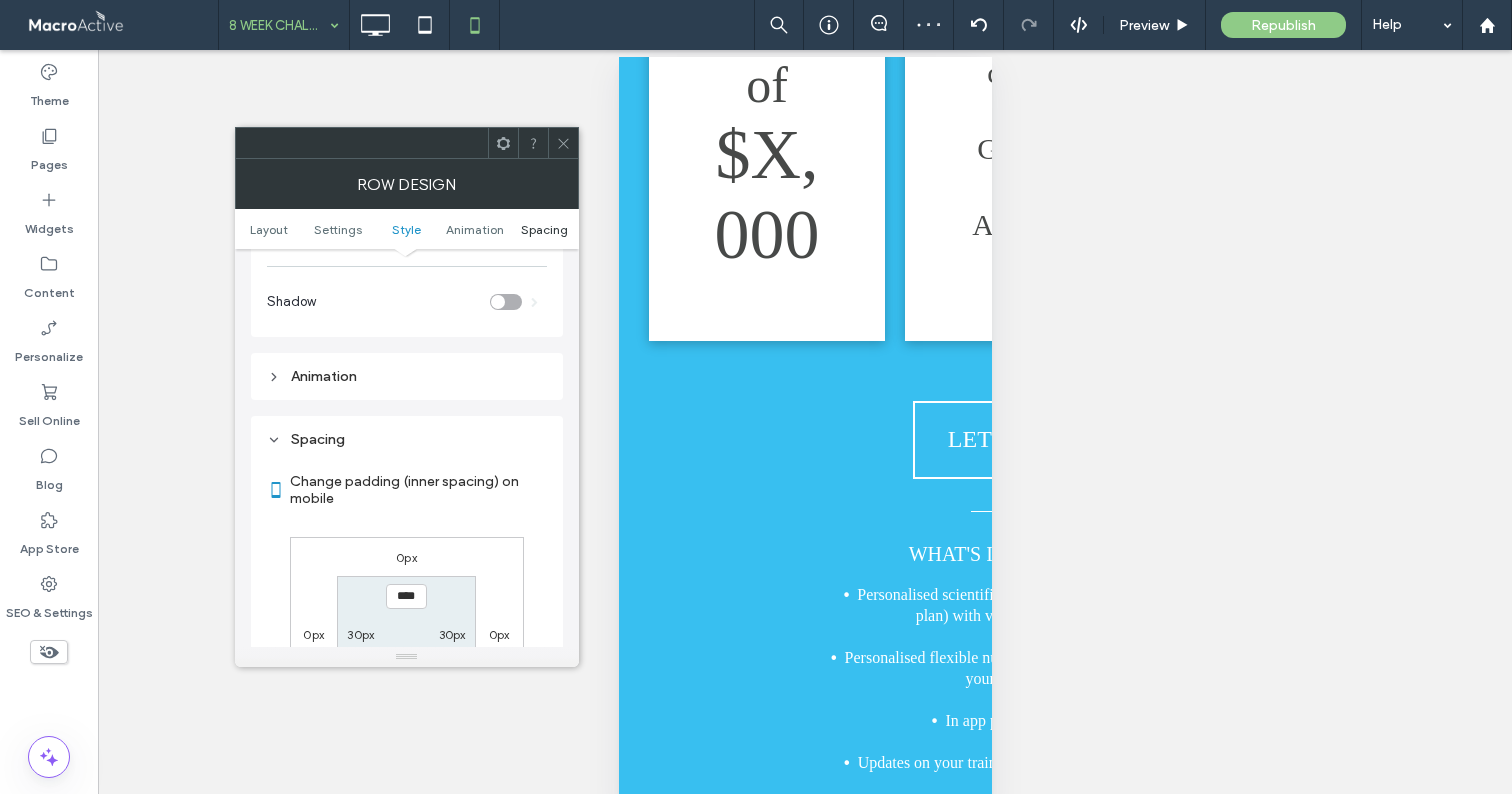 scroll, scrollTop: 734, scrollLeft: 0, axis: vertical 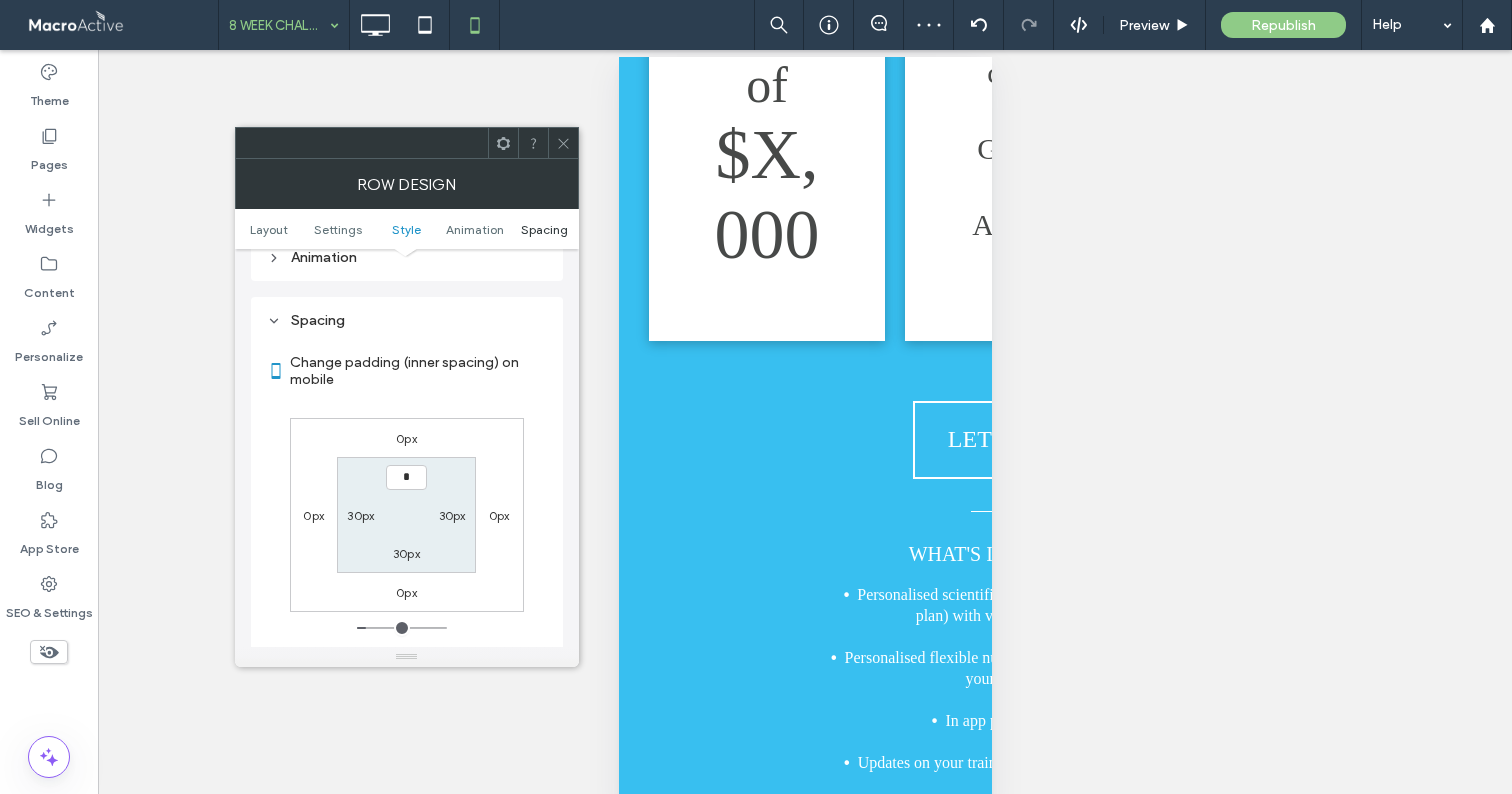 type on "***" 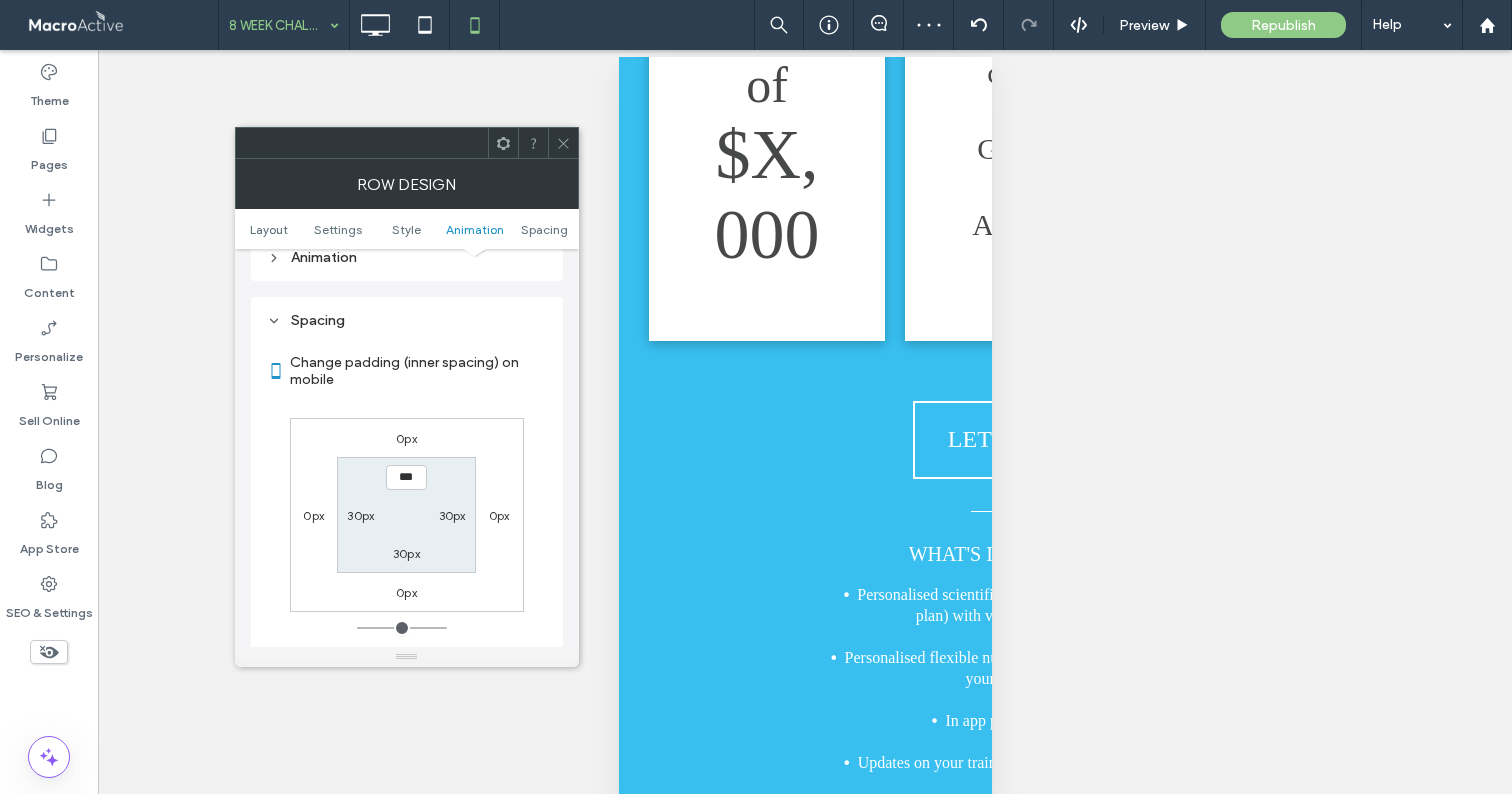 click at bounding box center (563, 143) 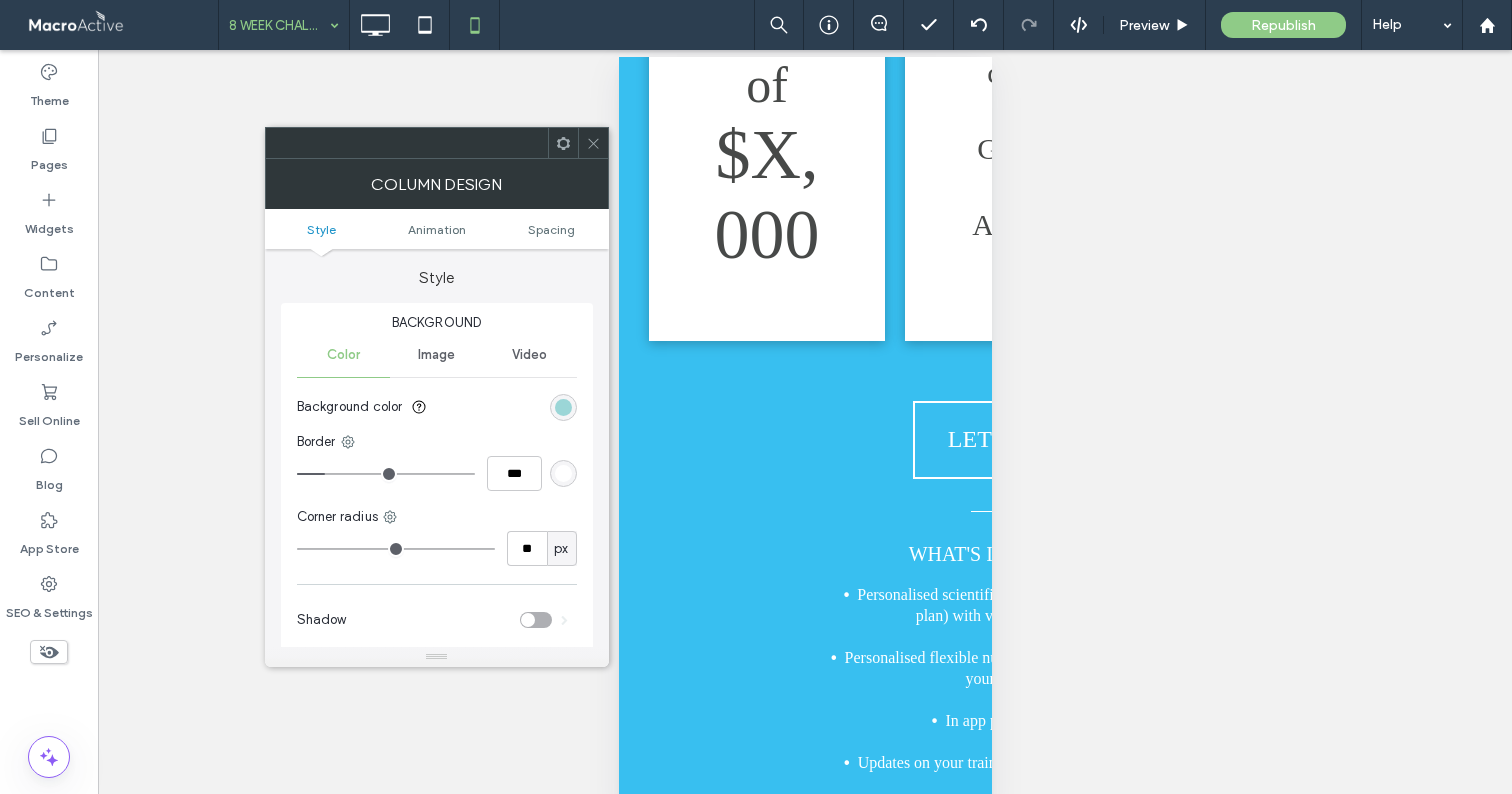 click at bounding box center (593, 143) 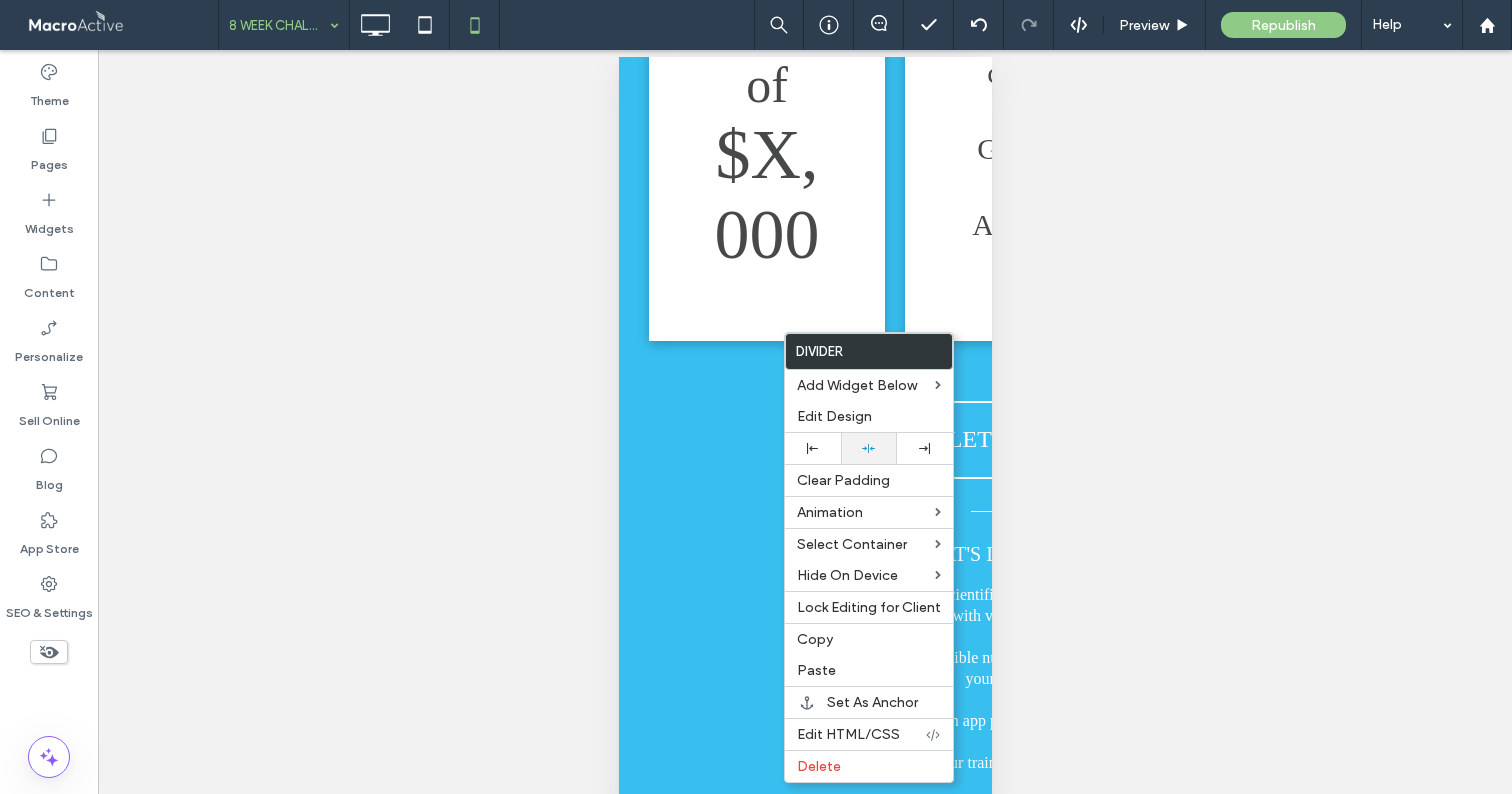 click 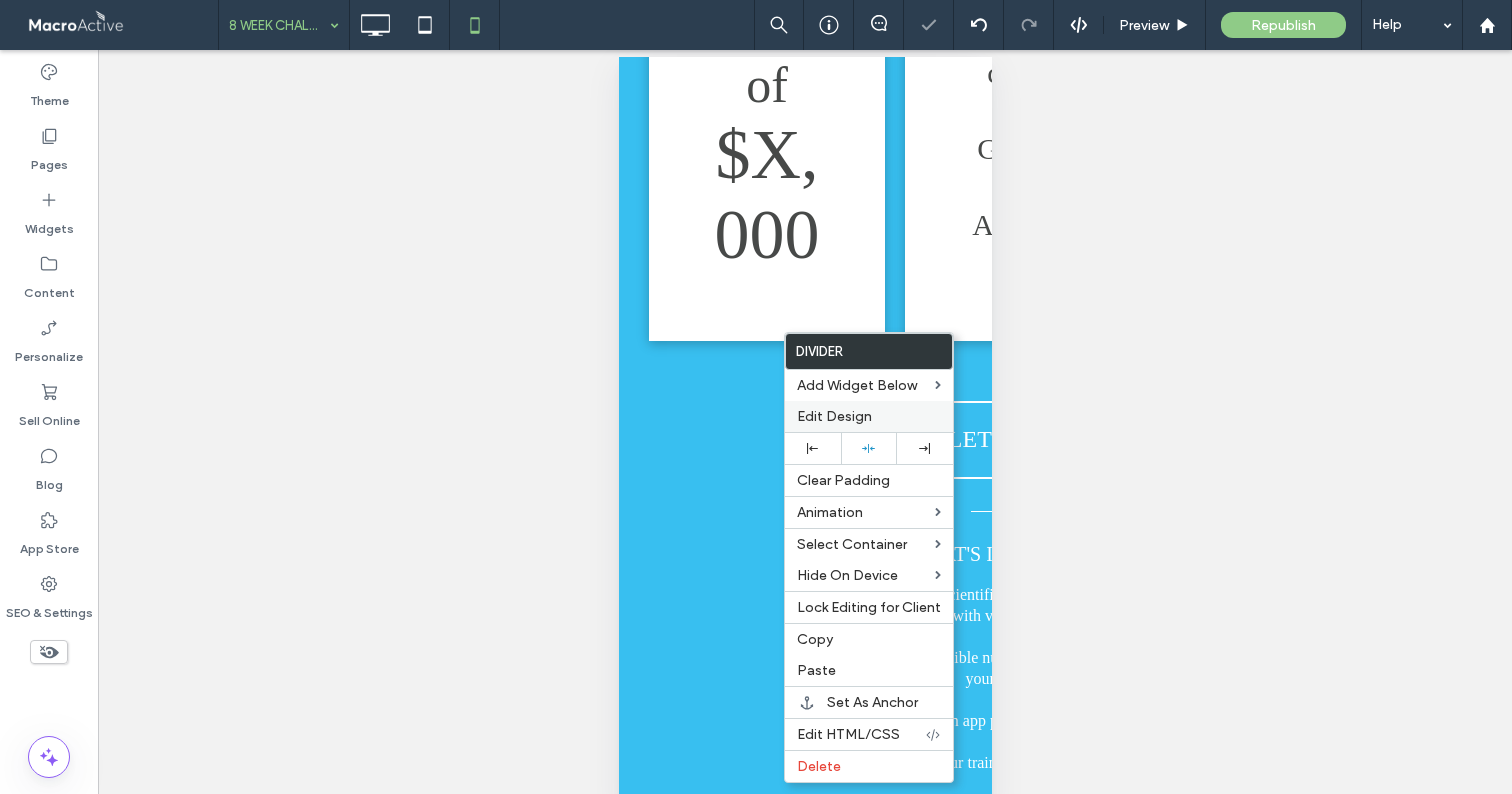 click on "Edit Design" at bounding box center [834, 416] 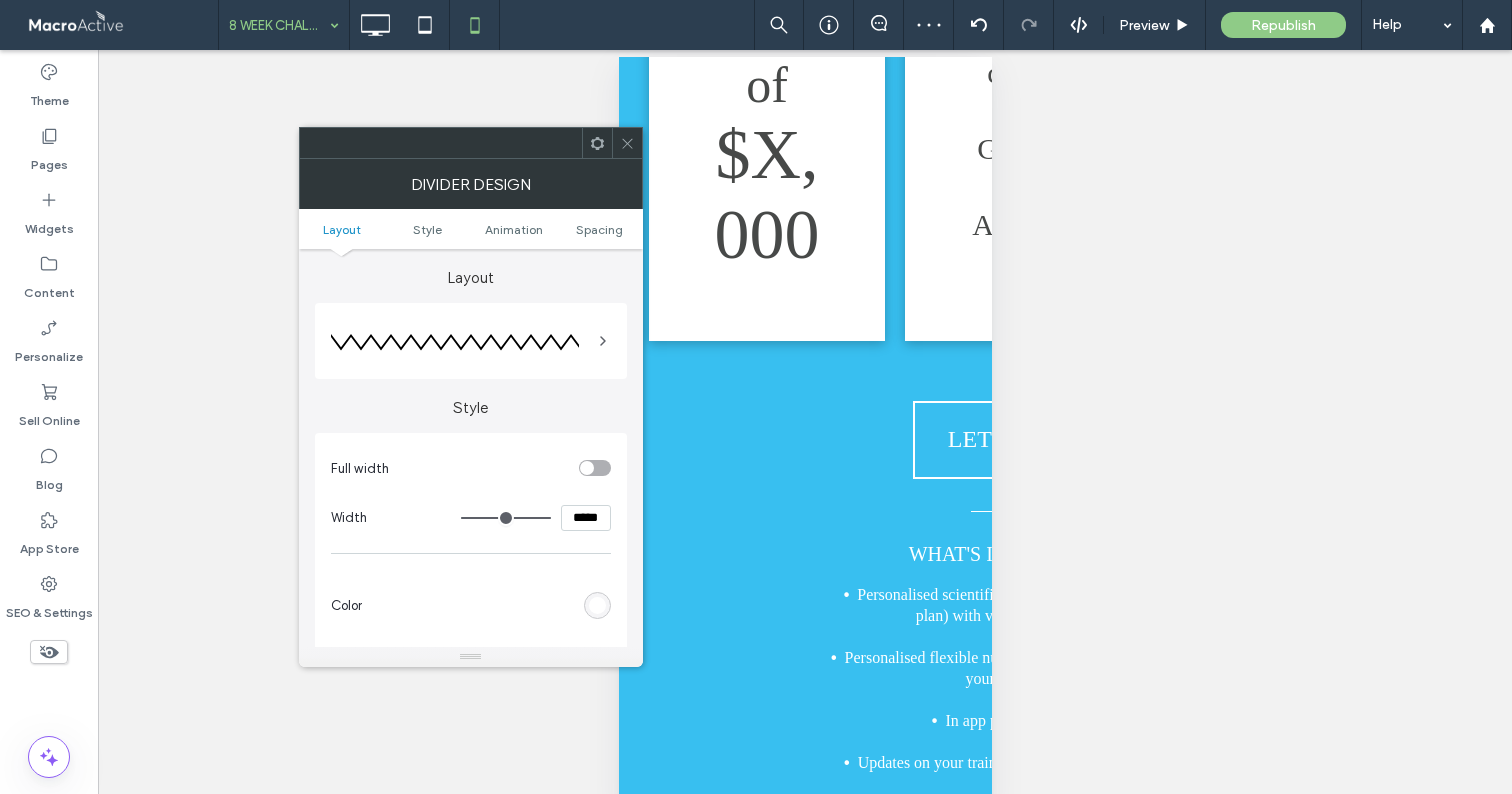 click on "*****" at bounding box center [586, 518] 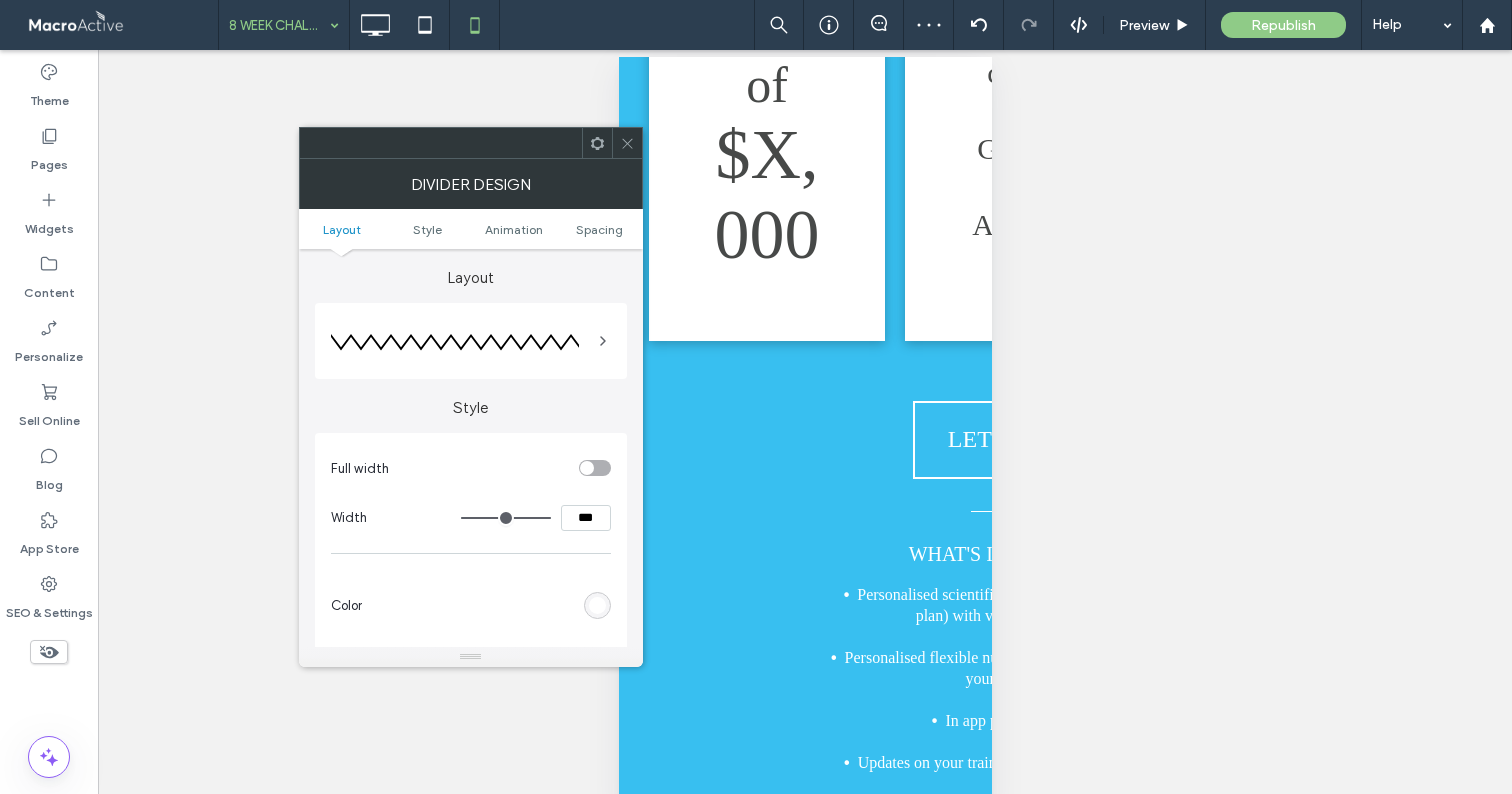 type on "*****" 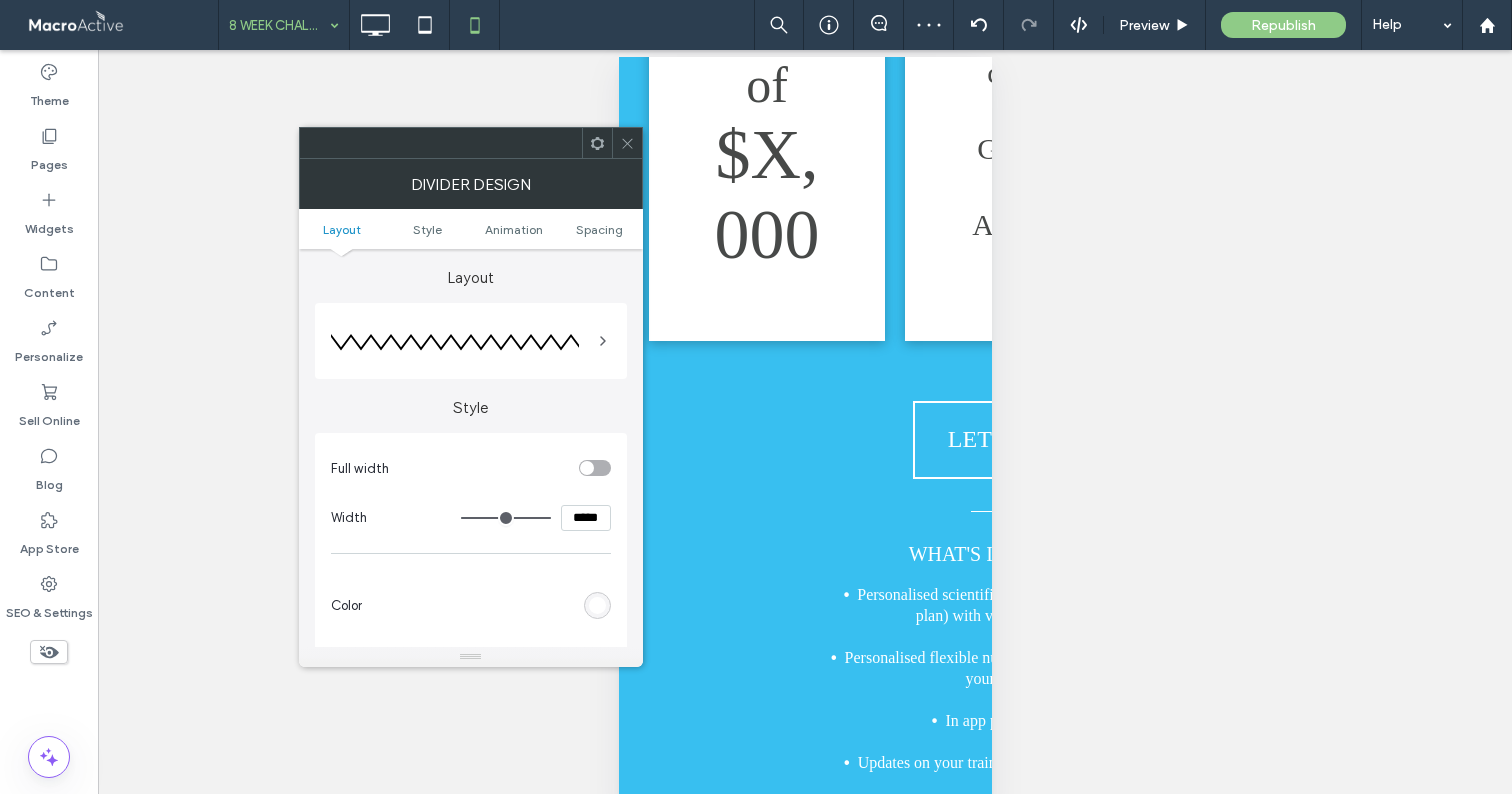 type on "***" 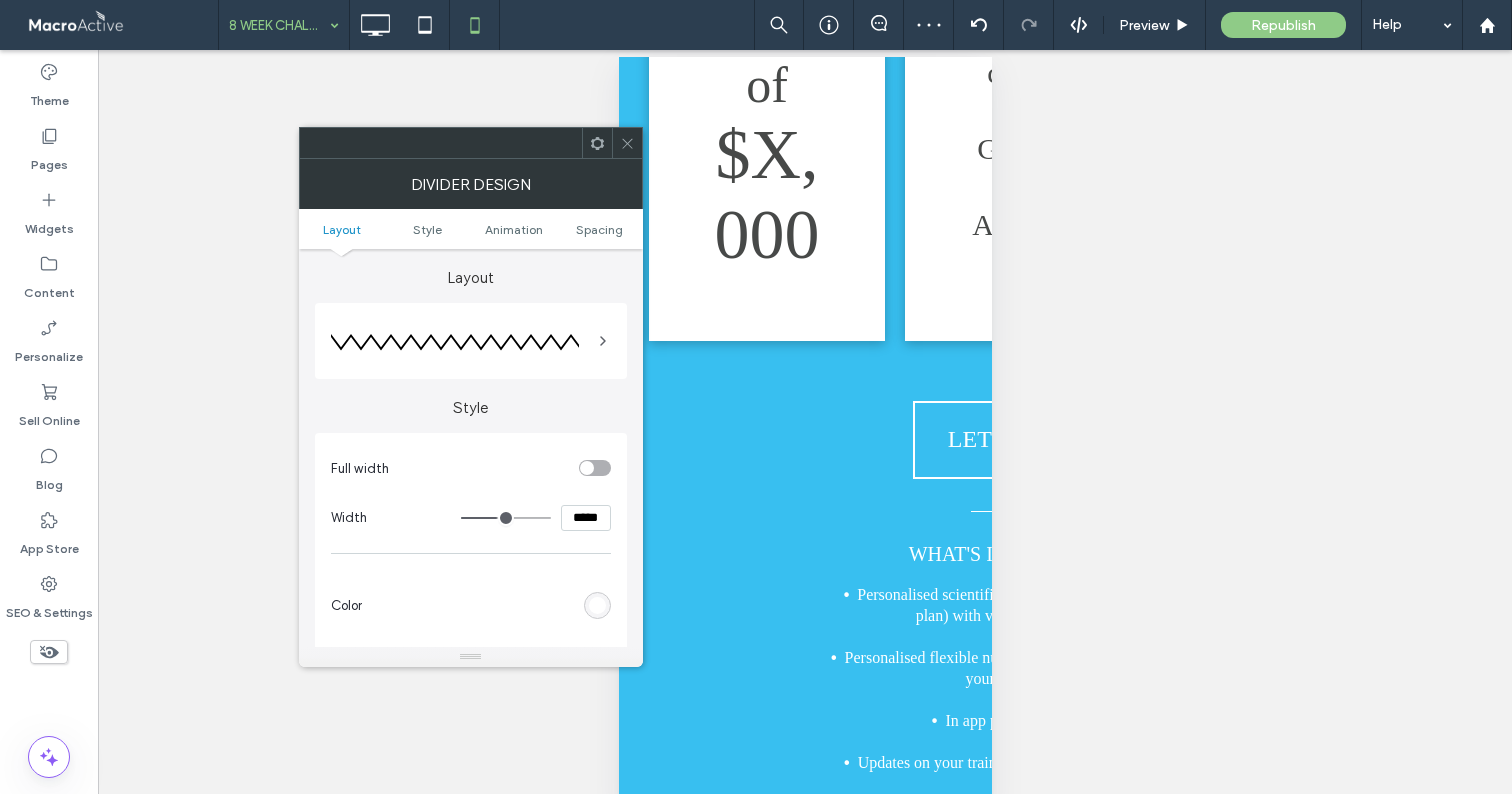 click 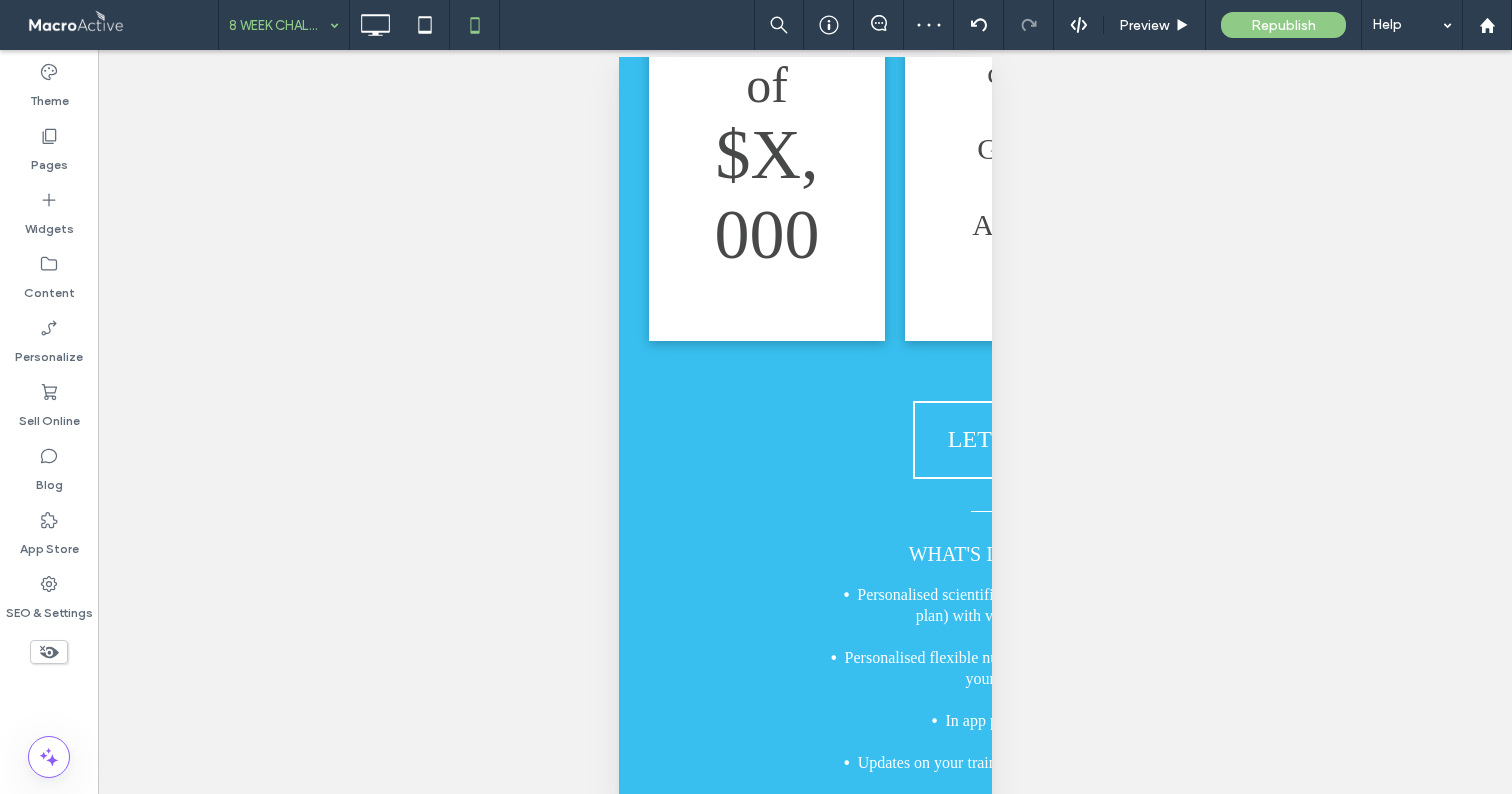type on "******" 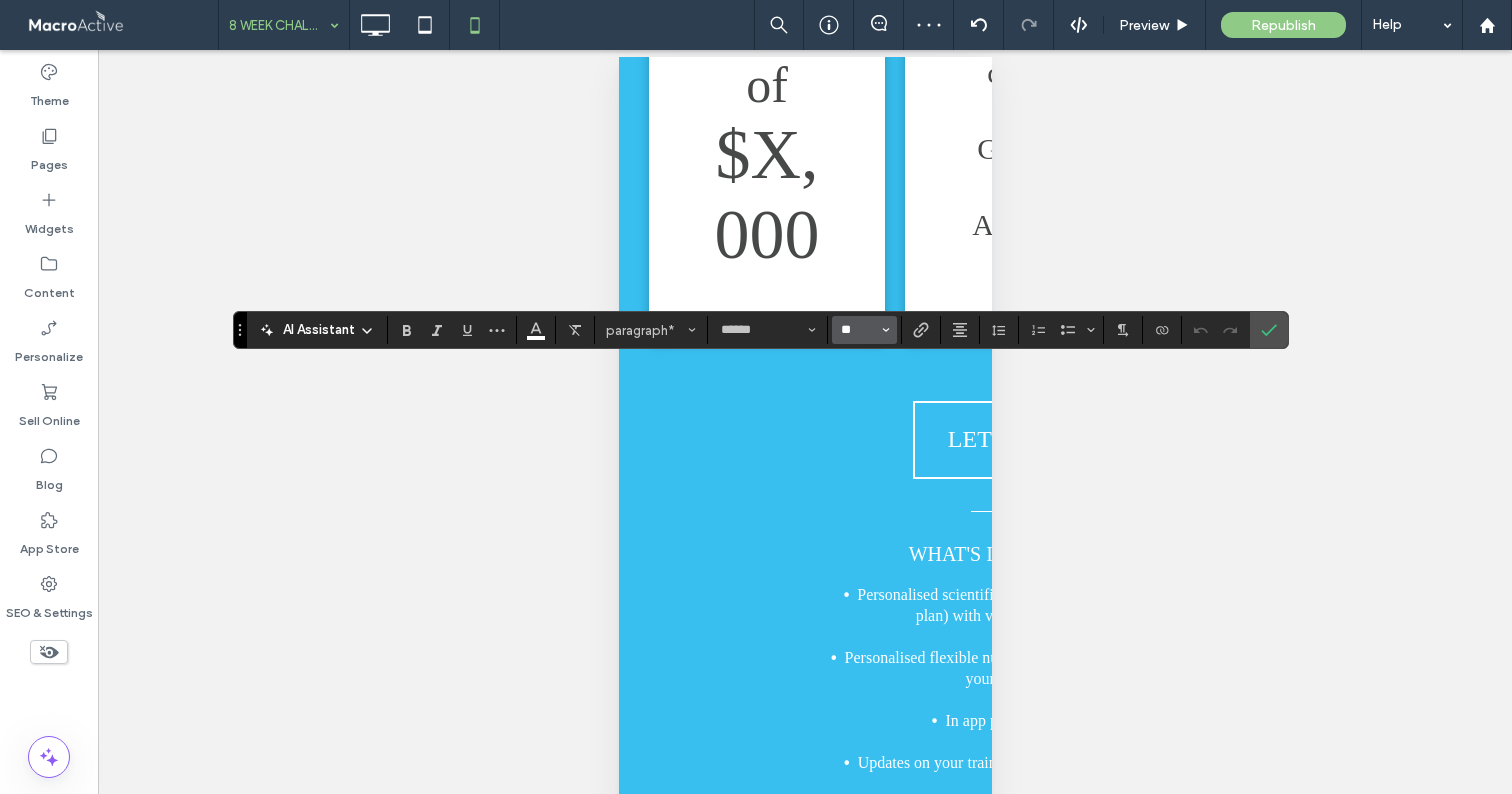 click on "**" at bounding box center (858, 330) 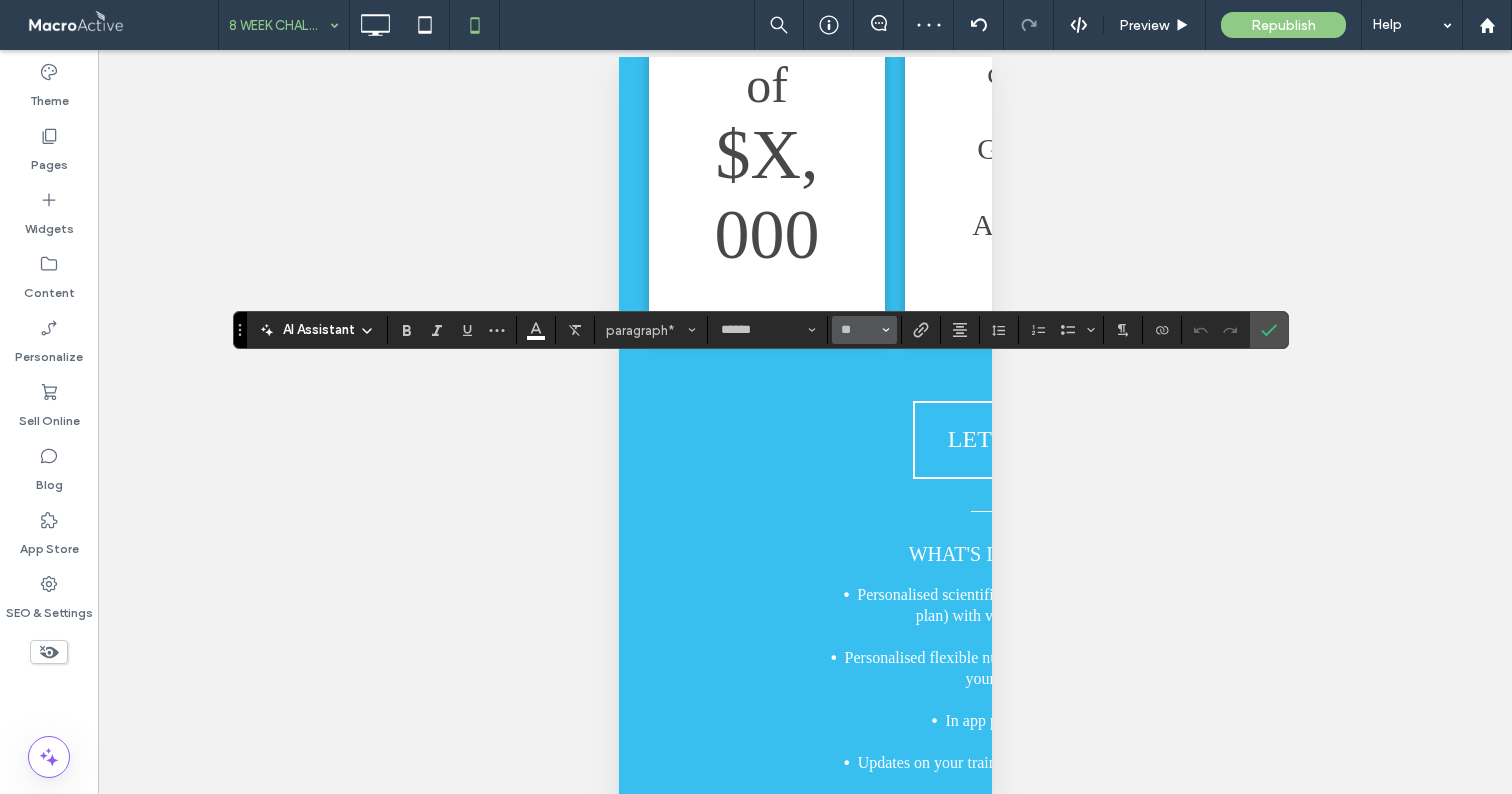type on "**" 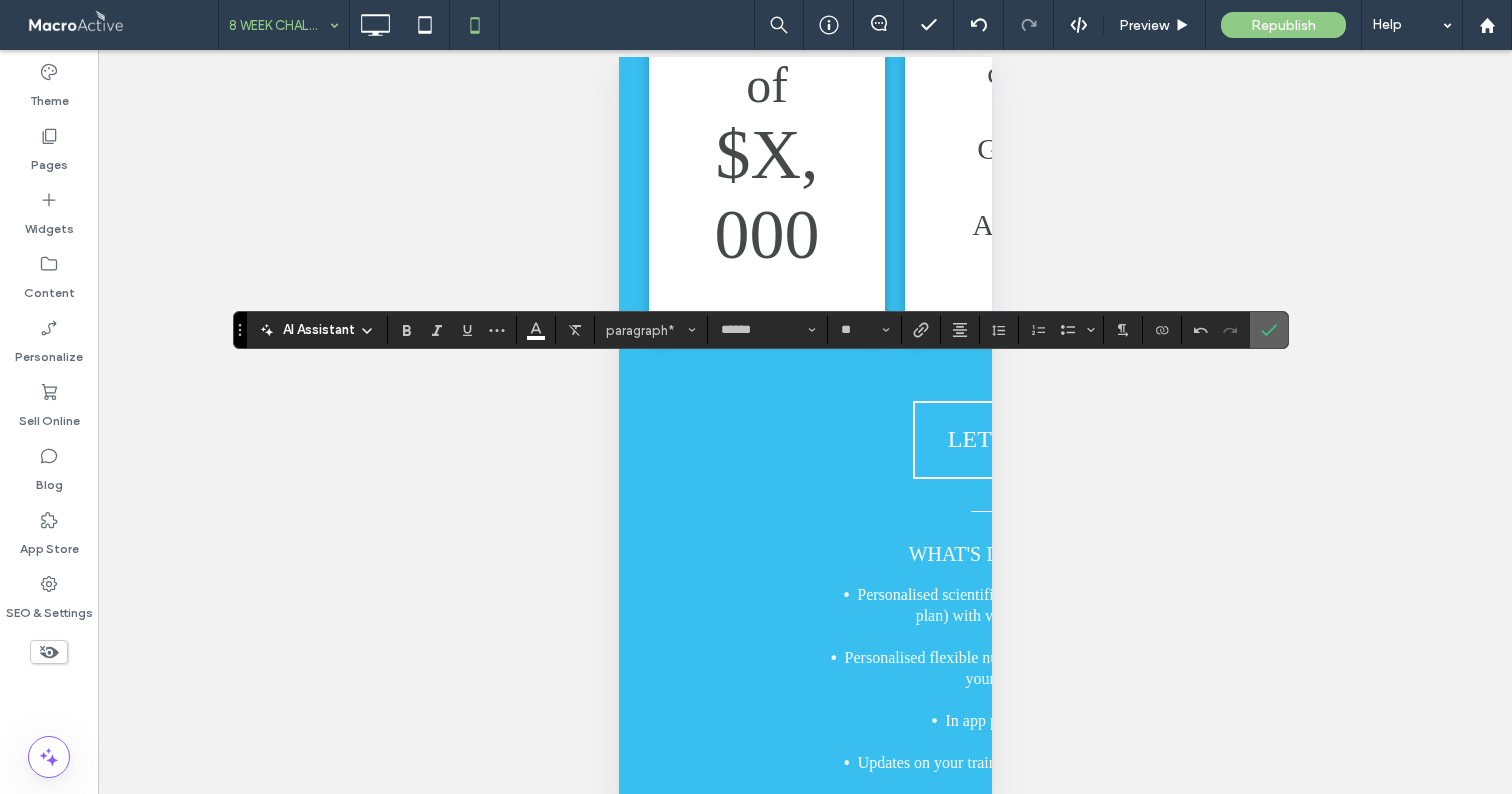 click 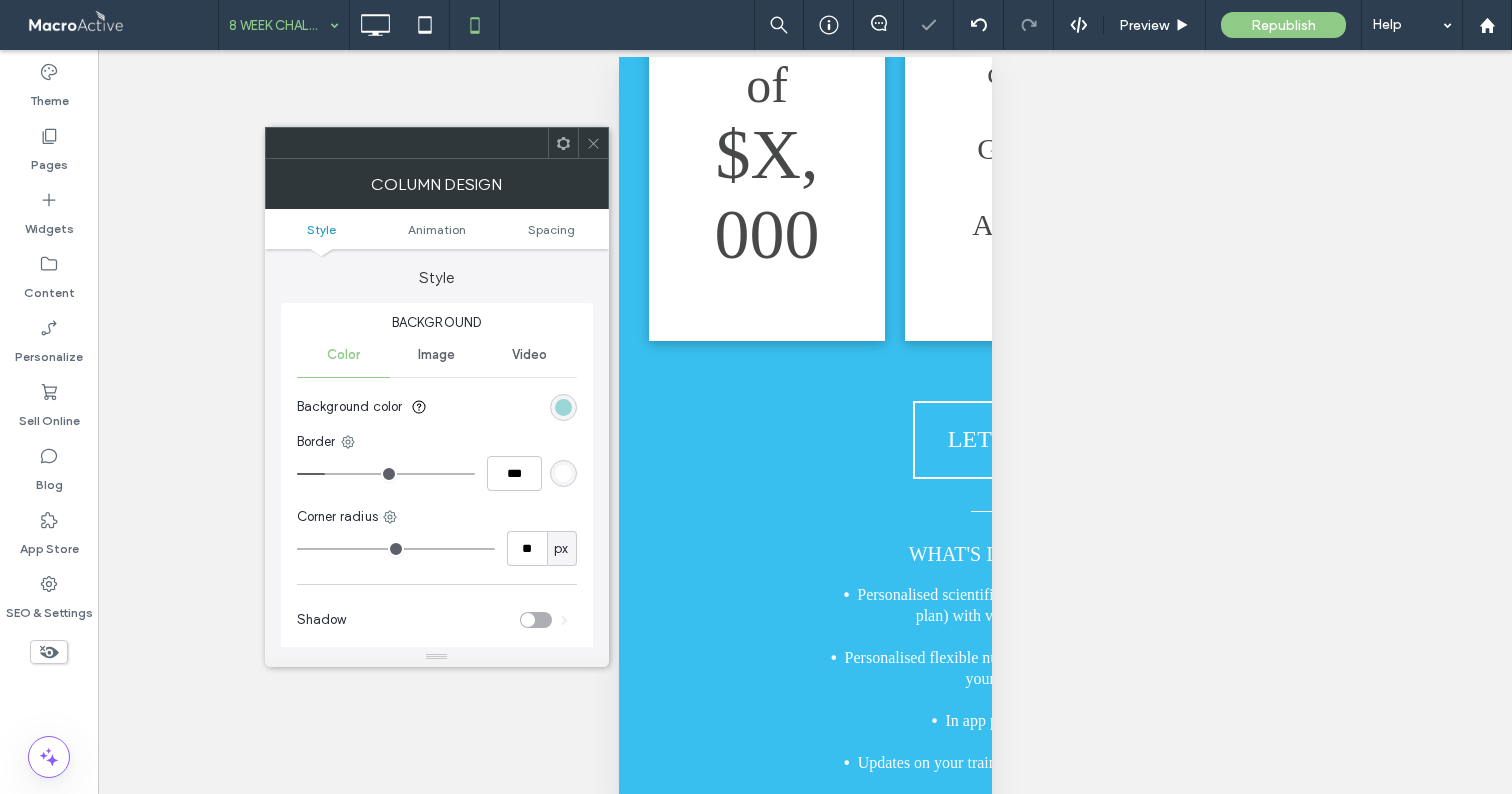 click at bounding box center (563, 407) 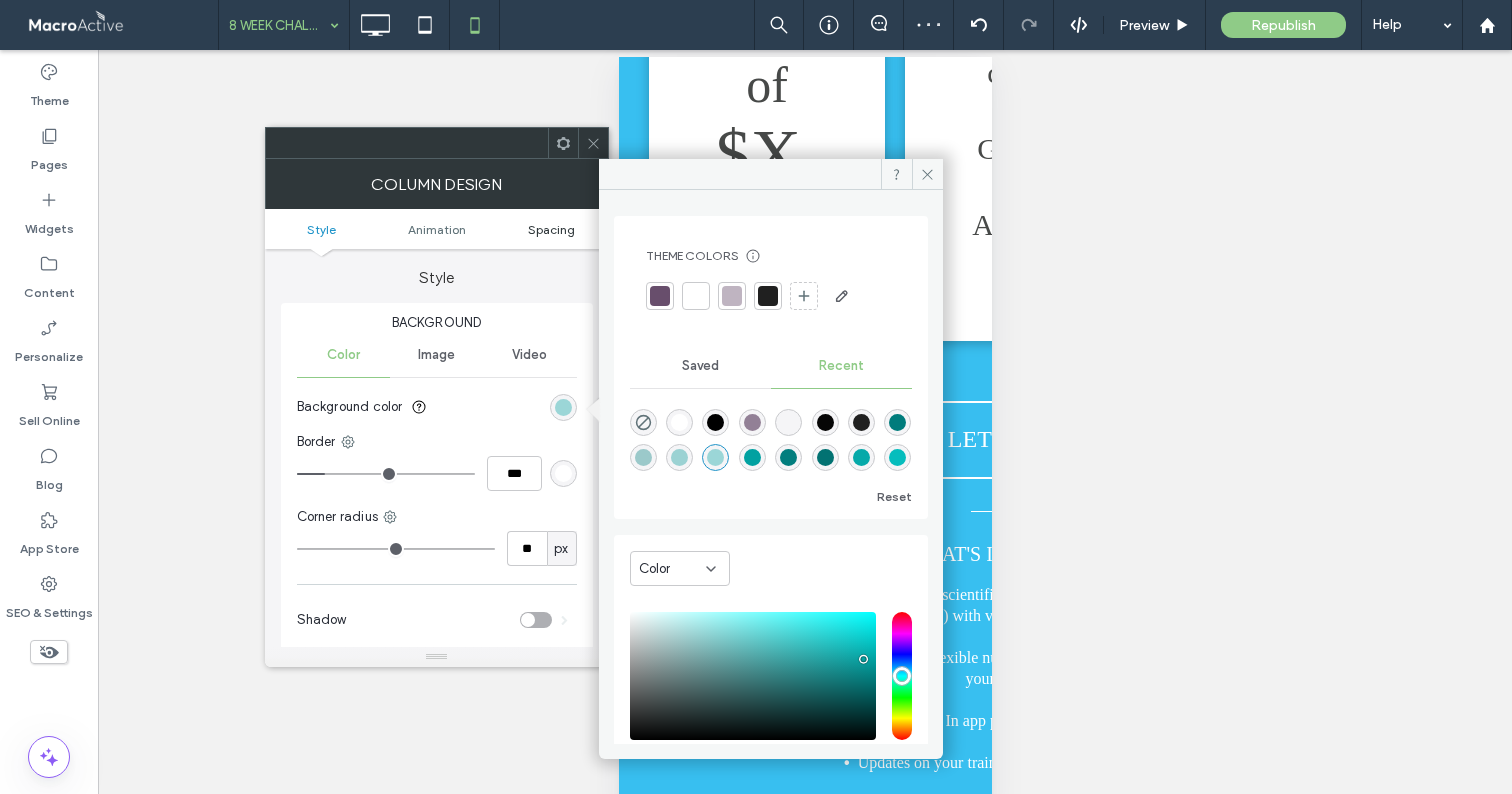 click on "Spacing" at bounding box center [551, 229] 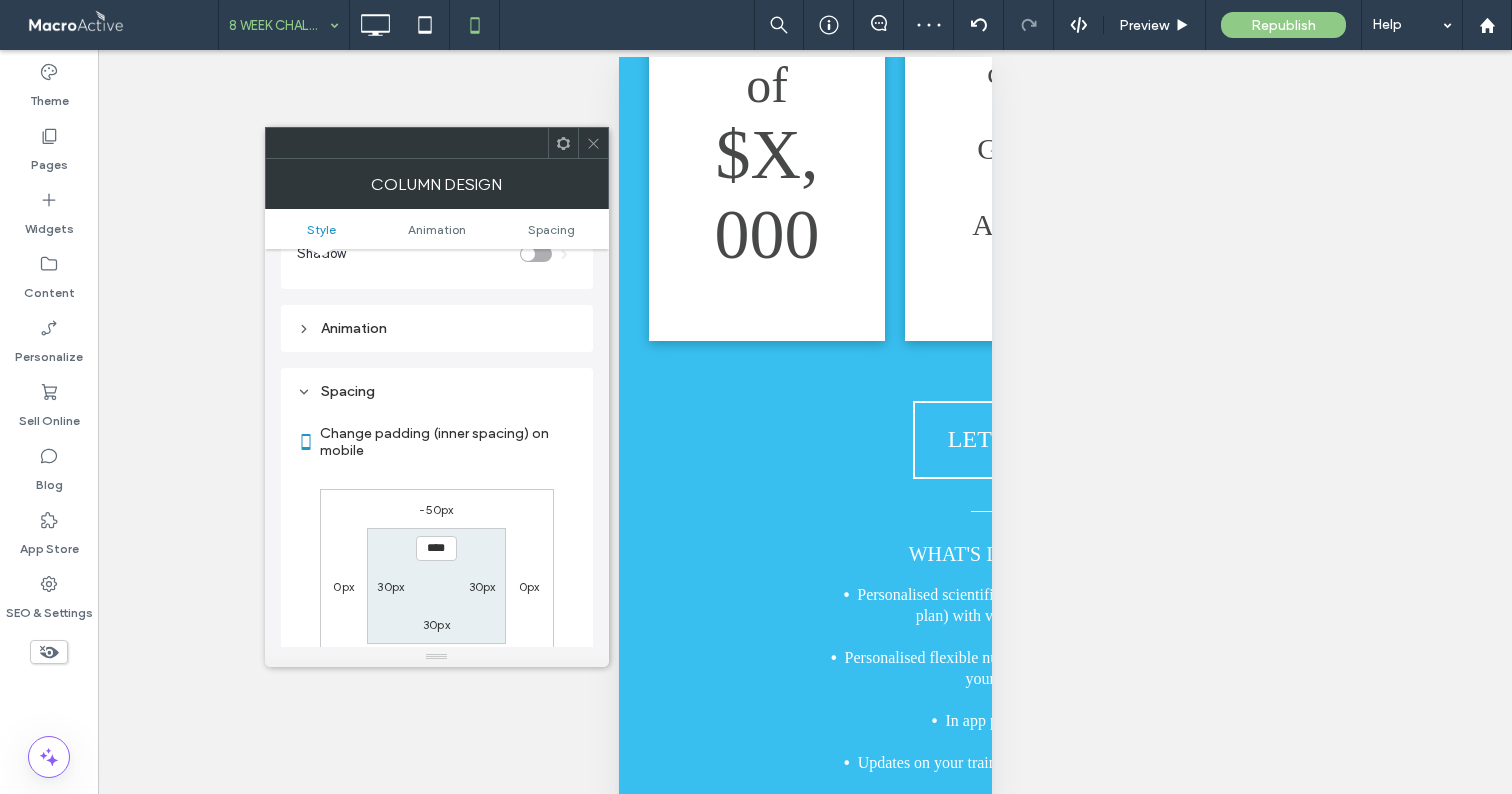 scroll, scrollTop: 470, scrollLeft: 0, axis: vertical 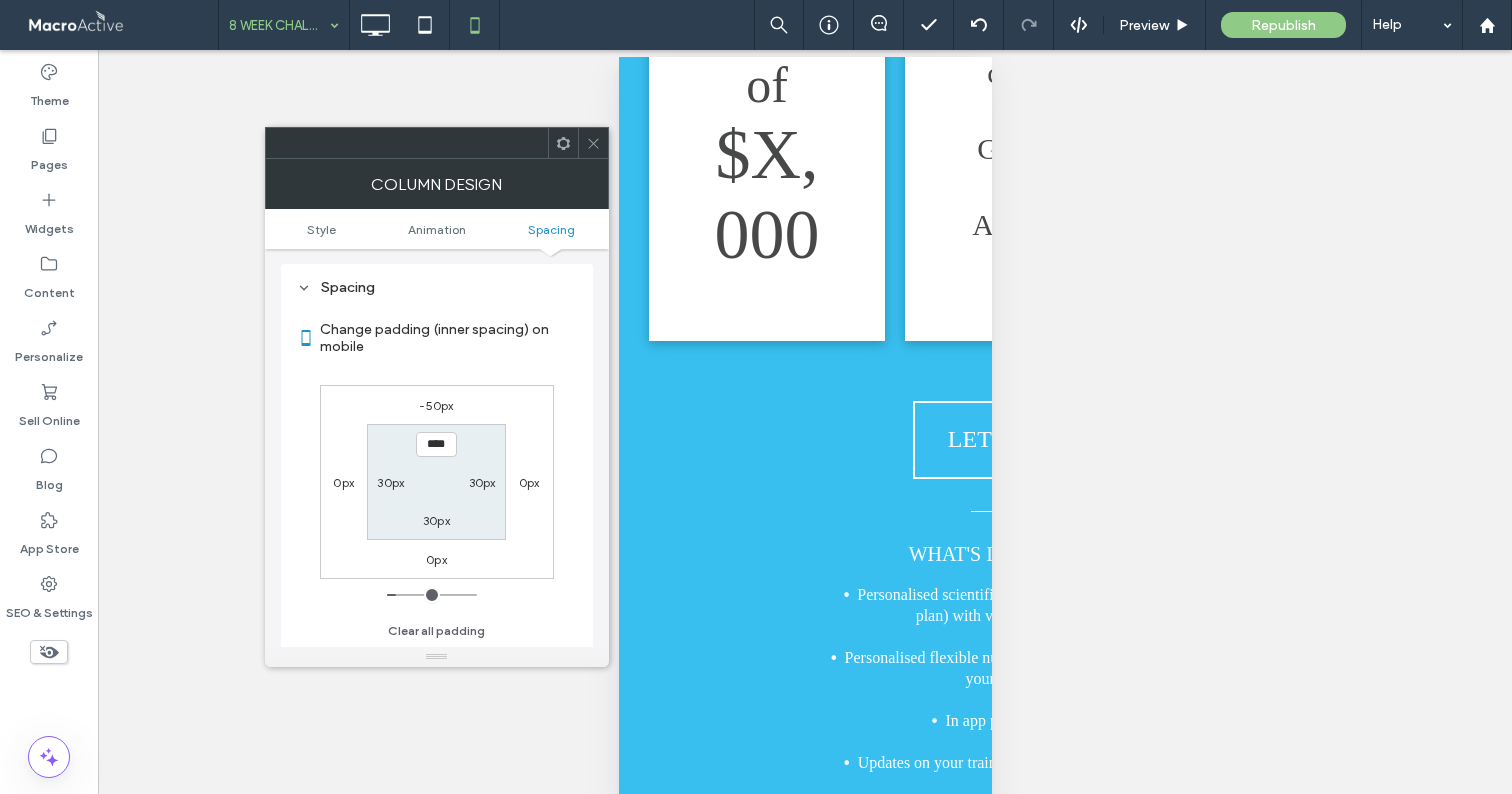 click on "-50px" at bounding box center [436, 405] 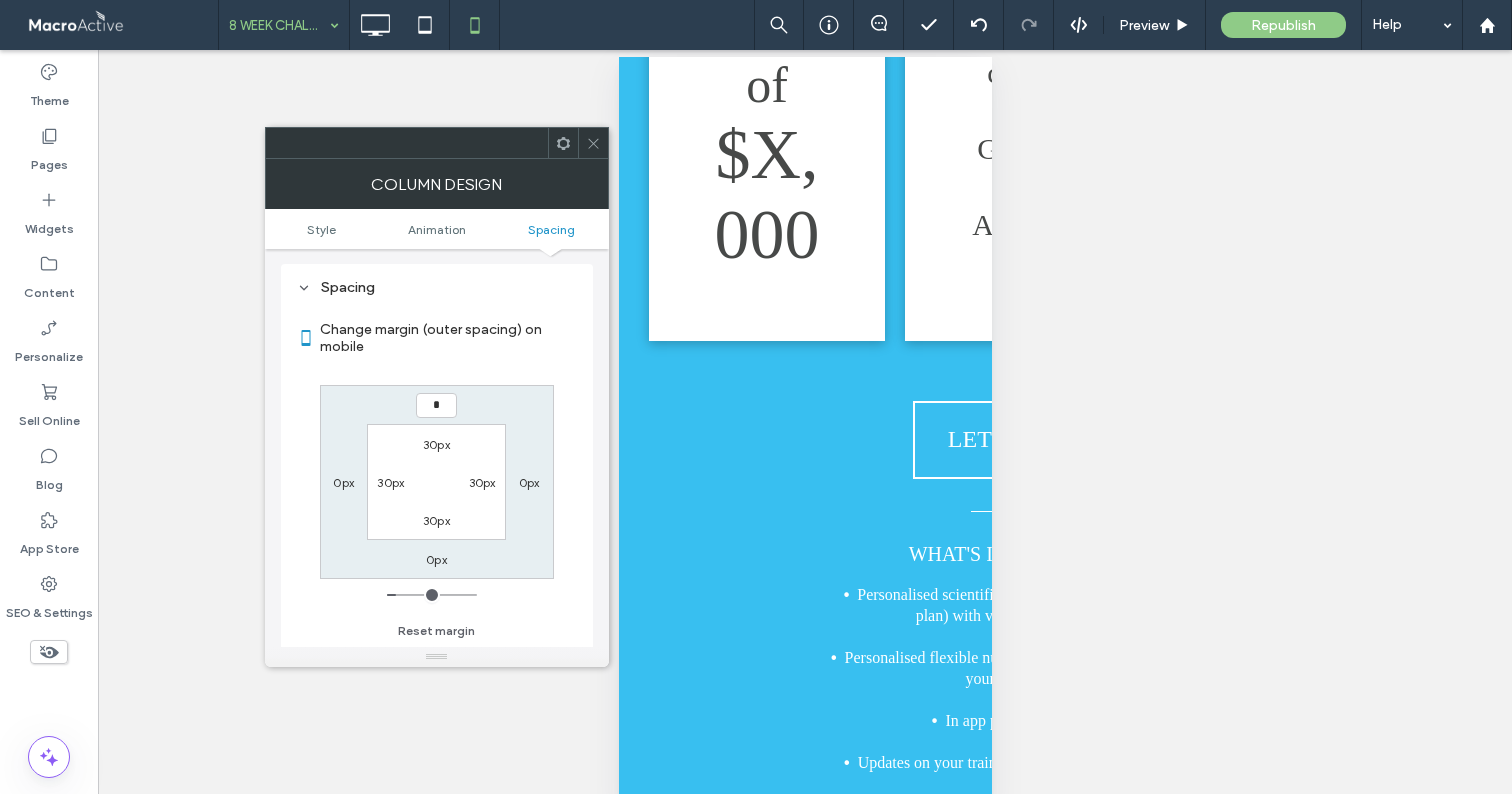 type on "*" 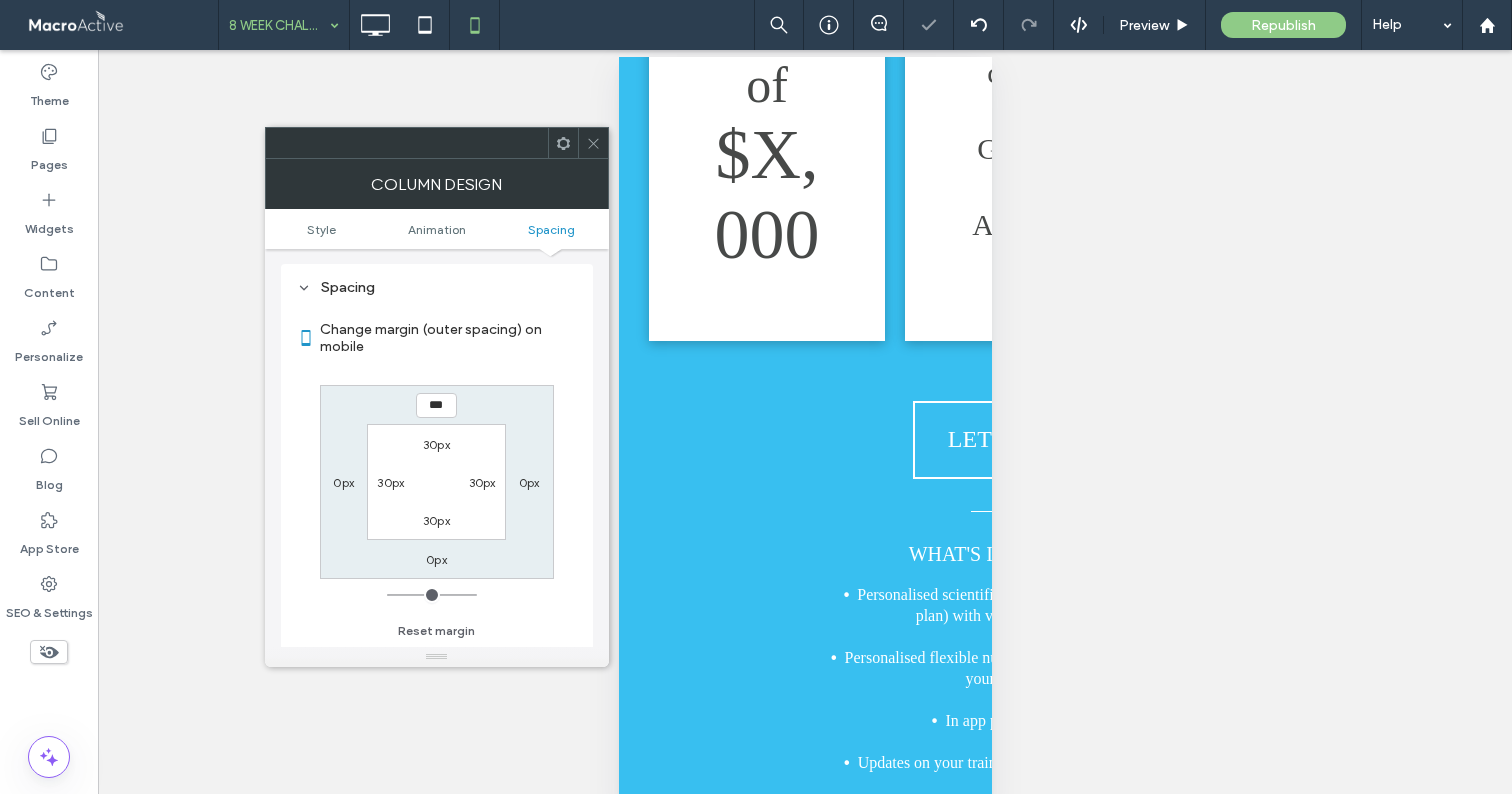 click on "***" at bounding box center (436, 405) 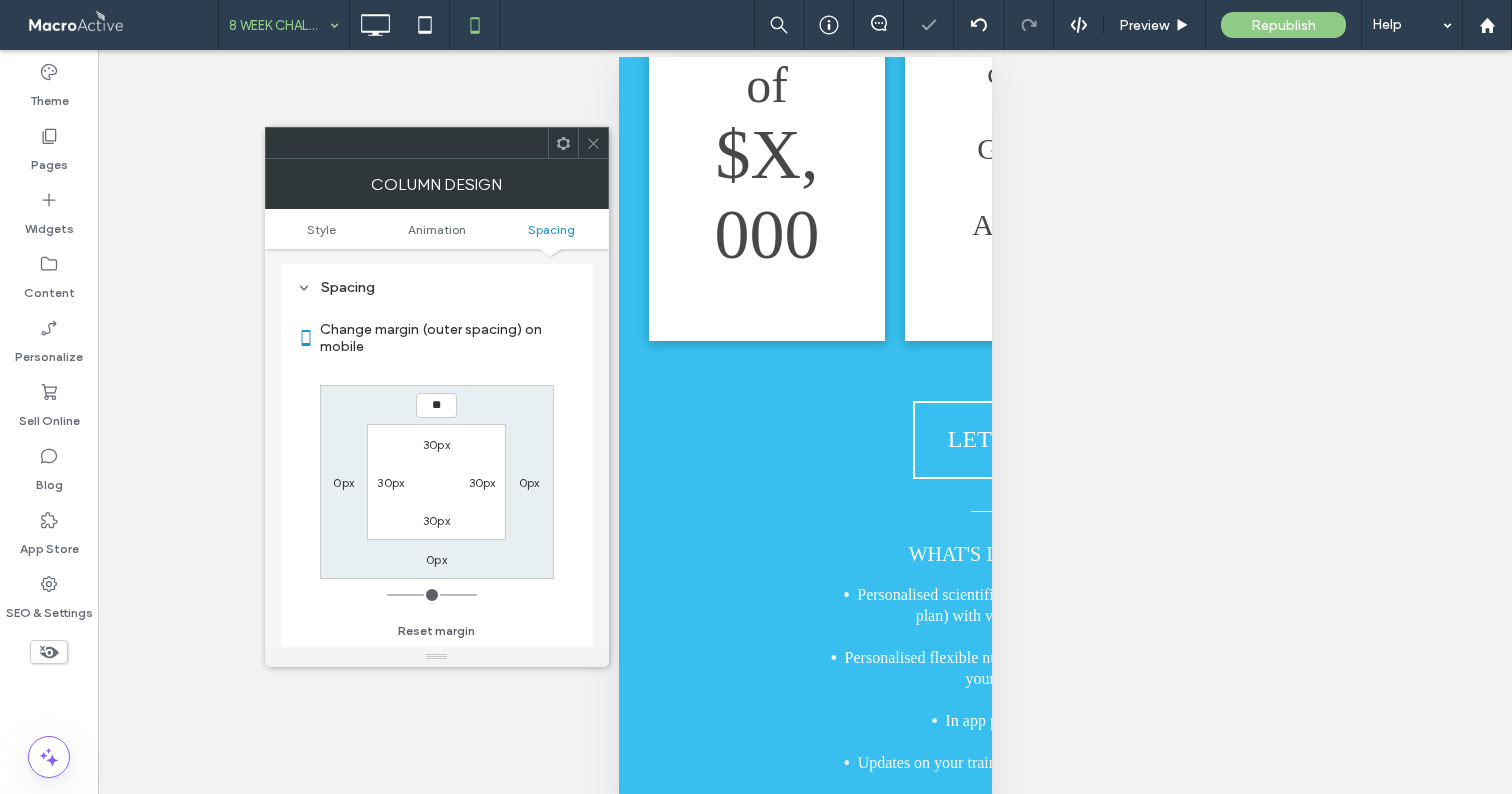 type on "**" 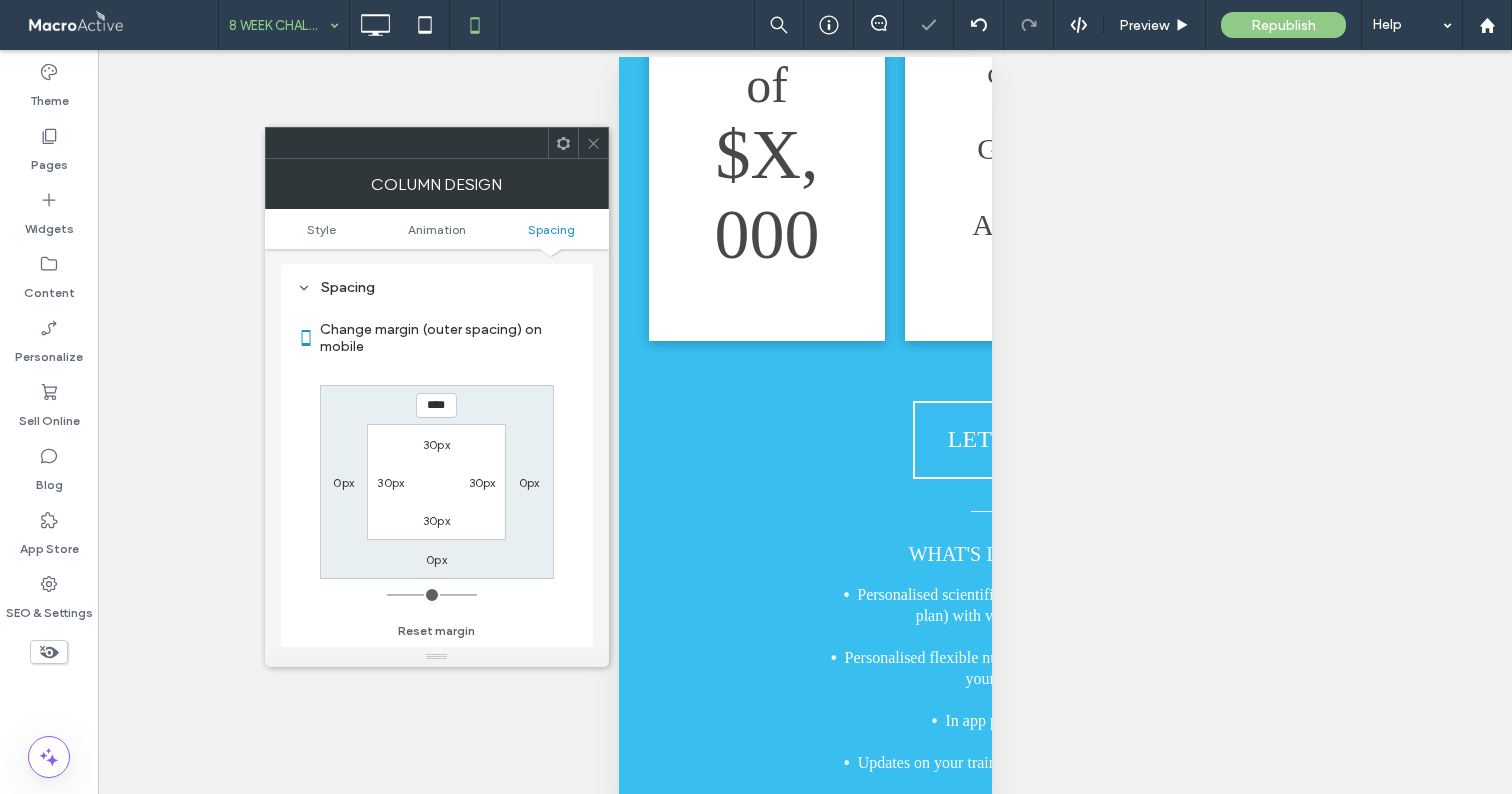 click on "**** 0px 0px 0px 30px 30px 30px 30px" at bounding box center (437, 482) 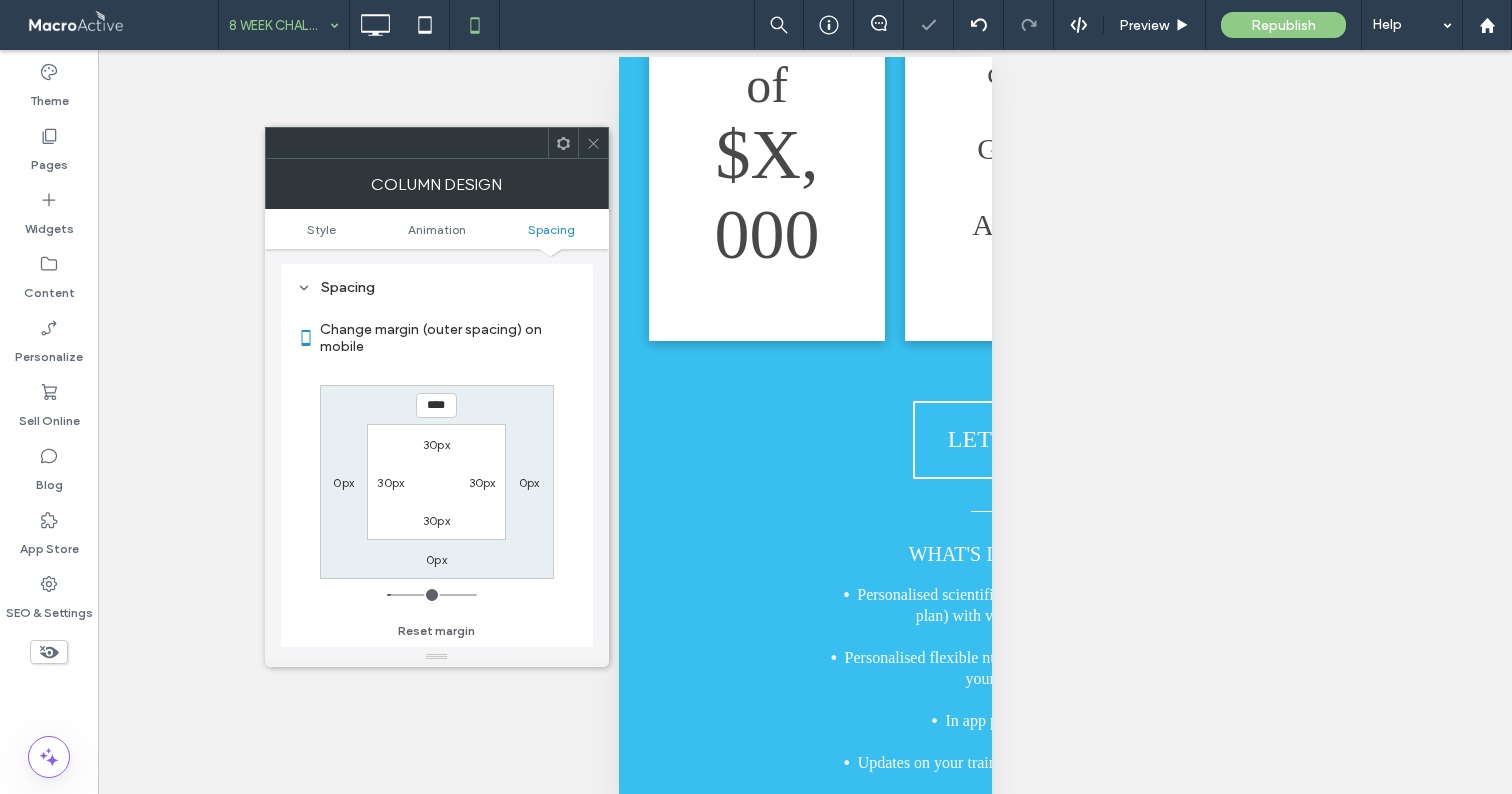 click 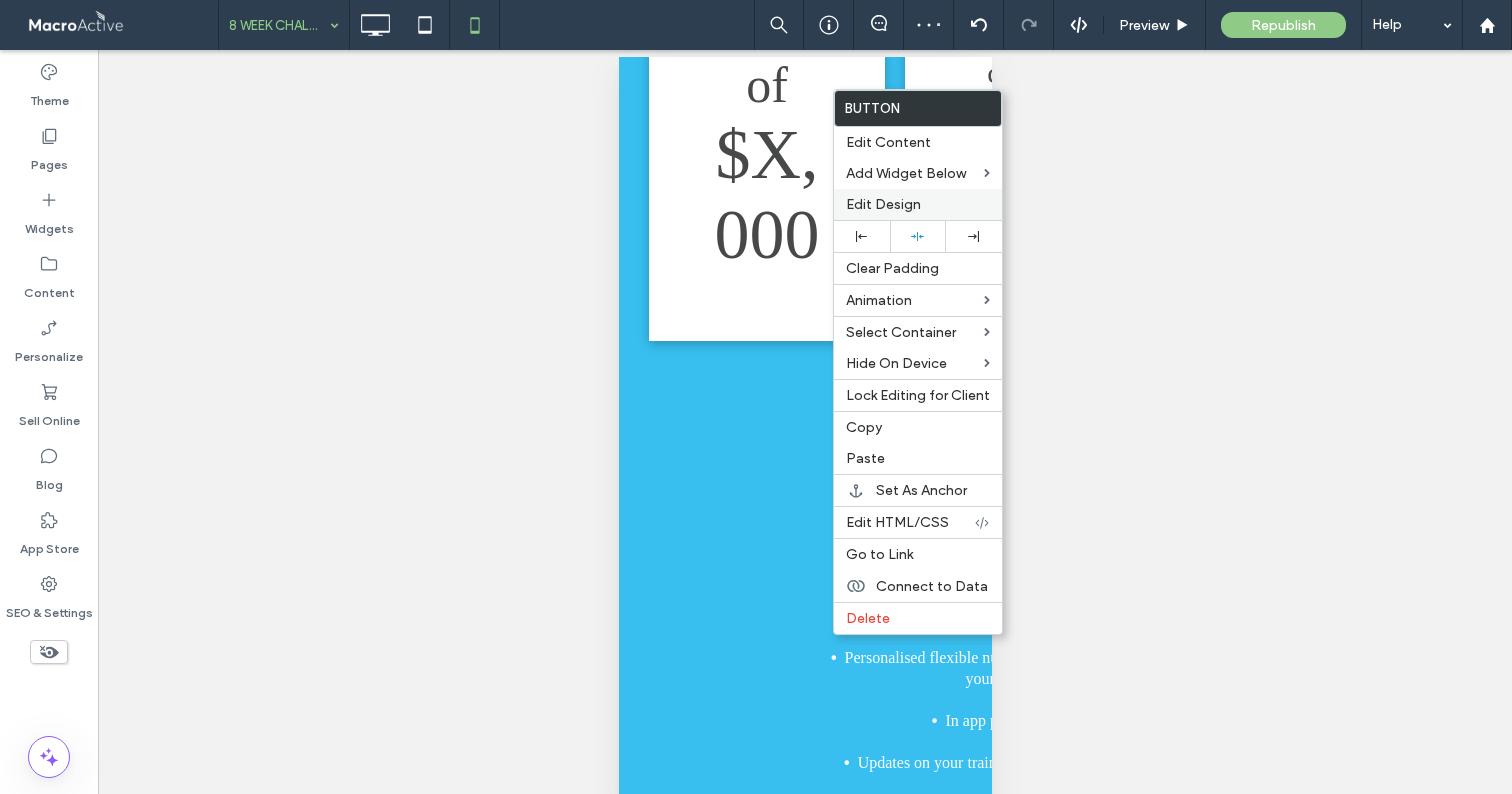 click on "Edit Design" at bounding box center [883, 204] 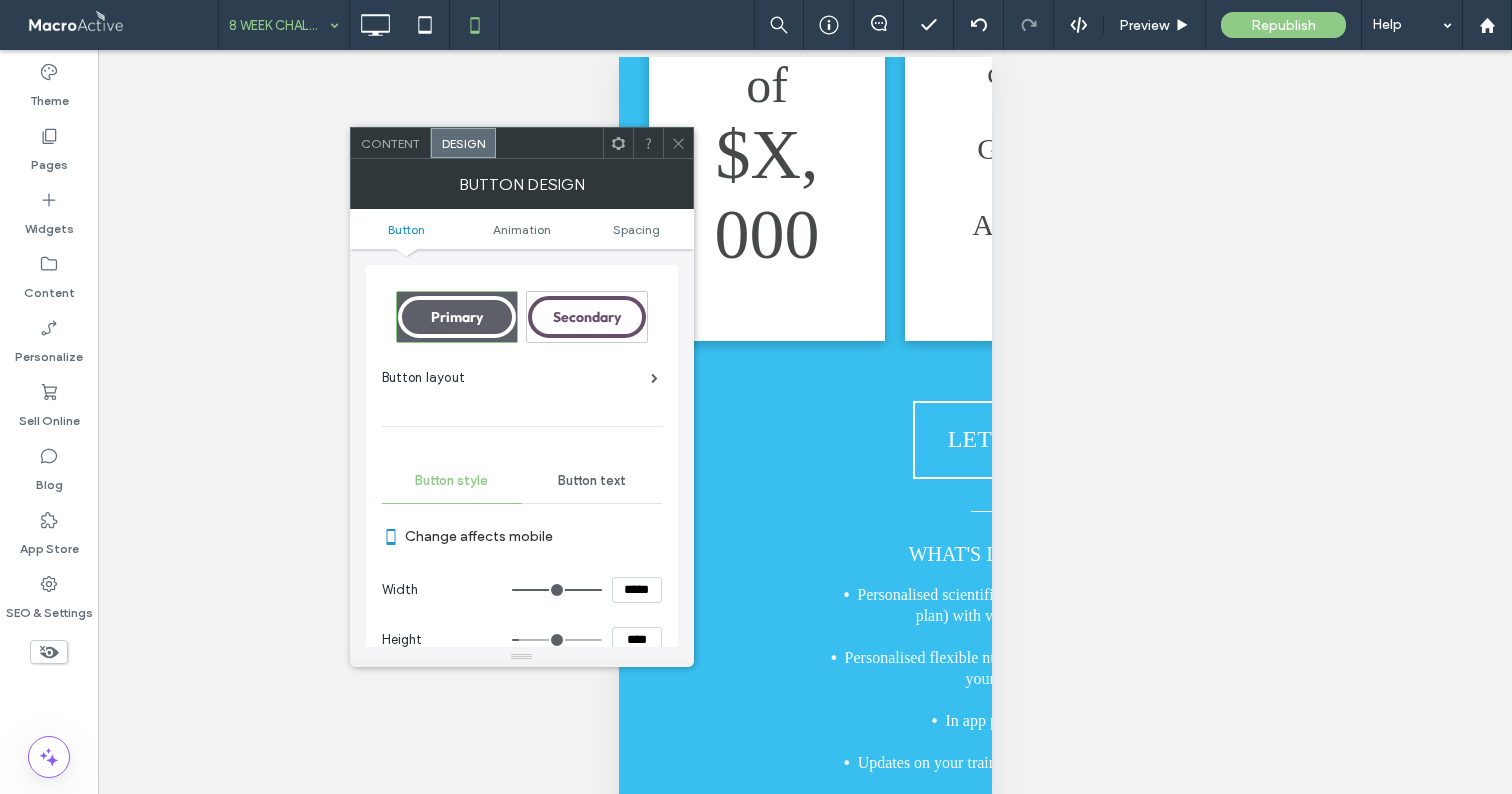 click 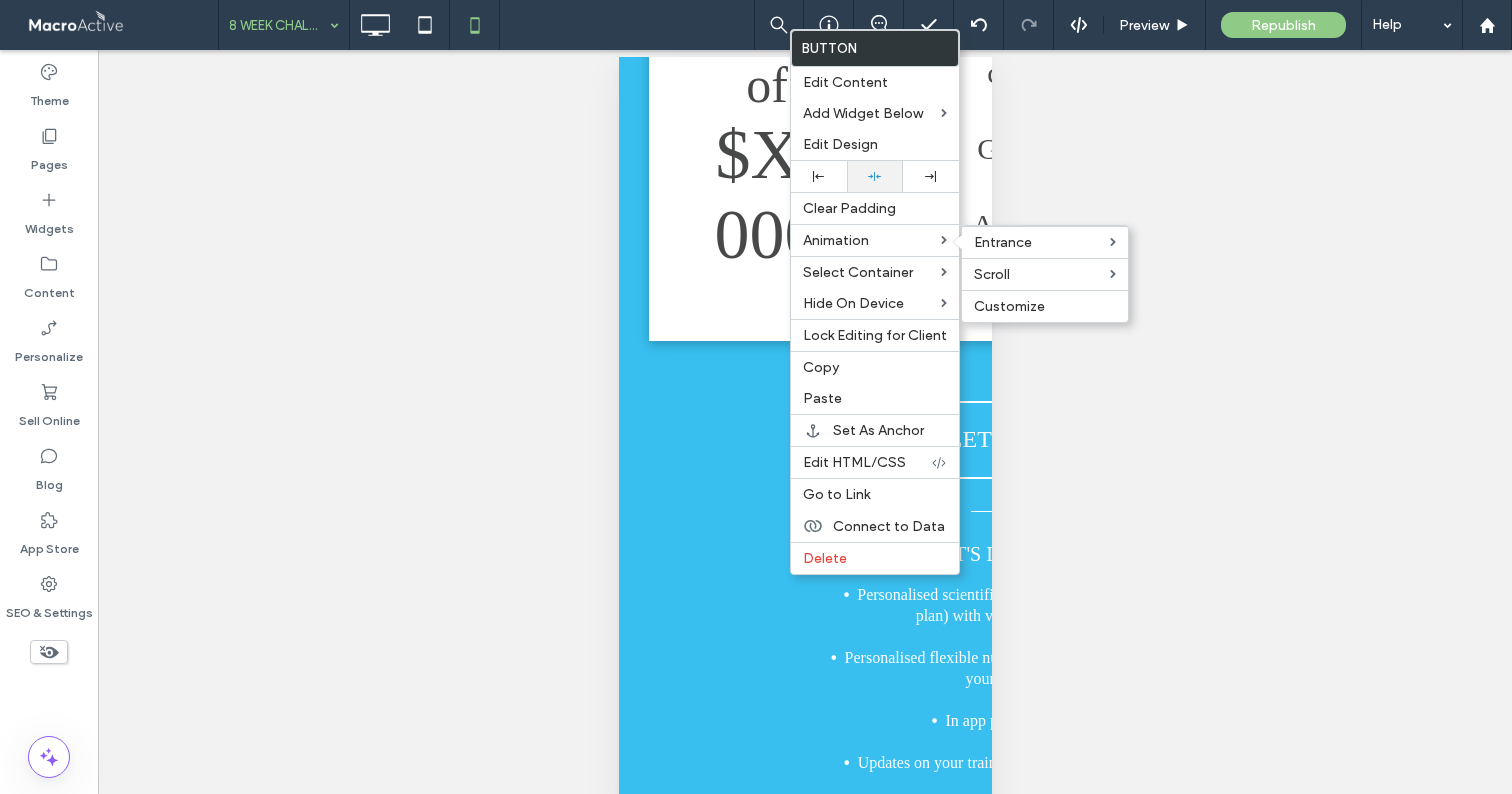 click 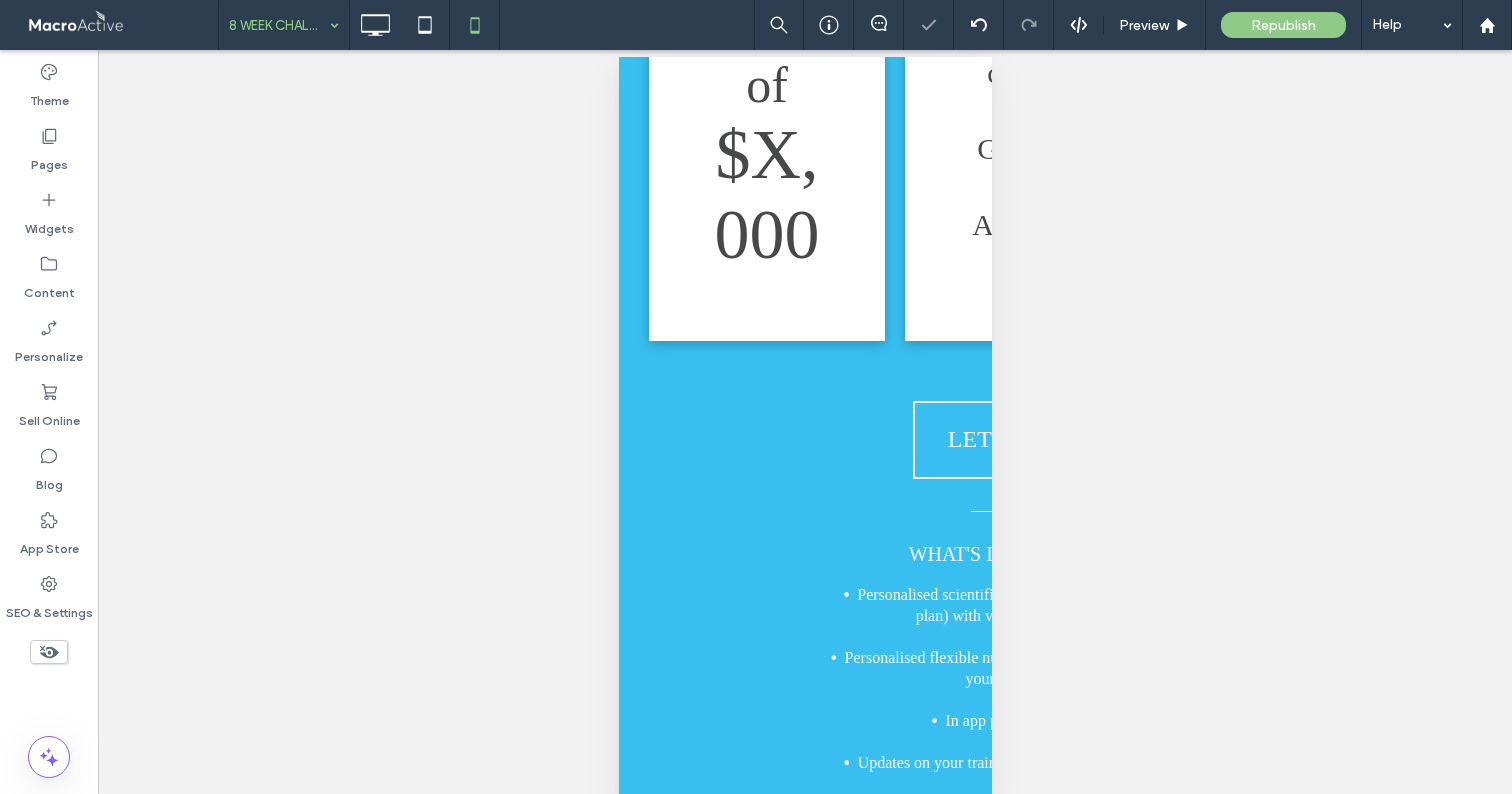 scroll, scrollTop: 0, scrollLeft: 0, axis: both 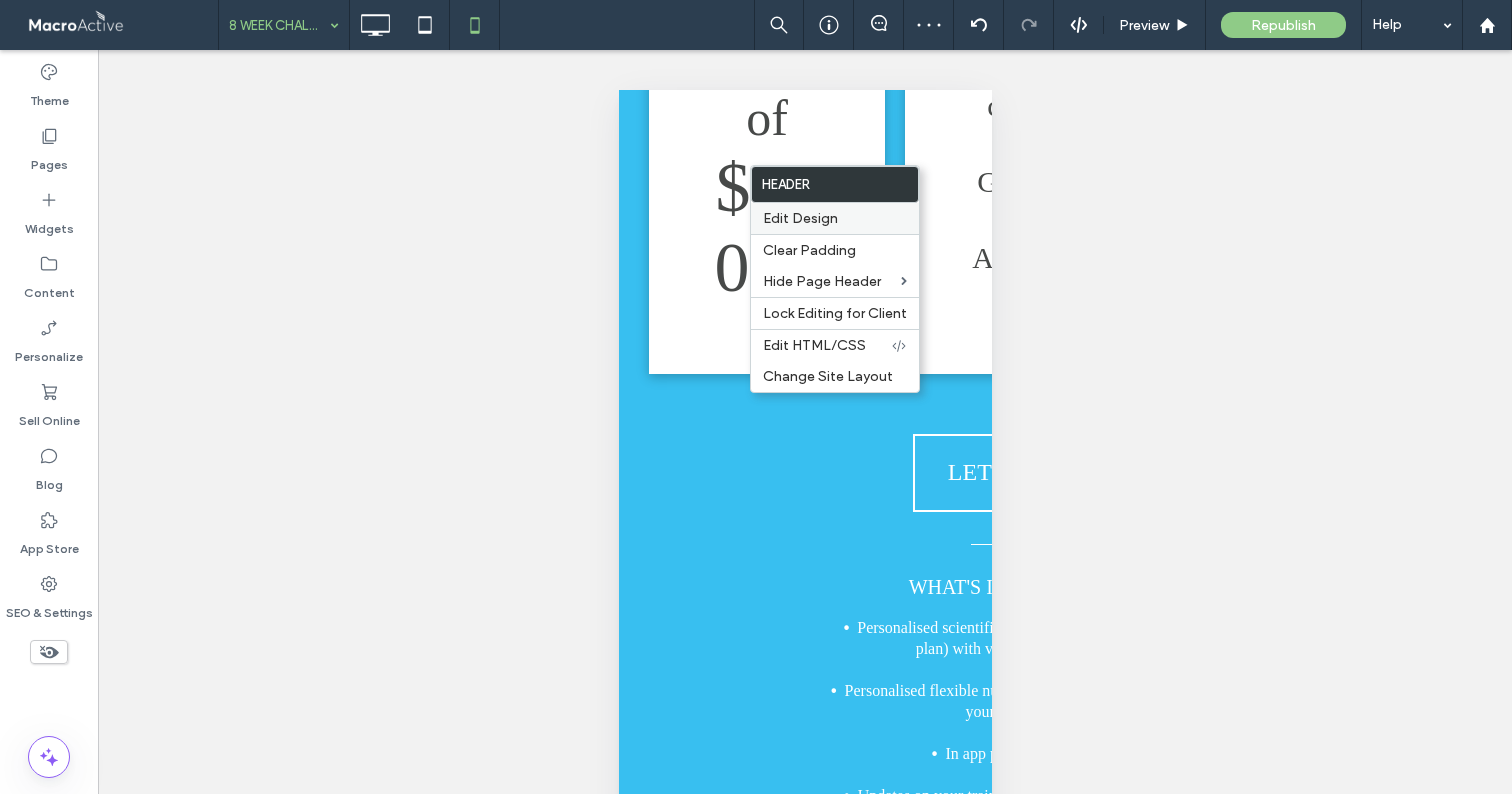 click on "Edit Design" at bounding box center (800, 218) 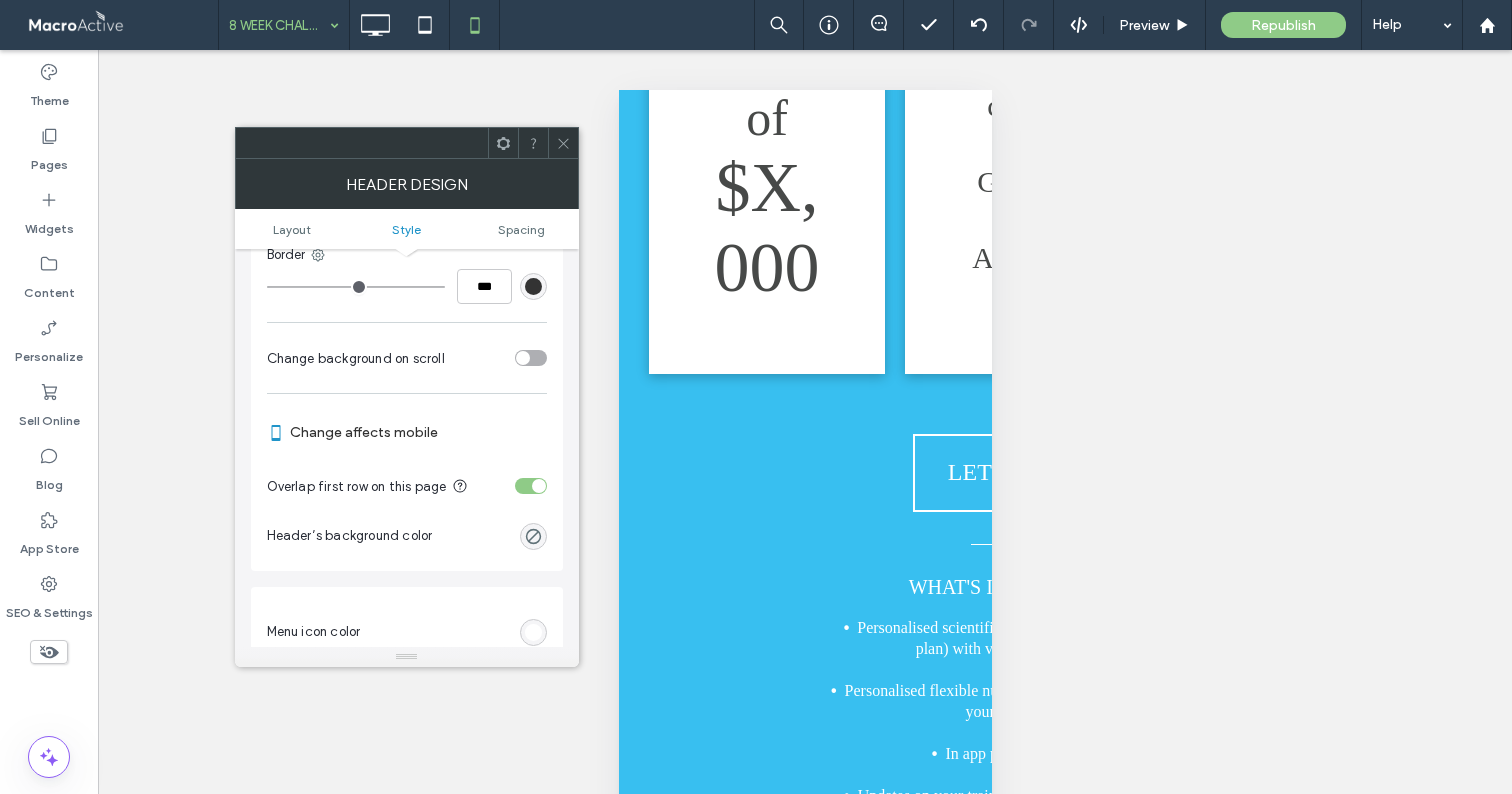 scroll, scrollTop: 421, scrollLeft: 0, axis: vertical 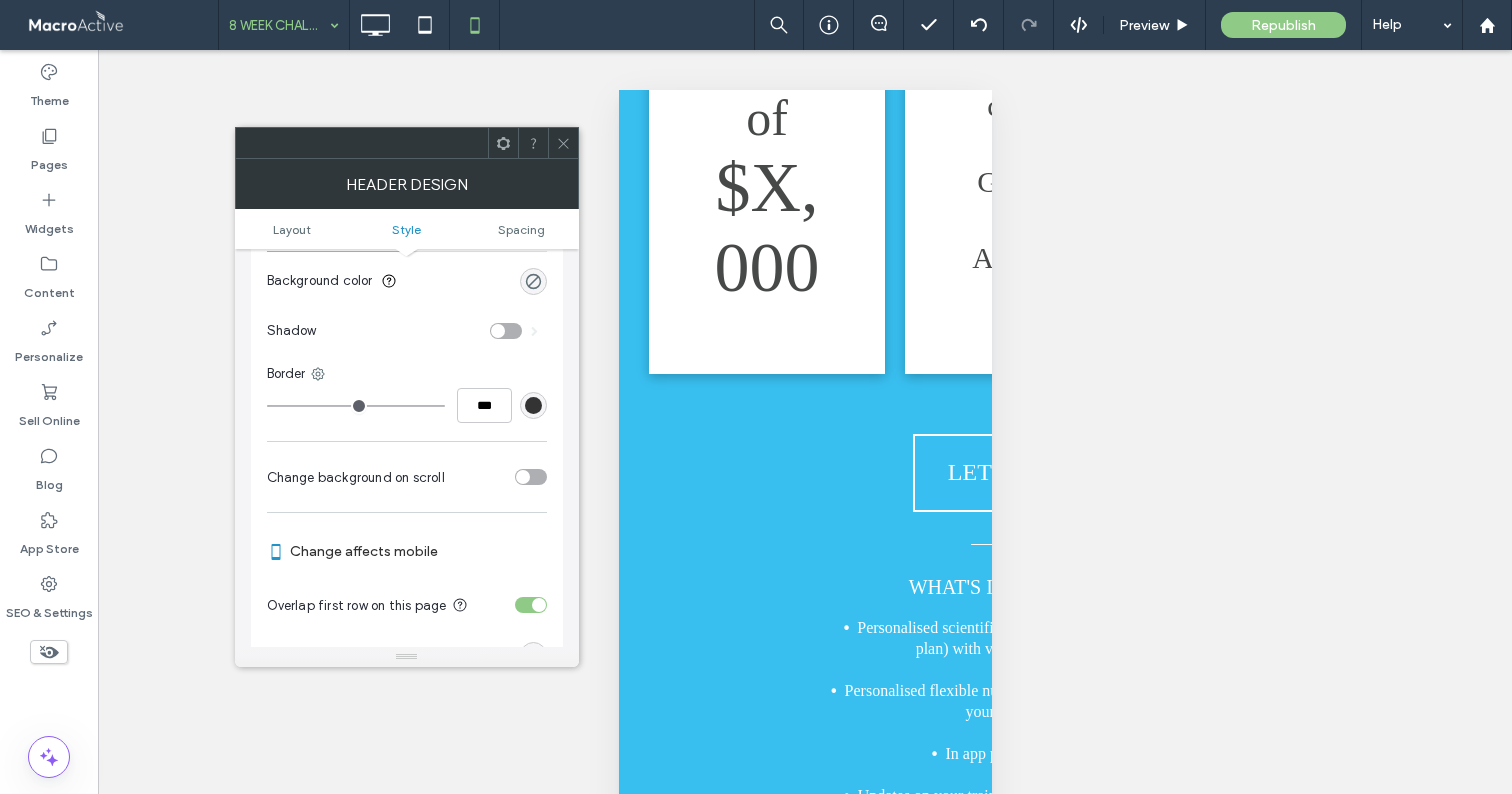 click 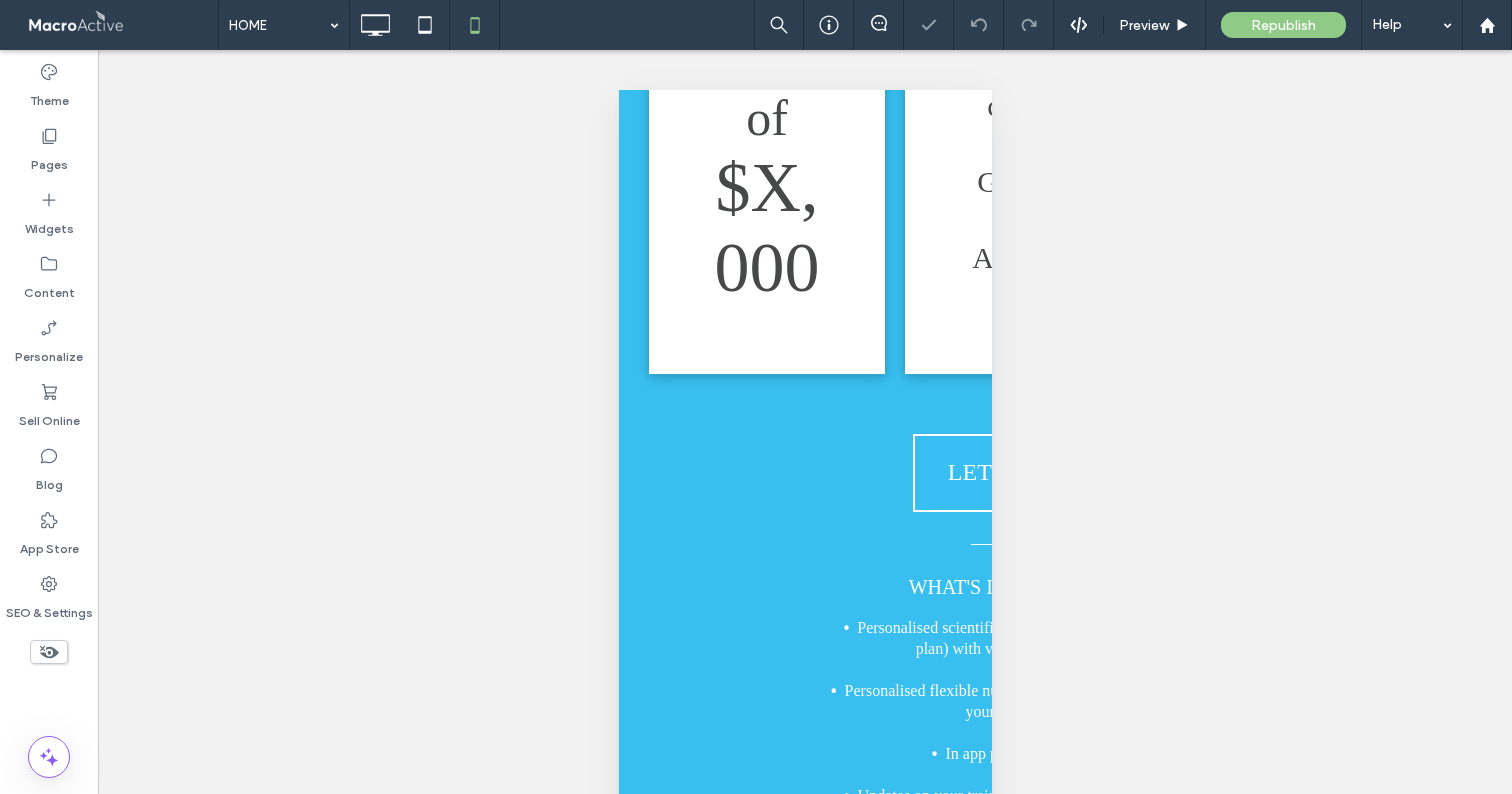 scroll, scrollTop: 33, scrollLeft: 0, axis: vertical 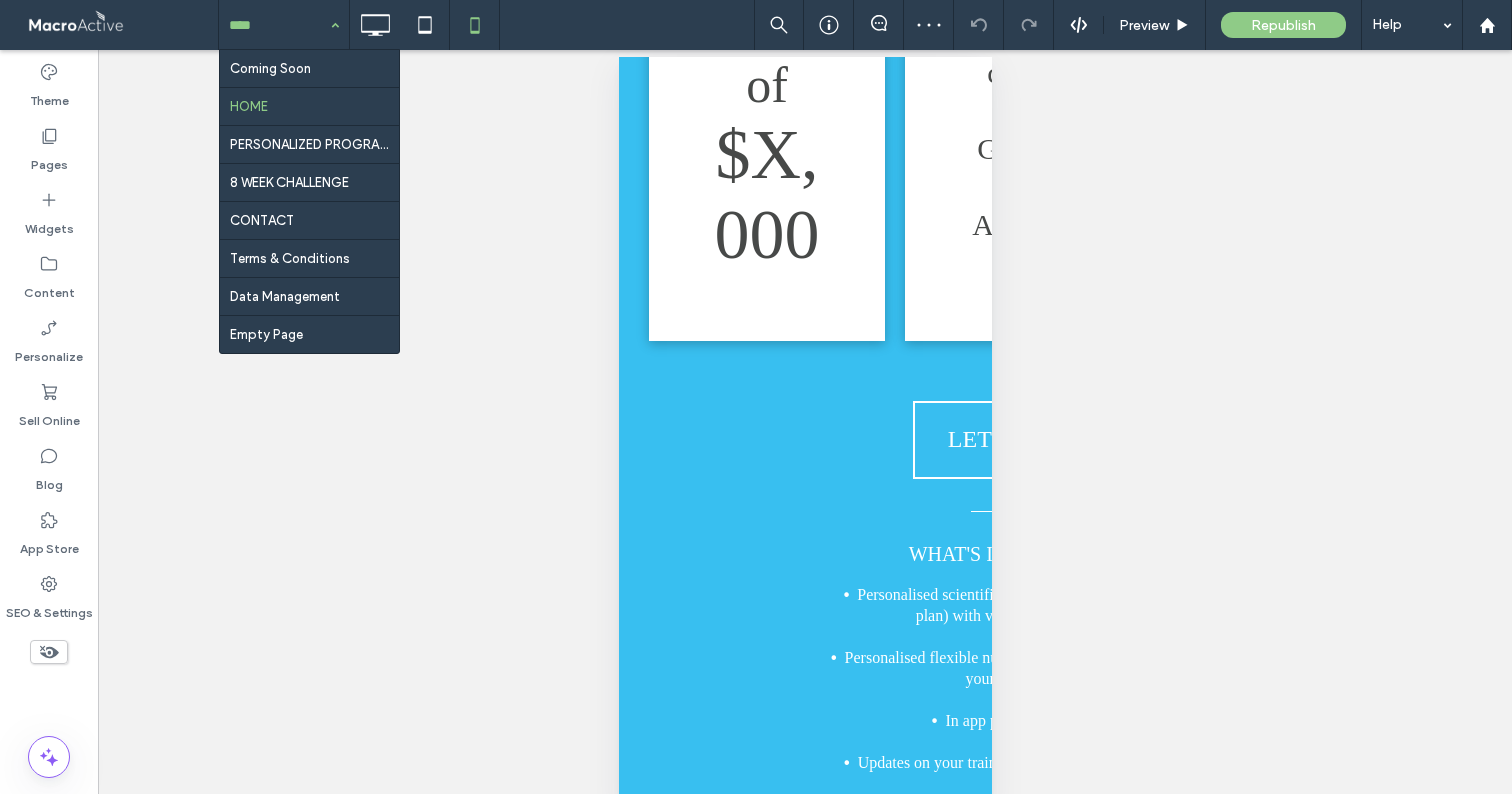 click at bounding box center [279, 25] 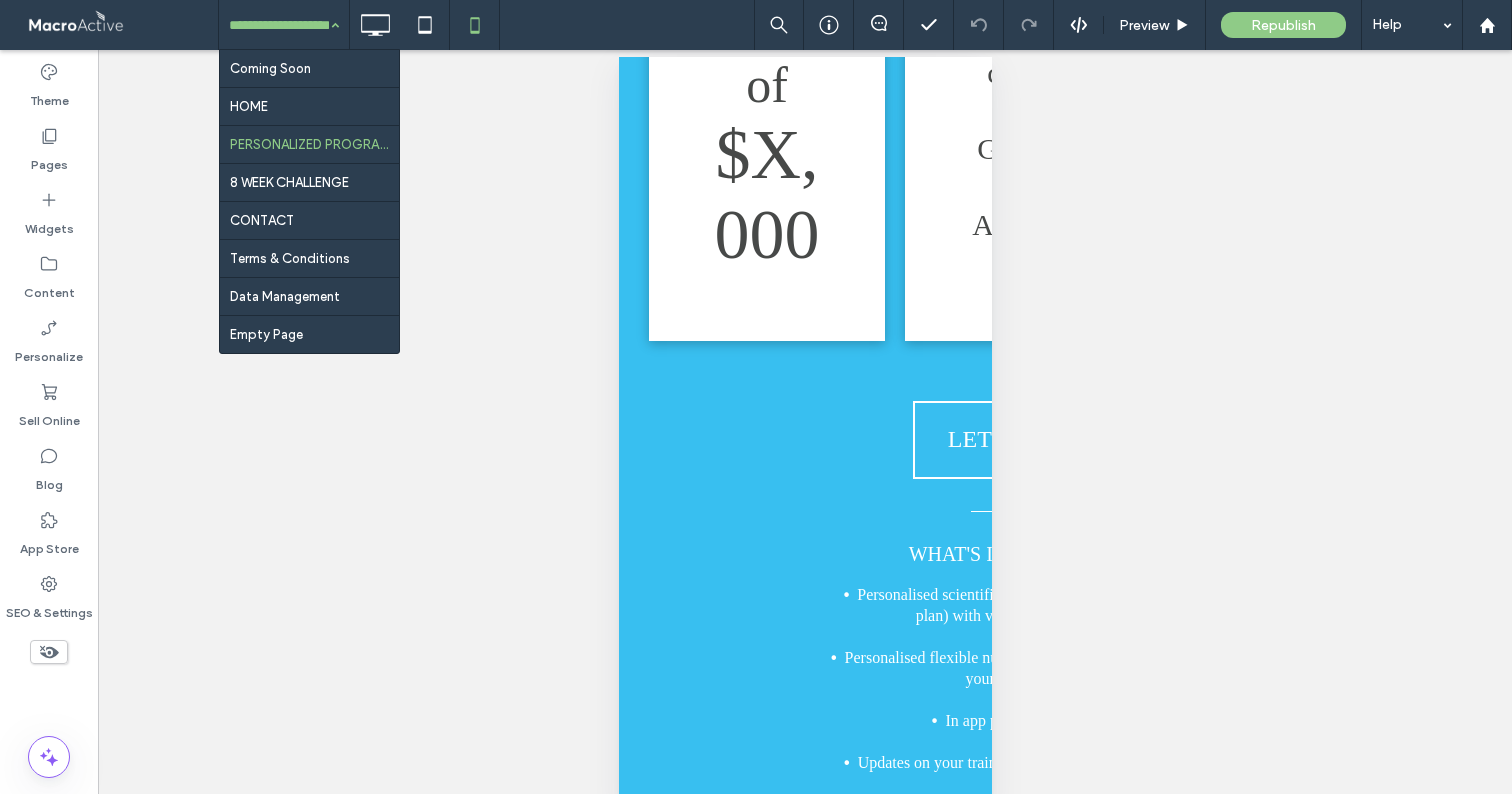 click at bounding box center [279, 25] 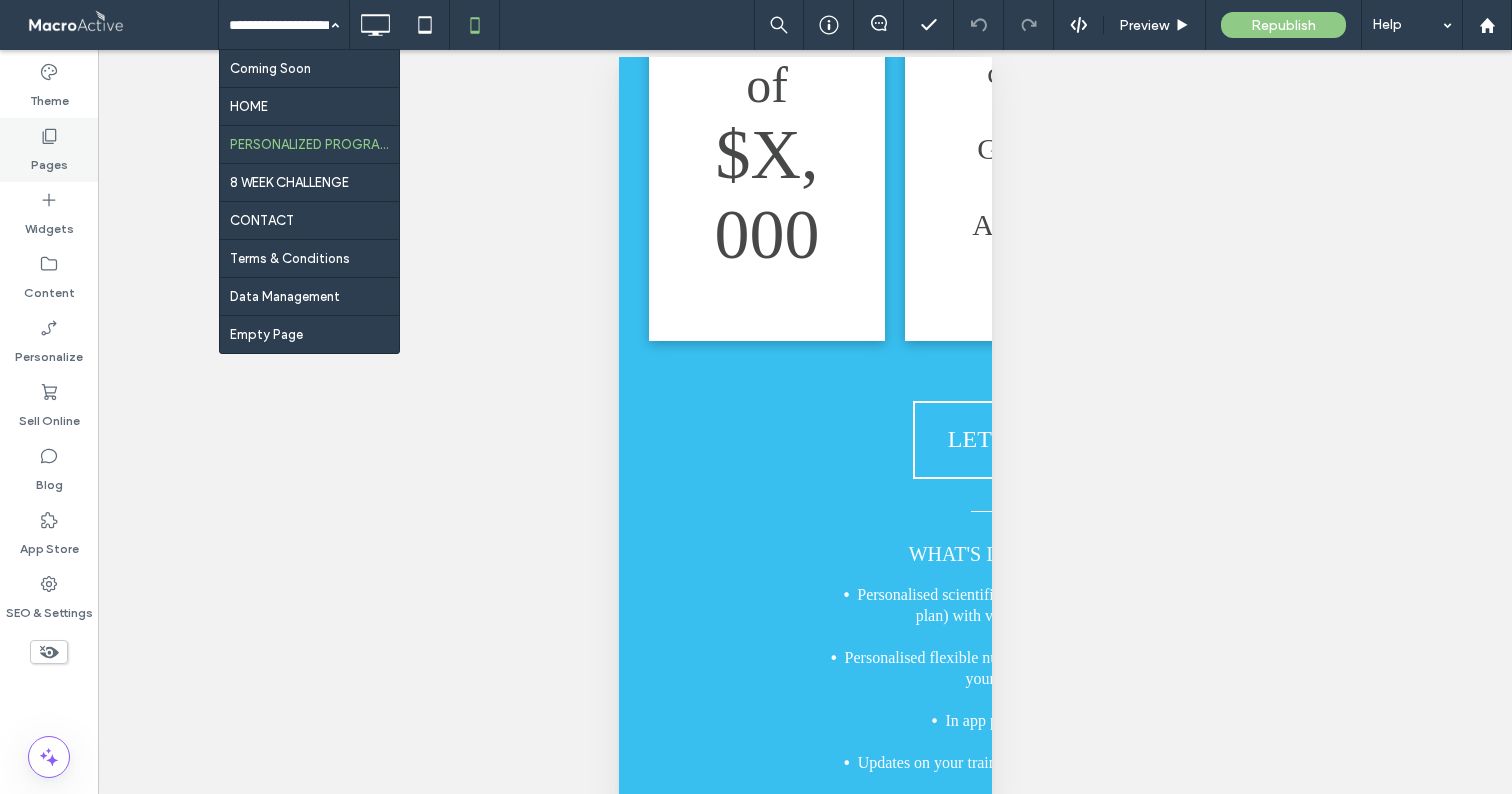 click on "Pages" at bounding box center [49, 160] 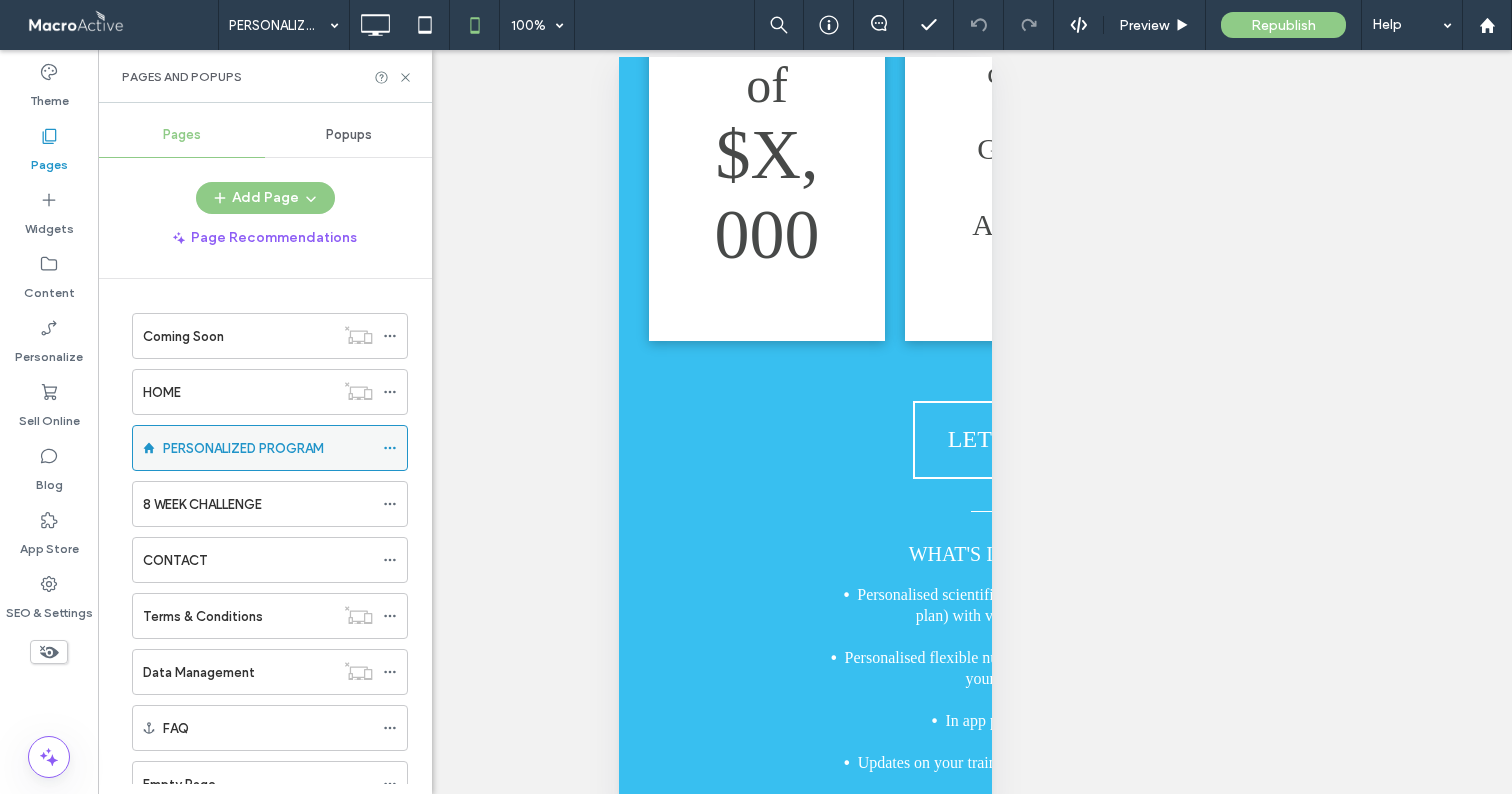 scroll, scrollTop: 73, scrollLeft: 0, axis: vertical 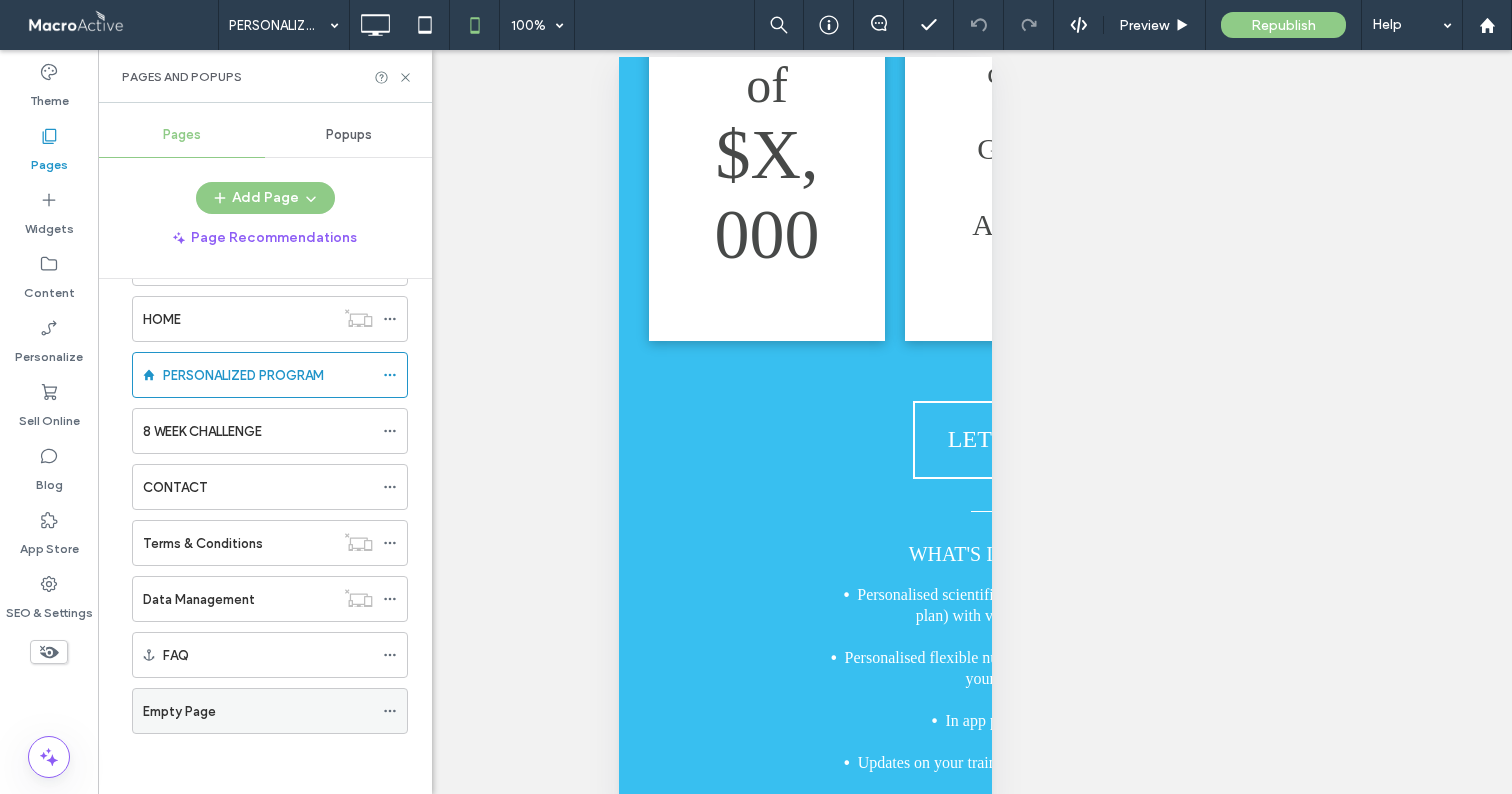 click 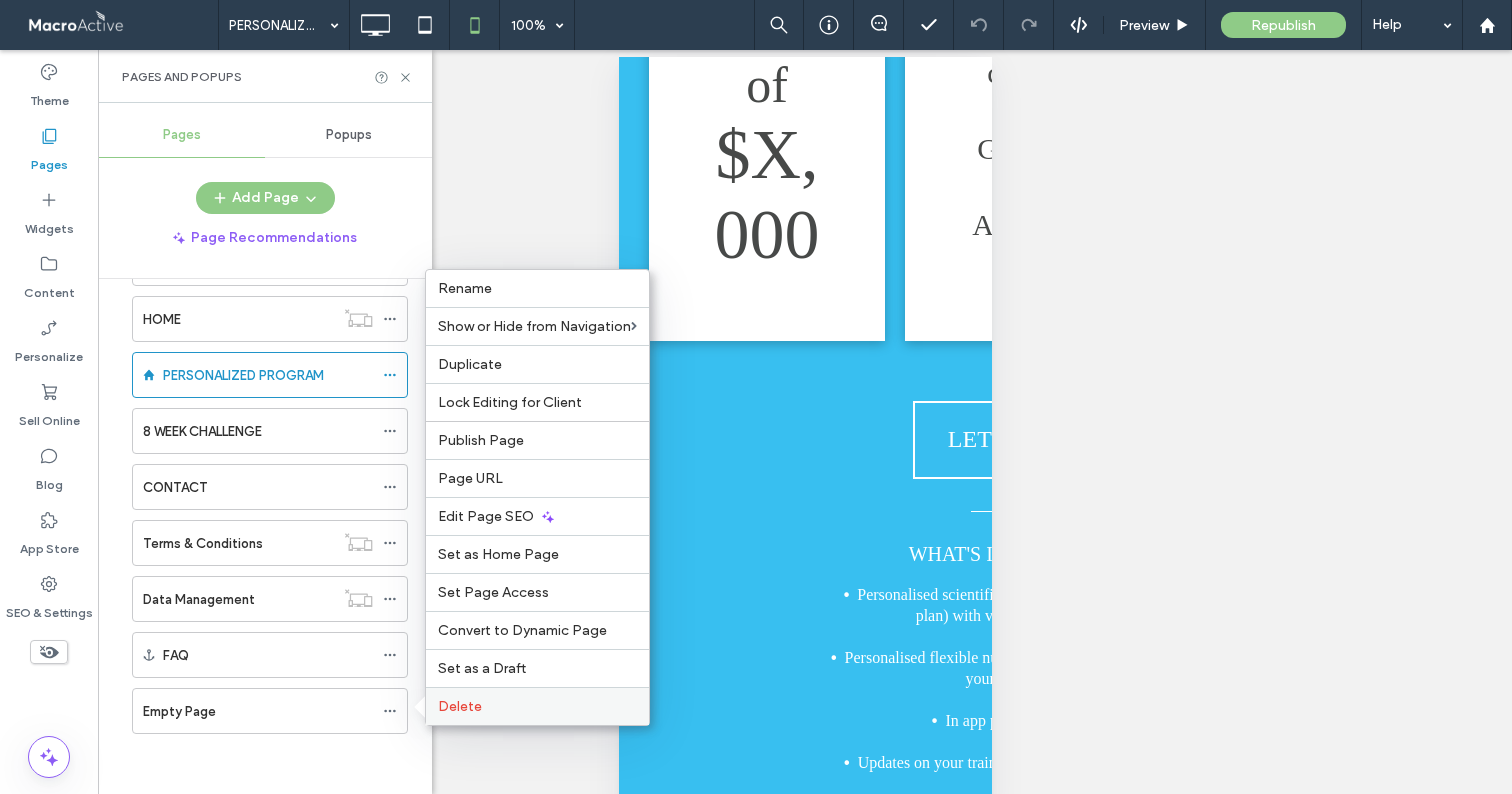 click on "Delete" at bounding box center [460, 706] 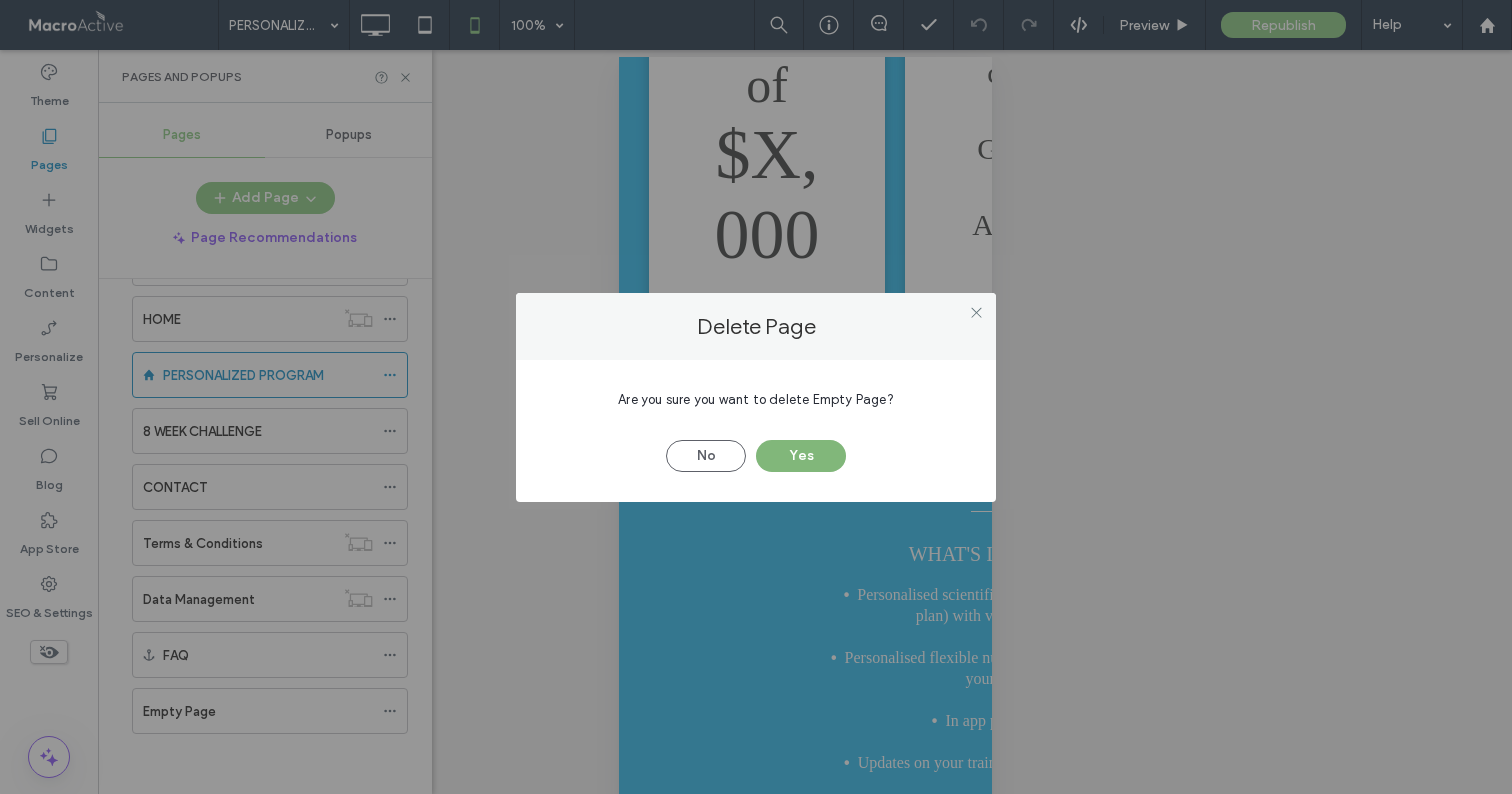 click on "Yes" at bounding box center [801, 456] 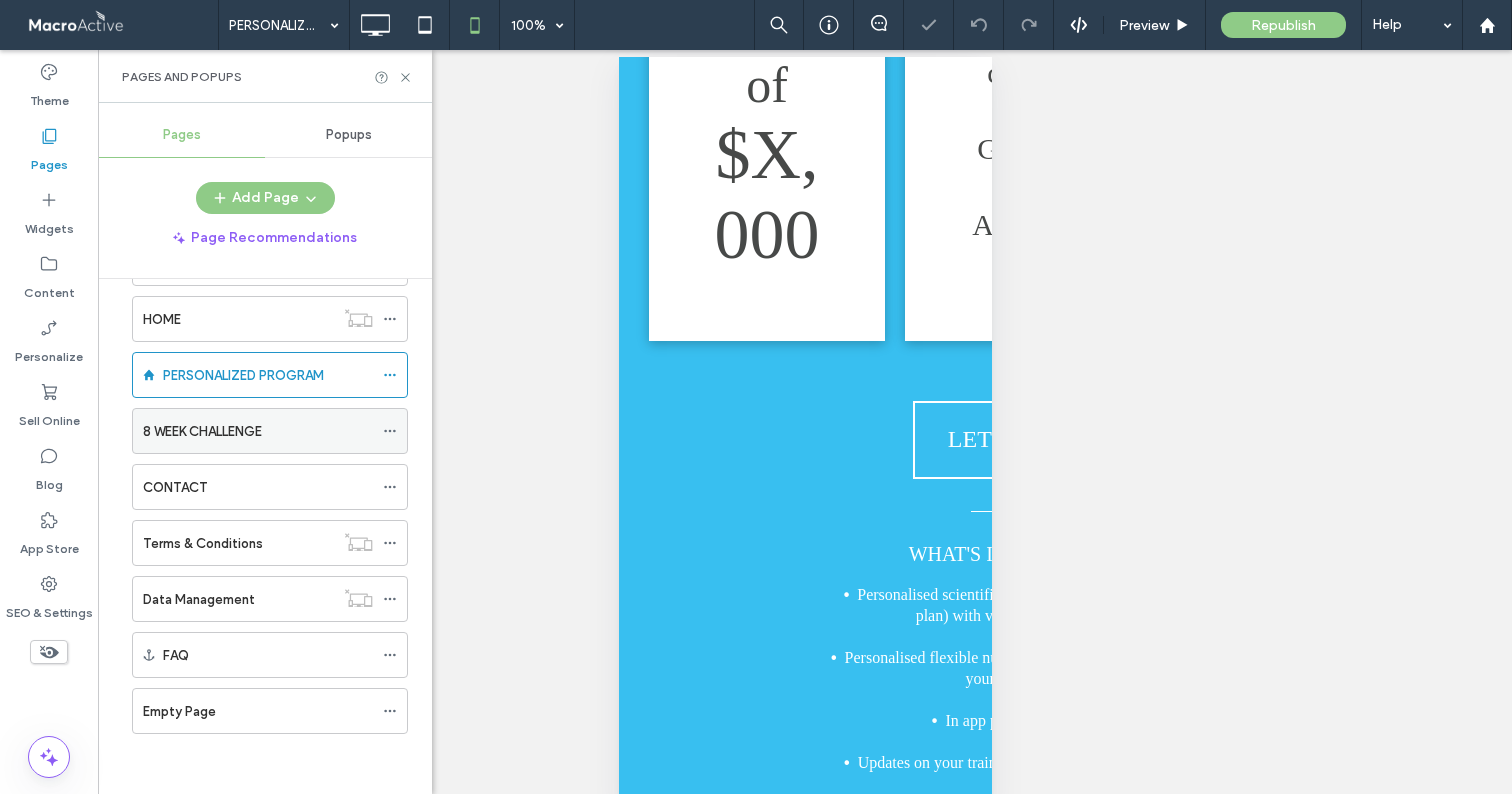 click on "8 WEEK CHALLENGE" at bounding box center (258, 431) 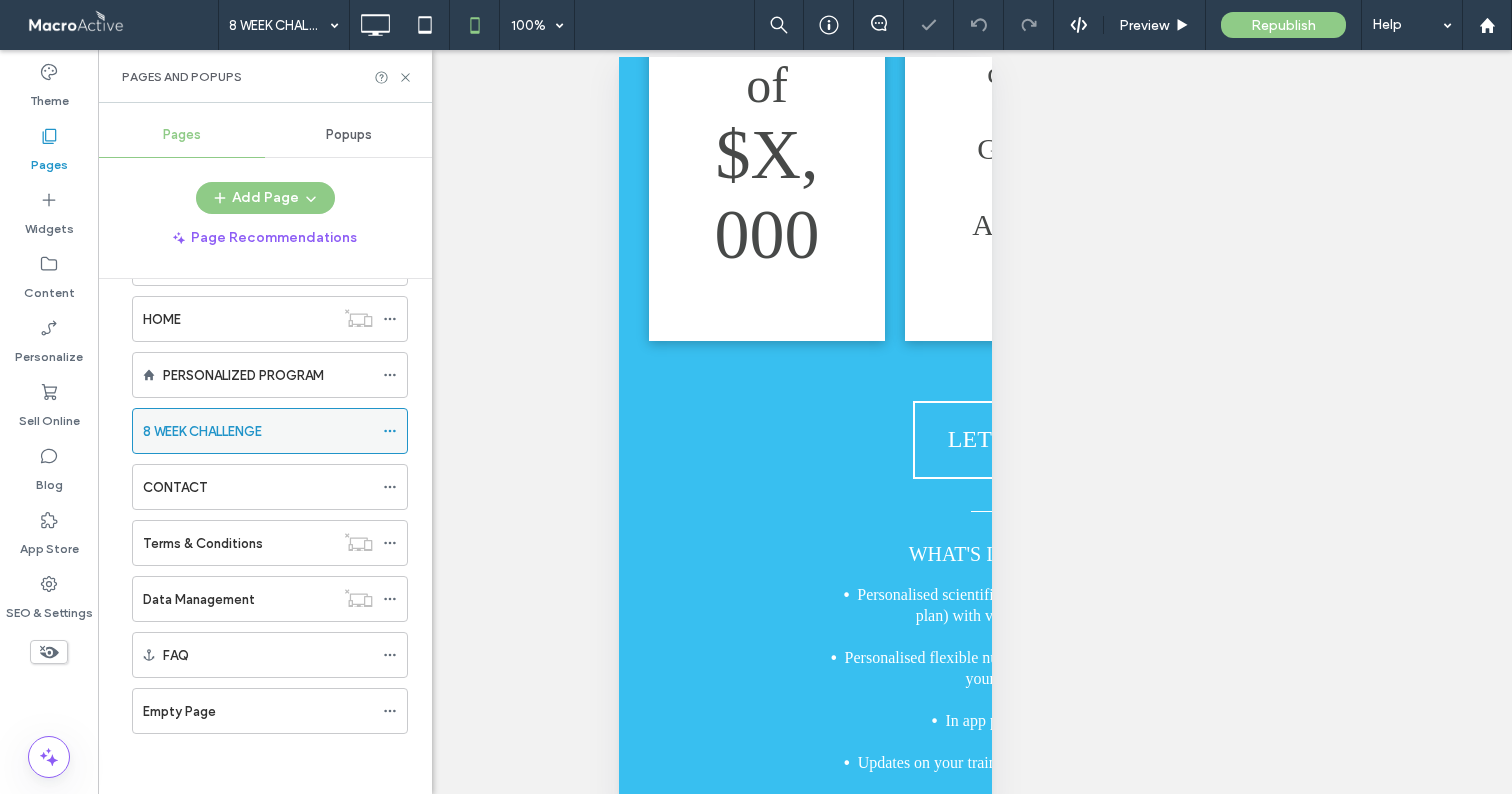 scroll, scrollTop: 17, scrollLeft: 0, axis: vertical 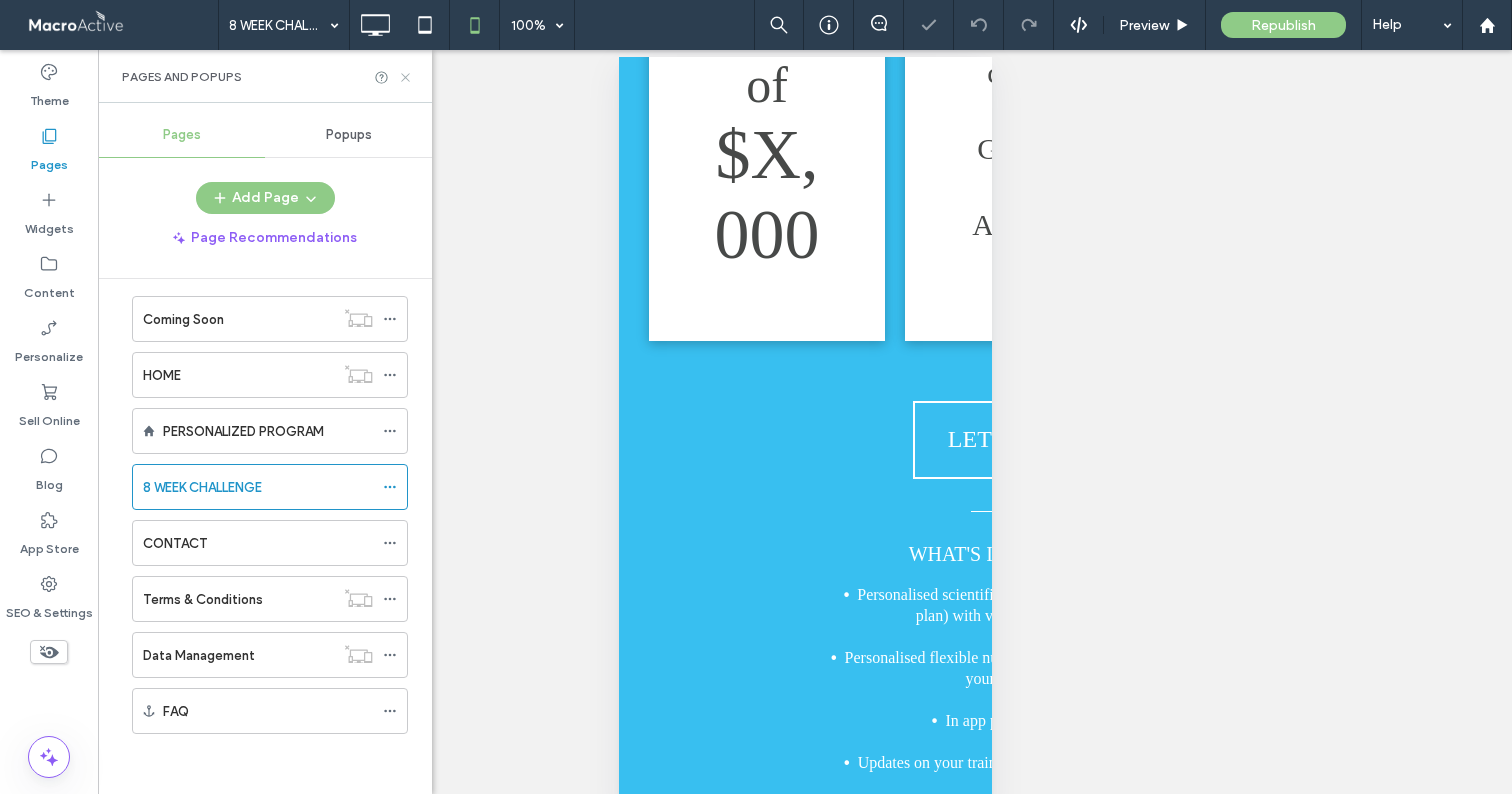click 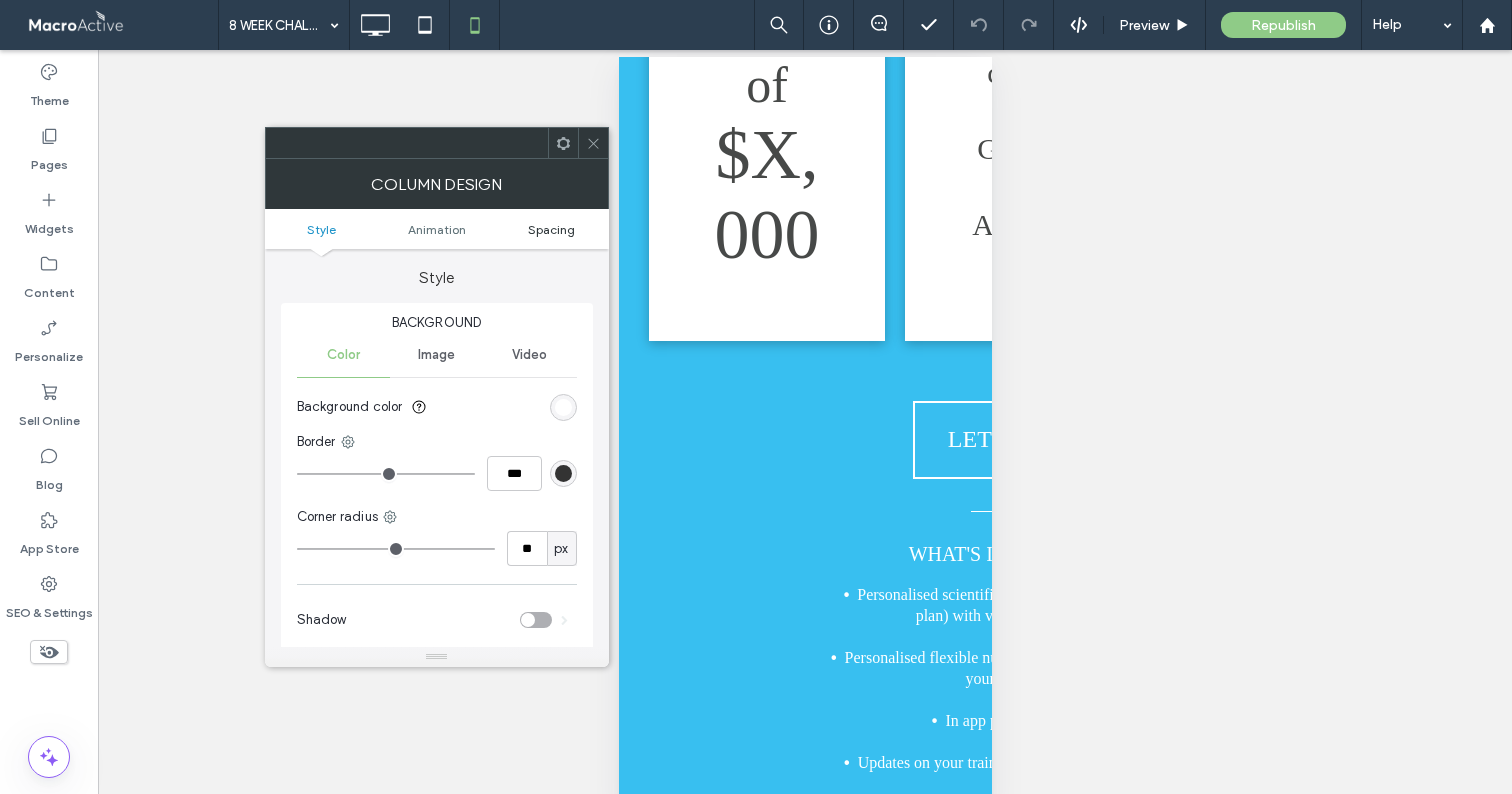 click on "Spacing" at bounding box center (551, 229) 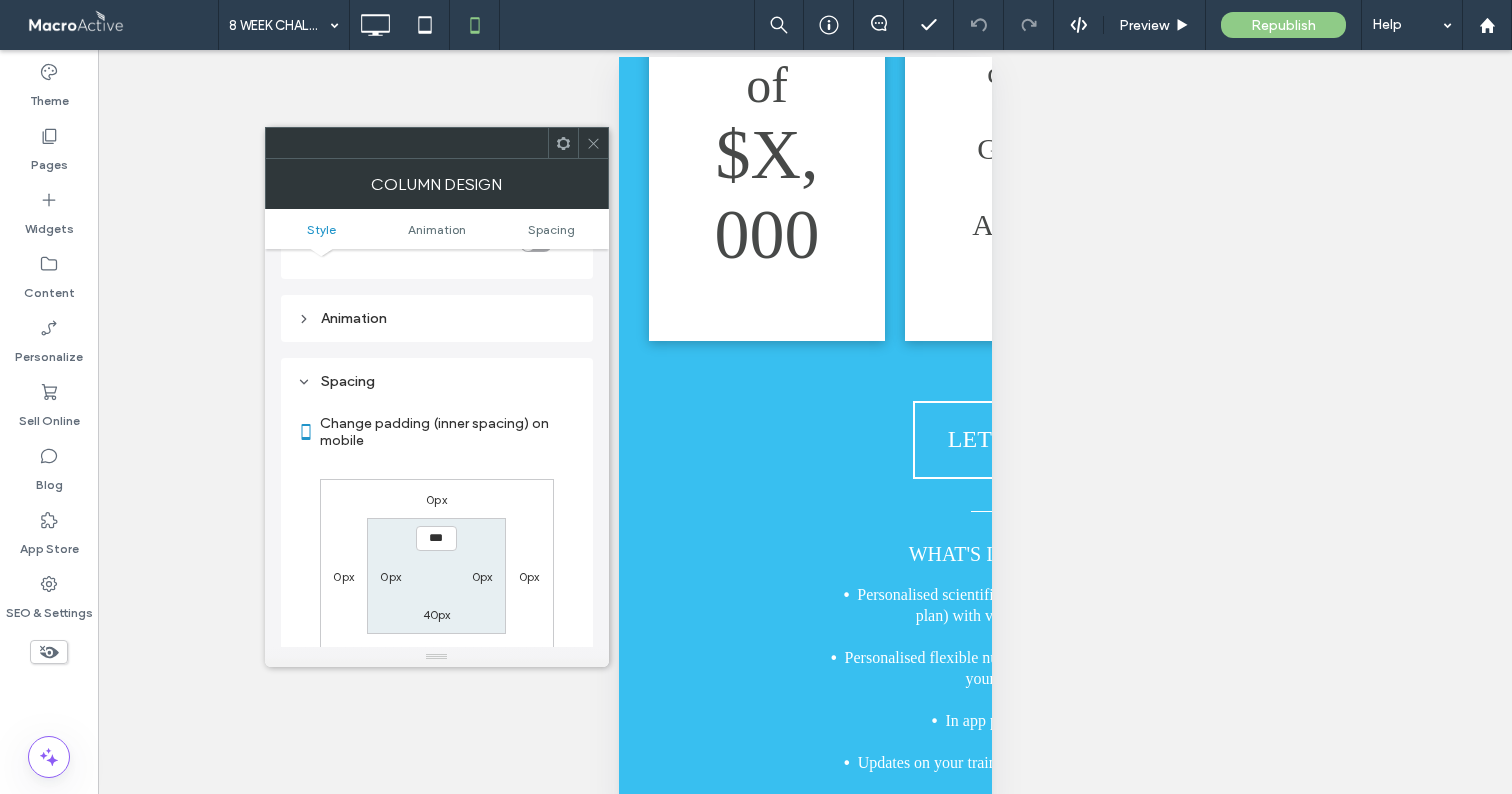scroll, scrollTop: 470, scrollLeft: 0, axis: vertical 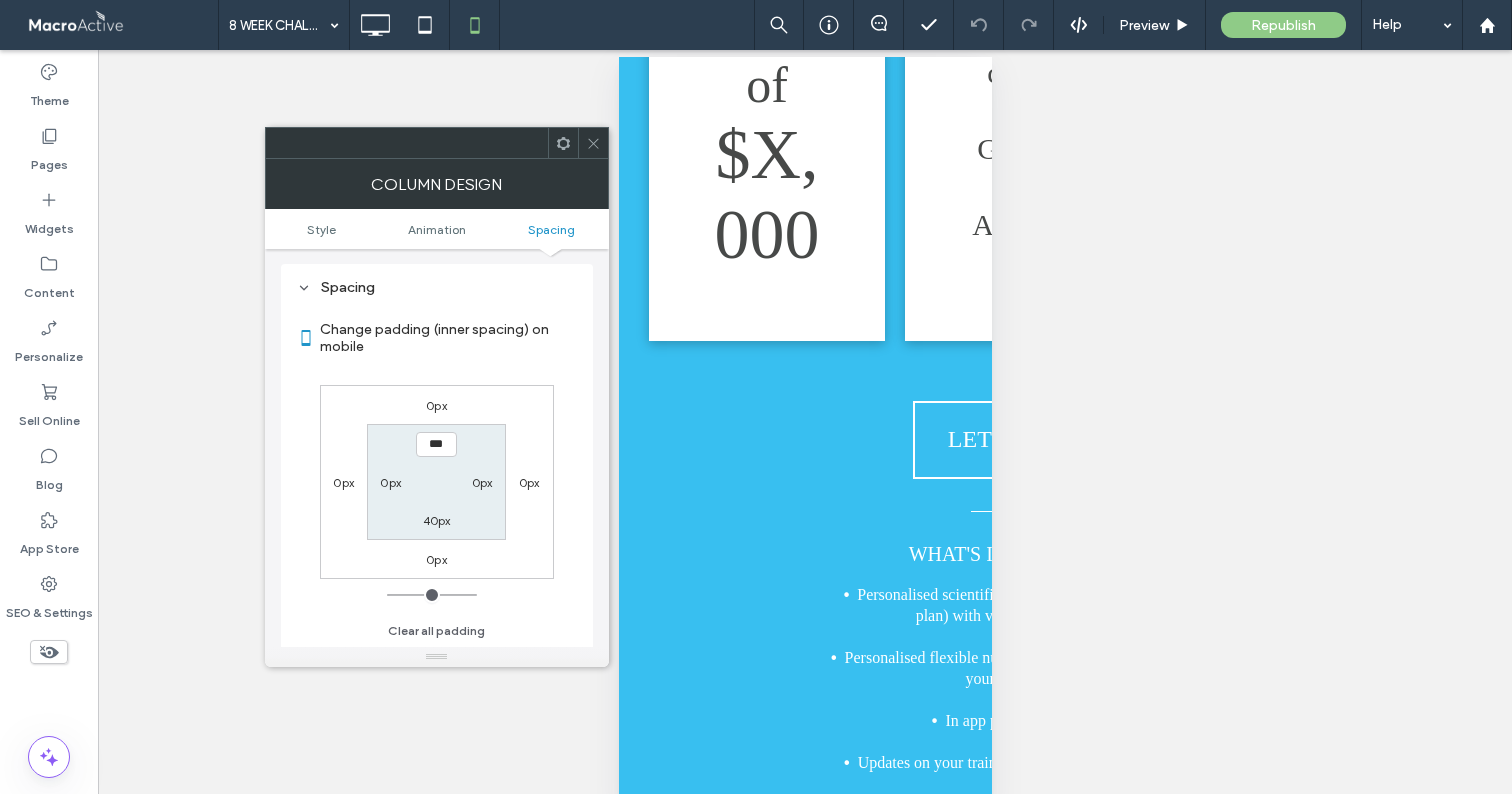 click on "40px" at bounding box center (437, 520) 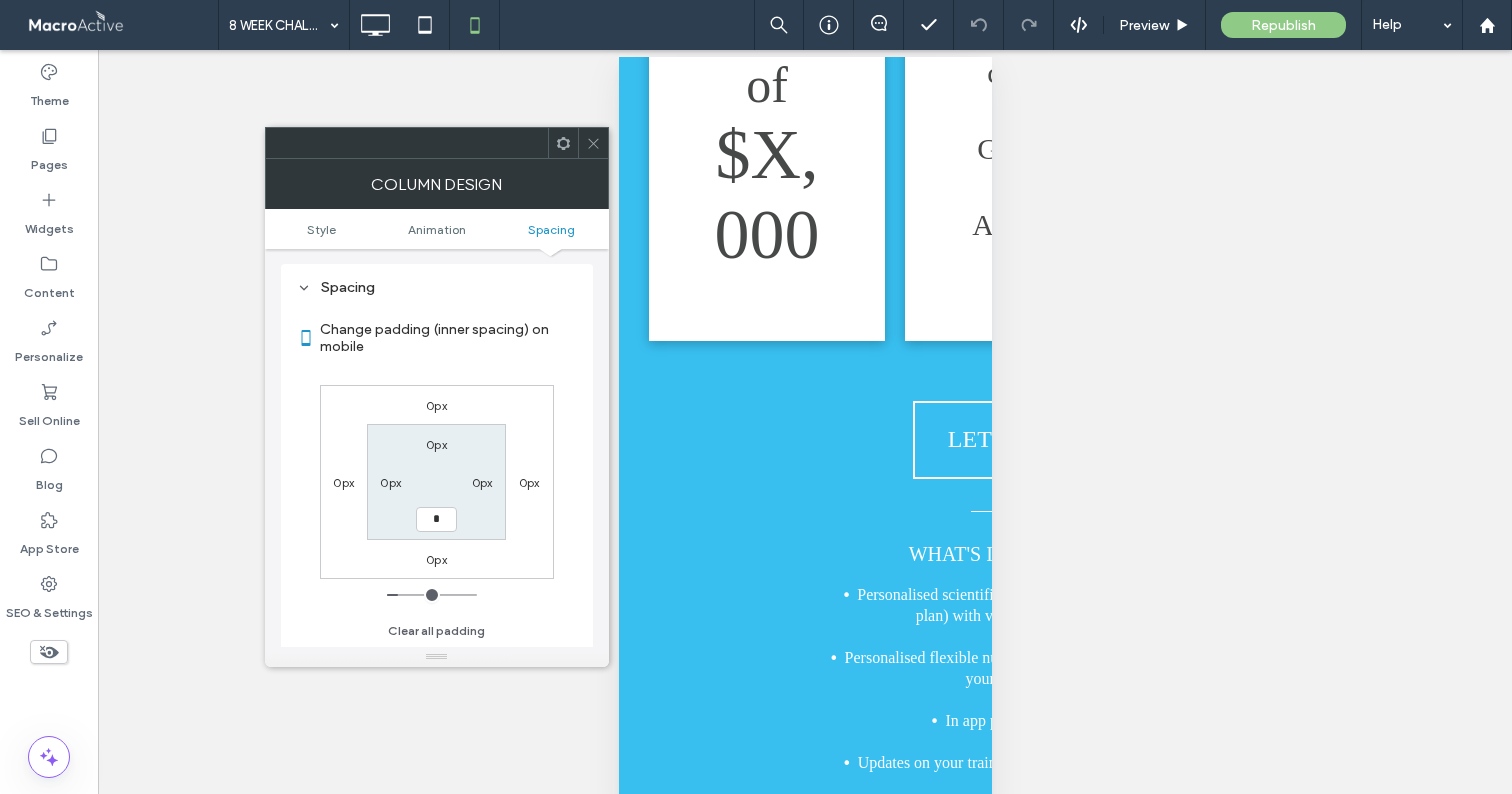 type on "*" 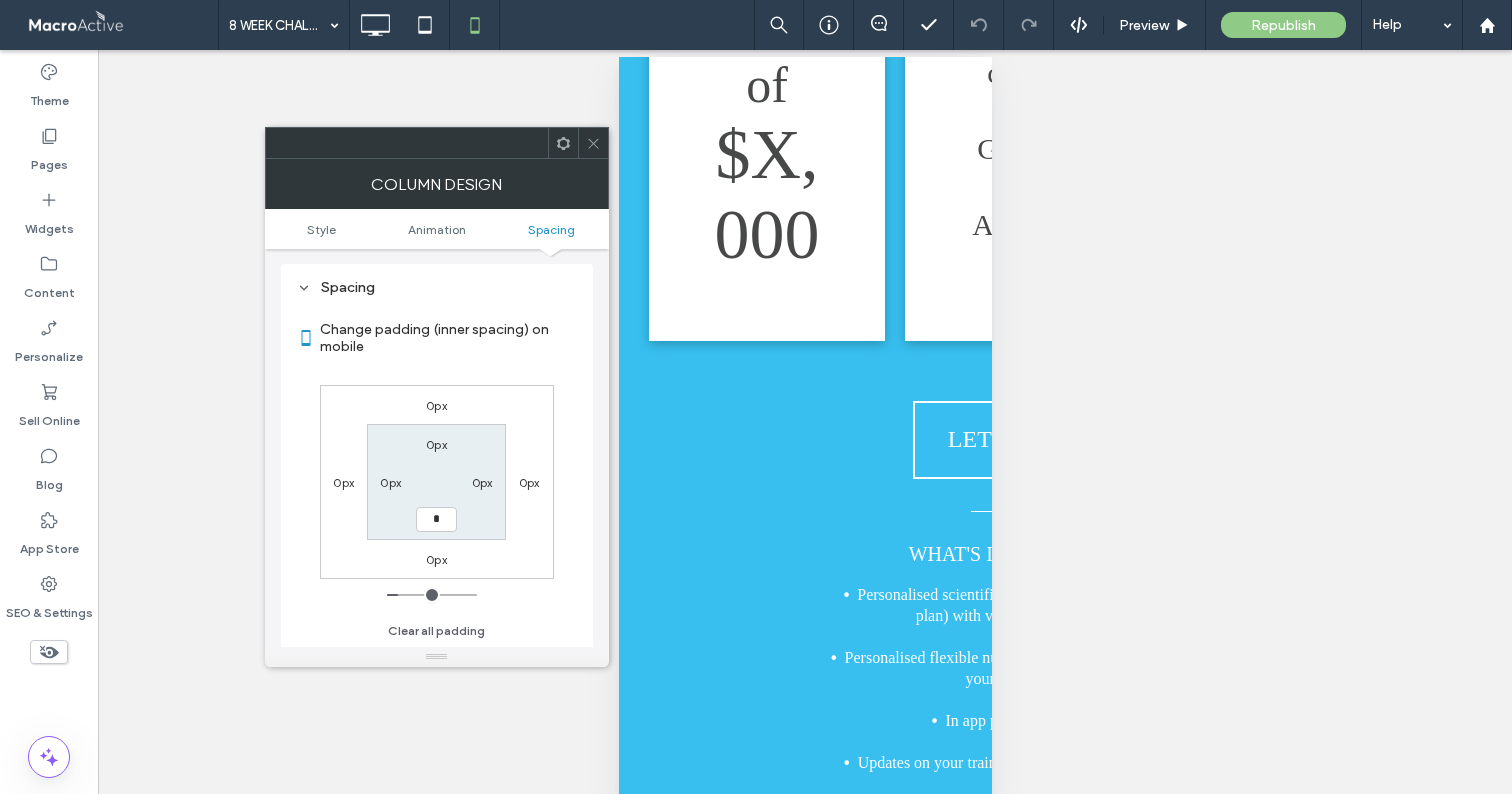 type on "*" 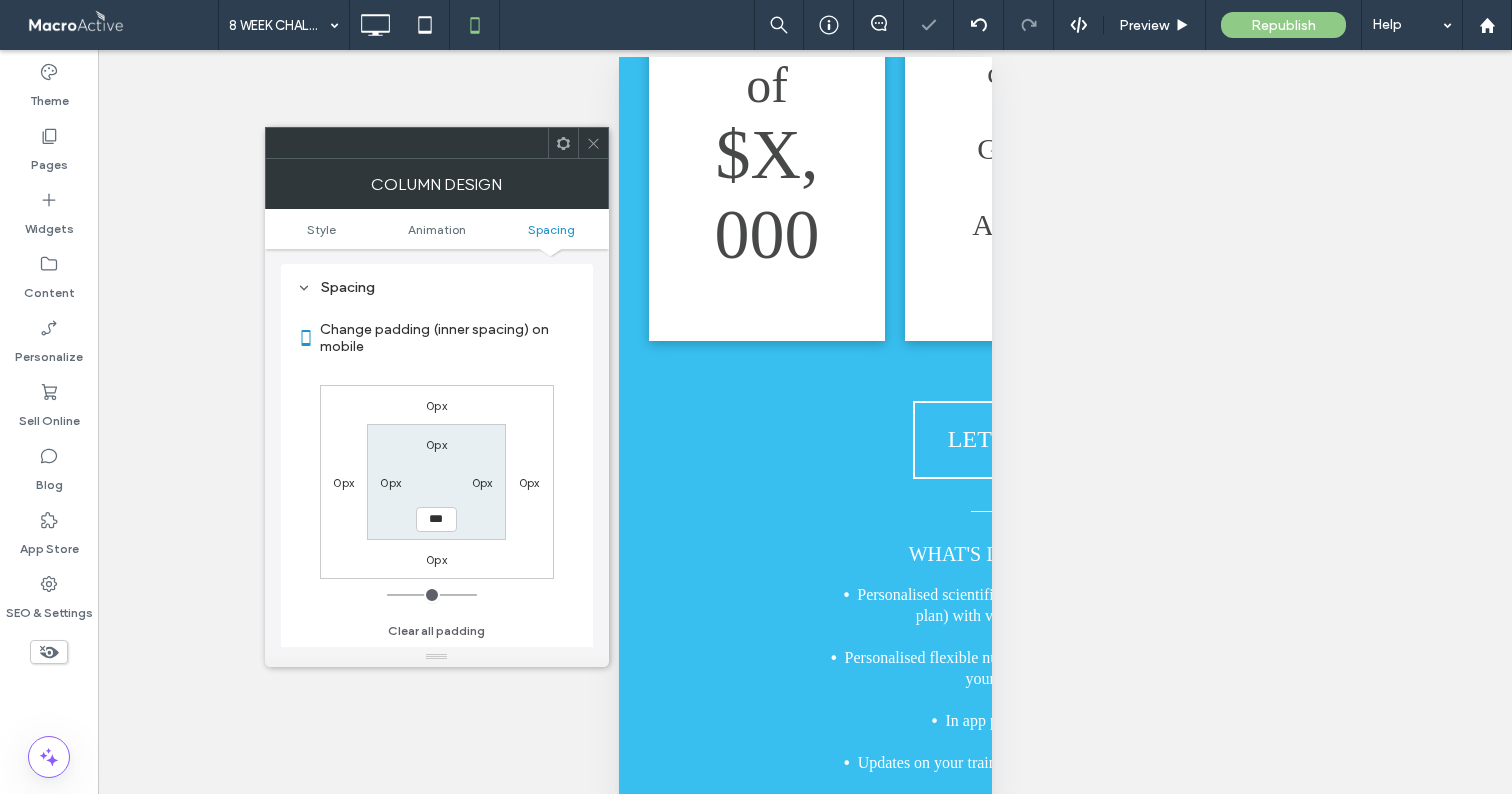 click 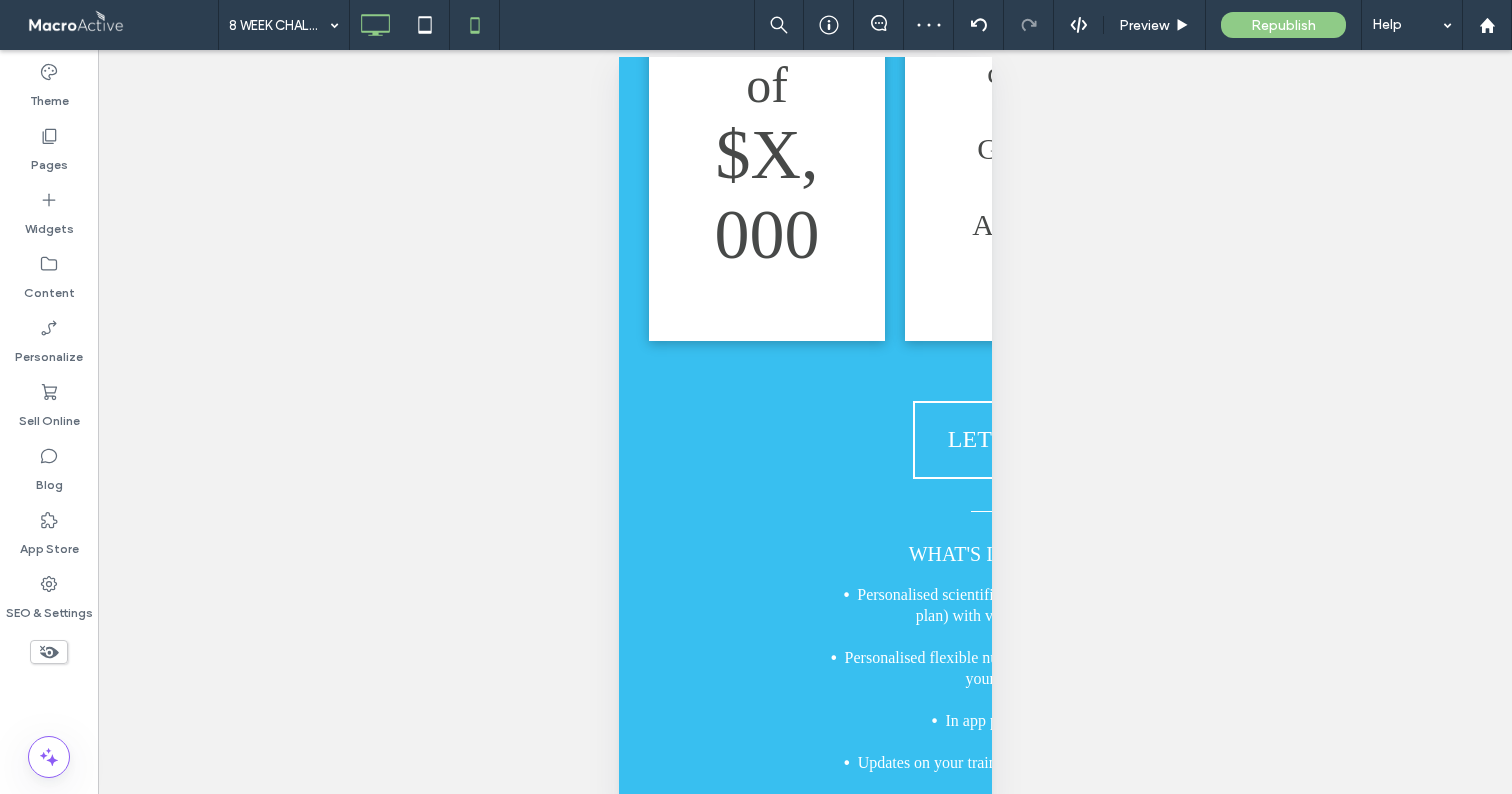 click 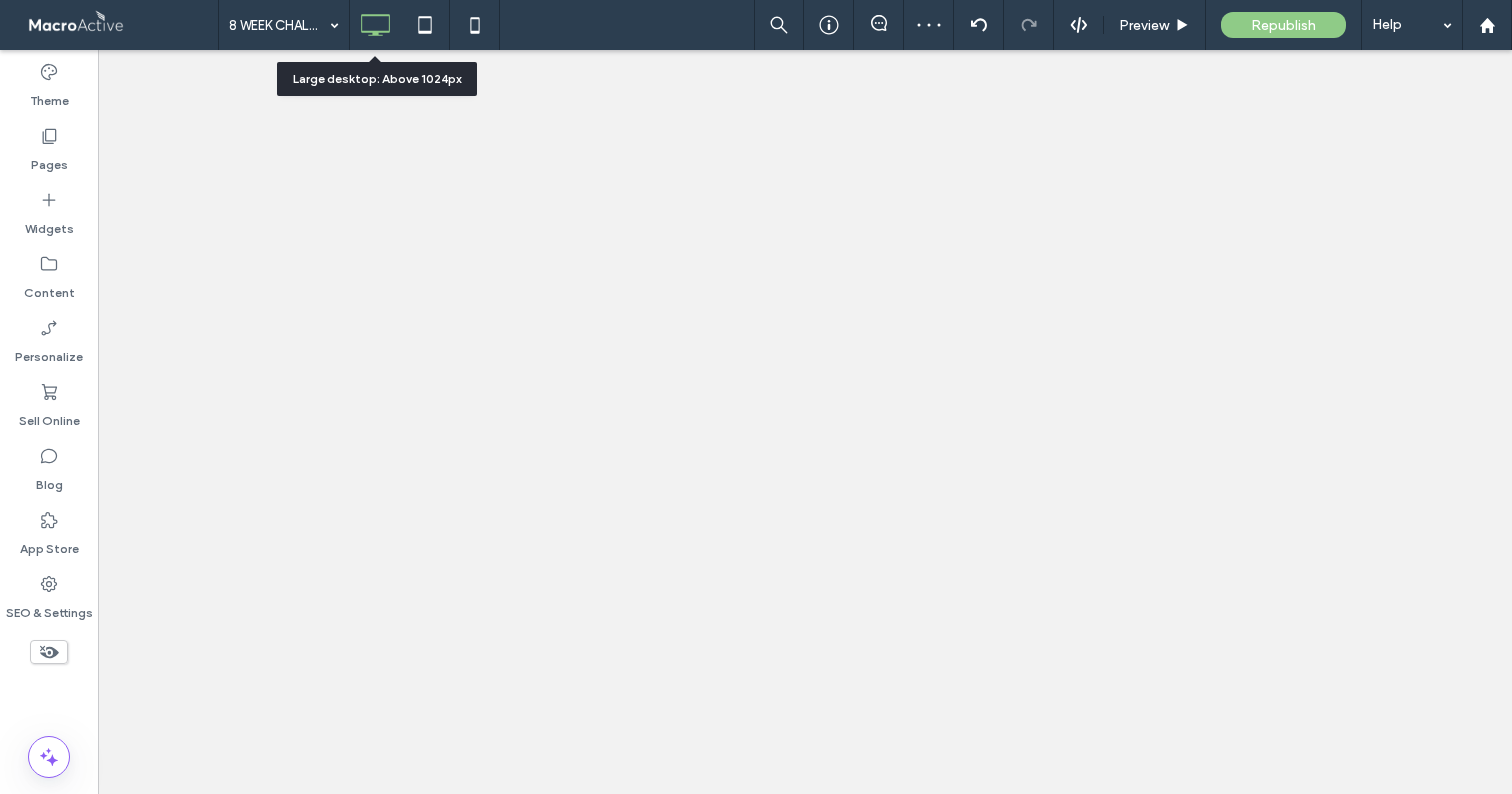 scroll, scrollTop: 0, scrollLeft: 0, axis: both 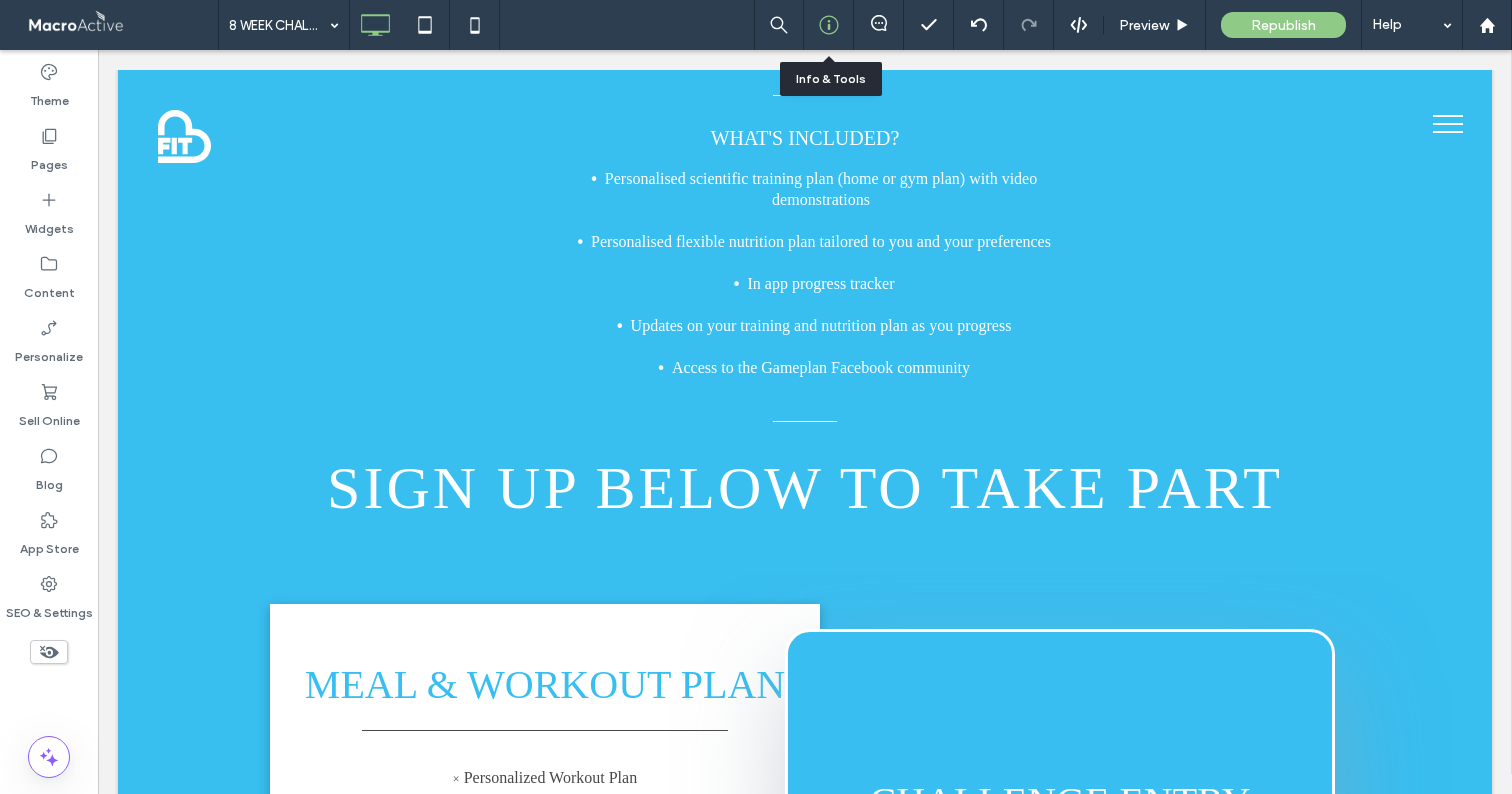 click at bounding box center (829, 25) 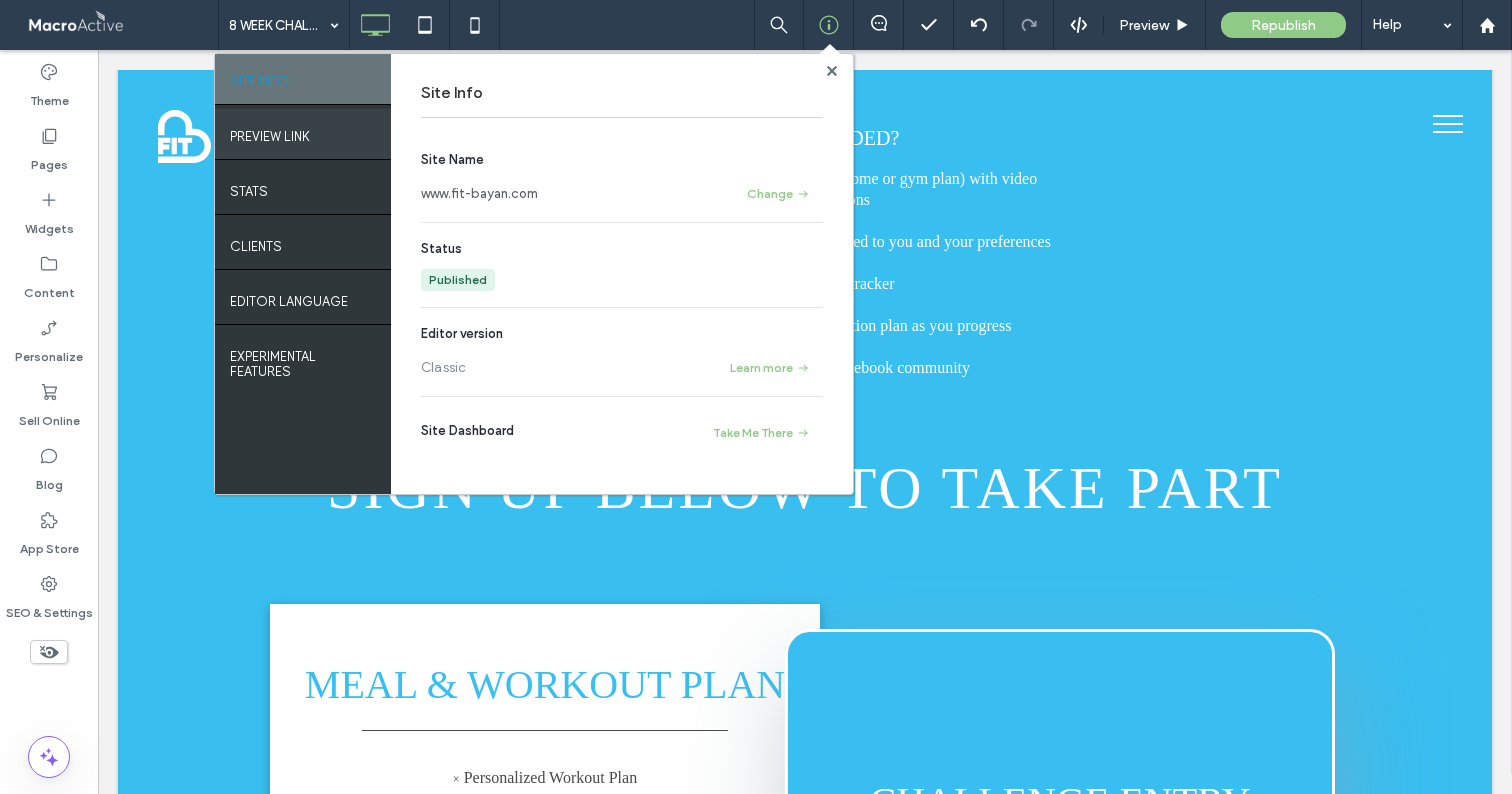 click on "PREVIEW LINK" at bounding box center (303, 134) 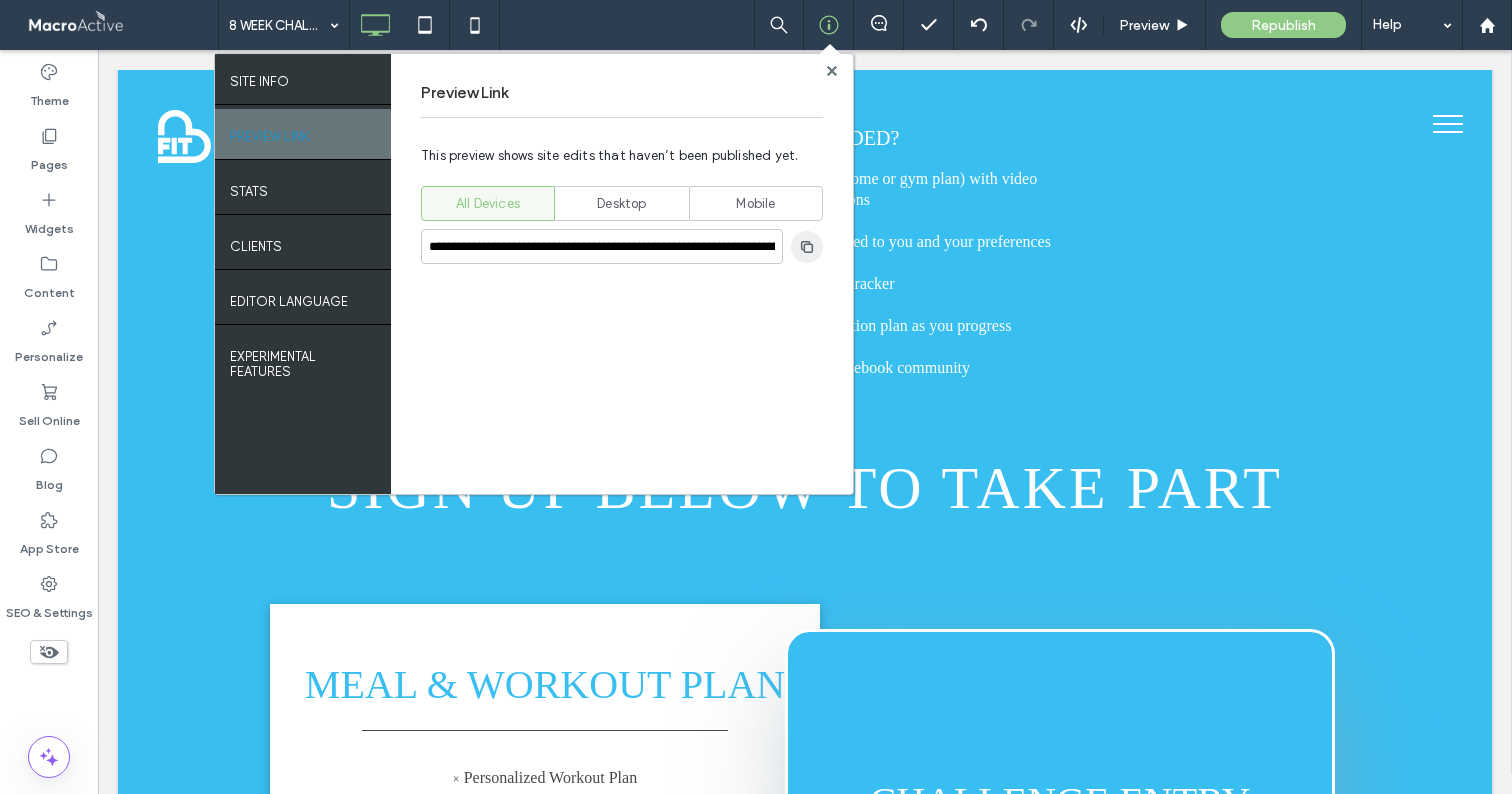 click 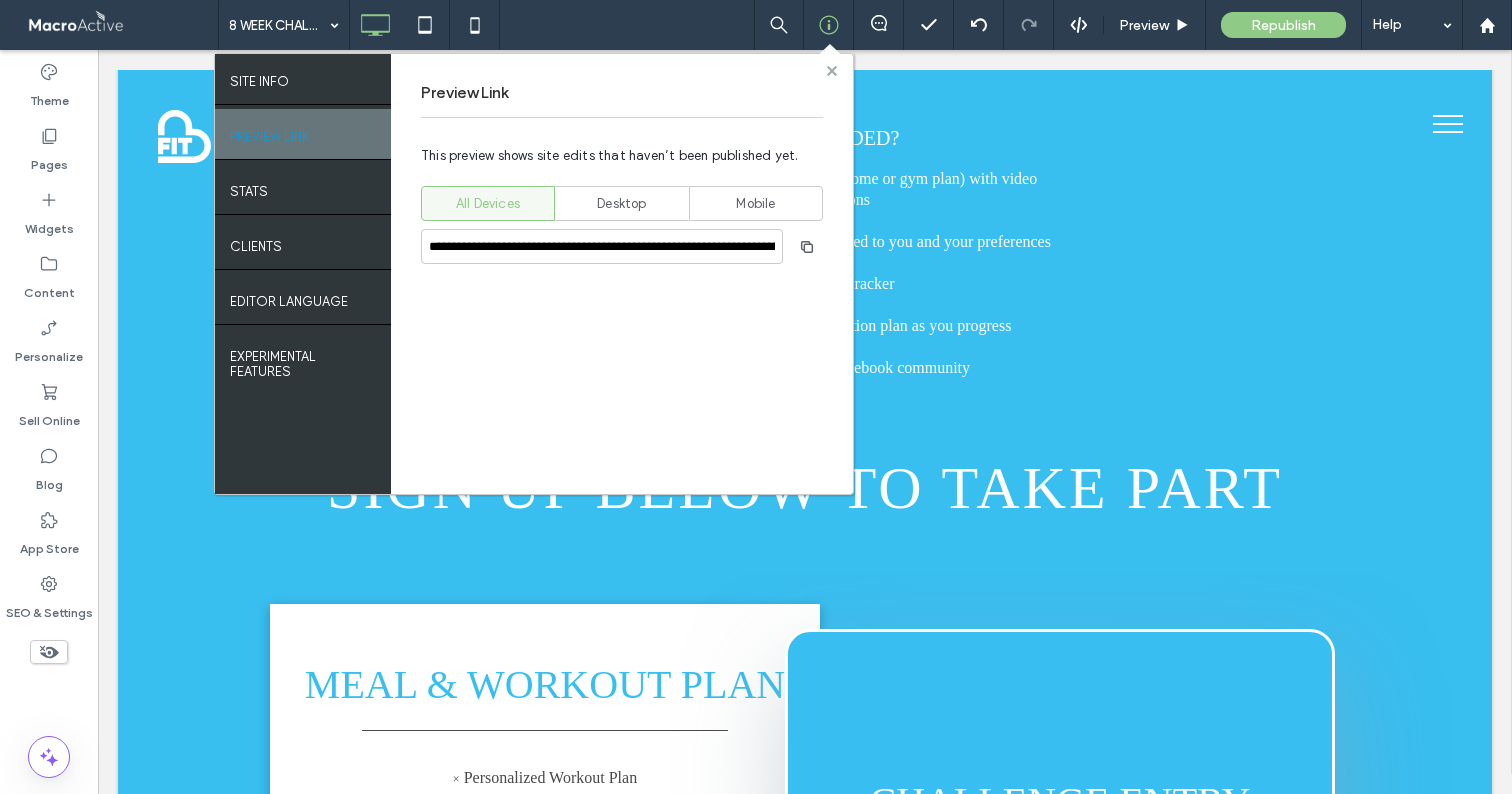 click 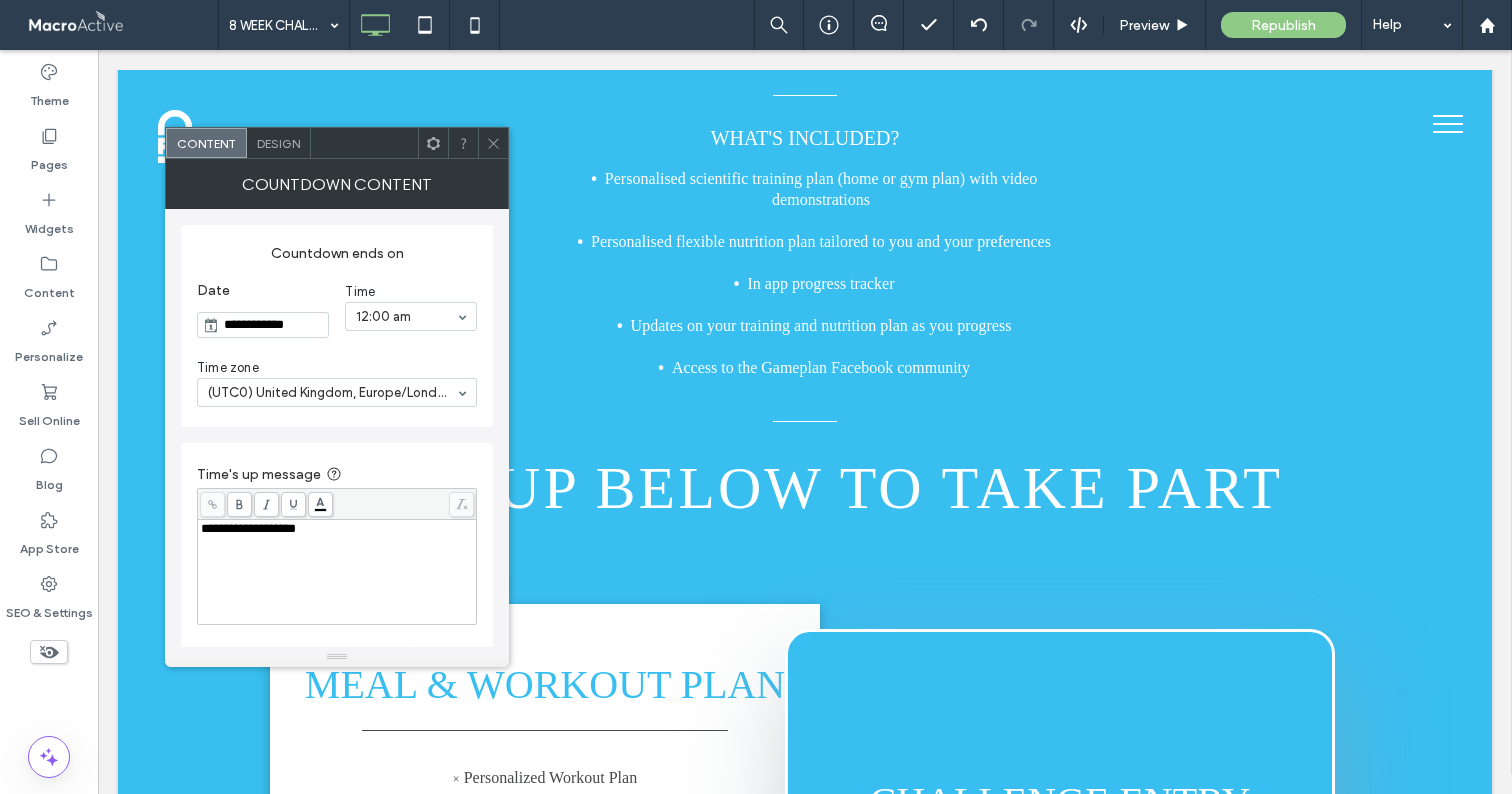 click at bounding box center (493, 143) 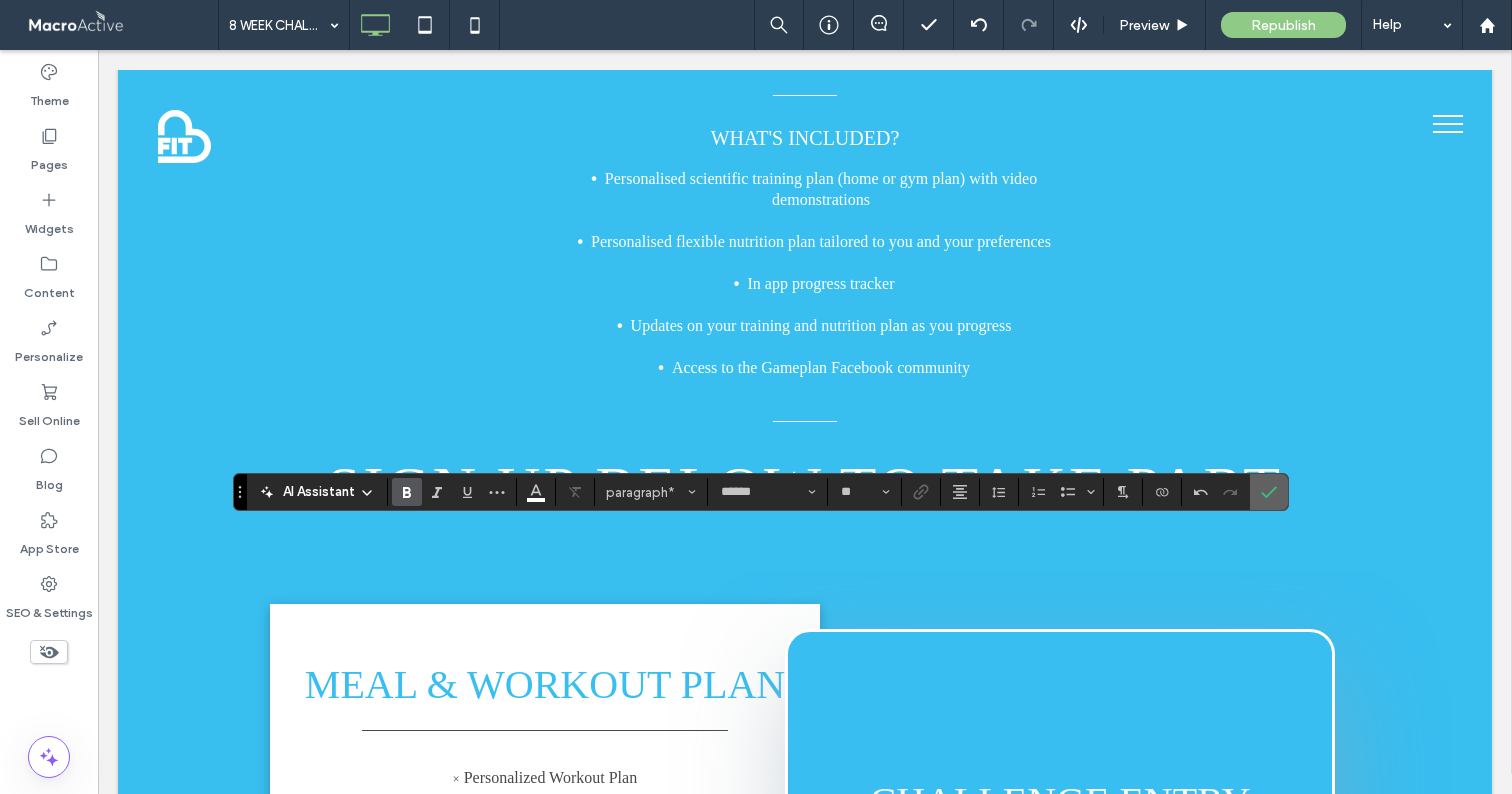 click 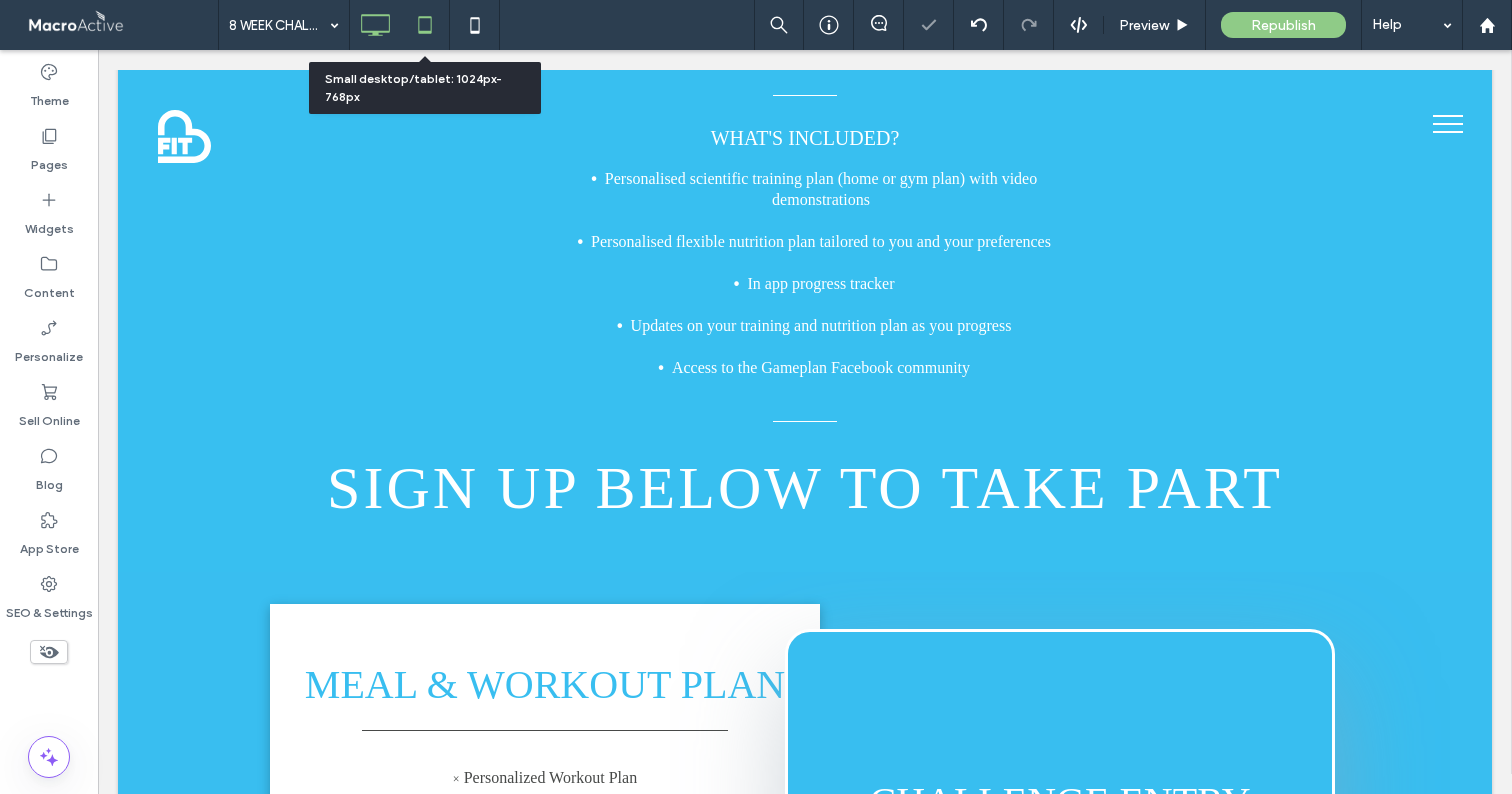 click 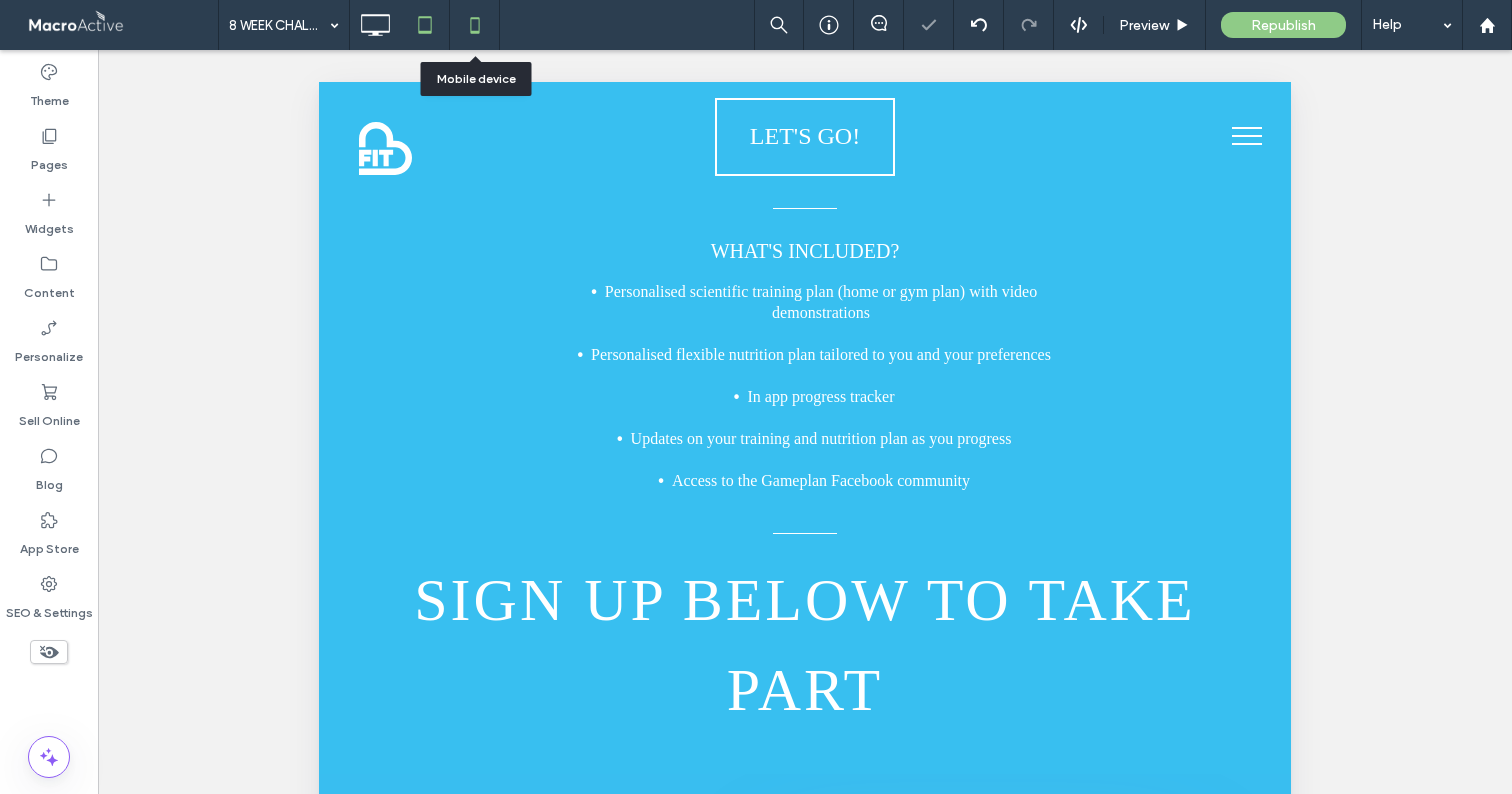 click 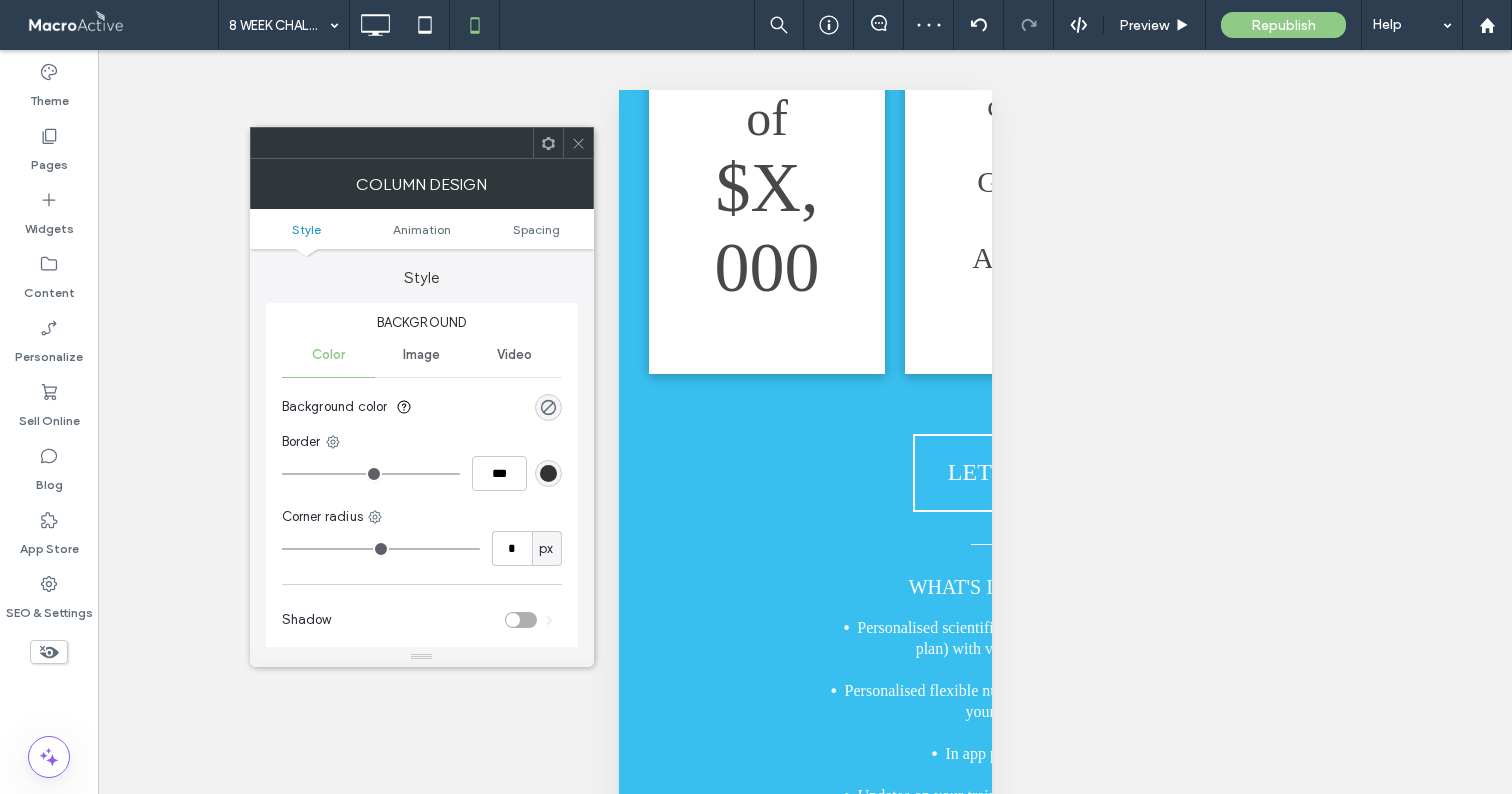 click 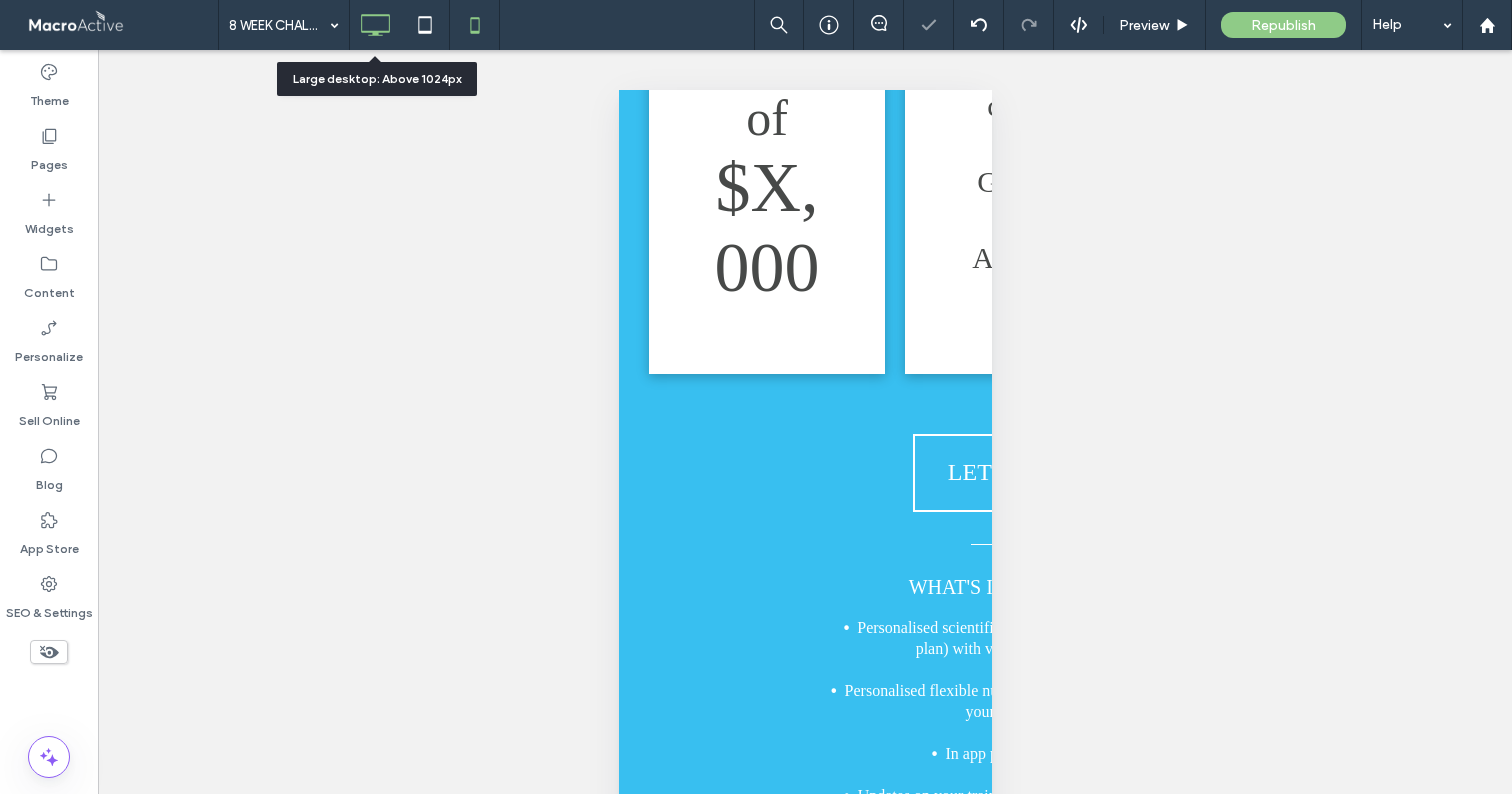 click 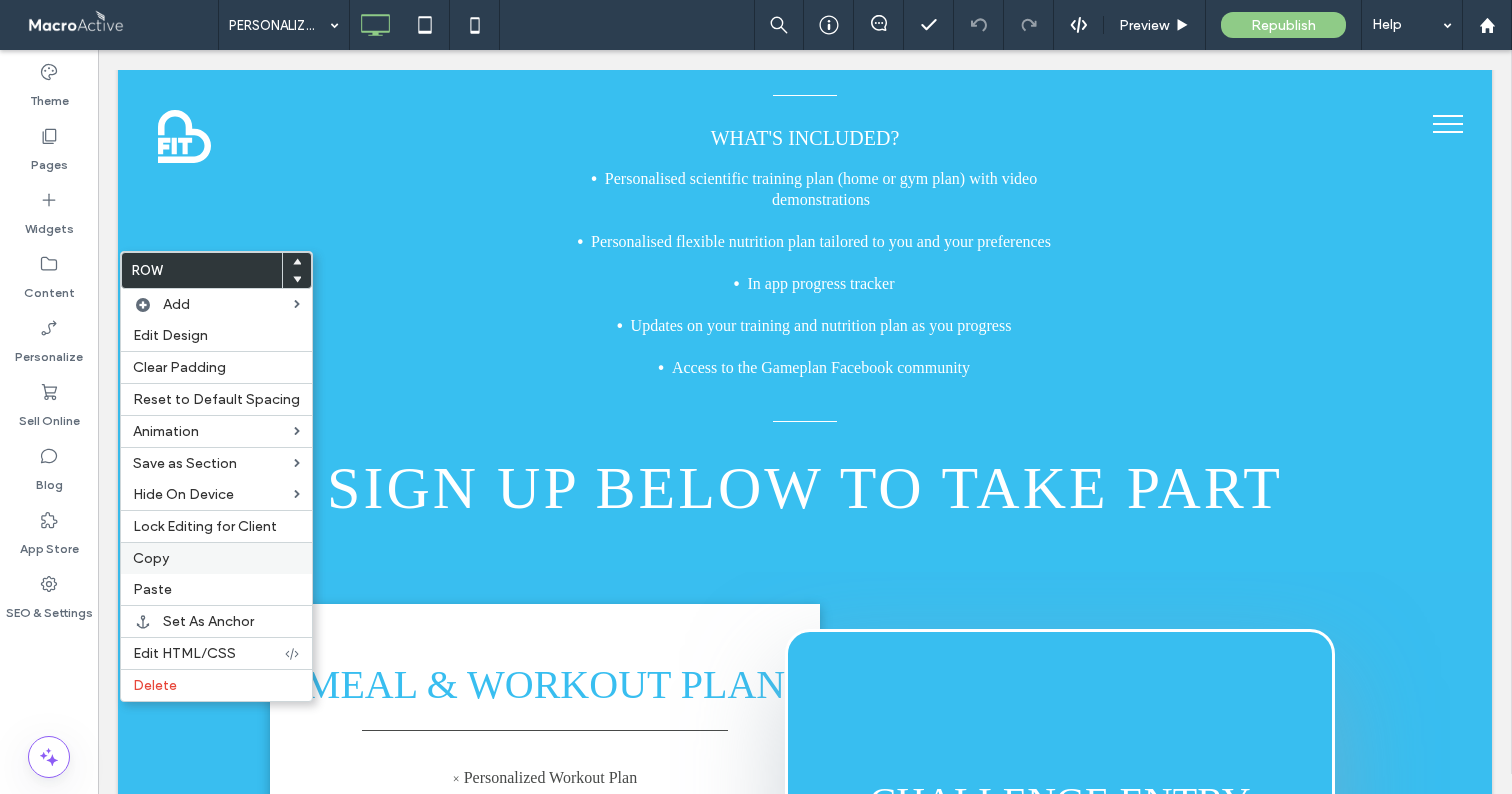 click on "Copy" at bounding box center [216, 558] 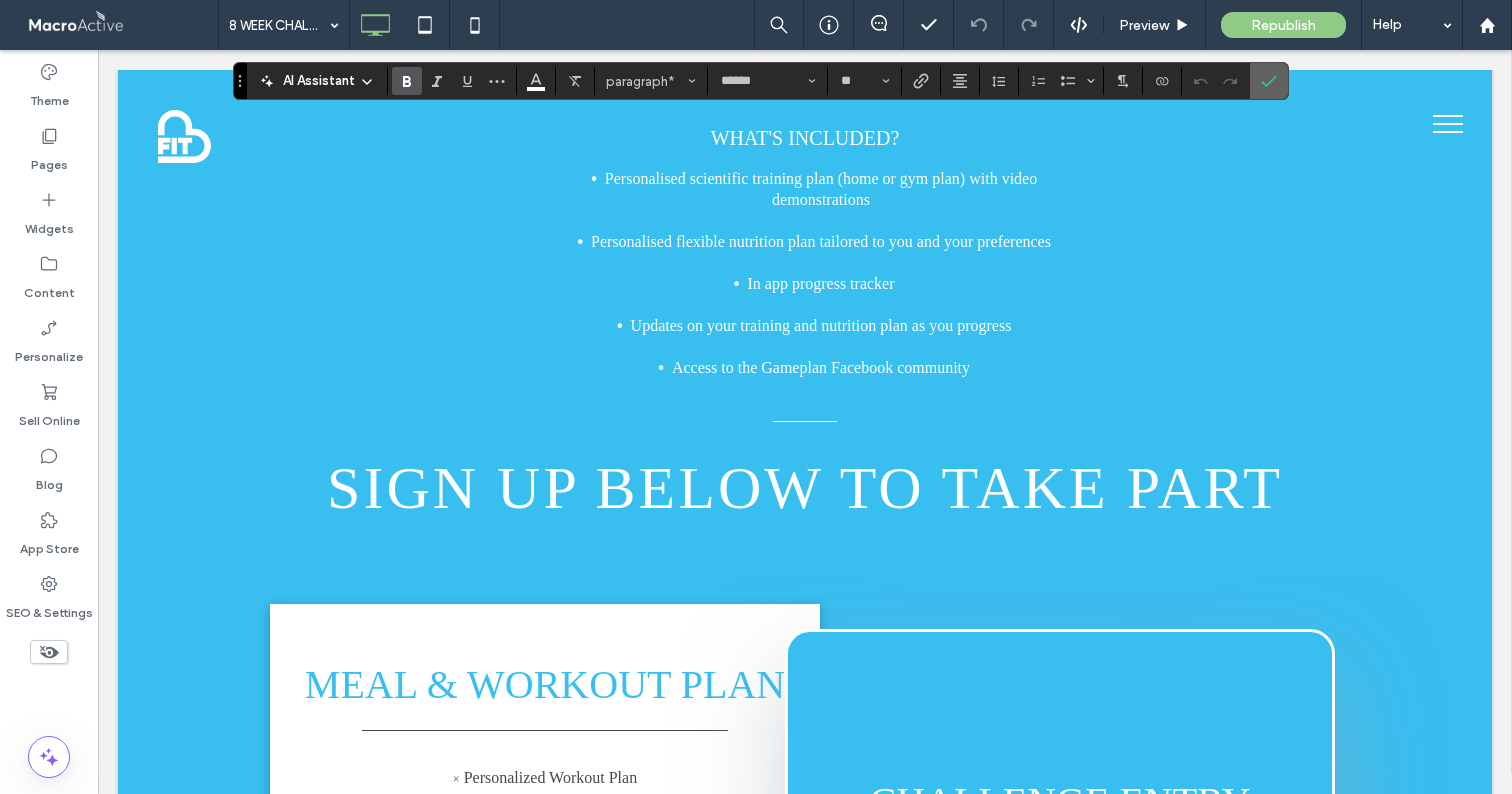 click 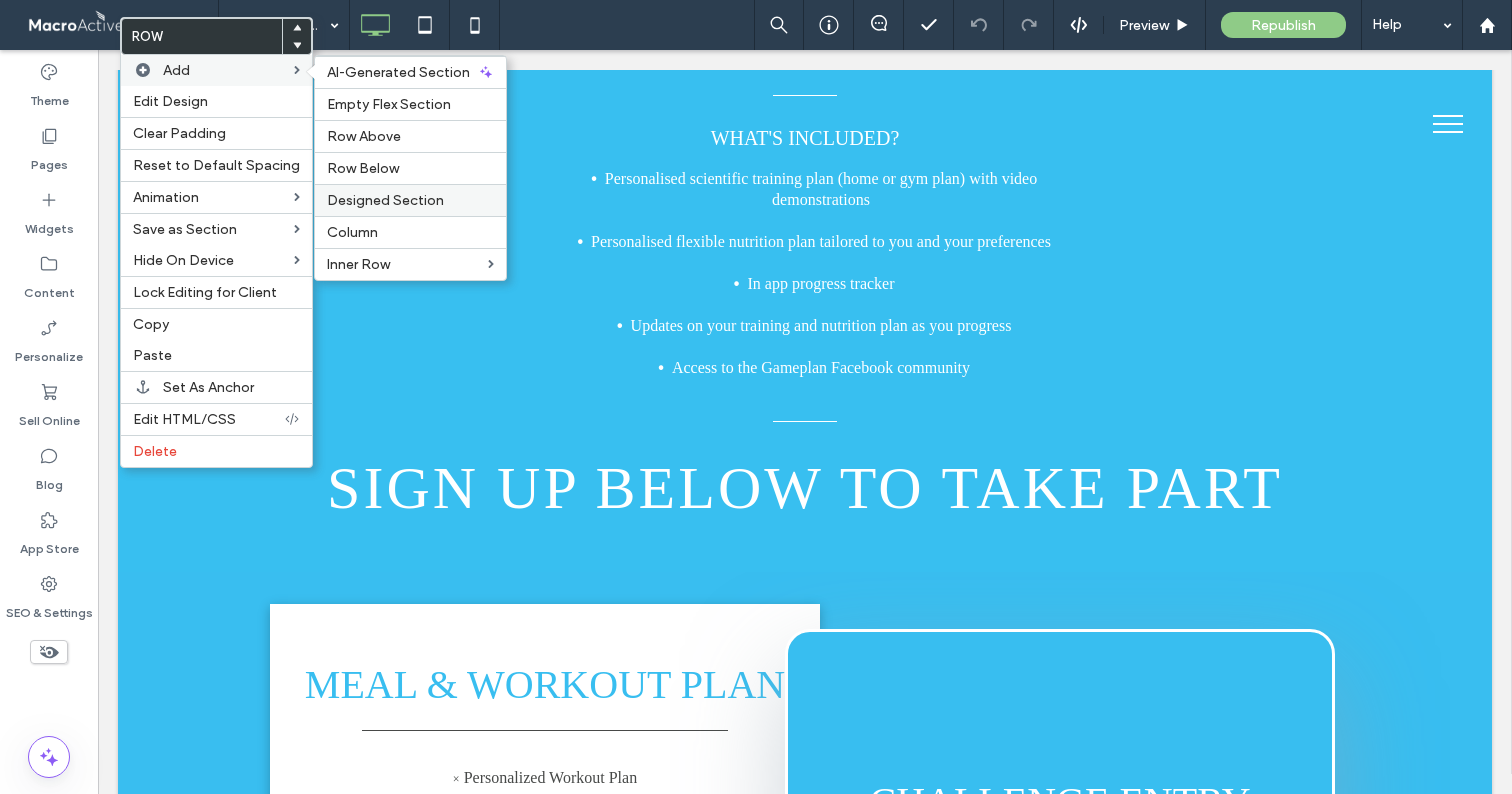 click on "Designed Section" at bounding box center (410, 200) 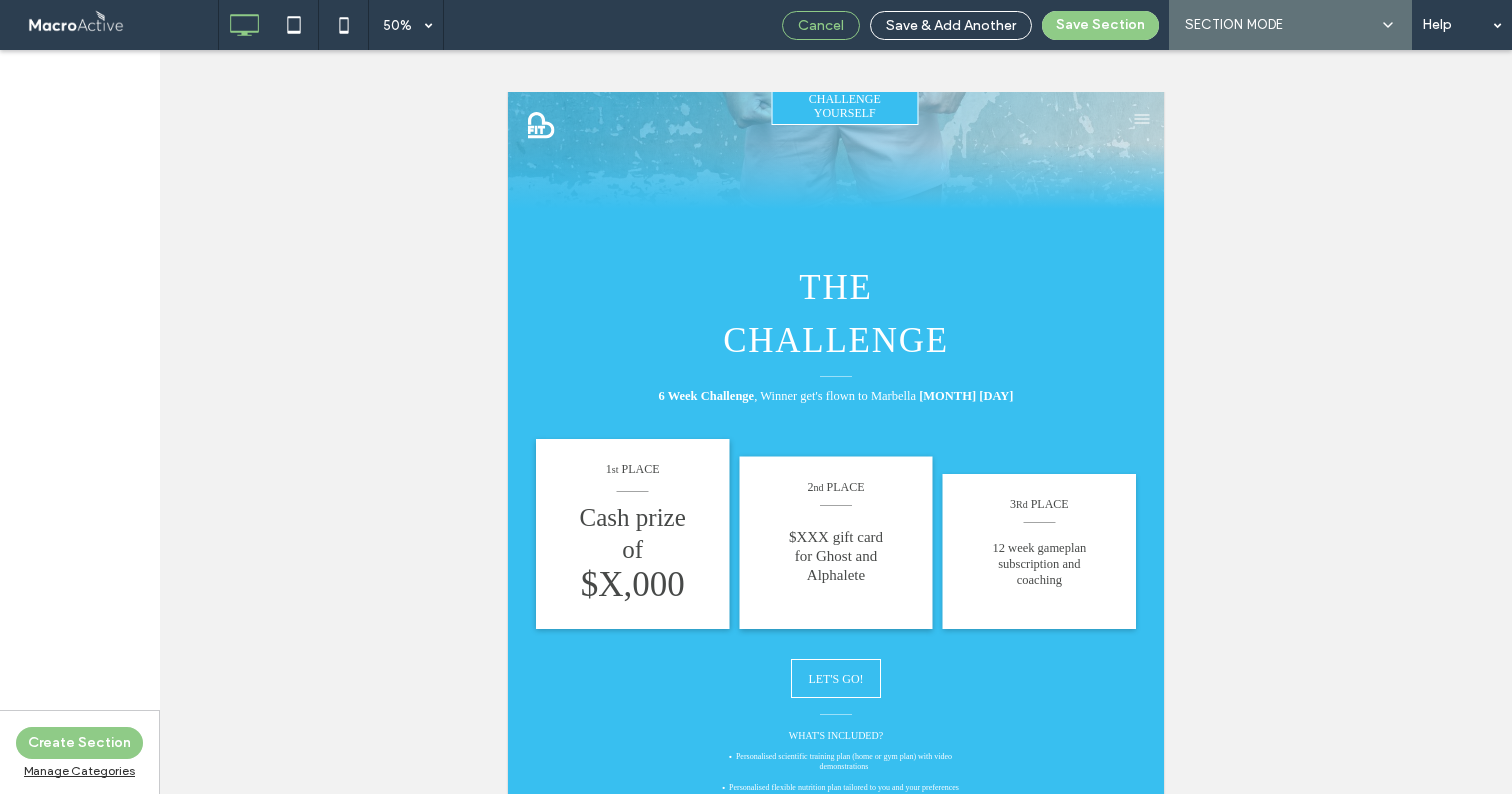 click on "Cancel" at bounding box center (821, 25) 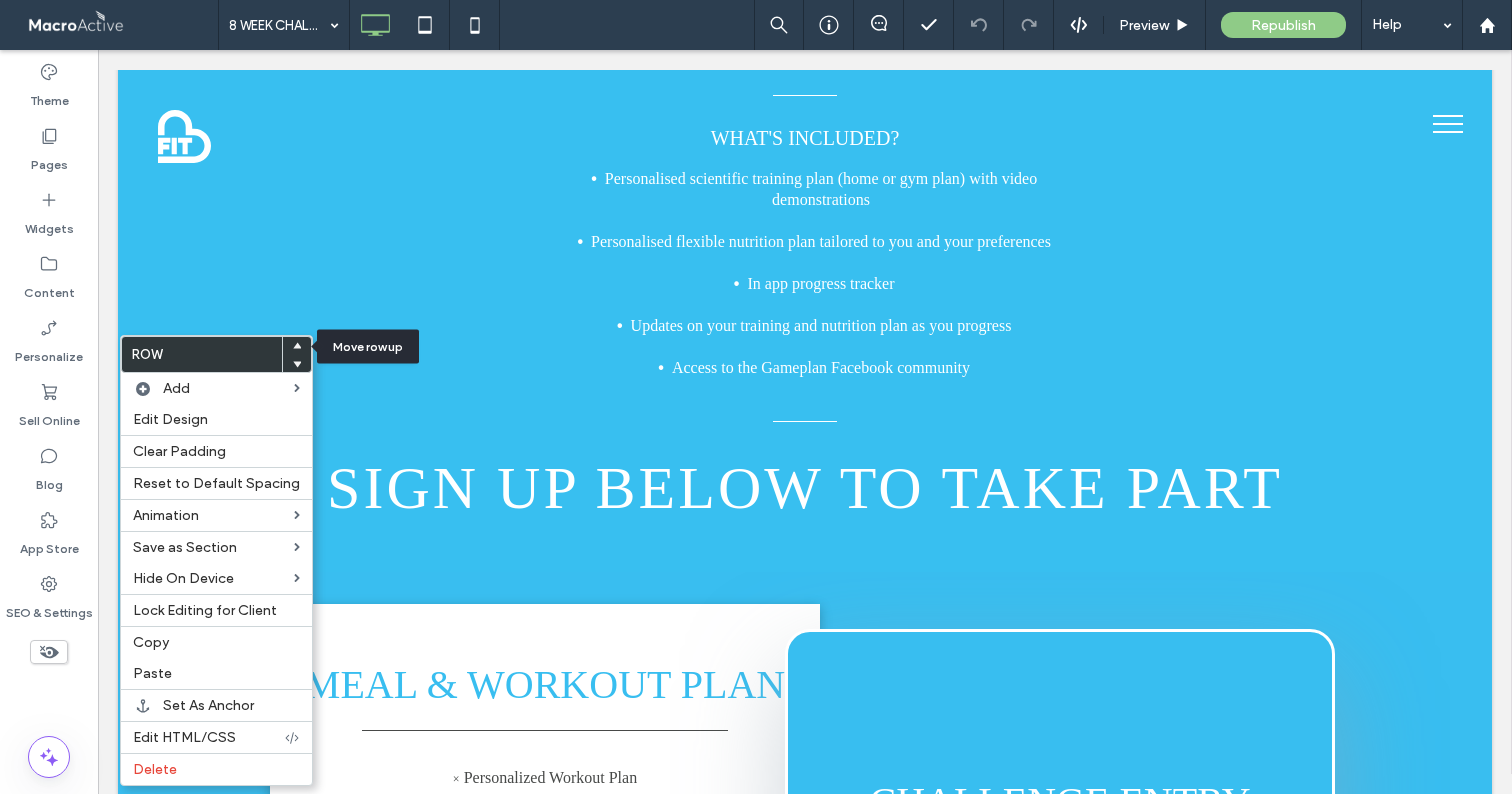 click 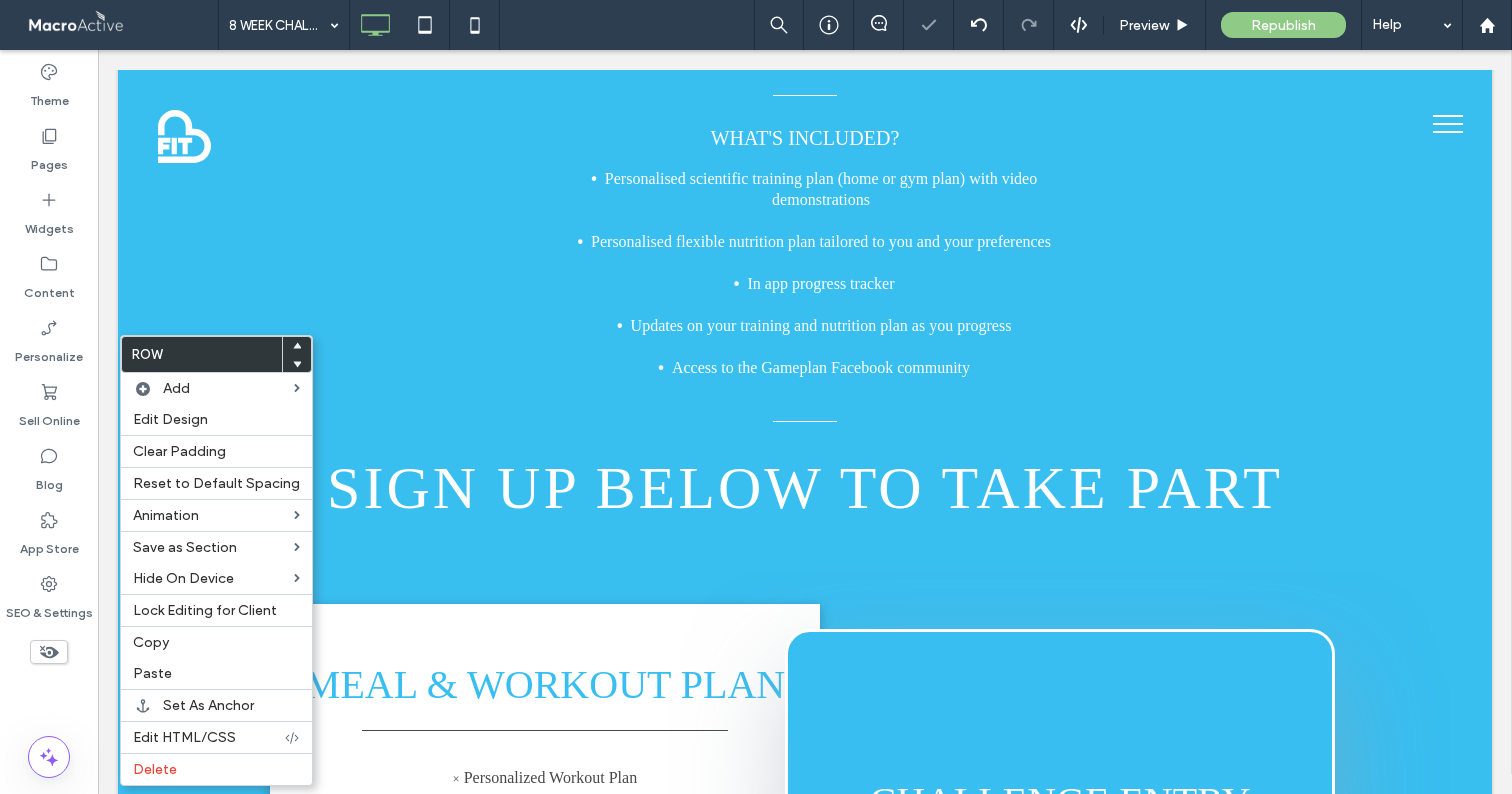 click 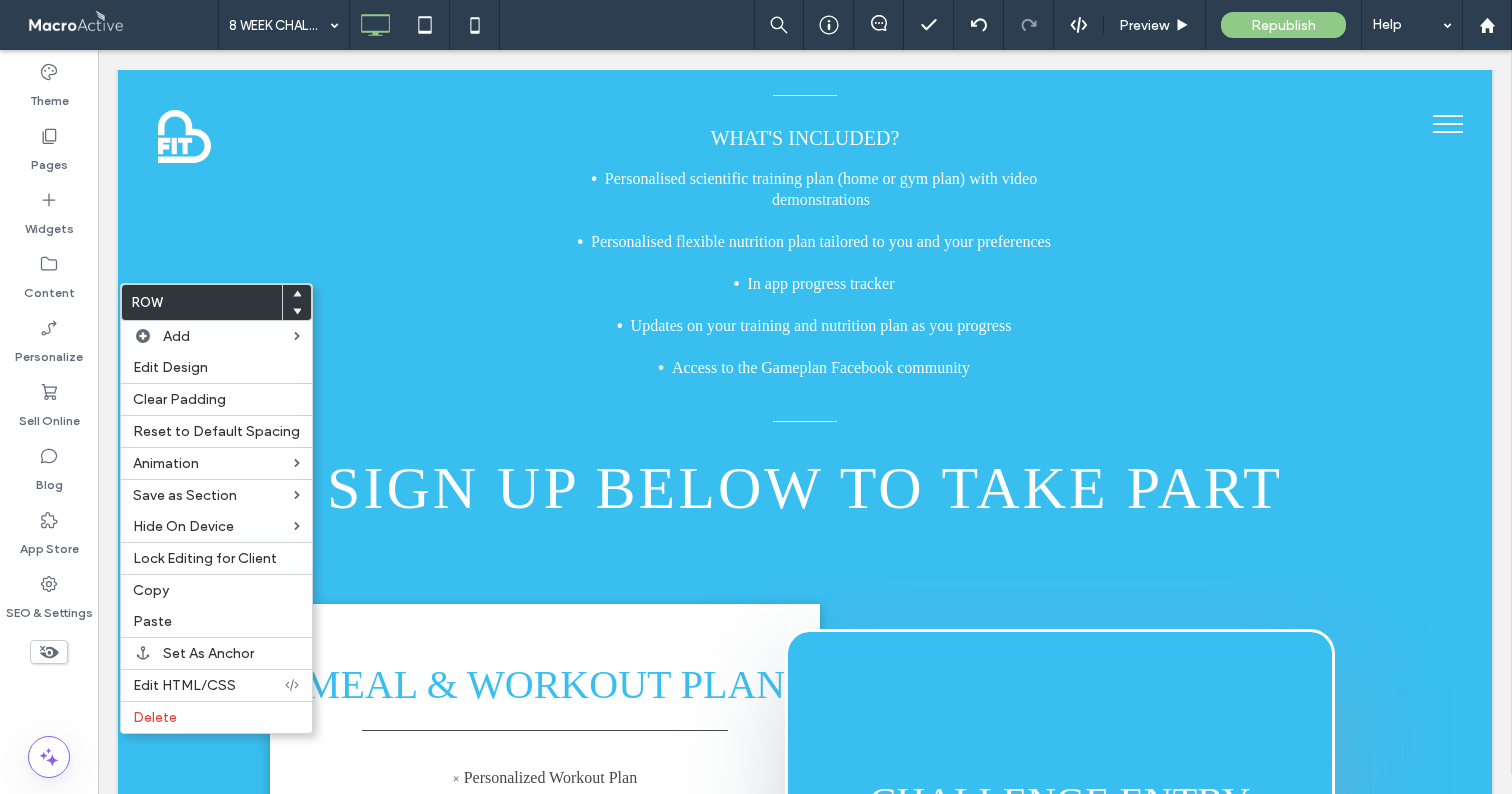 click 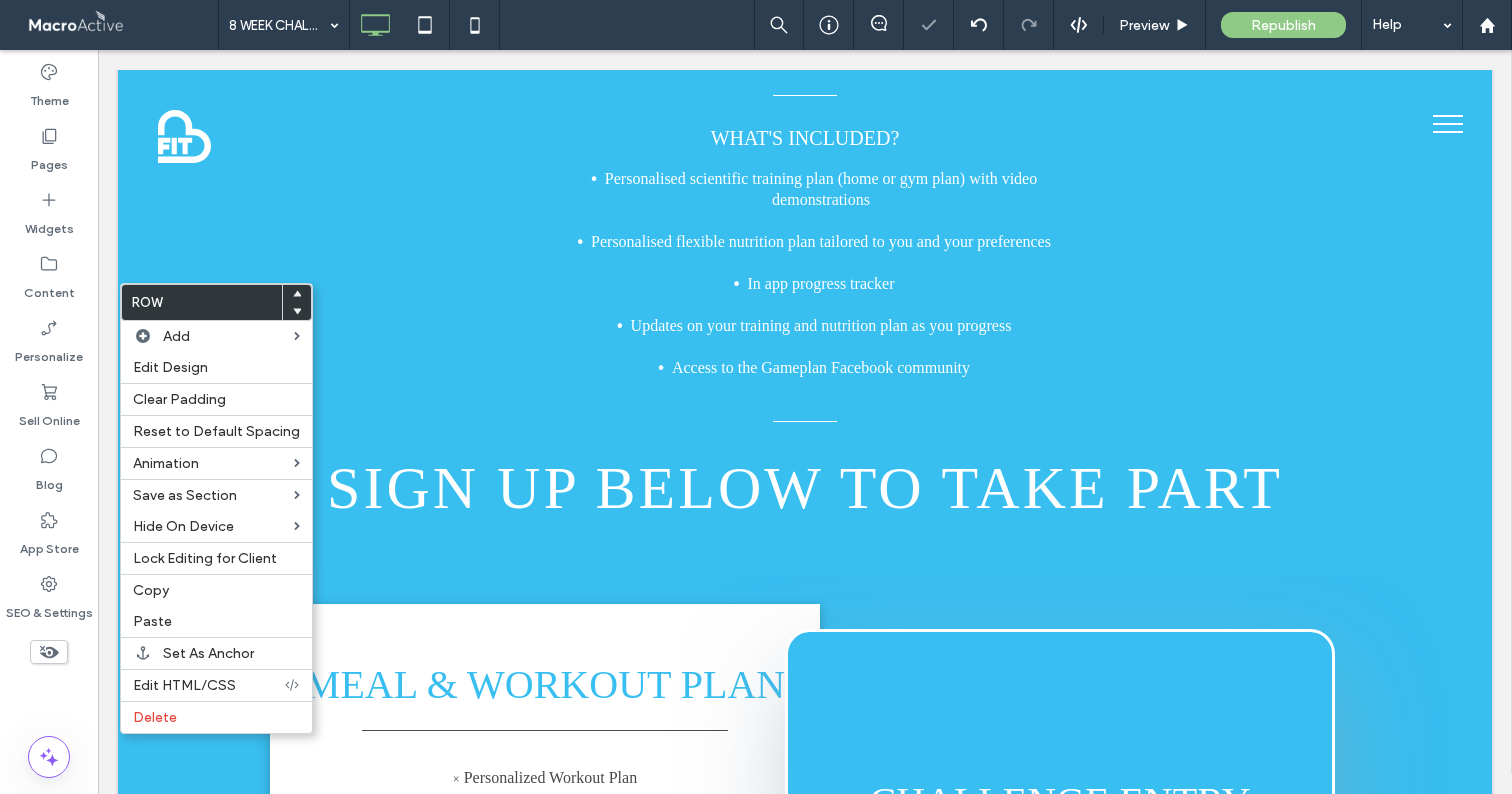 click at bounding box center [297, 311] 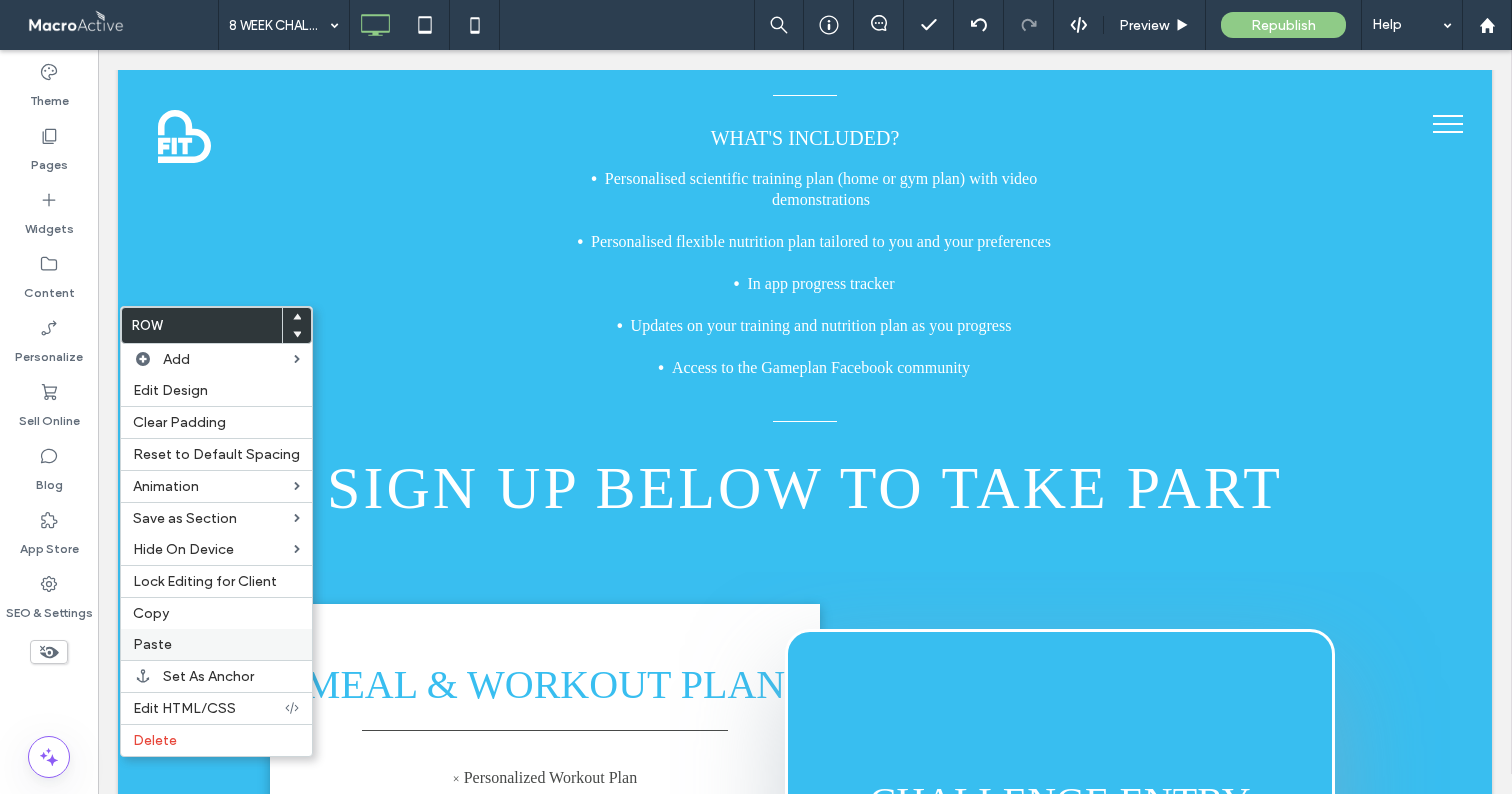 click on "Paste" at bounding box center [216, 644] 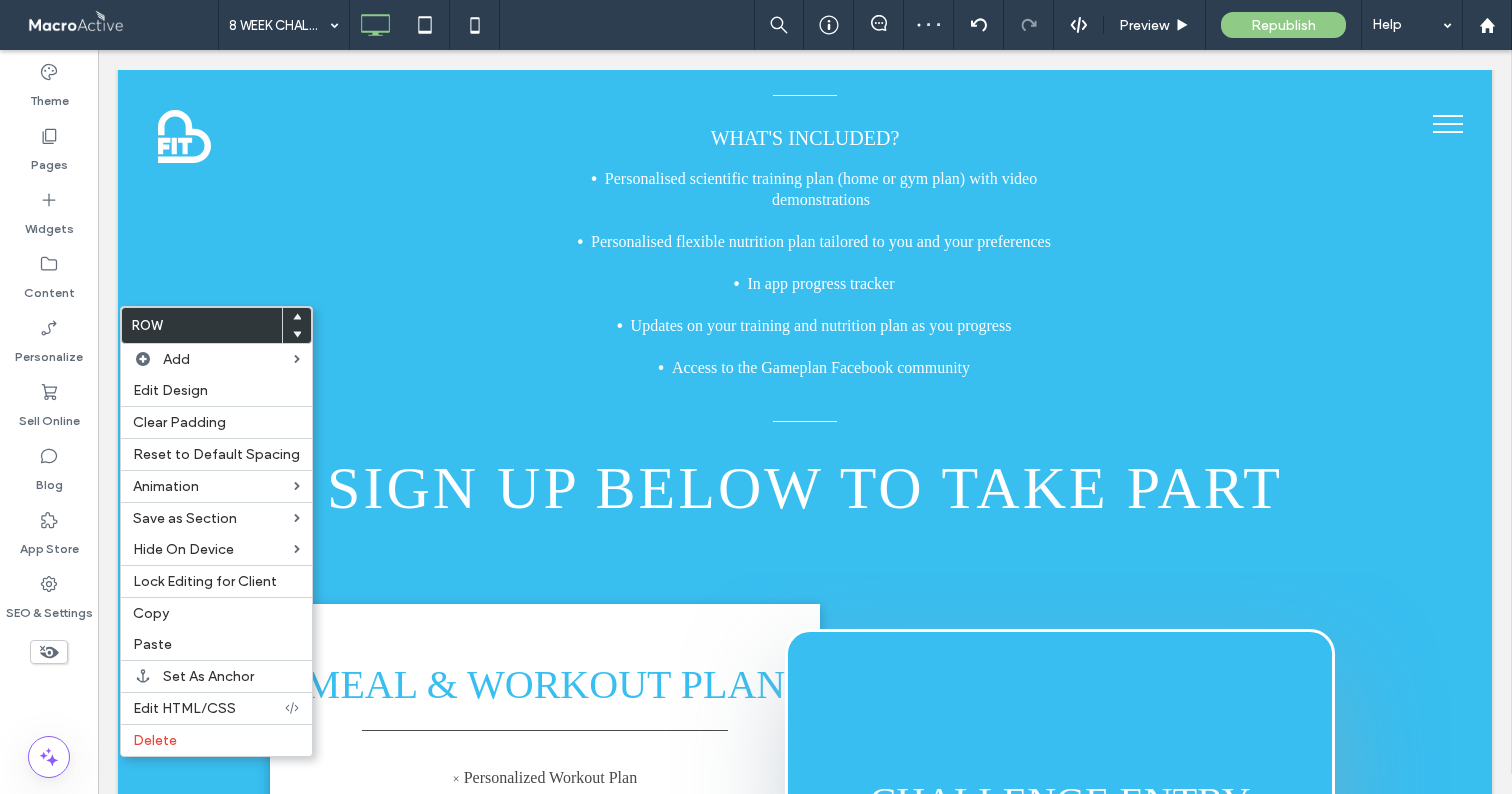 click at bounding box center (297, 334) 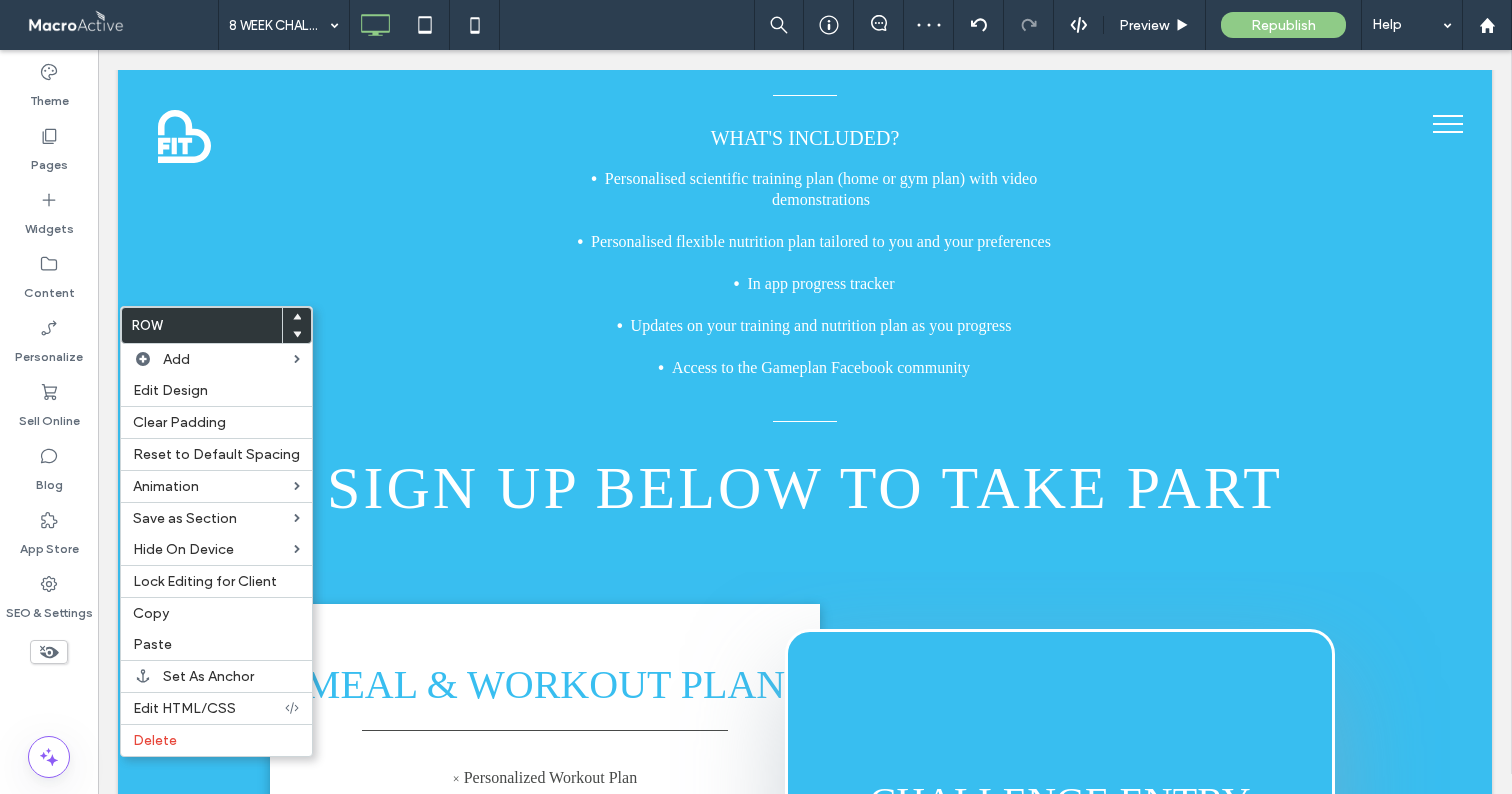 click at bounding box center [297, 334] 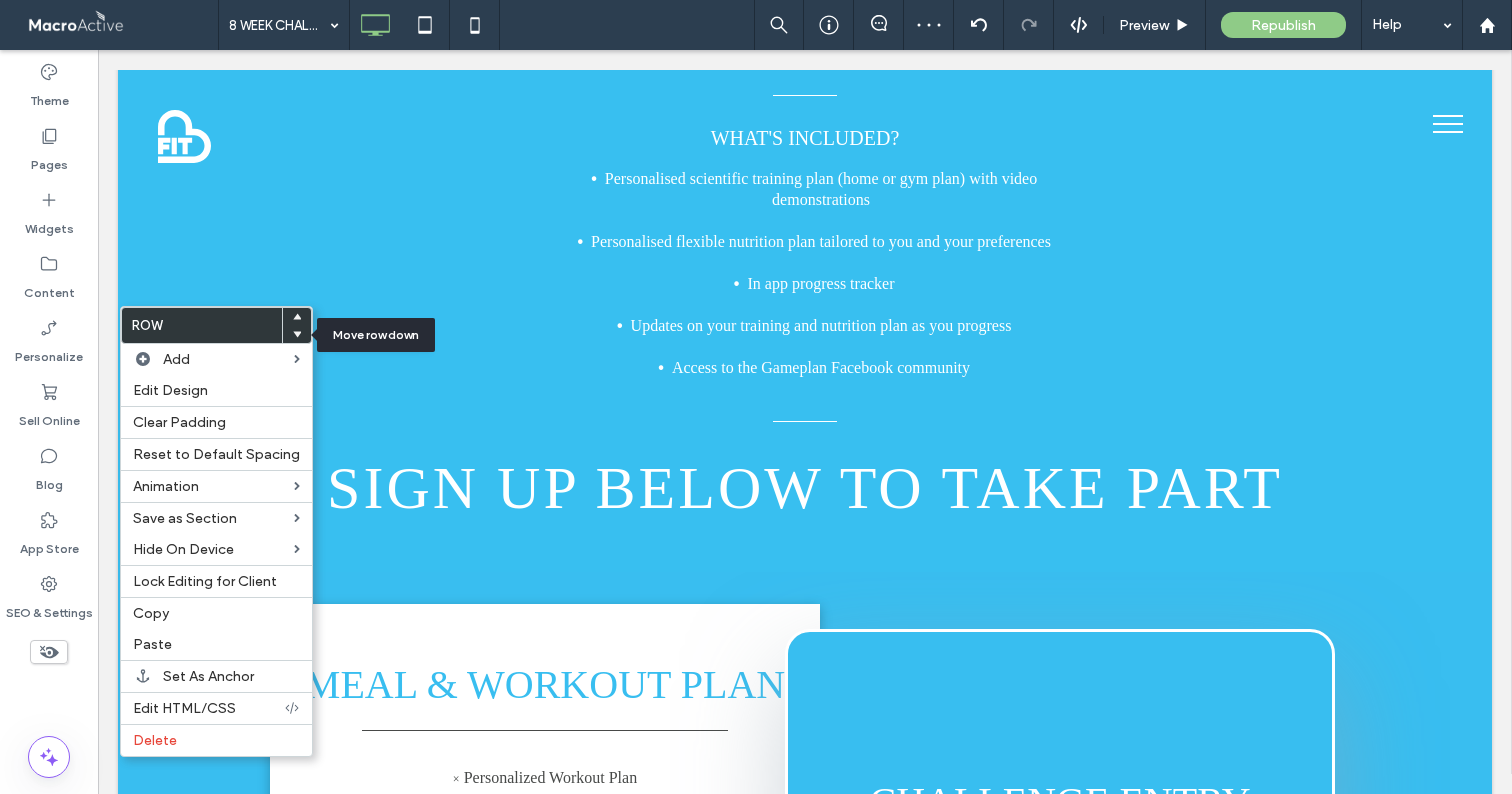 click 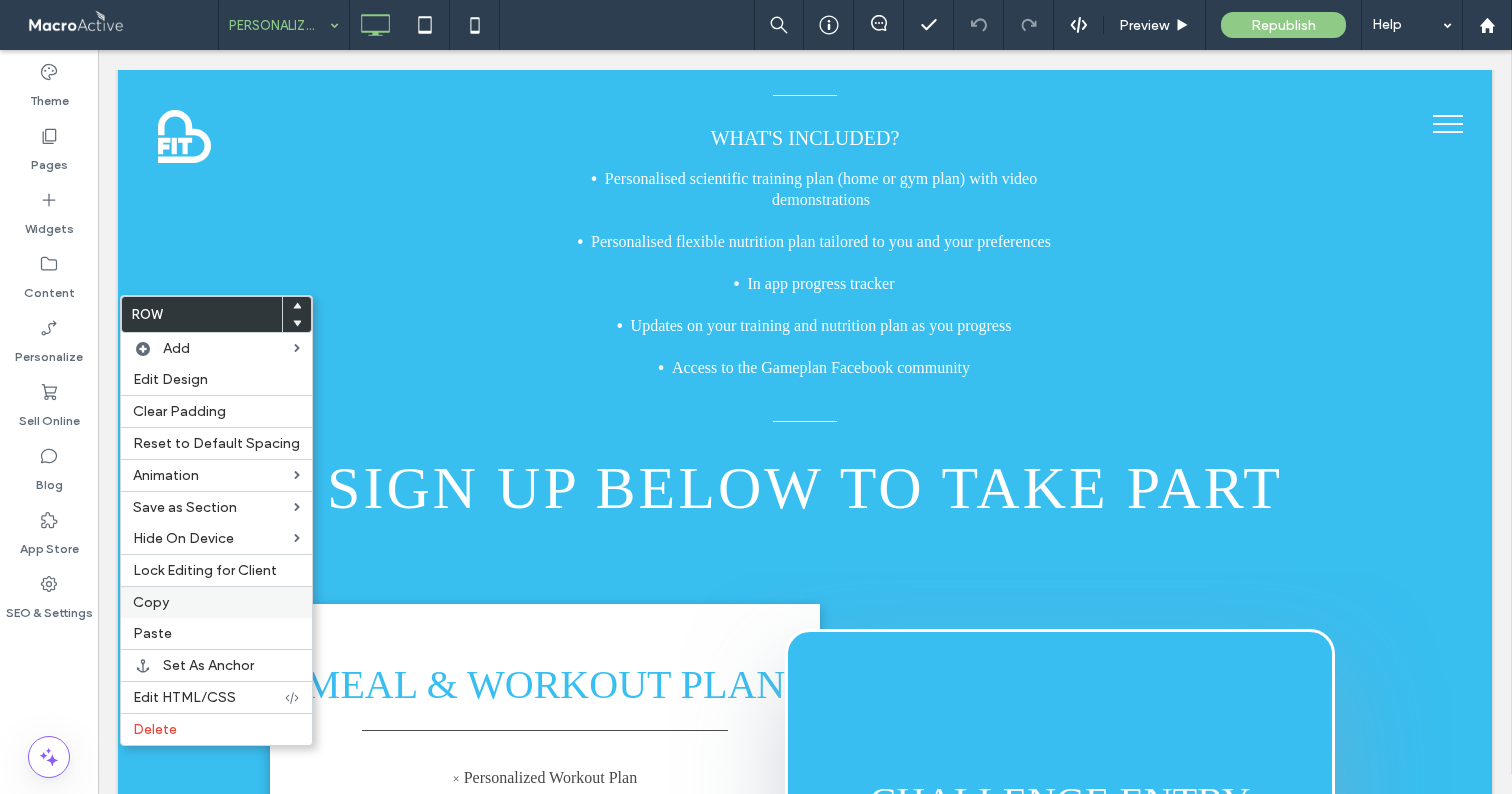 click on "Copy" at bounding box center (216, 602) 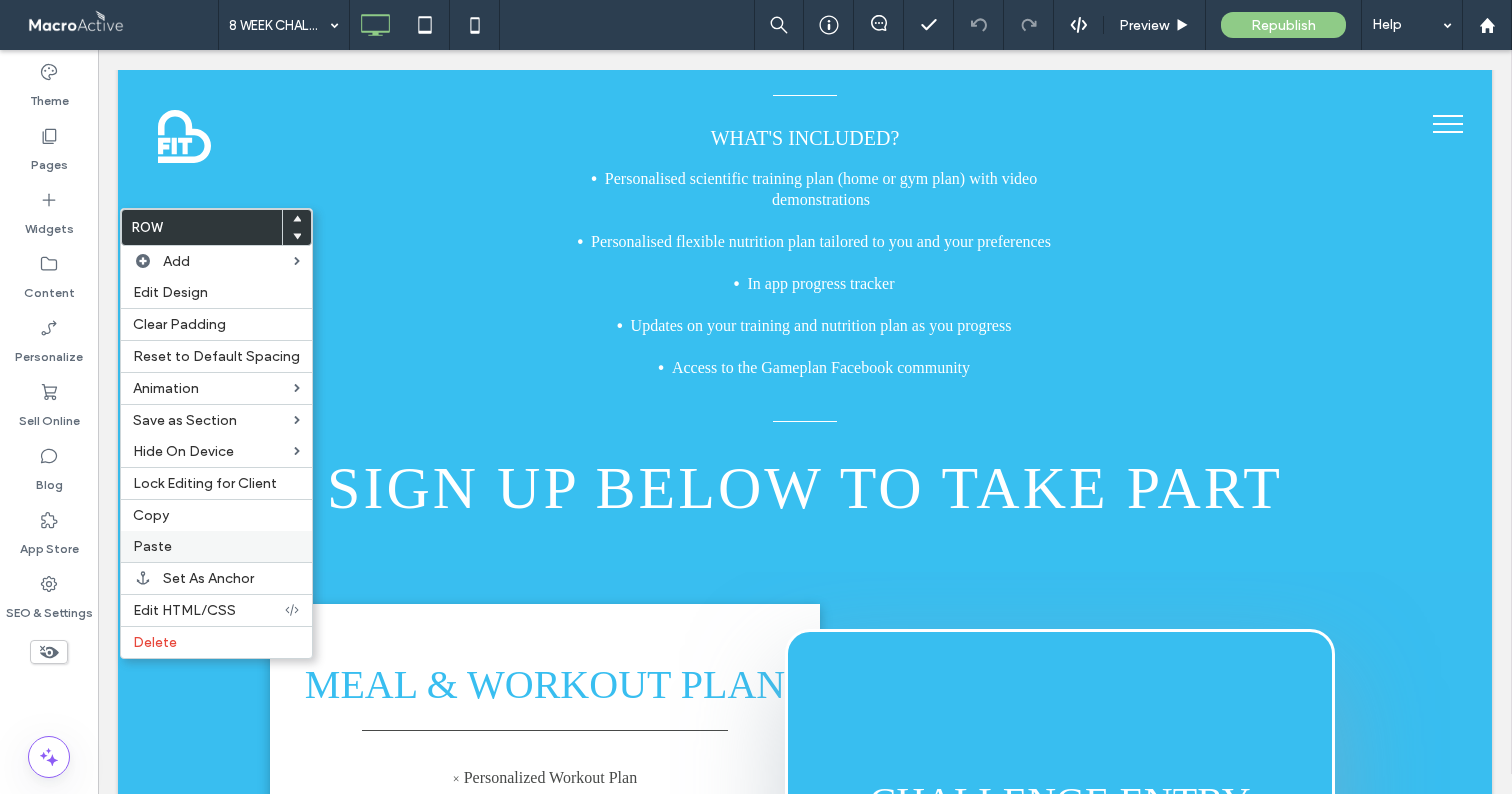 click on "Paste" at bounding box center (216, 546) 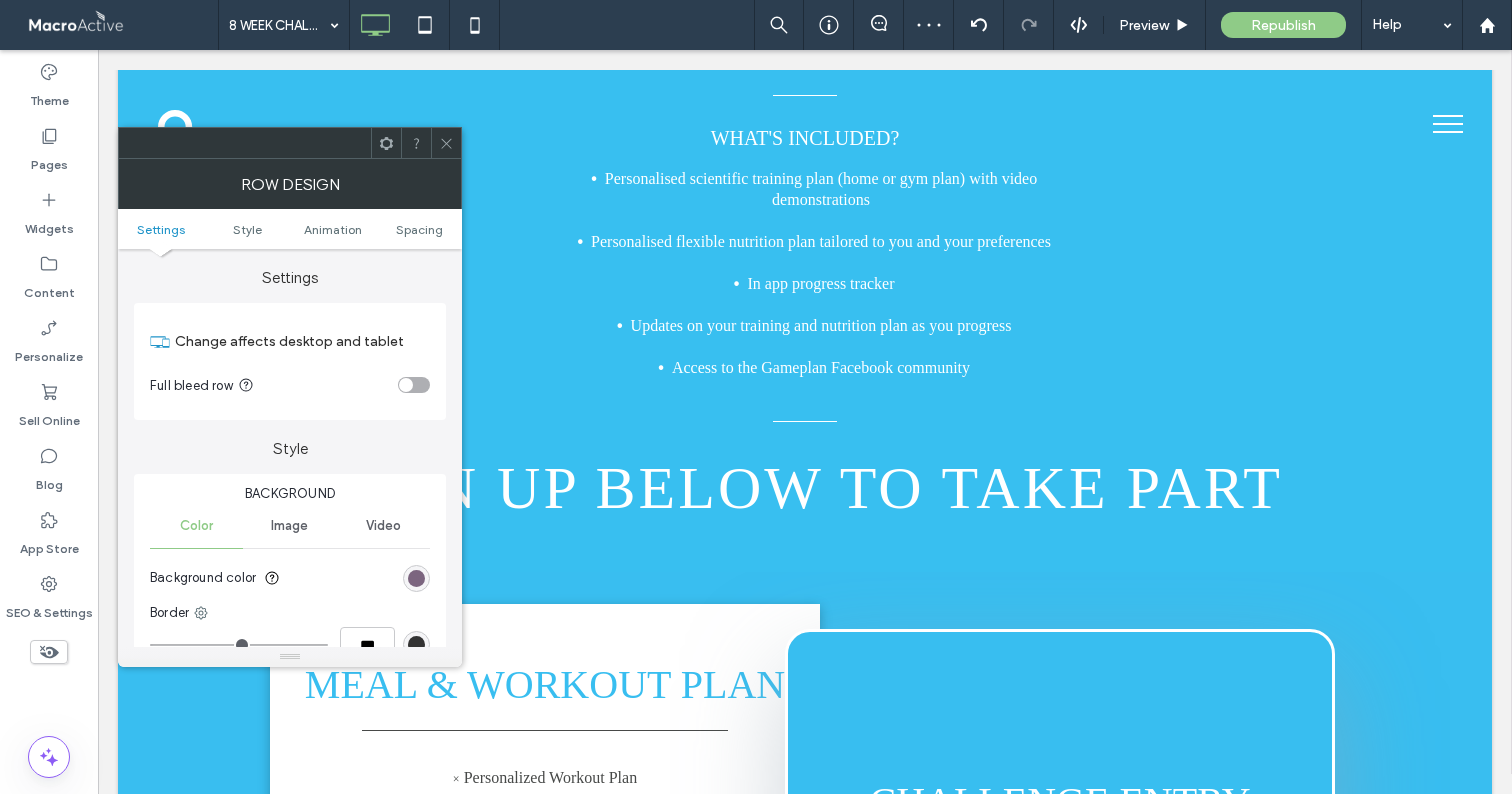 click at bounding box center (416, 578) 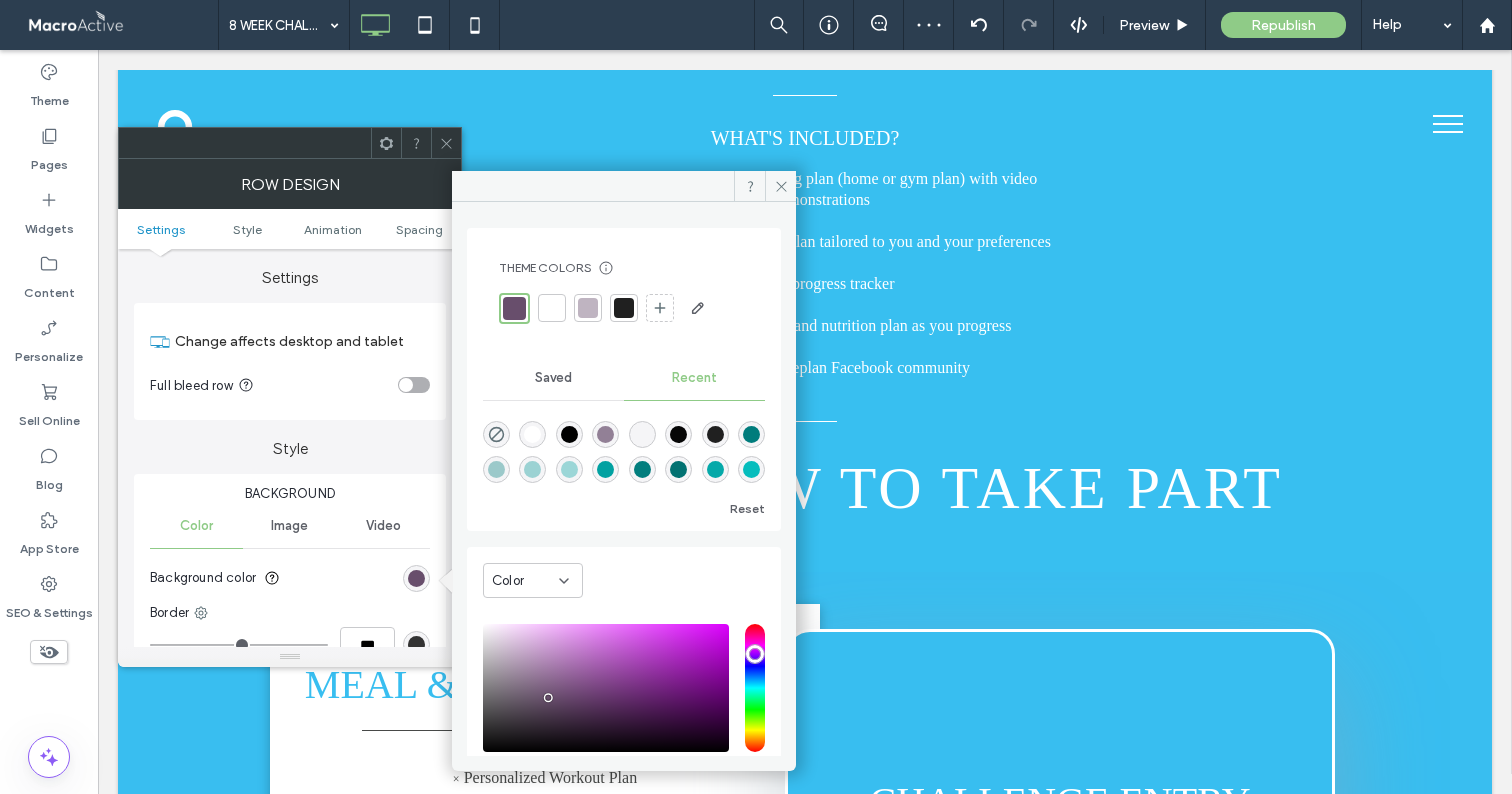 click at bounding box center (642, 469) 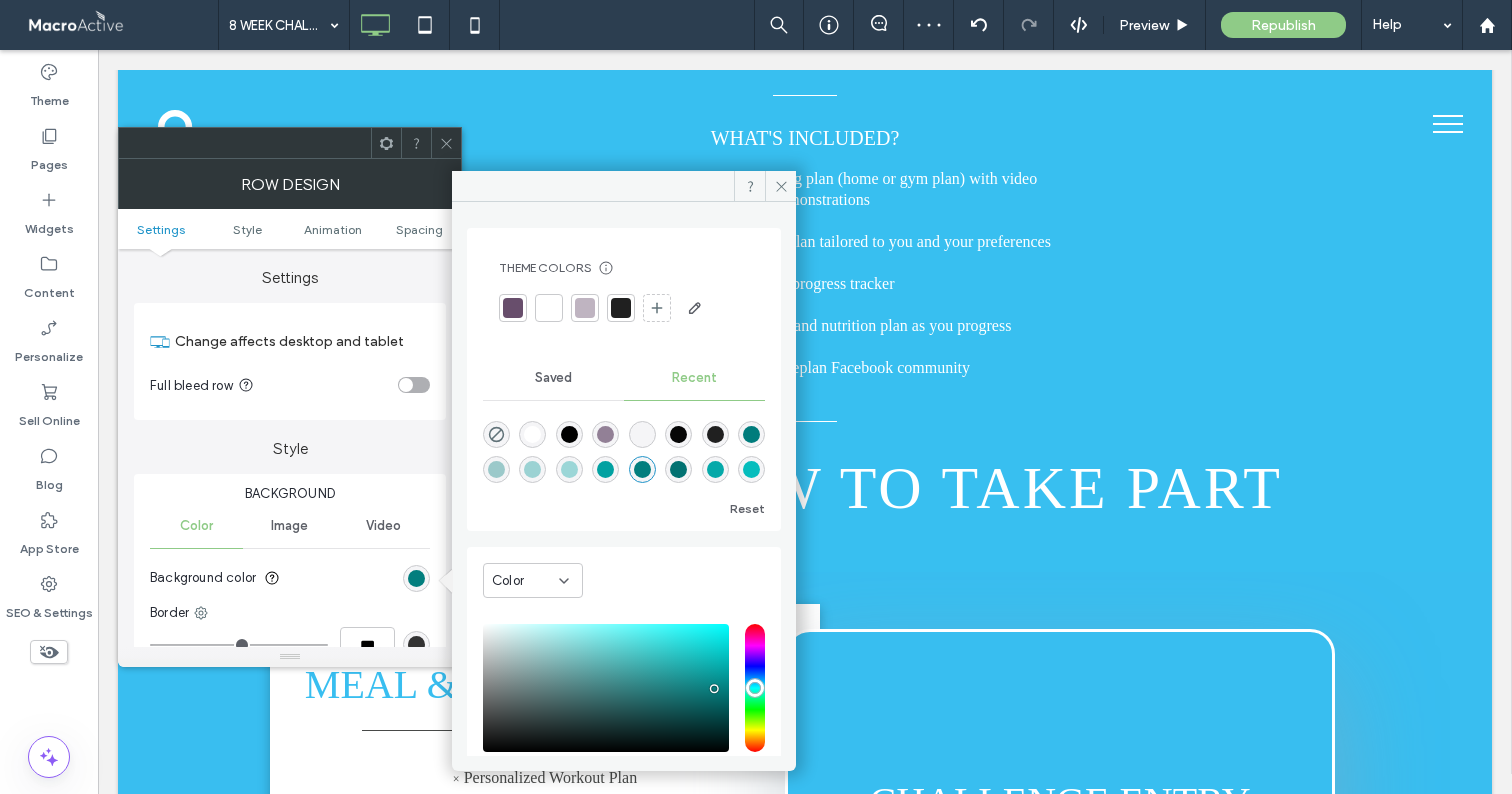 click 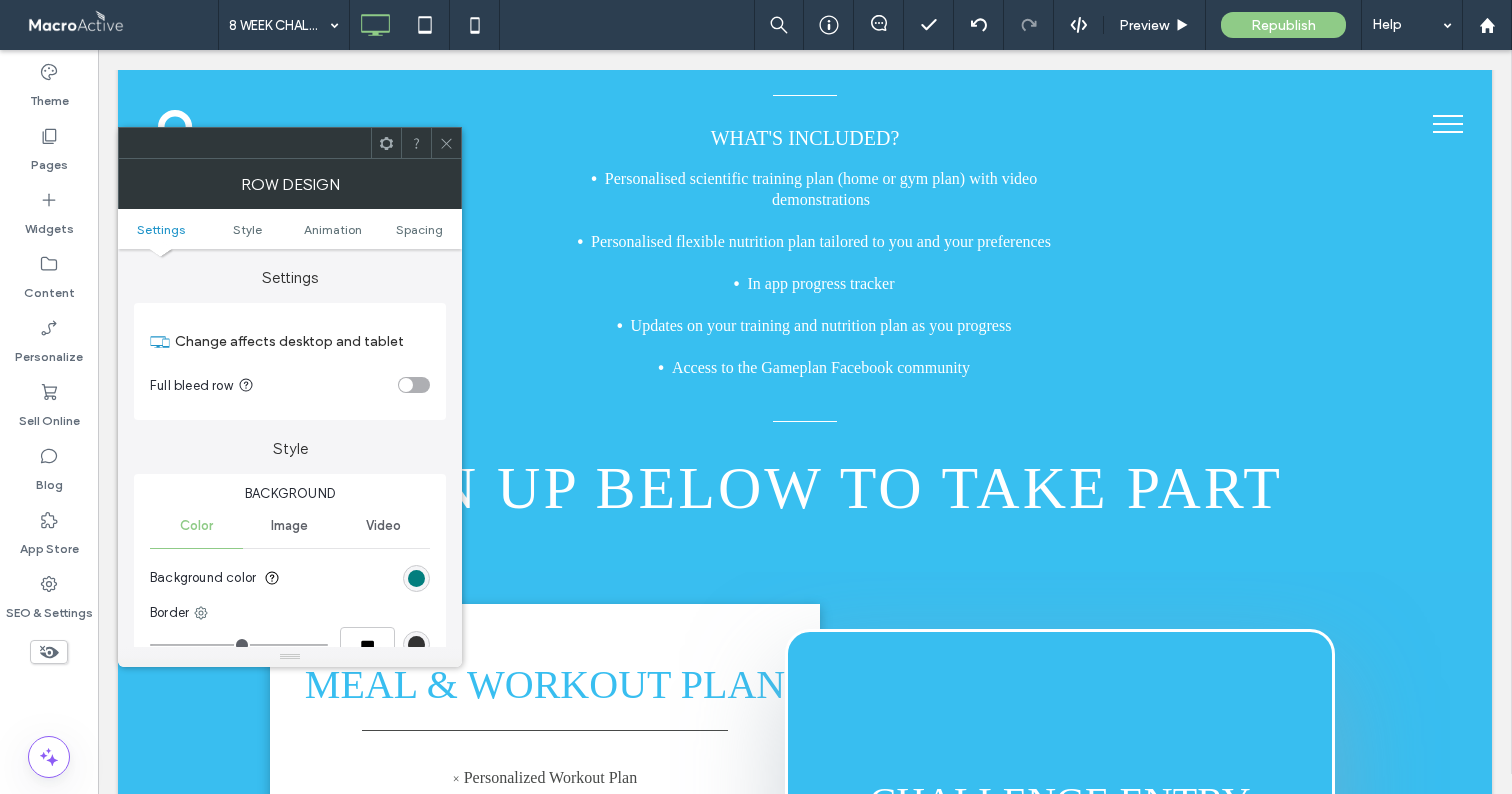 click at bounding box center [416, 578] 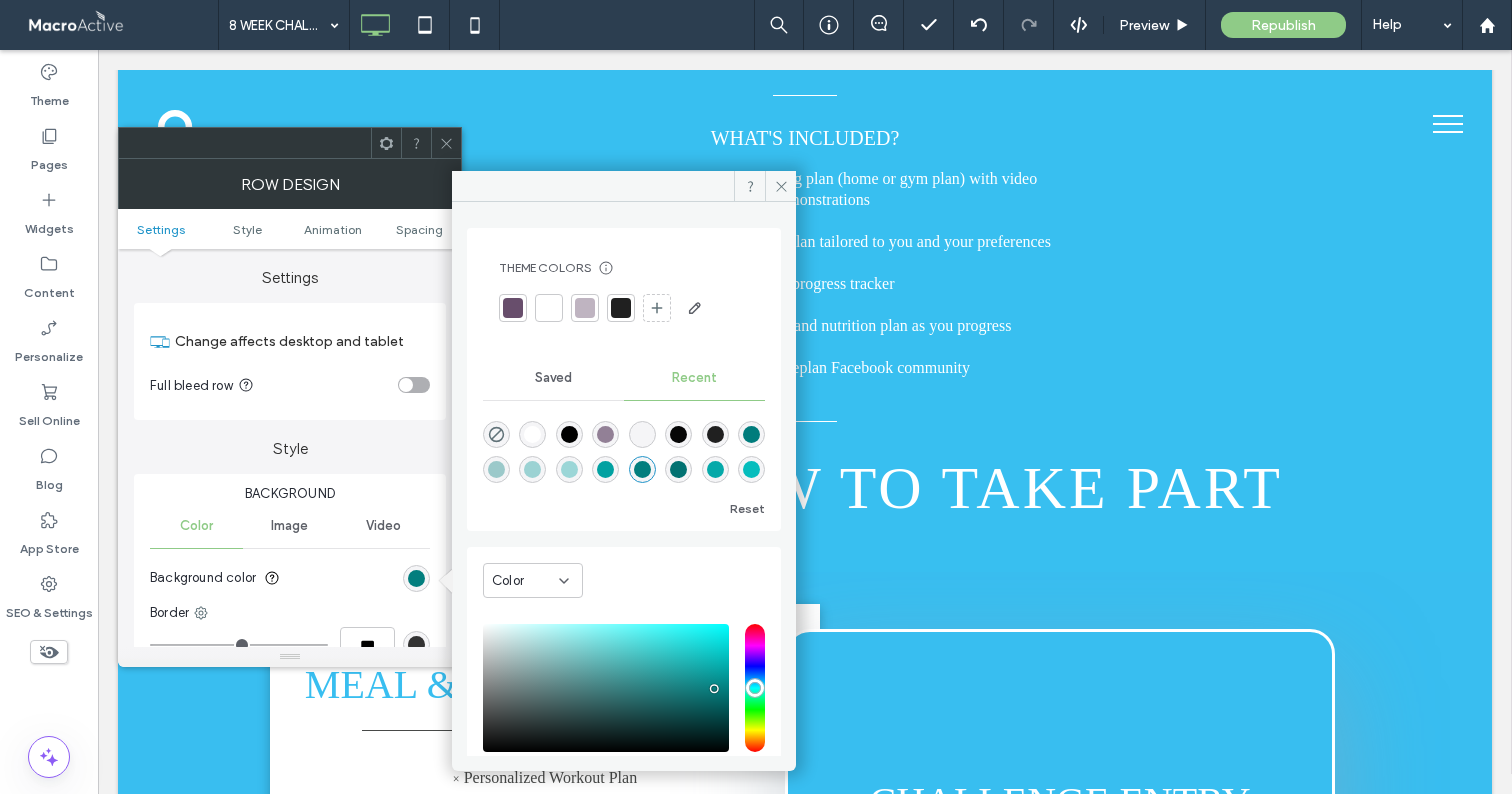 click on "Saved" at bounding box center [553, 378] 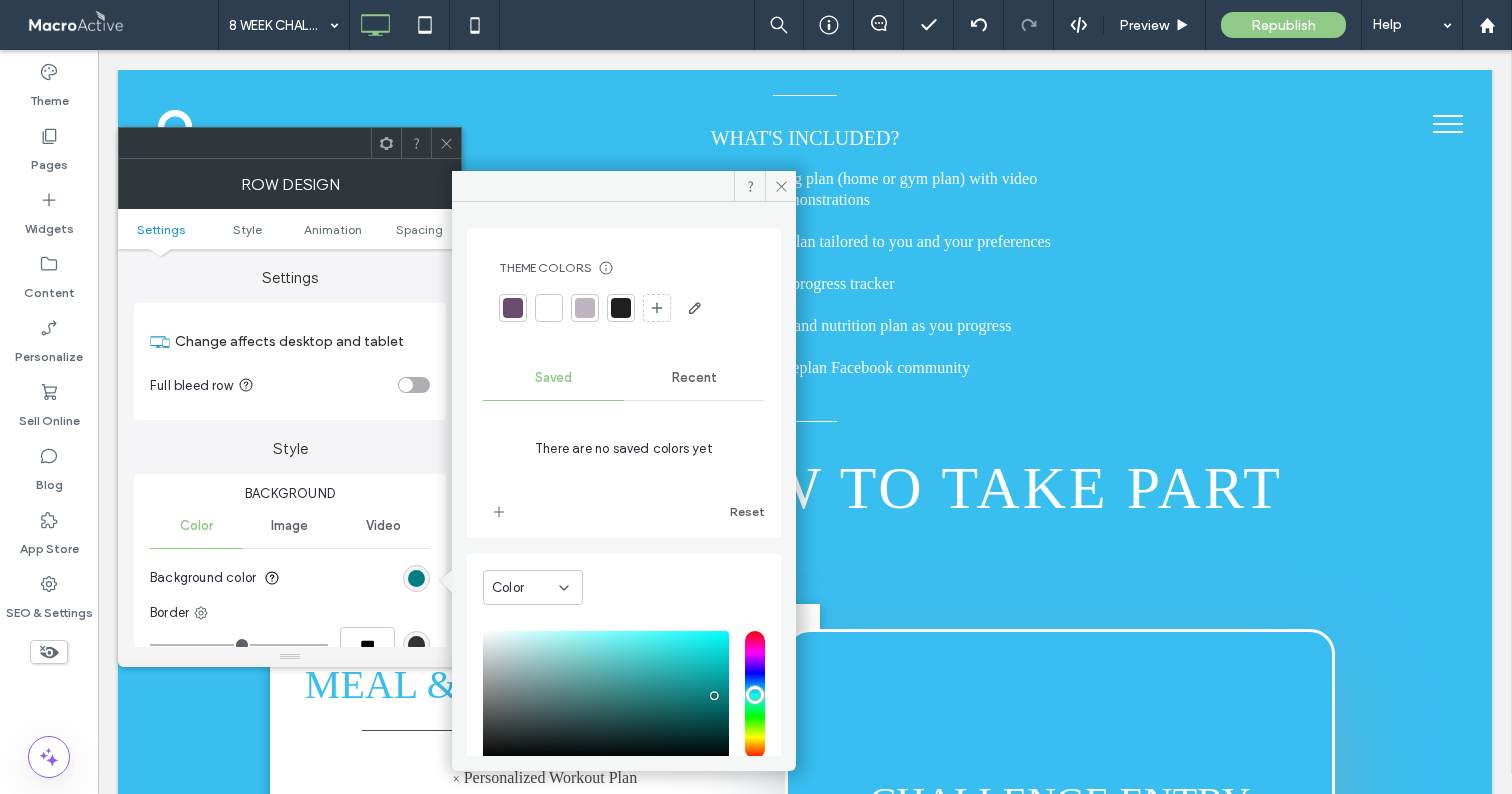 click on "Recent" at bounding box center (694, 378) 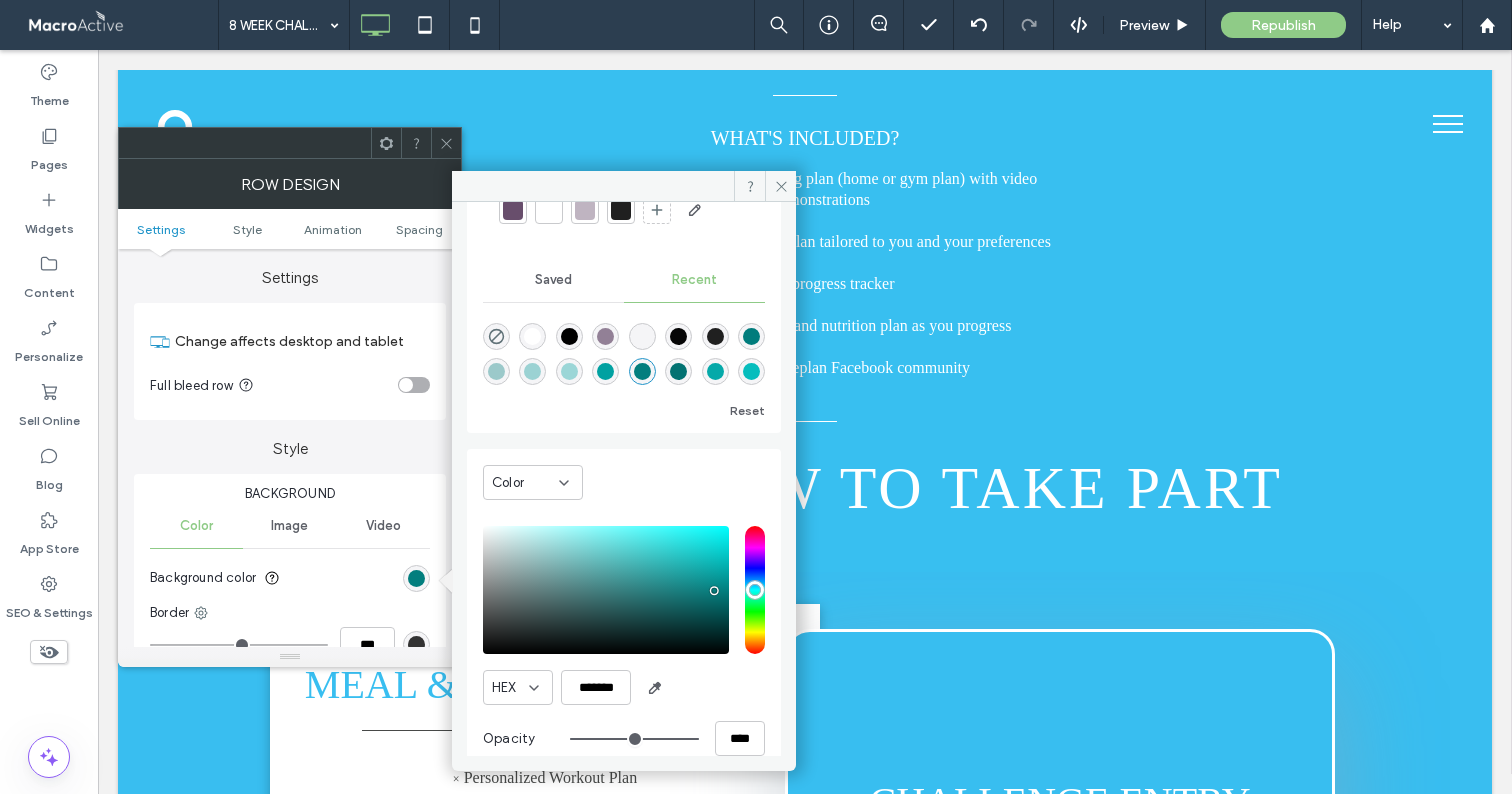 scroll, scrollTop: 123, scrollLeft: 0, axis: vertical 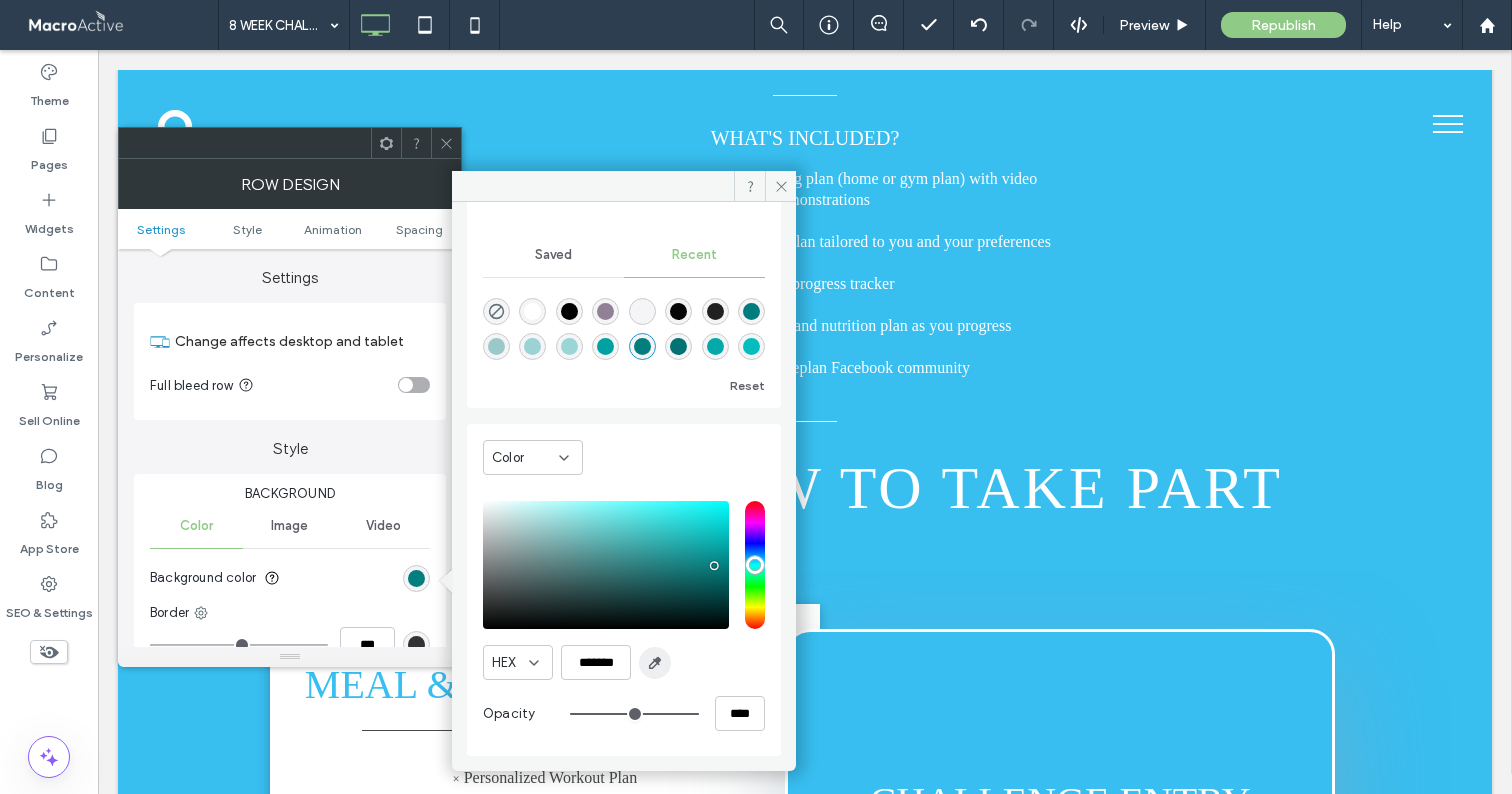 click 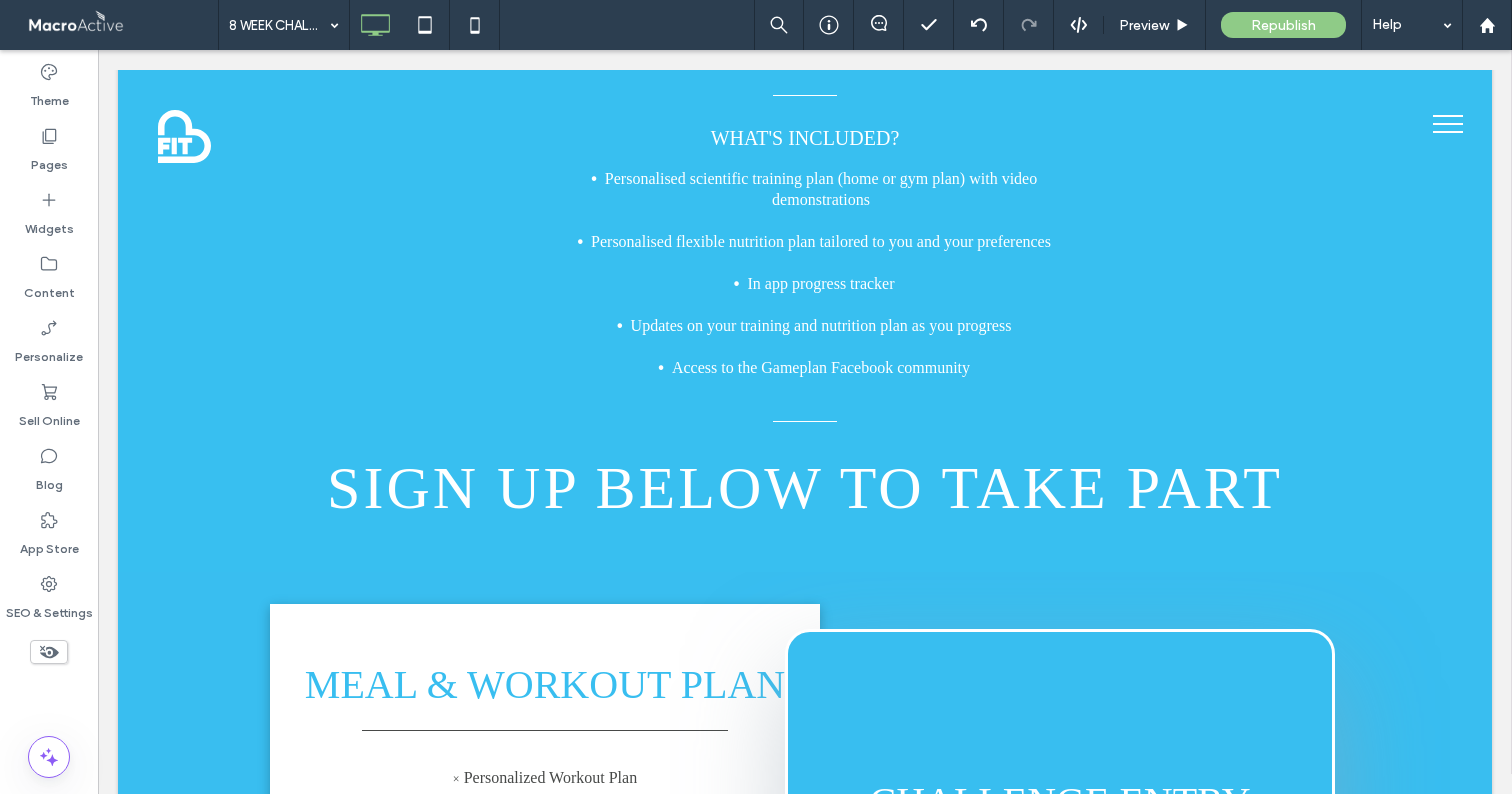 type on "*******" 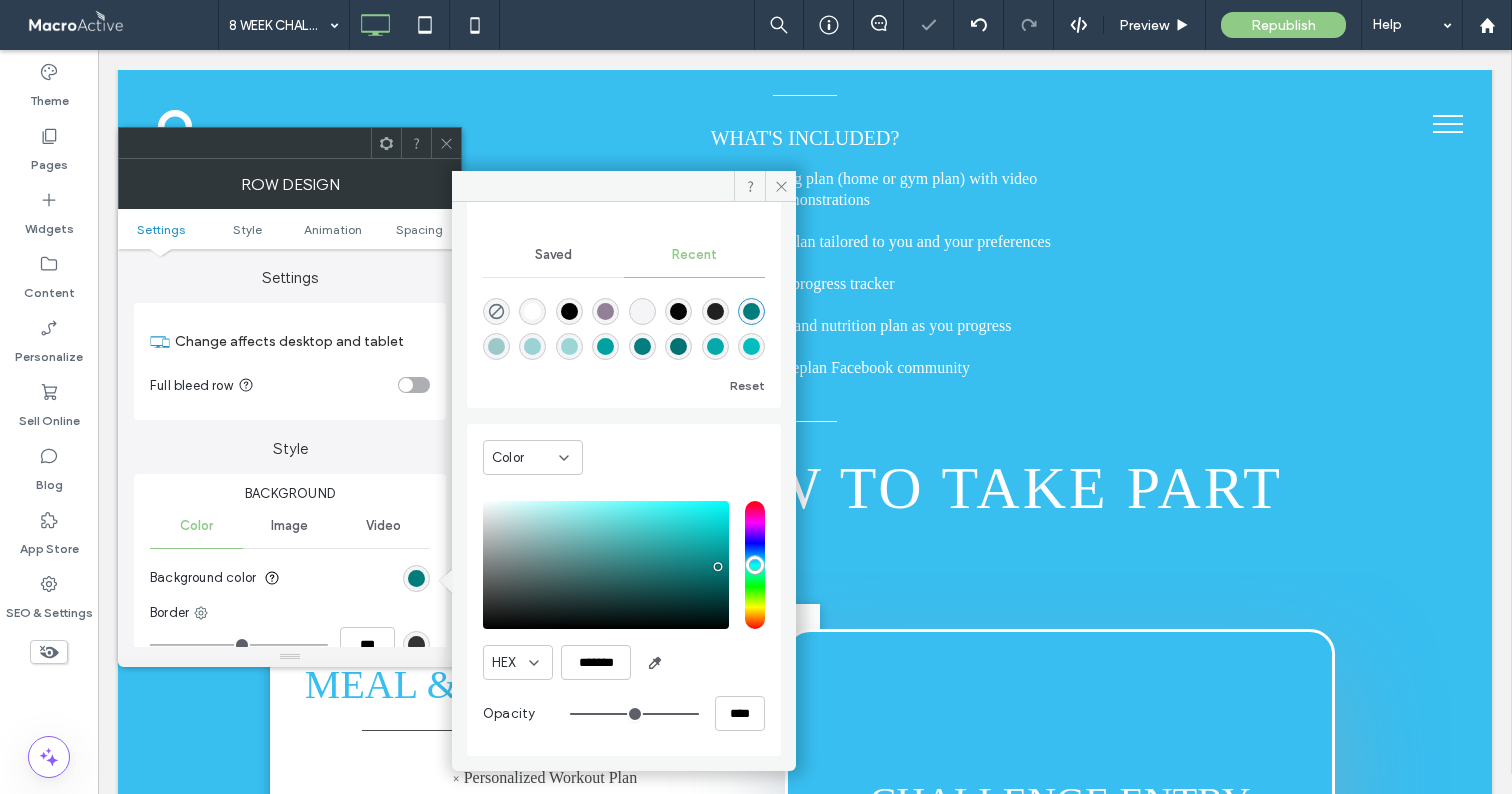 click at bounding box center (446, 143) 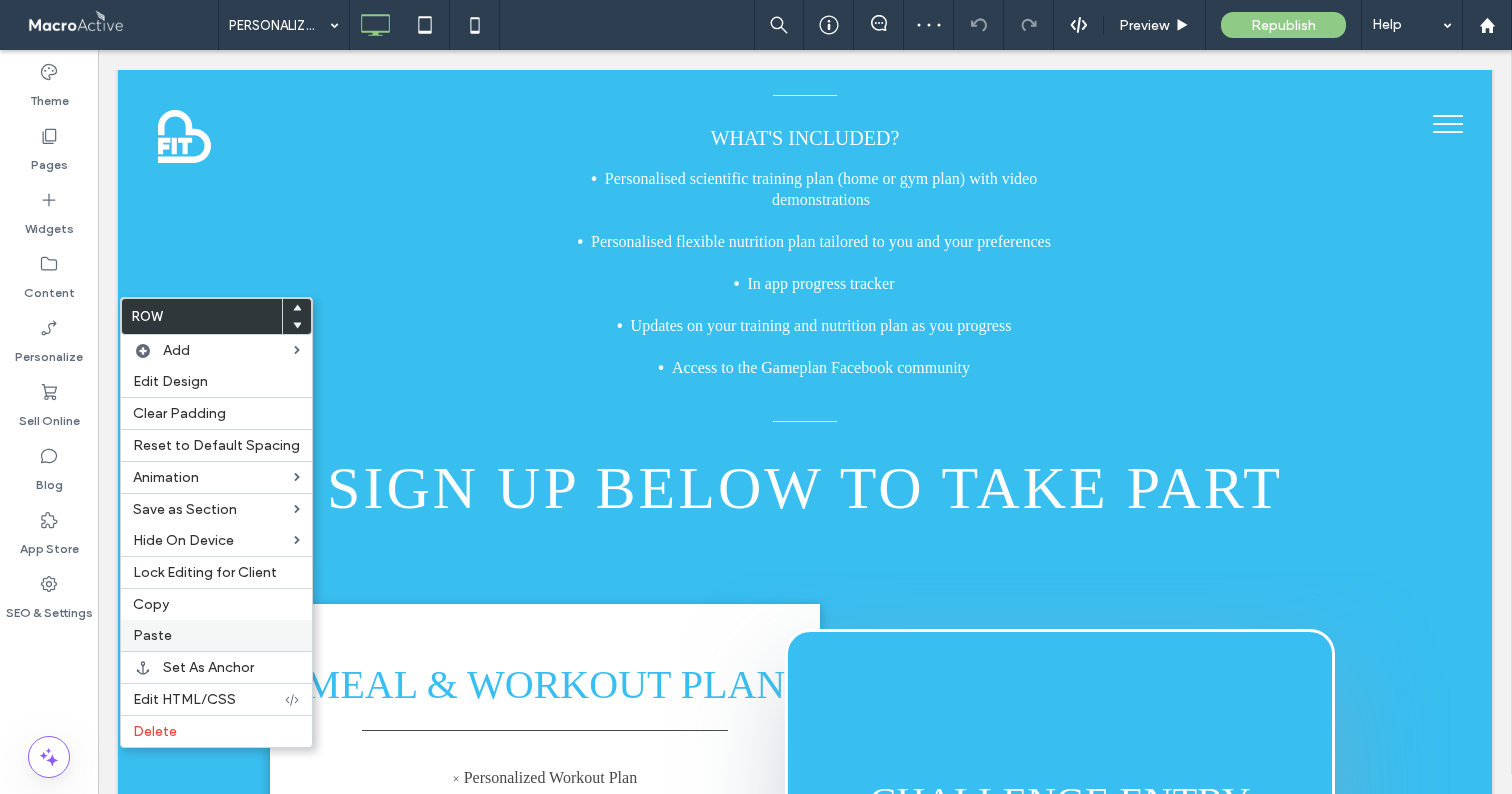 click on "Paste" at bounding box center (216, 635) 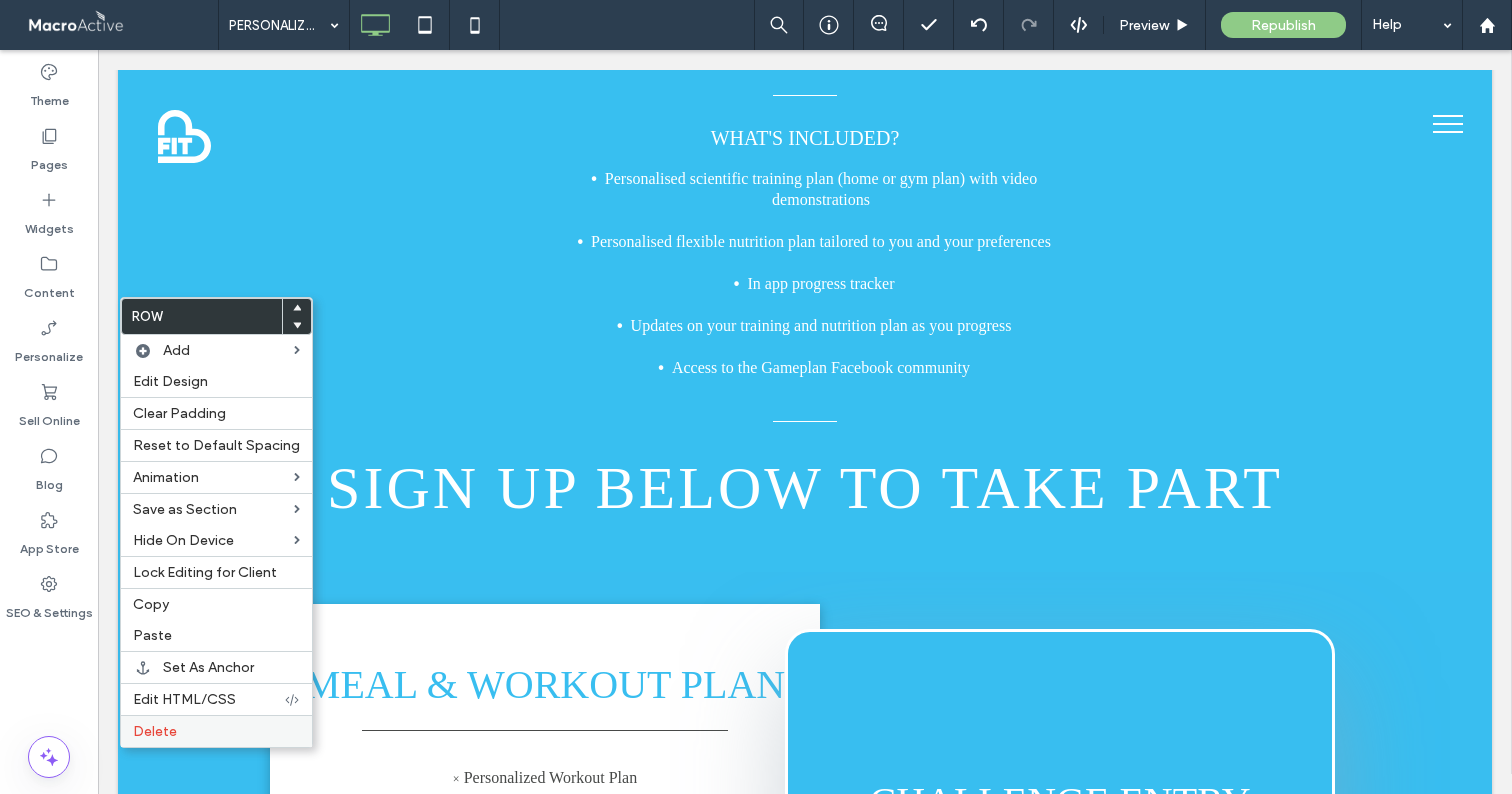 click on "Delete" at bounding box center (155, 731) 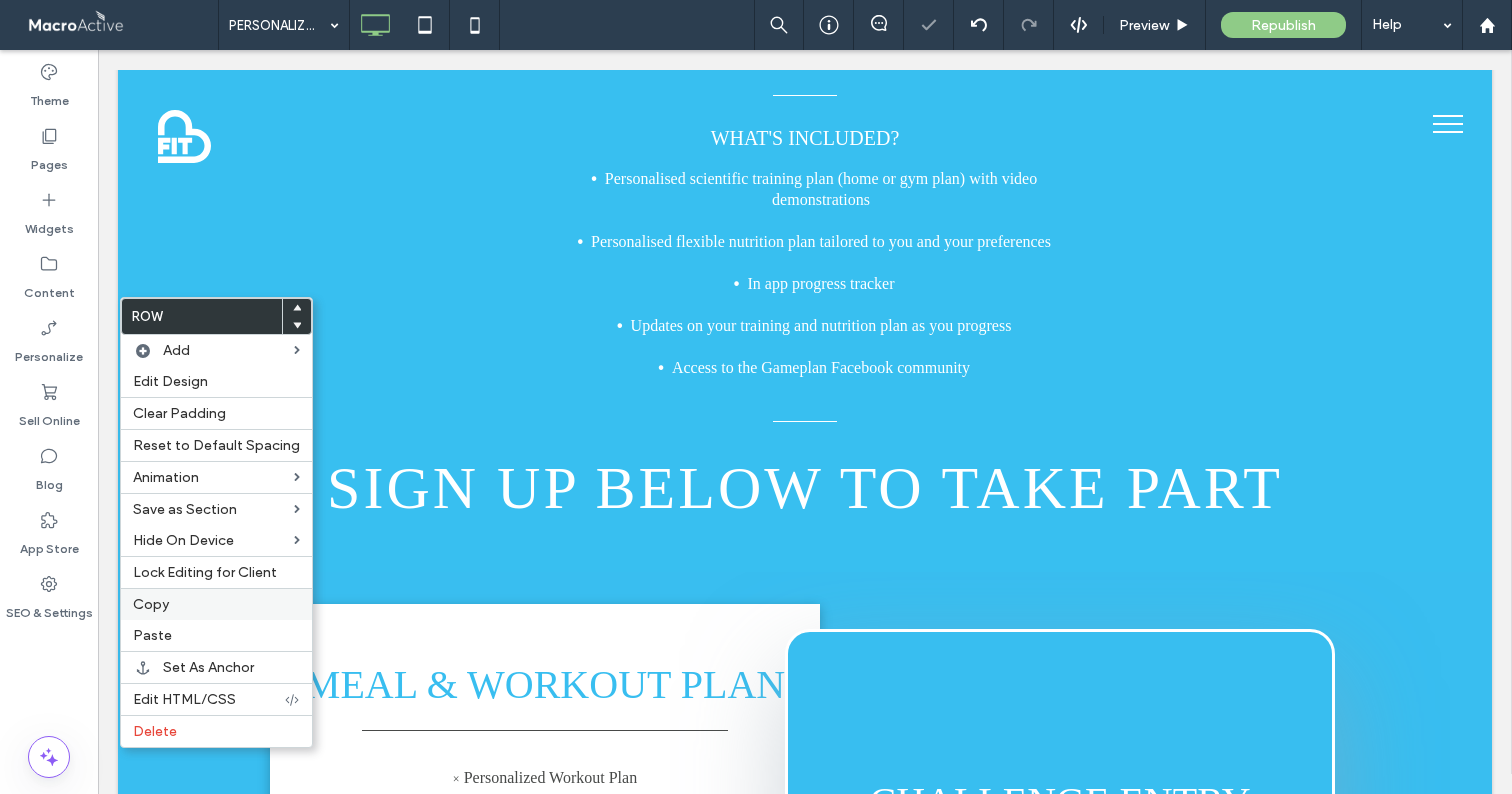 click on "Copy" at bounding box center [216, 604] 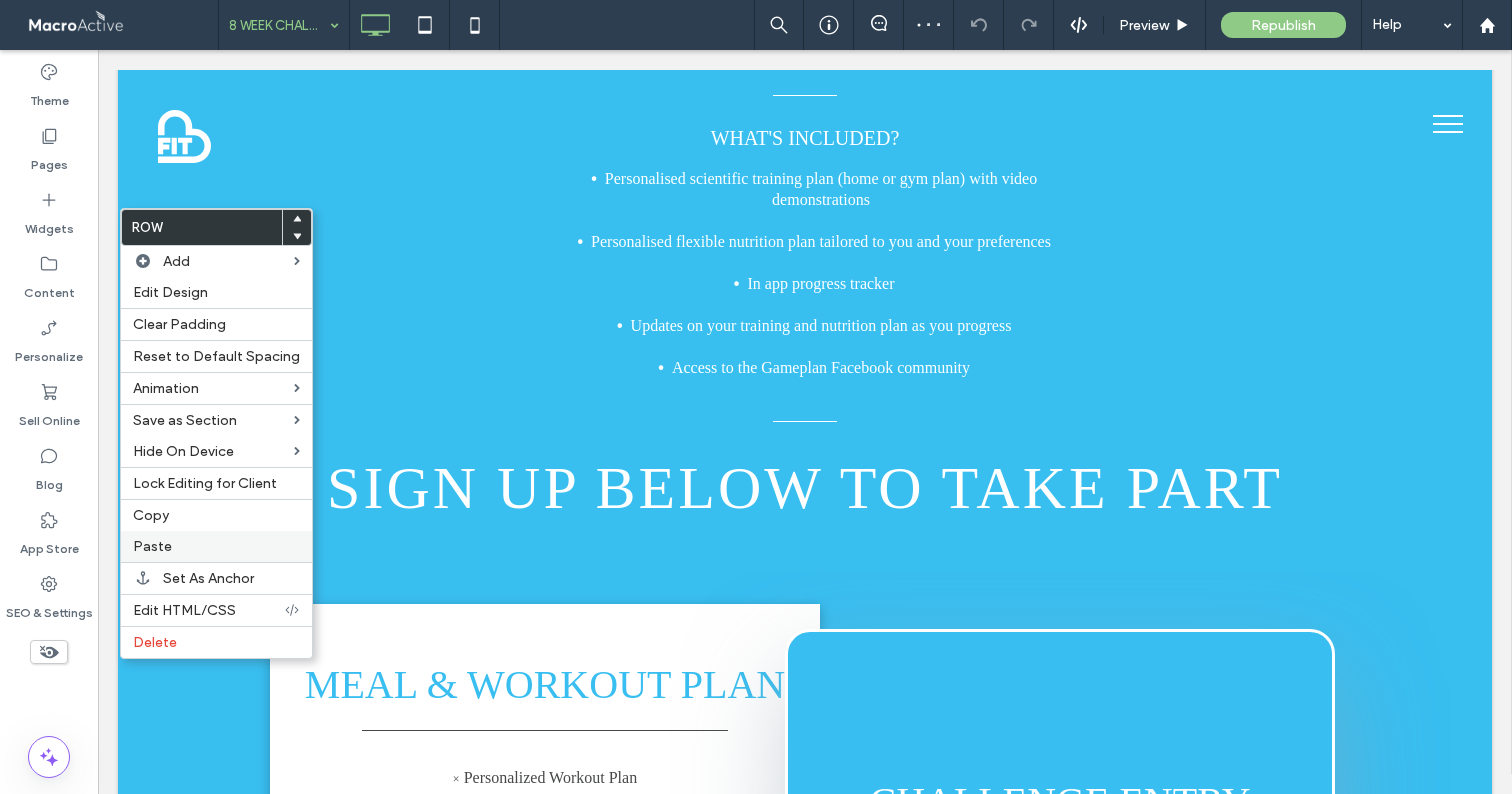click on "Paste" at bounding box center [152, 546] 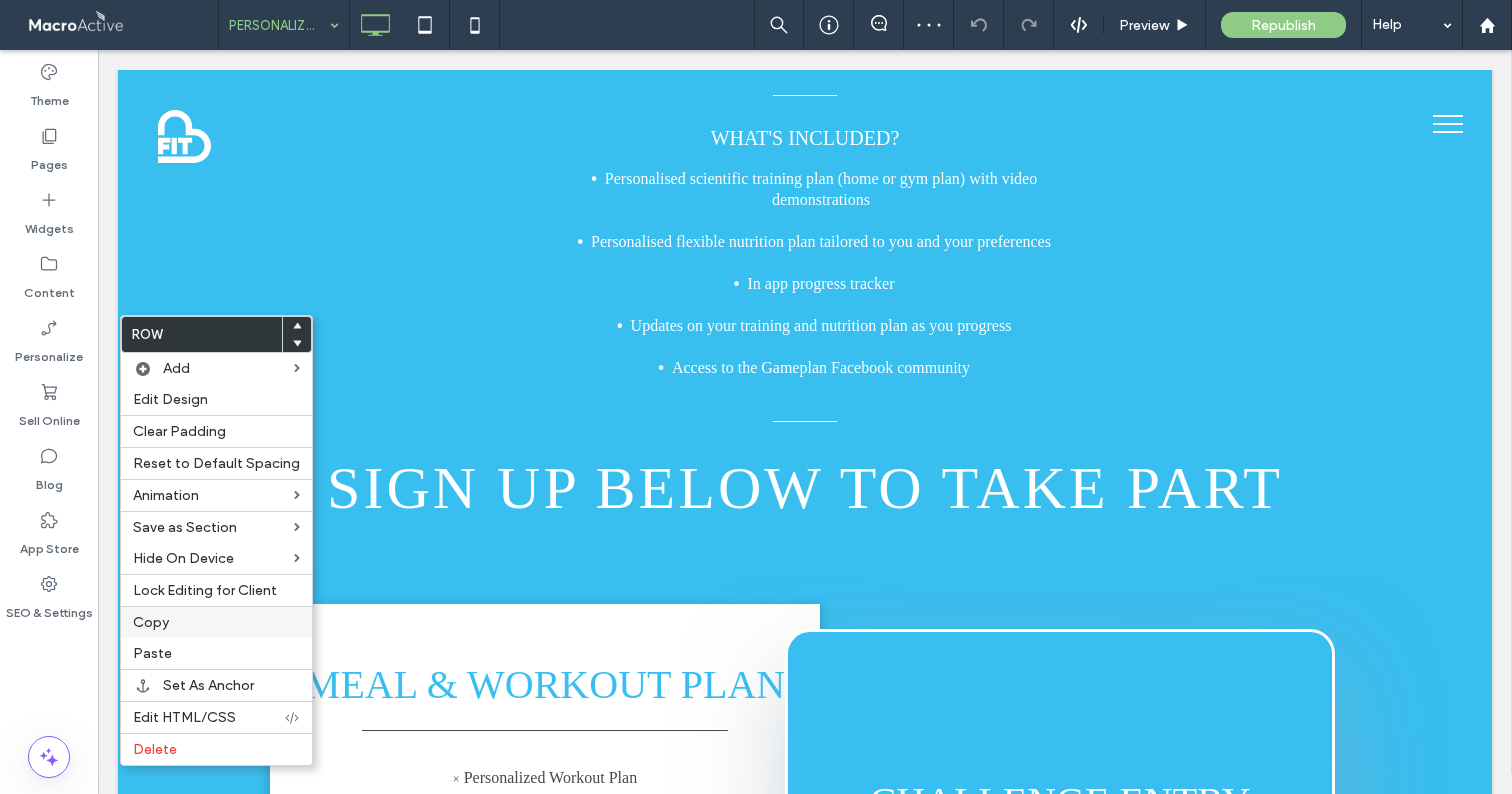 click on "Copy" at bounding box center (216, 622) 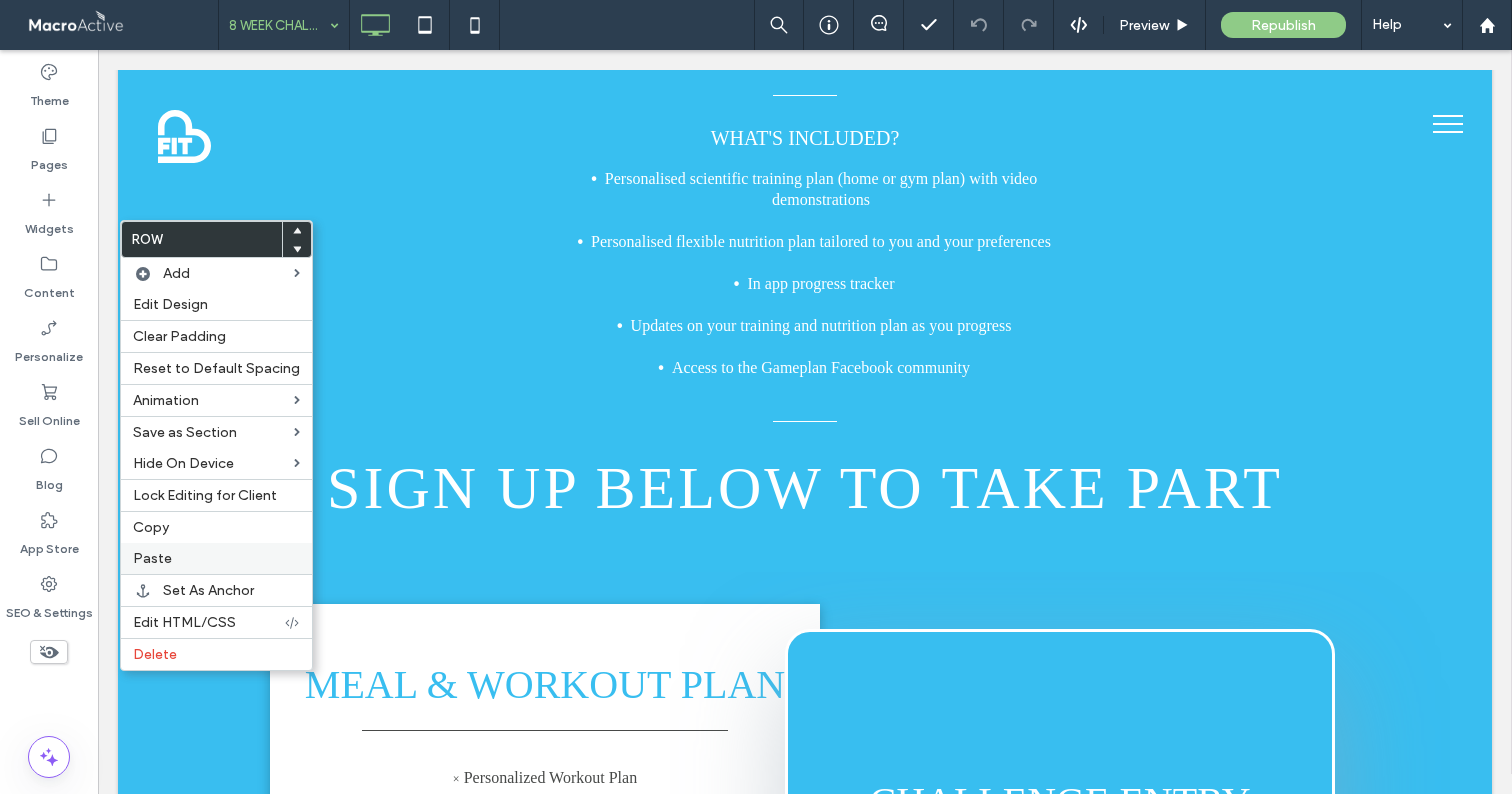 click on "Paste" at bounding box center [216, 558] 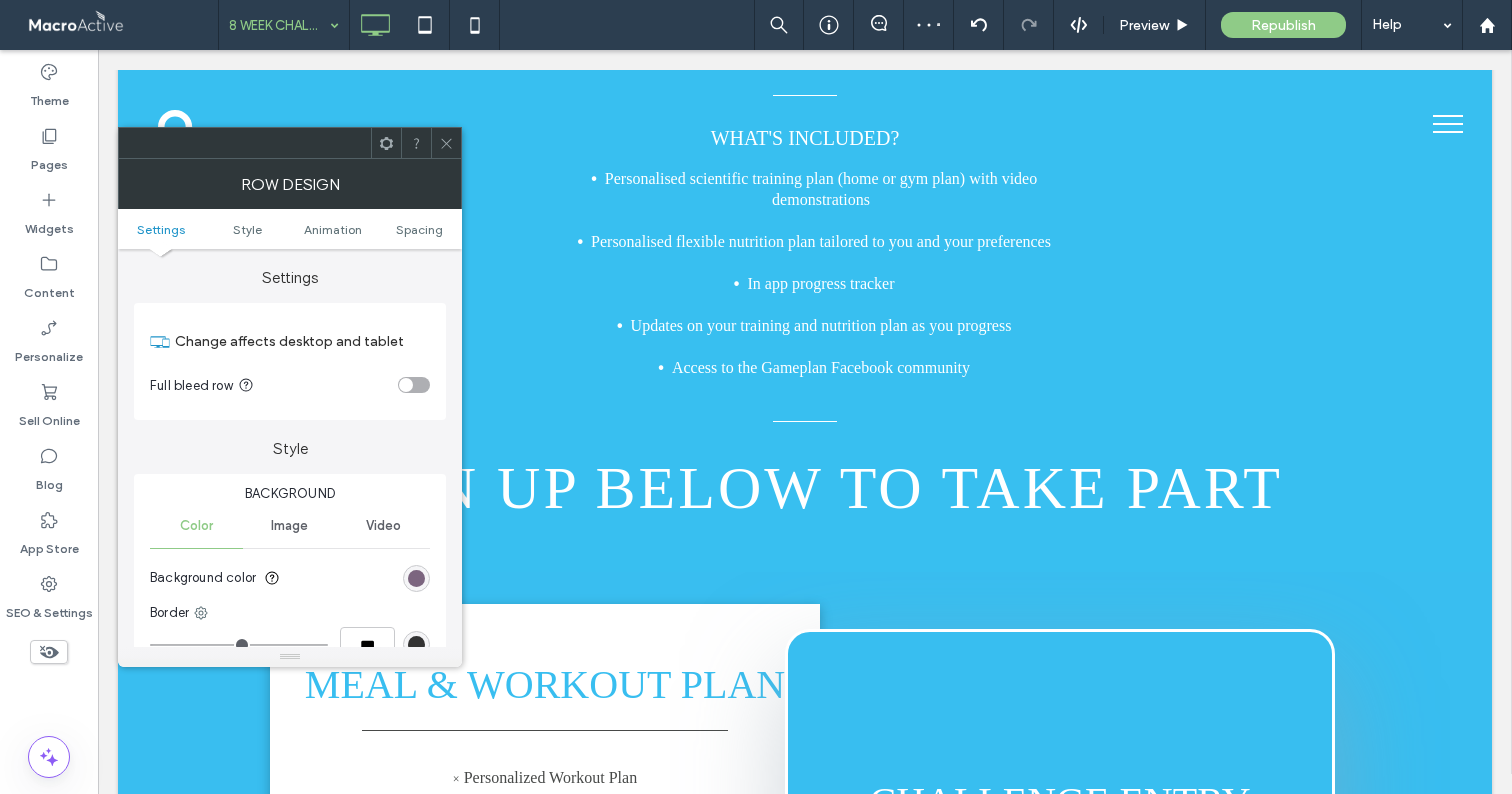 click at bounding box center (416, 578) 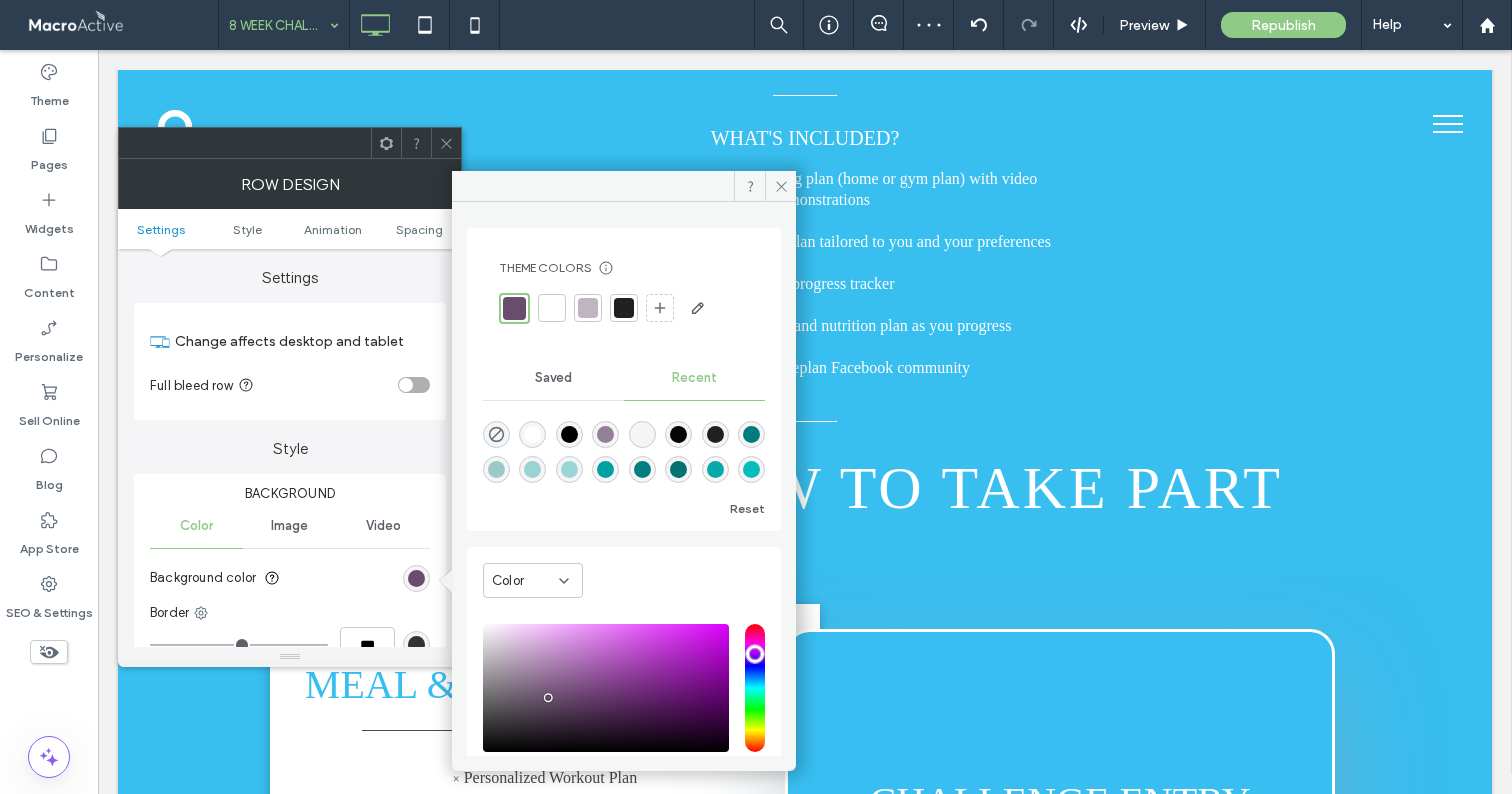 click at bounding box center (642, 469) 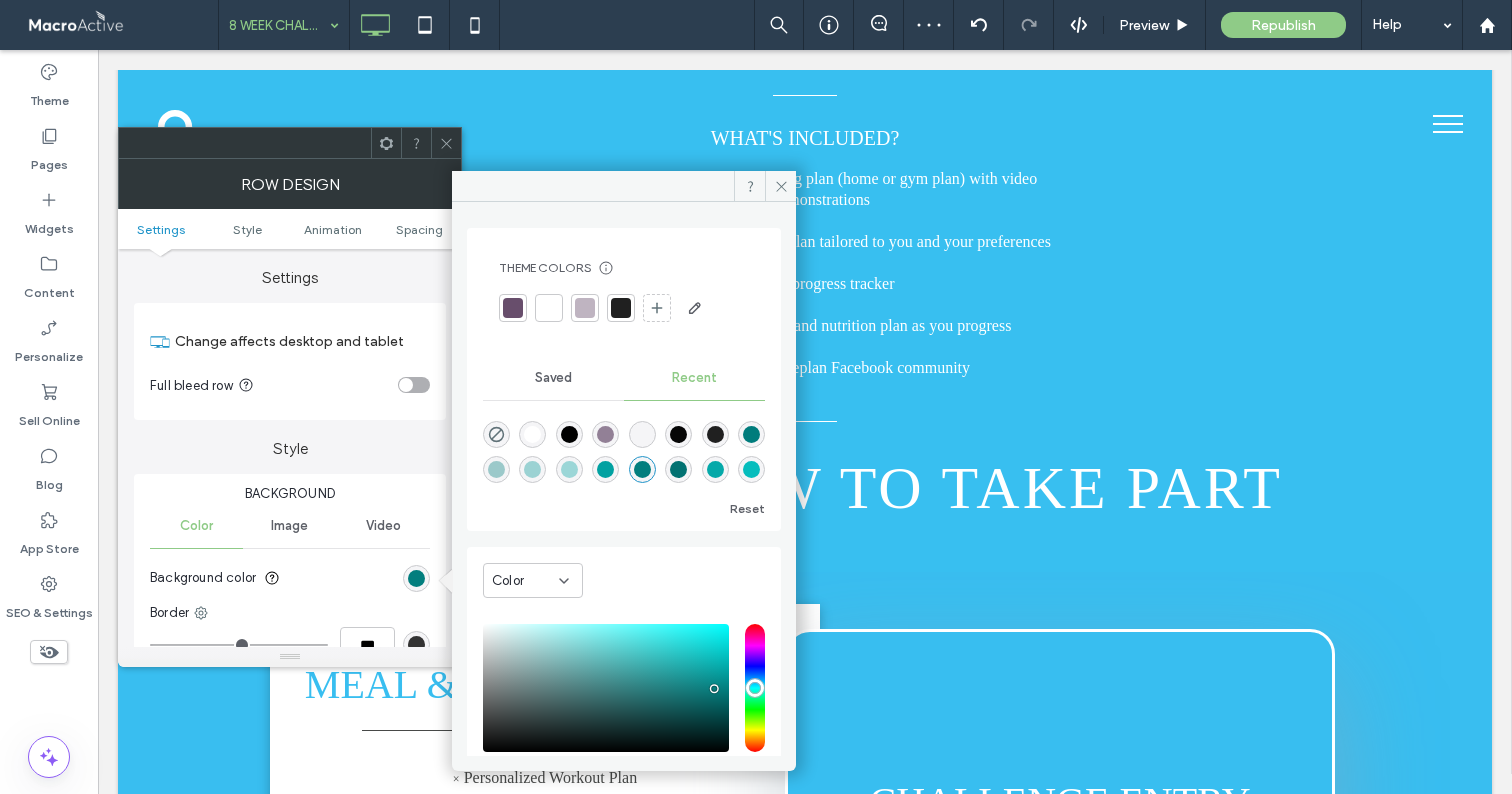 click 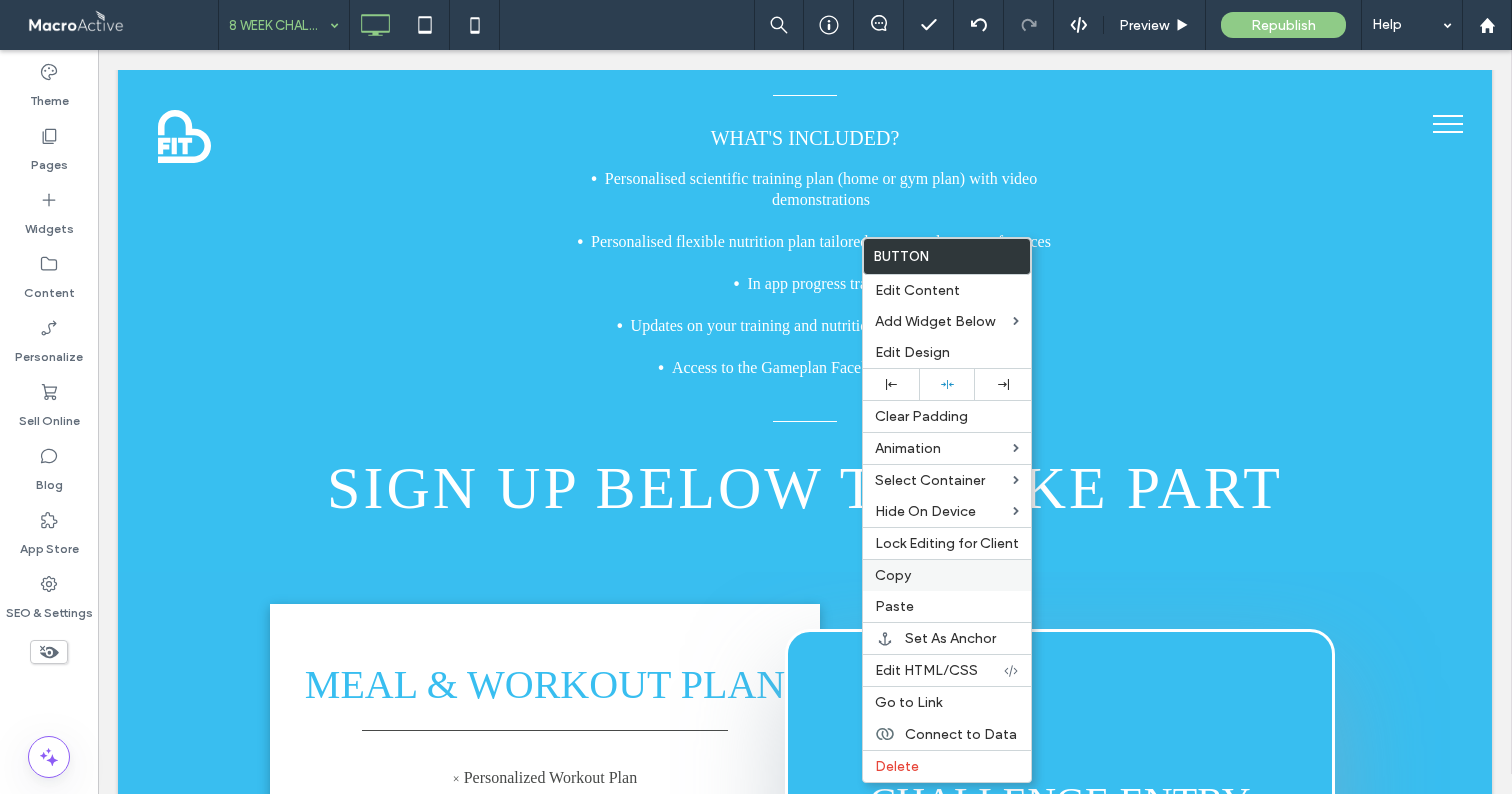 click on "Copy" at bounding box center [893, 575] 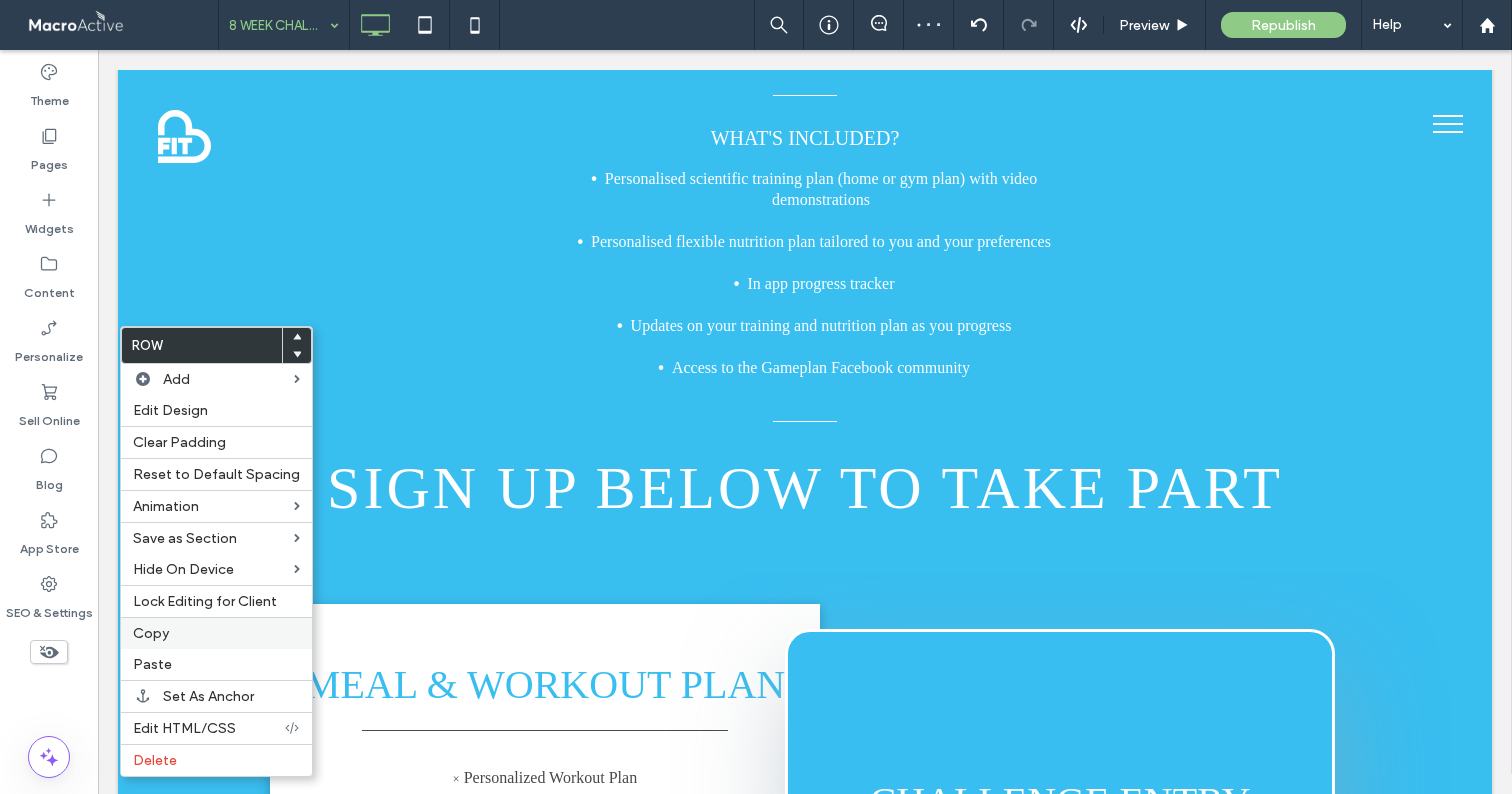 click on "Copy" at bounding box center (151, 633) 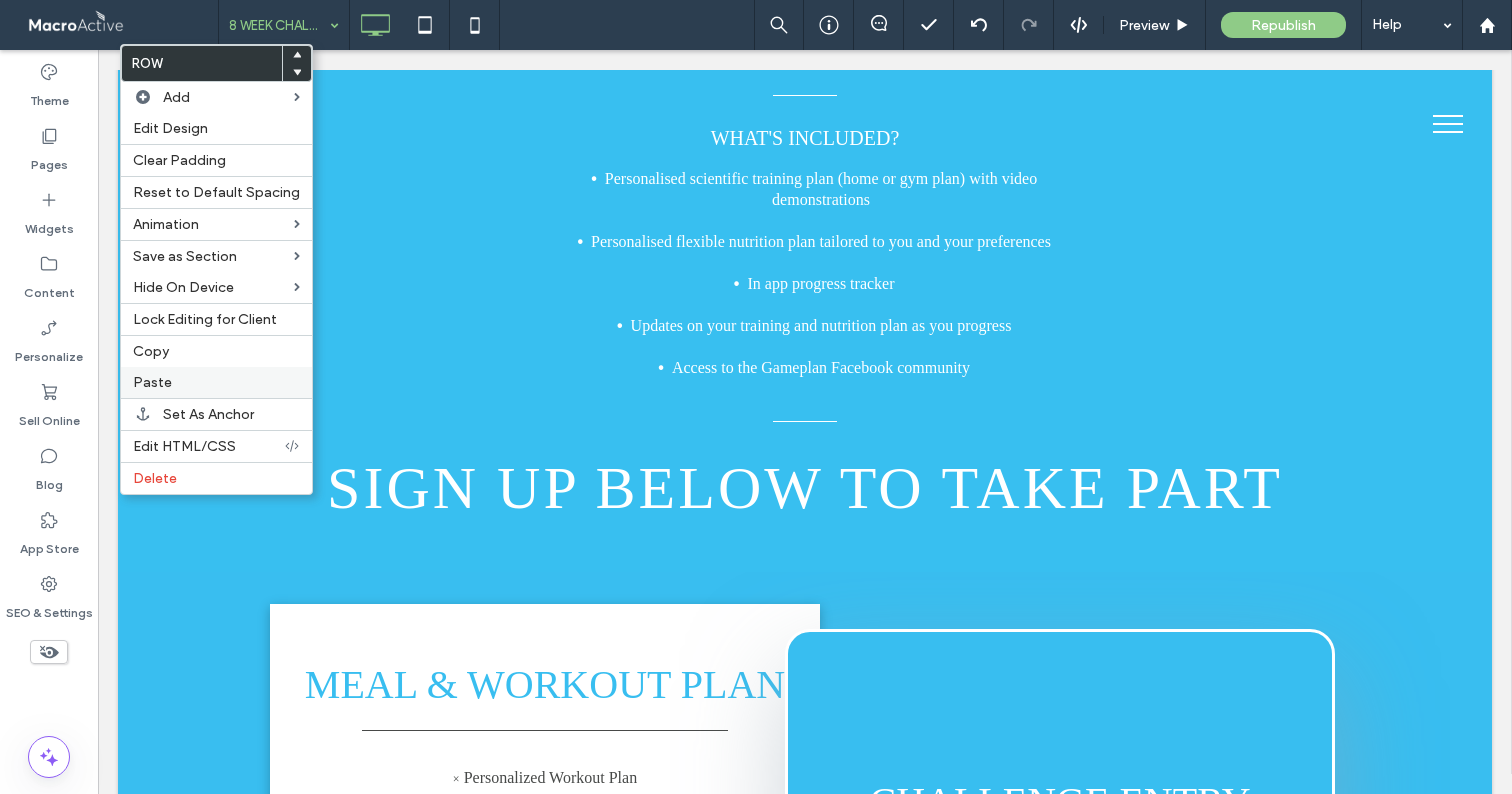 click on "Paste" at bounding box center (216, 382) 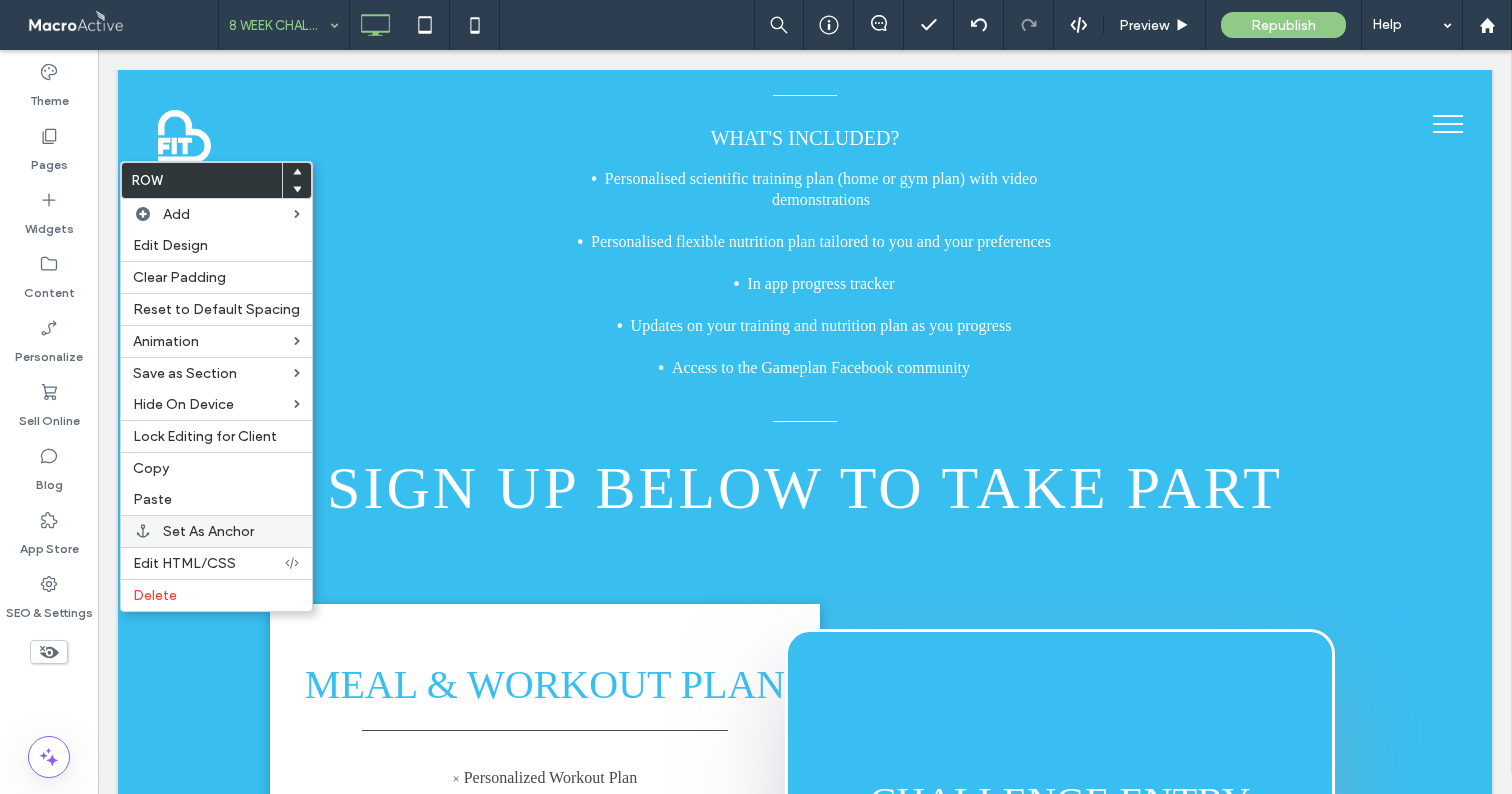 click on "Set As Anchor" at bounding box center [208, 531] 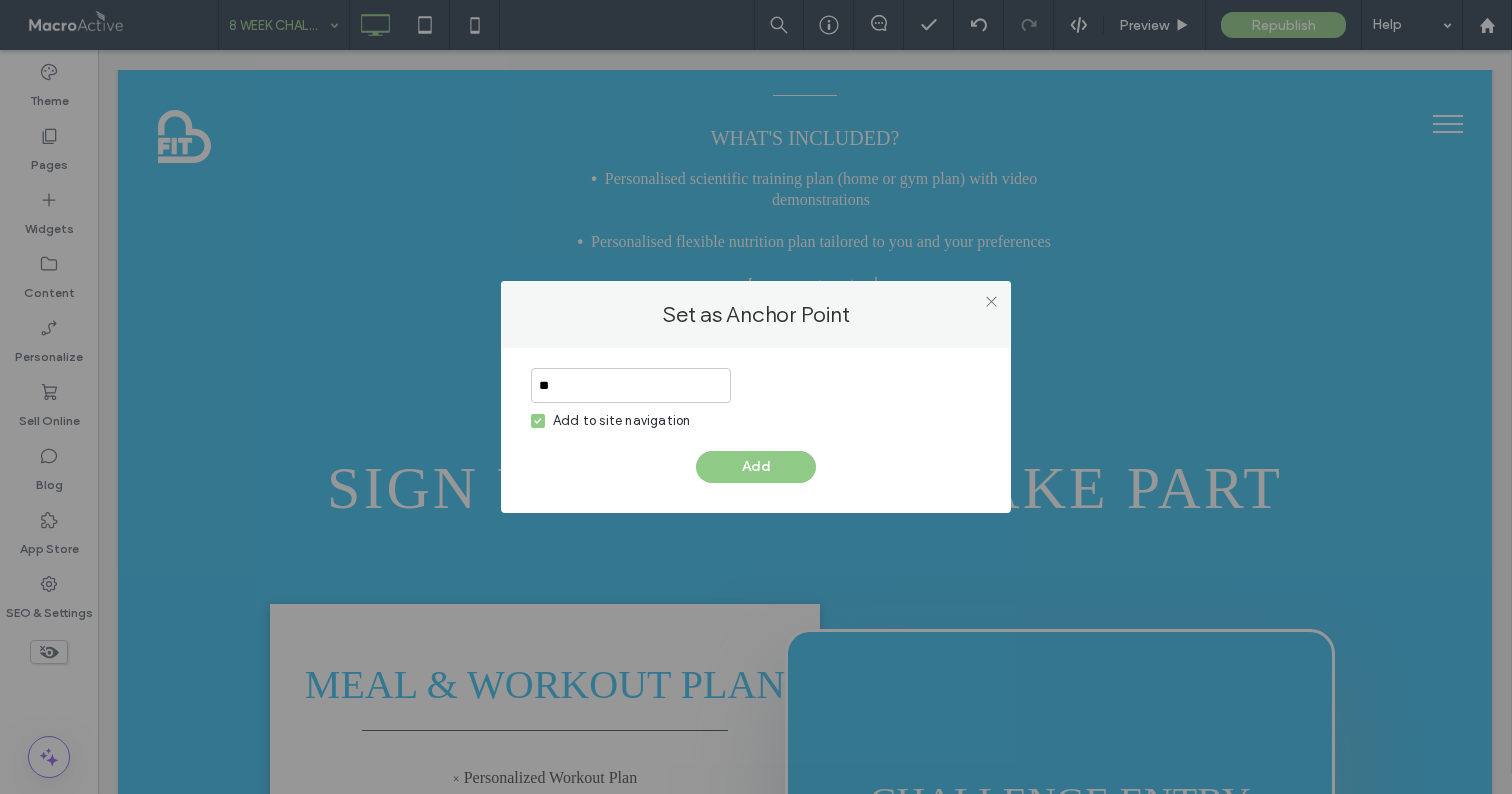 type on "*" 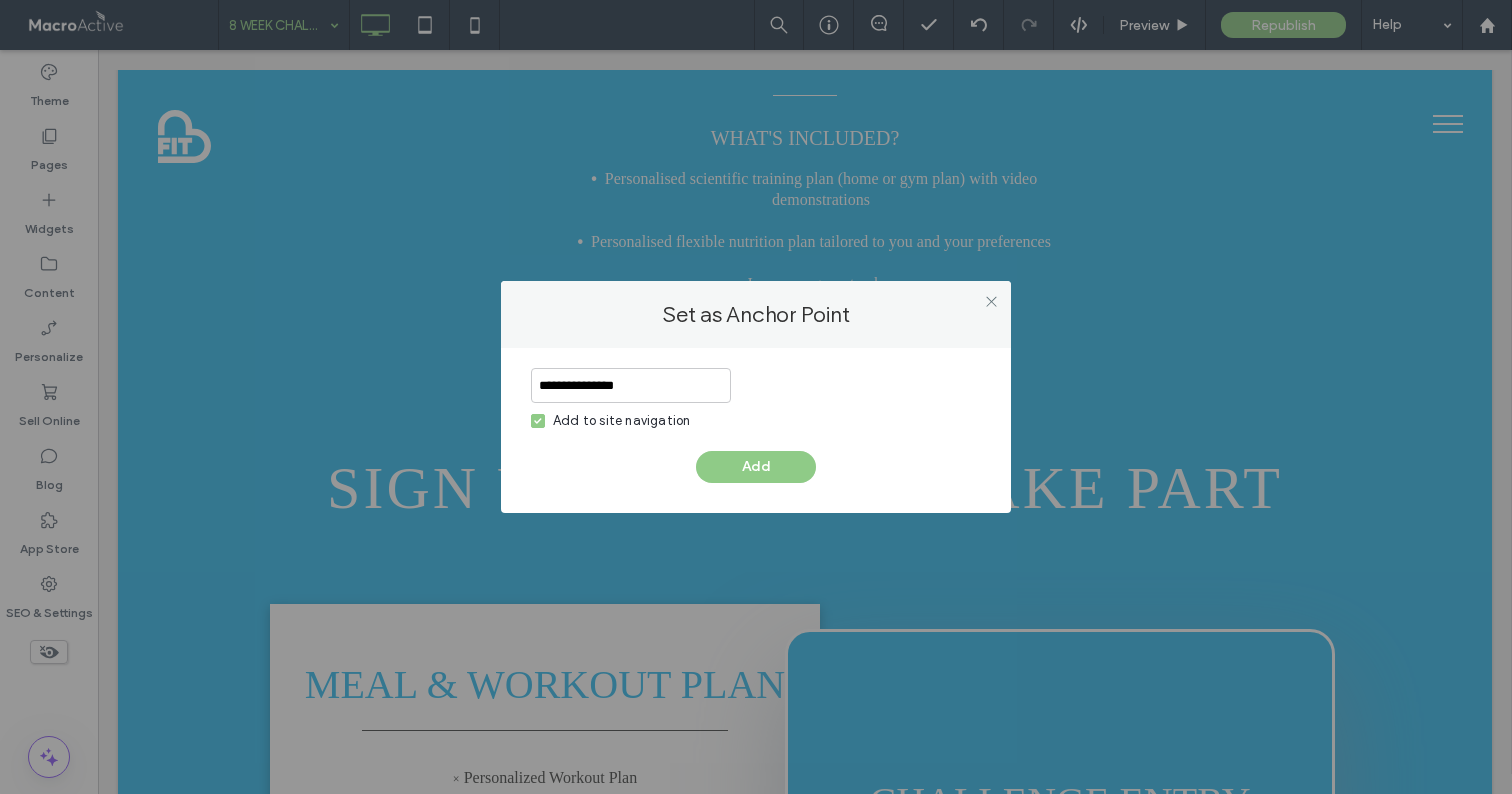 type on "**********" 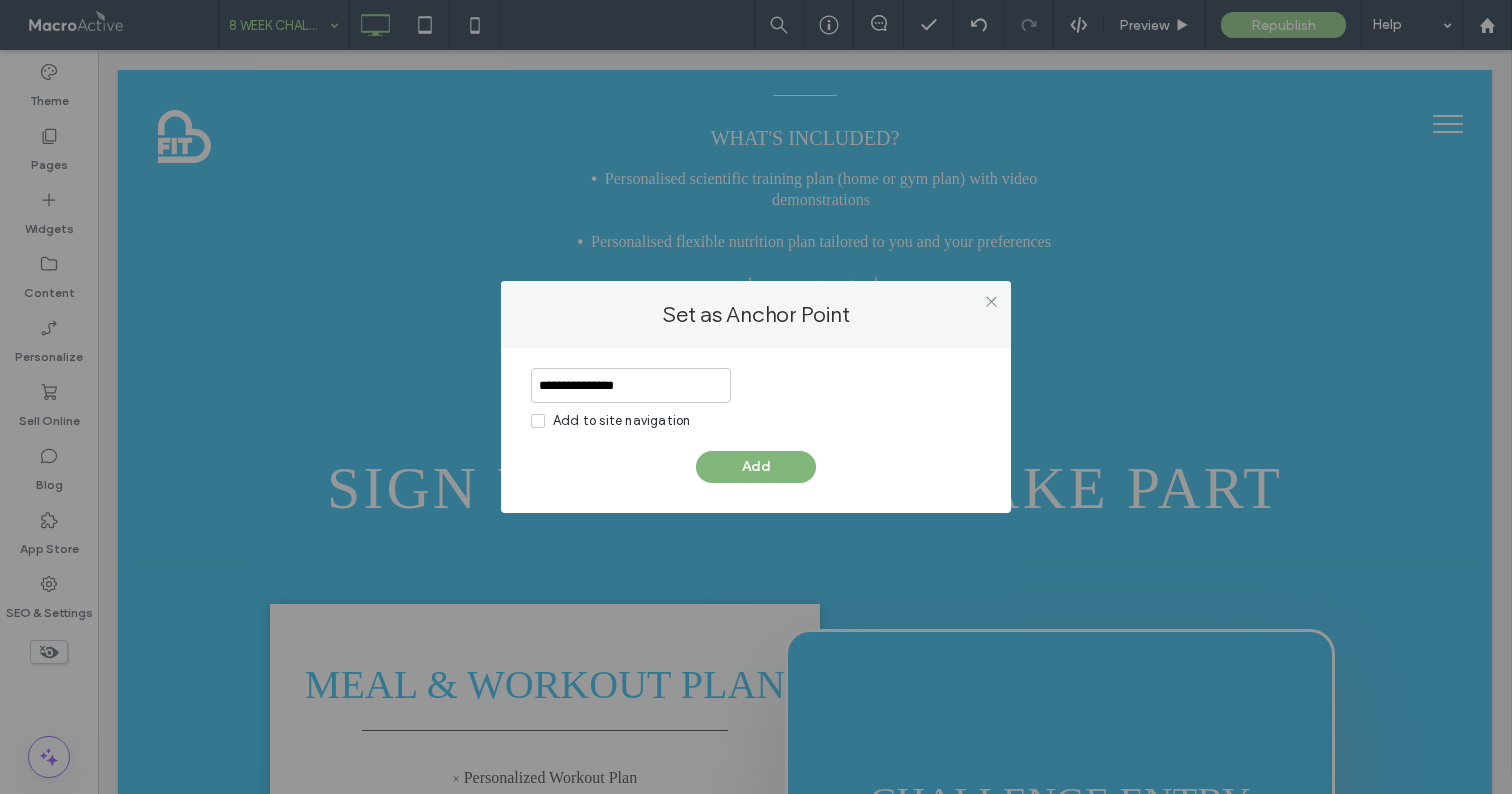 click on "Add" at bounding box center [756, 467] 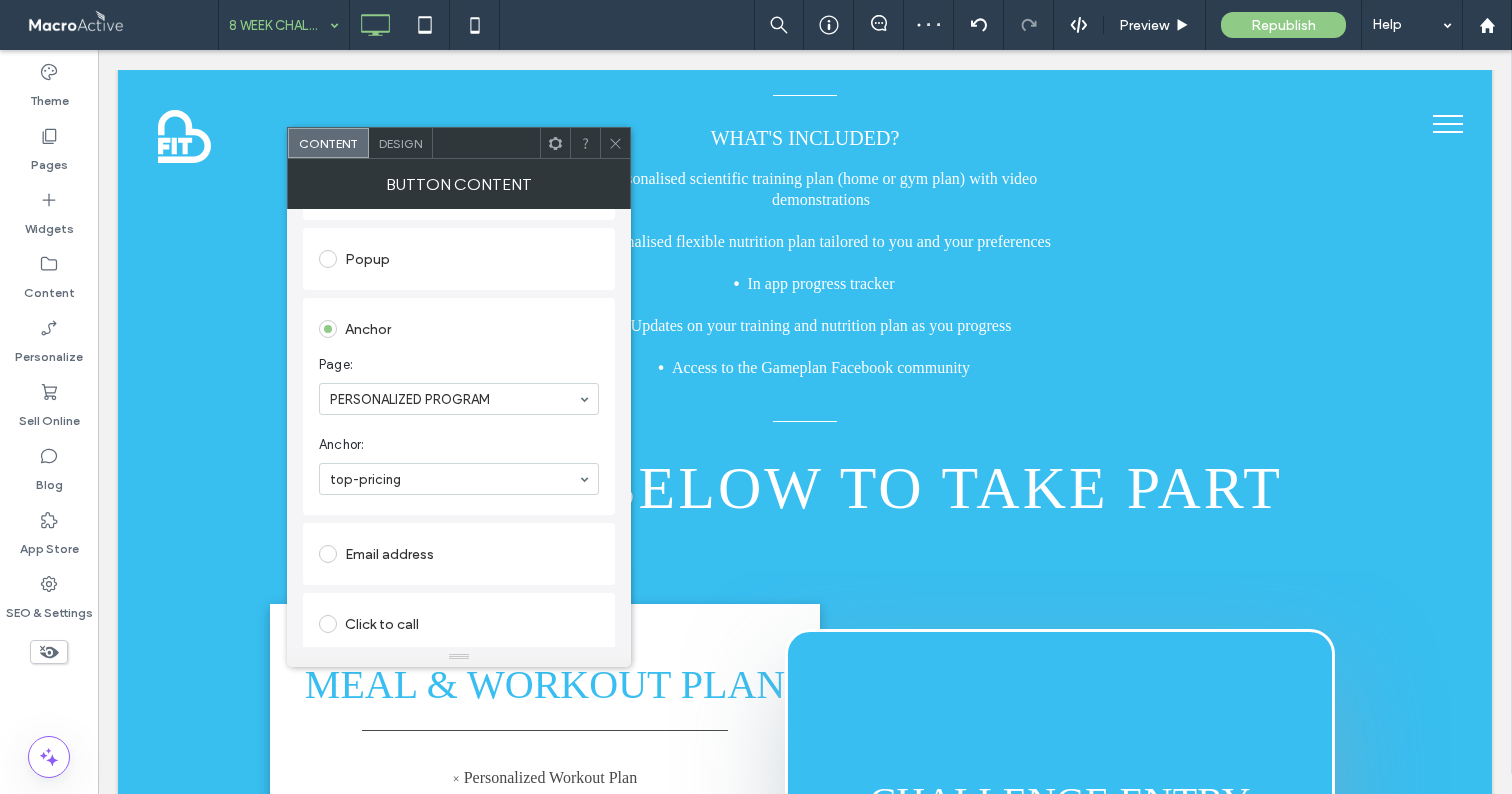 scroll, scrollTop: 380, scrollLeft: 0, axis: vertical 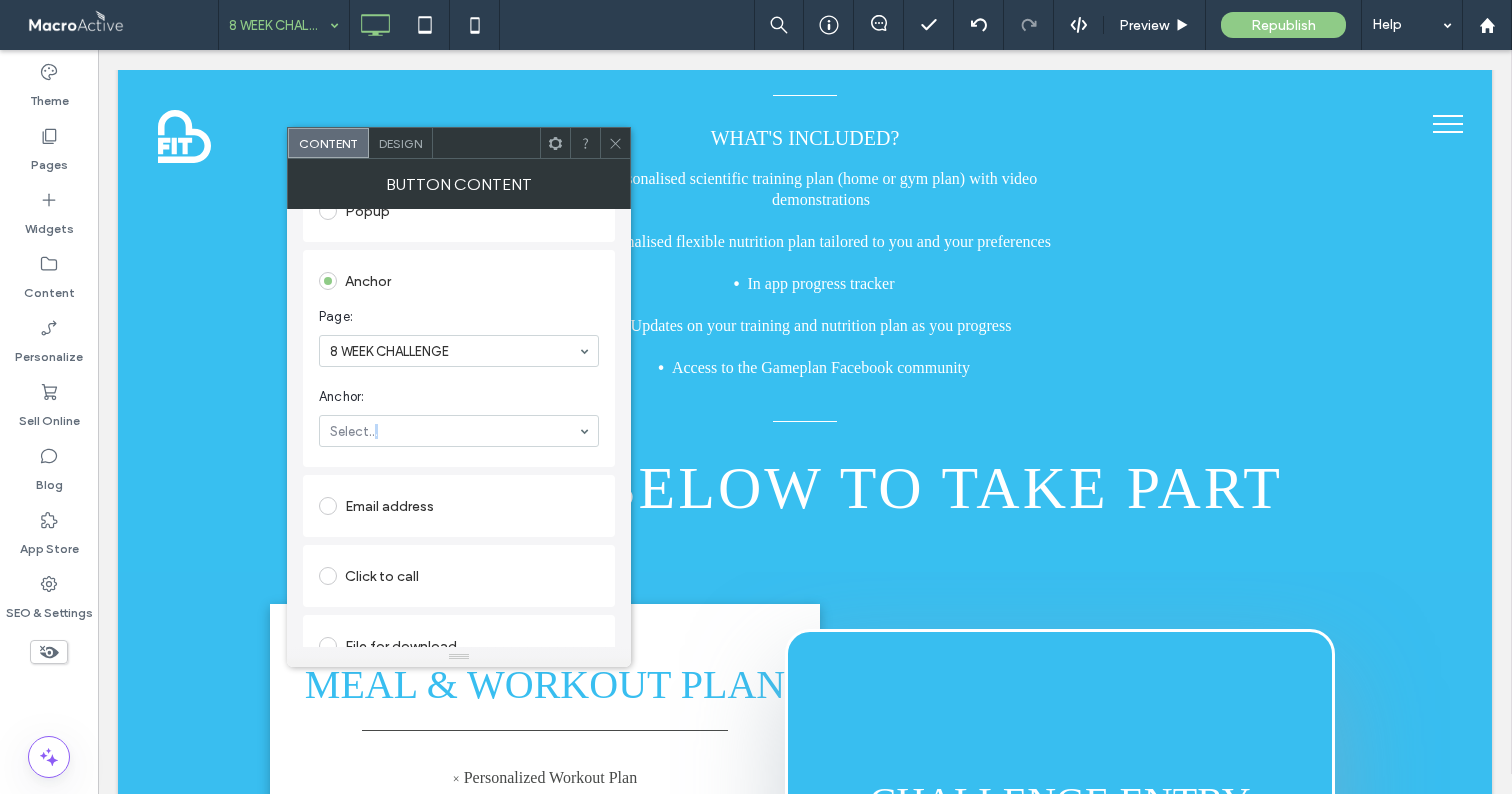 click on "Anchor: Select..." at bounding box center [459, 417] 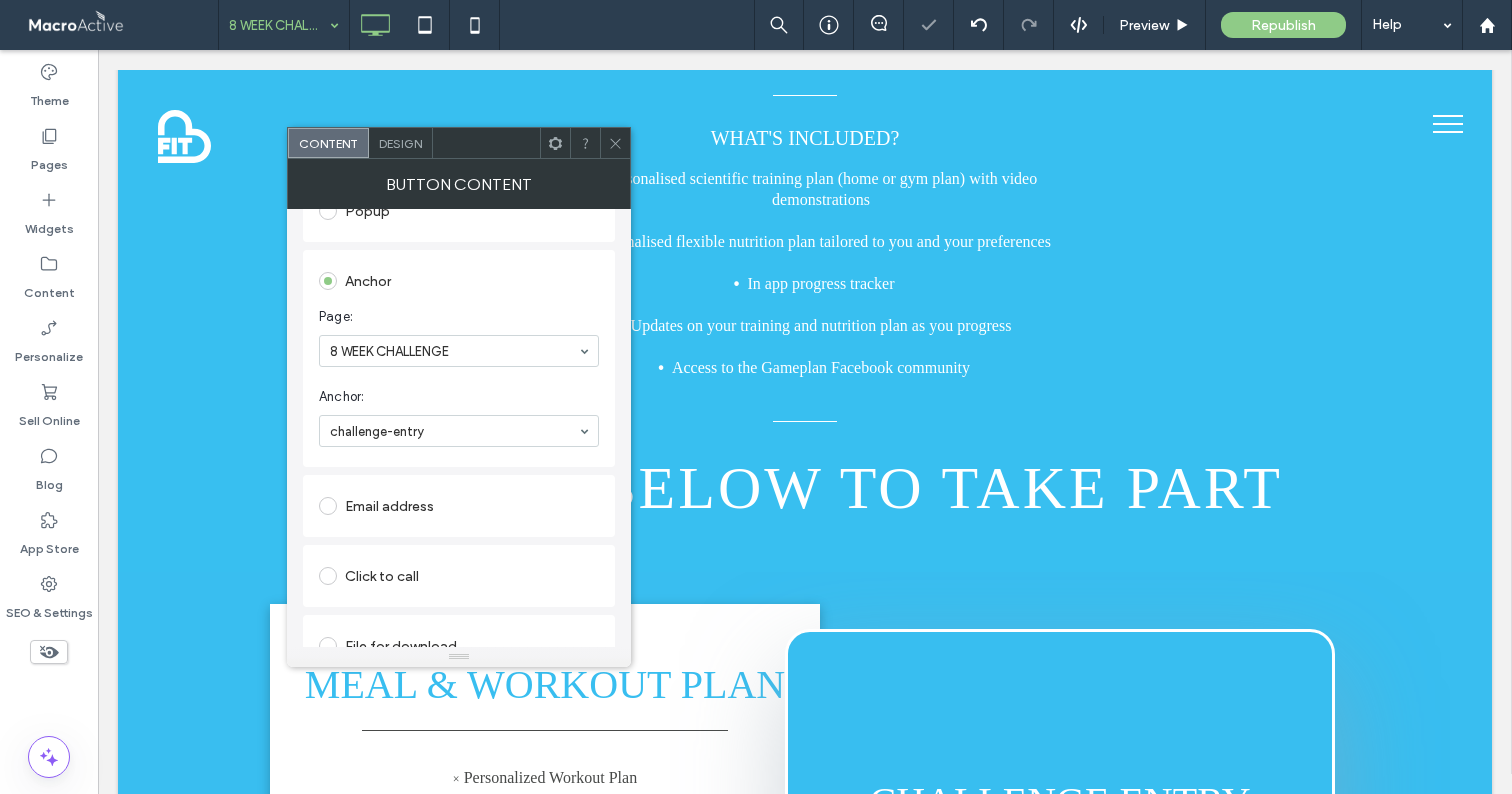click 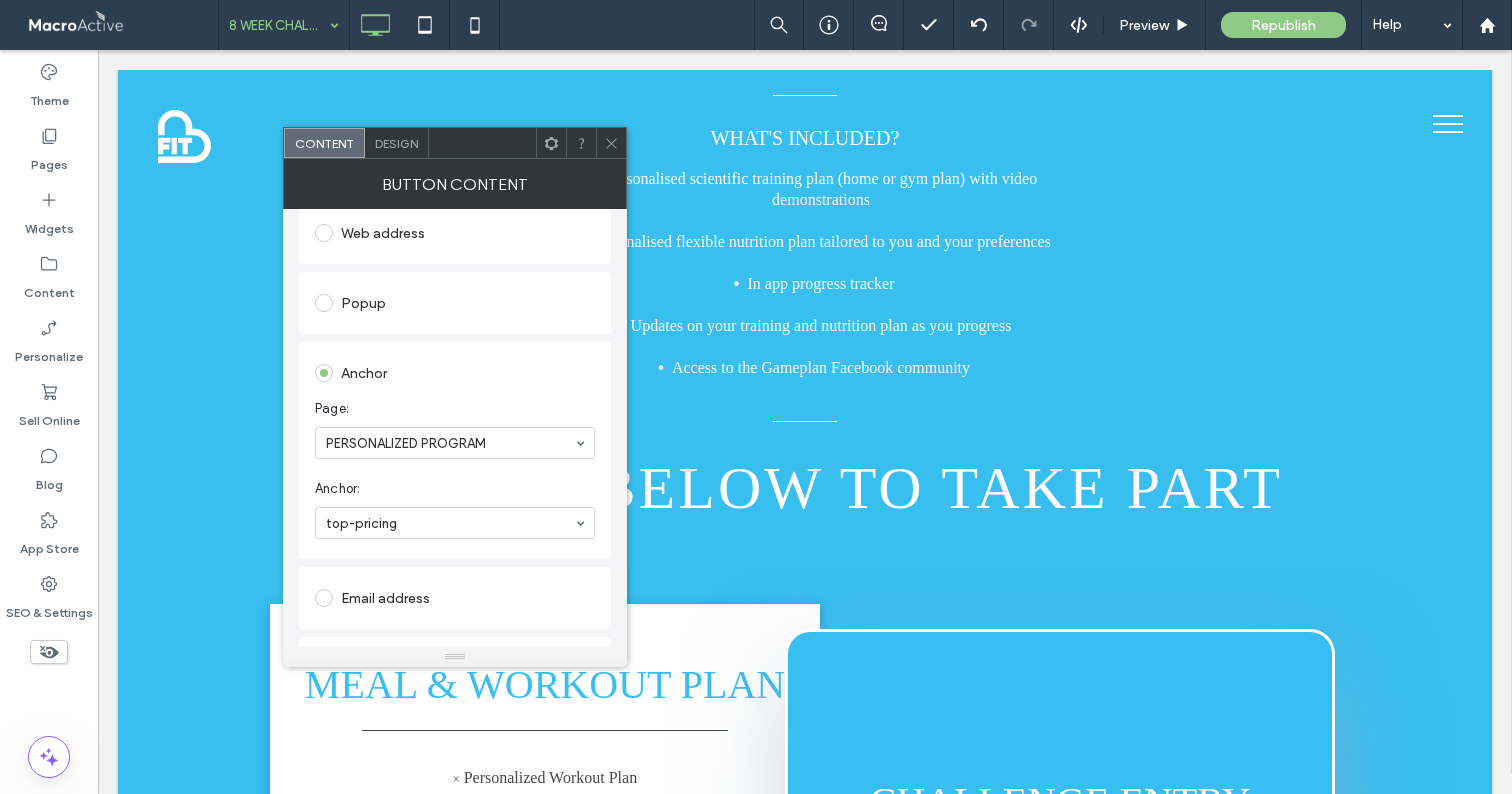 scroll, scrollTop: 313, scrollLeft: 0, axis: vertical 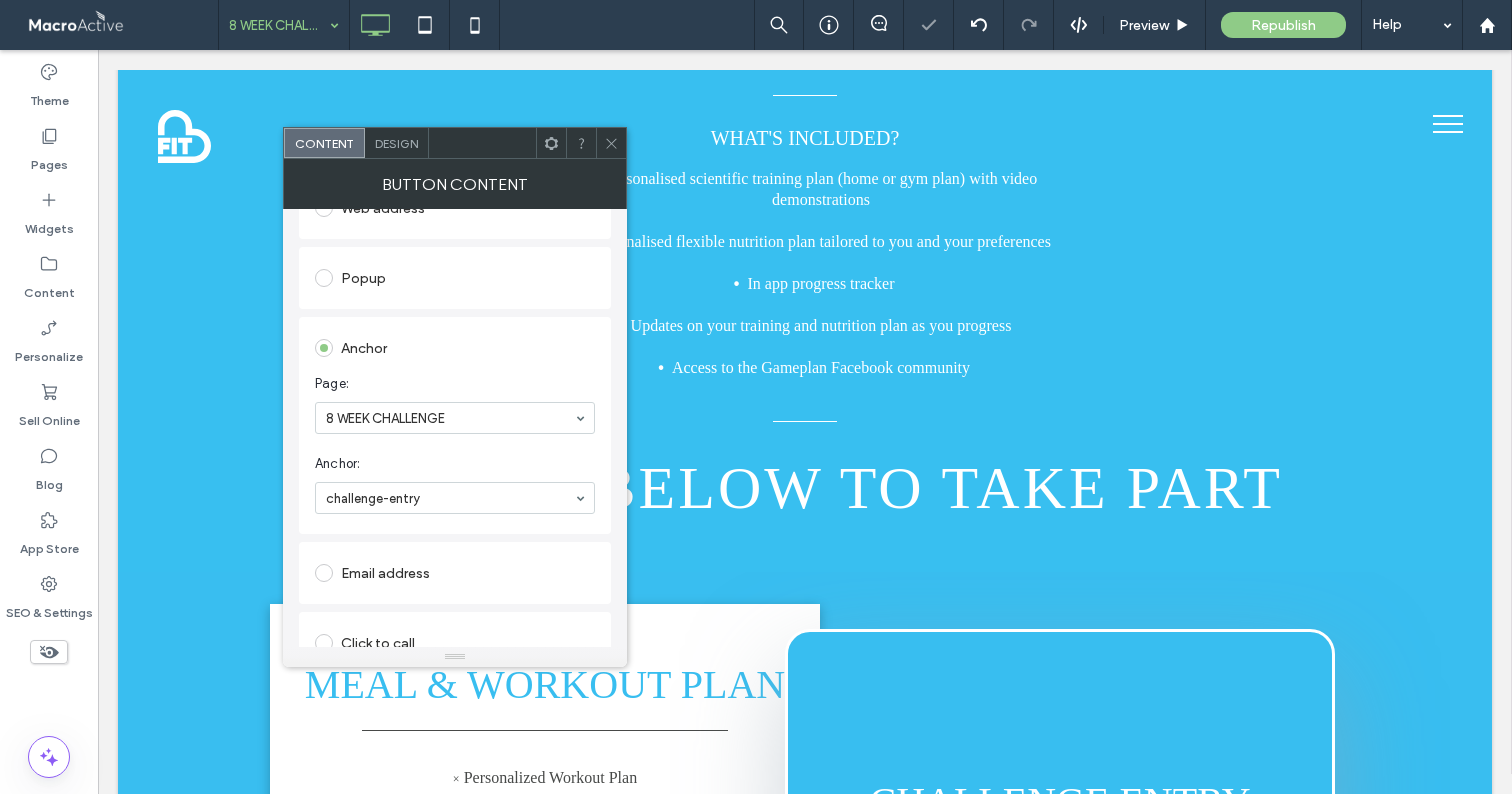 click at bounding box center (611, 143) 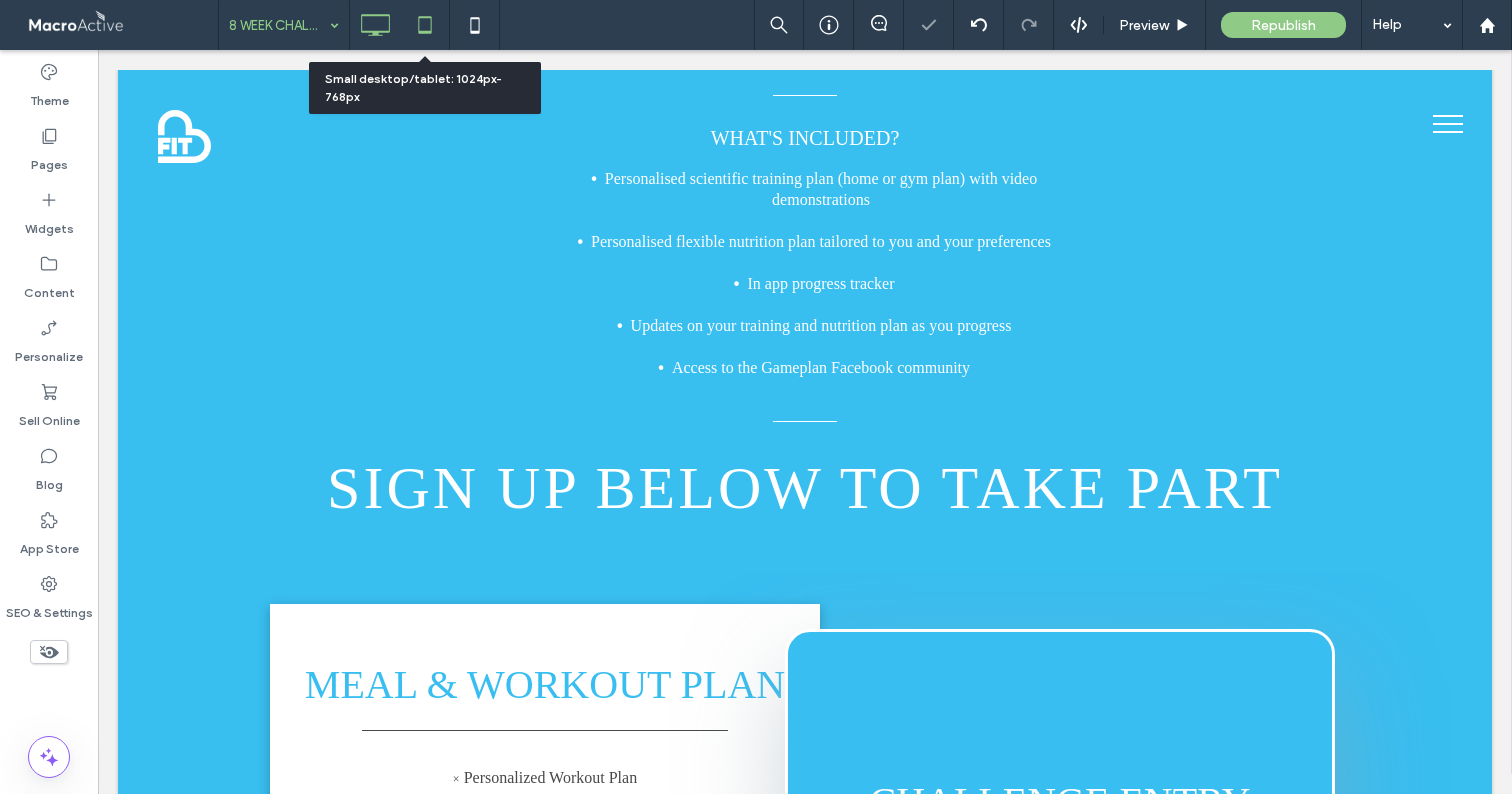 click 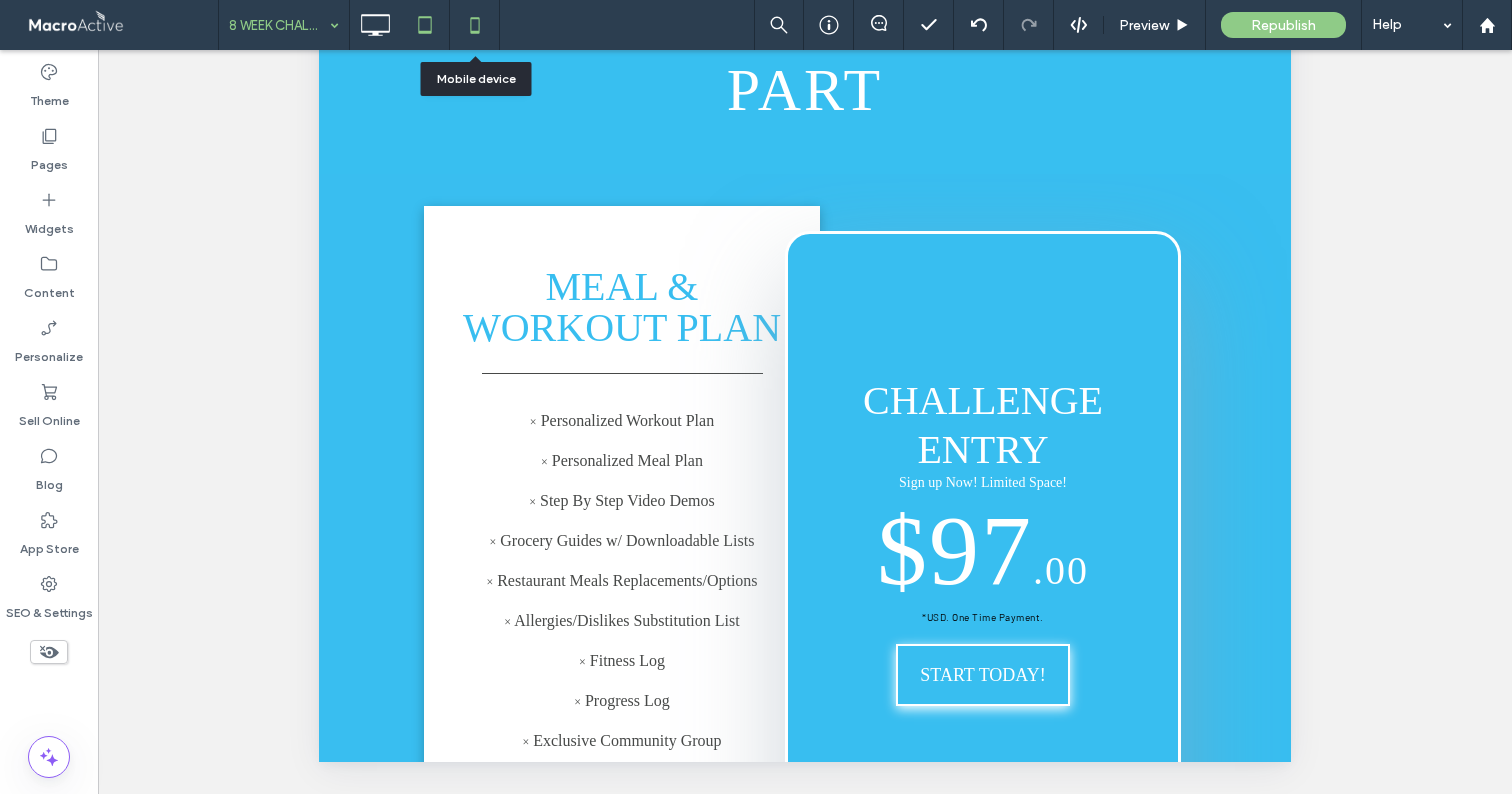 click 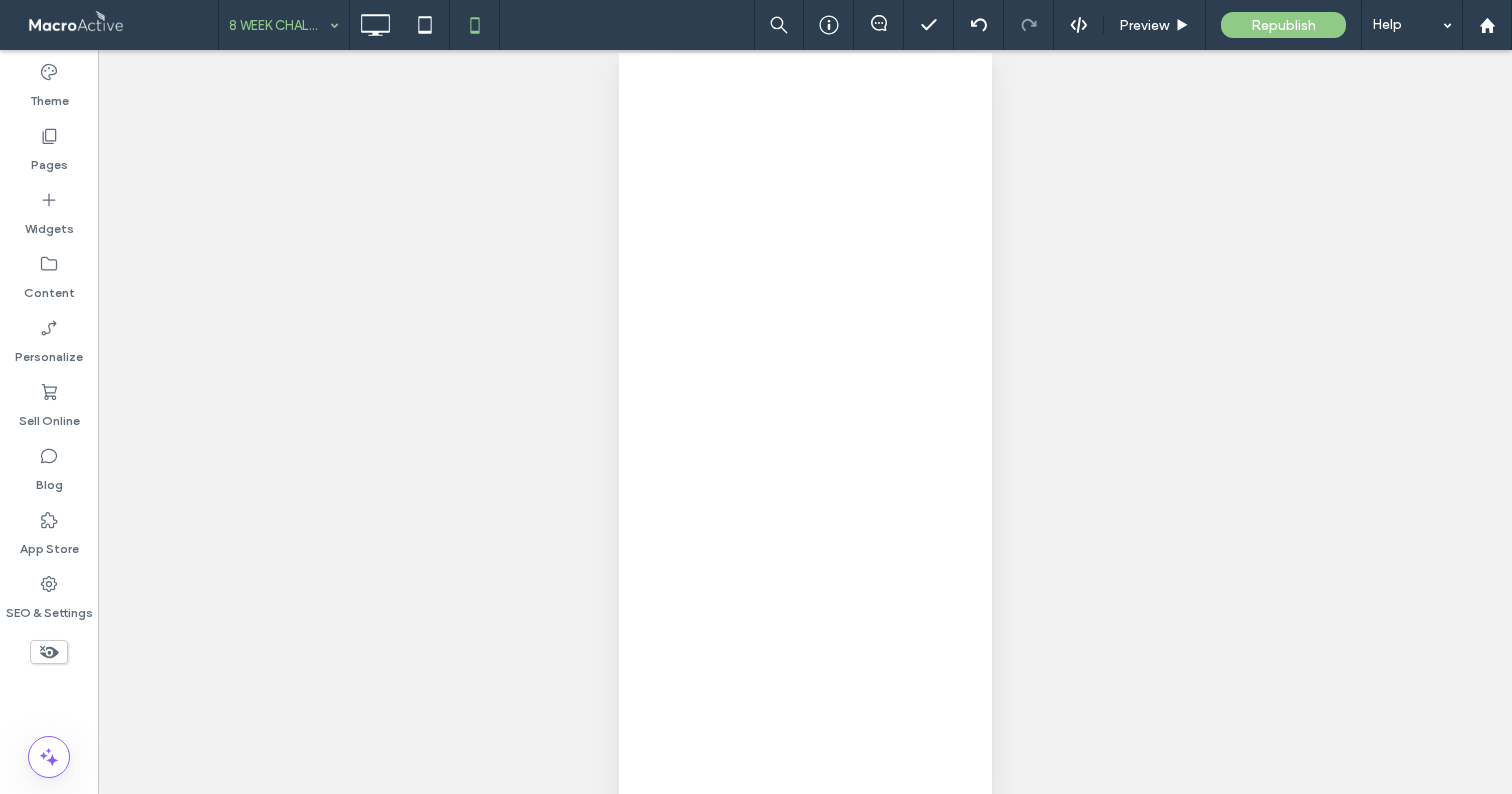 scroll, scrollTop: 33, scrollLeft: 0, axis: vertical 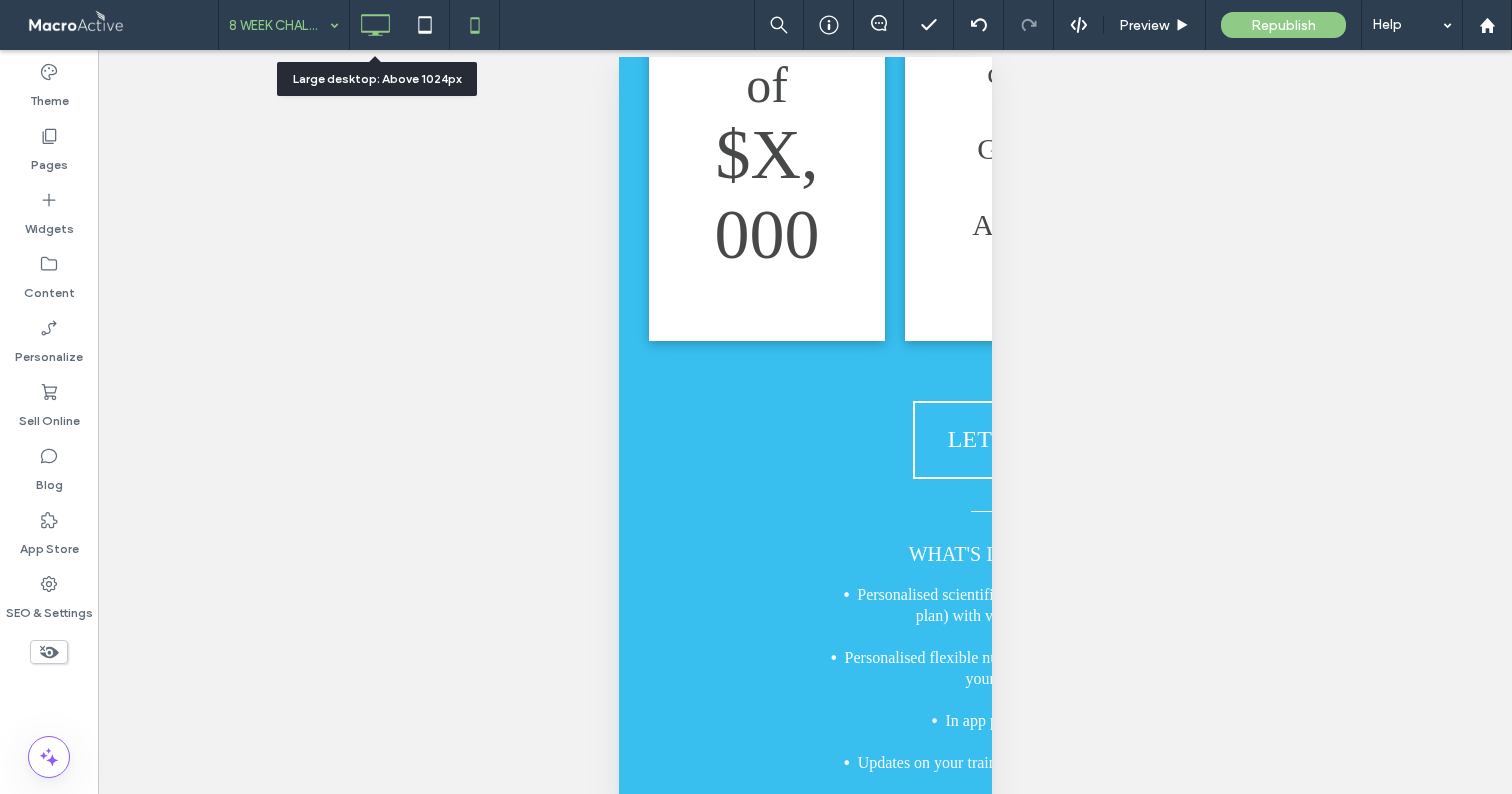 click 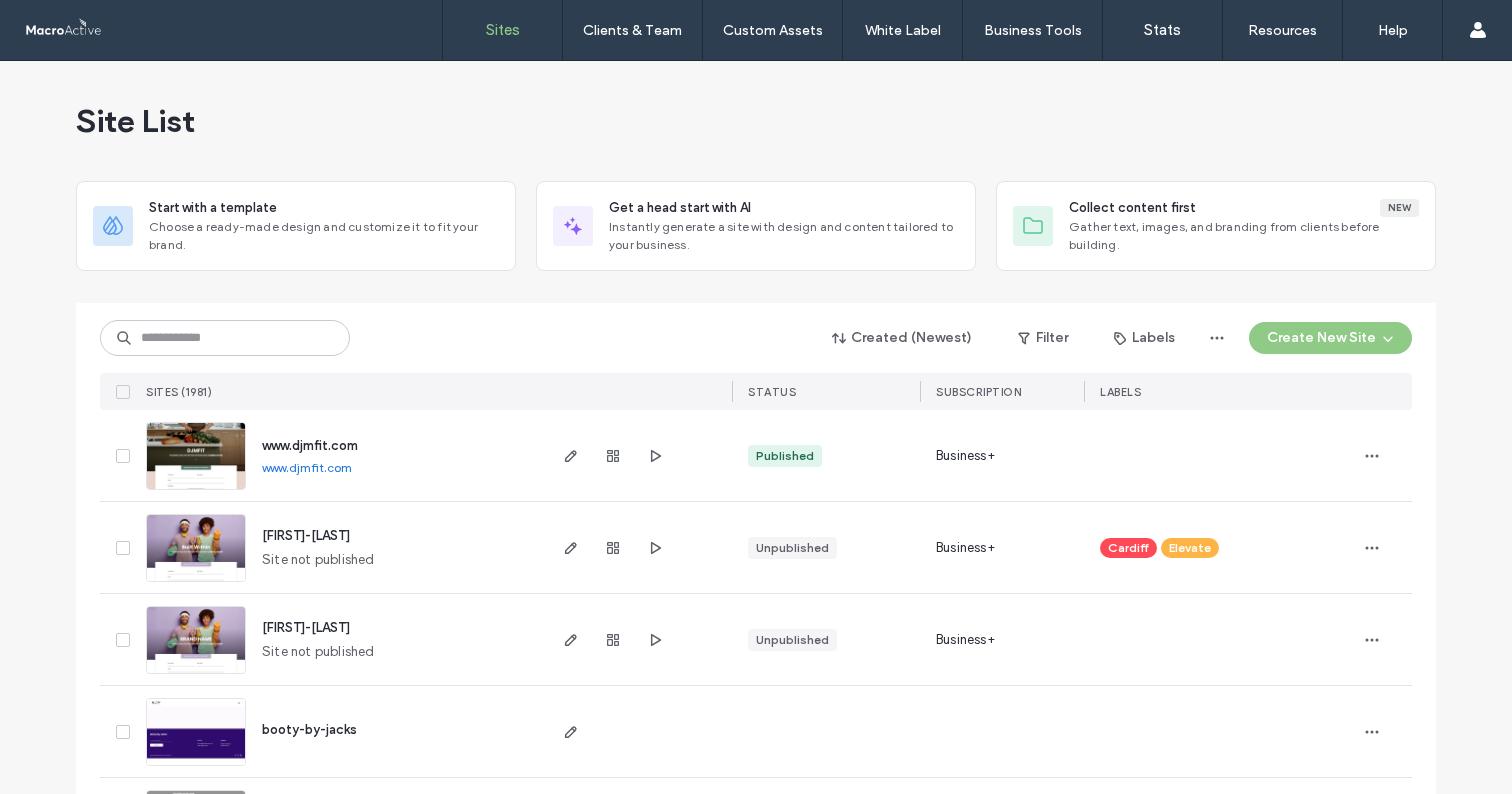 scroll, scrollTop: 0, scrollLeft: 0, axis: both 